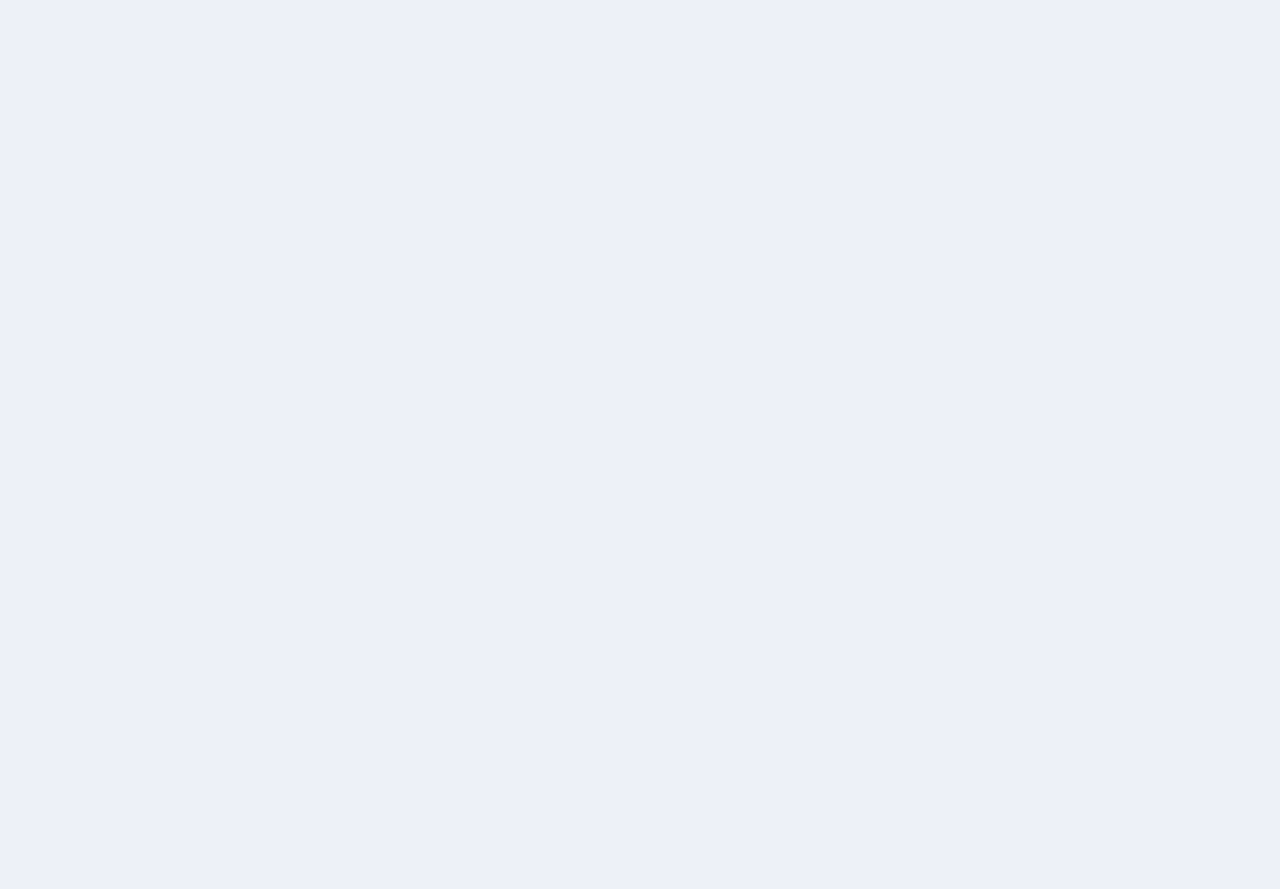 scroll, scrollTop: 0, scrollLeft: 0, axis: both 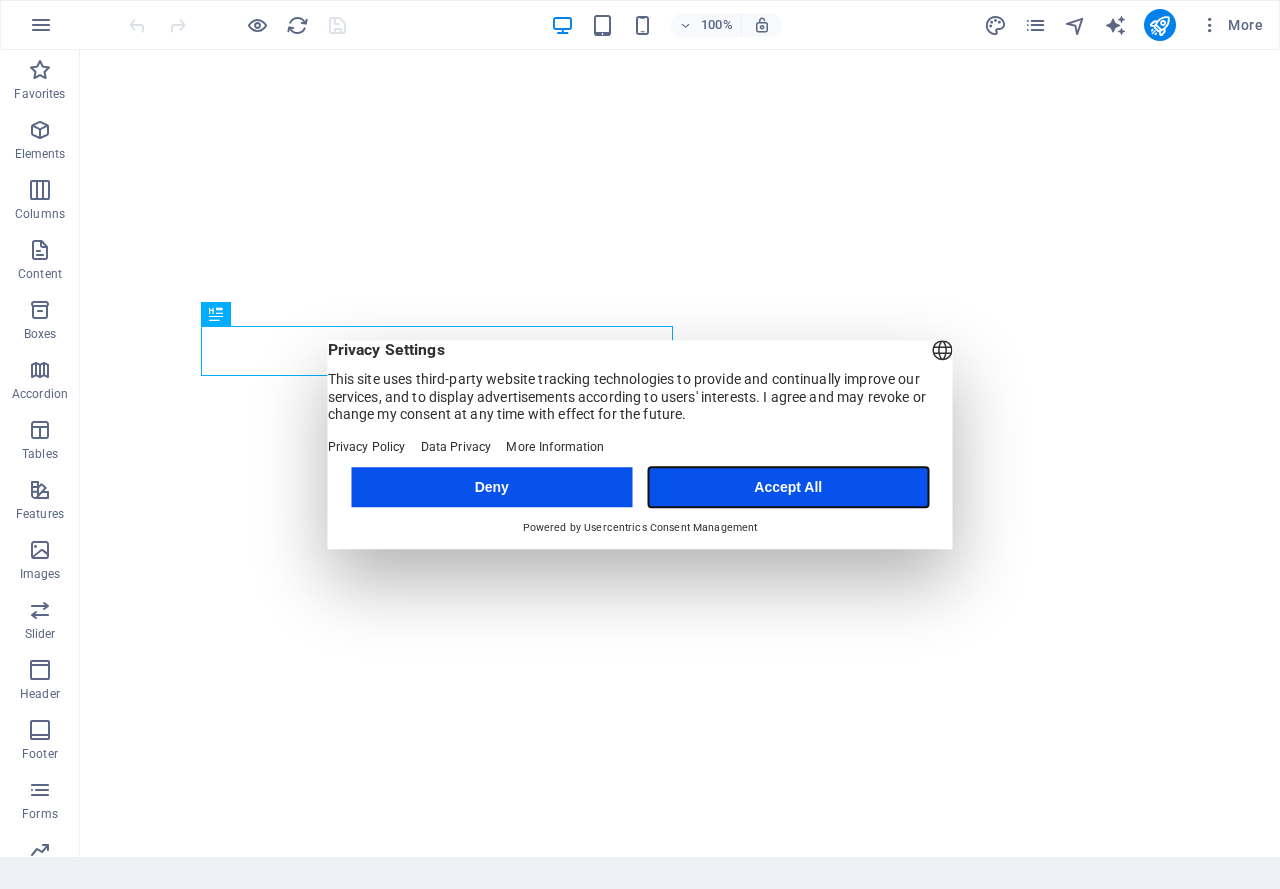click on "Accept All" at bounding box center (788, 487) 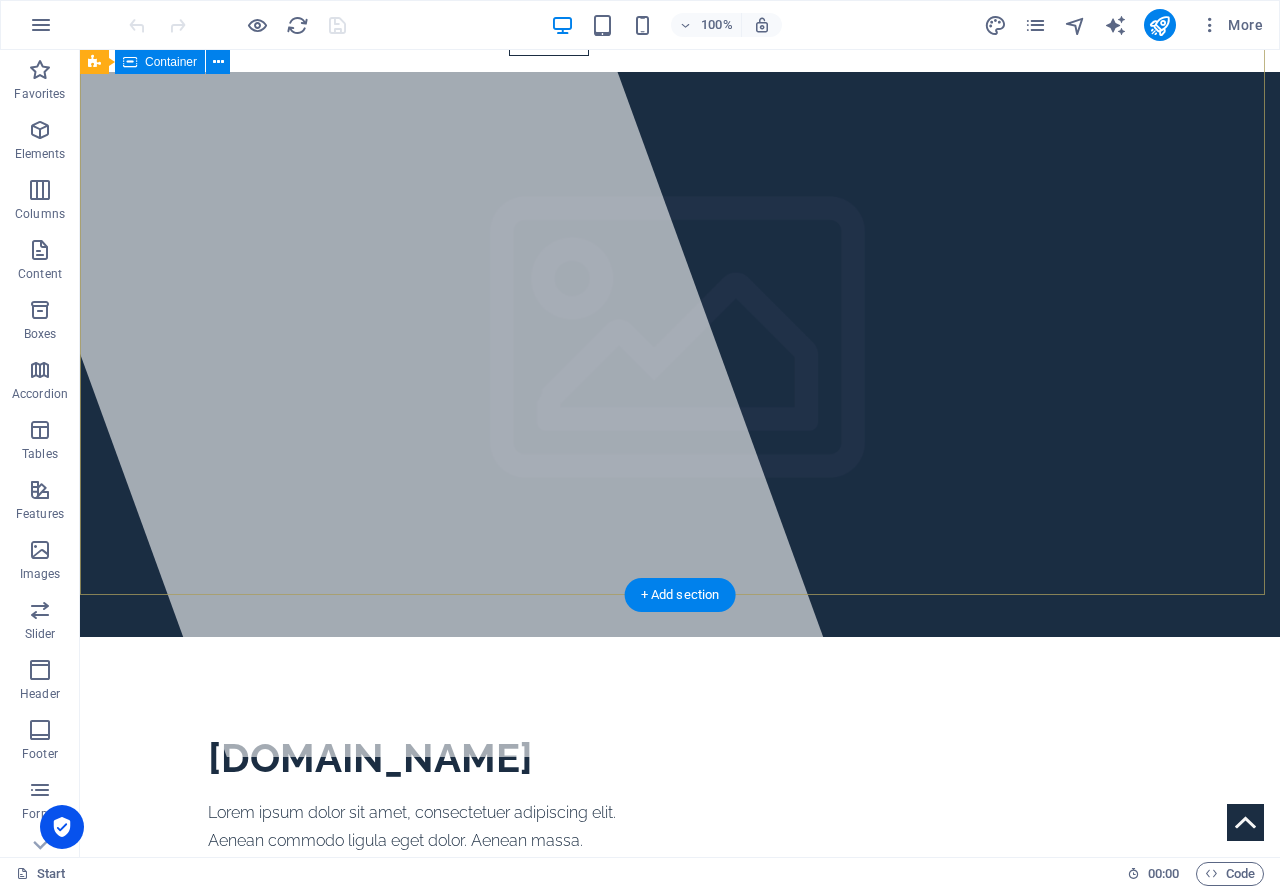 scroll, scrollTop: 0, scrollLeft: 0, axis: both 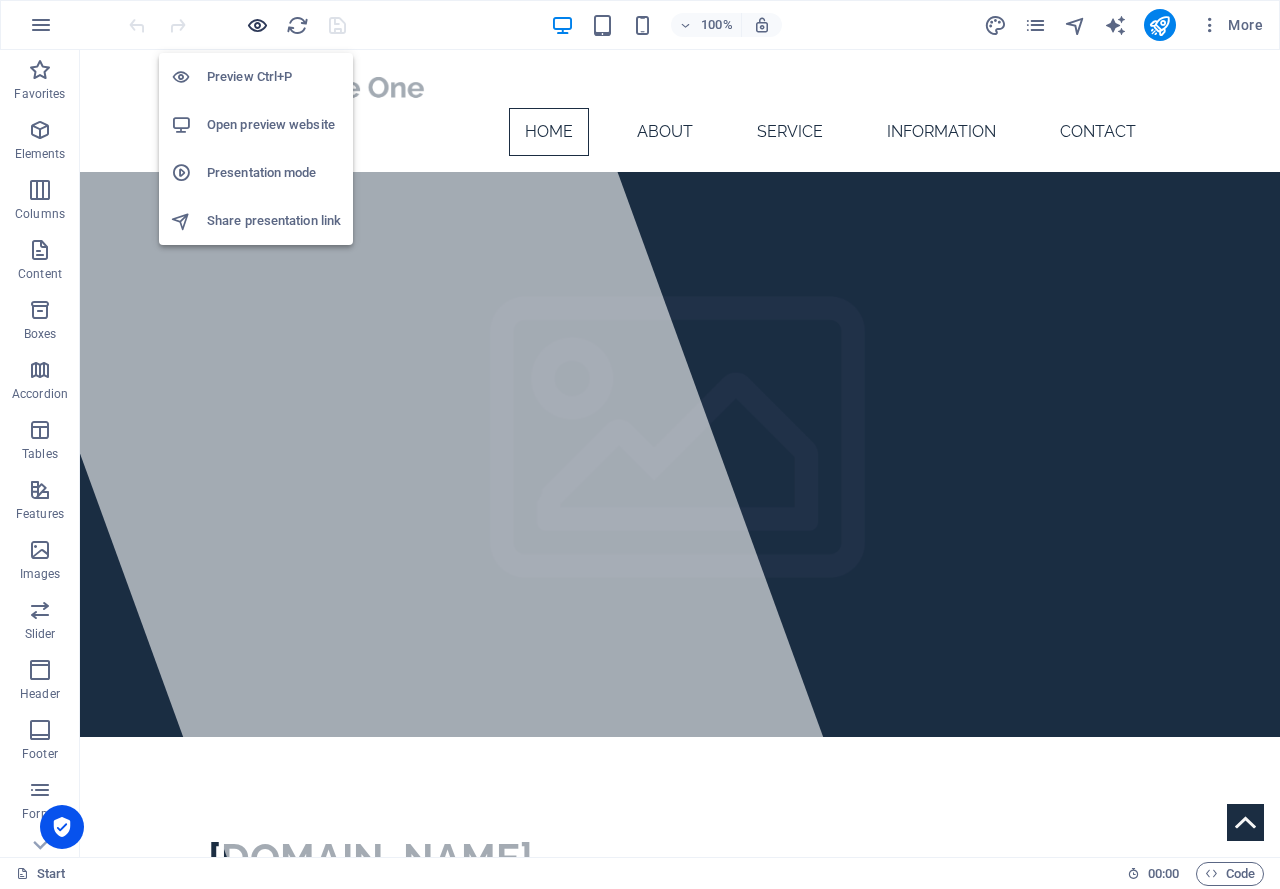 click at bounding box center (257, 25) 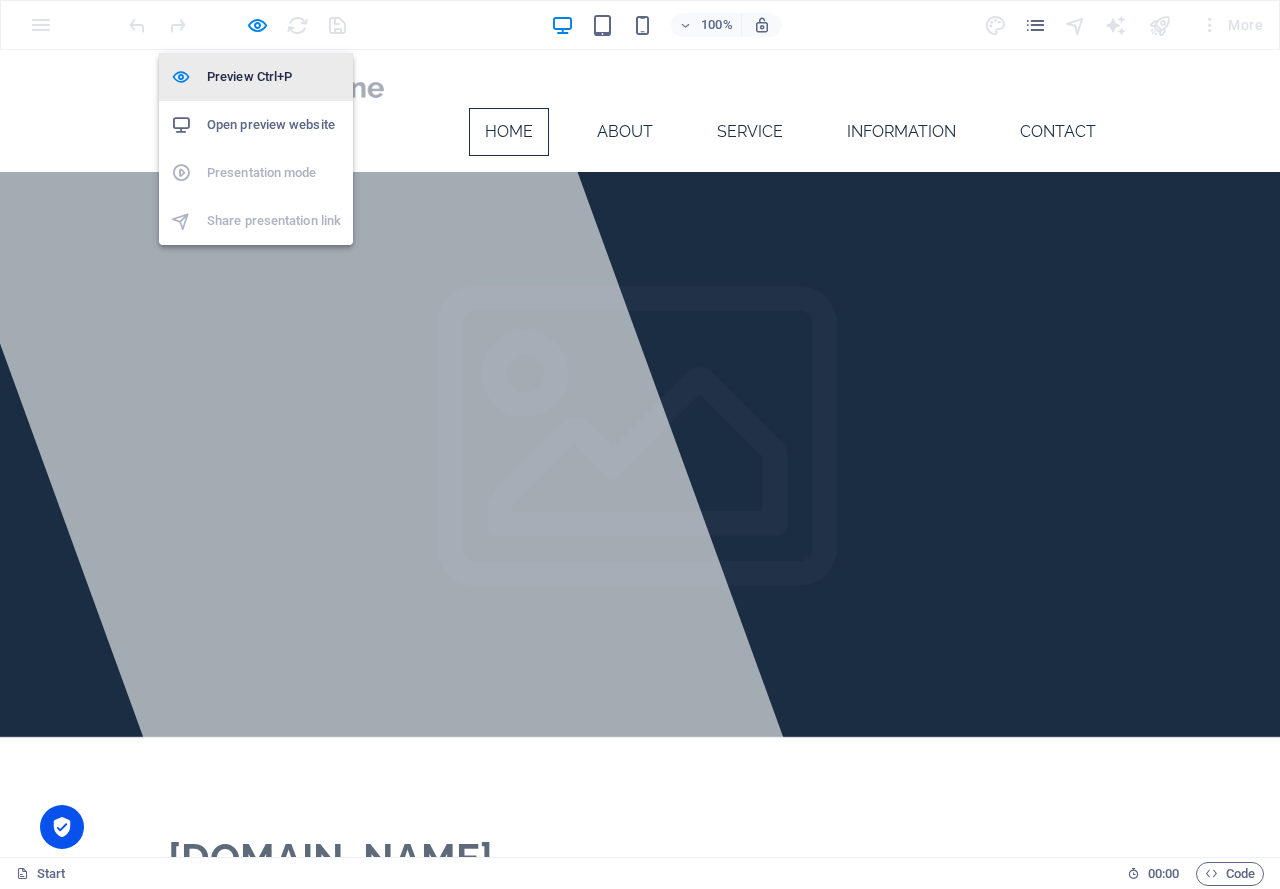 click on "Preview Ctrl+P" at bounding box center (274, 77) 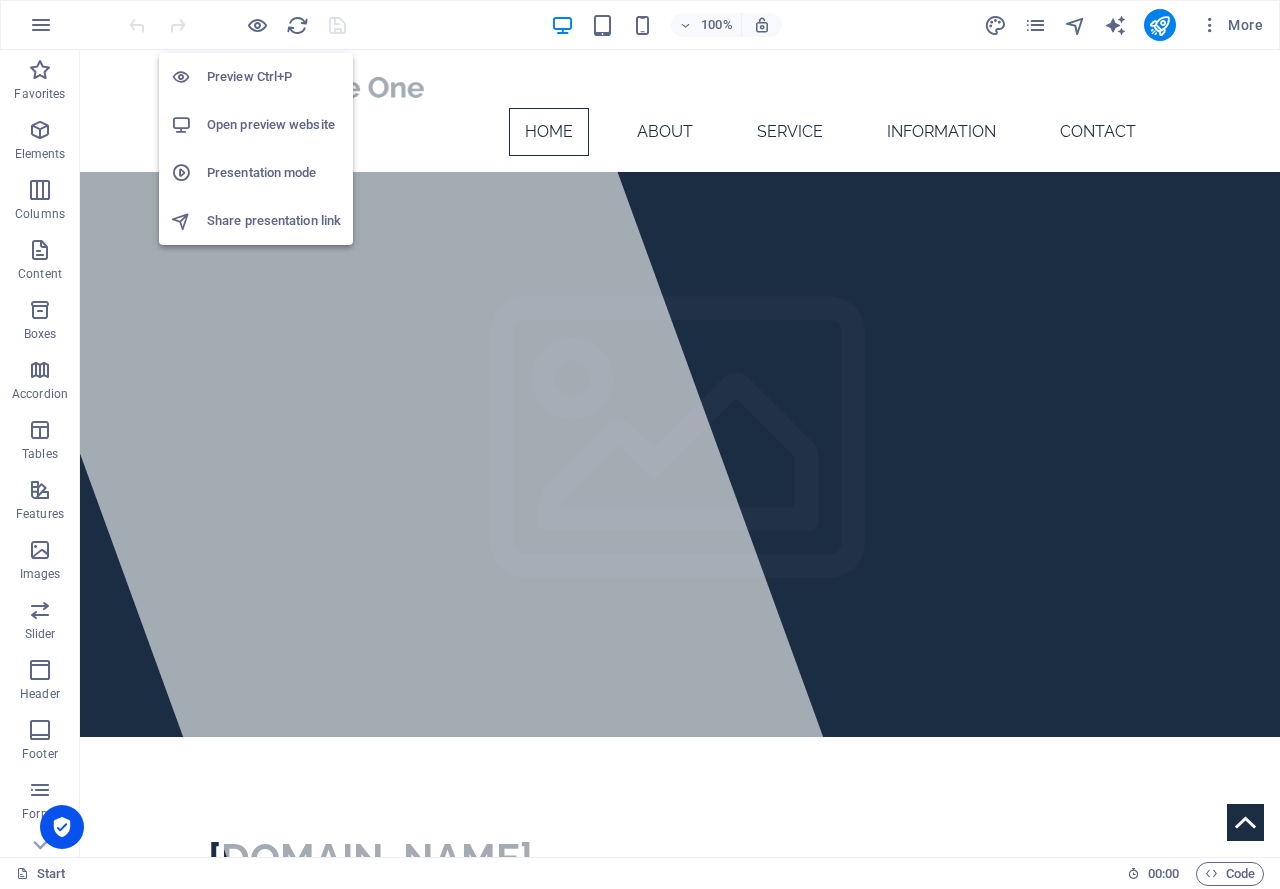 click on "Open preview website" at bounding box center [274, 125] 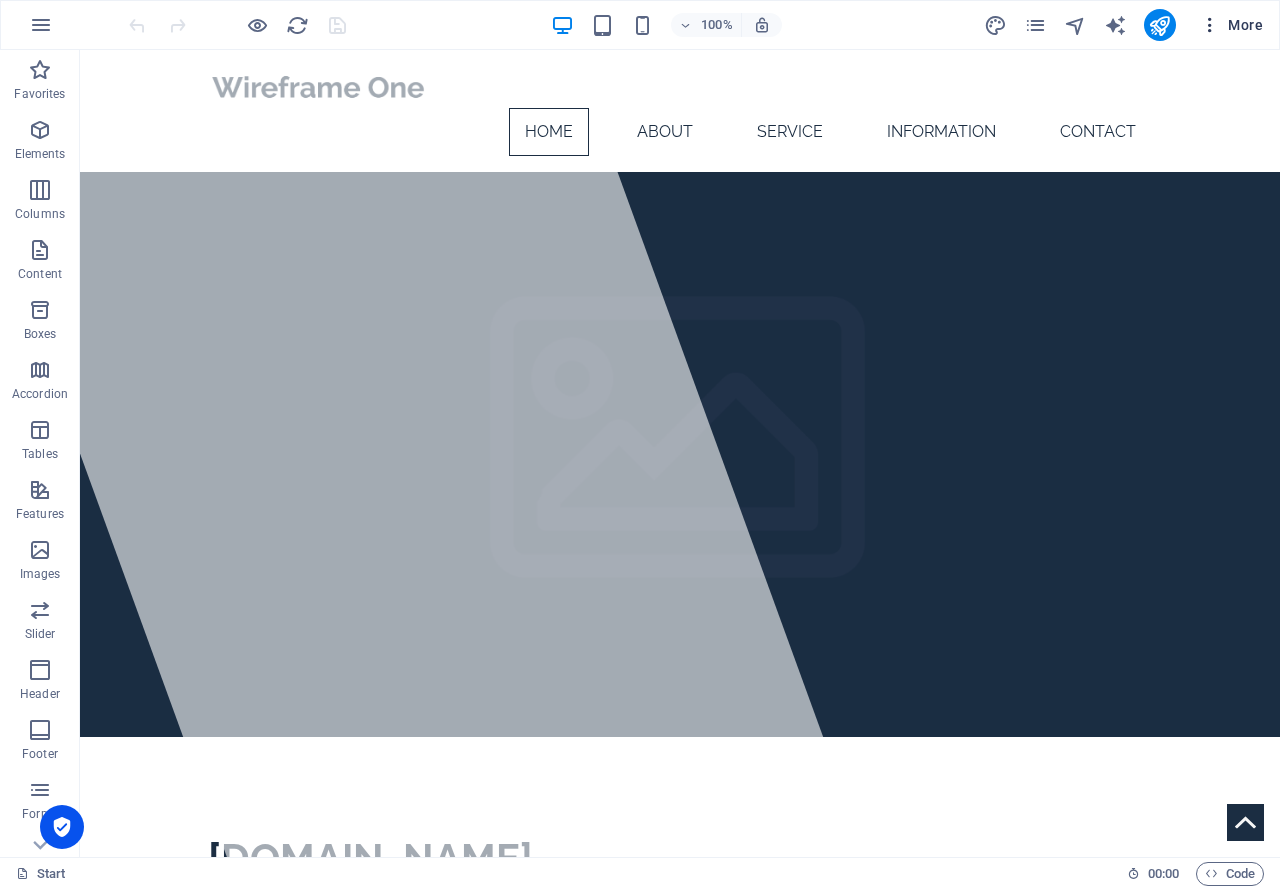 click on "More" at bounding box center (1231, 25) 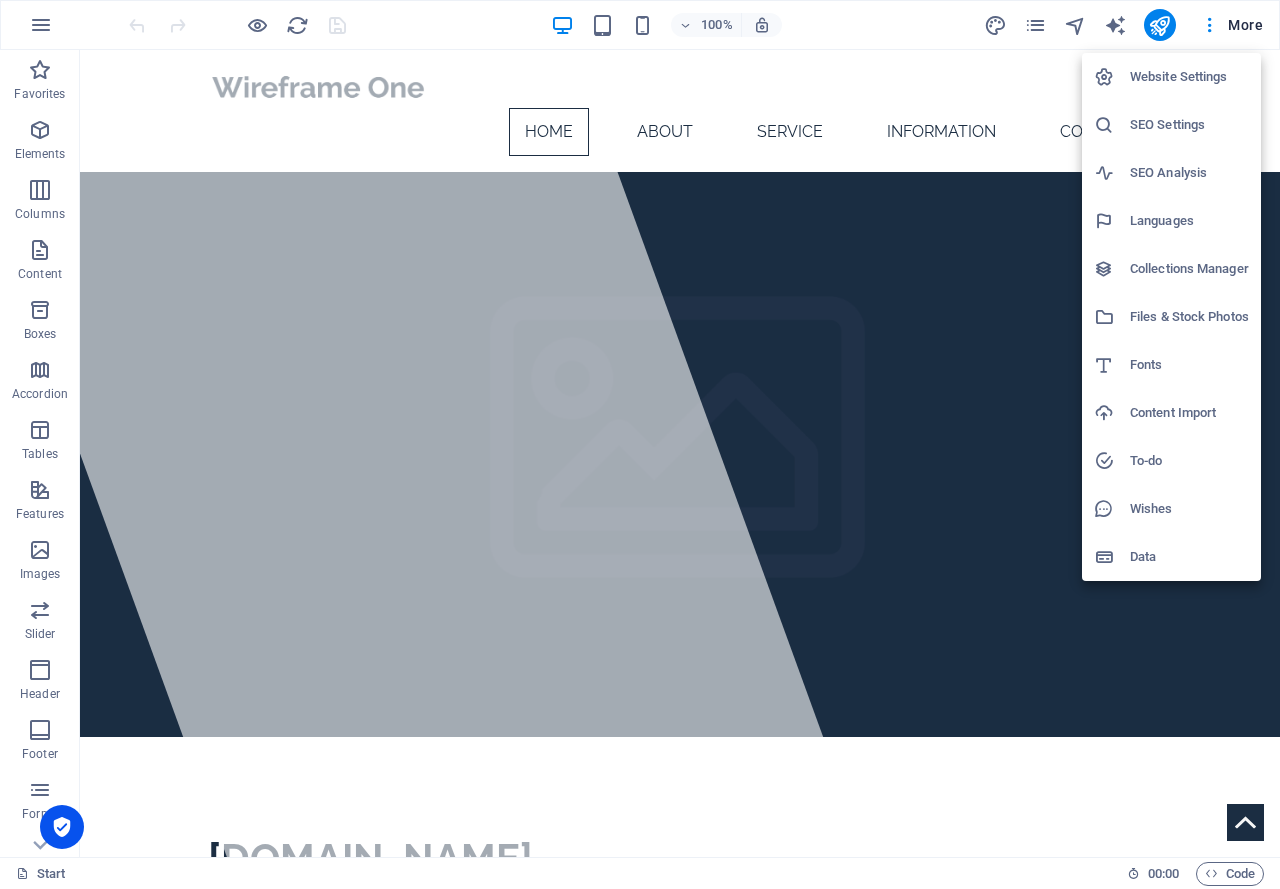 click on "Data" at bounding box center [1171, 557] 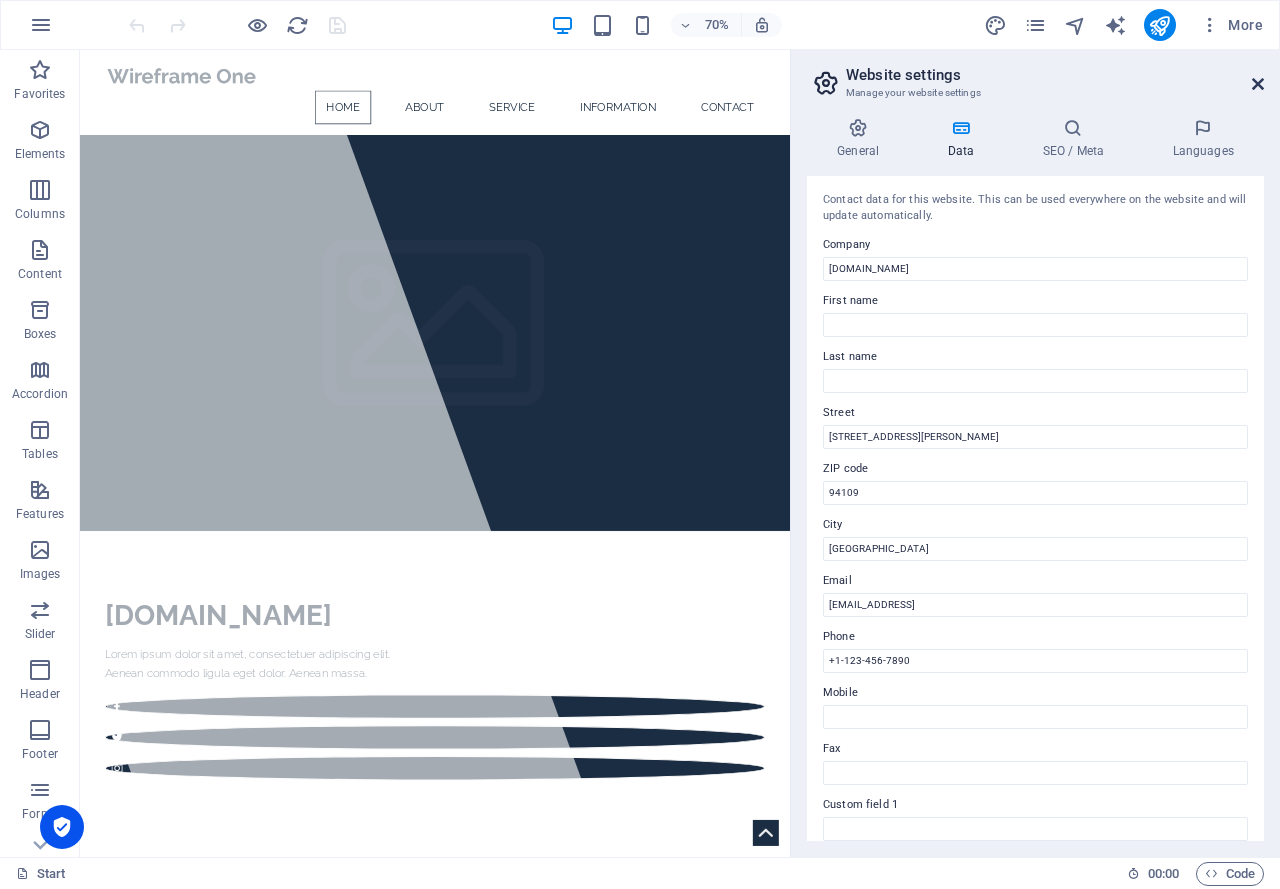 drag, startPoint x: 1259, startPoint y: 83, endPoint x: 1179, endPoint y: 5, distance: 111.73182 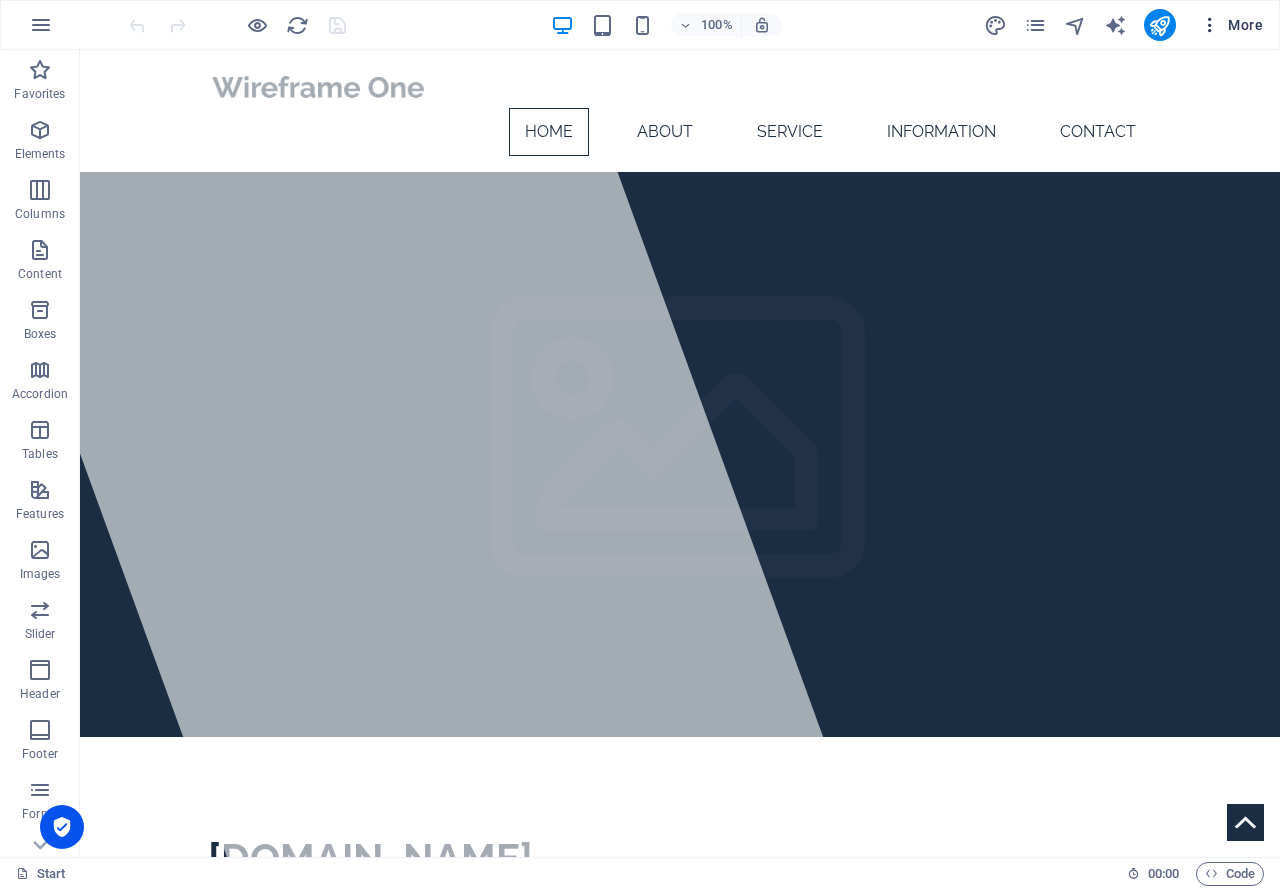 click on "More" at bounding box center (1231, 25) 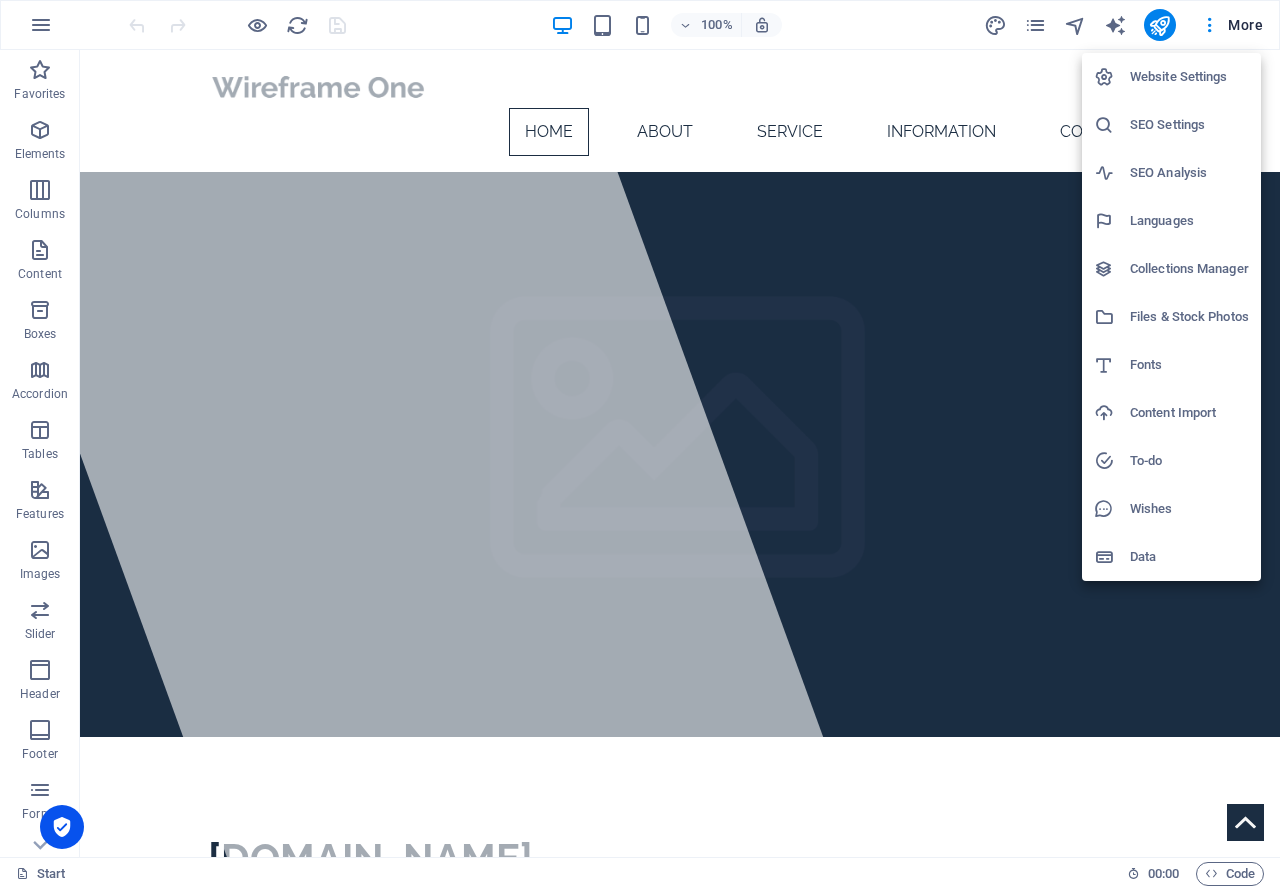 click on "Website Settings" at bounding box center [1189, 77] 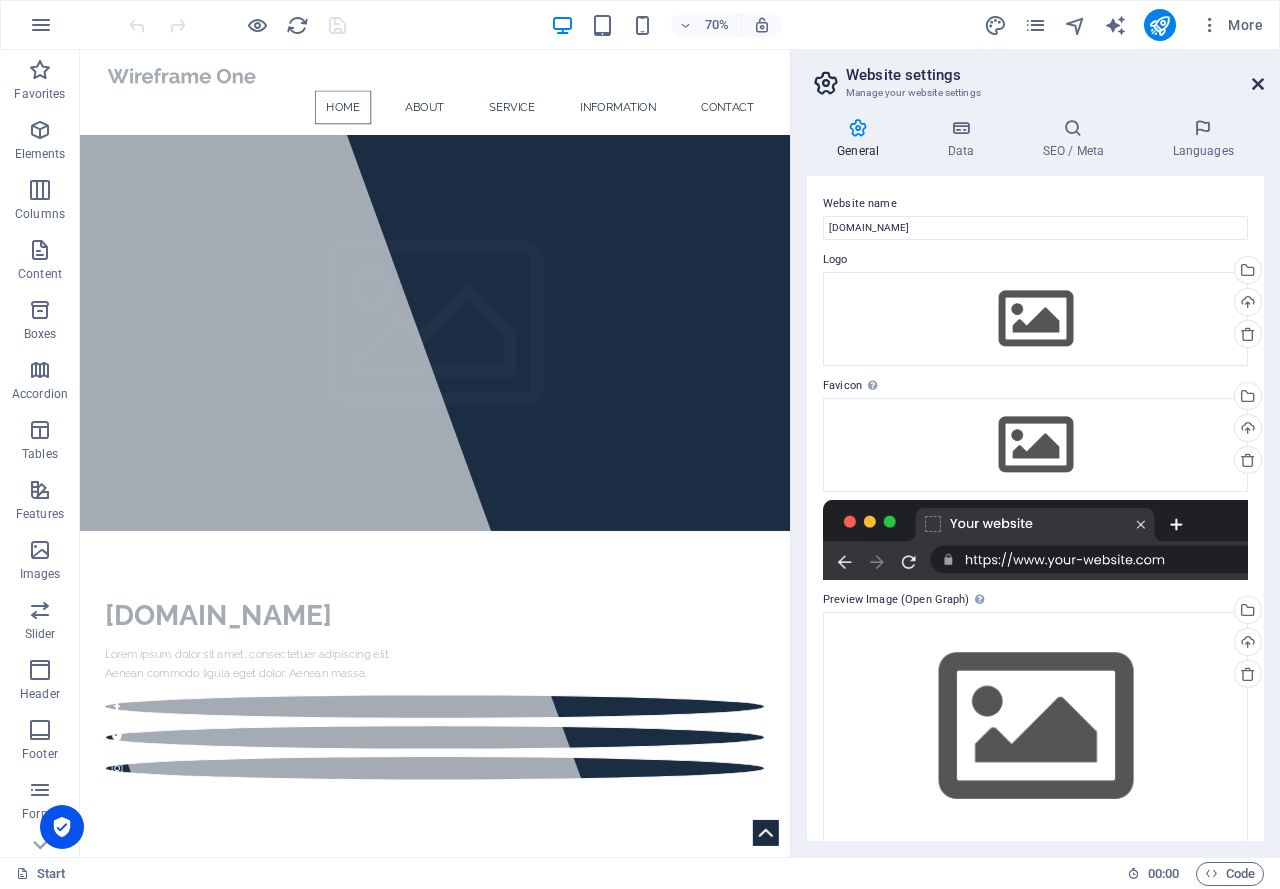 click at bounding box center [1258, 84] 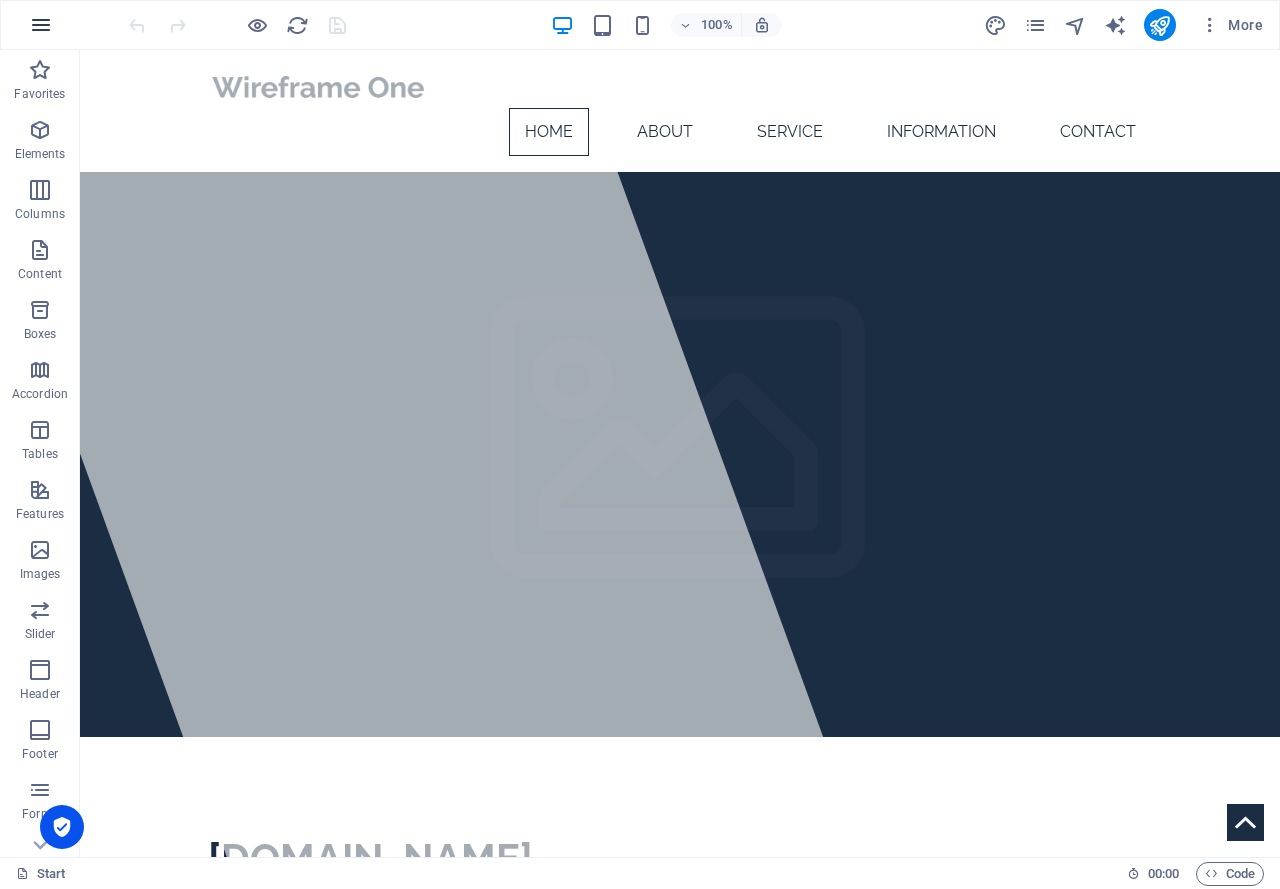 click at bounding box center [41, 25] 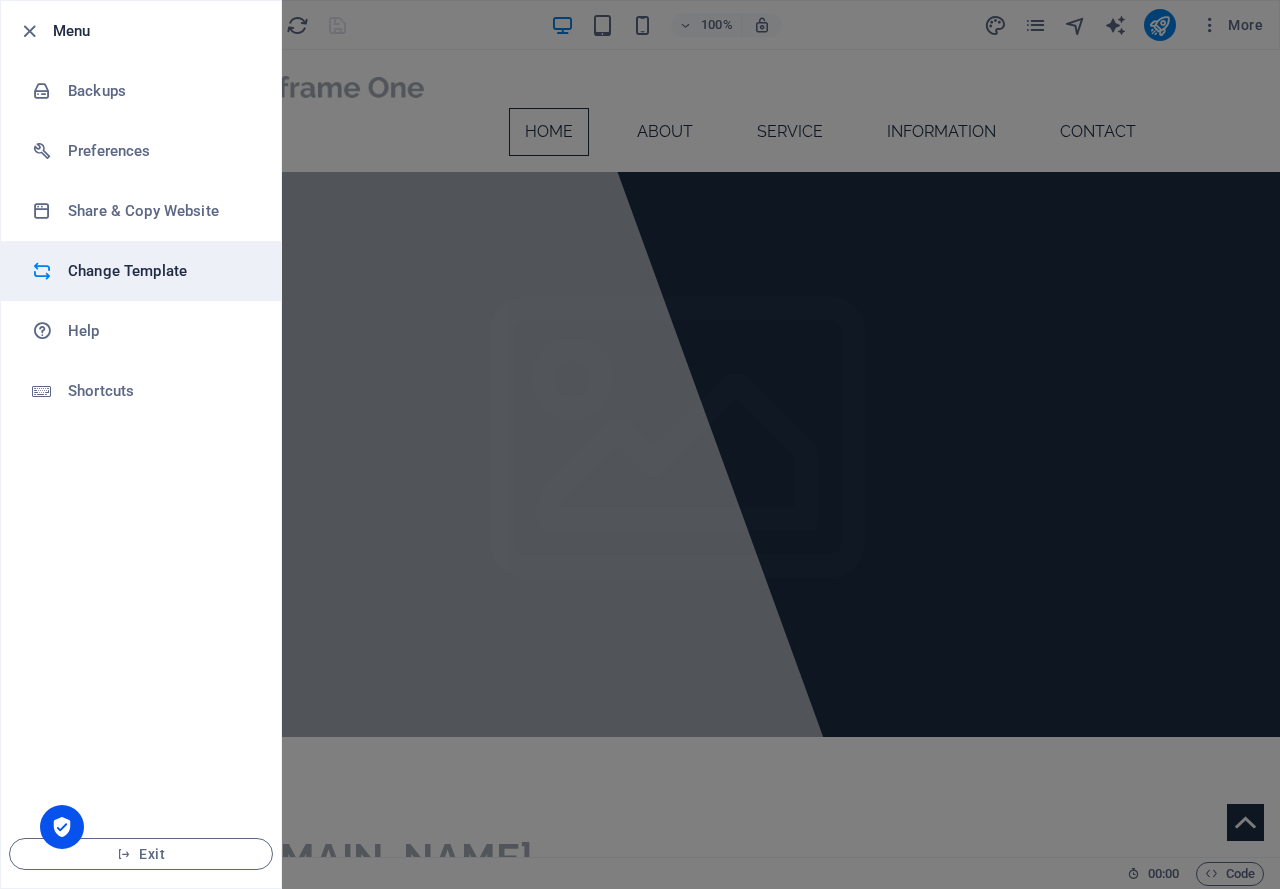 click on "Change Template" at bounding box center [160, 271] 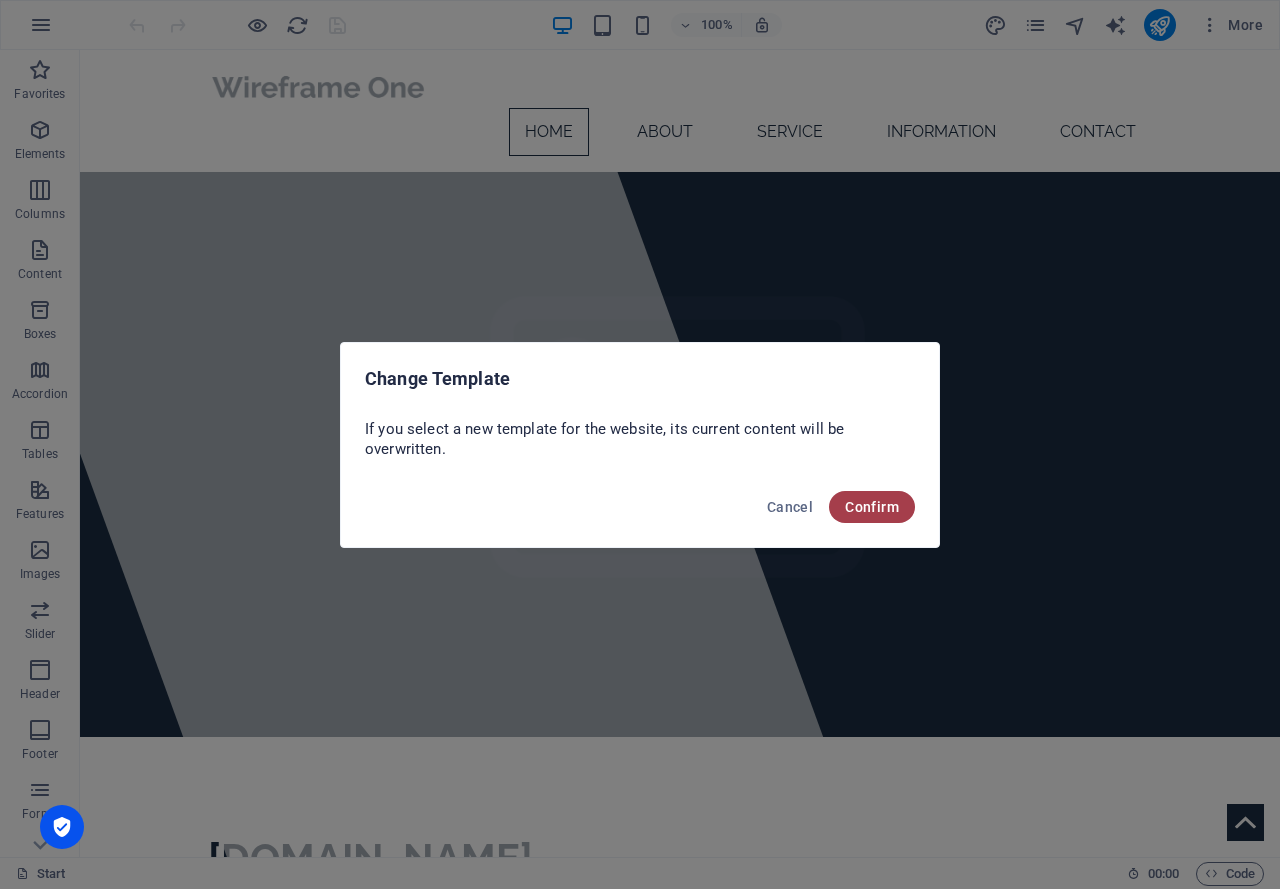 click on "Confirm" at bounding box center [872, 507] 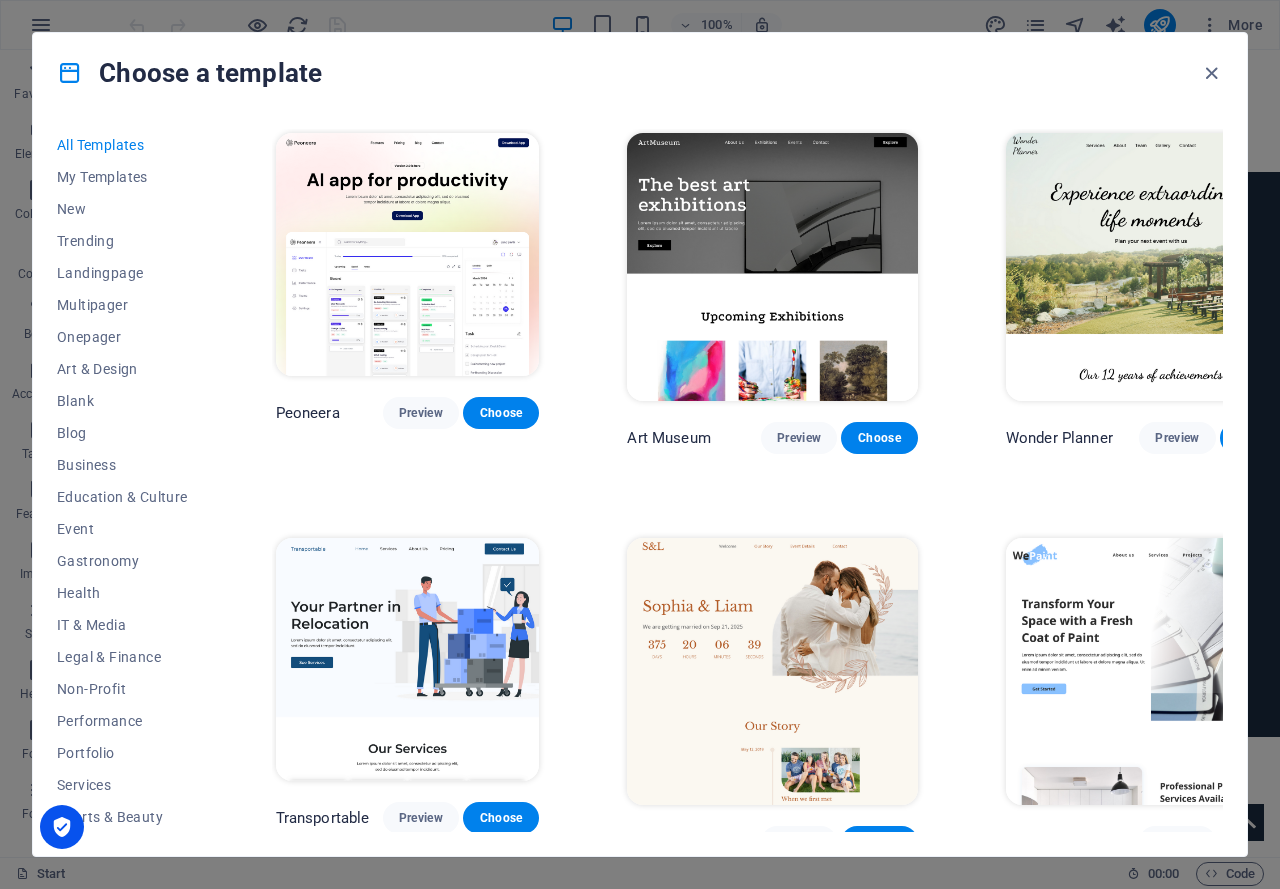 click at bounding box center [408, 659] 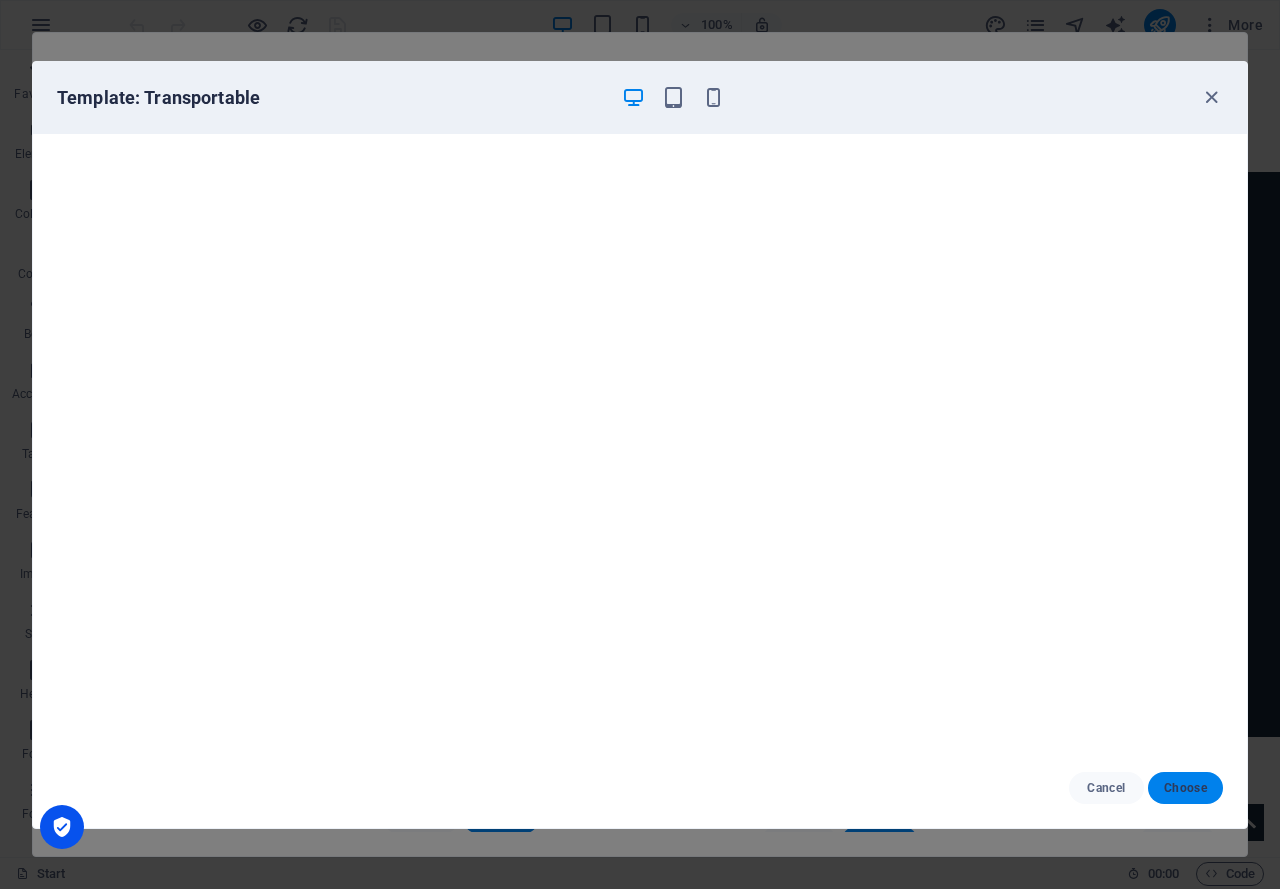 click on "Choose" at bounding box center (1185, 788) 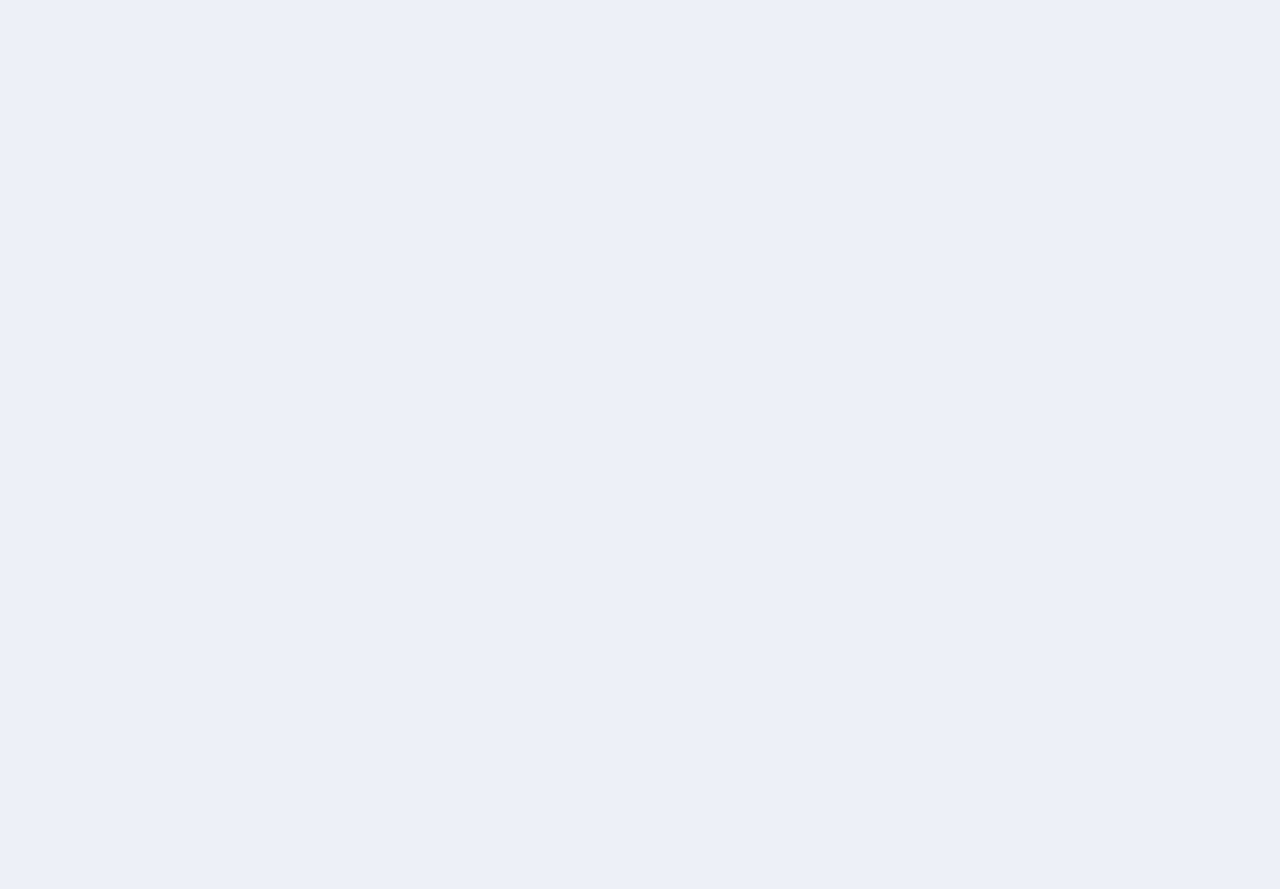 scroll, scrollTop: 0, scrollLeft: 0, axis: both 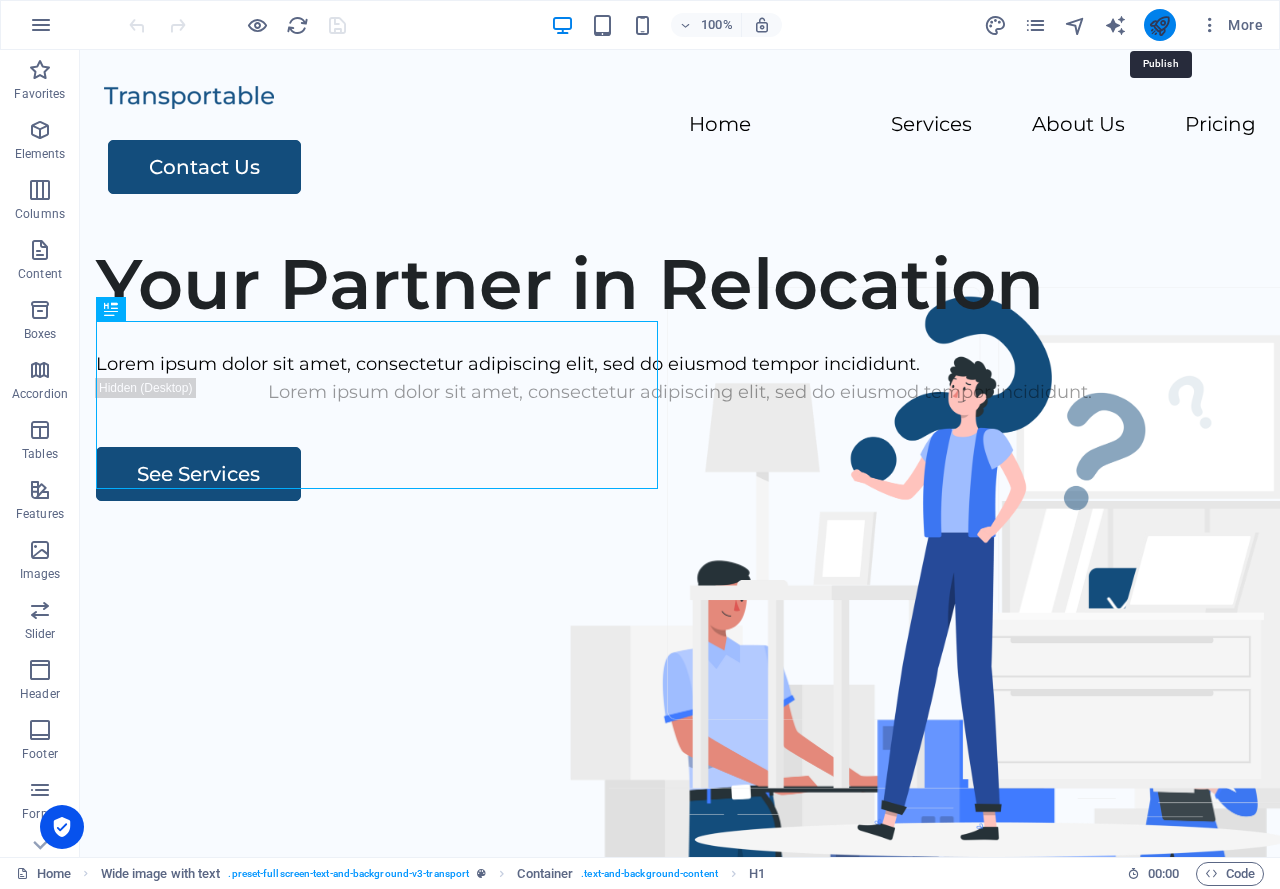 click at bounding box center (1159, 25) 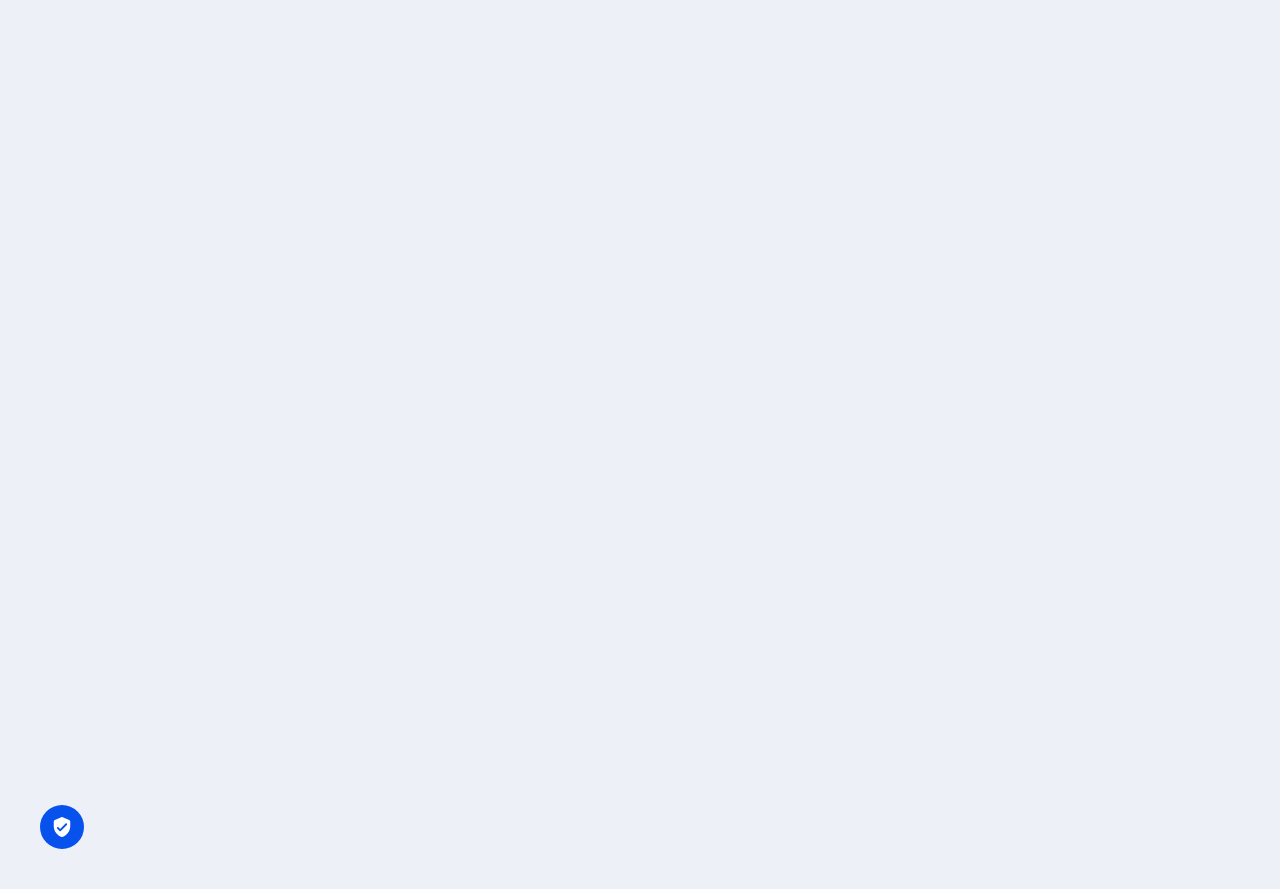 scroll, scrollTop: 0, scrollLeft: 0, axis: both 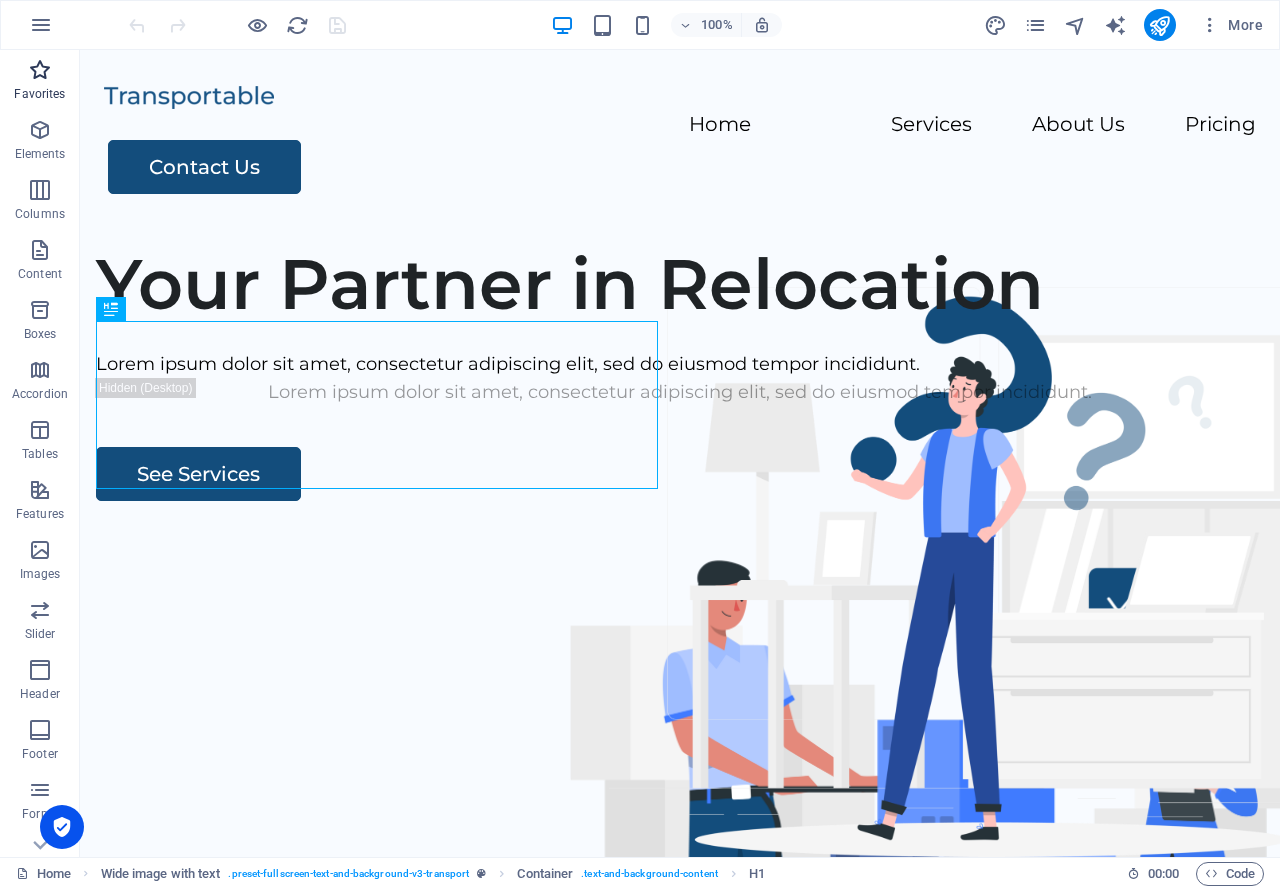 click at bounding box center (40, 70) 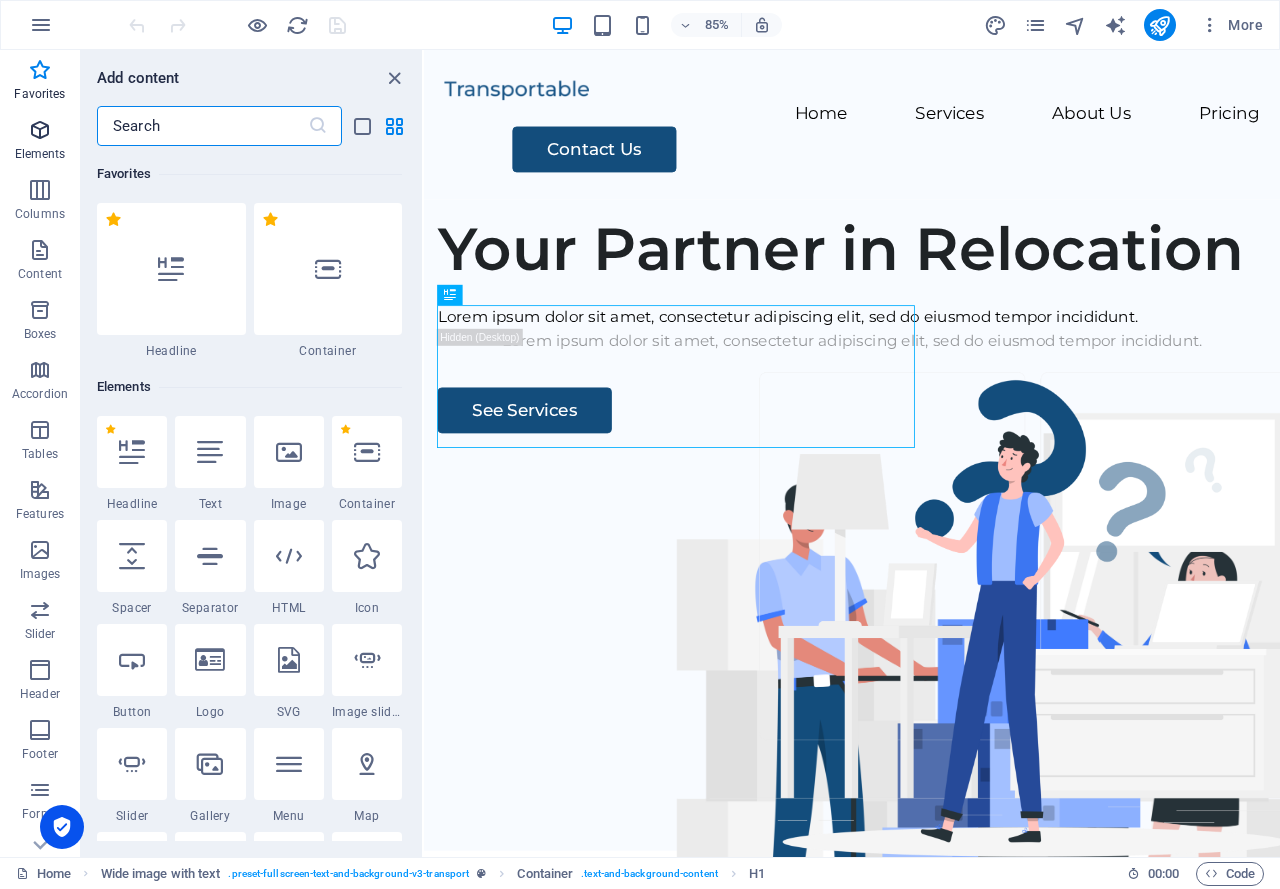 click on "Elements" at bounding box center (40, 140) 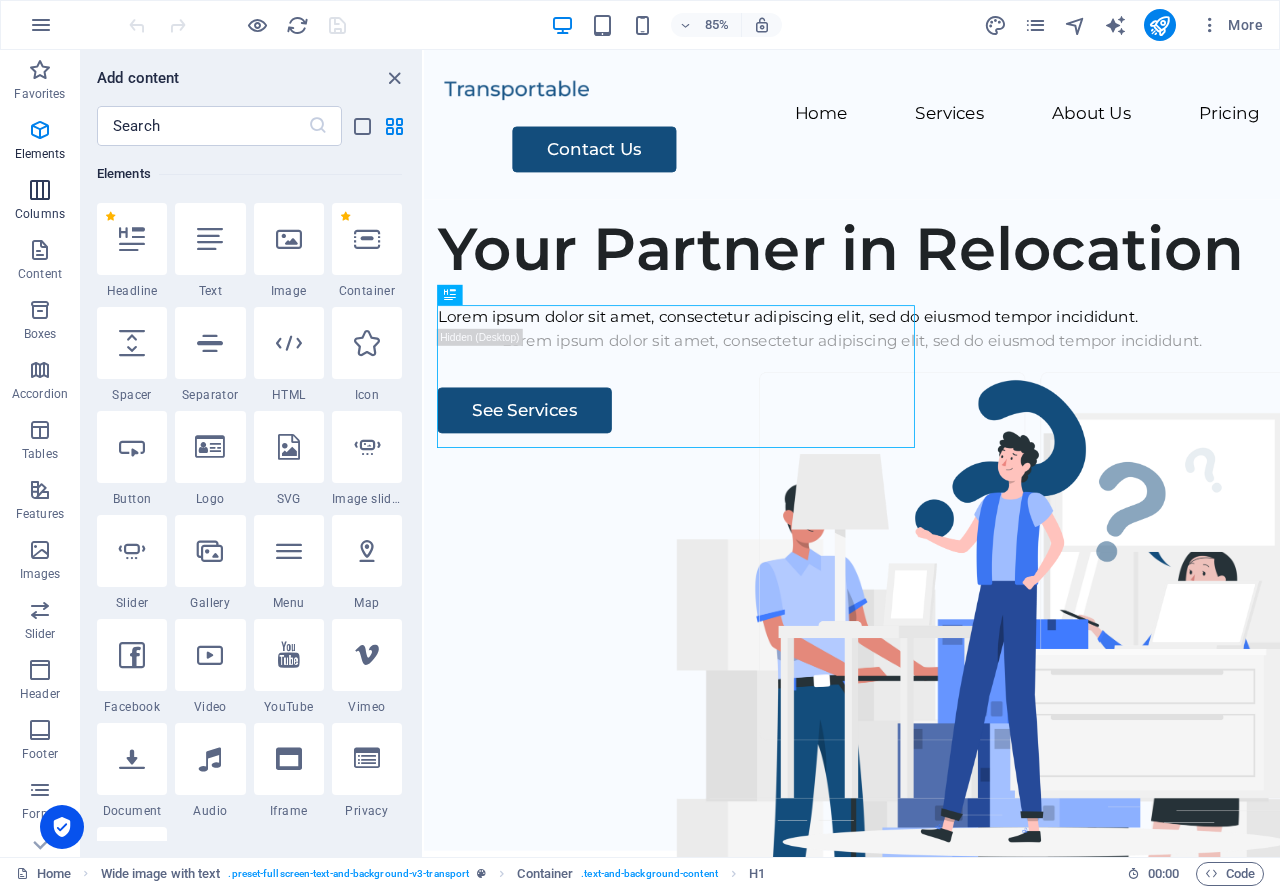 click at bounding box center (40, 190) 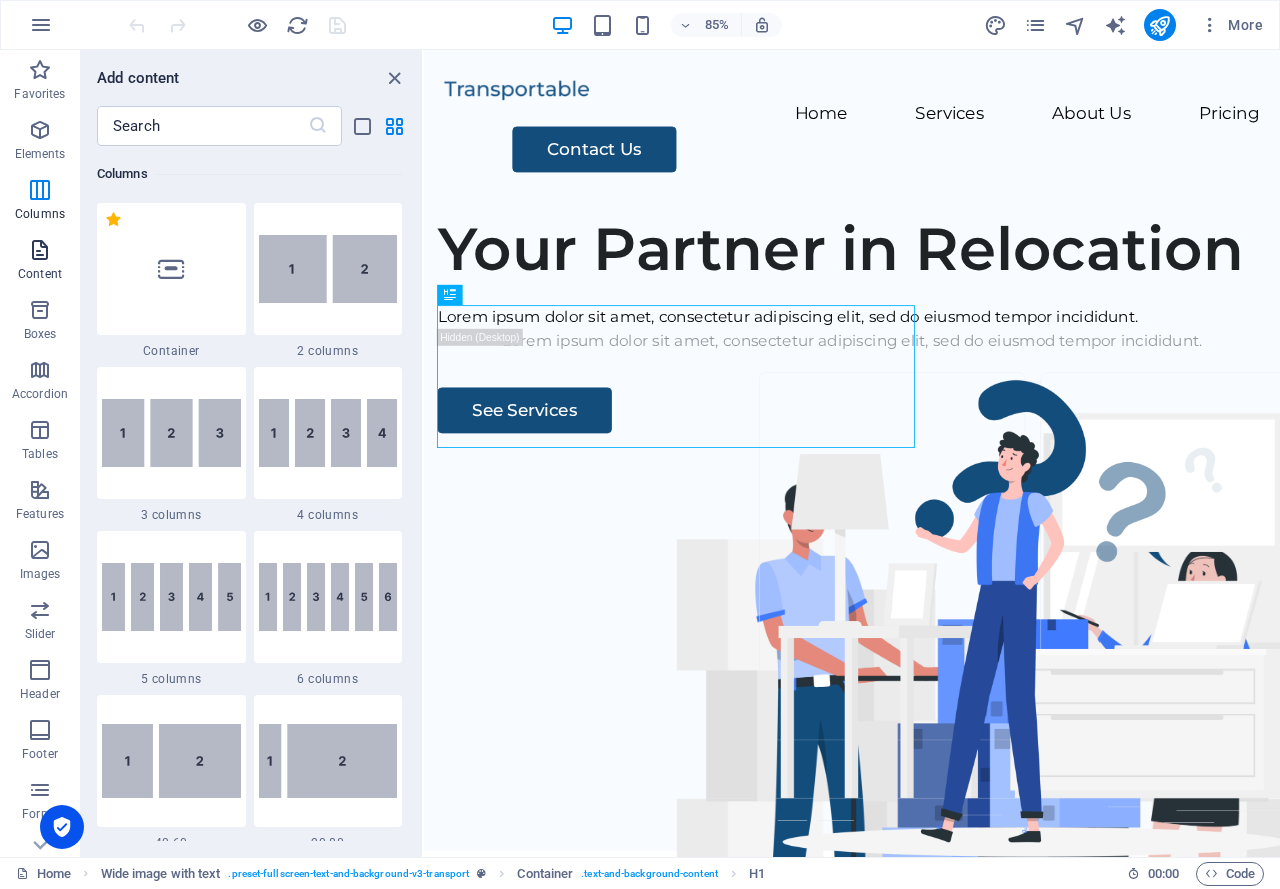 click at bounding box center [40, 250] 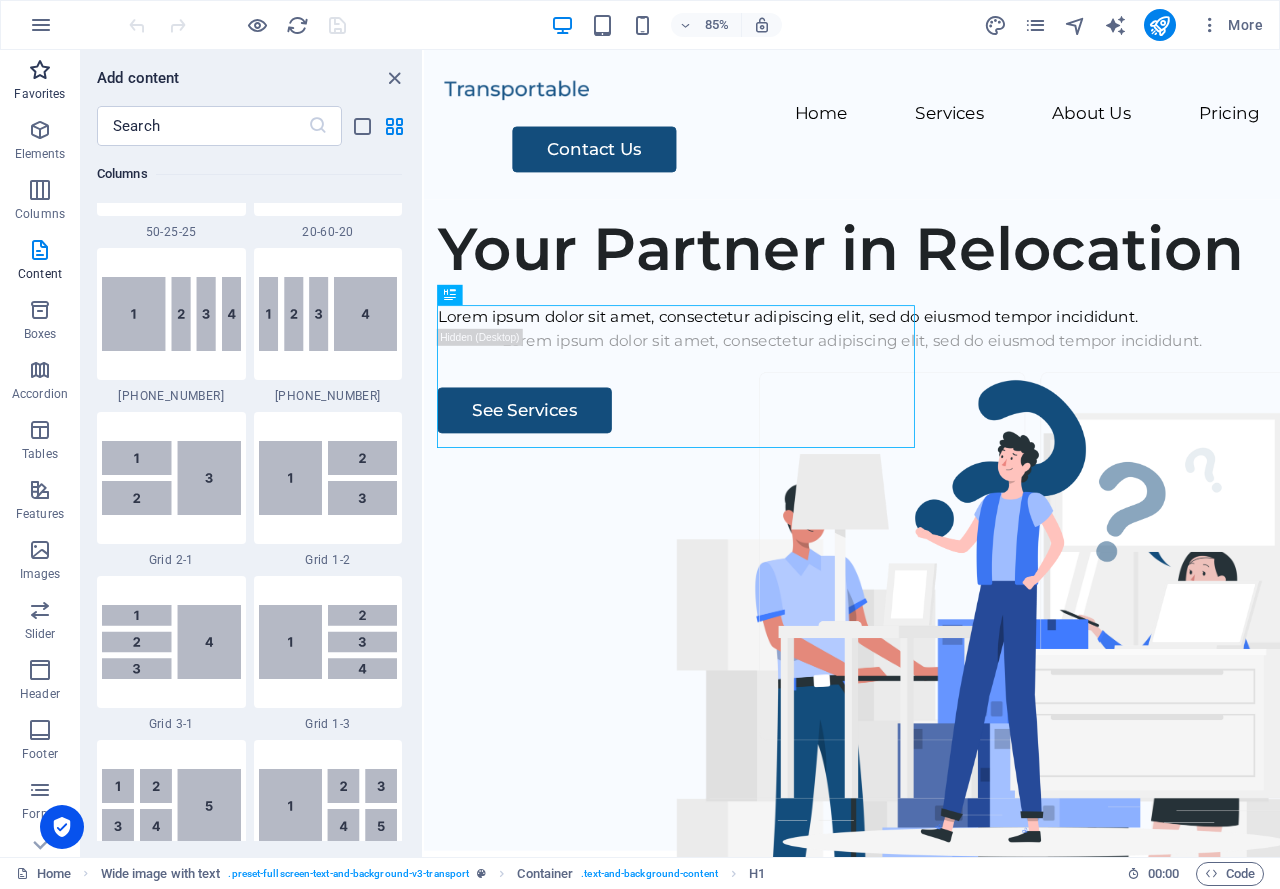 scroll, scrollTop: 3401, scrollLeft: 0, axis: vertical 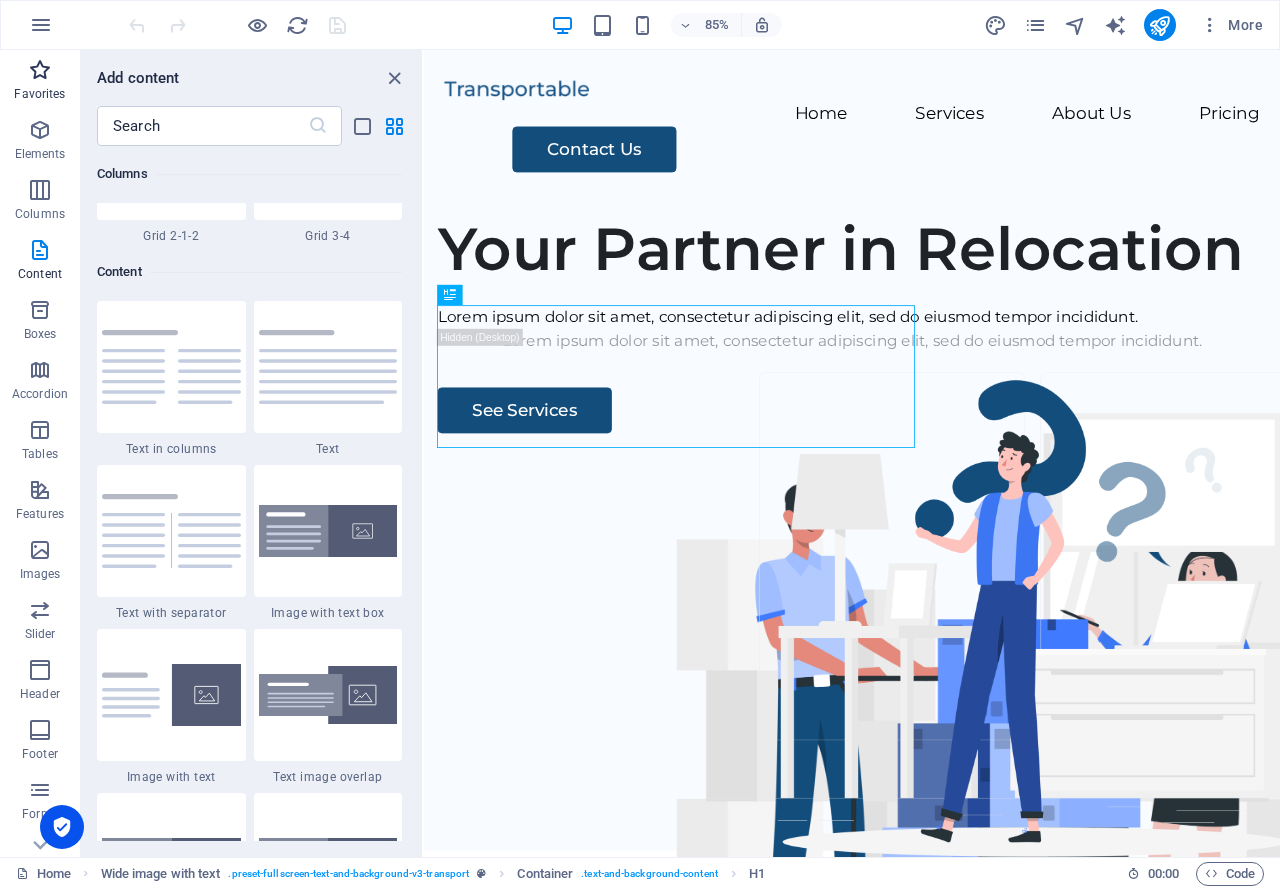 type 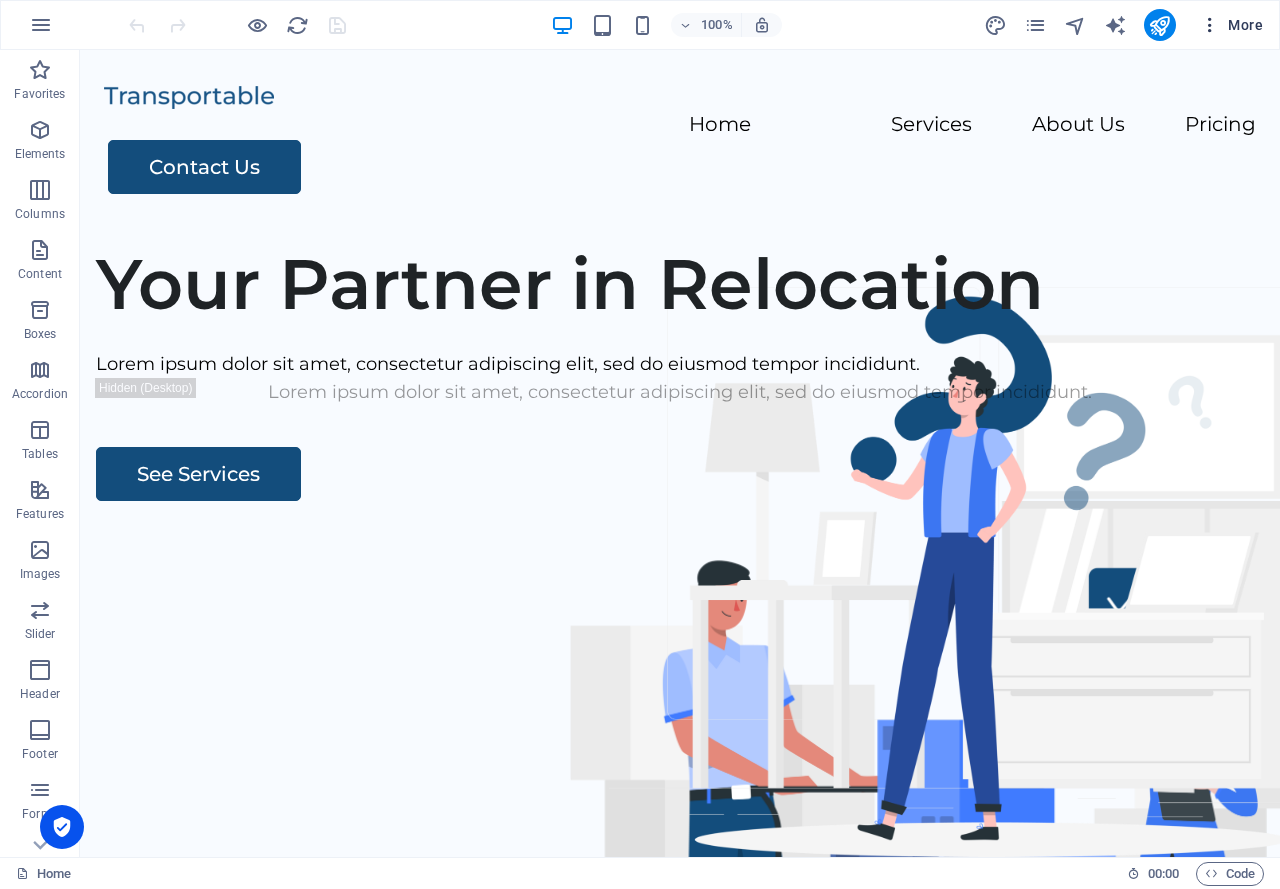 click on "More" at bounding box center [1231, 25] 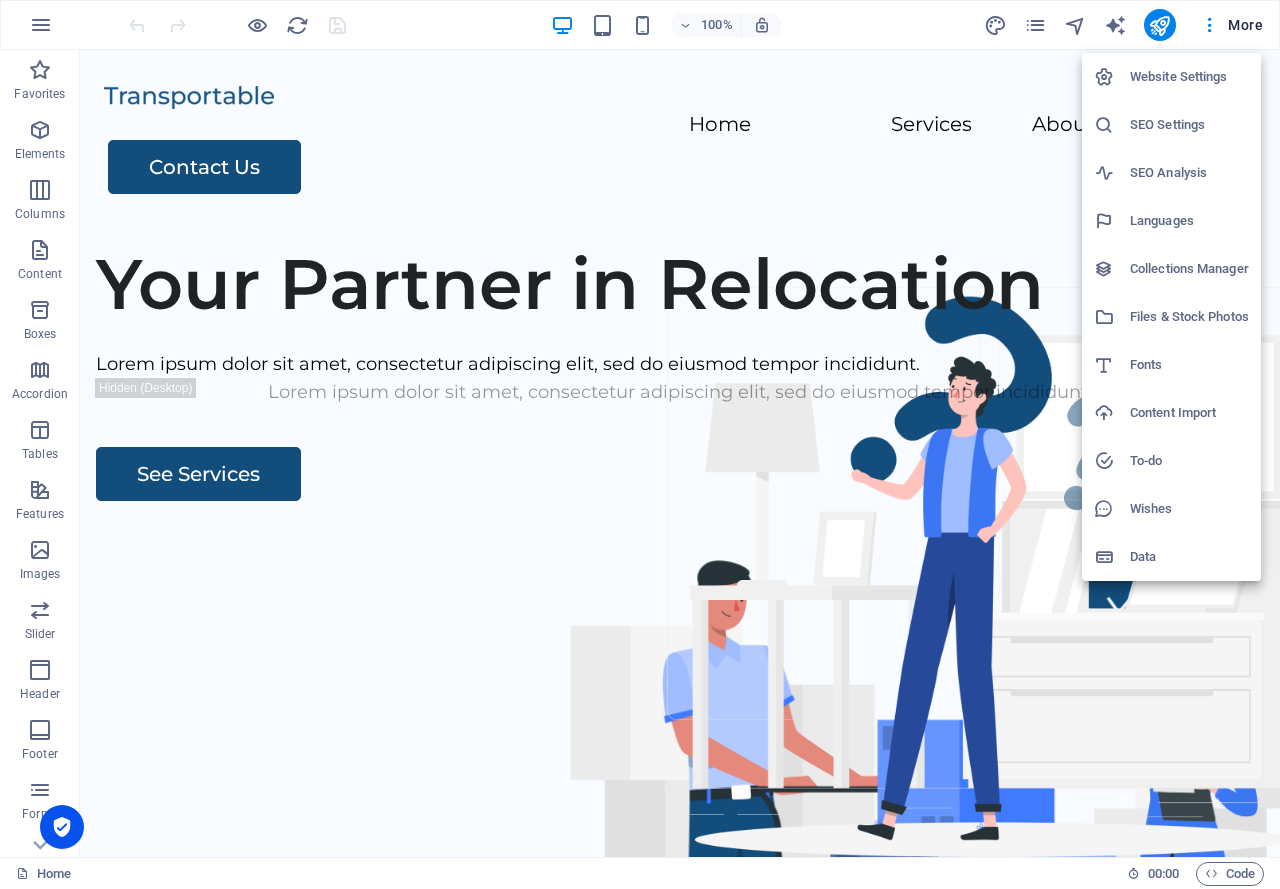 click on "SEO Settings" at bounding box center [1189, 125] 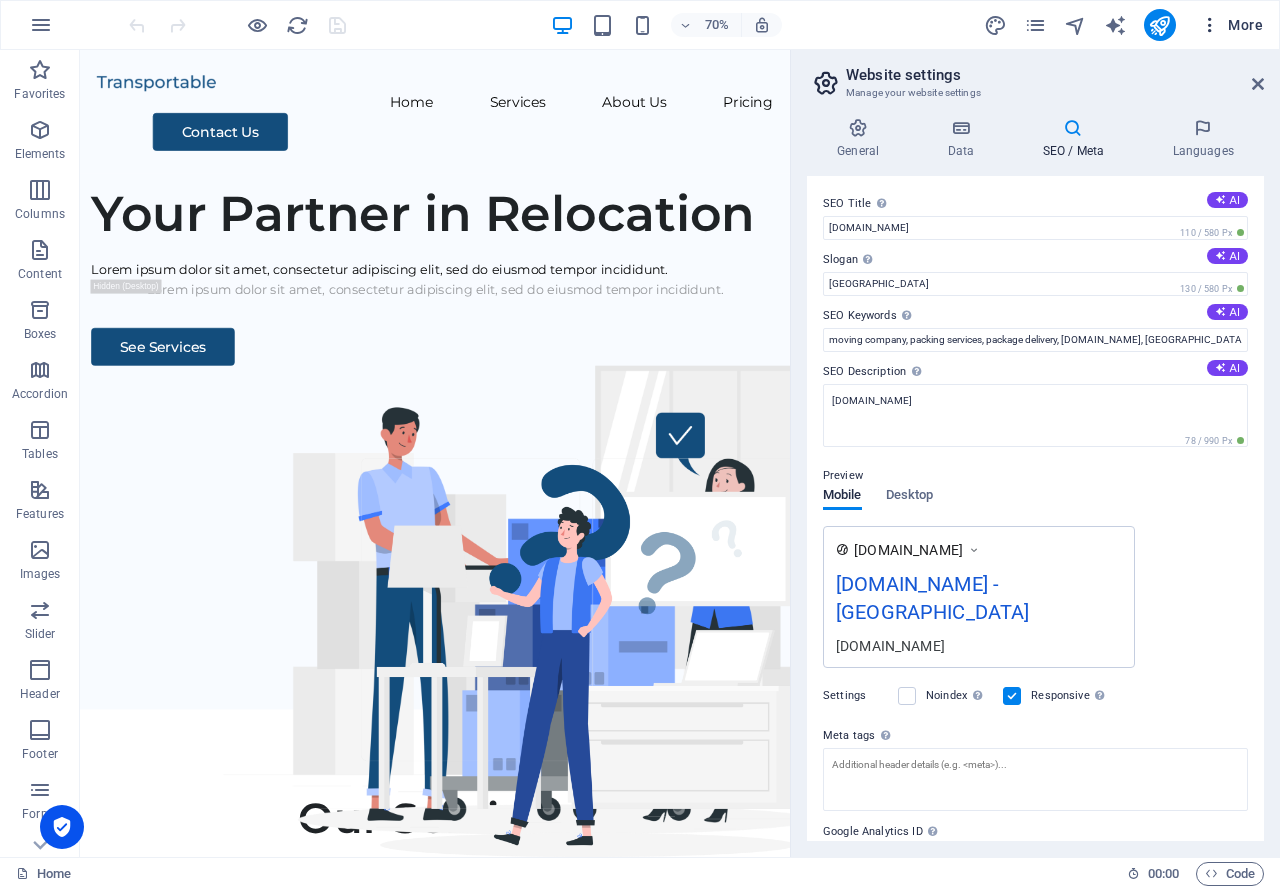 click on "More" at bounding box center (1231, 25) 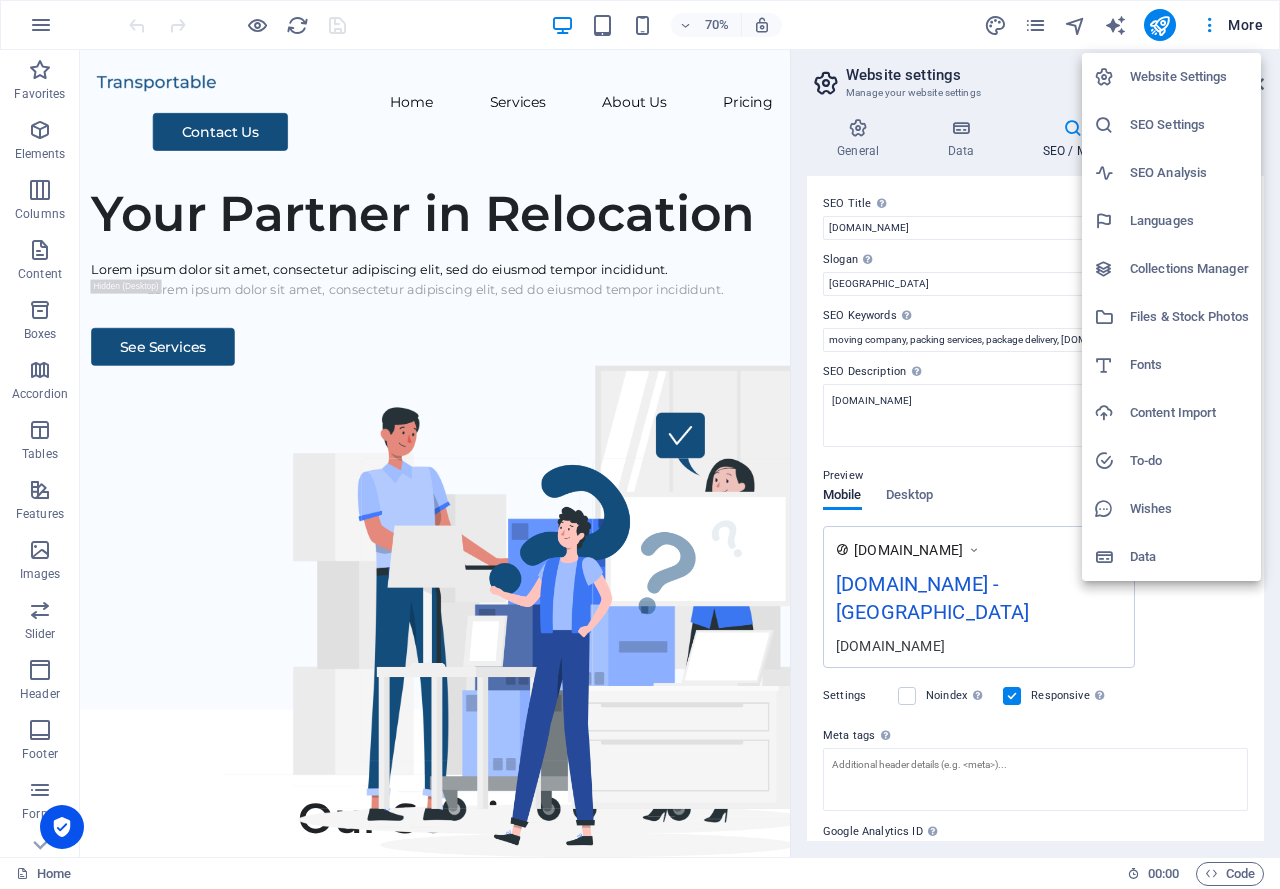 click at bounding box center [640, 444] 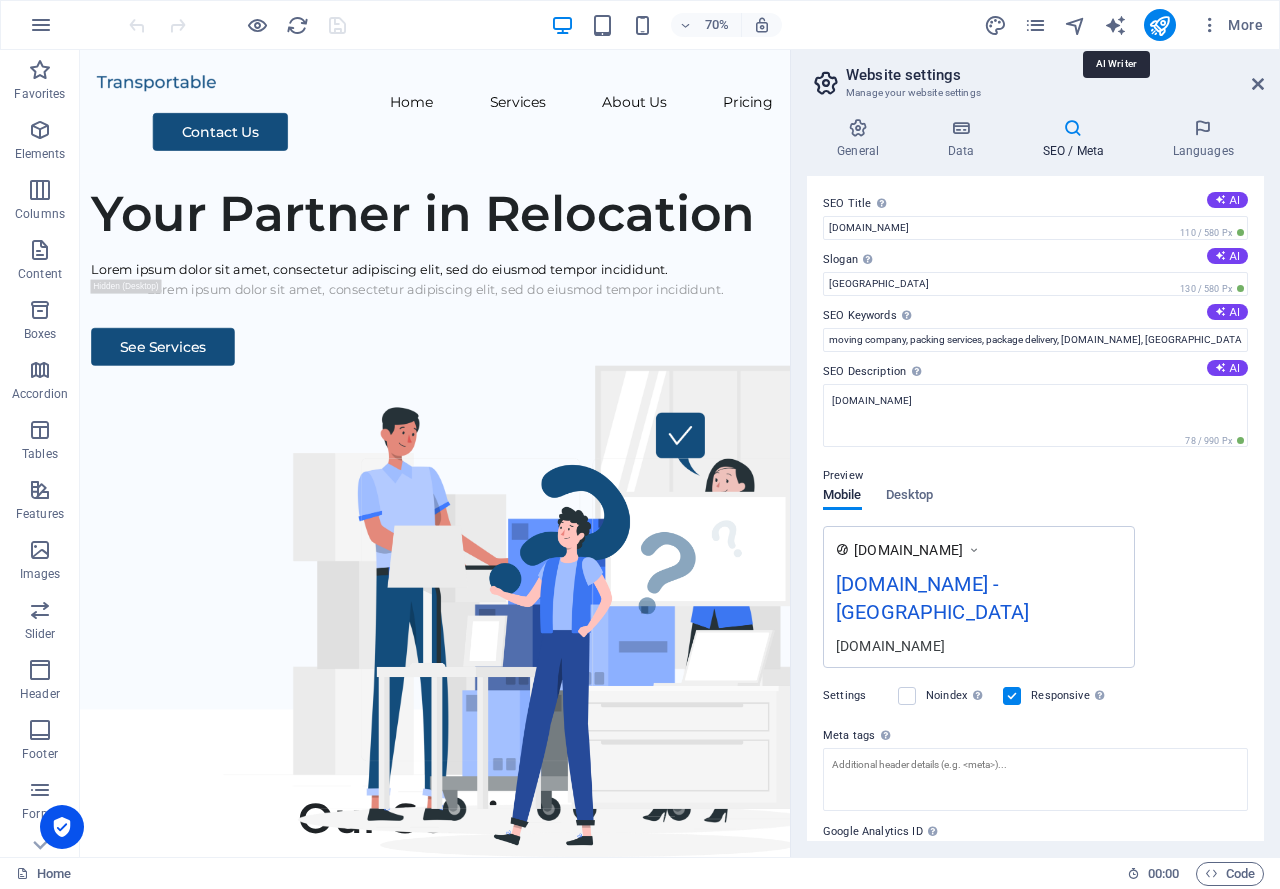 click at bounding box center (1115, 25) 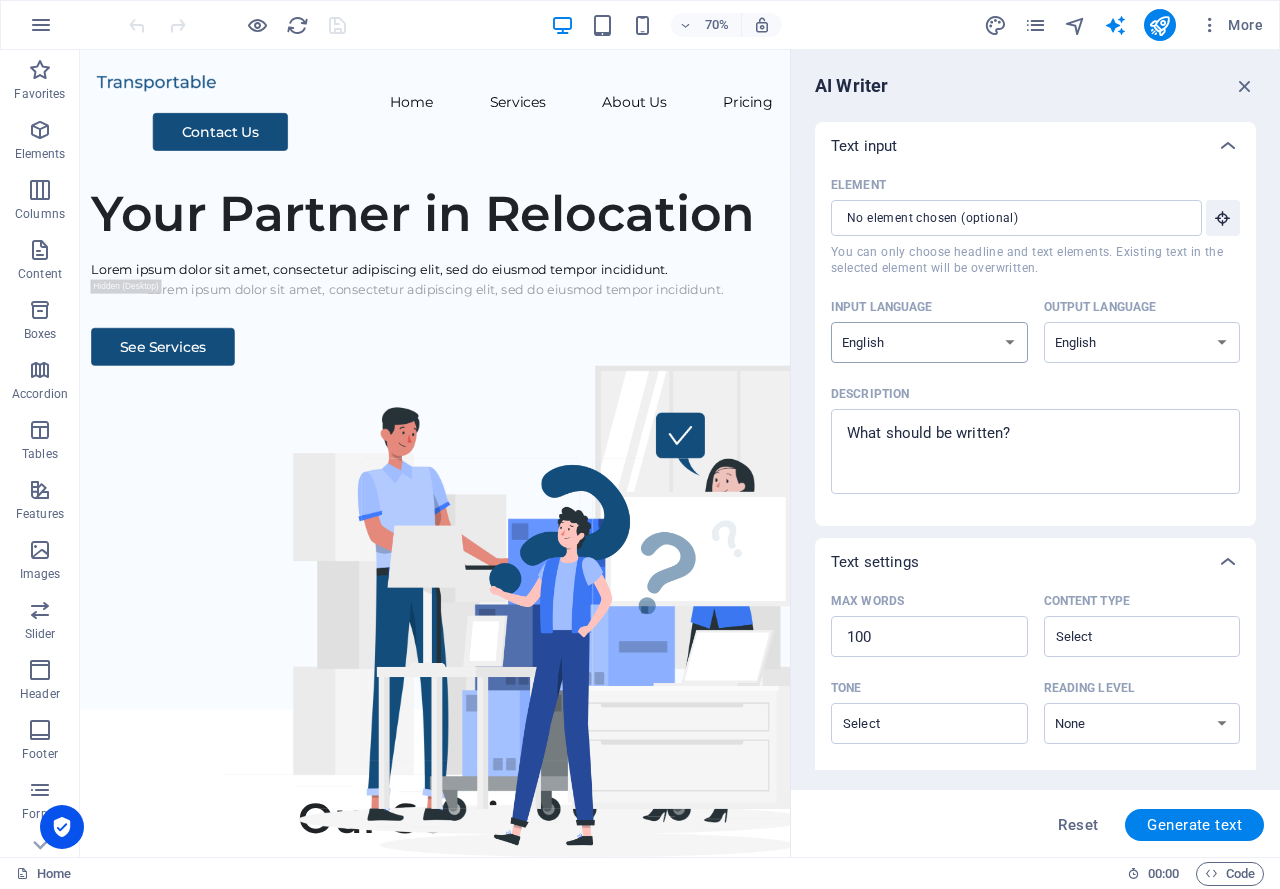click on "Albanian Arabic Armenian Awadhi Azerbaijani Bashkir Basque Belarusian Bengali Bhojpuri Bosnian Brazilian Portuguese Bulgarian Cantonese (Yue) Catalan Chhattisgarhi Chinese Croatian Czech Danish Dogri Dutch English Estonian Faroese Finnish French Galician Georgian German Greek Gujarati Haryanvi Hindi Hungarian Indonesian Irish Italian Japanese Javanese Kannada Kashmiri Kazakh Konkani Korean Kyrgyz Latvian Lithuanian Macedonian Maithili Malay Maltese Mandarin Mandarin Chinese Marathi Marwari Min Nan Moldovan Mongolian Montenegrin Nepali Norwegian Oriya Pashto Persian (Farsi) Polish Portuguese Punjabi Rajasthani Romanian Russian Sanskrit Santali Serbian Sindhi Sinhala Slovak Slovene Slovenian Spanish Ukrainian Urdu Uzbek Vietnamese Welsh Wu" at bounding box center [929, 342] 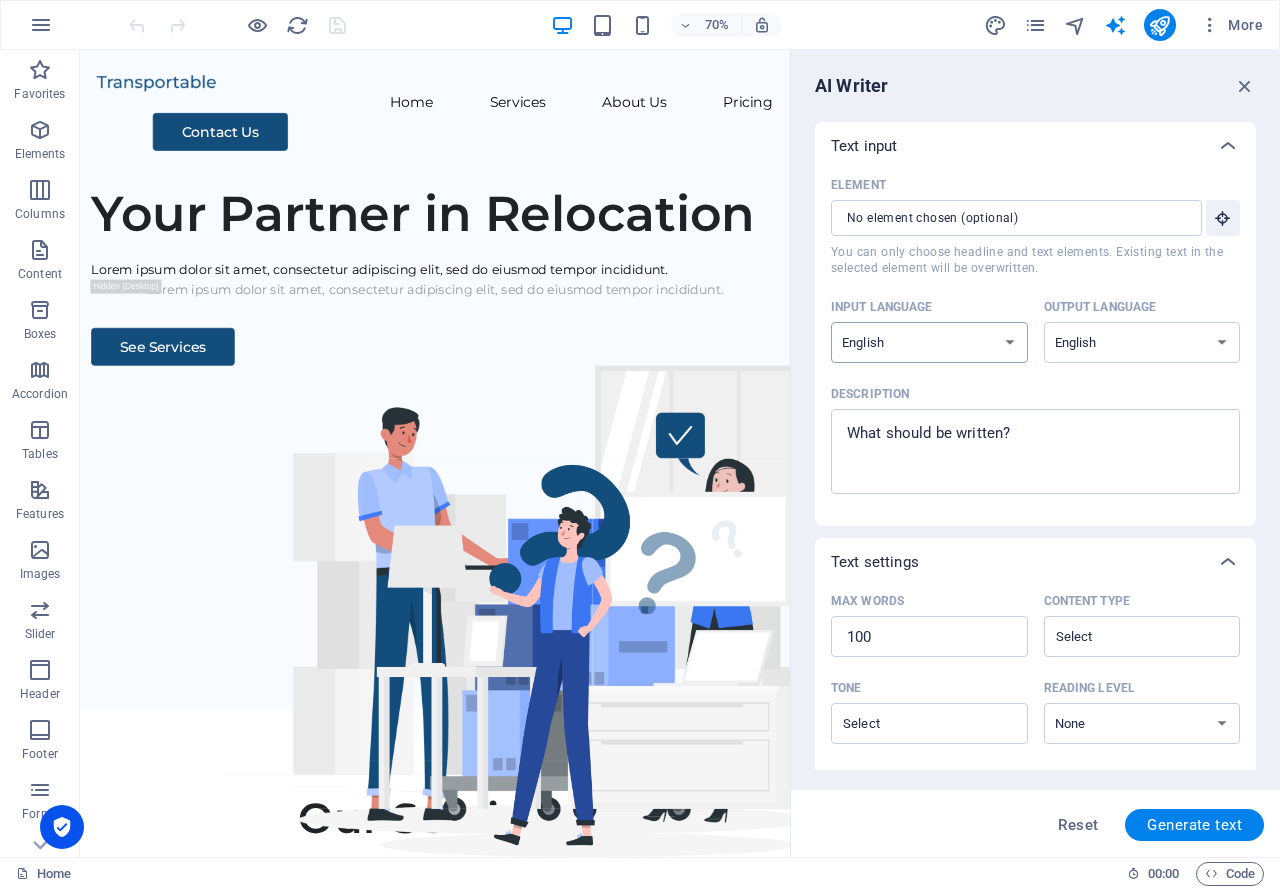 select on "Spanish" 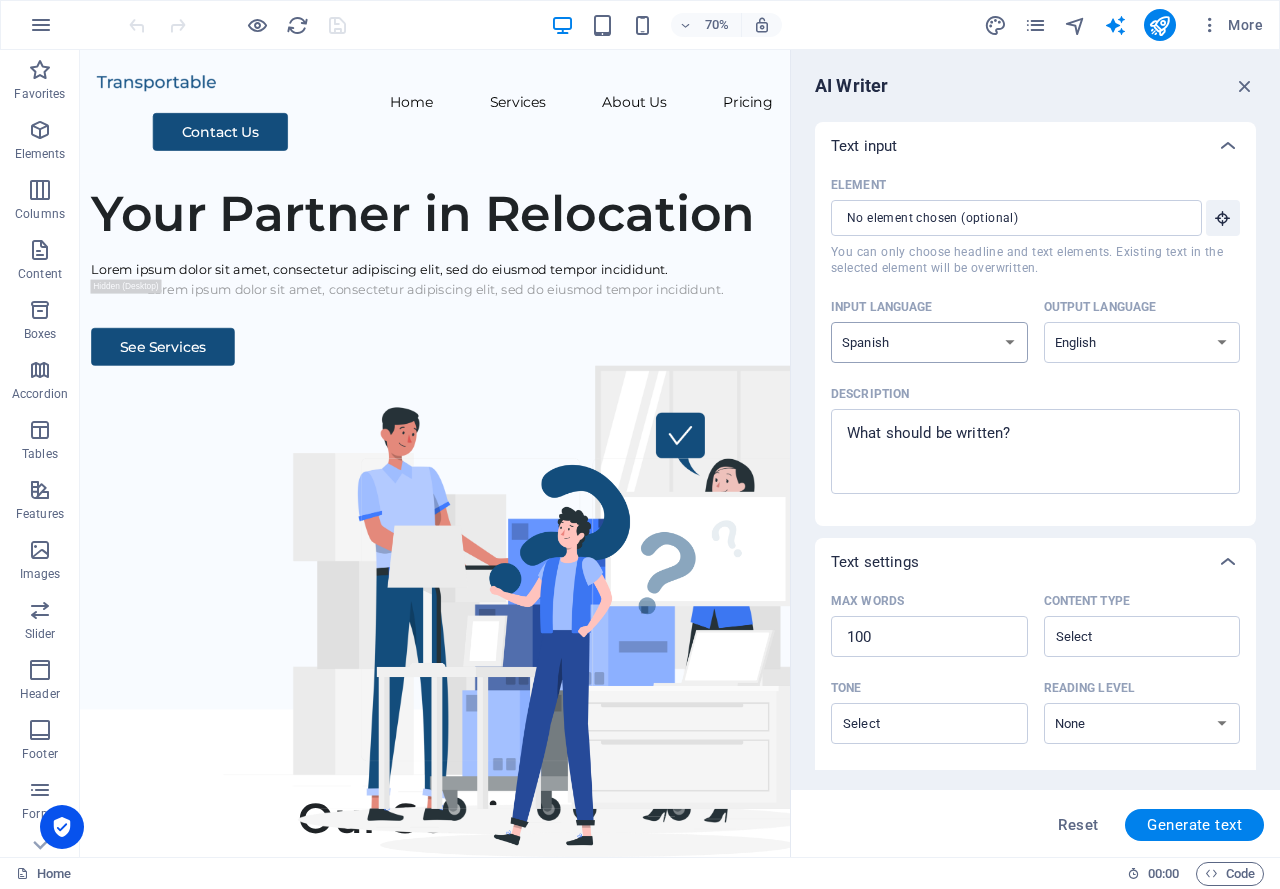 click on "Albanian Arabic Armenian Awadhi Azerbaijani Bashkir Basque Belarusian Bengali Bhojpuri Bosnian Brazilian Portuguese Bulgarian Cantonese (Yue) Catalan Chhattisgarhi Chinese Croatian Czech Danish Dogri Dutch English Estonian Faroese Finnish French Galician Georgian German Greek Gujarati Haryanvi Hindi Hungarian Indonesian Irish Italian Japanese Javanese Kannada Kashmiri Kazakh Konkani Korean Kyrgyz Latvian Lithuanian Macedonian Maithili Malay Maltese Mandarin Mandarin Chinese Marathi Marwari Min Nan Moldovan Mongolian Montenegrin Nepali Norwegian Oriya Pashto Persian (Farsi) Polish Portuguese Punjabi Rajasthani Romanian Russian Sanskrit Santali Serbian Sindhi Sinhala Slovak Slovene Slovenian Spanish Ukrainian Urdu Uzbek Vietnamese Welsh Wu" at bounding box center (929, 342) 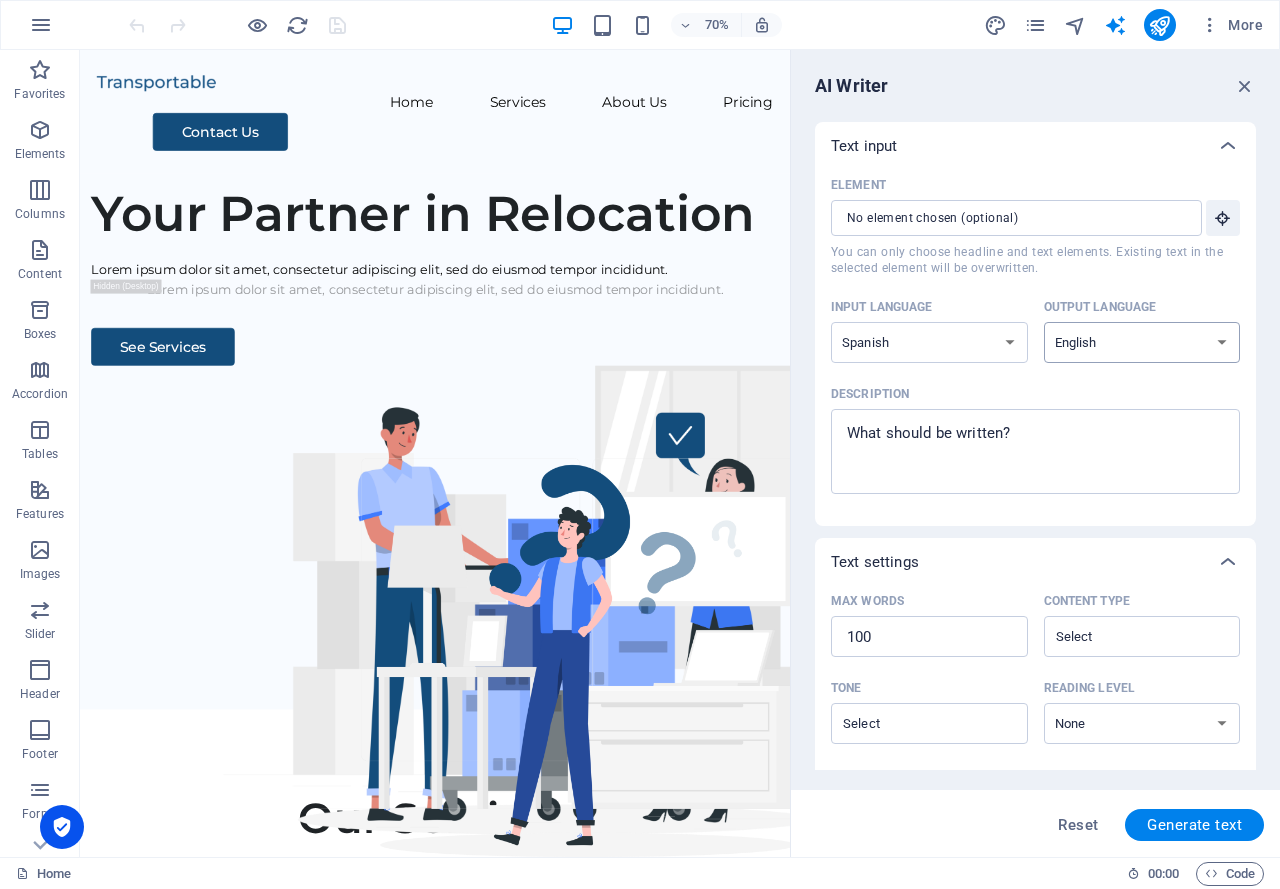 click on "Albanian Arabic Armenian Awadhi Azerbaijani Bashkir Basque Belarusian Bengali Bhojpuri Bosnian Brazilian Portuguese Bulgarian Cantonese (Yue) Catalan Chhattisgarhi Chinese Croatian Czech Danish Dogri Dutch English Estonian Faroese Finnish French Galician Georgian German Greek Gujarati Haryanvi Hindi Hungarian Indonesian Irish Italian Japanese Javanese Kannada Kashmiri Kazakh Konkani Korean Kyrgyz Latvian Lithuanian Macedonian Maithili Malay Maltese Mandarin Mandarin Chinese Marathi Marwari Min Nan Moldovan Mongolian Montenegrin Nepali Norwegian Oriya Pashto Persian (Farsi) Polish Portuguese Punjabi Rajasthani Romanian Russian Sanskrit Santali Serbian Sindhi Sinhala Slovak Slovene Slovenian Spanish Ukrainian Urdu Uzbek Vietnamese Welsh Wu" at bounding box center (1142, 342) 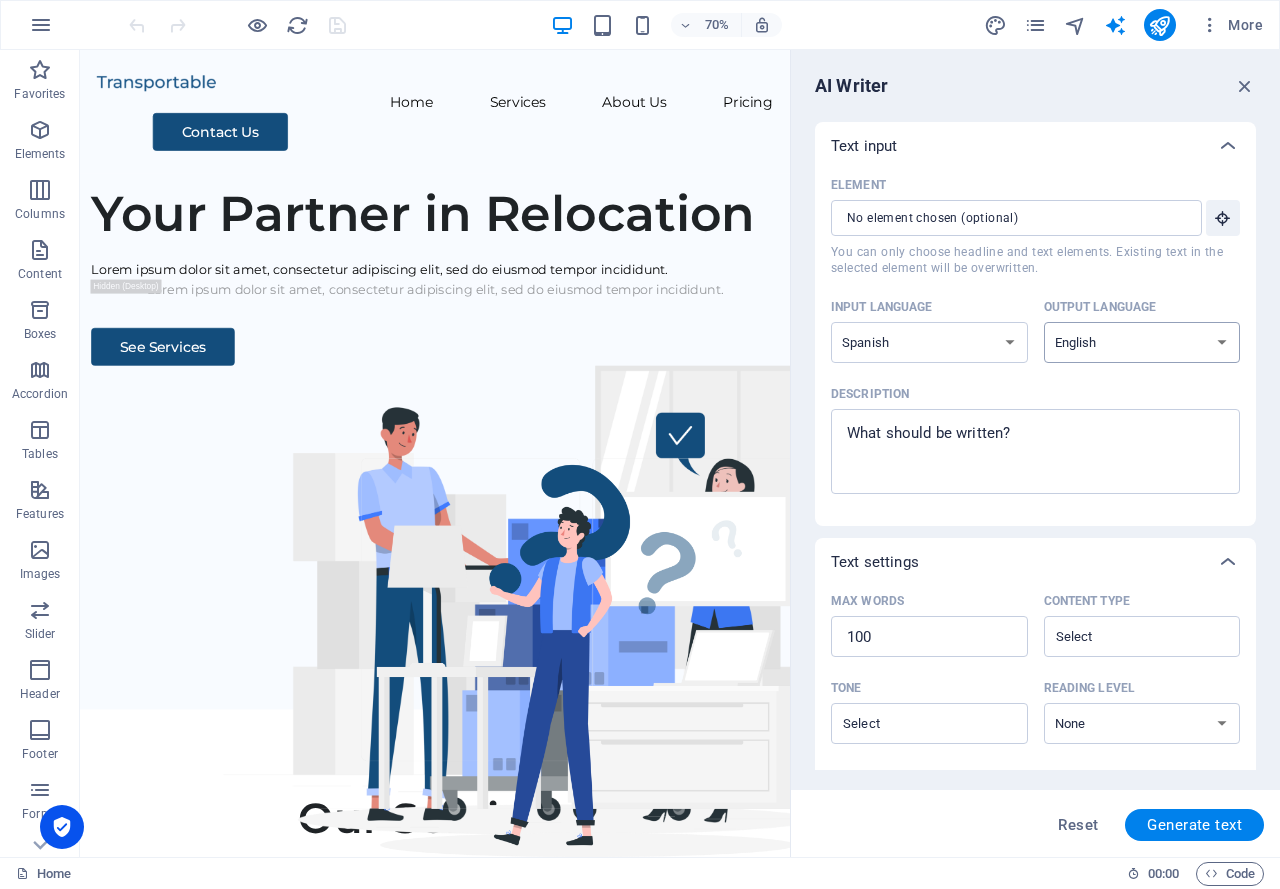 select on "Spanish" 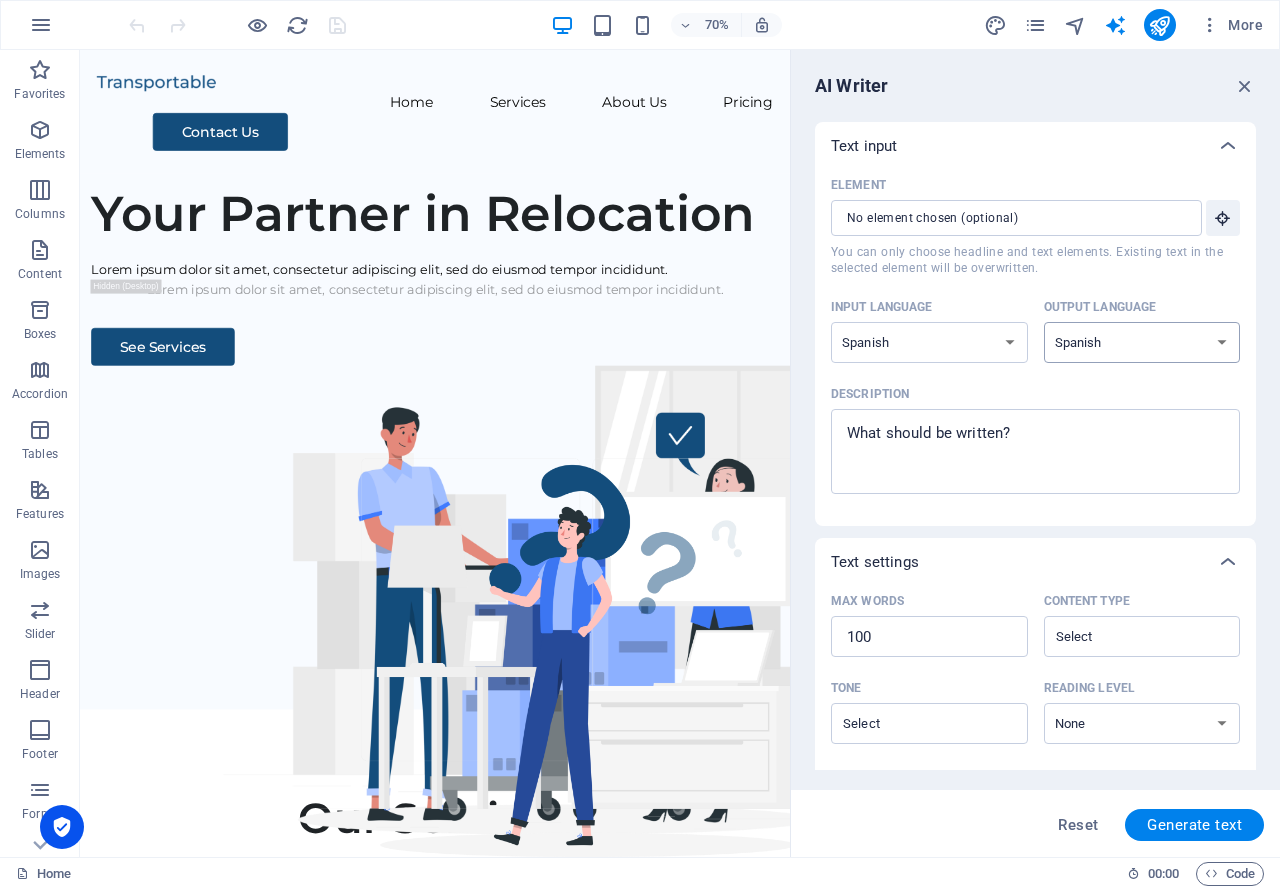 click on "Albanian Arabic Armenian Awadhi Azerbaijani Bashkir Basque Belarusian Bengali Bhojpuri Bosnian Brazilian Portuguese Bulgarian Cantonese (Yue) Catalan Chhattisgarhi Chinese Croatian Czech Danish Dogri Dutch English Estonian Faroese Finnish French Galician Georgian German Greek Gujarati Haryanvi Hindi Hungarian Indonesian Irish Italian Japanese Javanese Kannada Kashmiri Kazakh Konkani Korean Kyrgyz Latvian Lithuanian Macedonian Maithili Malay Maltese Mandarin Mandarin Chinese Marathi Marwari Min Nan Moldovan Mongolian Montenegrin Nepali Norwegian Oriya Pashto Persian (Farsi) Polish Portuguese Punjabi Rajasthani Romanian Russian Sanskrit Santali Serbian Sindhi Sinhala Slovak Slovene Slovenian Spanish Ukrainian Urdu Uzbek Vietnamese Welsh Wu" at bounding box center [1142, 342] 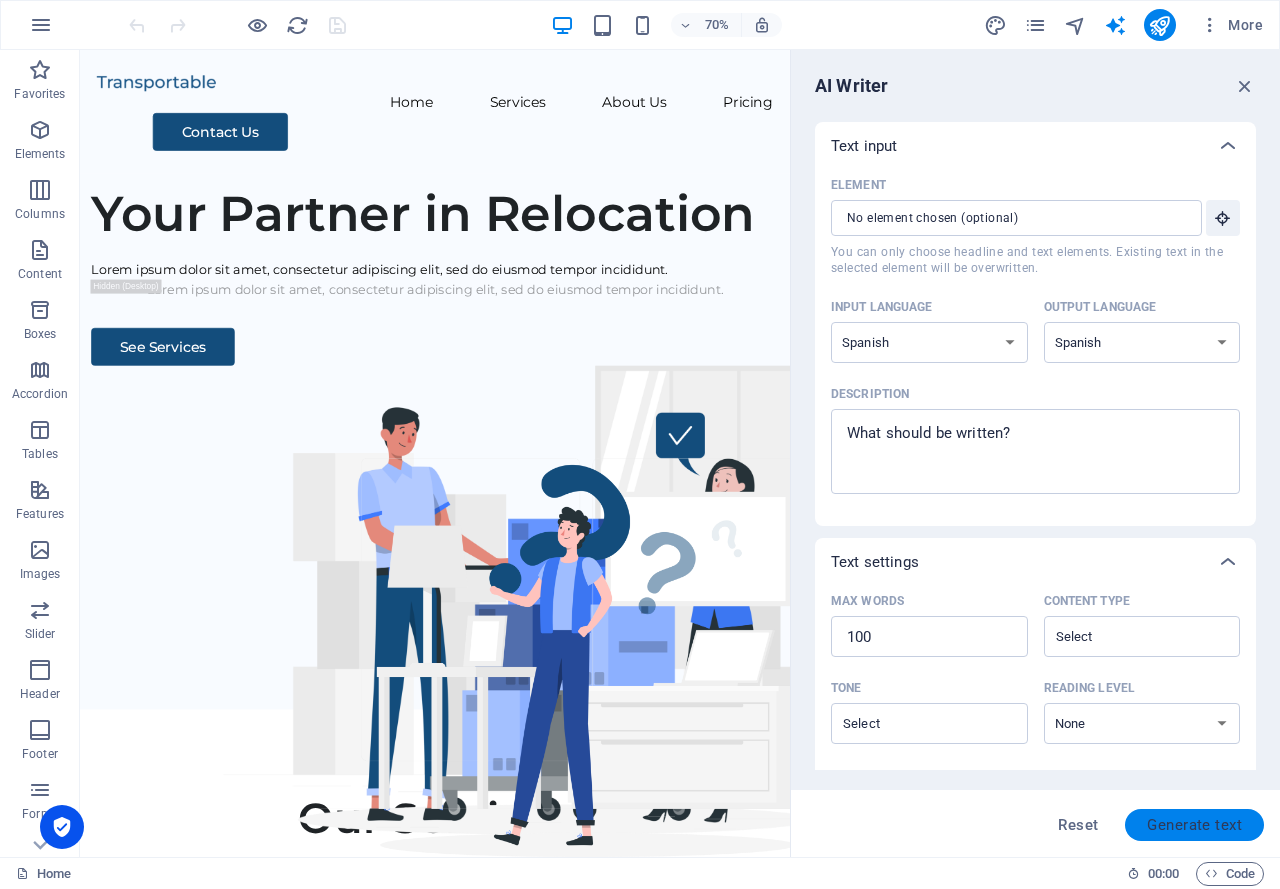 click on "Generate text" at bounding box center (1194, 825) 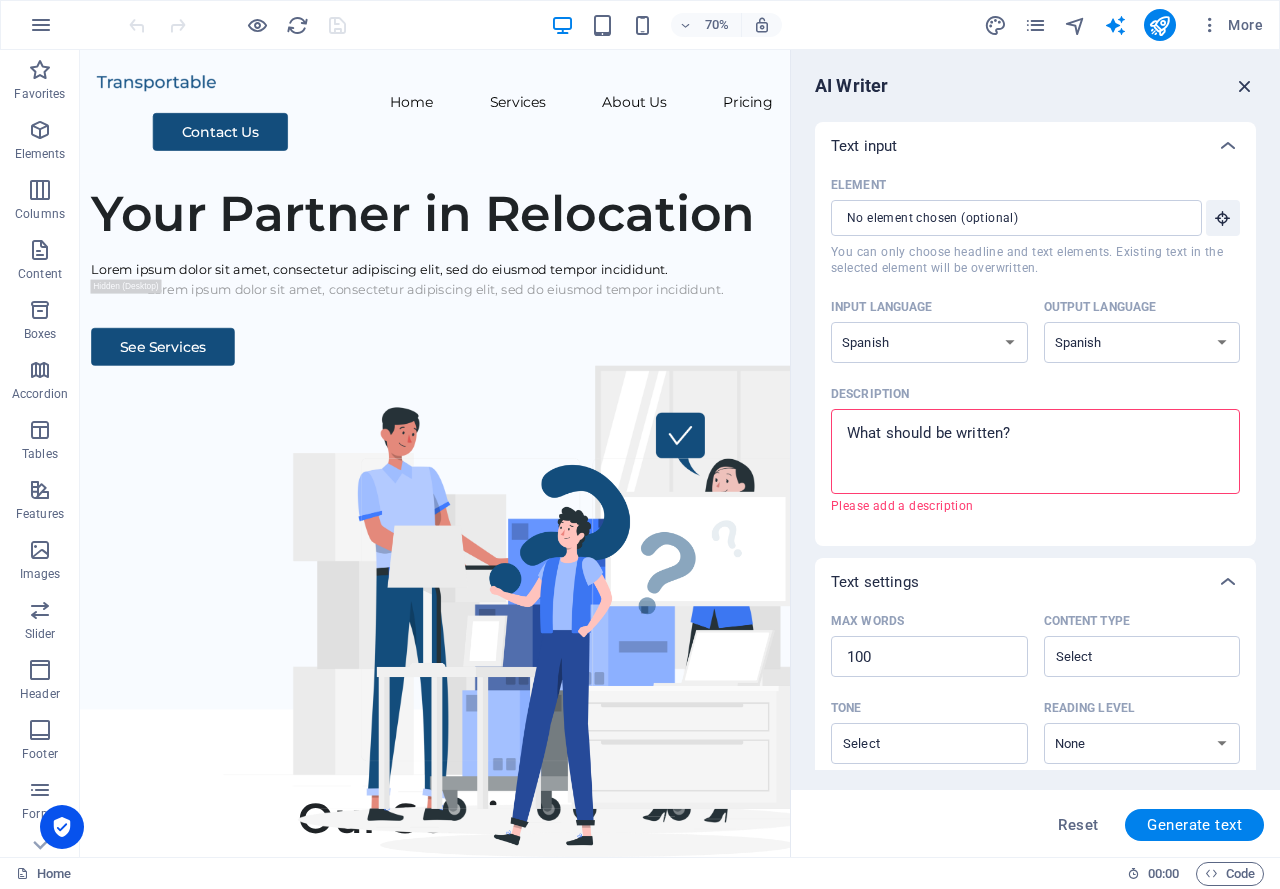 click at bounding box center (1245, 86) 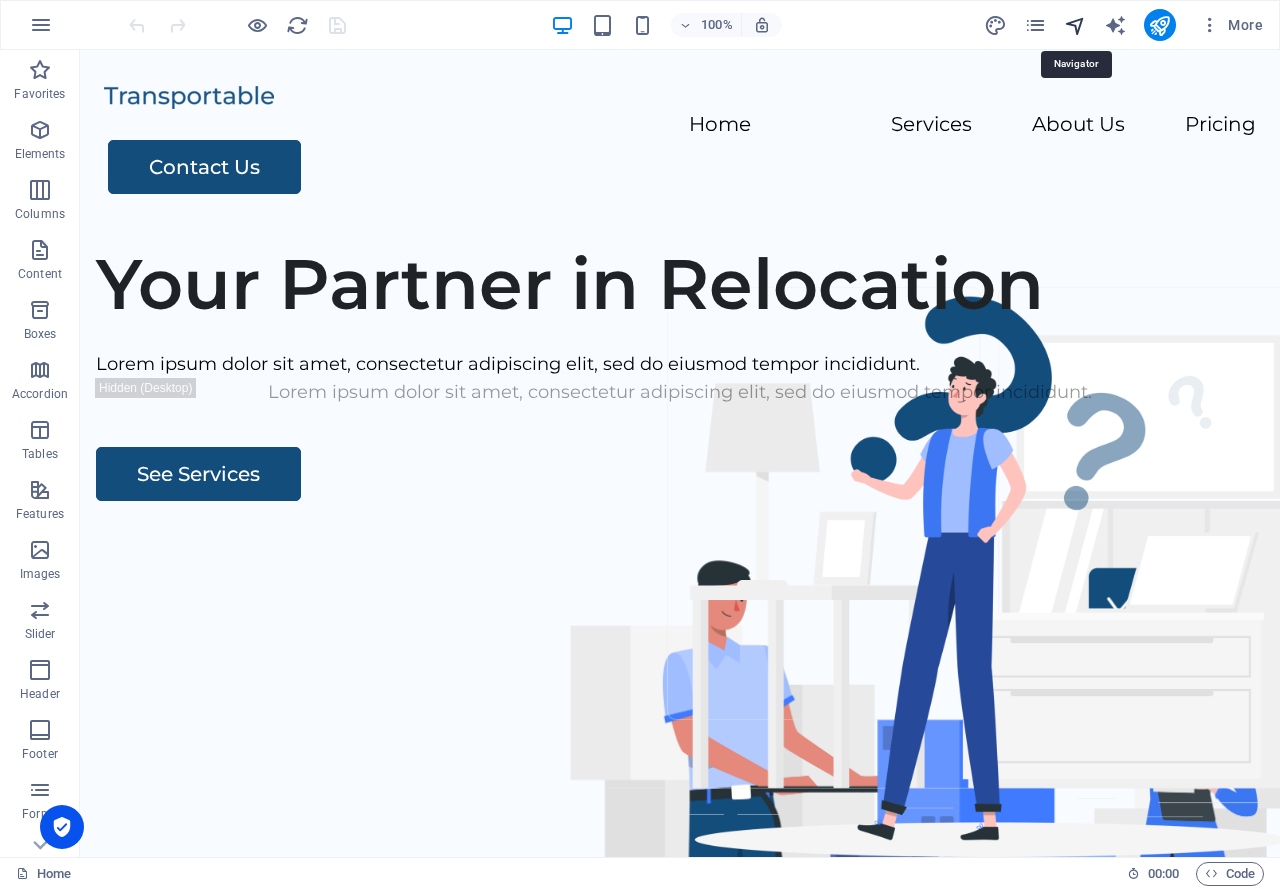 click at bounding box center (1075, 25) 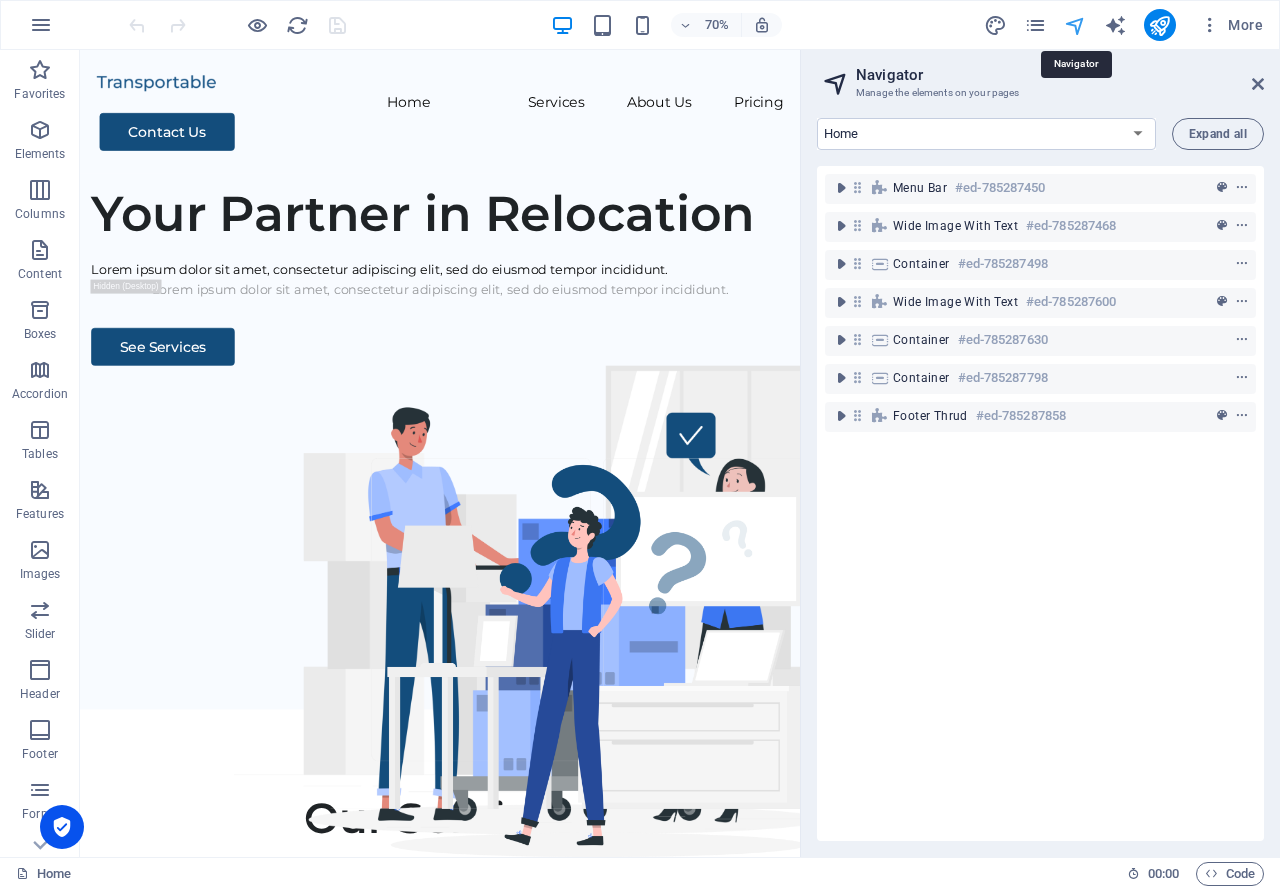 click at bounding box center (1075, 25) 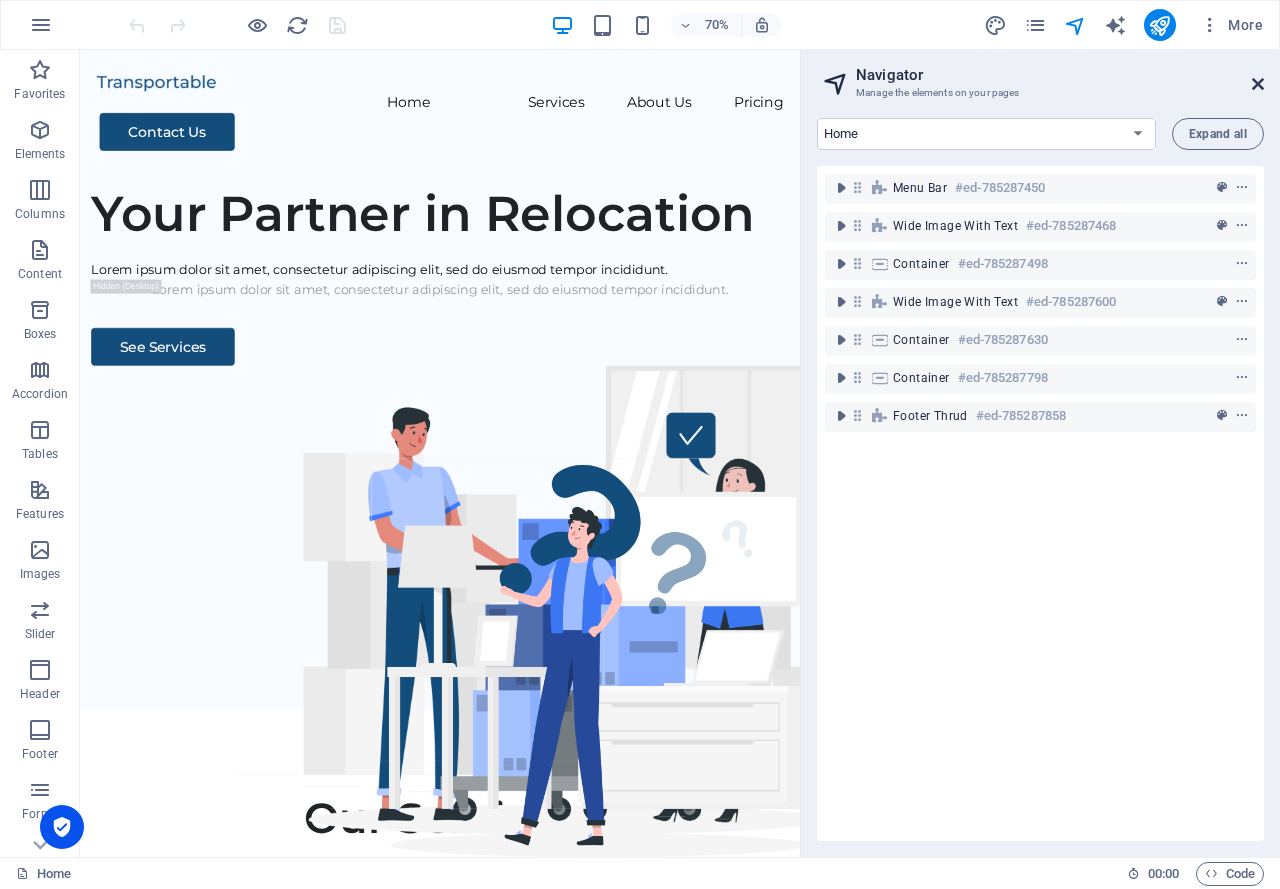 click at bounding box center [1258, 84] 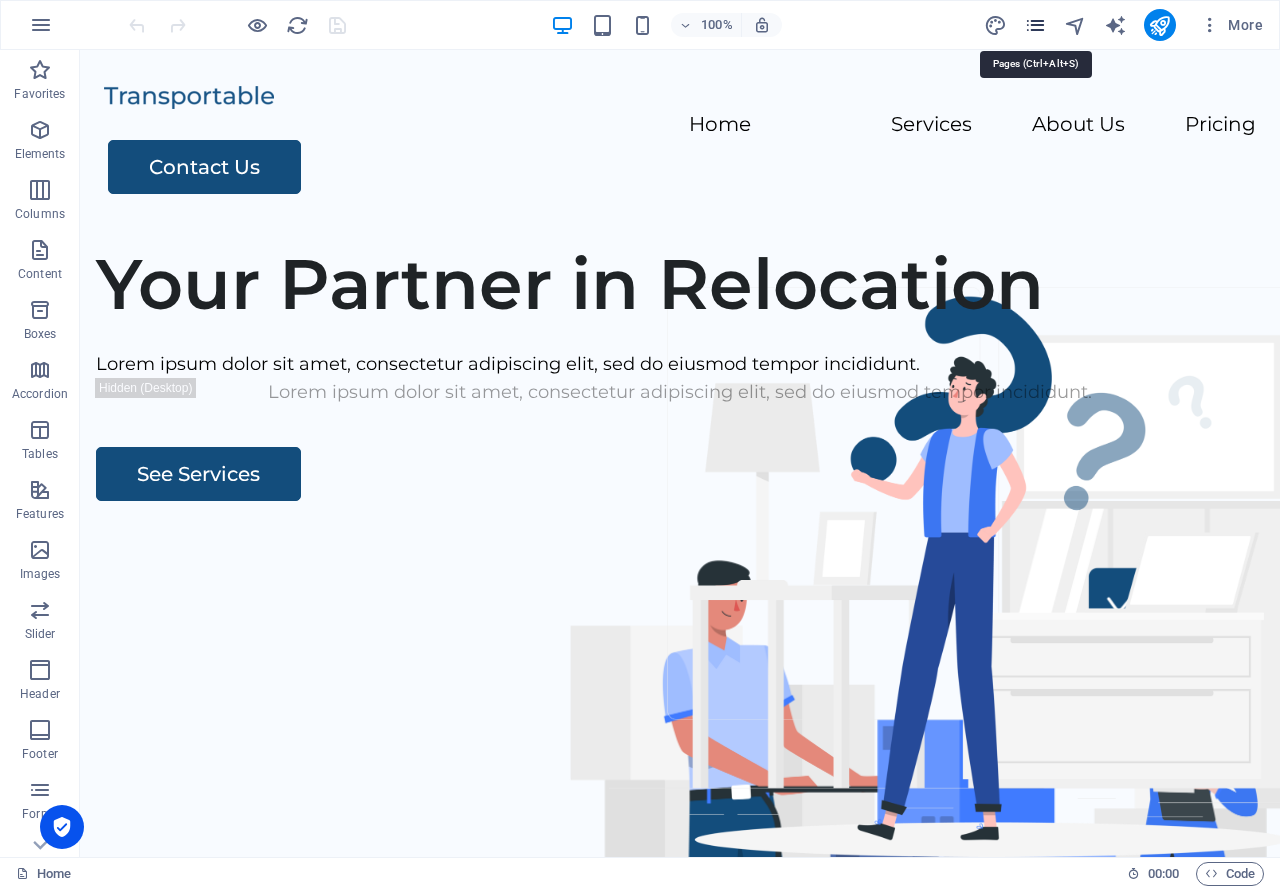click at bounding box center (1035, 25) 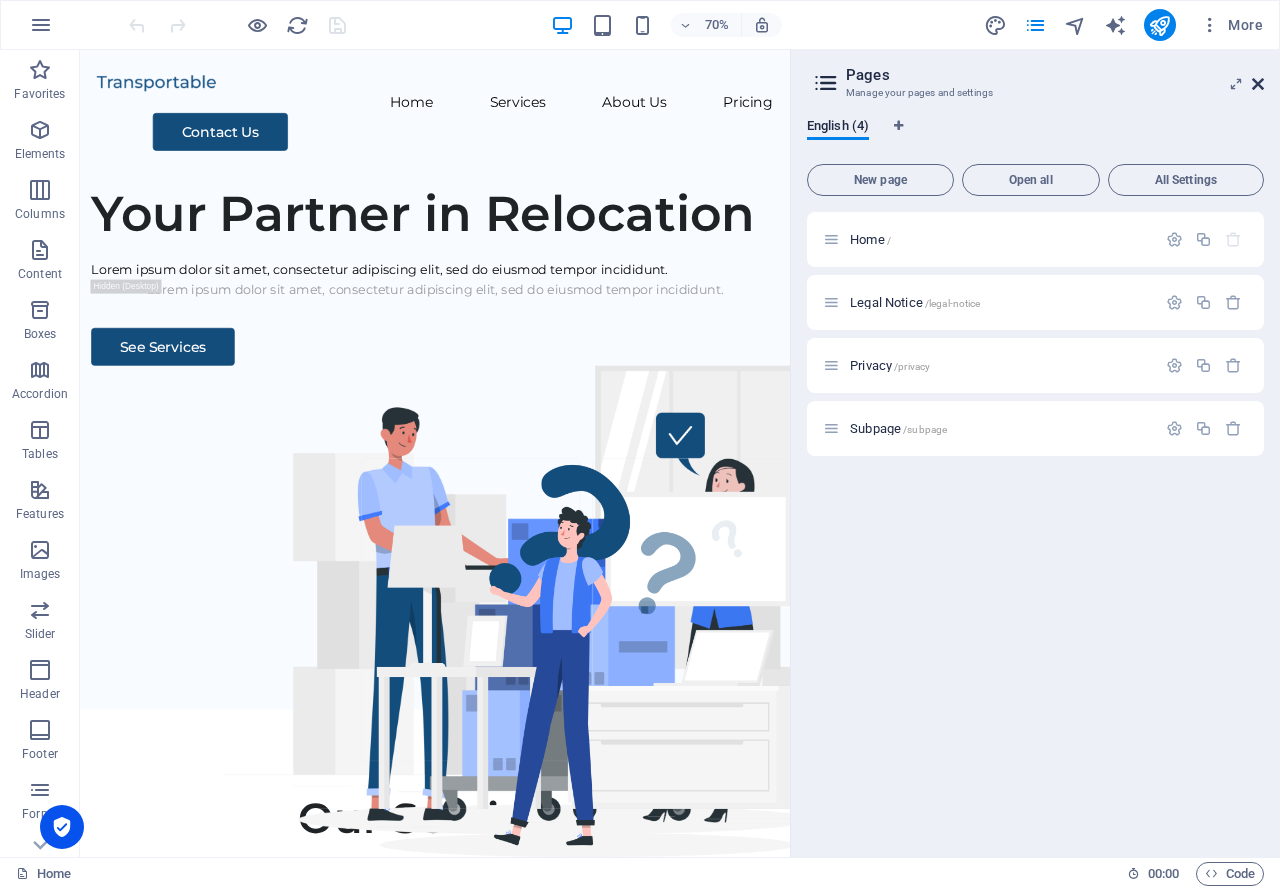 click at bounding box center (1258, 84) 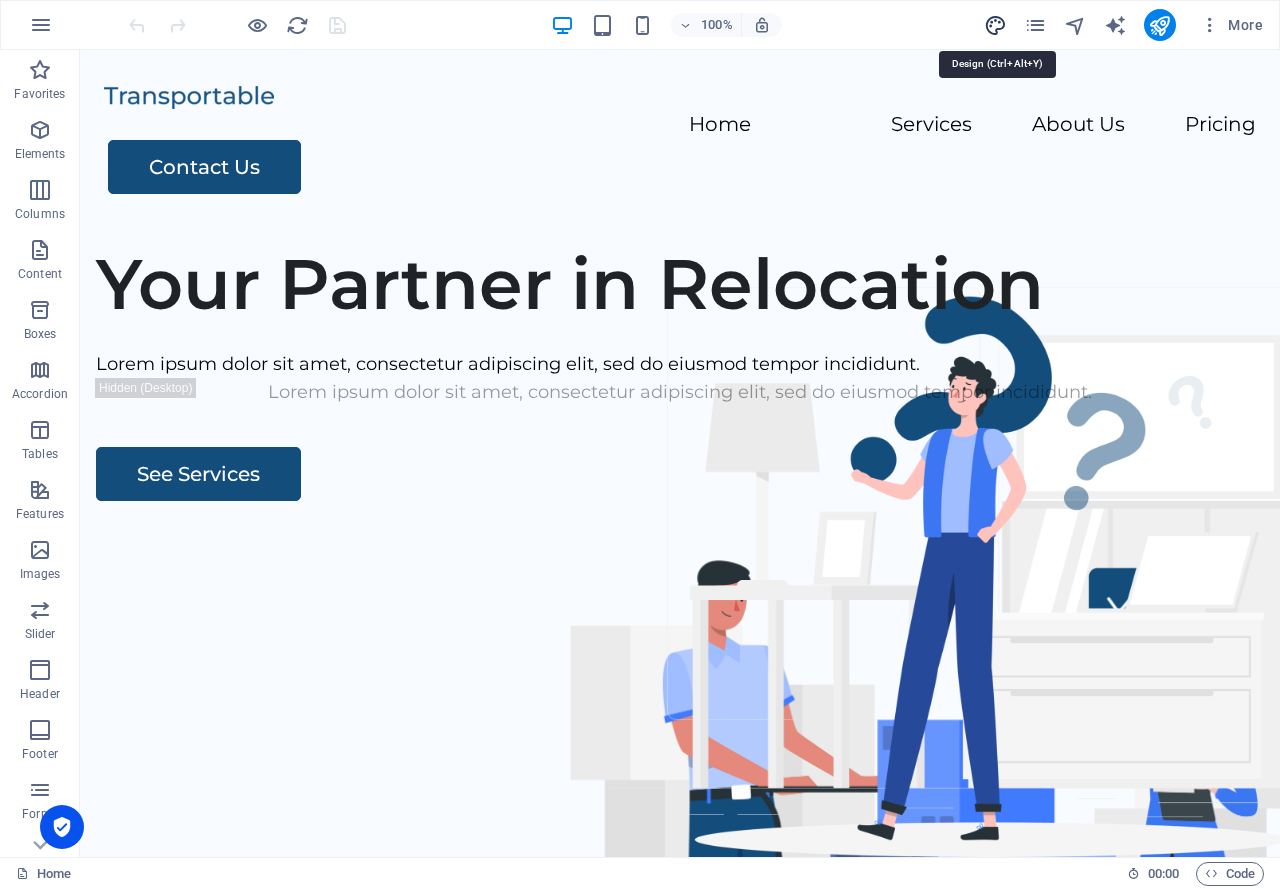 click at bounding box center [995, 25] 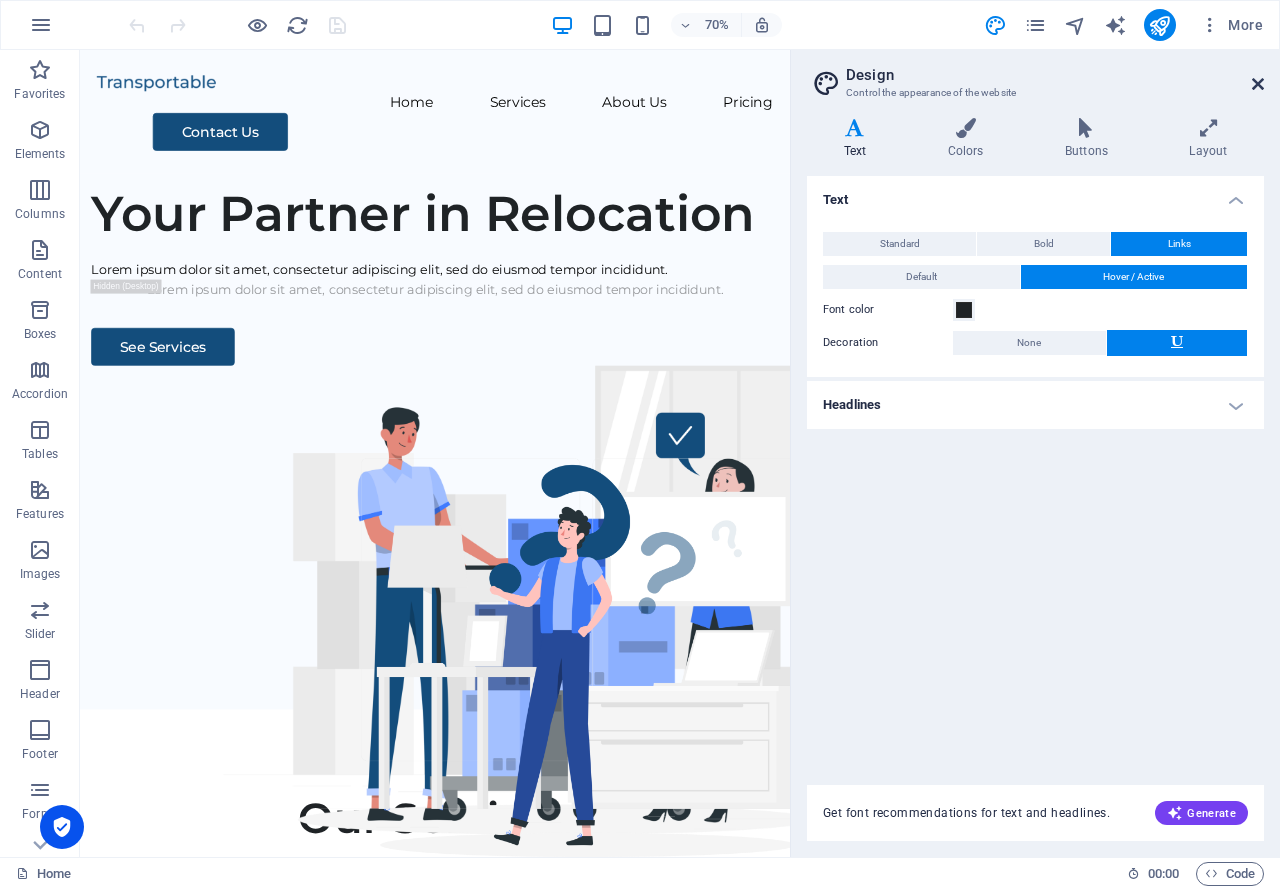 click at bounding box center [1258, 84] 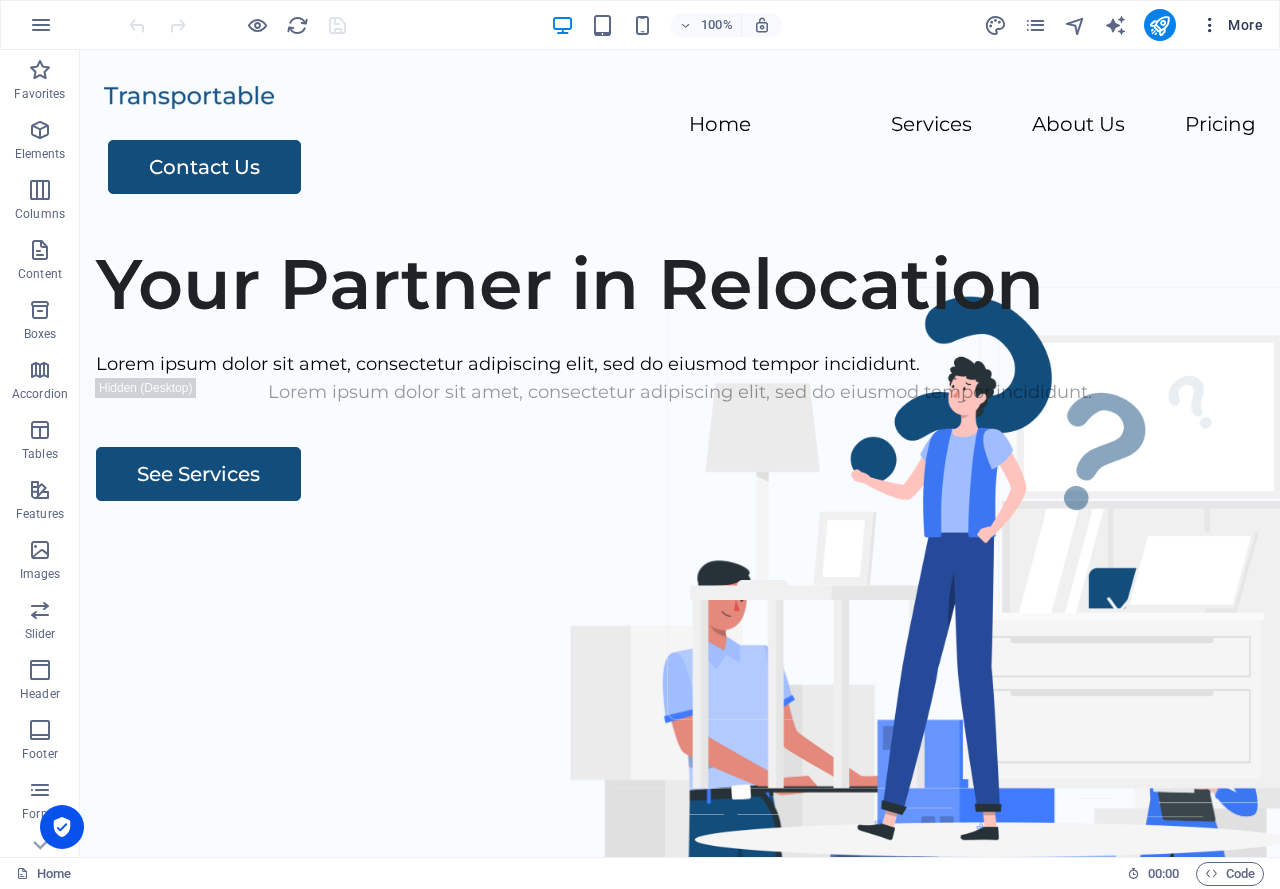 click on "More" at bounding box center (1231, 25) 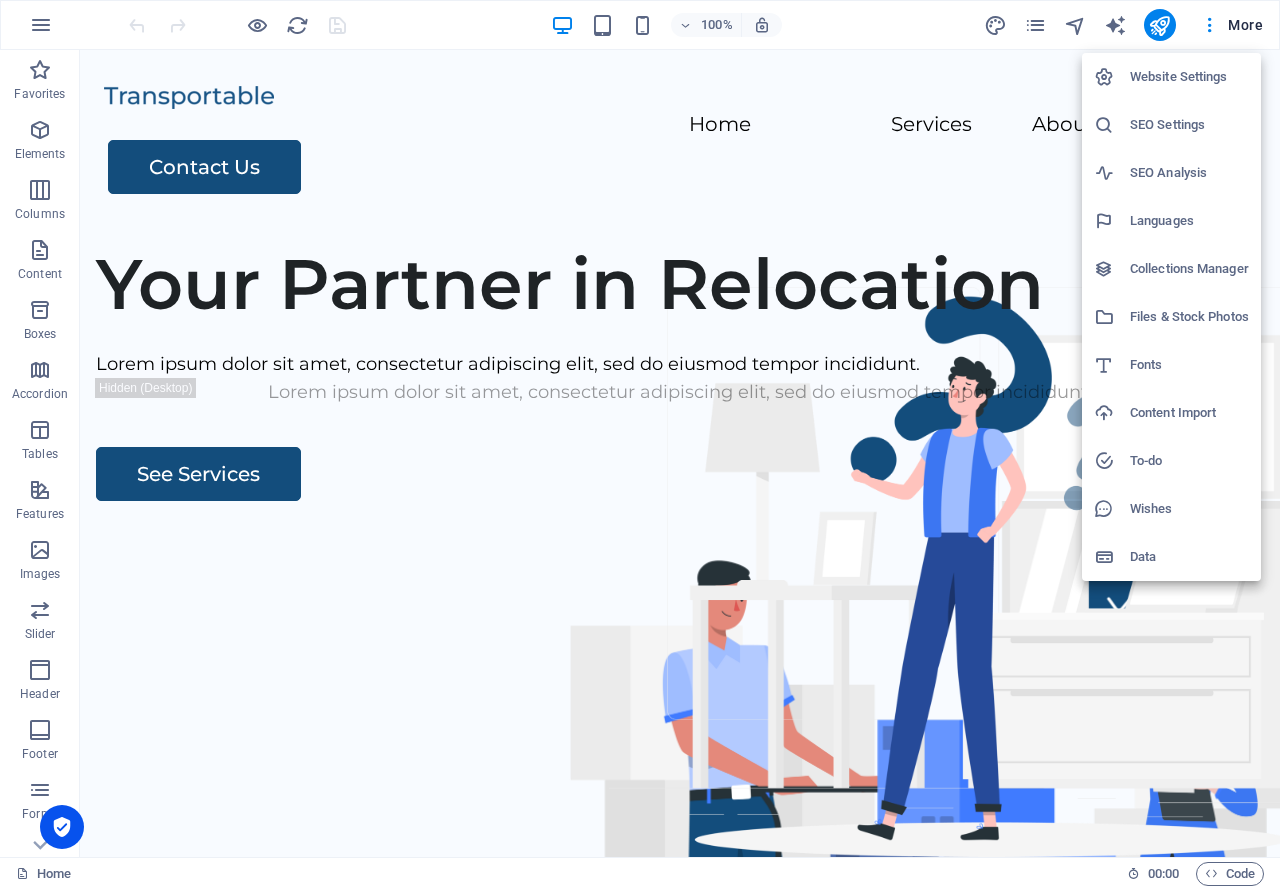 click on "Wishes" at bounding box center (1189, 509) 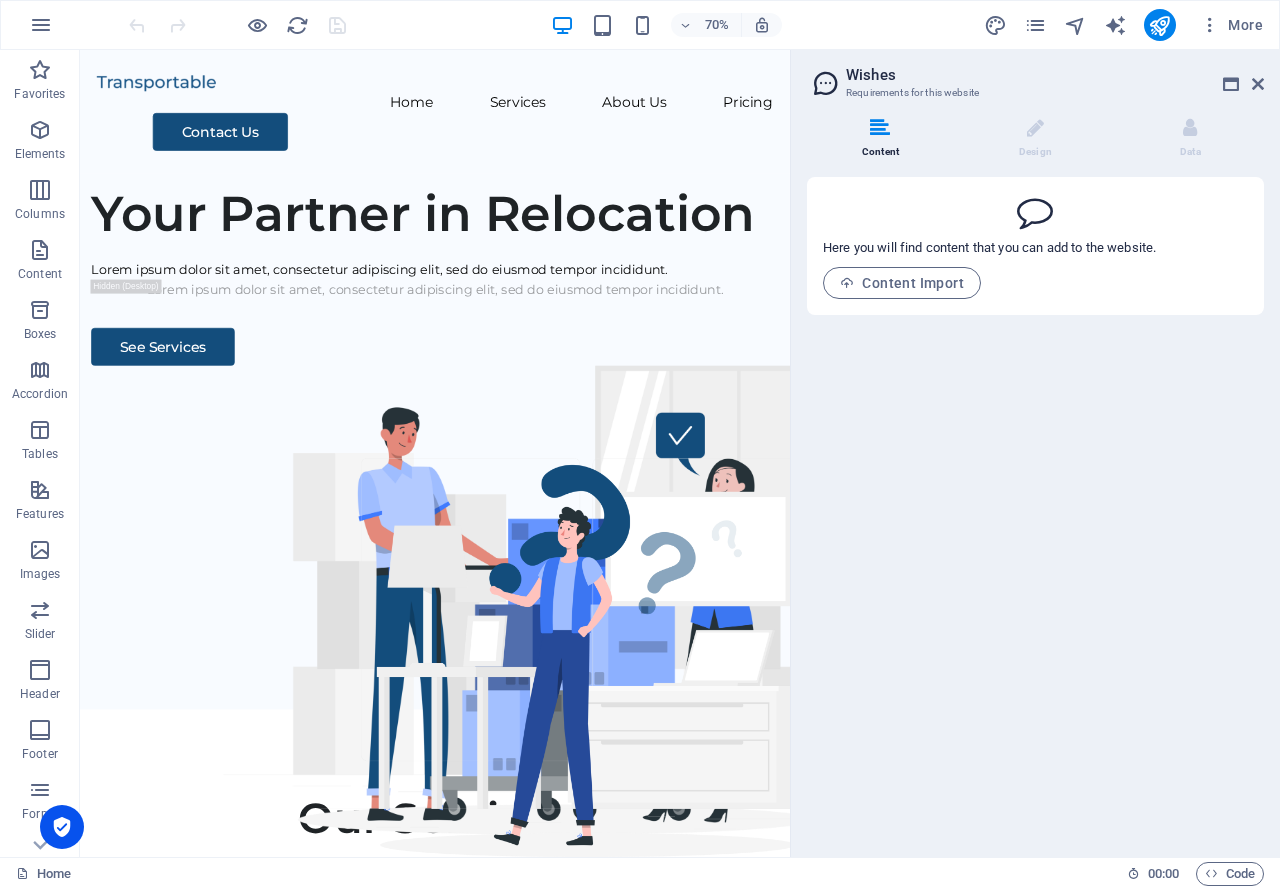 click on "Wishes Requirements for this website Content Design Data Here you will find content that you can add to the website. Content Import Inspiration No information provided Layout One-Pager Logo No information provided Colors No information provided Contact Company : seproel.com City : San Francisco ZIP code : 94109 Email : 275778a00b29e8c6a8b4345d75690d@cpanel.local Phone : +1-123-456-7890 Street : 1119 Geary Blvd Opening hours No information provided Social media No information provided Legal notice No information provided Privacy policy No information provided" at bounding box center [1035, 453] 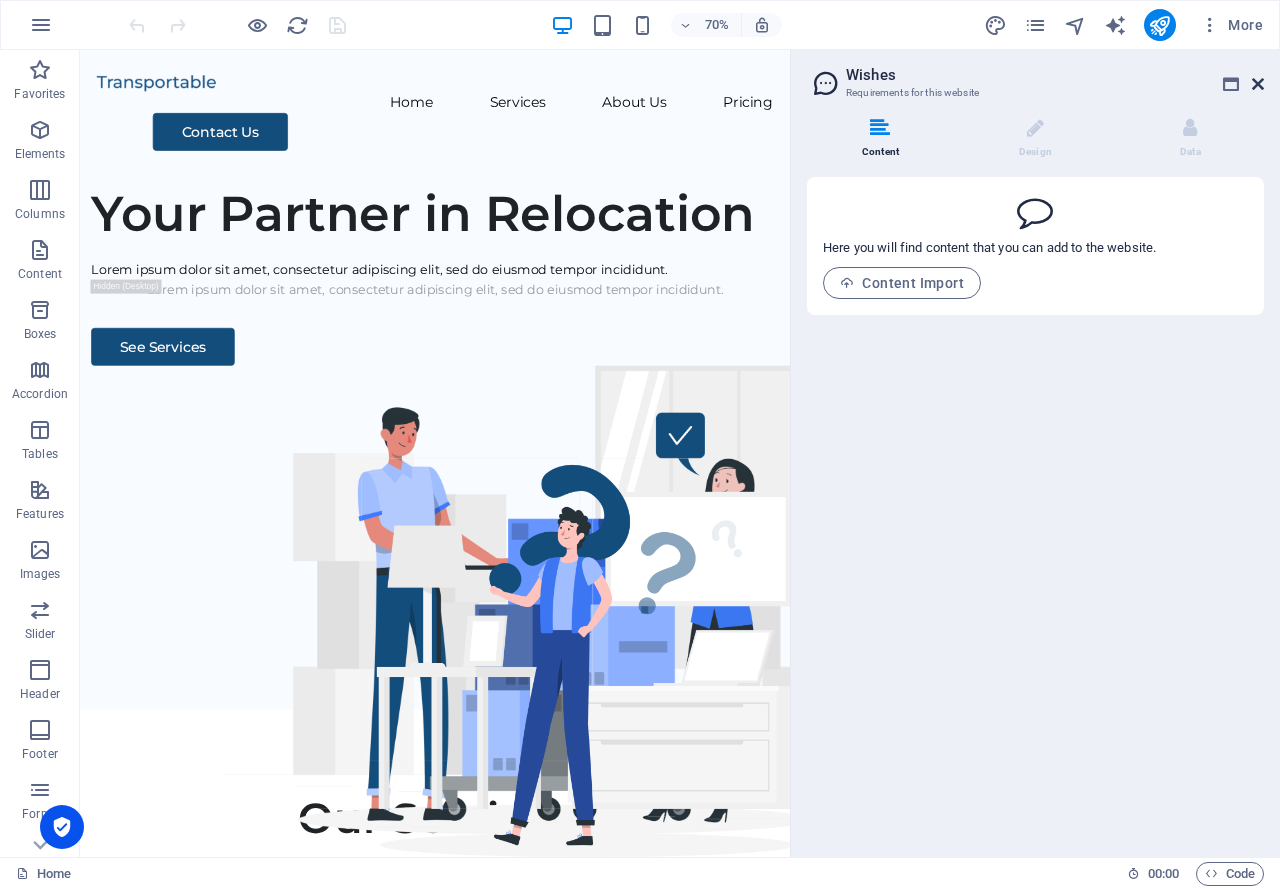 click at bounding box center (1258, 84) 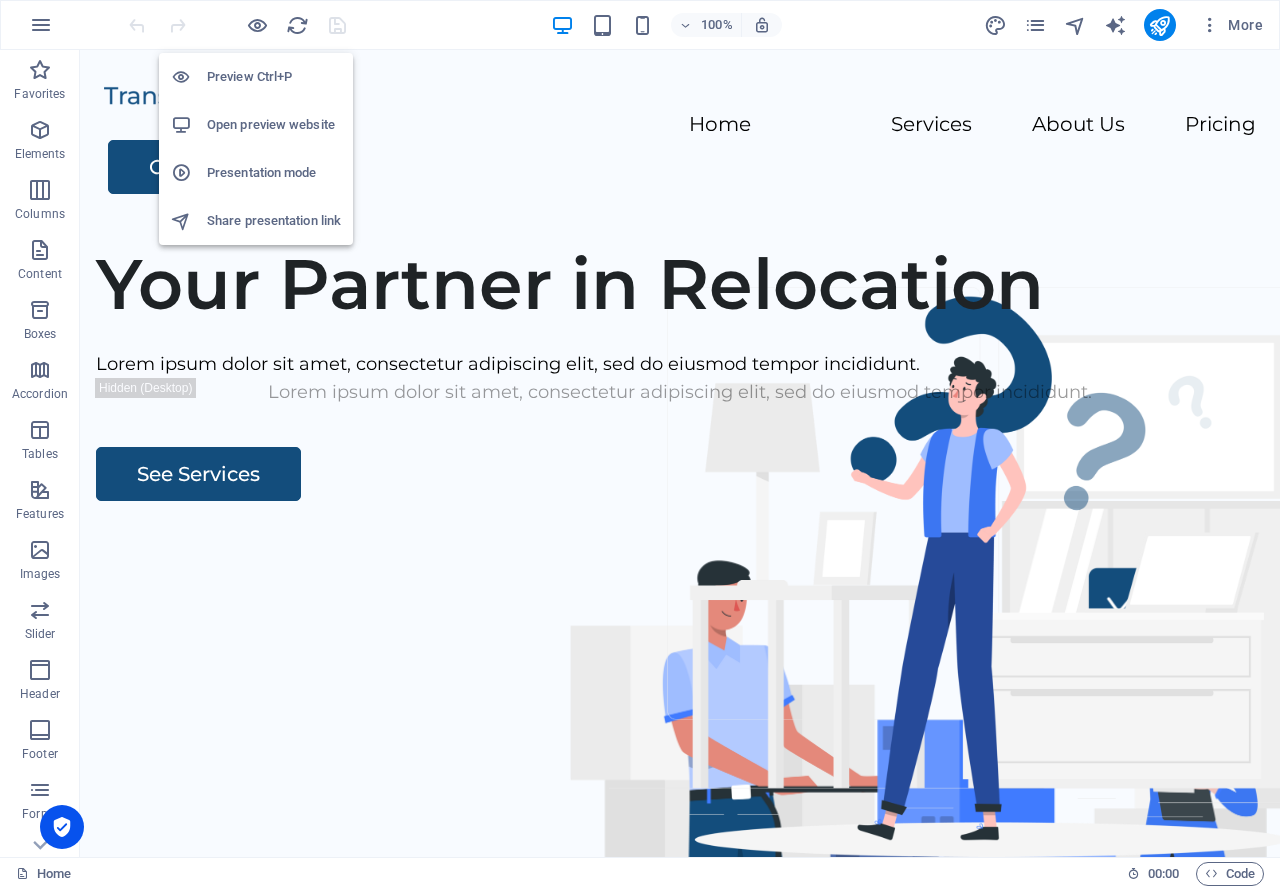 click on "Share presentation link" at bounding box center [274, 221] 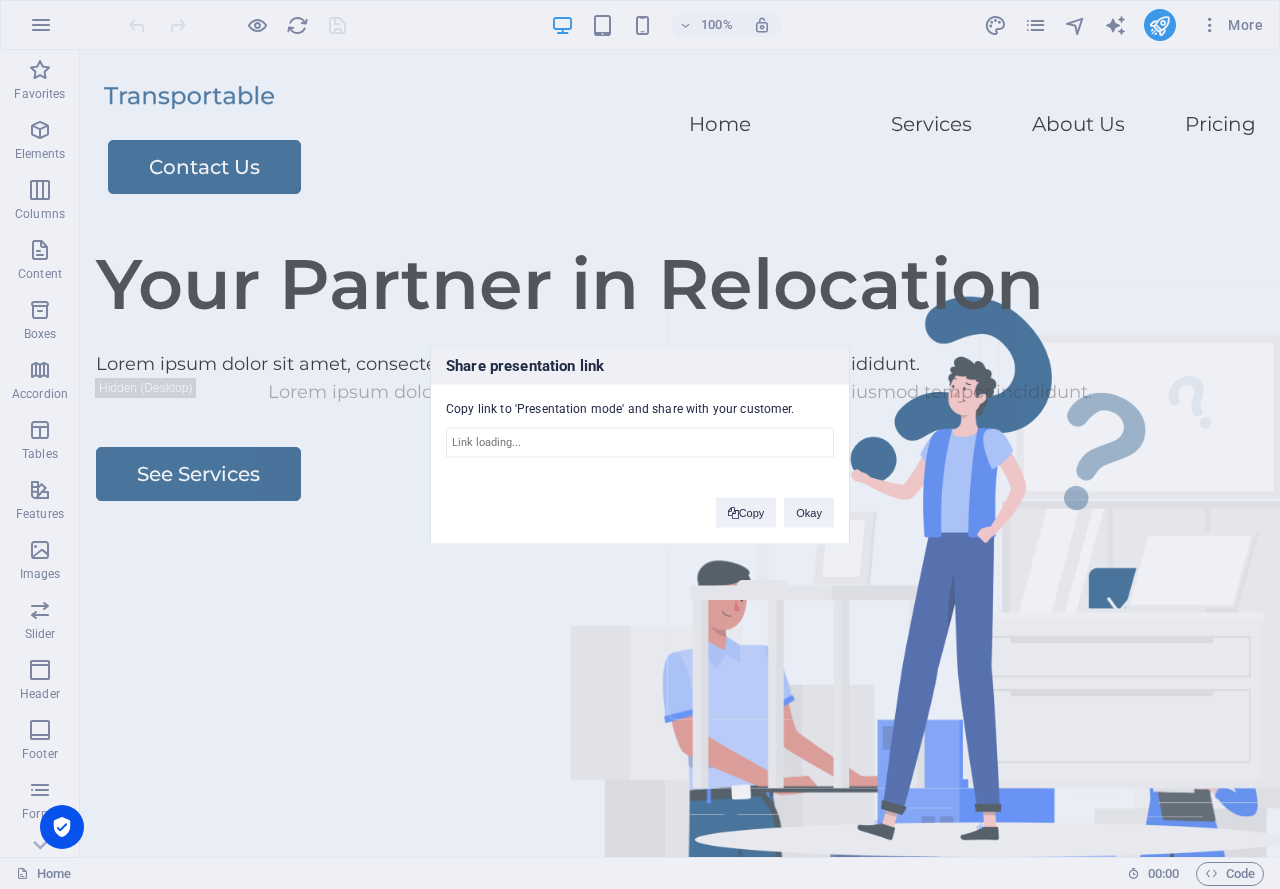 type on "https://cms.sitehub.io/presentation/730516/cd8c73e27f0d9be5cc4540758382610c48211d84bde0fc0661c1d563163a7f99" 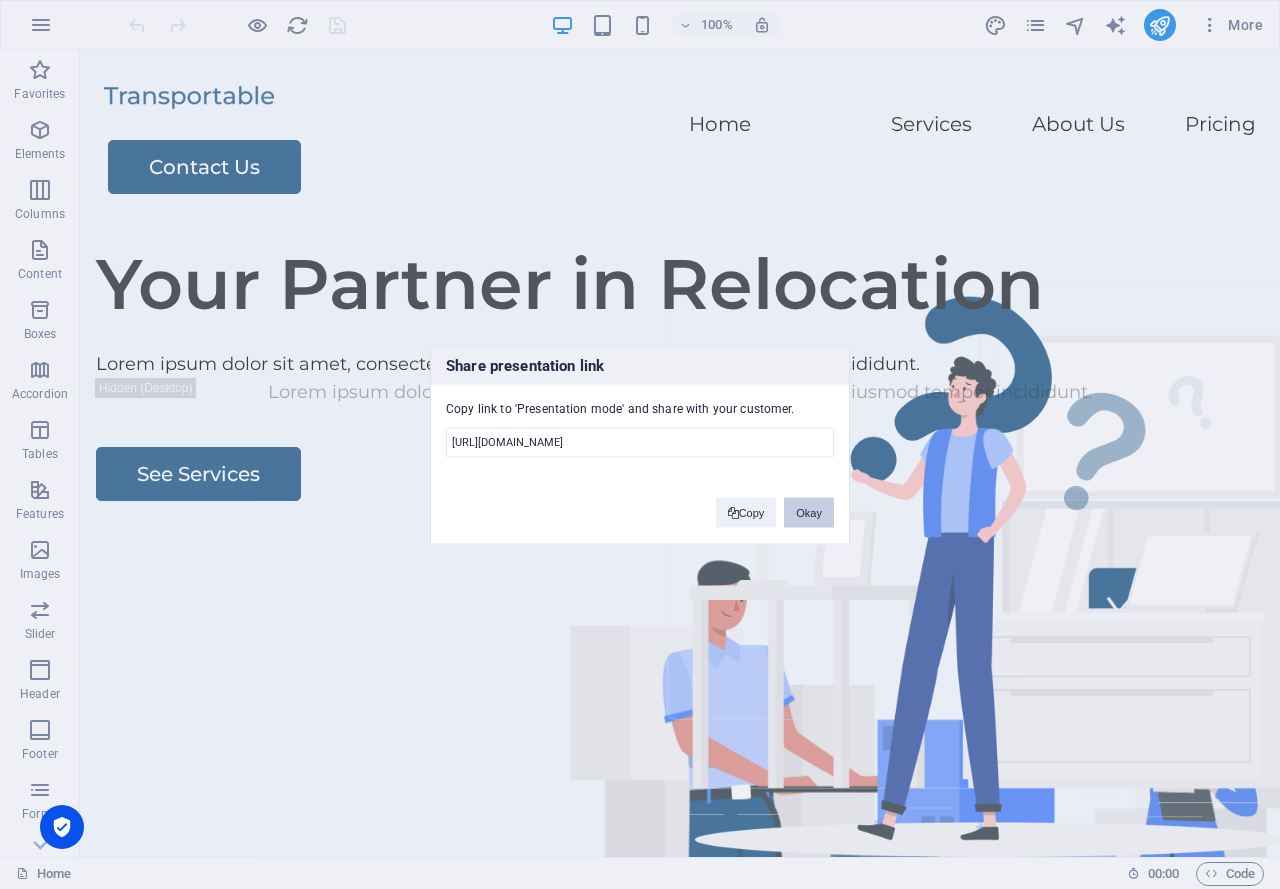 click on "Okay" at bounding box center [809, 512] 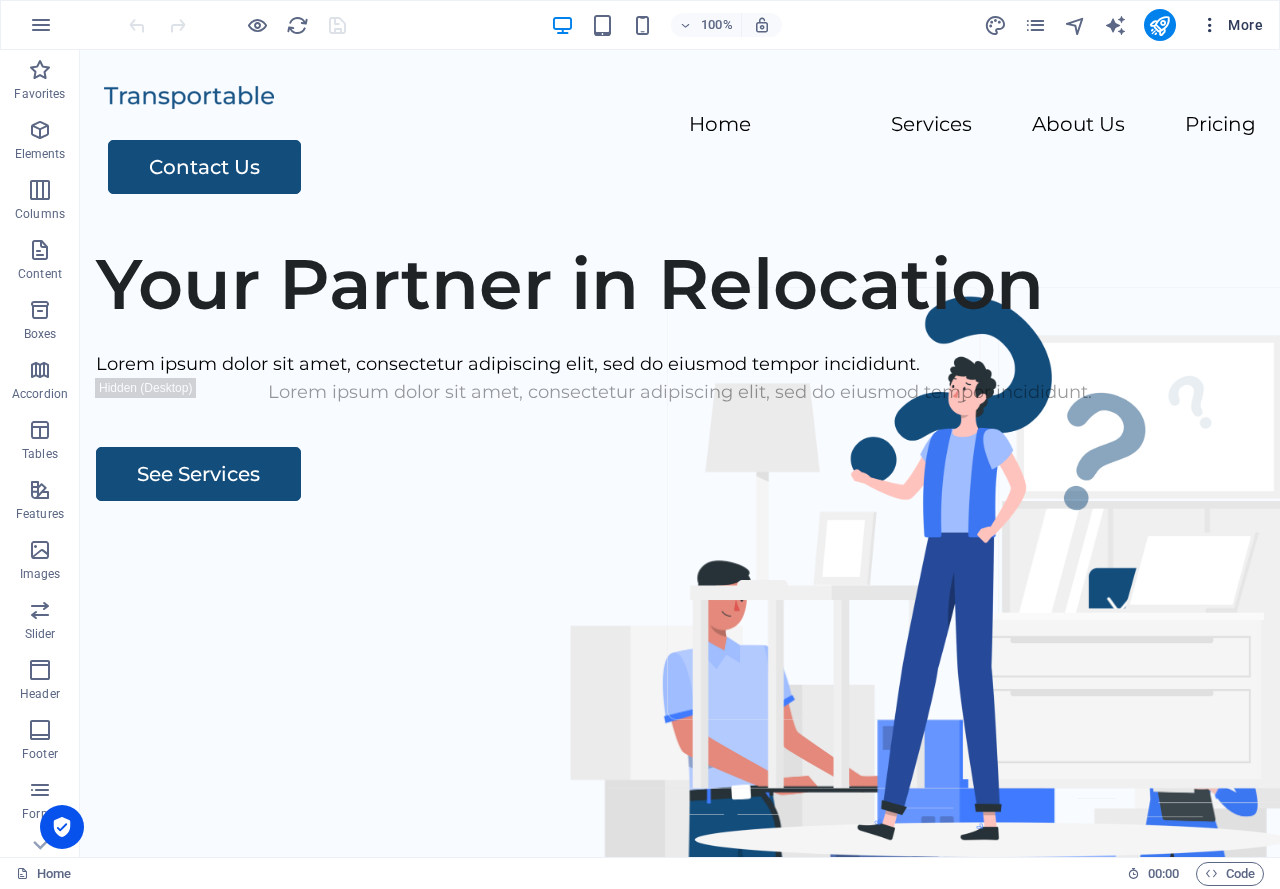 click on "More" at bounding box center (1231, 25) 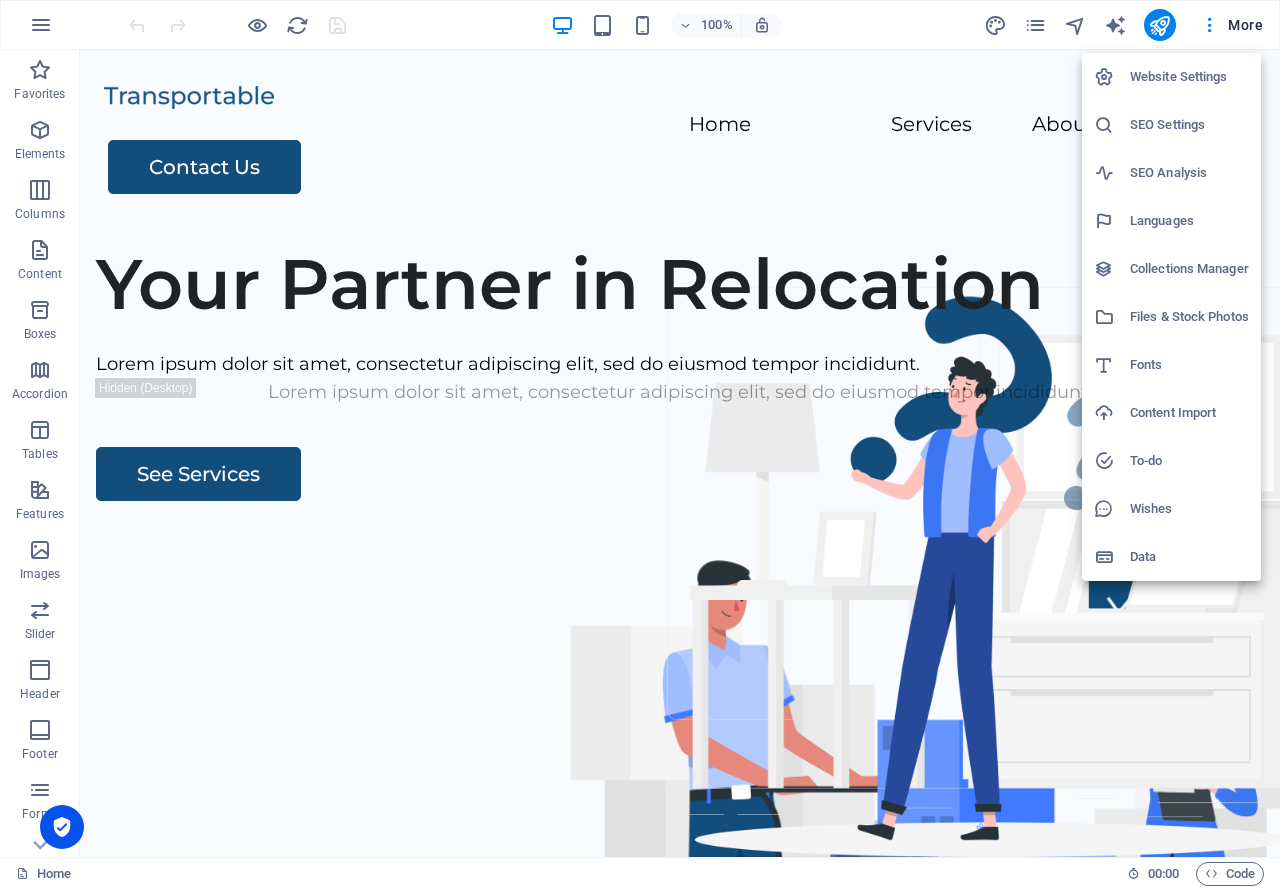 click on "Languages" at bounding box center [1189, 221] 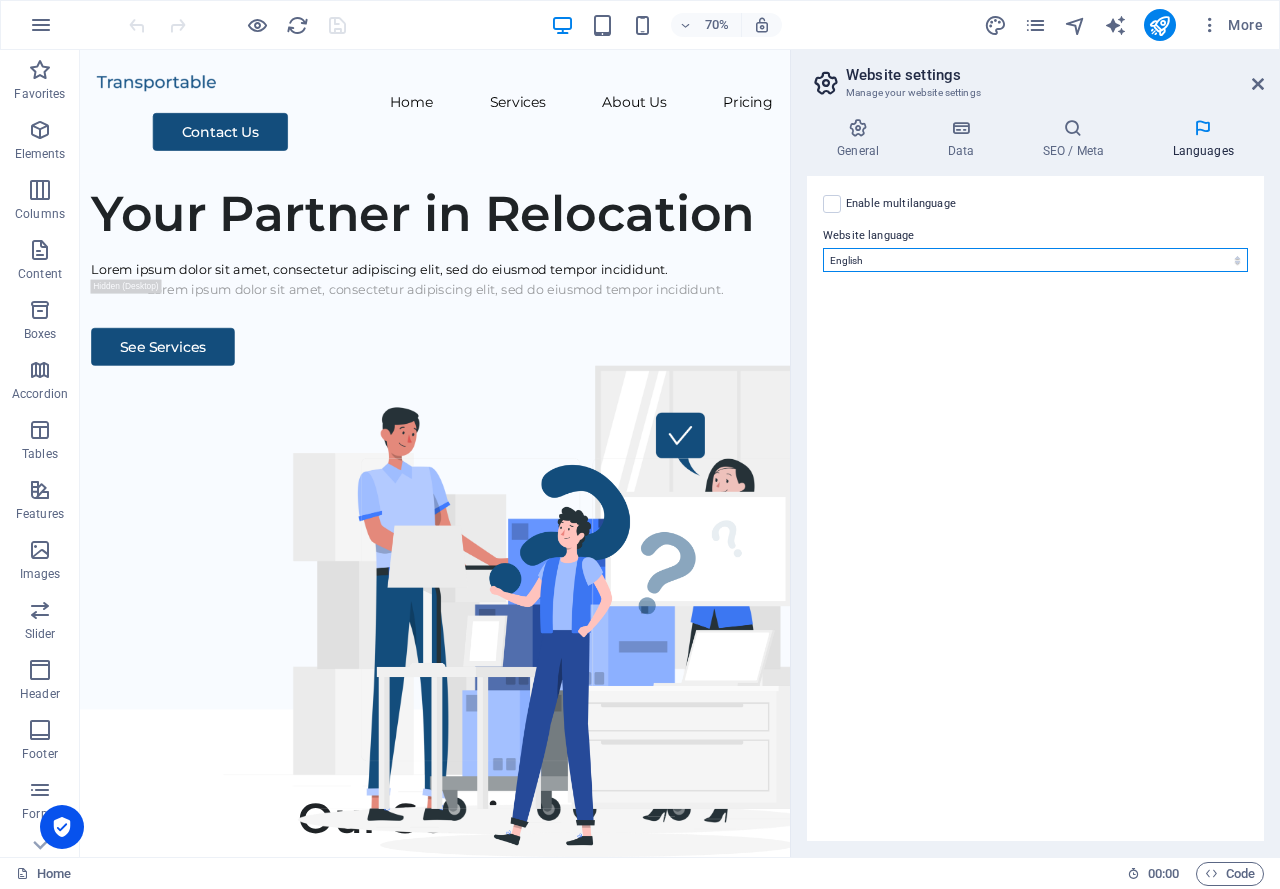 click on "Abkhazian Afar Afrikaans Akan Albanian Amharic Arabic Aragonese Armenian Assamese Avaric Avestan Aymara Azerbaijani Bambara Bashkir Basque Belarusian Bengali Bihari languages Bislama Bokmål Bosnian Breton Bulgarian Burmese Catalan Central Khmer Chamorro Chechen Chinese Church Slavic Chuvash Cornish Corsican Cree Croatian Czech Danish Dutch Dzongkha English Esperanto Estonian Ewe Faroese Farsi (Persian) Fijian Finnish French Fulah Gaelic Galician Ganda Georgian German Greek Greenlandic Guaraní Gujarati Haitian Creole Hausa Hebrew Herero Hindi Hiri Motu Hungarian Icelandic Ido Igbo Indonesian Interlingua Interlingue Inuktitut Inupiaq Irish Italian Japanese Javanese Kannada Kanuri Kashmiri Kazakh Kikuyu Kinyarwanda Komi Kongo Korean Kurdish Kwanyama Kyrgyz Lao Latin Latvian Limburgish Lingala Lithuanian Luba-Katanga Luxembourgish Macedonian Malagasy Malay Malayalam Maldivian Maltese Manx Maori Marathi Marshallese Mongolian Nauru Navajo Ndonga Nepali North Ndebele Northern Sami Norwegian Norwegian Nynorsk Nuosu" at bounding box center [1035, 260] 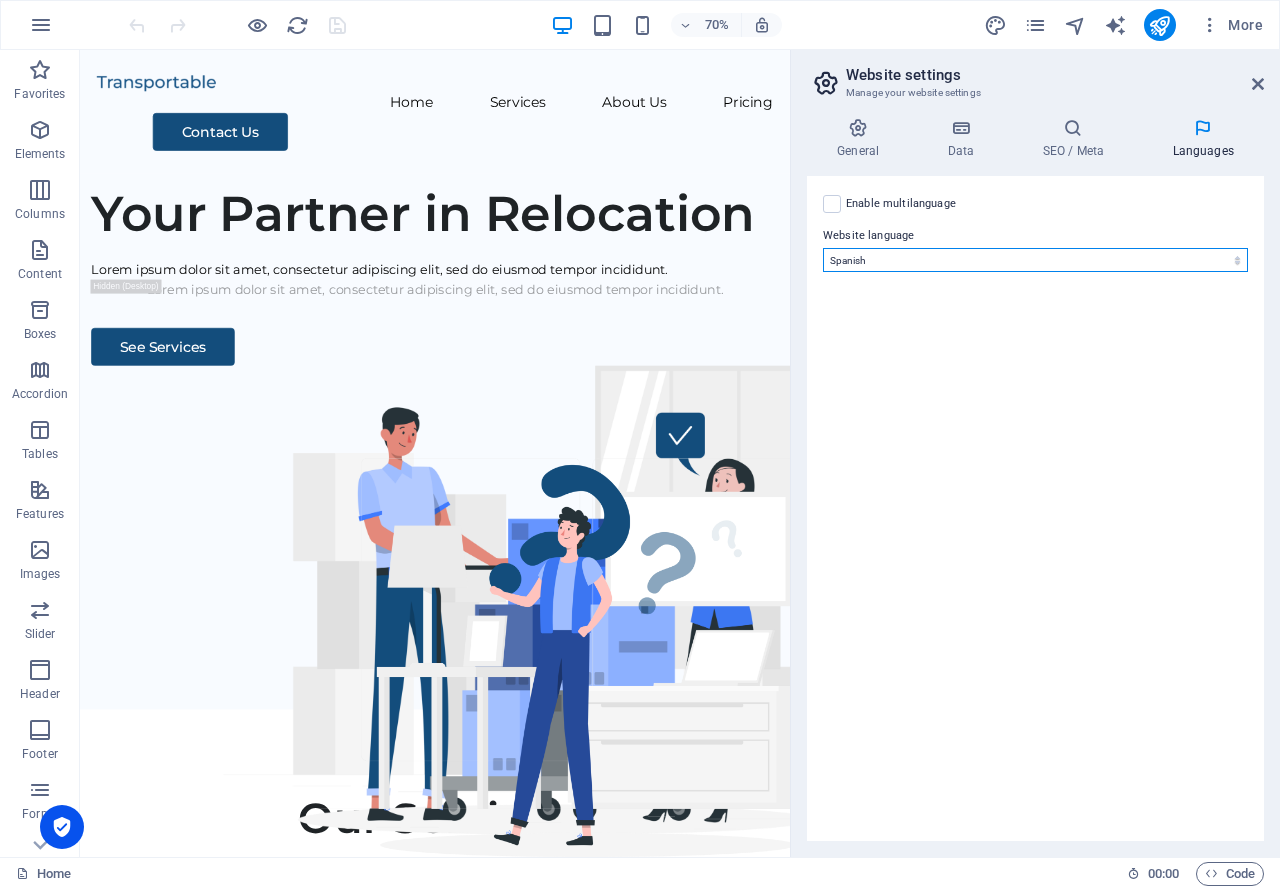 click on "Abkhazian Afar Afrikaans Akan Albanian Amharic Arabic Aragonese Armenian Assamese Avaric Avestan Aymara Azerbaijani Bambara Bashkir Basque Belarusian Bengali Bihari languages Bislama Bokmål Bosnian Breton Bulgarian Burmese Catalan Central Khmer Chamorro Chechen Chinese Church Slavic Chuvash Cornish Corsican Cree Croatian Czech Danish Dutch Dzongkha English Esperanto Estonian Ewe Faroese Farsi (Persian) Fijian Finnish French Fulah Gaelic Galician Ganda Georgian German Greek Greenlandic Guaraní Gujarati Haitian Creole Hausa Hebrew Herero Hindi Hiri Motu Hungarian Icelandic Ido Igbo Indonesian Interlingua Interlingue Inuktitut Inupiaq Irish Italian Japanese Javanese Kannada Kanuri Kashmiri Kazakh Kikuyu Kinyarwanda Komi Kongo Korean Kurdish Kwanyama Kyrgyz Lao Latin Latvian Limburgish Lingala Lithuanian Luba-Katanga Luxembourgish Macedonian Malagasy Malay Malayalam Maldivian Maltese Manx Maori Marathi Marshallese Mongolian Nauru Navajo Ndonga Nepali North Ndebele Northern Sami Norwegian Norwegian Nynorsk Nuosu" at bounding box center [1035, 260] 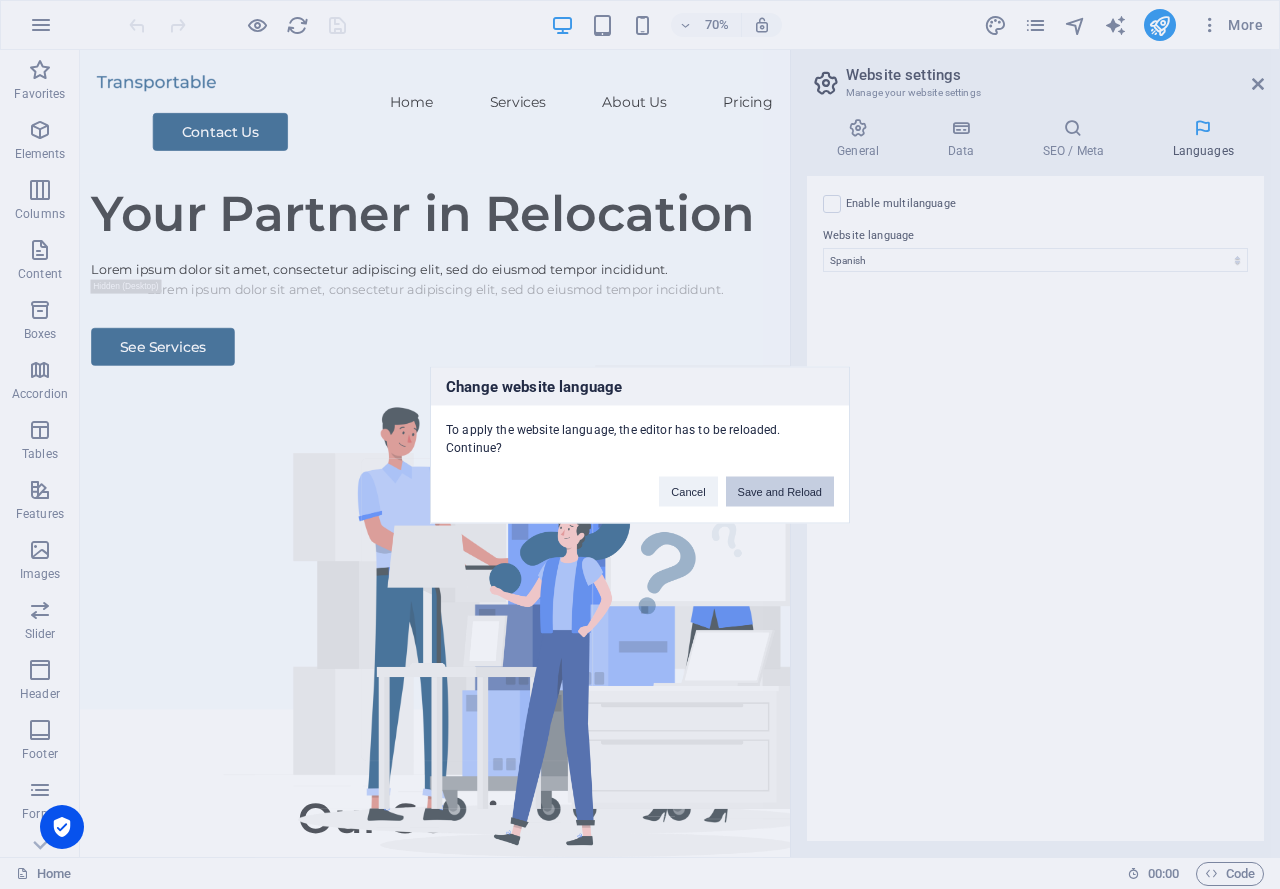 click on "Save and Reload" at bounding box center (780, 491) 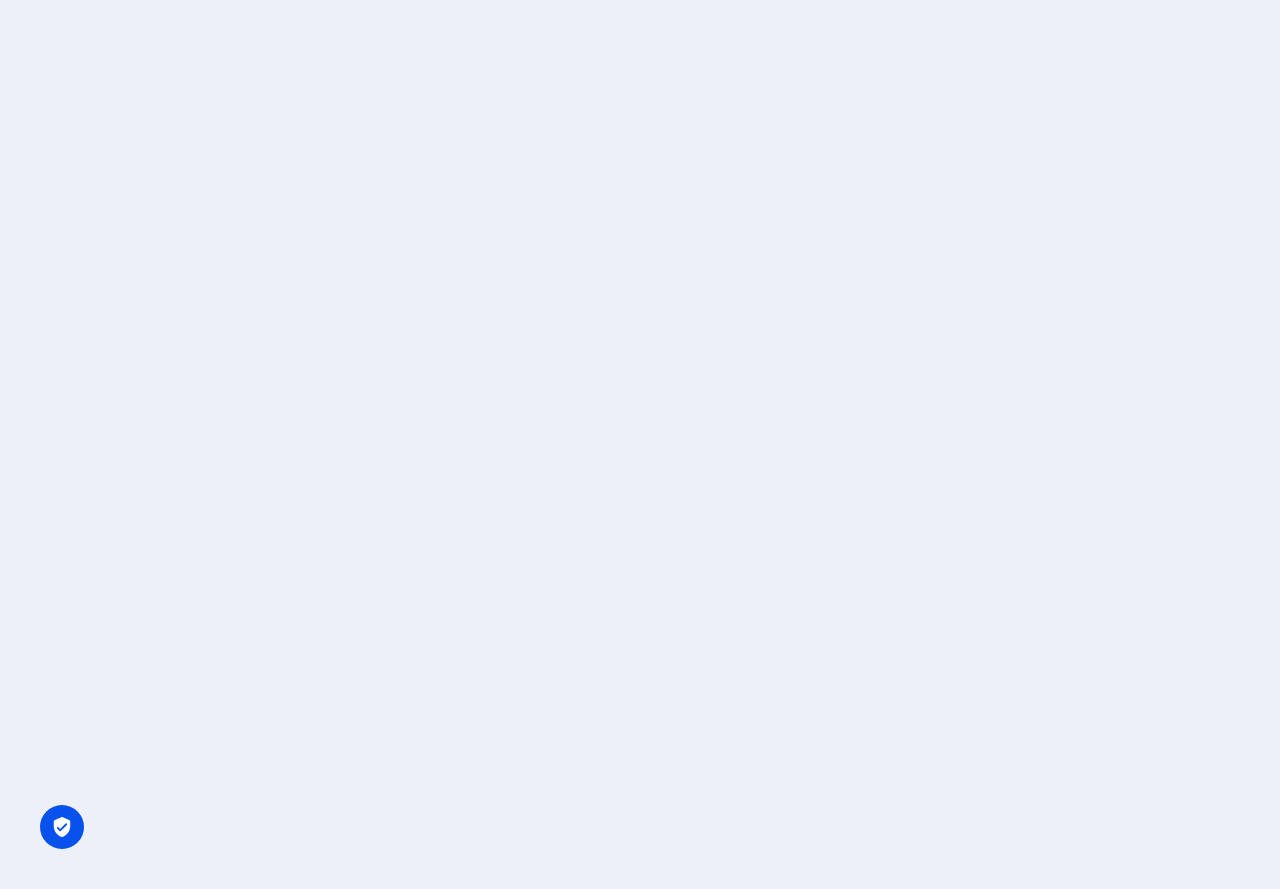 scroll, scrollTop: 0, scrollLeft: 0, axis: both 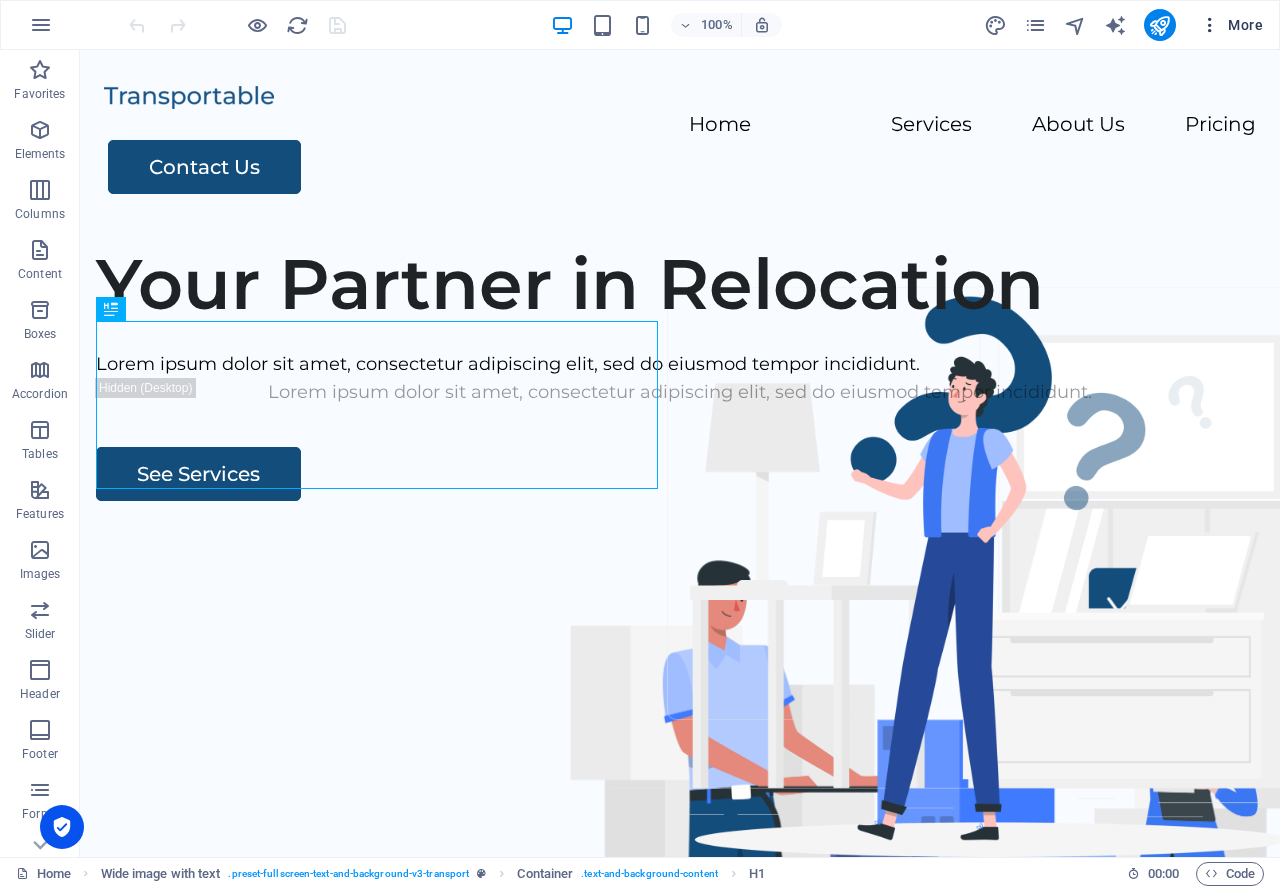 click on "More" at bounding box center [1231, 25] 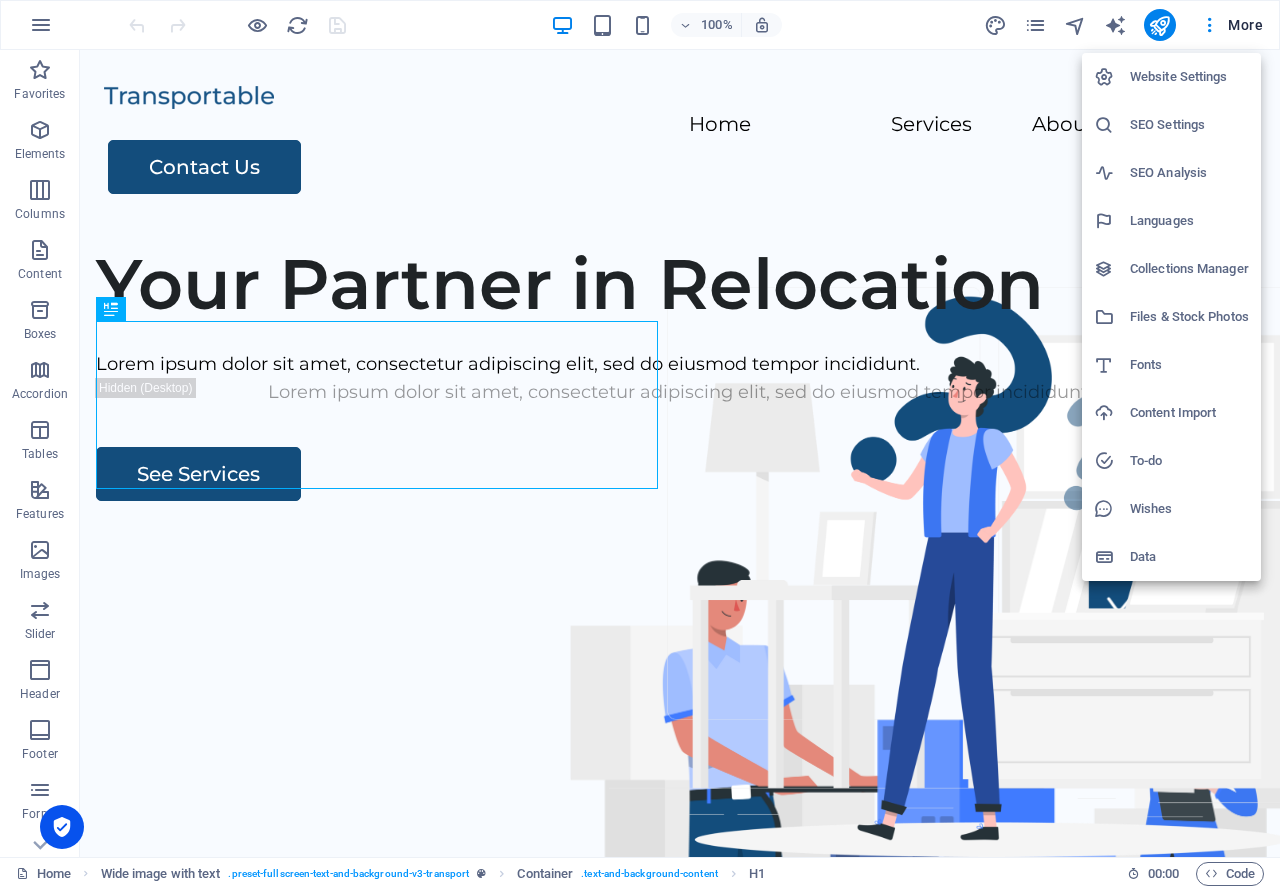 click on "Languages" at bounding box center [1189, 221] 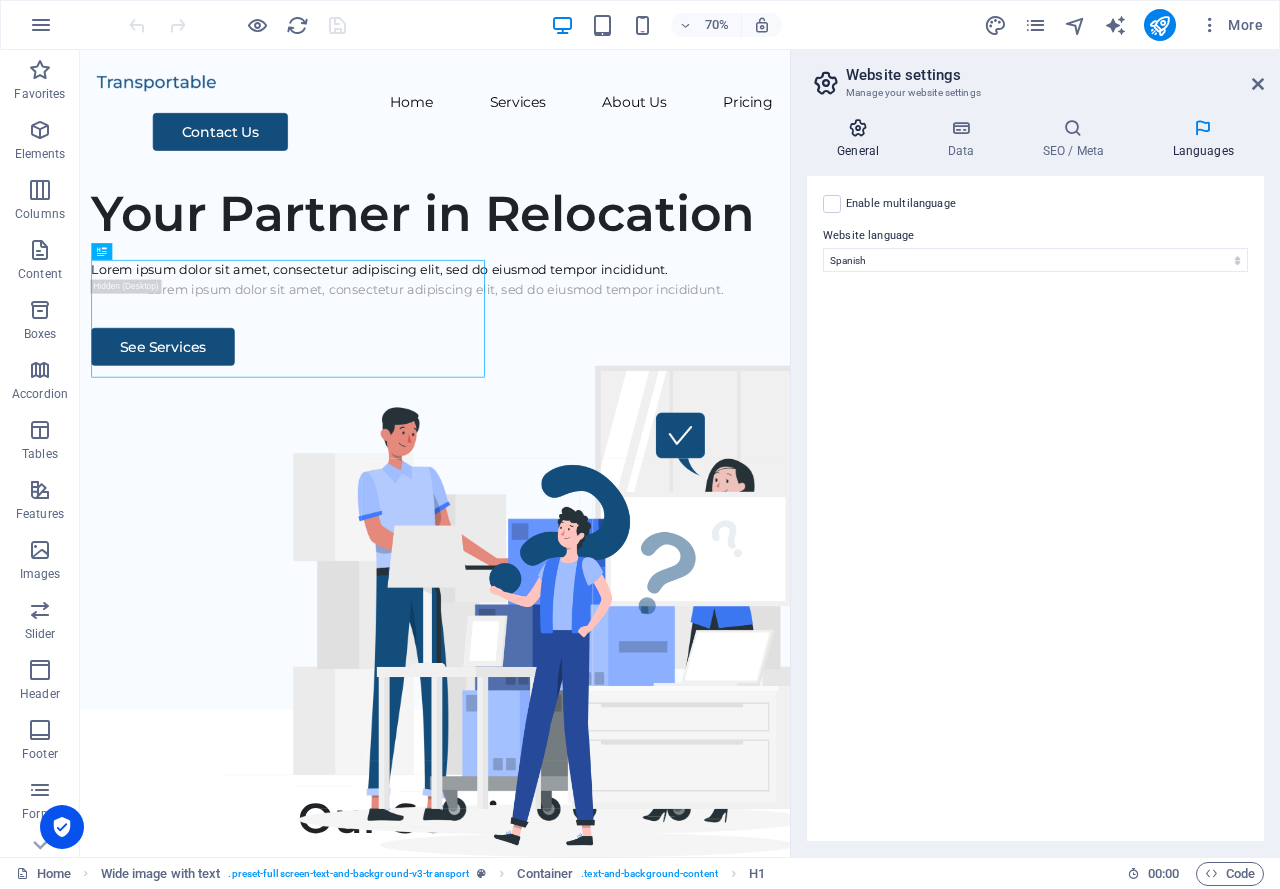 click at bounding box center (858, 128) 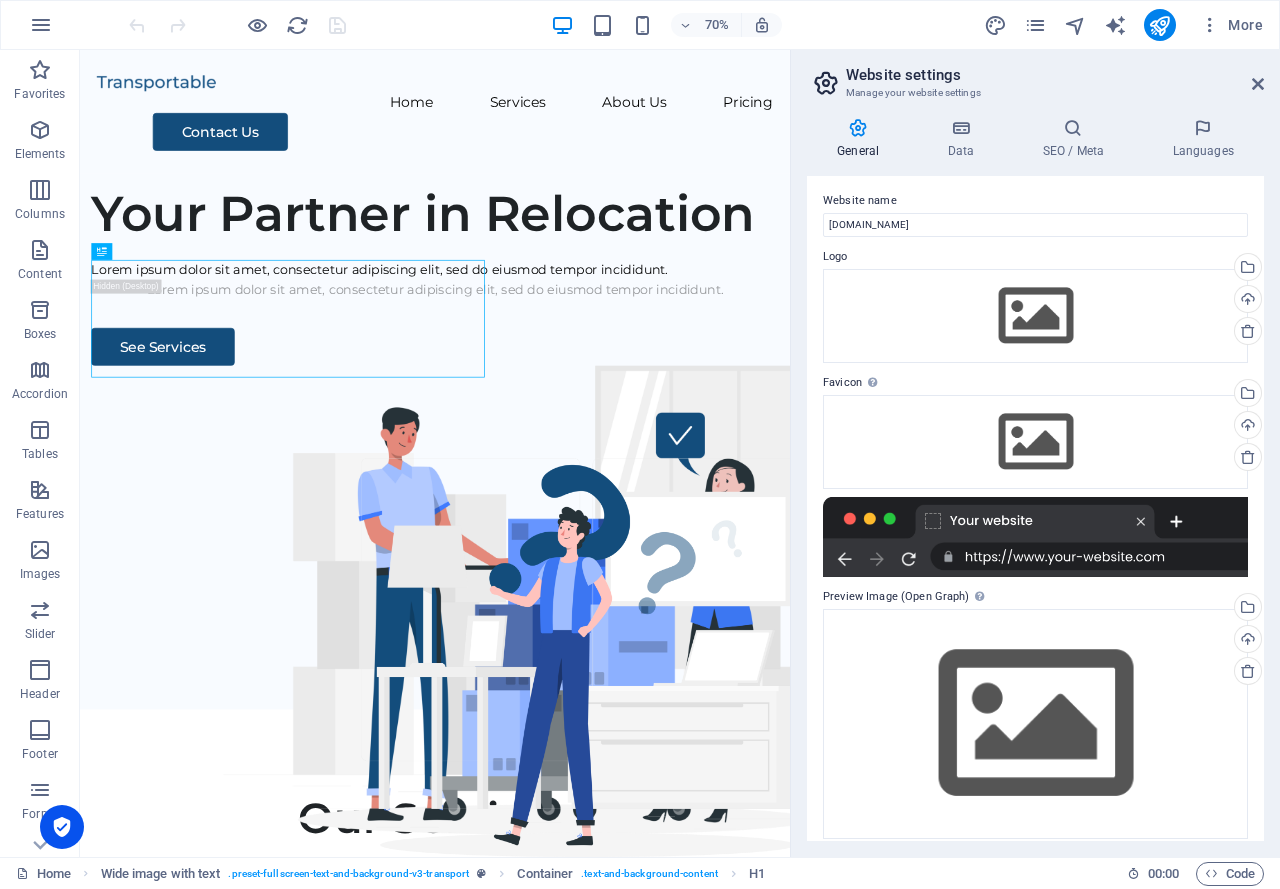 scroll, scrollTop: 0, scrollLeft: 0, axis: both 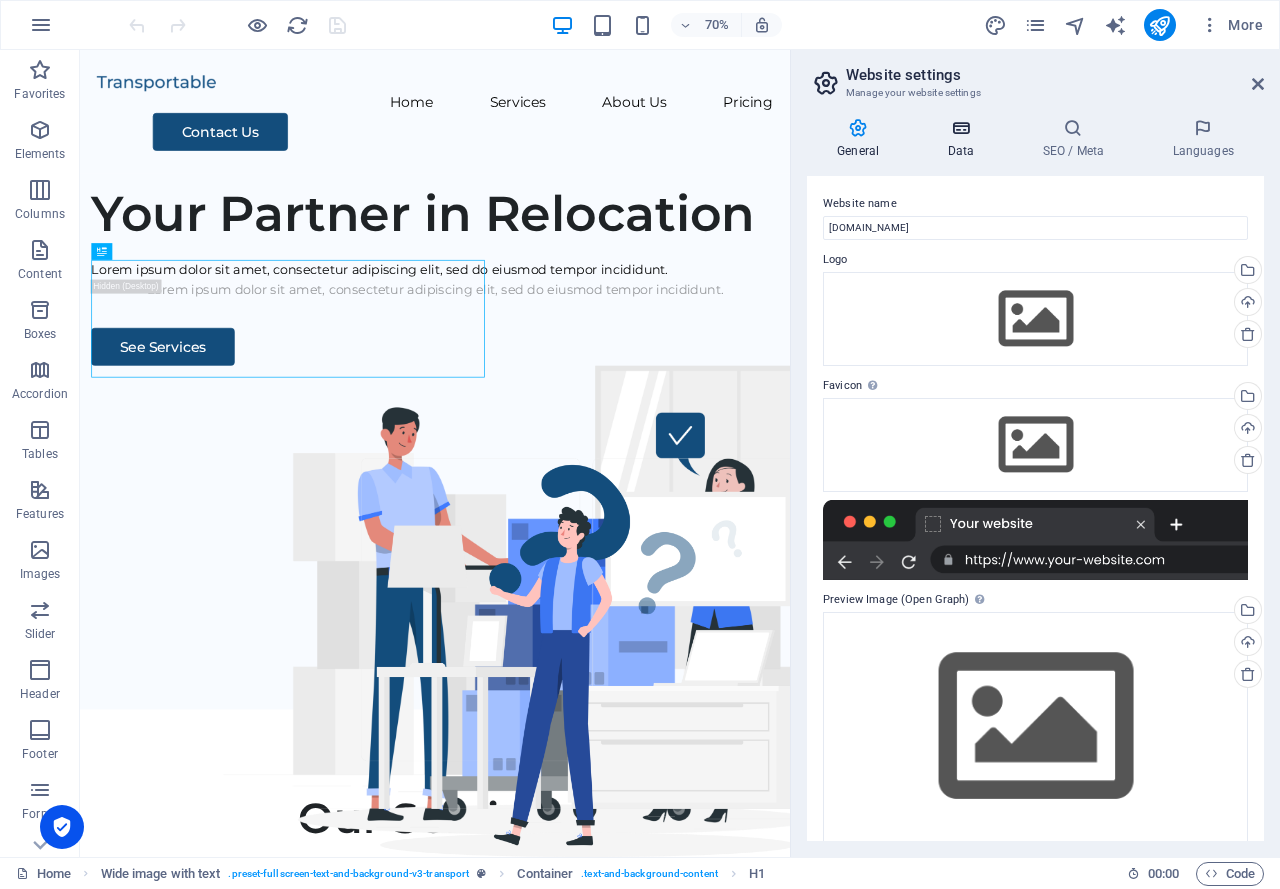click on "Data" at bounding box center (964, 139) 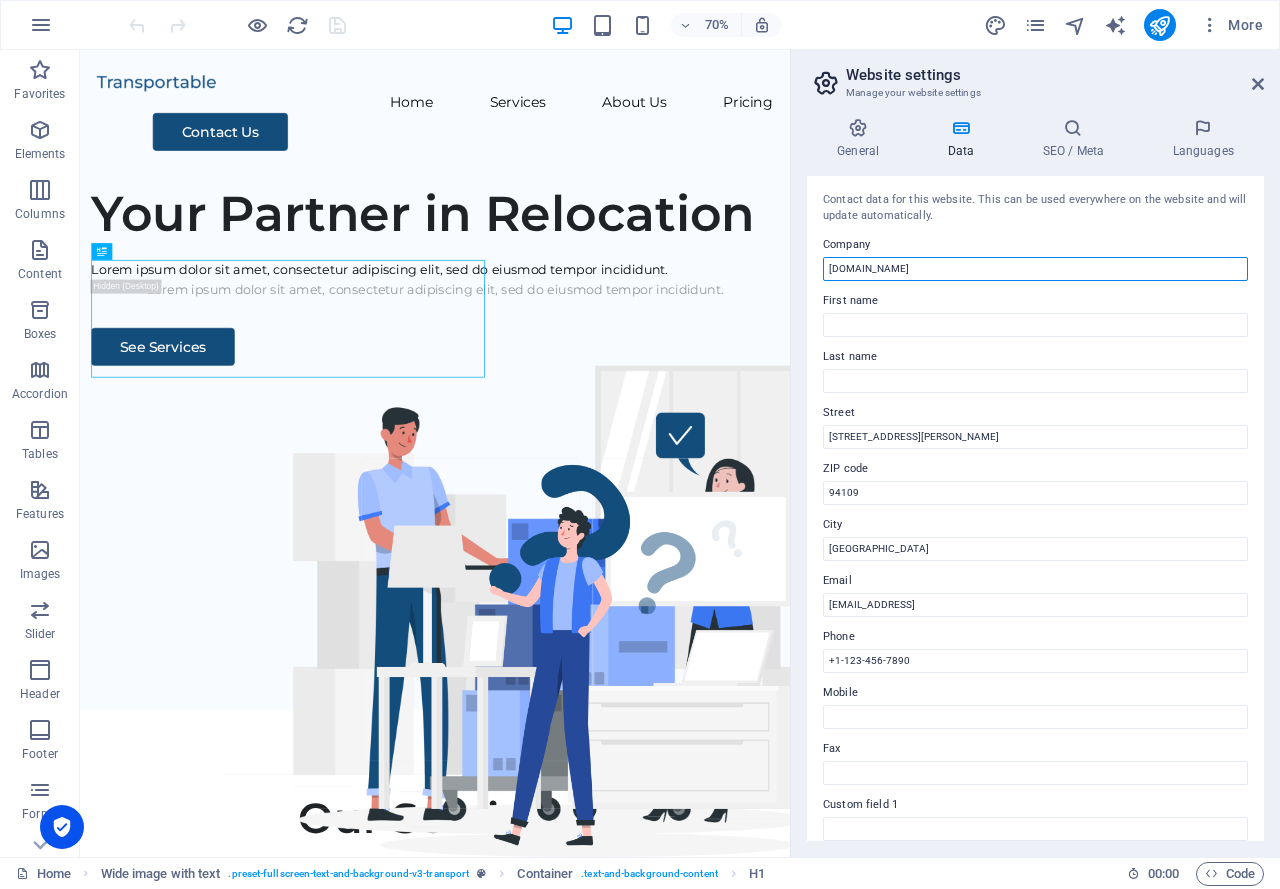 drag, startPoint x: 992, startPoint y: 316, endPoint x: 1038, endPoint y: 407, distance: 101.96568 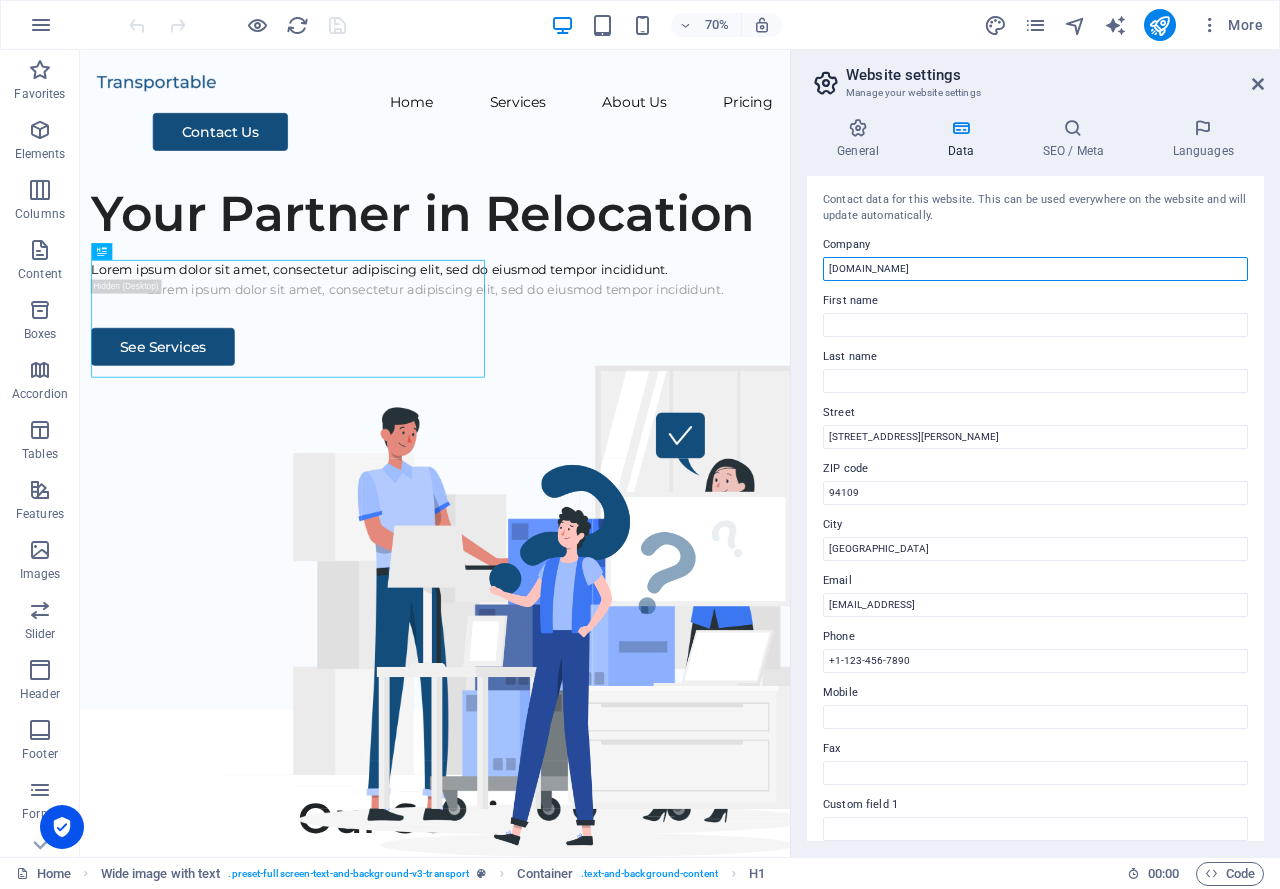 click on "seproel.com" at bounding box center (1035, 269) 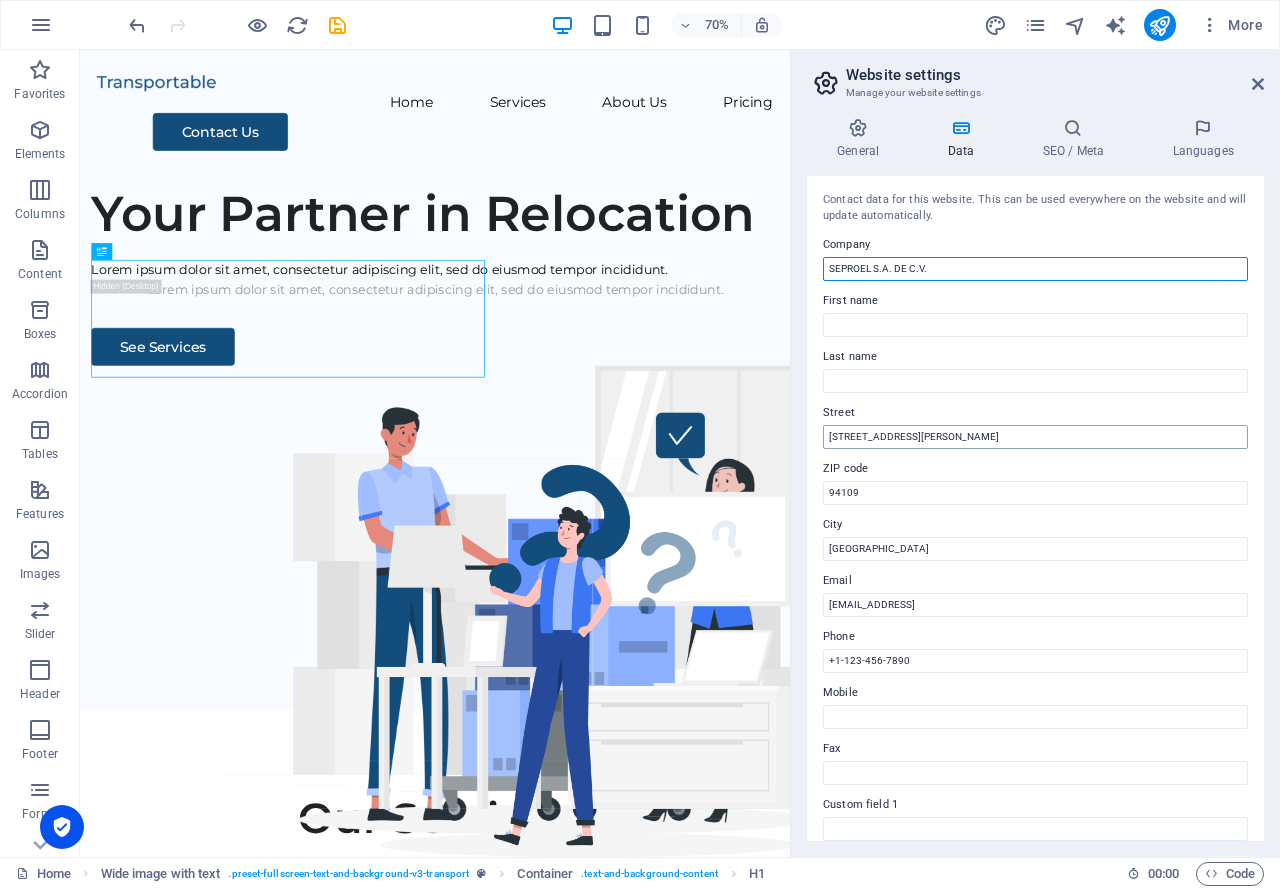 type on "SEPROEL S.A. DE C.V." 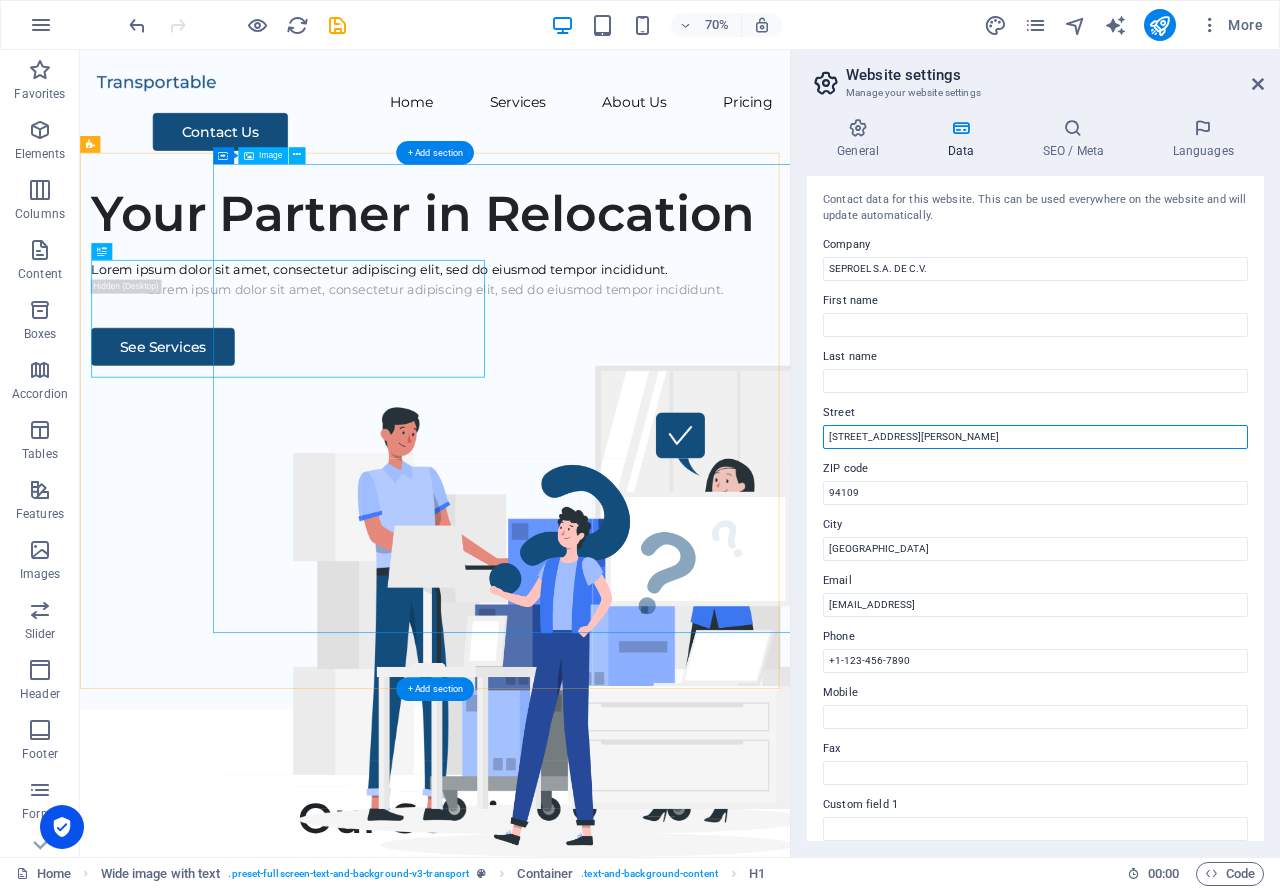 drag, startPoint x: 1024, startPoint y: 484, endPoint x: 959, endPoint y: 674, distance: 200.81085 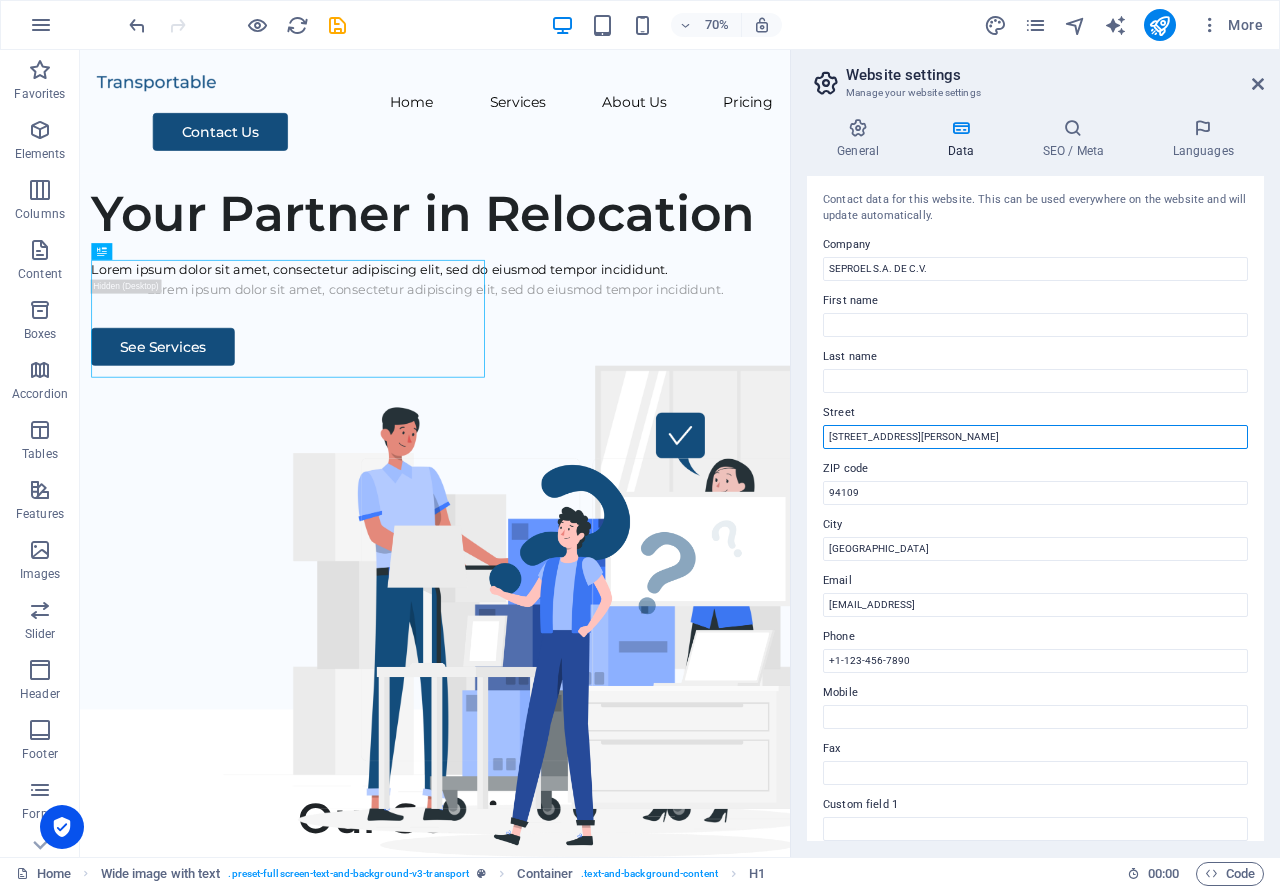click on "1119 Geary Blvd" at bounding box center (1035, 437) 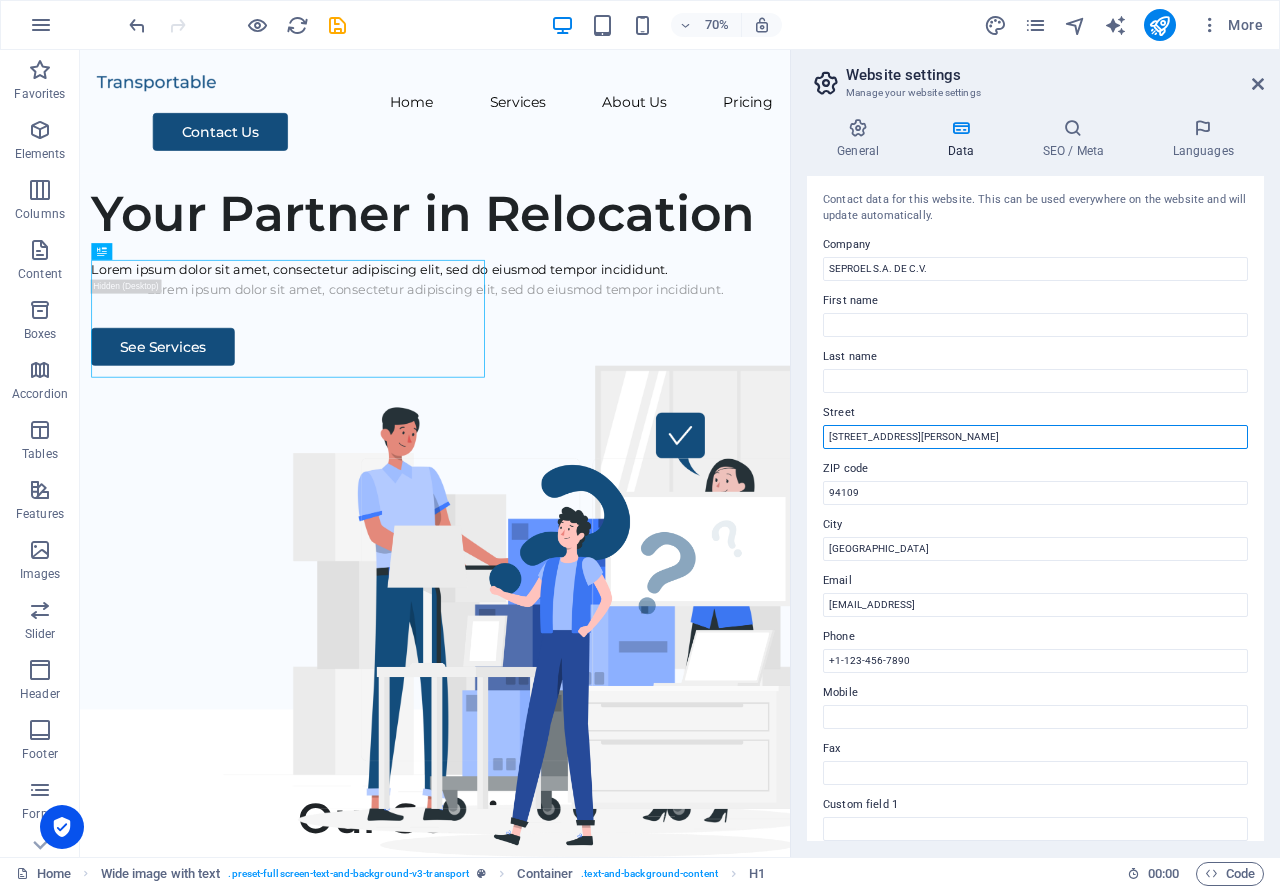 click on "1119 Geary Blvd" at bounding box center [1035, 437] 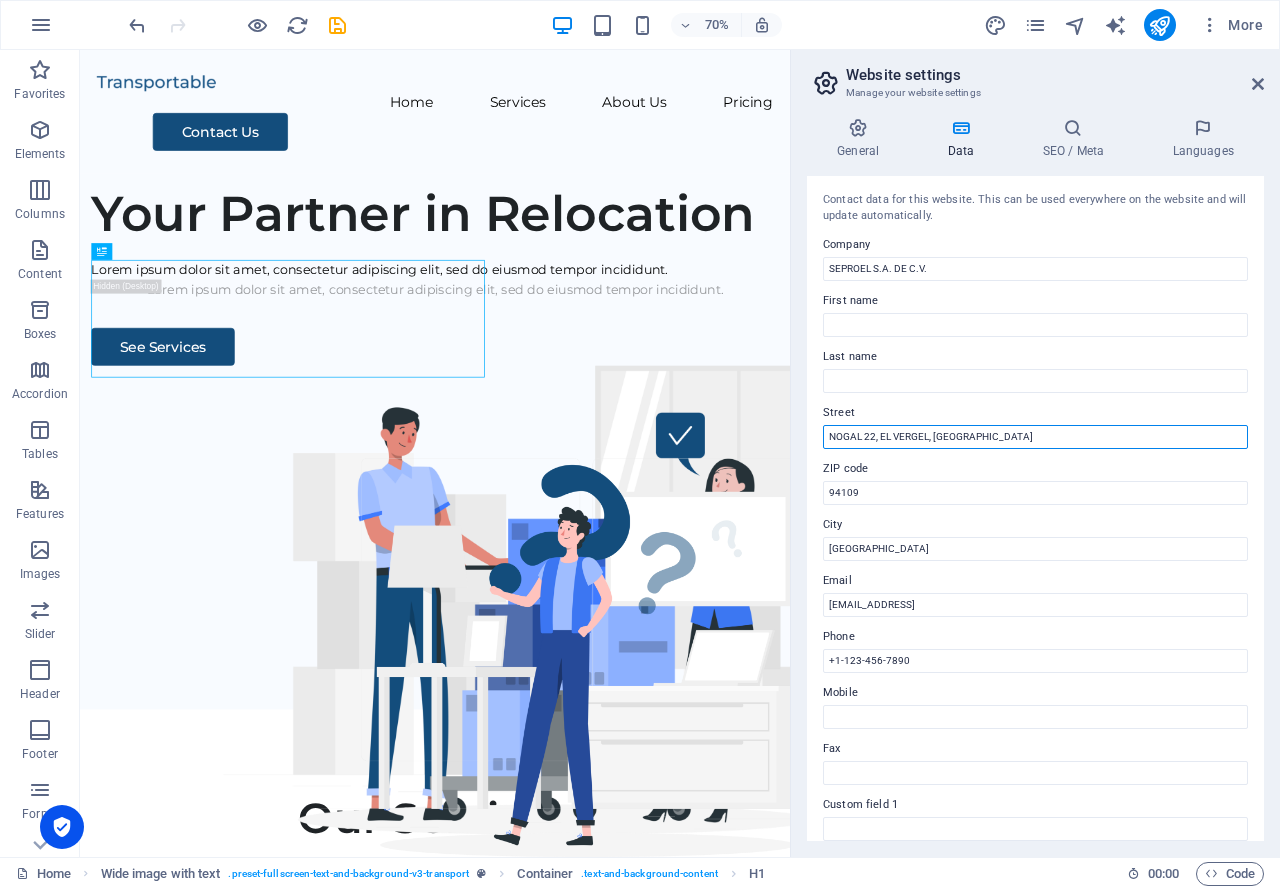 type on "NOGAL 22, EL VERGEL, [GEOGRAPHIC_DATA]" 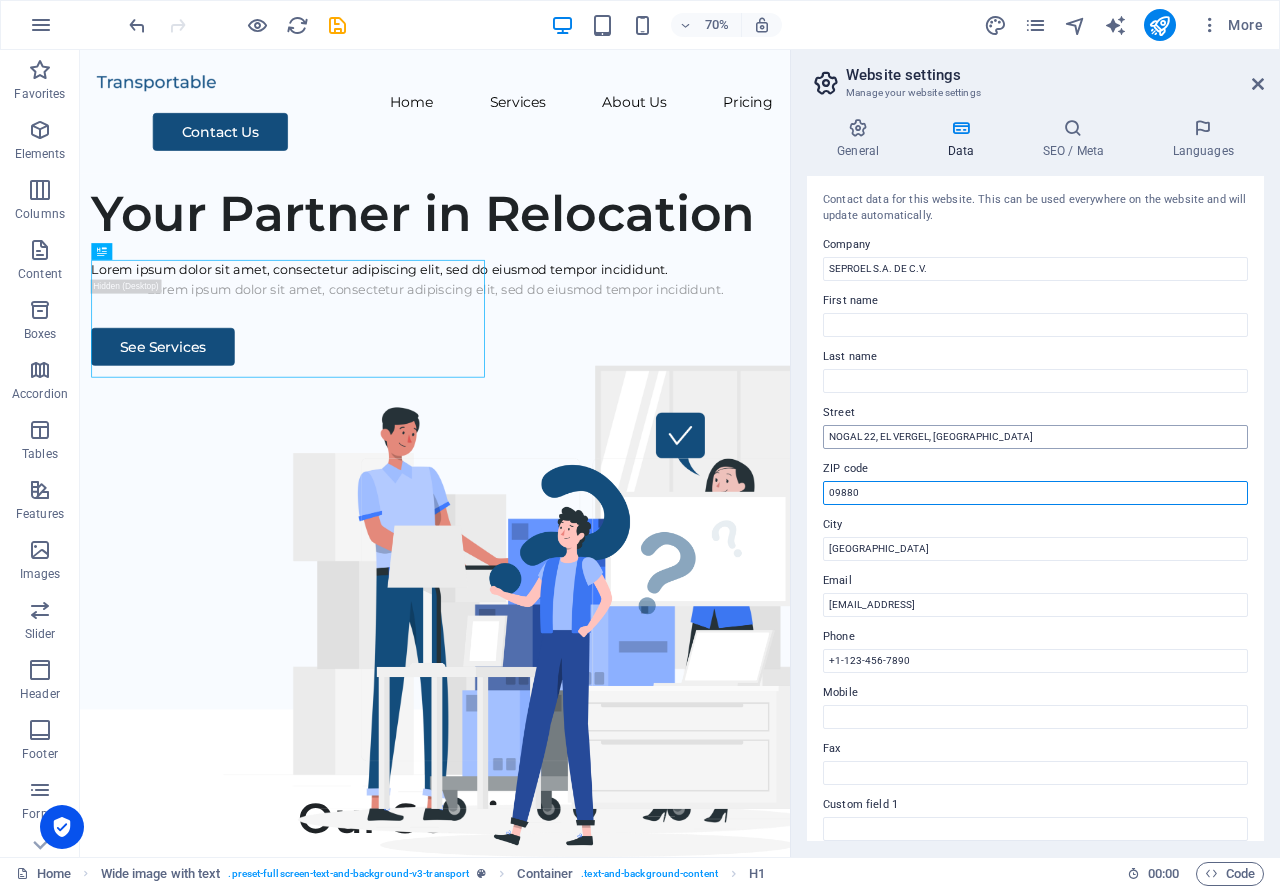 type on "09880" 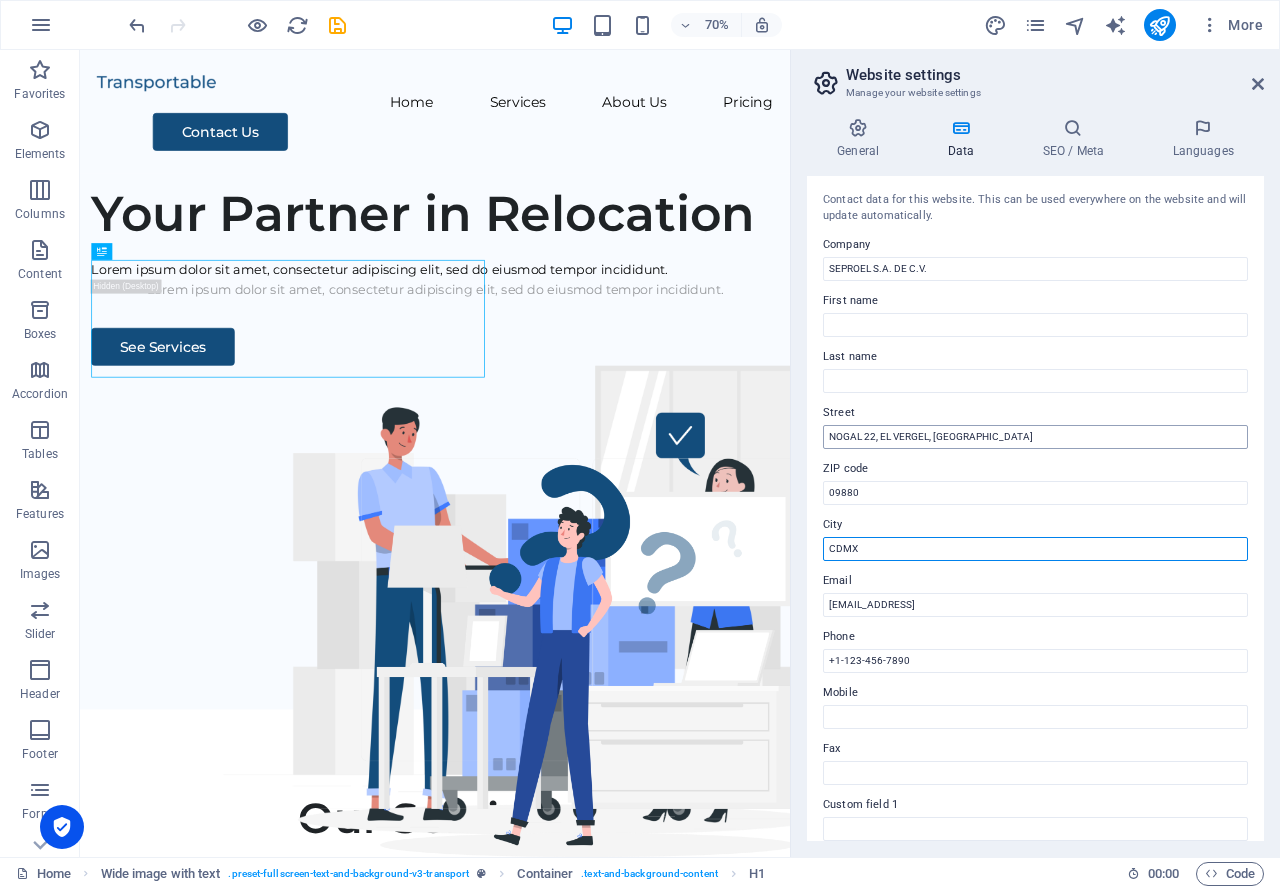 type on "CDMX" 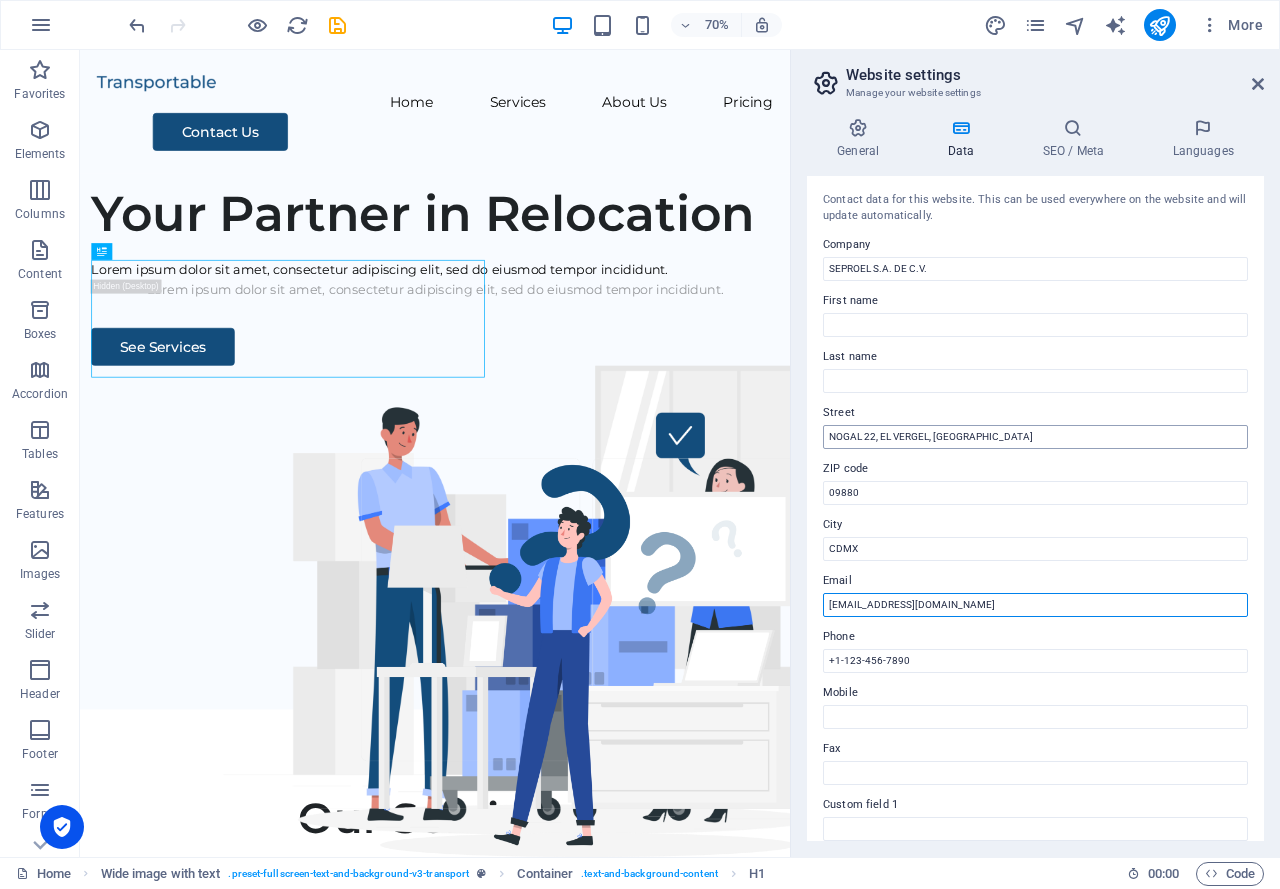 type on "[EMAIL_ADDRESS][DOMAIN_NAME]" 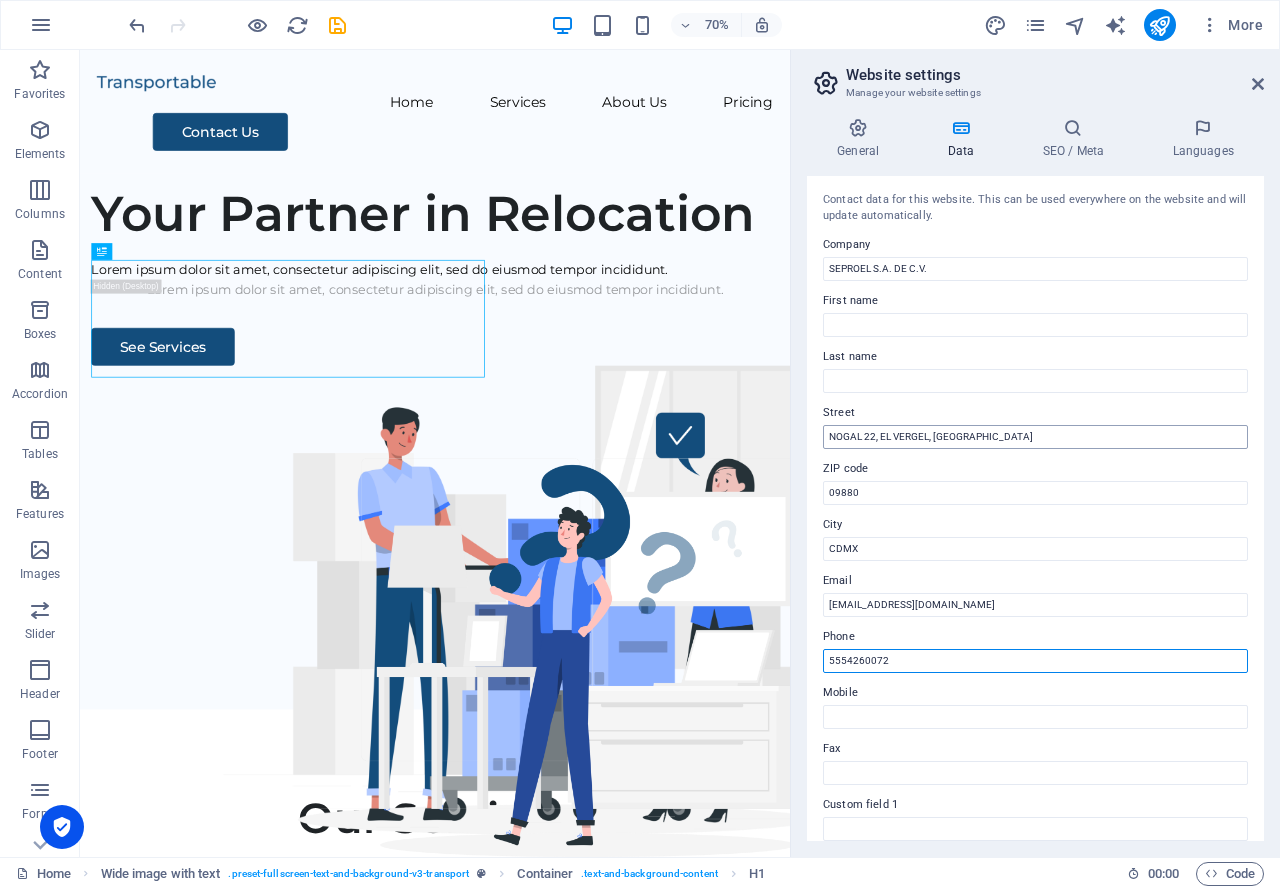 type on "5554260072" 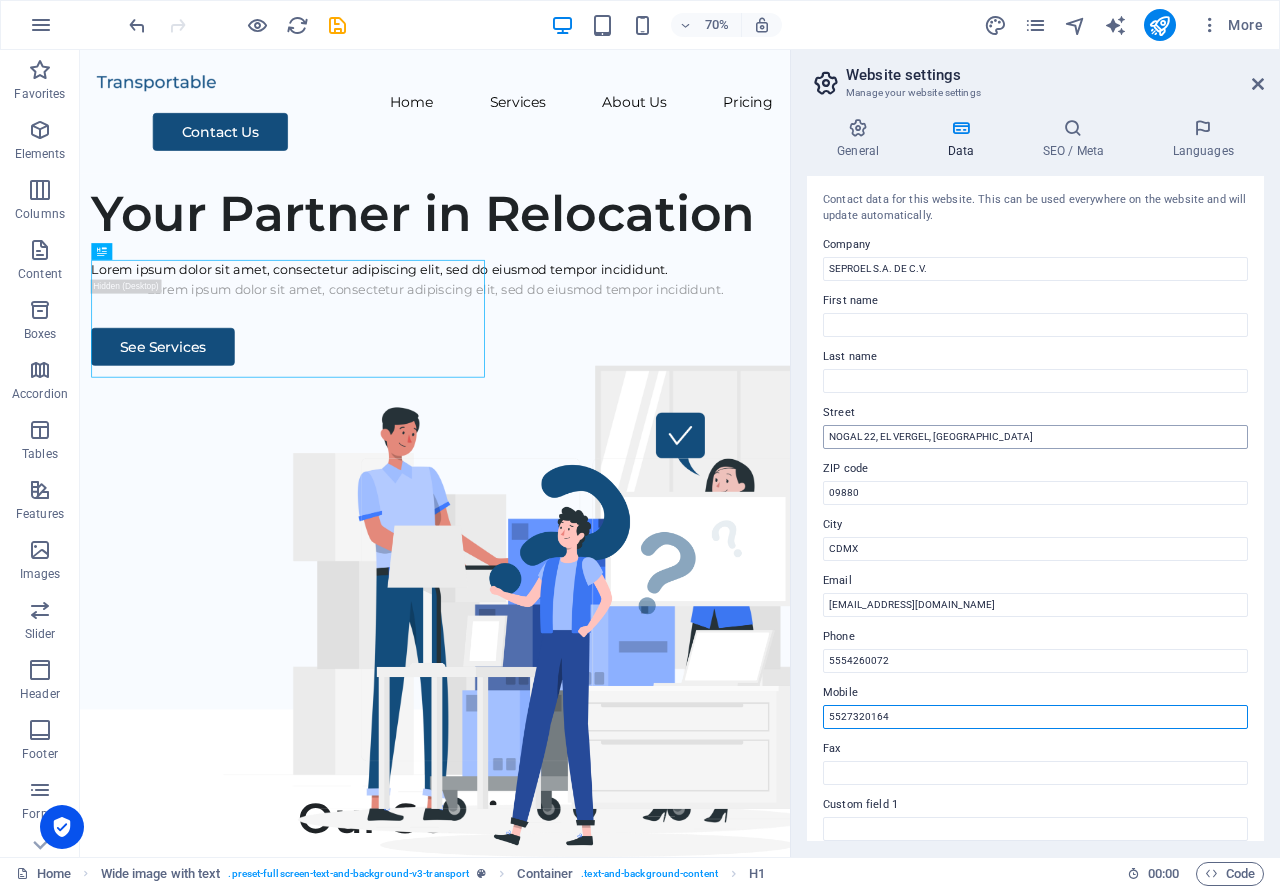 type on "5527320164" 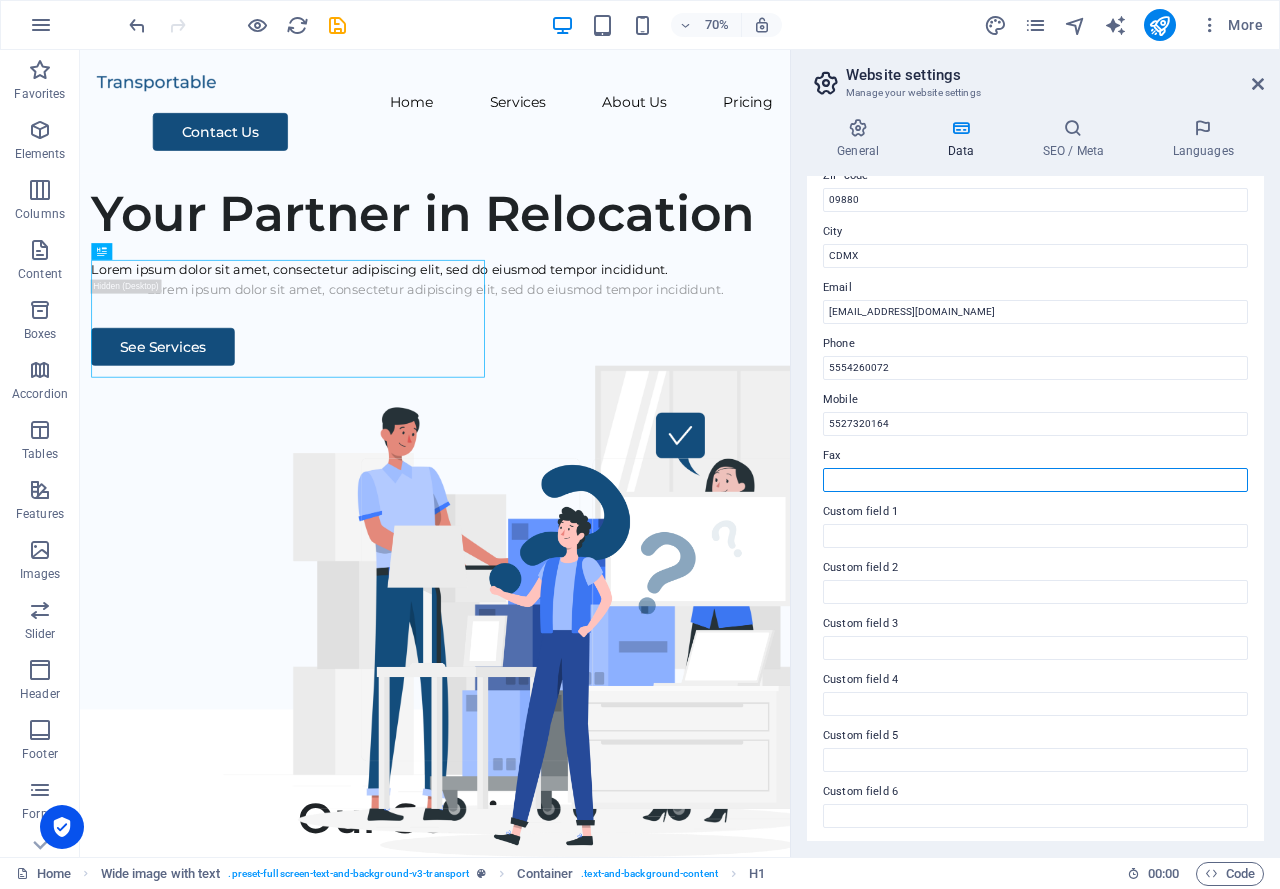scroll, scrollTop: 296, scrollLeft: 0, axis: vertical 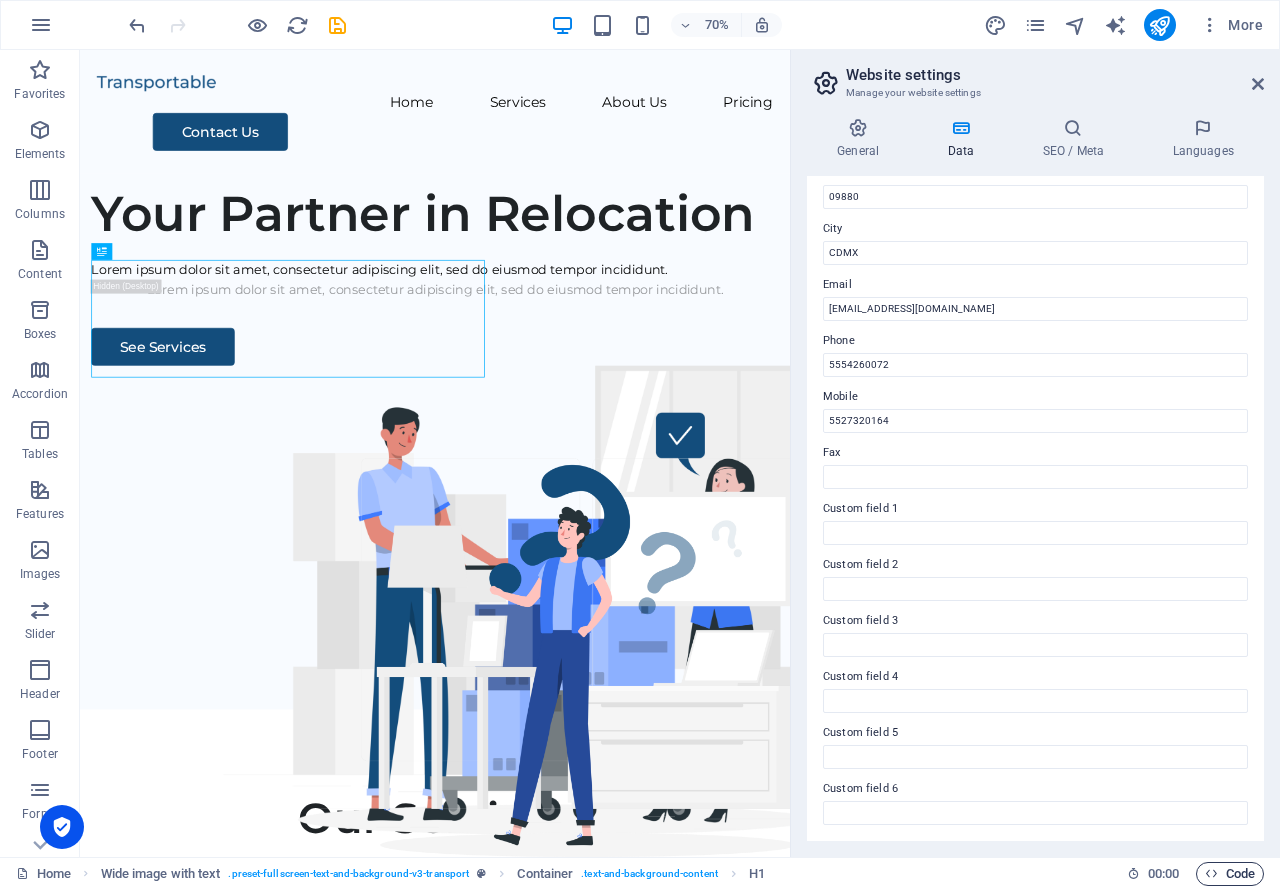 click on "Code" at bounding box center (1230, 874) 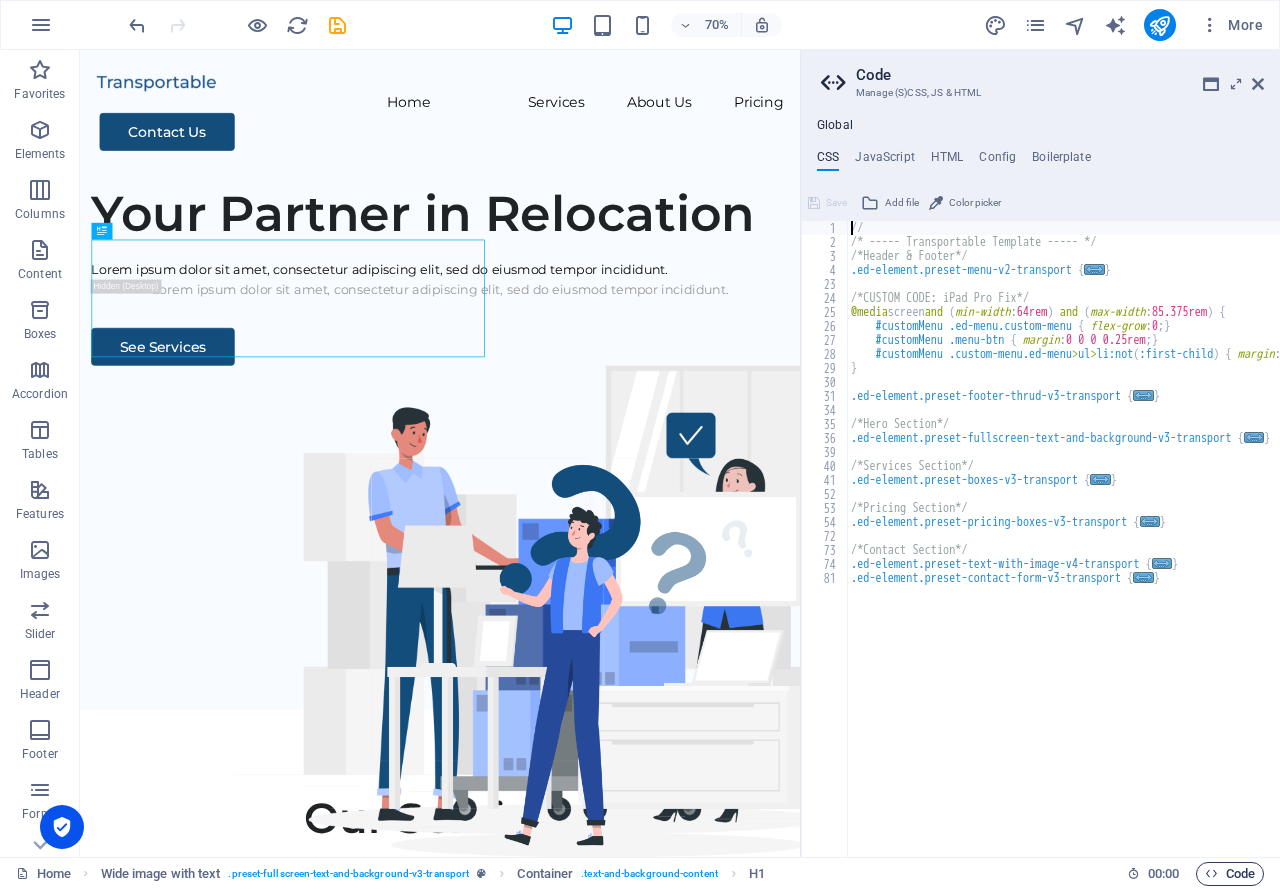 click on "Code" at bounding box center (1230, 874) 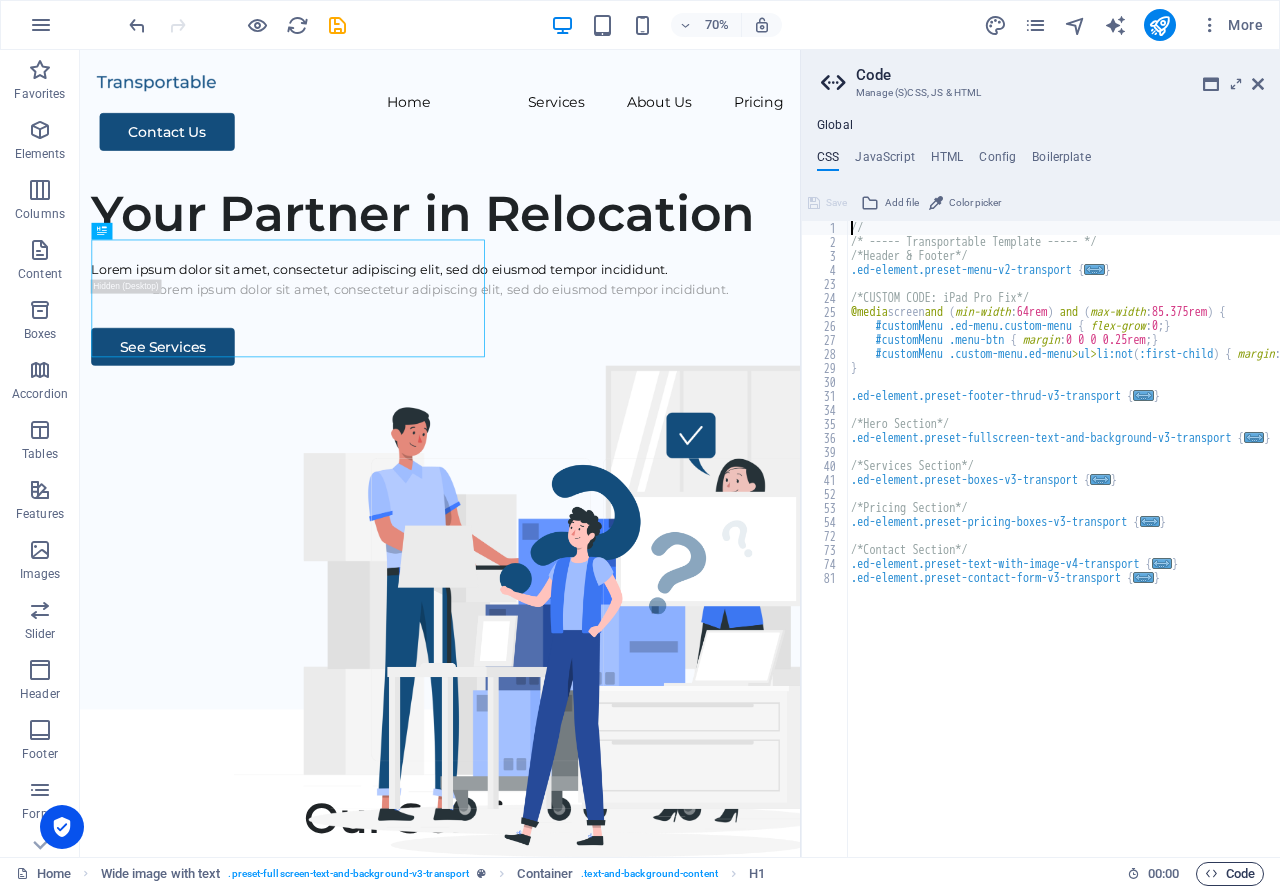 click on "Code" at bounding box center (1230, 874) 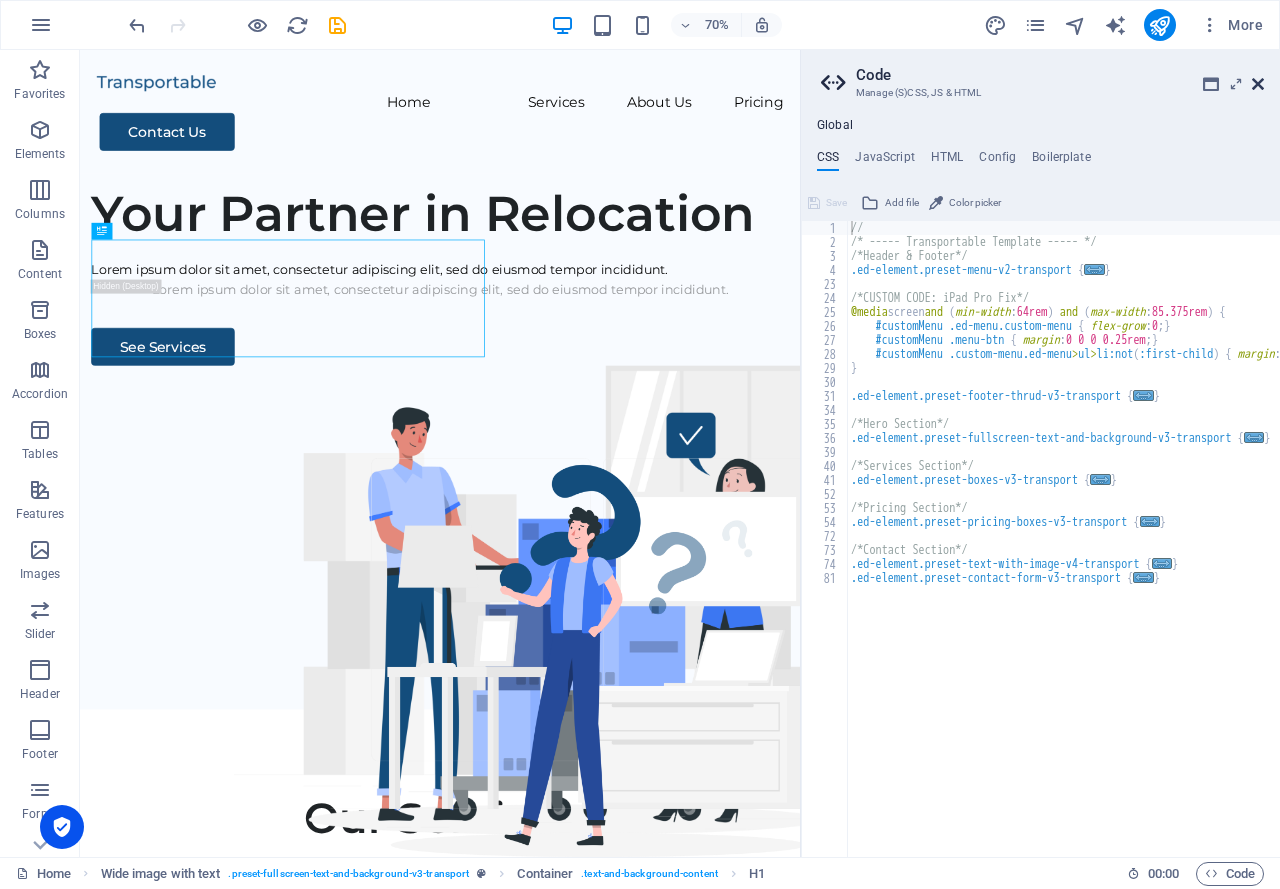 click at bounding box center (1258, 84) 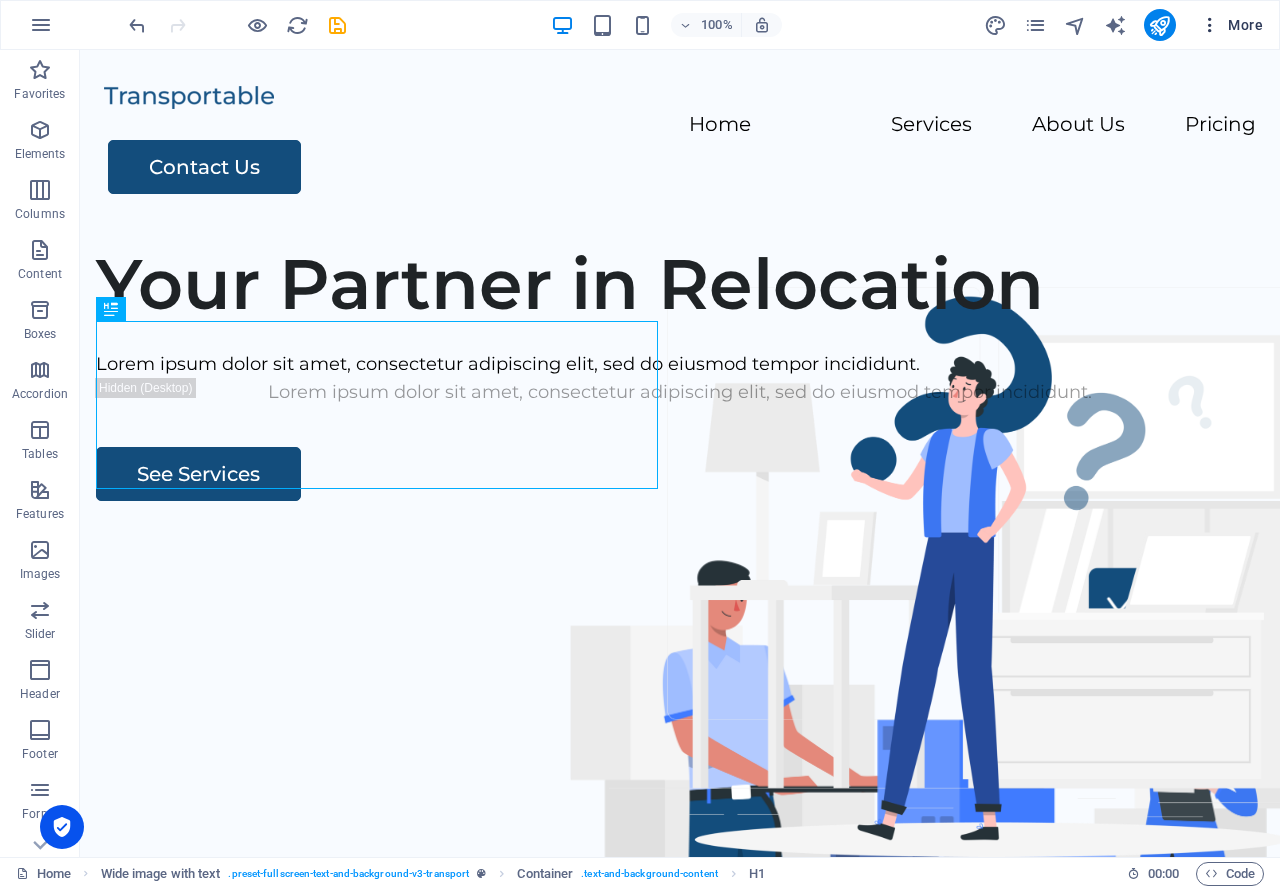 click on "More" at bounding box center (1231, 25) 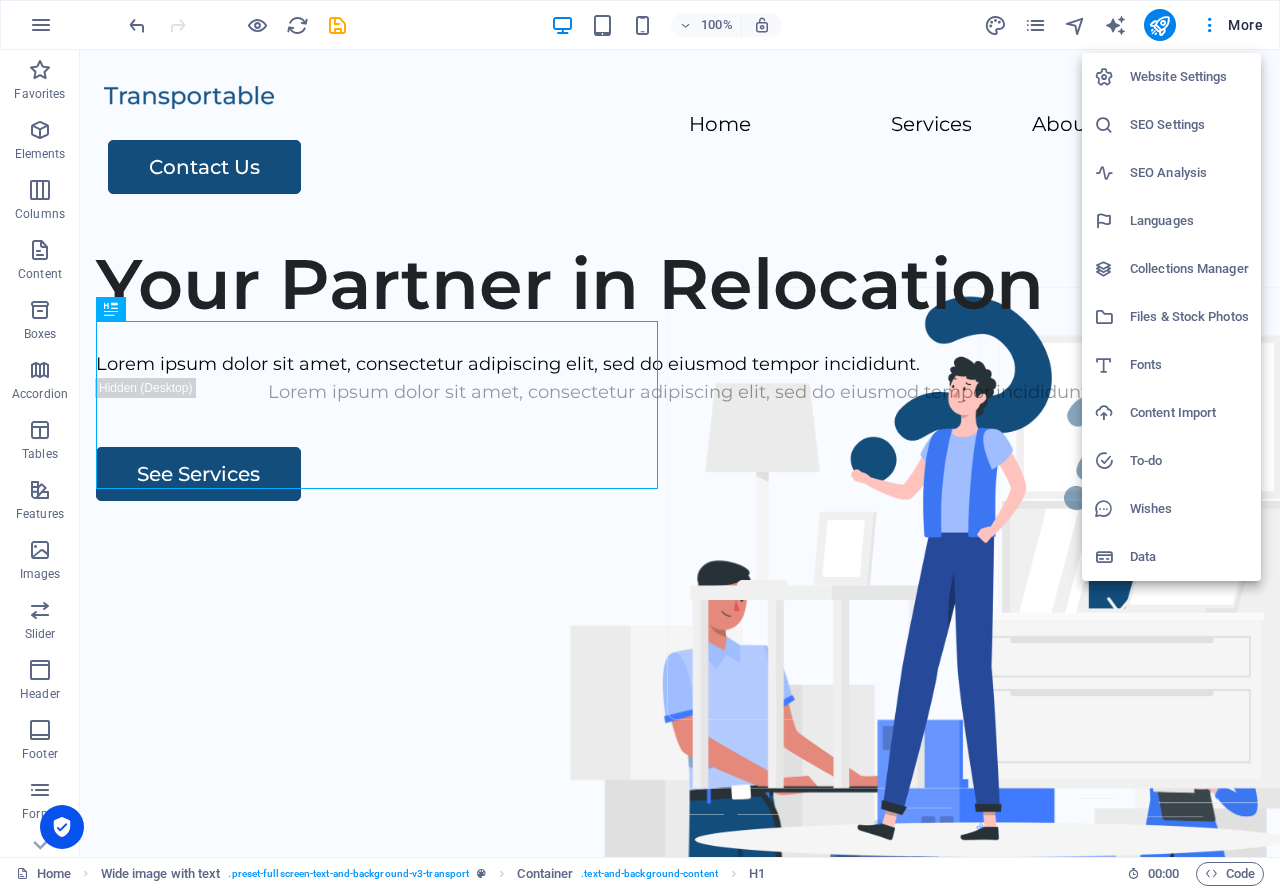 click on "Website Settings" at bounding box center [1189, 77] 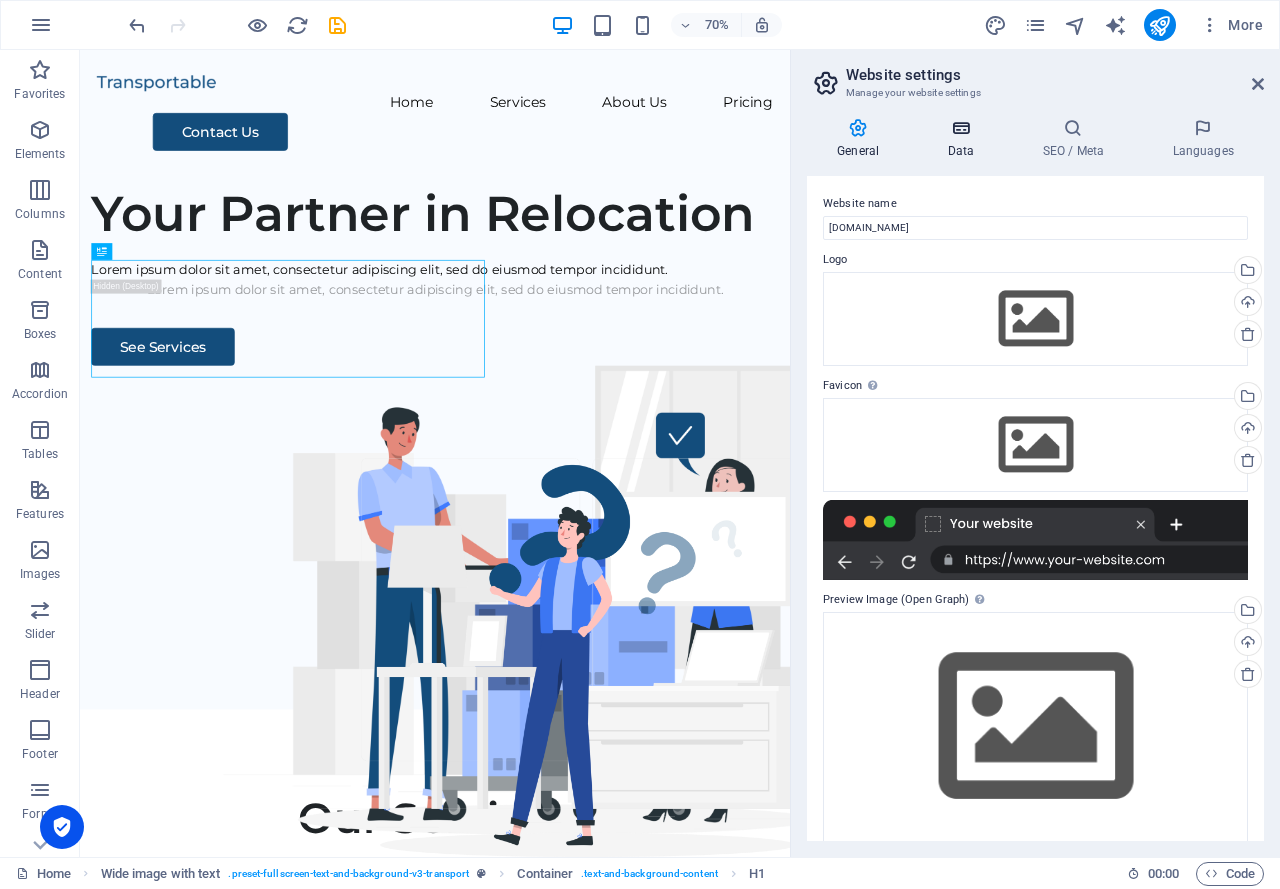 click on "Data" at bounding box center [964, 139] 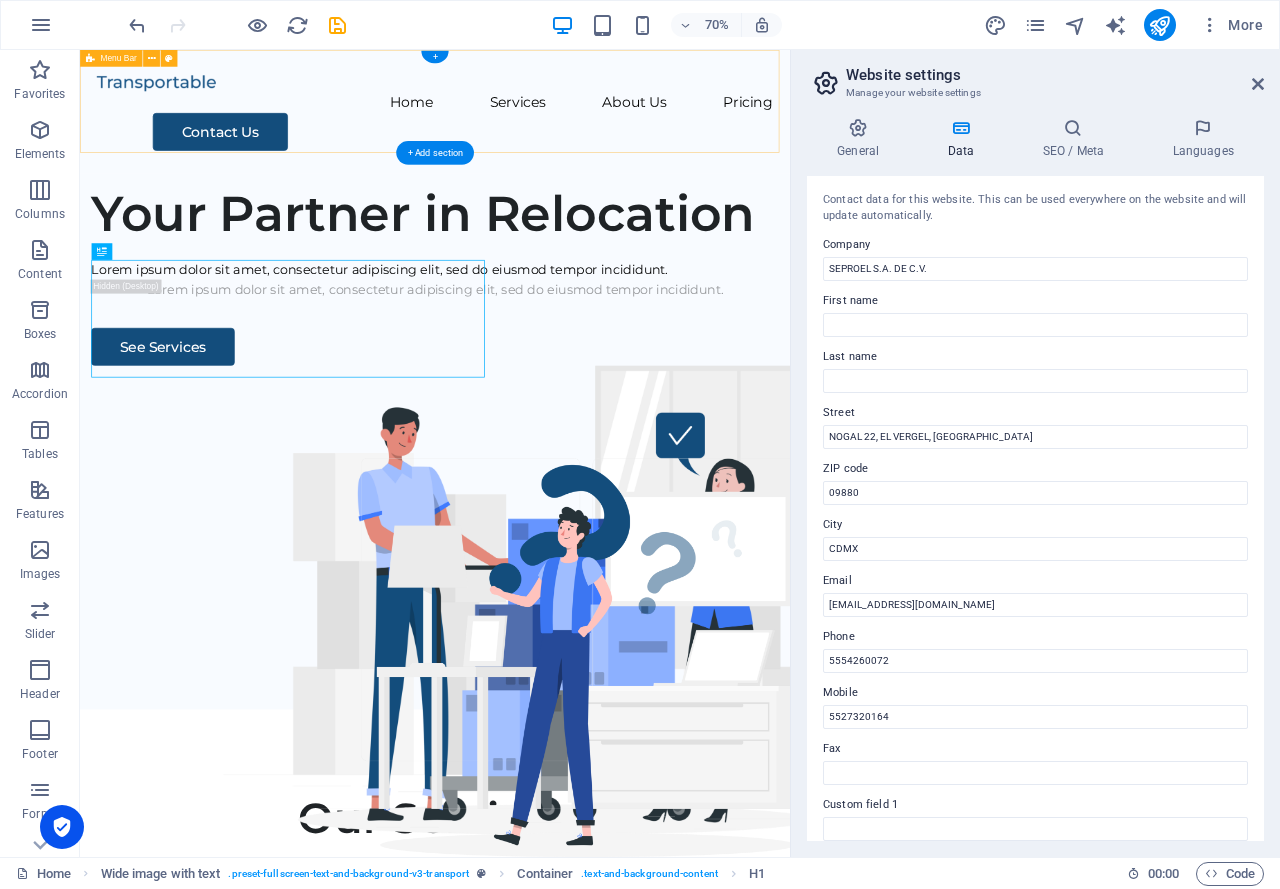 click on "Home Services About Us Pricing Contact Us" at bounding box center [587, 138] 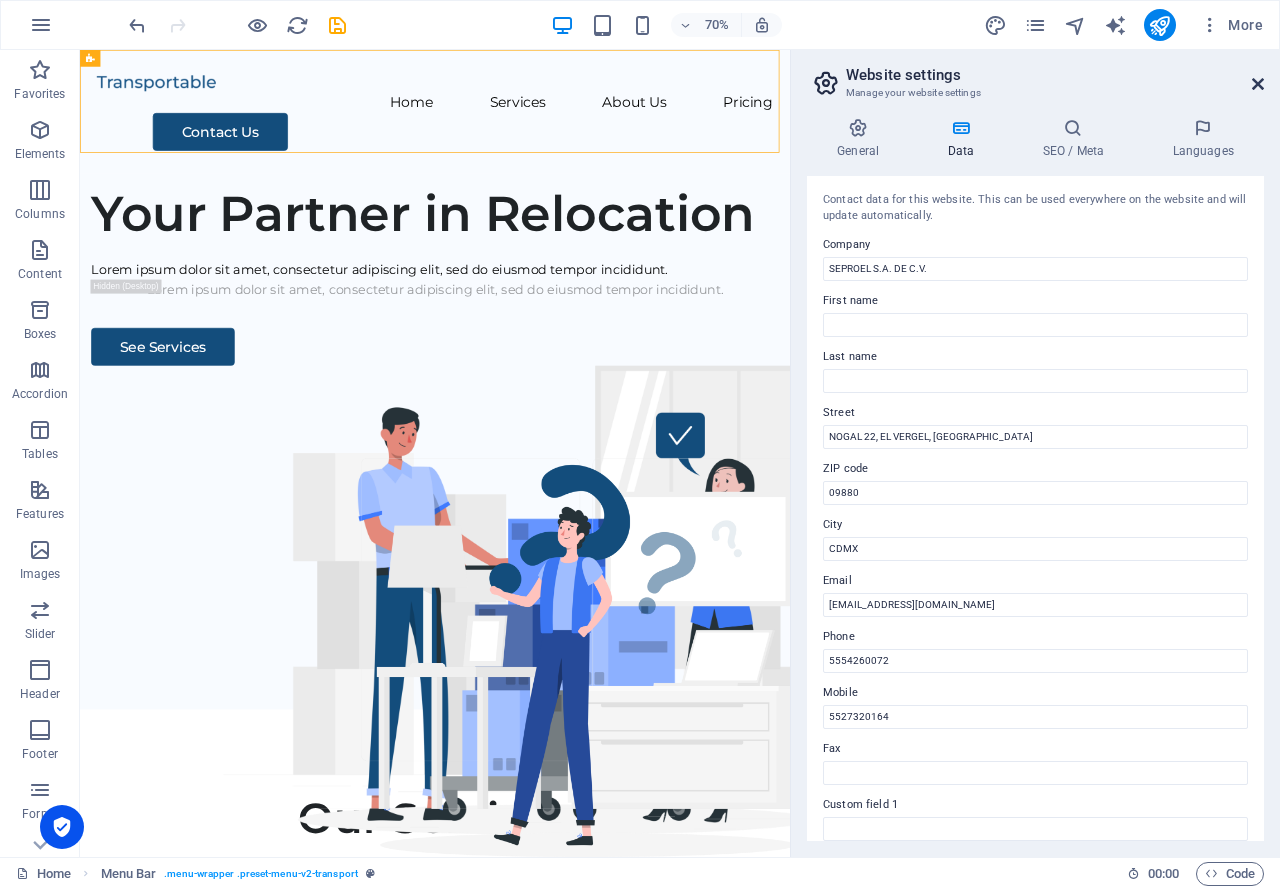 click at bounding box center [1258, 84] 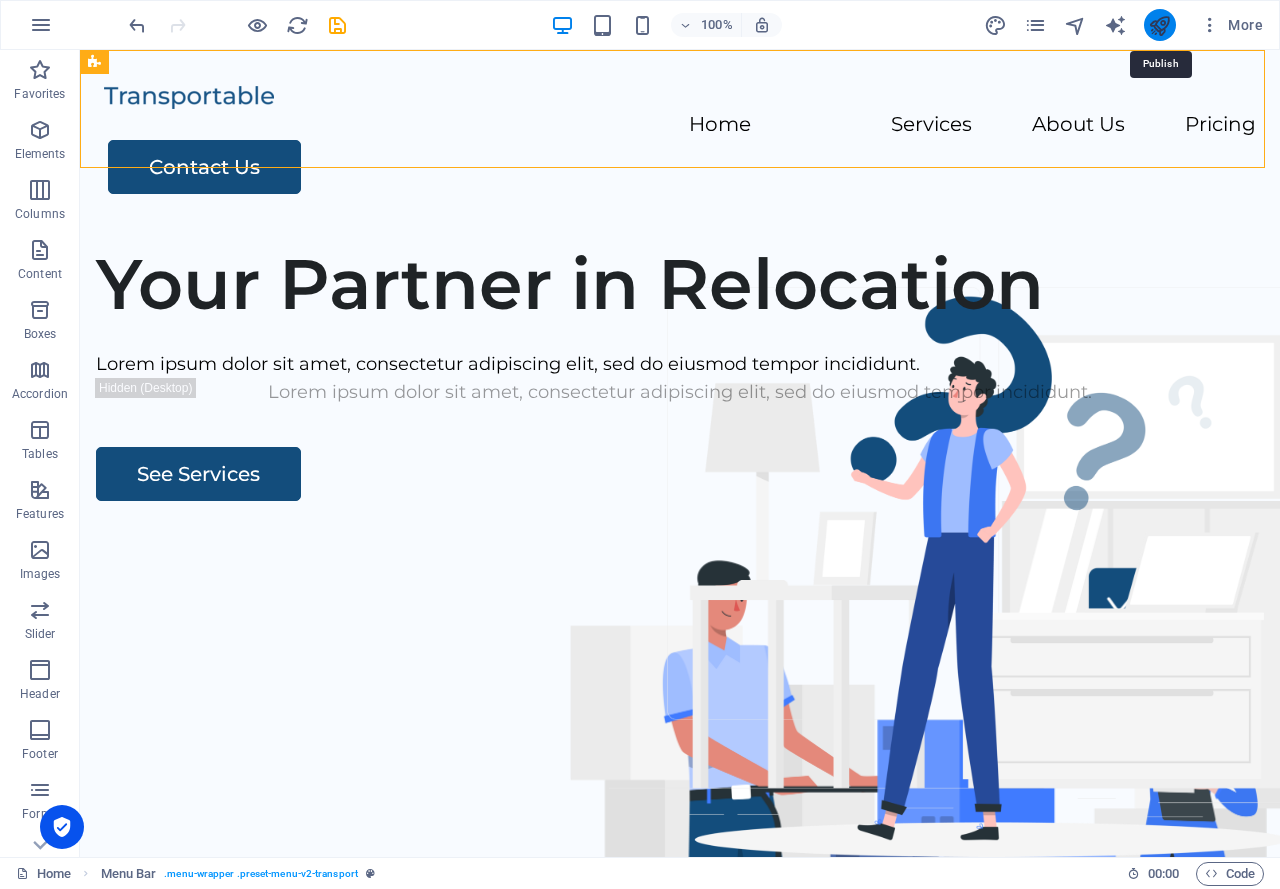 click at bounding box center [1159, 25] 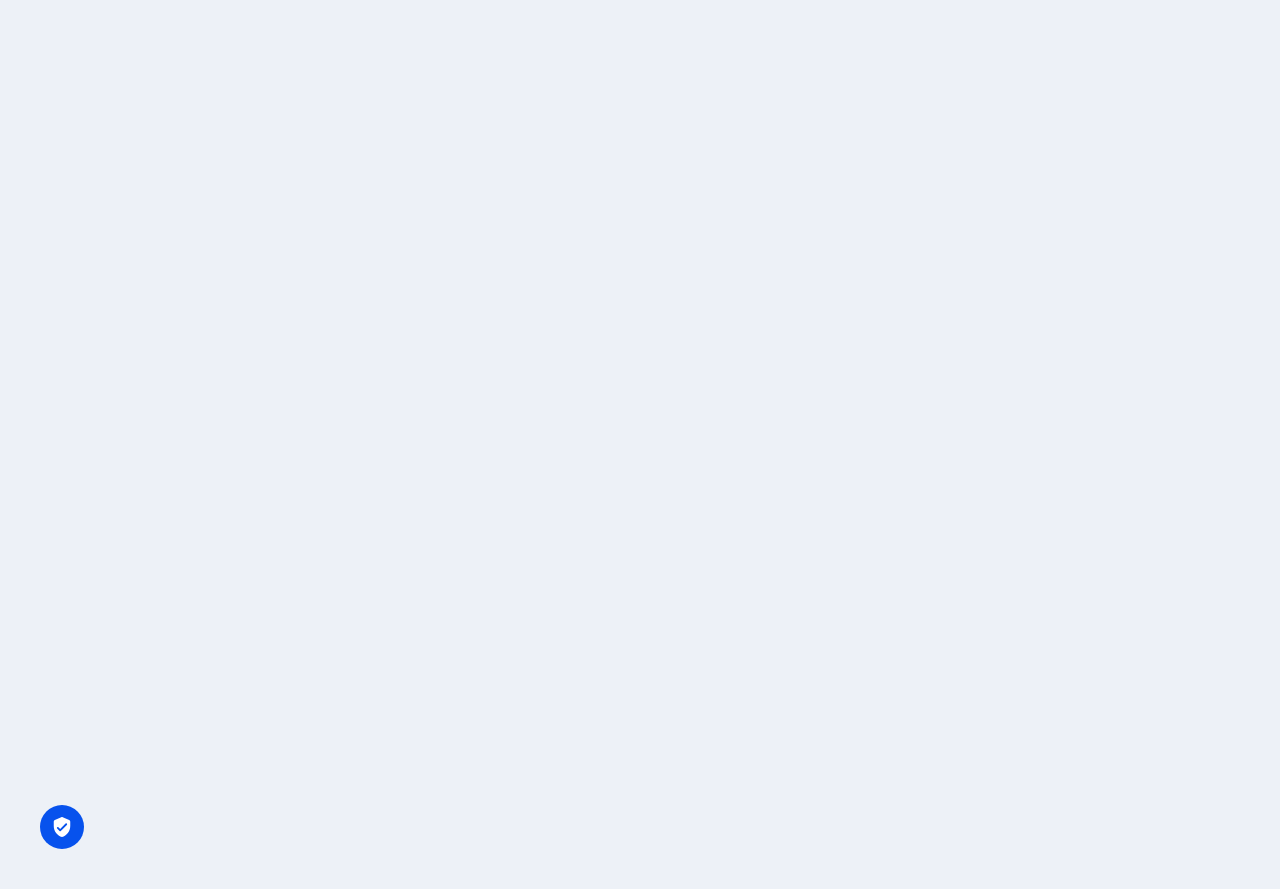 scroll, scrollTop: 0, scrollLeft: 0, axis: both 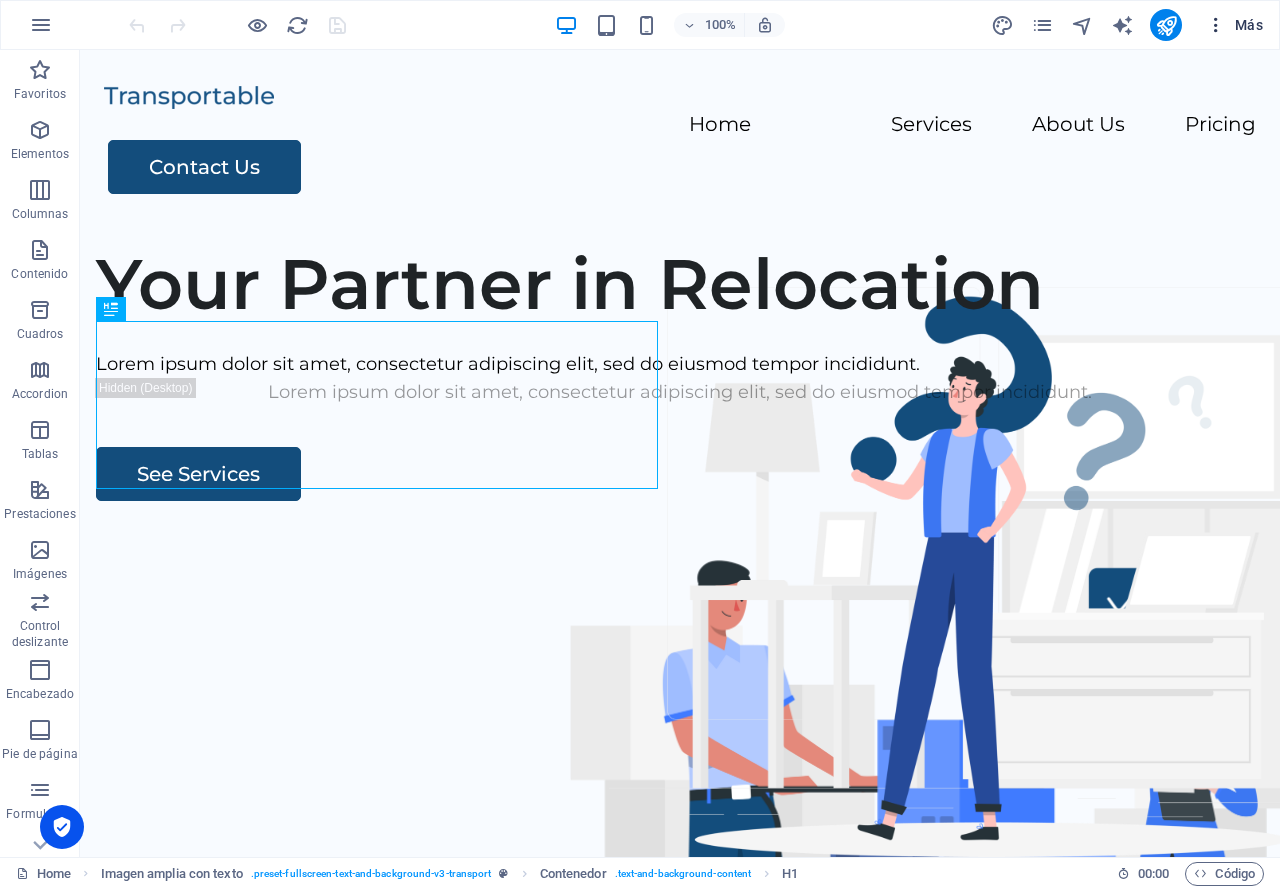 click on "Más" at bounding box center (1234, 25) 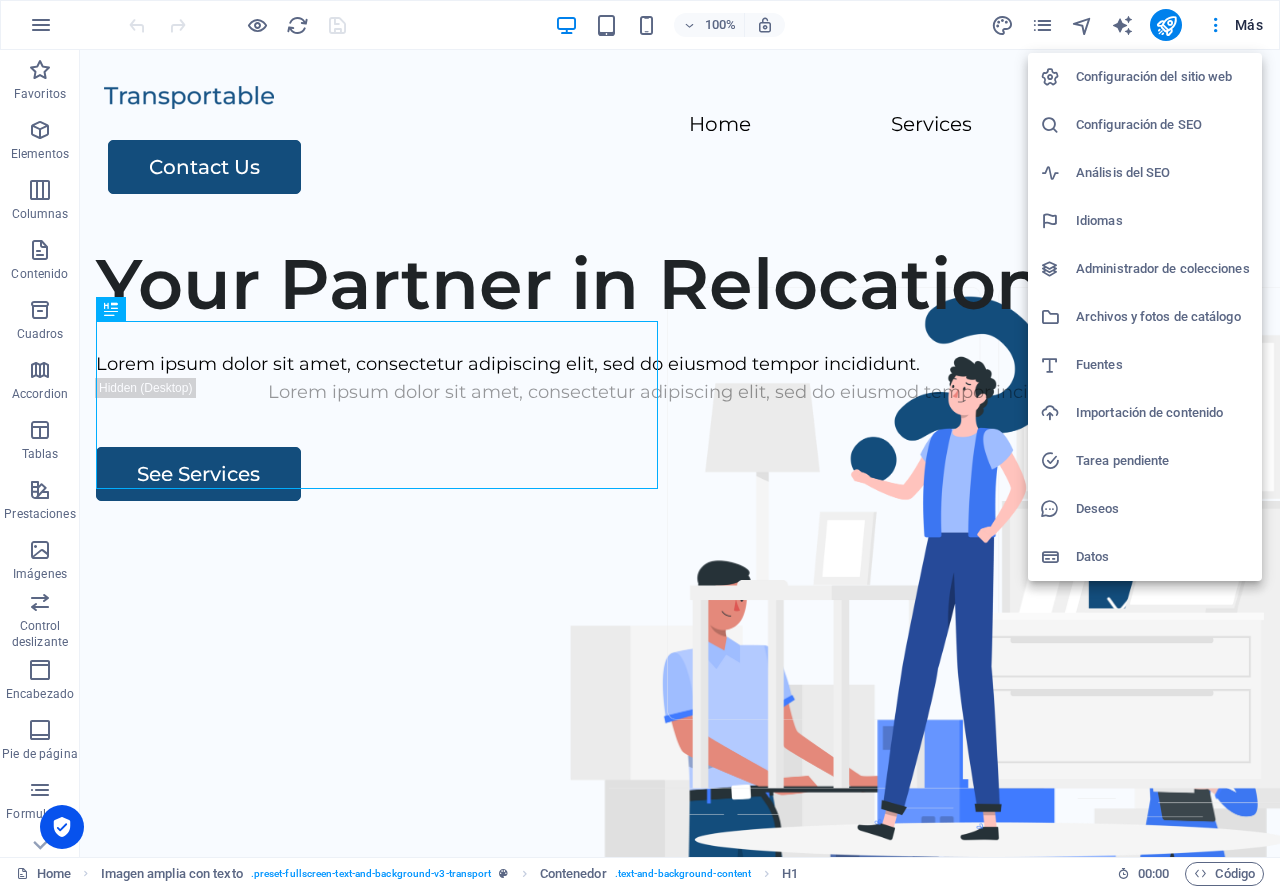 click at bounding box center (640, 444) 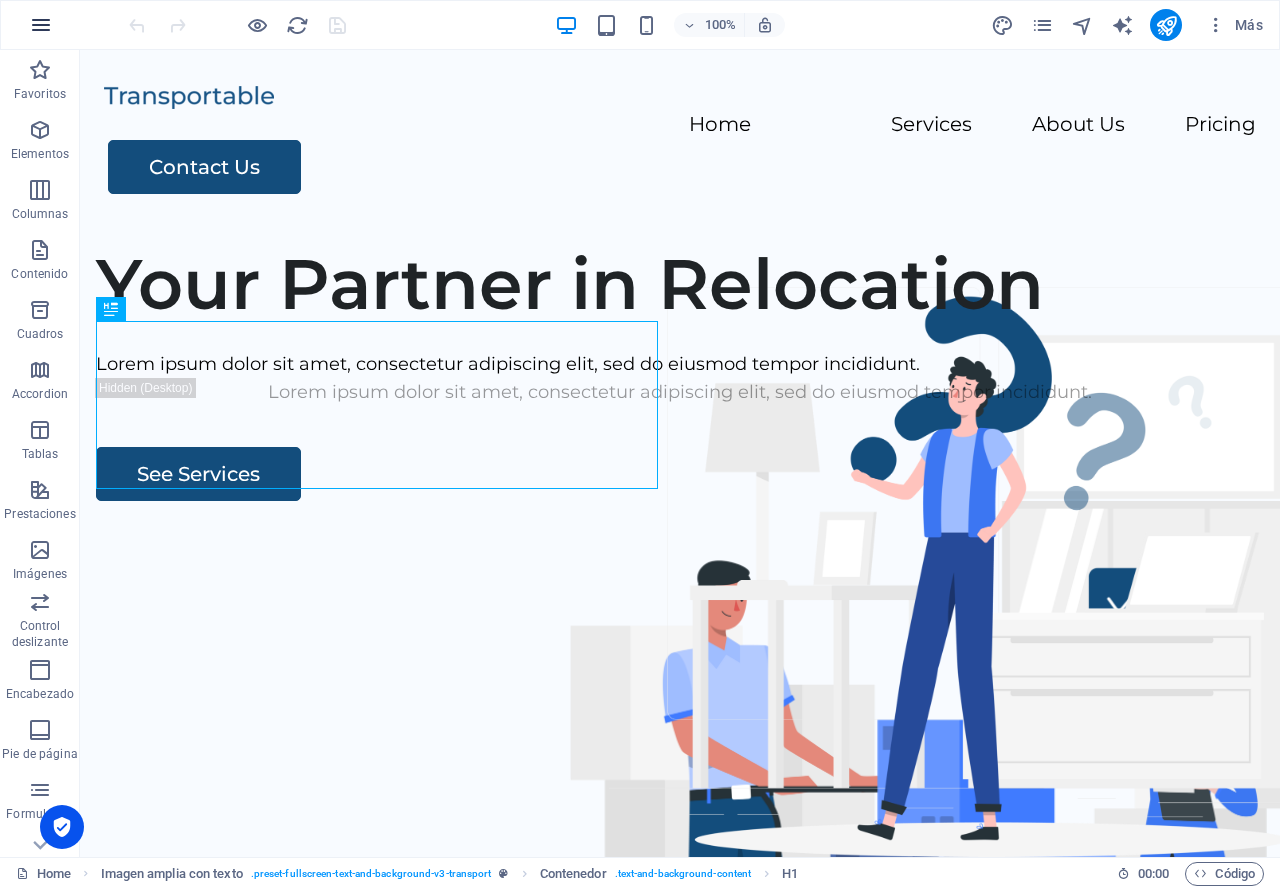 click at bounding box center [41, 25] 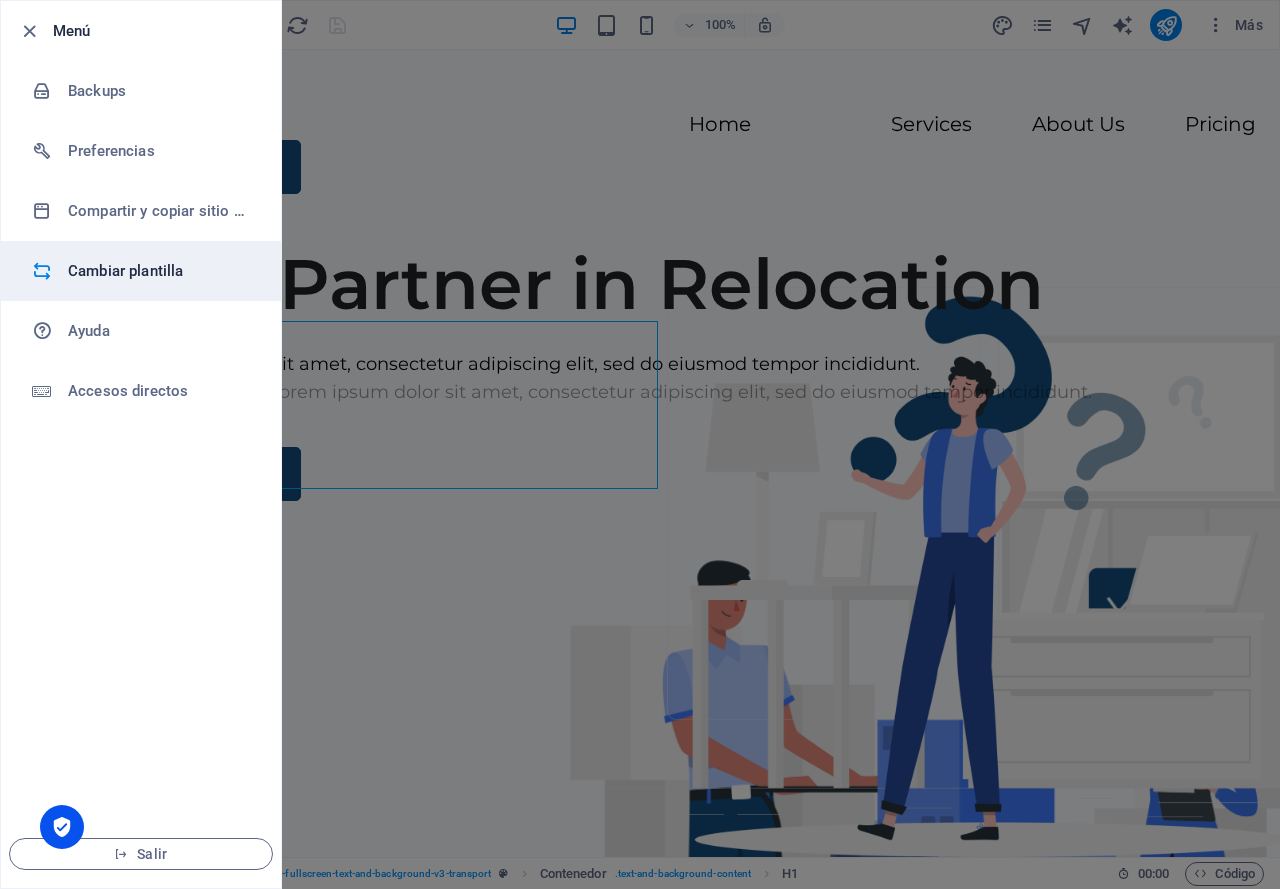 click on "Cambiar plantilla" at bounding box center (160, 271) 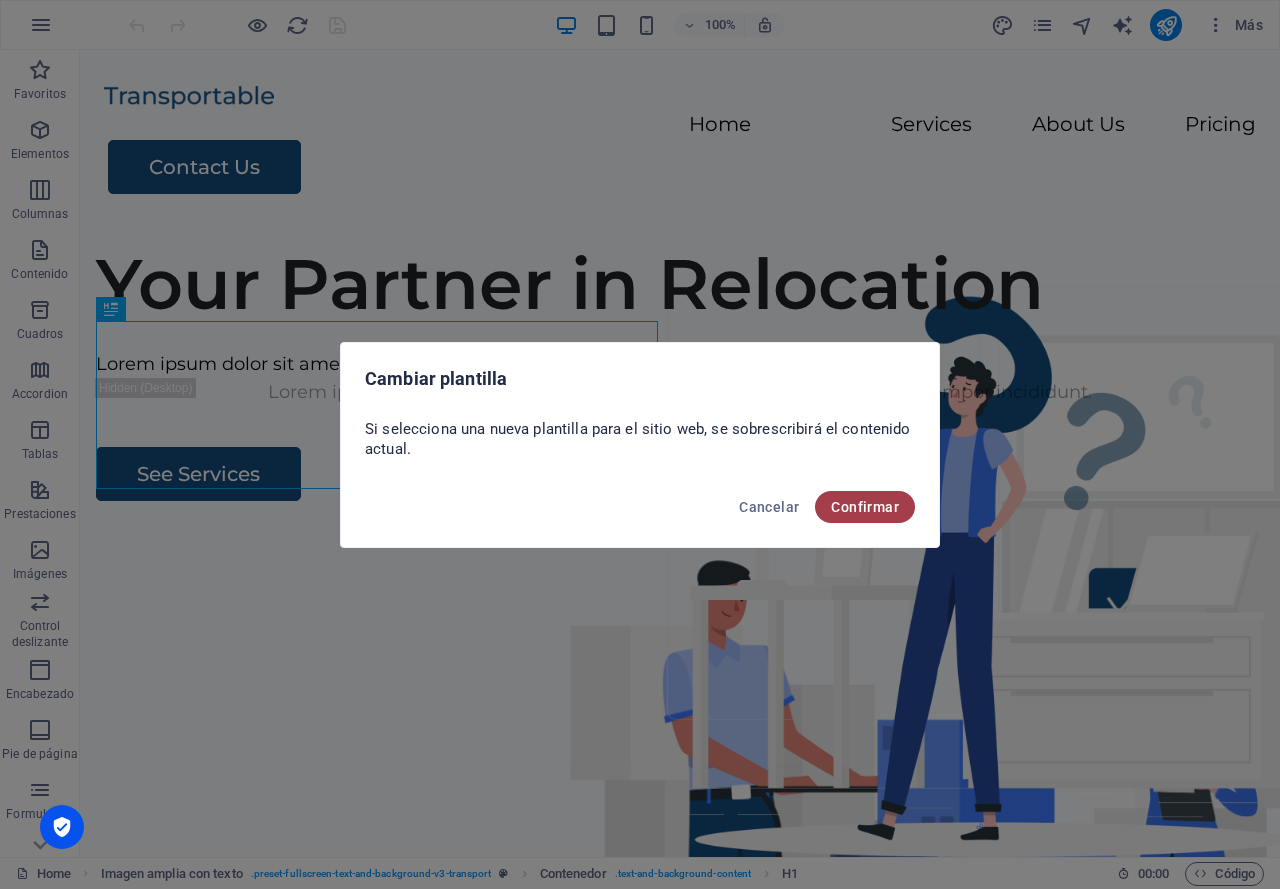 click on "Confirmar" at bounding box center (865, 507) 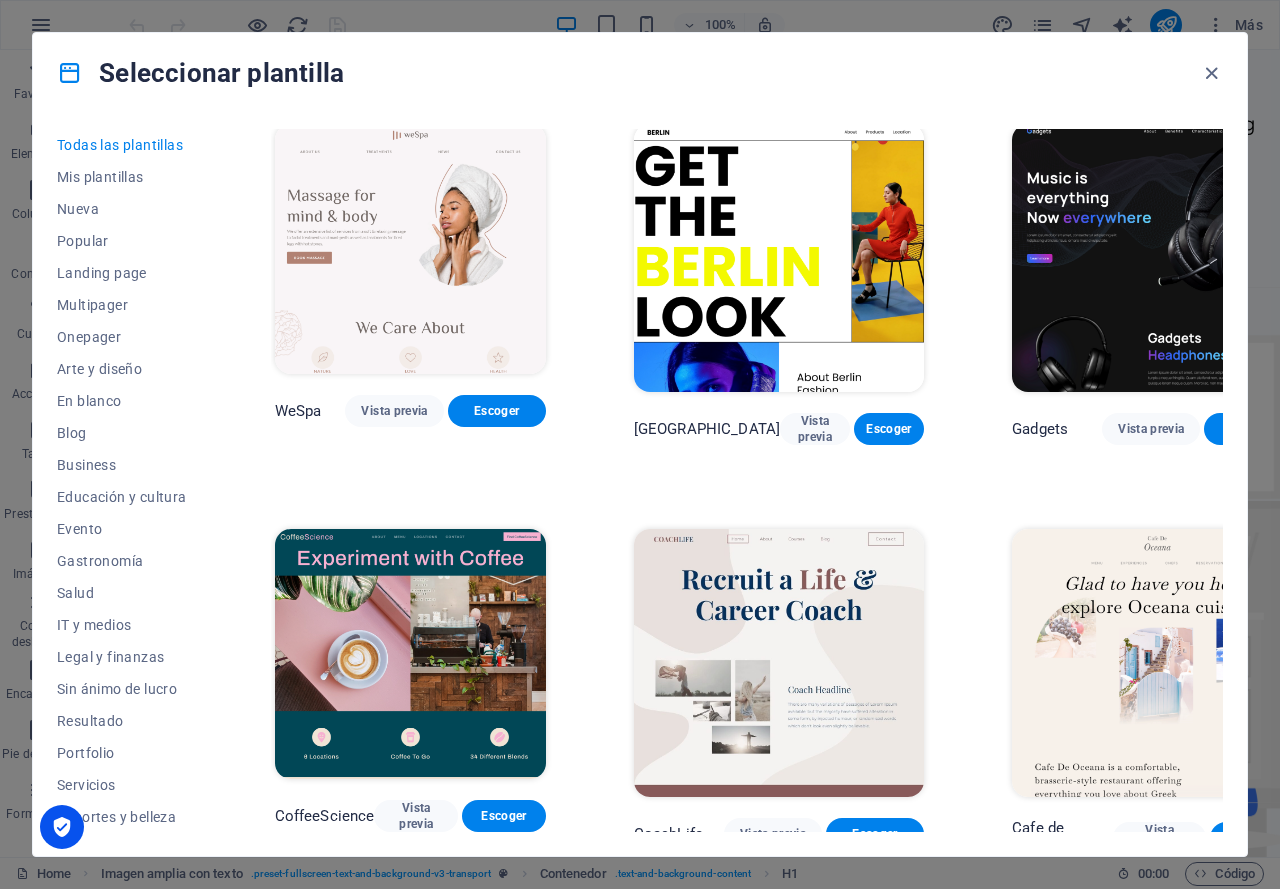 scroll, scrollTop: 4300, scrollLeft: 0, axis: vertical 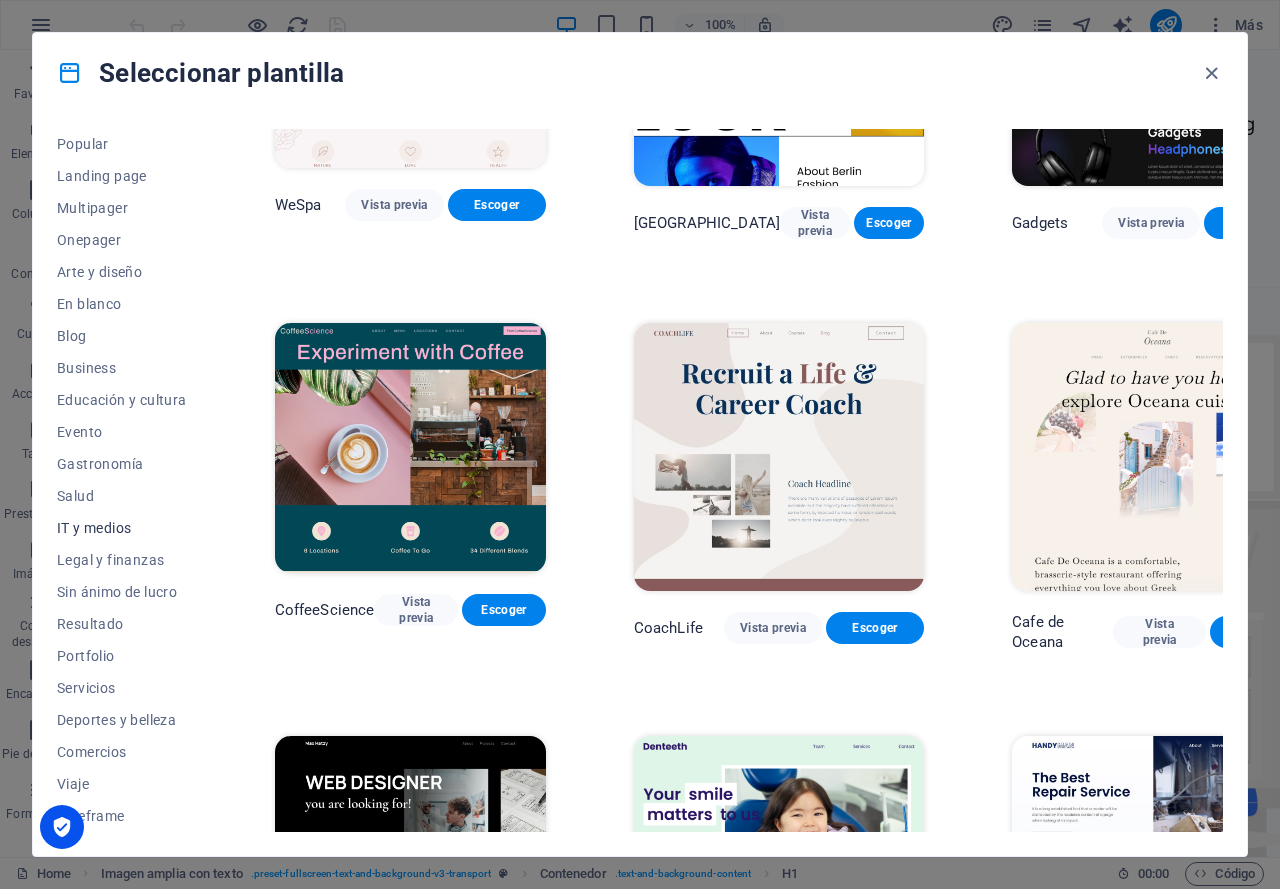 click on "IT y medios" at bounding box center (122, 528) 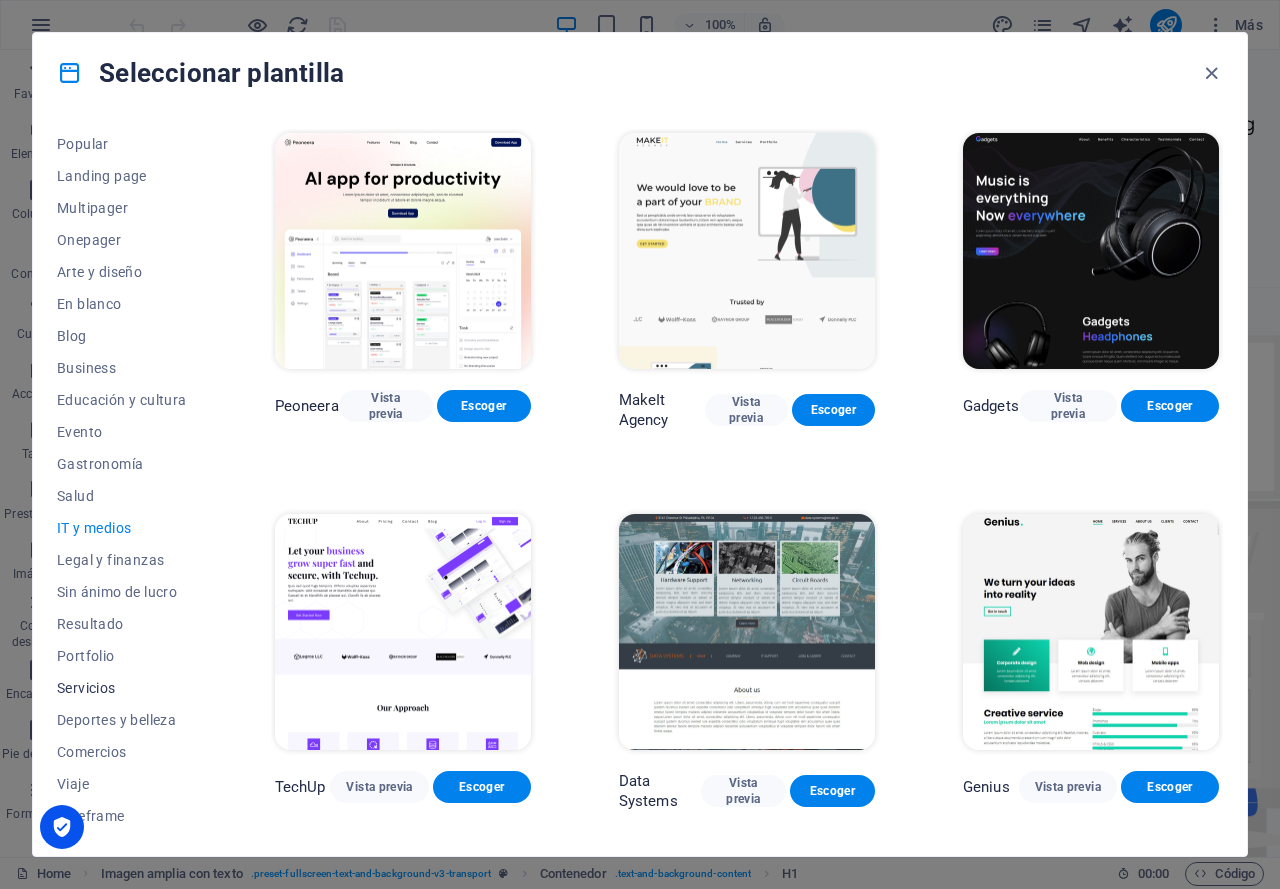 click on "Servicios" at bounding box center (122, 688) 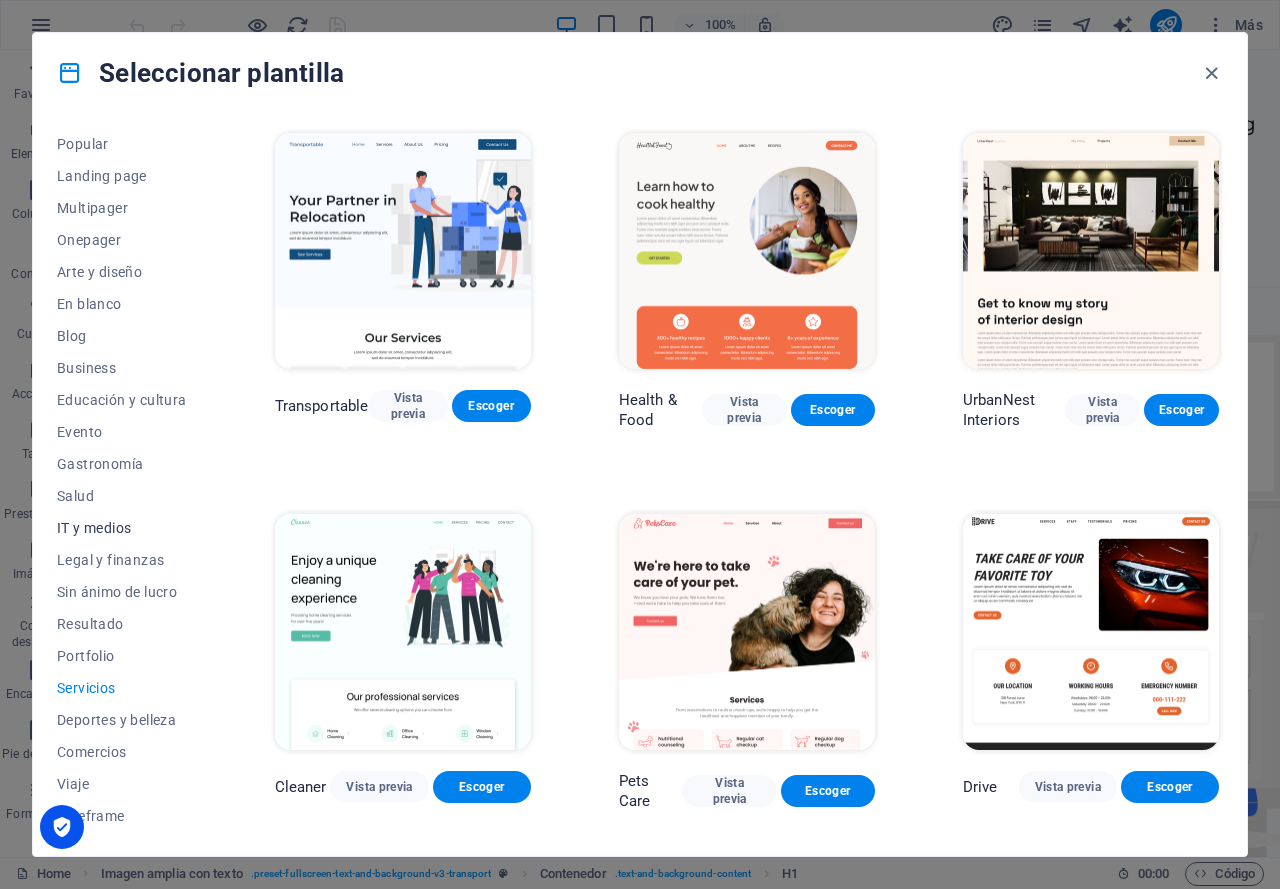 click on "IT y medios" at bounding box center (122, 528) 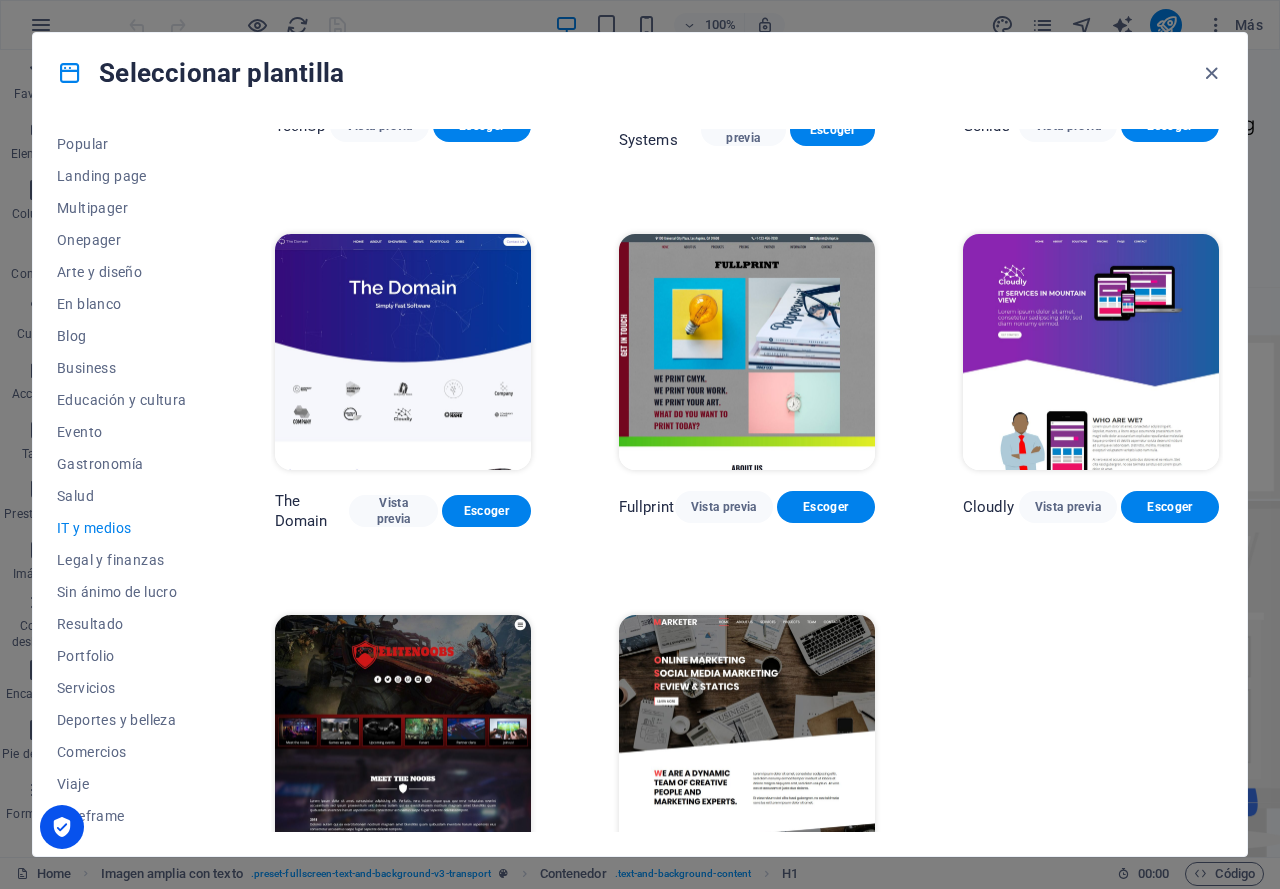 scroll, scrollTop: 700, scrollLeft: 0, axis: vertical 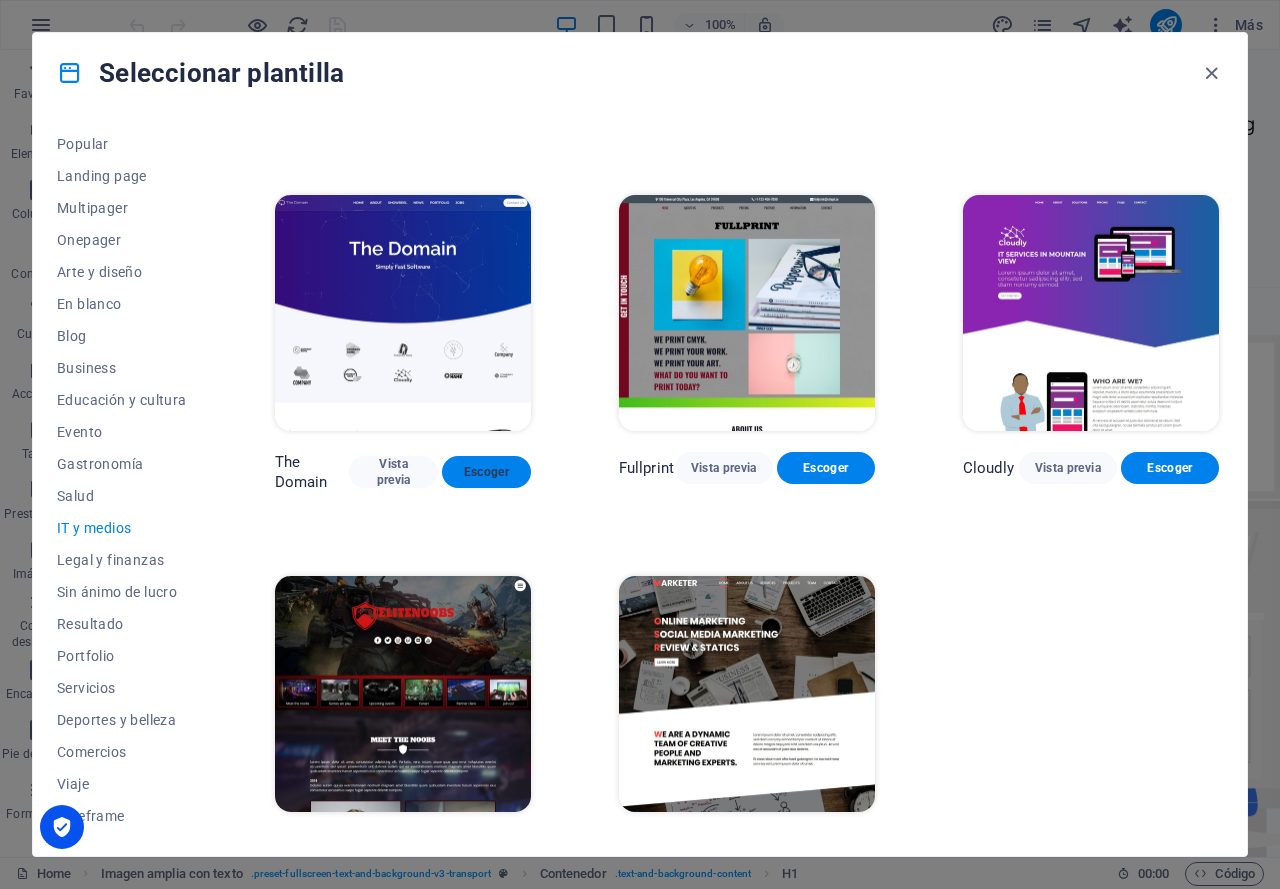 click on "Escoger" at bounding box center [486, 472] 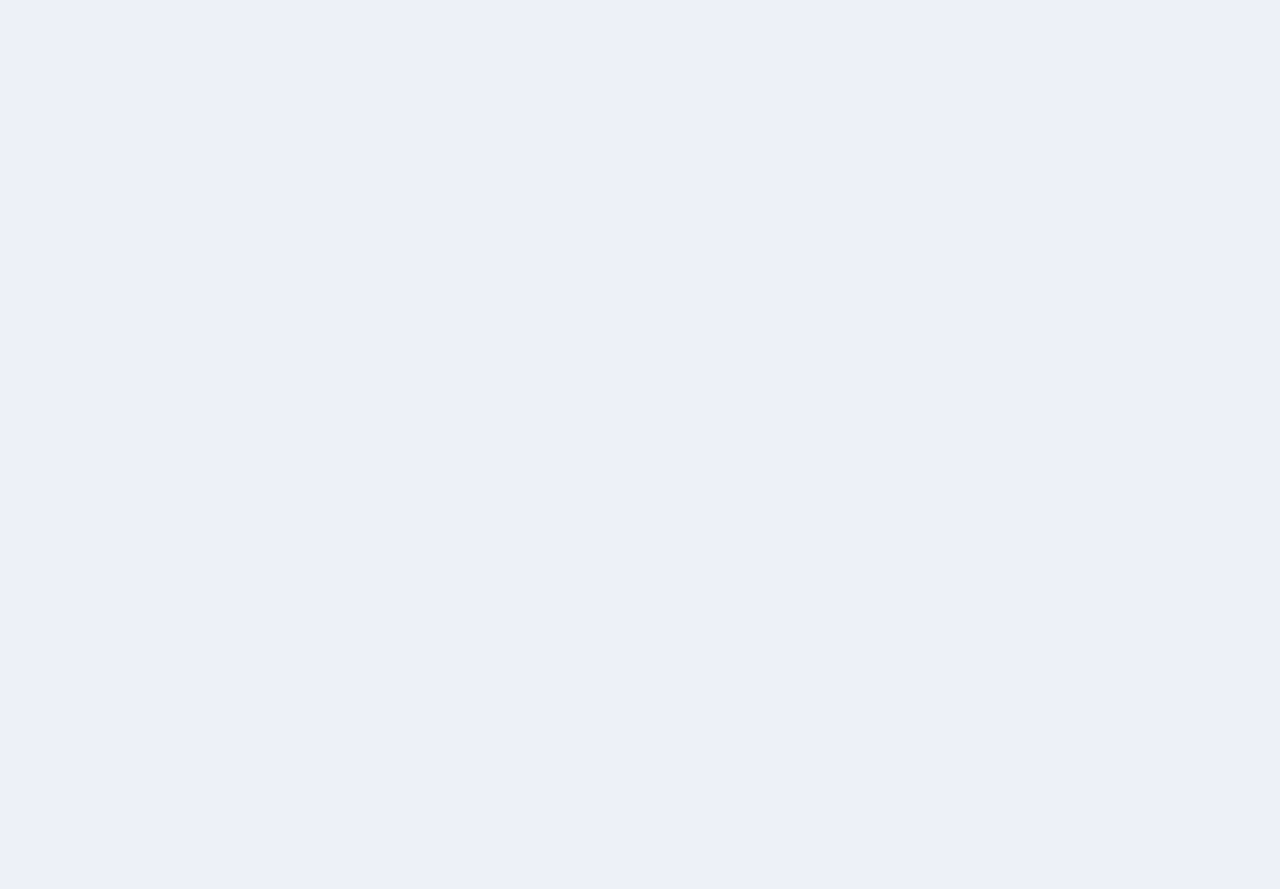 scroll, scrollTop: 0, scrollLeft: 0, axis: both 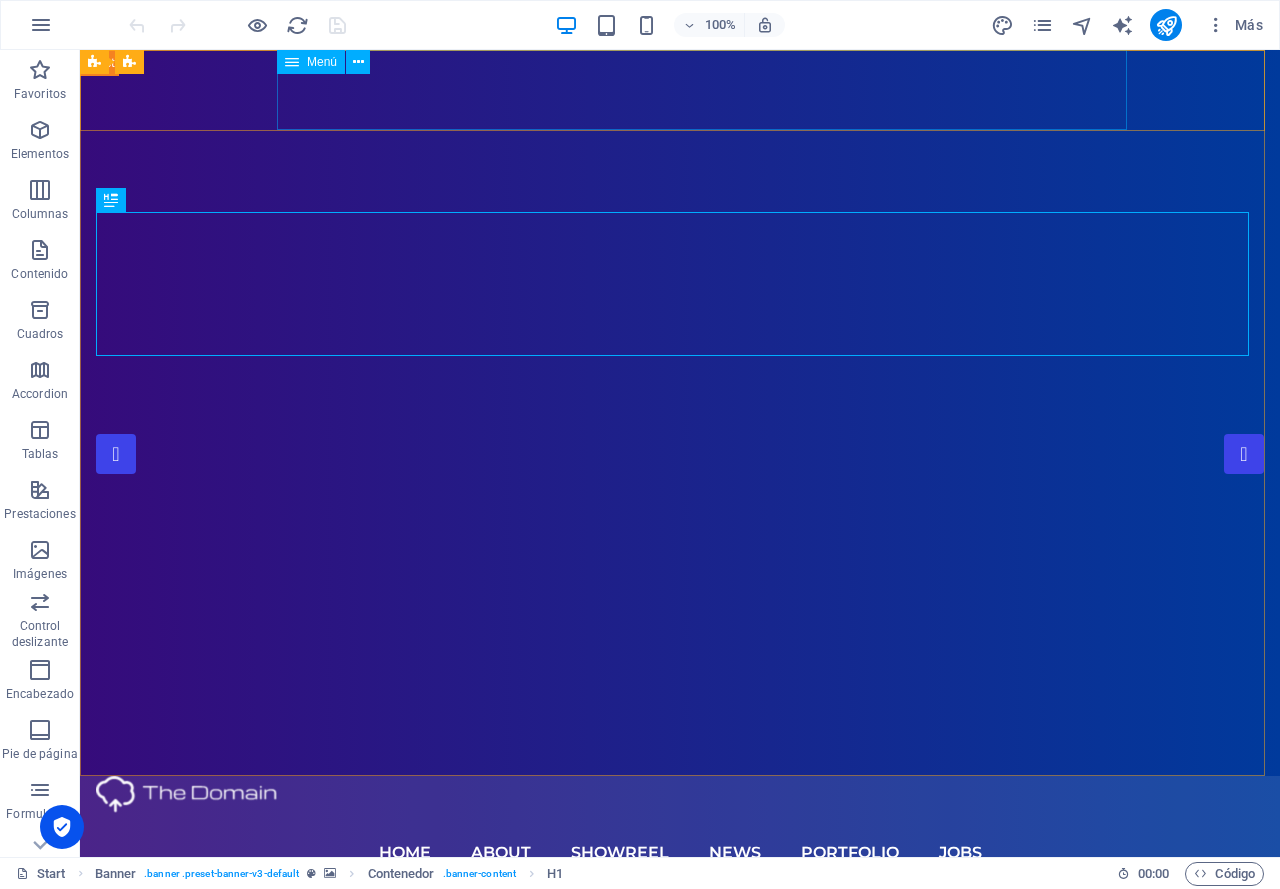 click at bounding box center (292, 62) 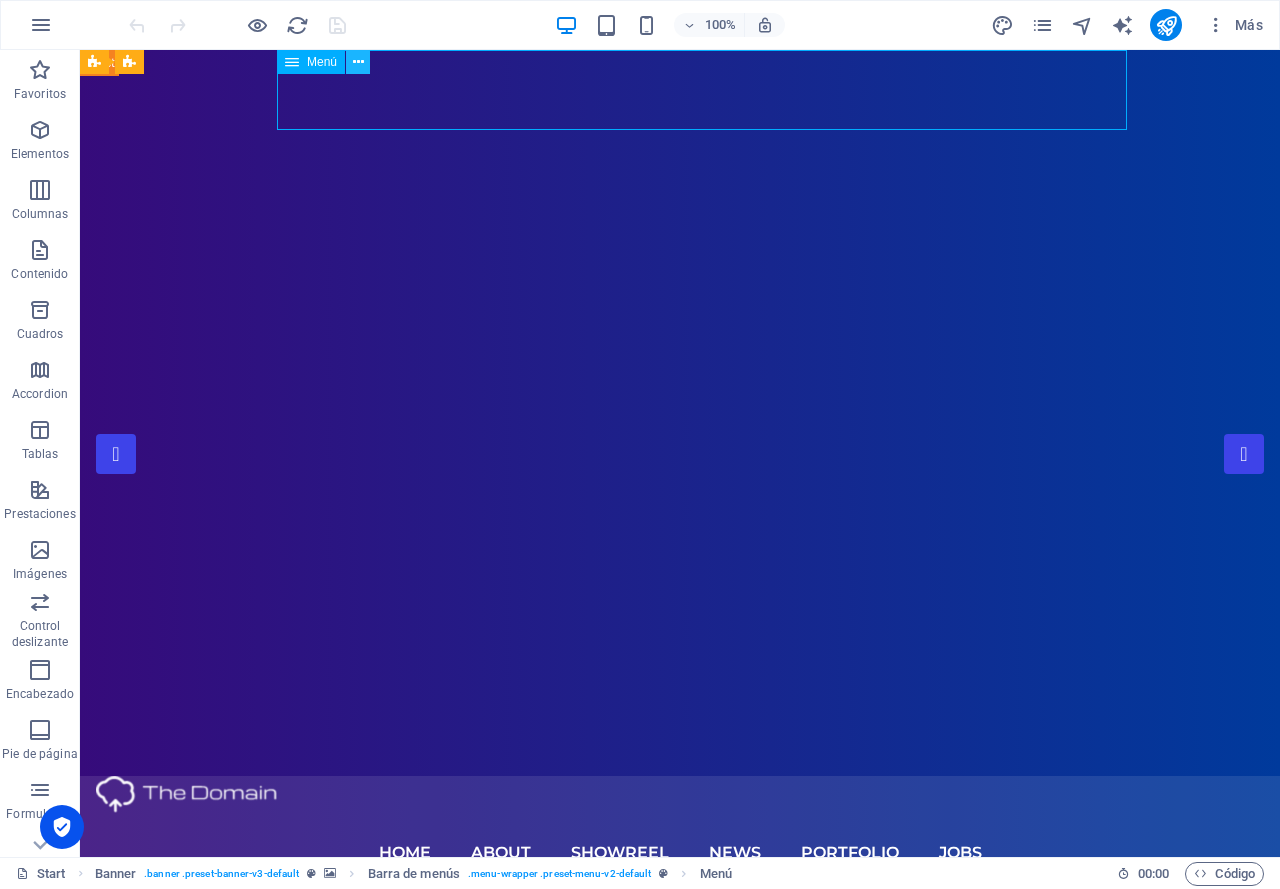 click at bounding box center (358, 62) 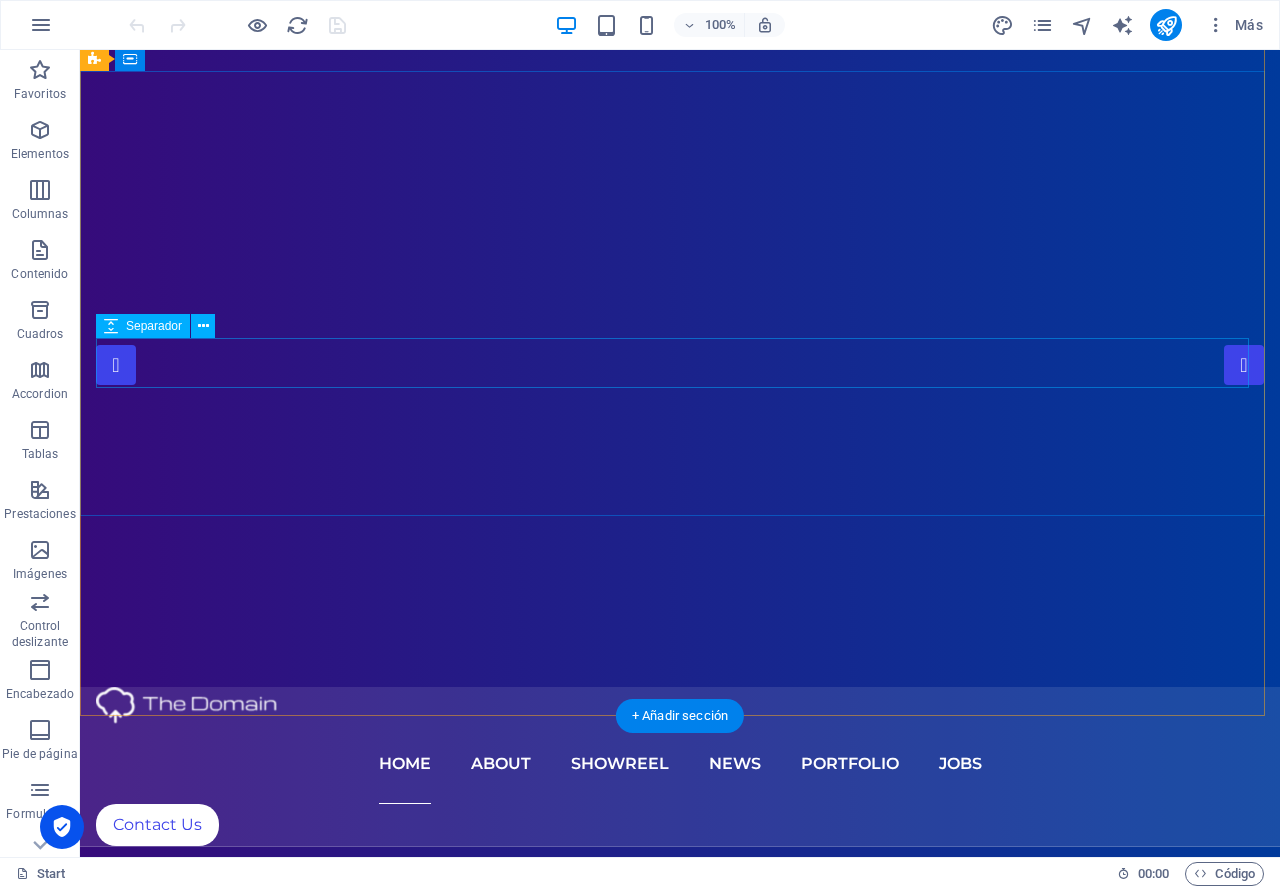 scroll, scrollTop: 0, scrollLeft: 0, axis: both 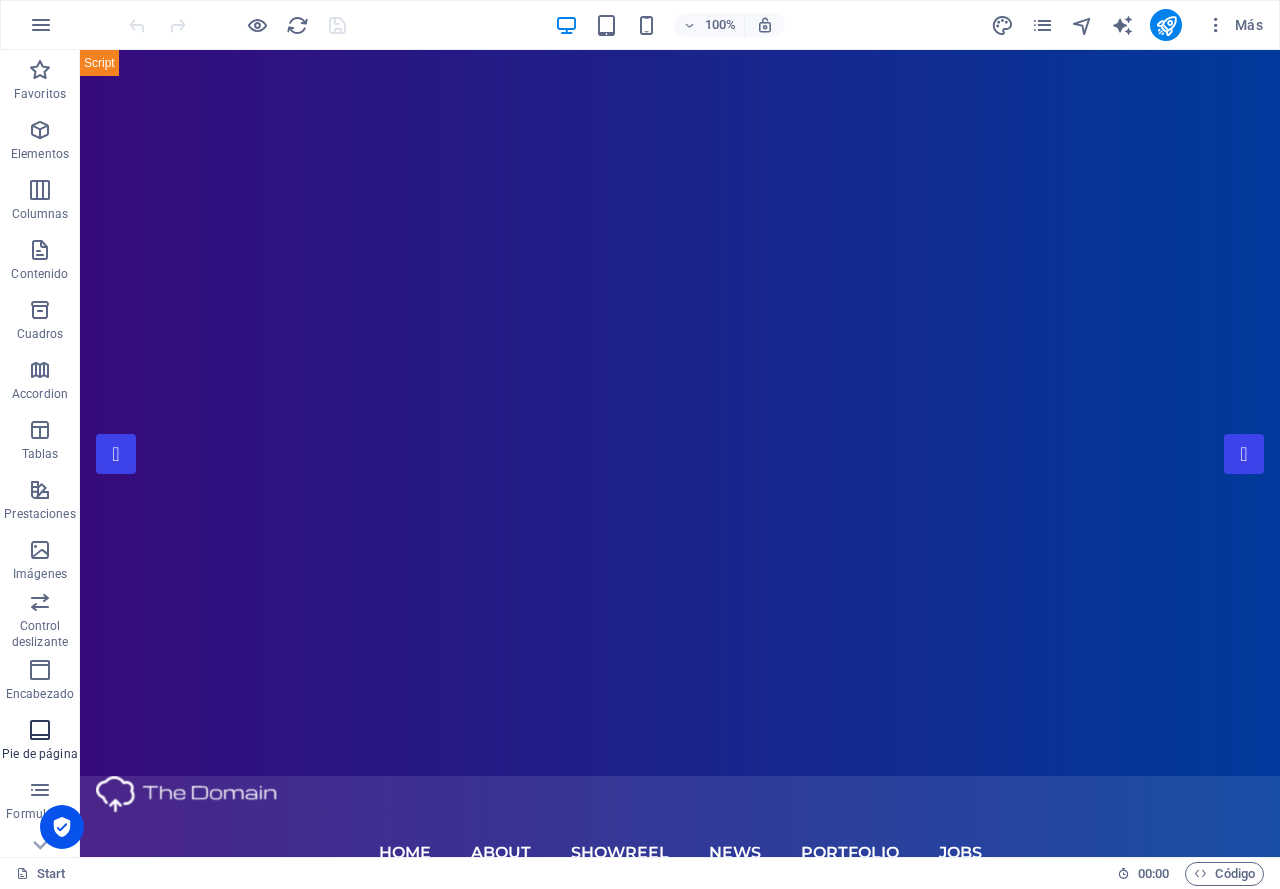 click at bounding box center [40, 730] 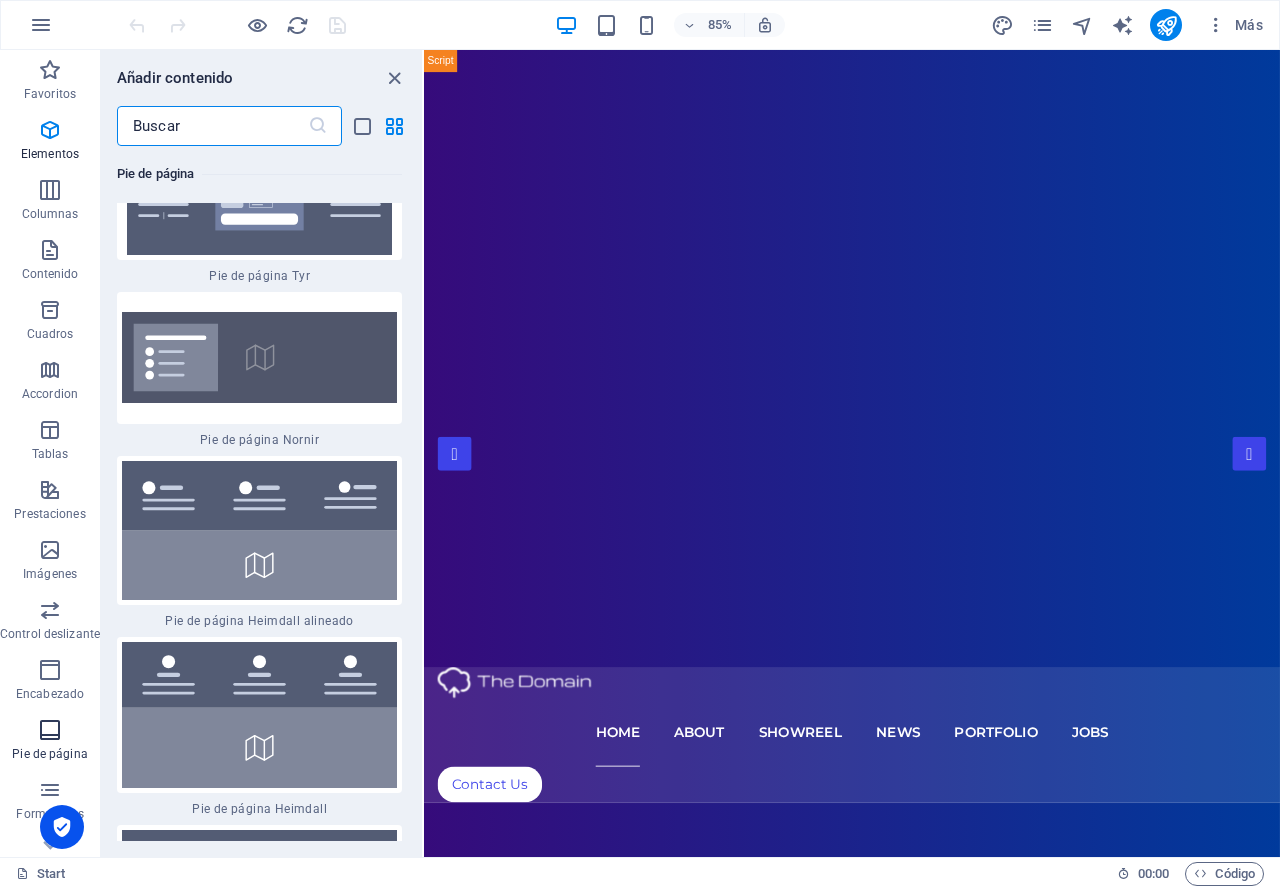 scroll, scrollTop: 25698, scrollLeft: 0, axis: vertical 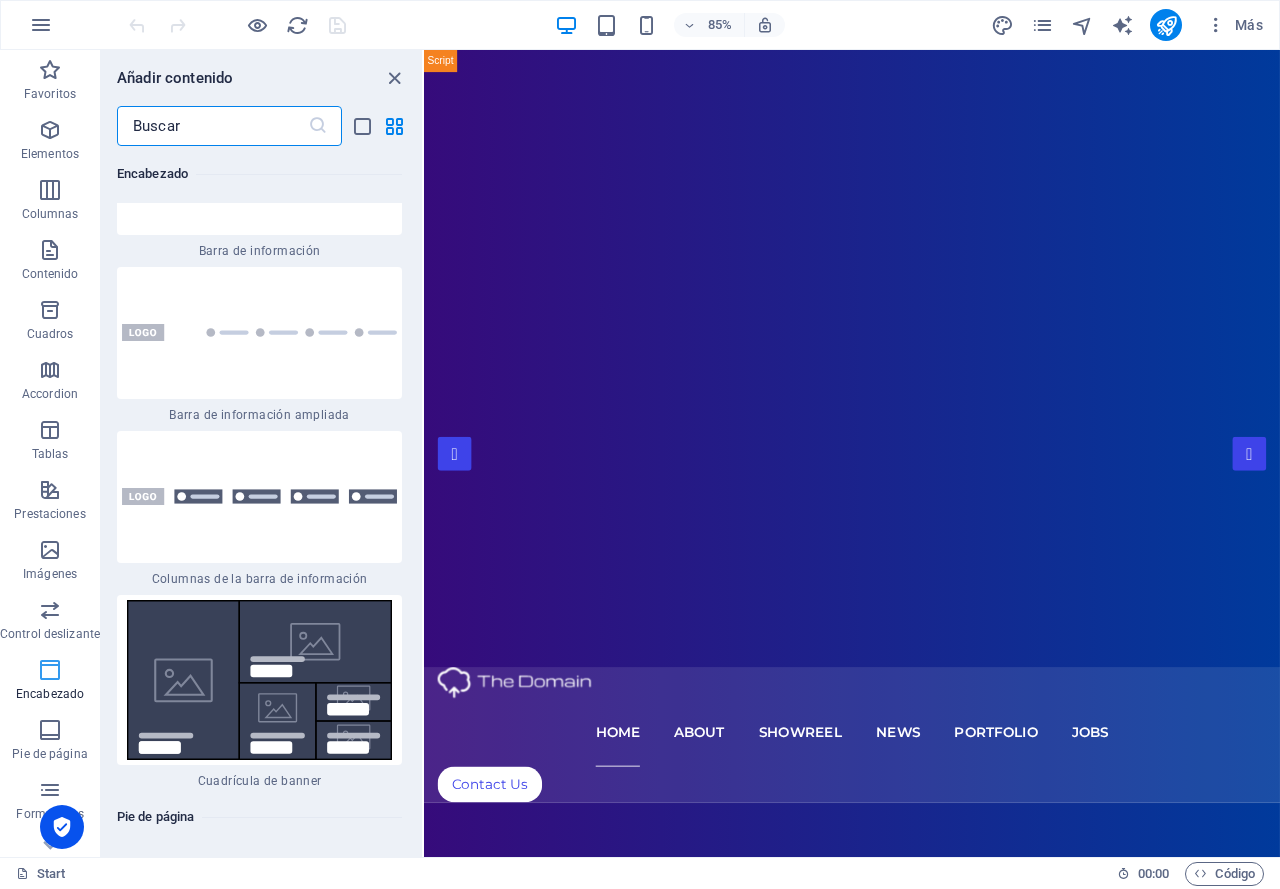 click on "Encabezado" at bounding box center (50, 682) 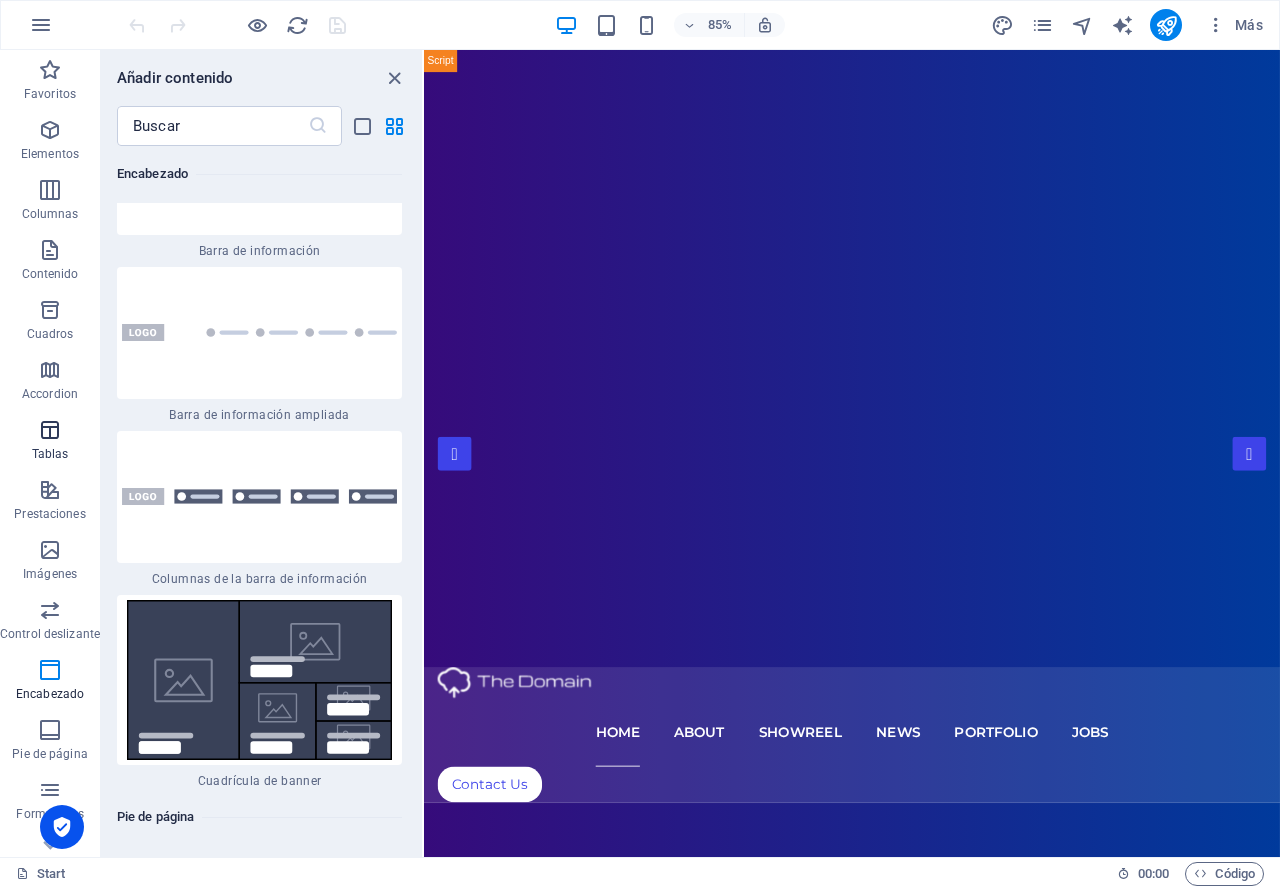 click at bounding box center [50, 430] 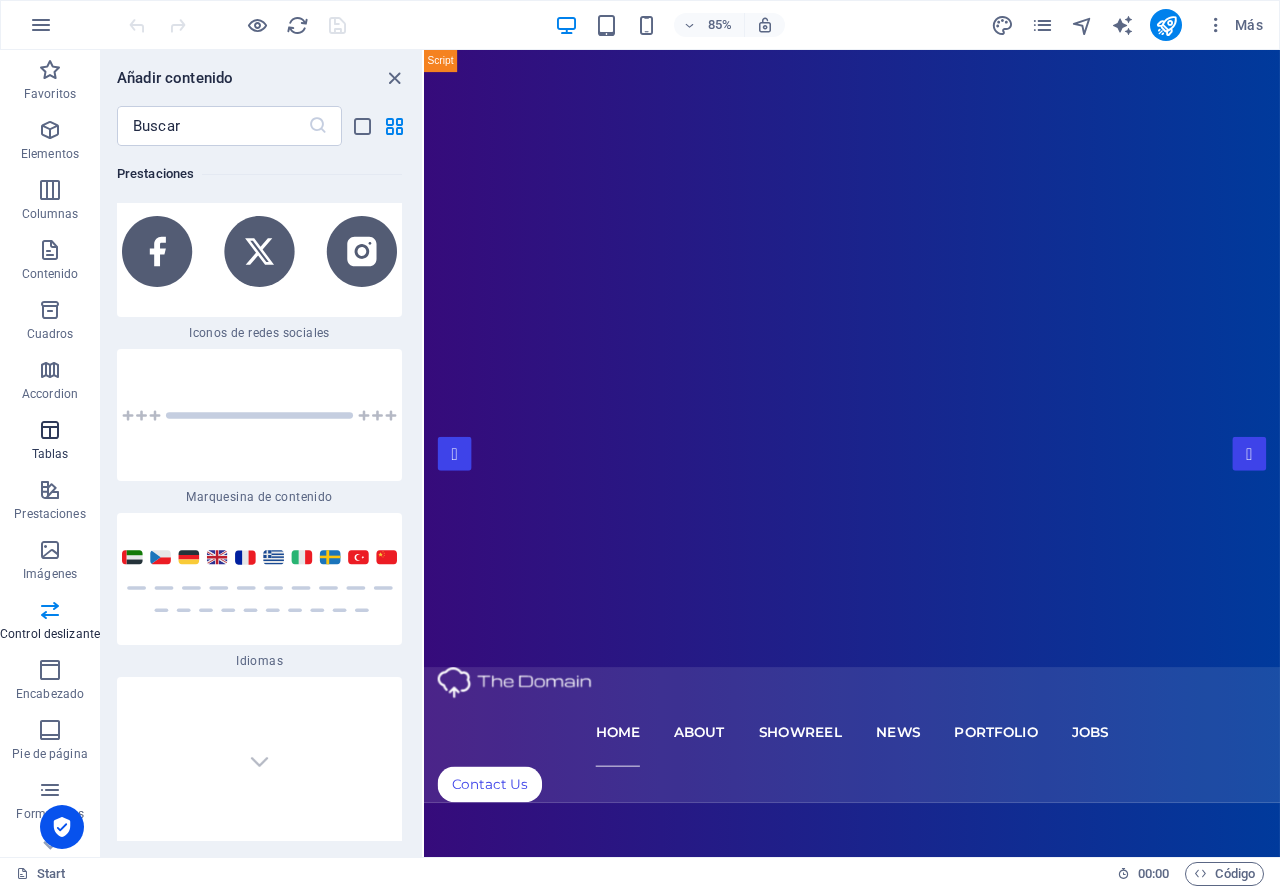 scroll, scrollTop: 13374, scrollLeft: 0, axis: vertical 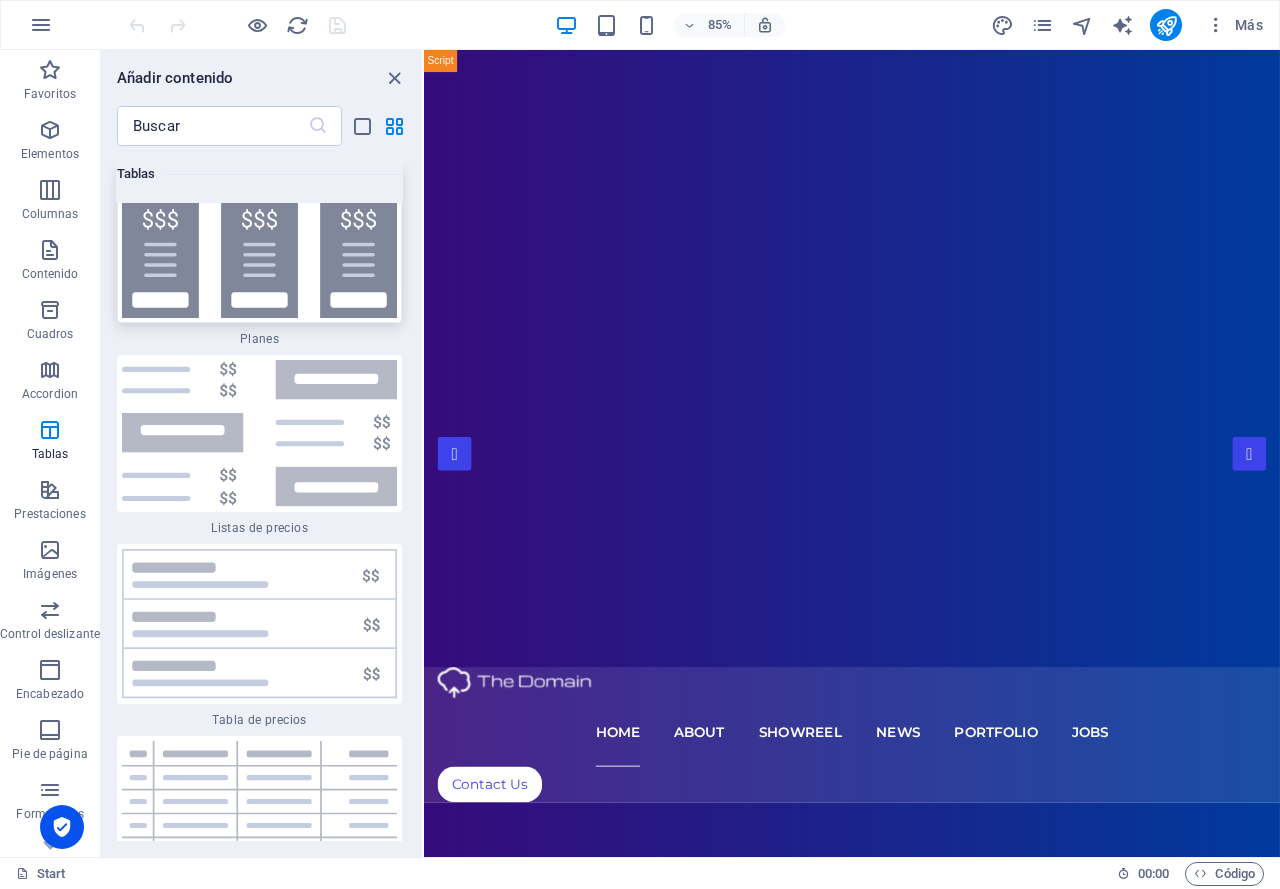 click at bounding box center [259, 244] 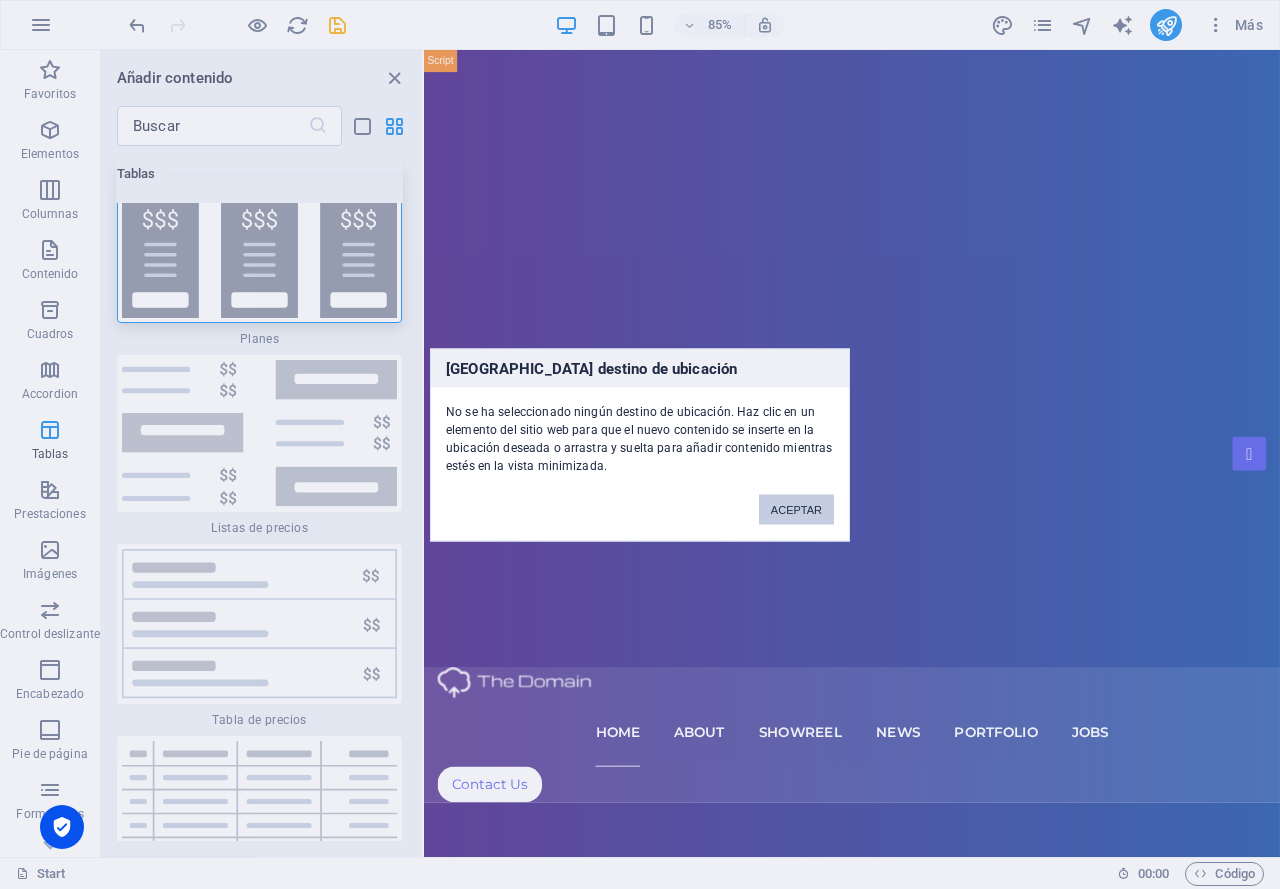 click on "ACEPTAR" at bounding box center (796, 509) 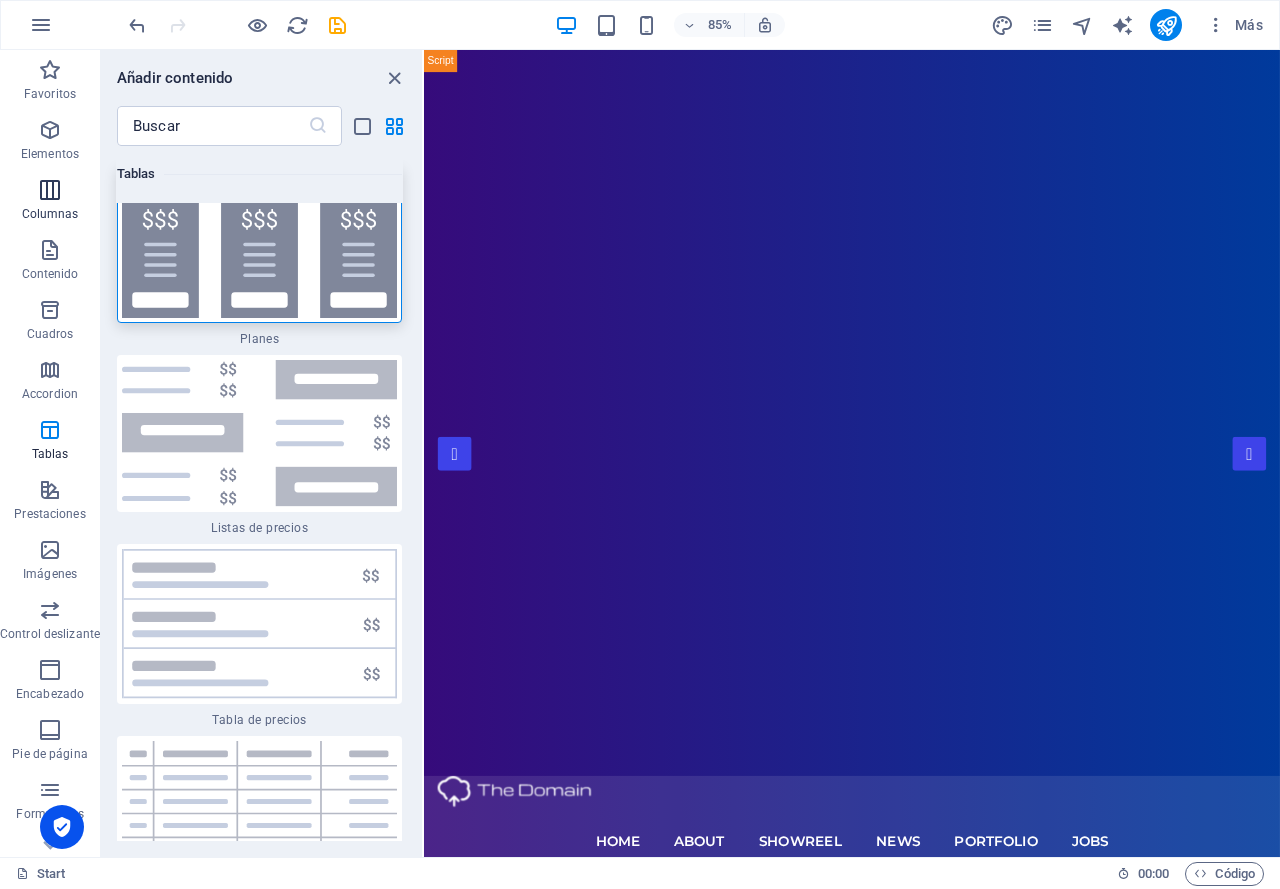 click on "Columnas" at bounding box center (50, 202) 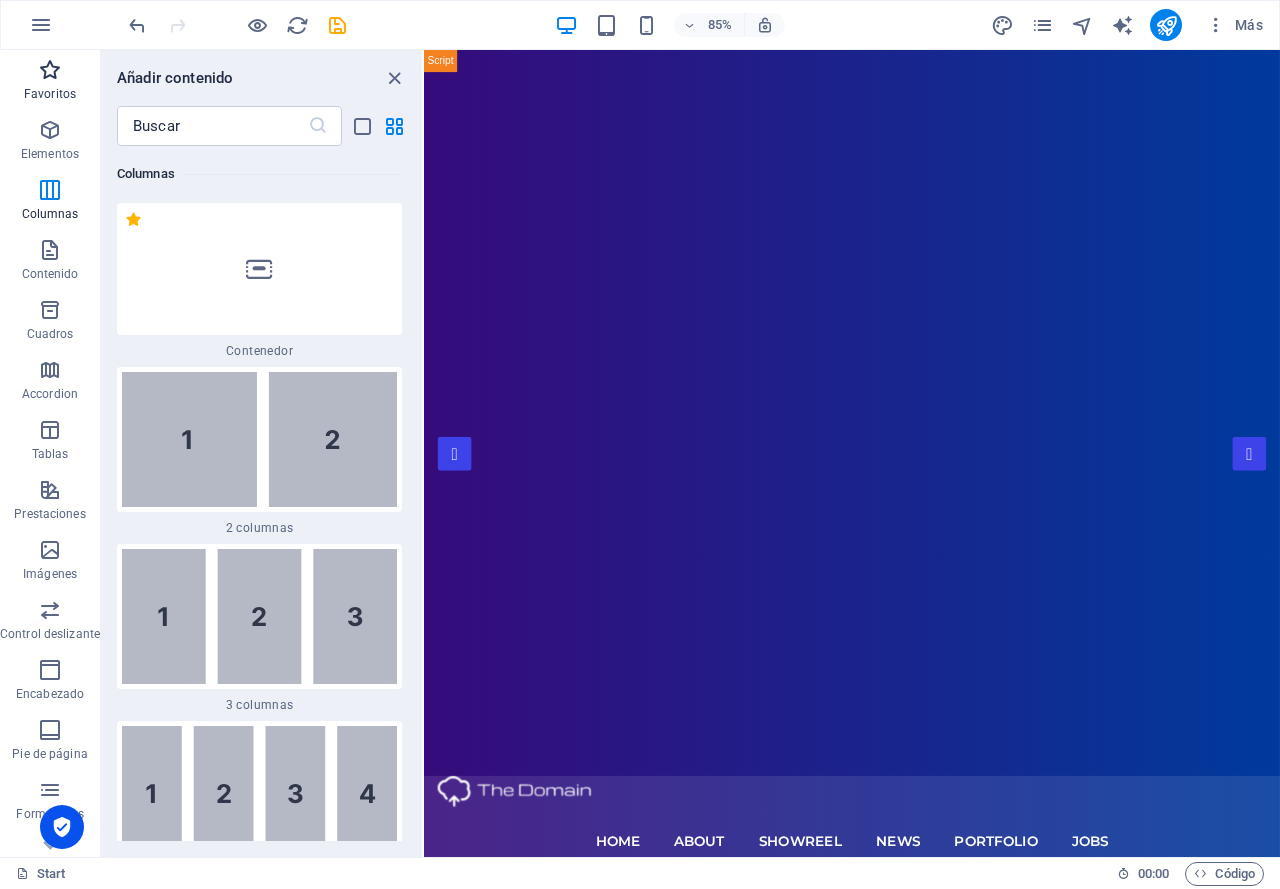 click on "Favoritos" at bounding box center [50, 94] 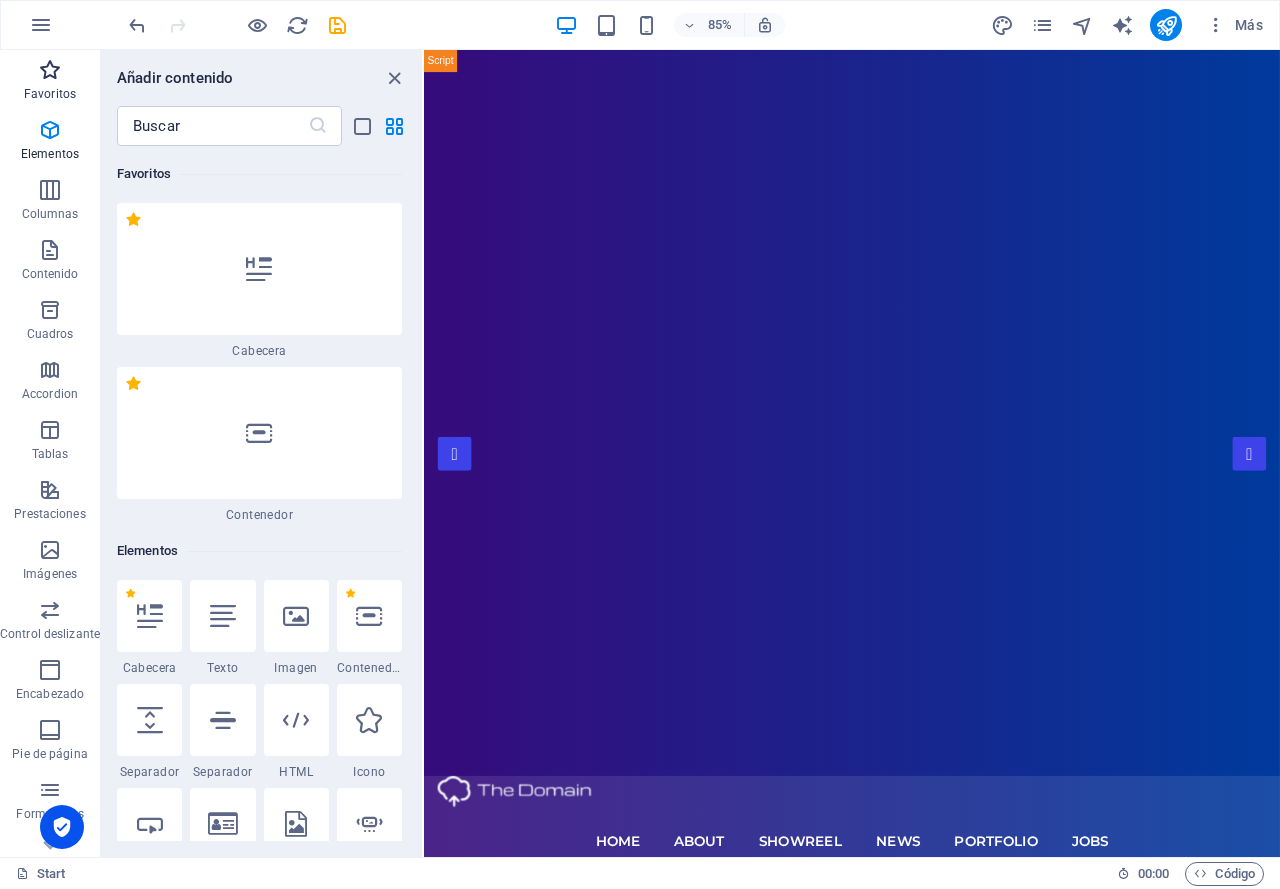 scroll, scrollTop: 0, scrollLeft: 0, axis: both 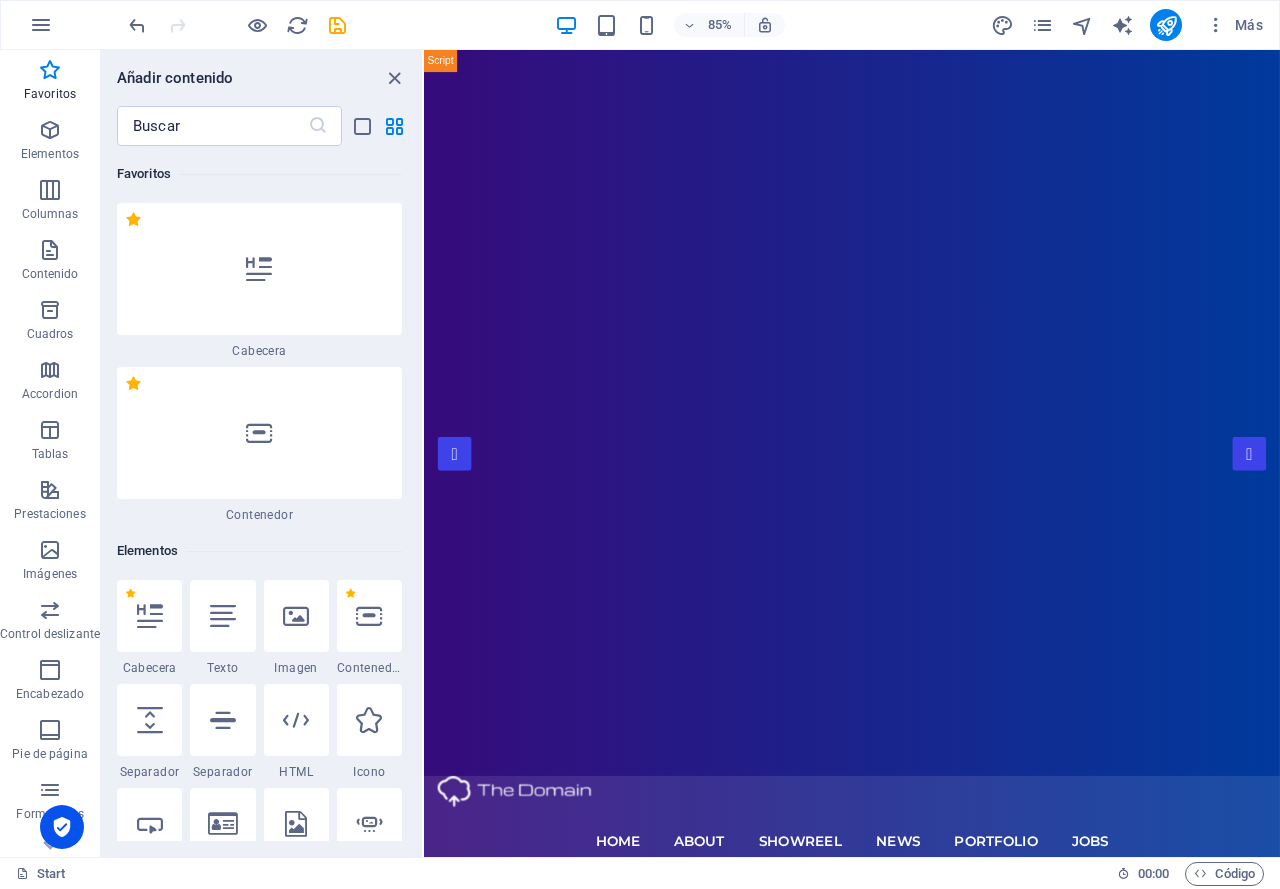 click on "85% Más" at bounding box center (698, 25) 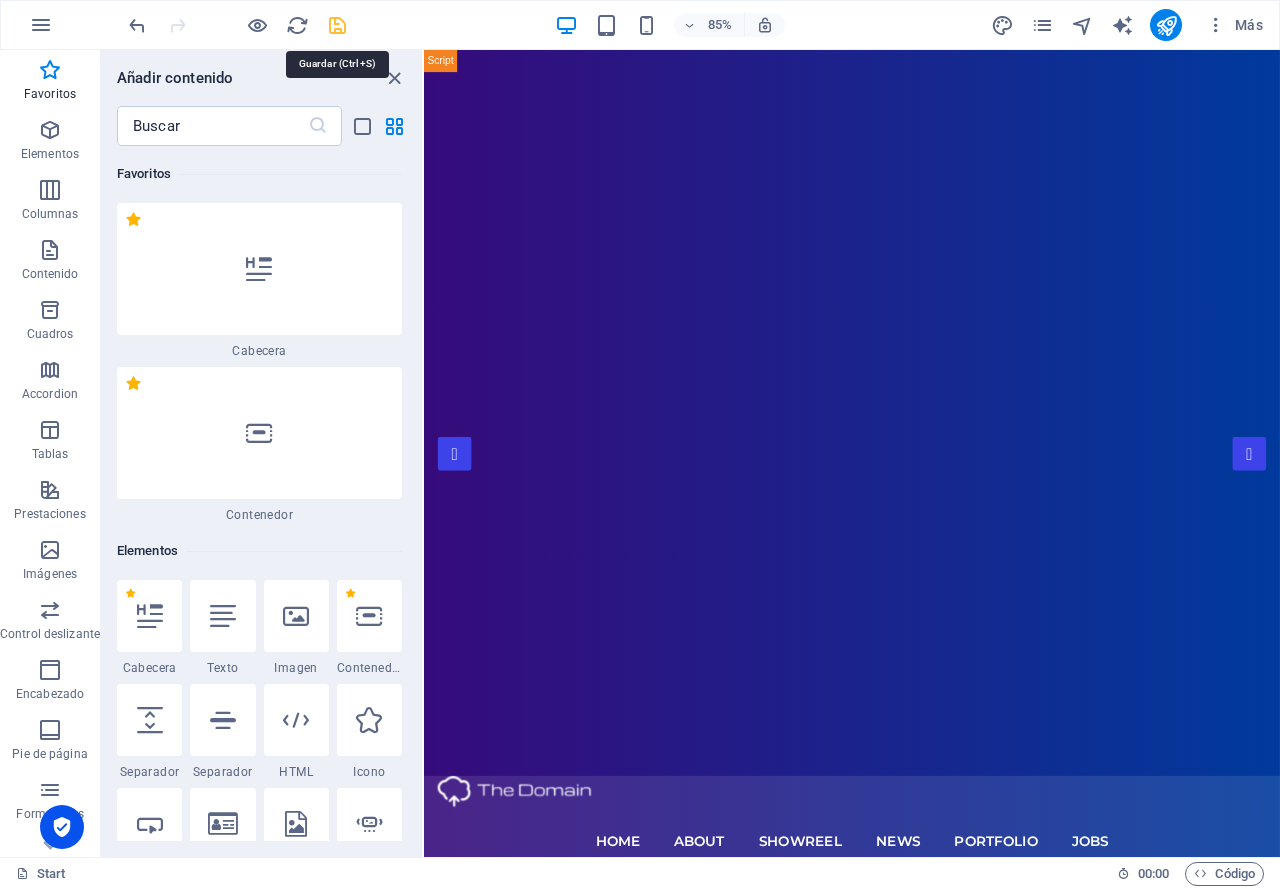 click at bounding box center (337, 25) 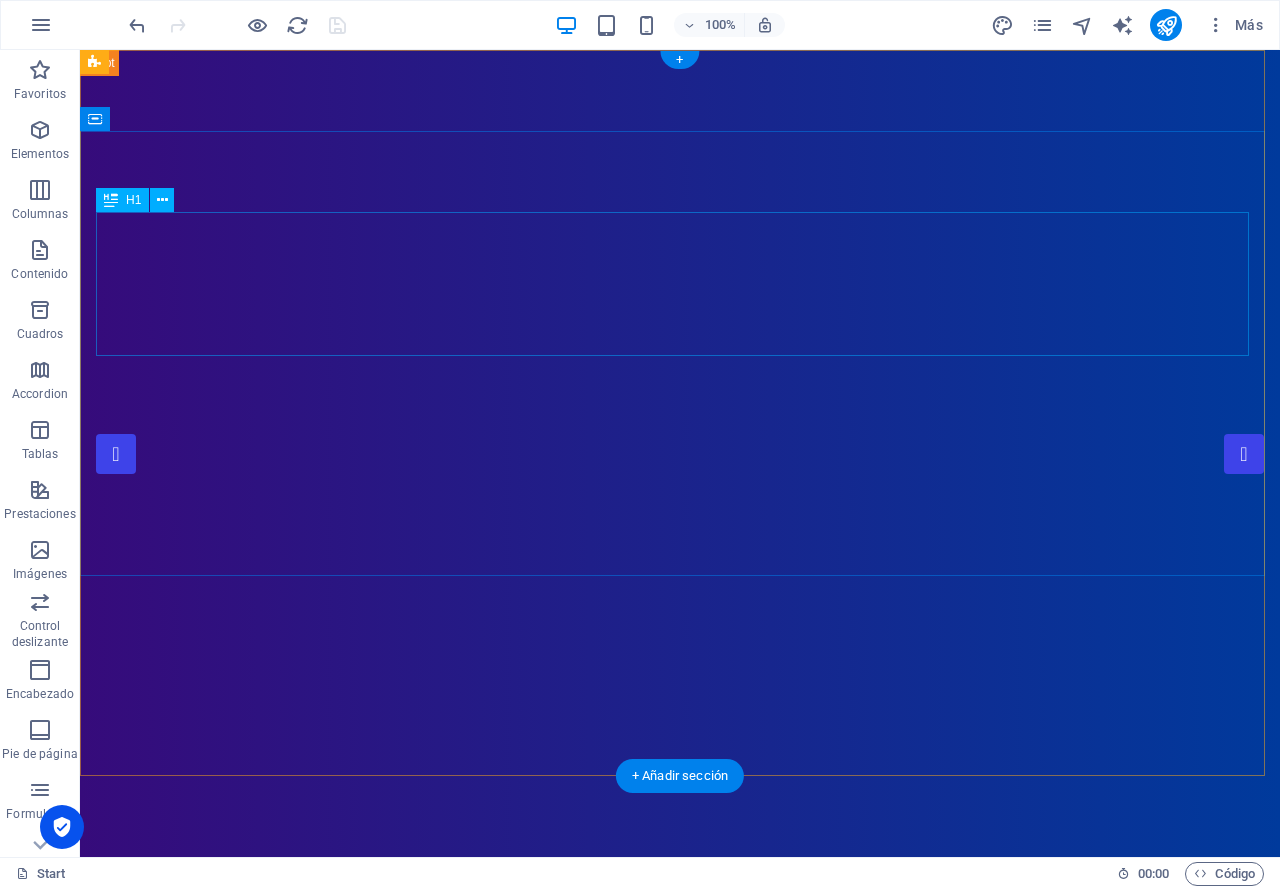 click on "SEPROEL S.A. DE C.V." at bounding box center [680, 1216] 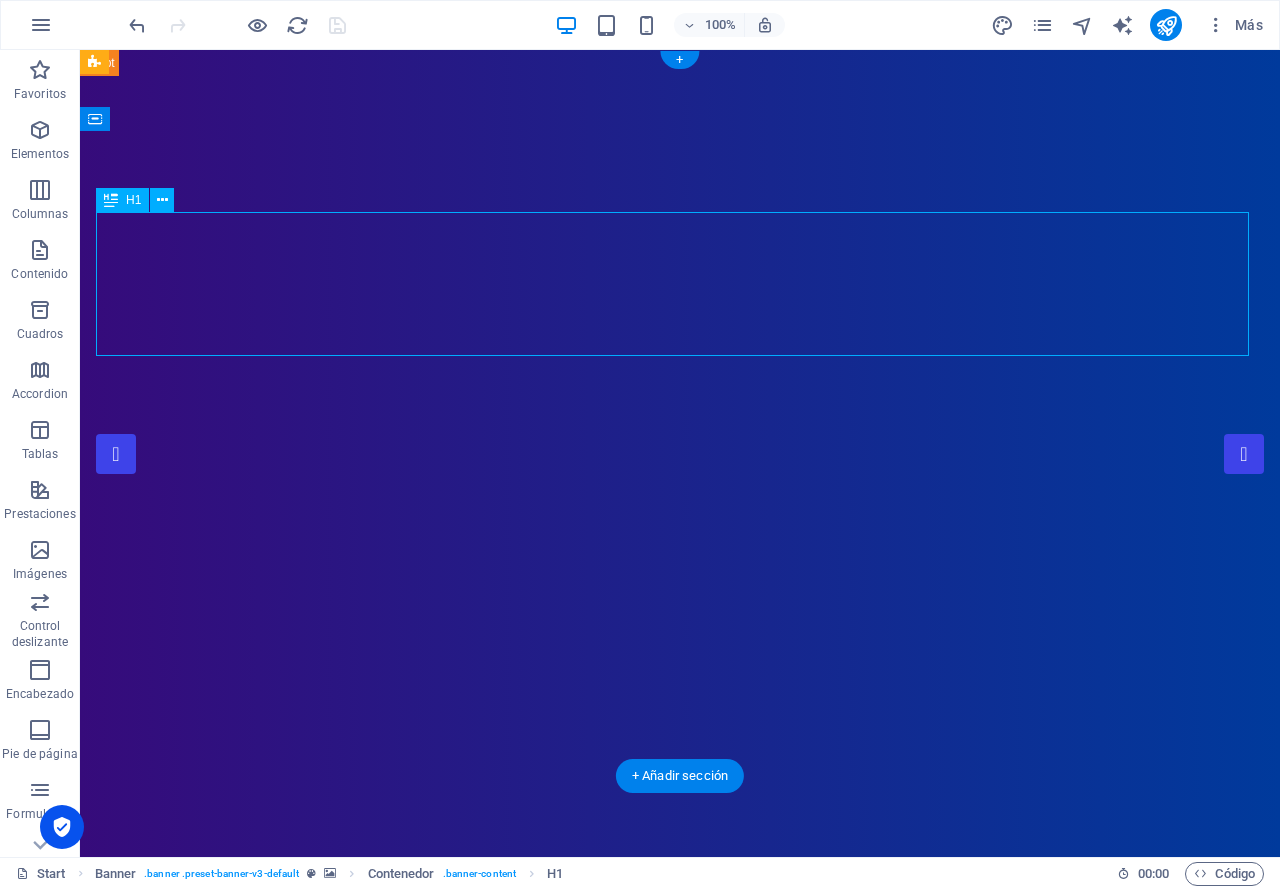 click on "SEPROEL S.A. DE C.V." at bounding box center (680, 1216) 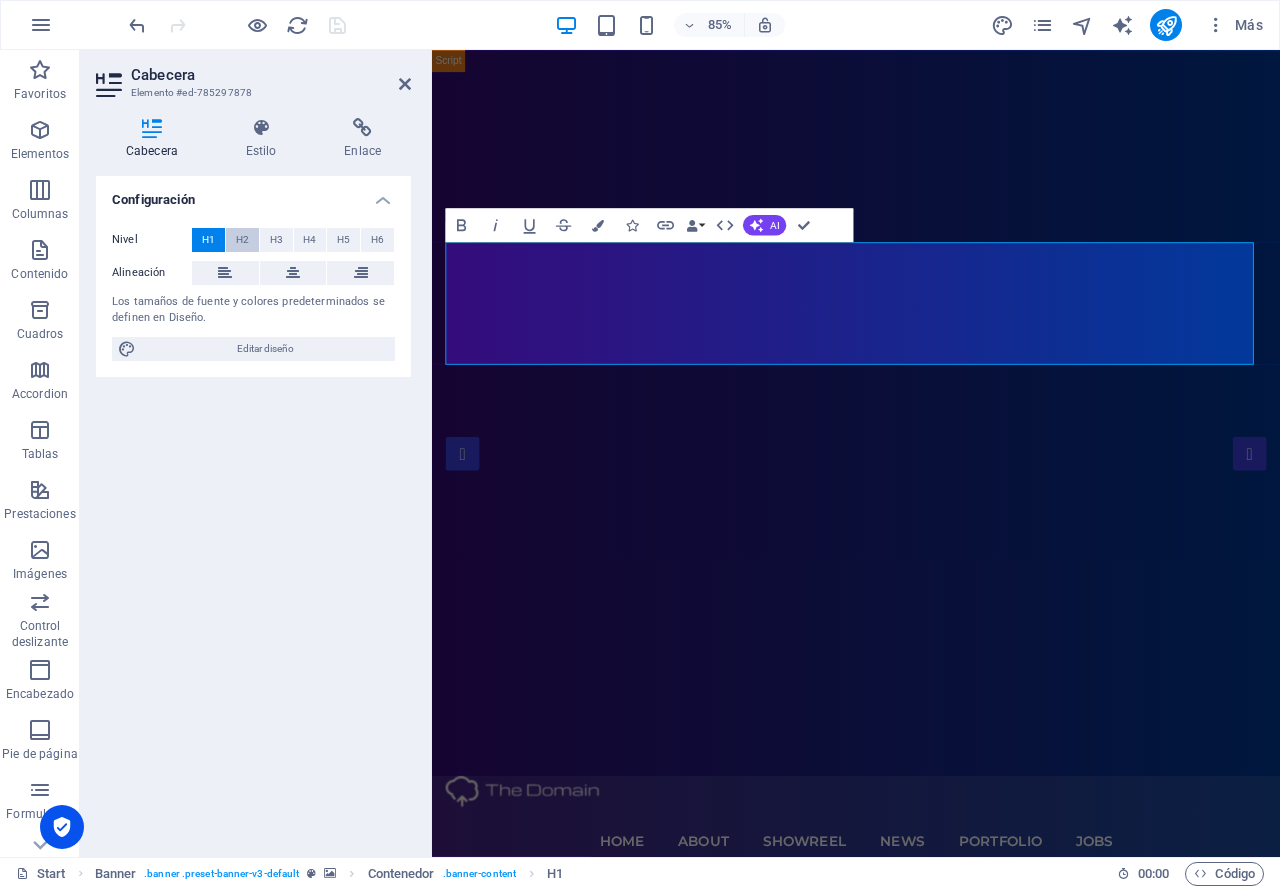 click on "H2" at bounding box center [242, 240] 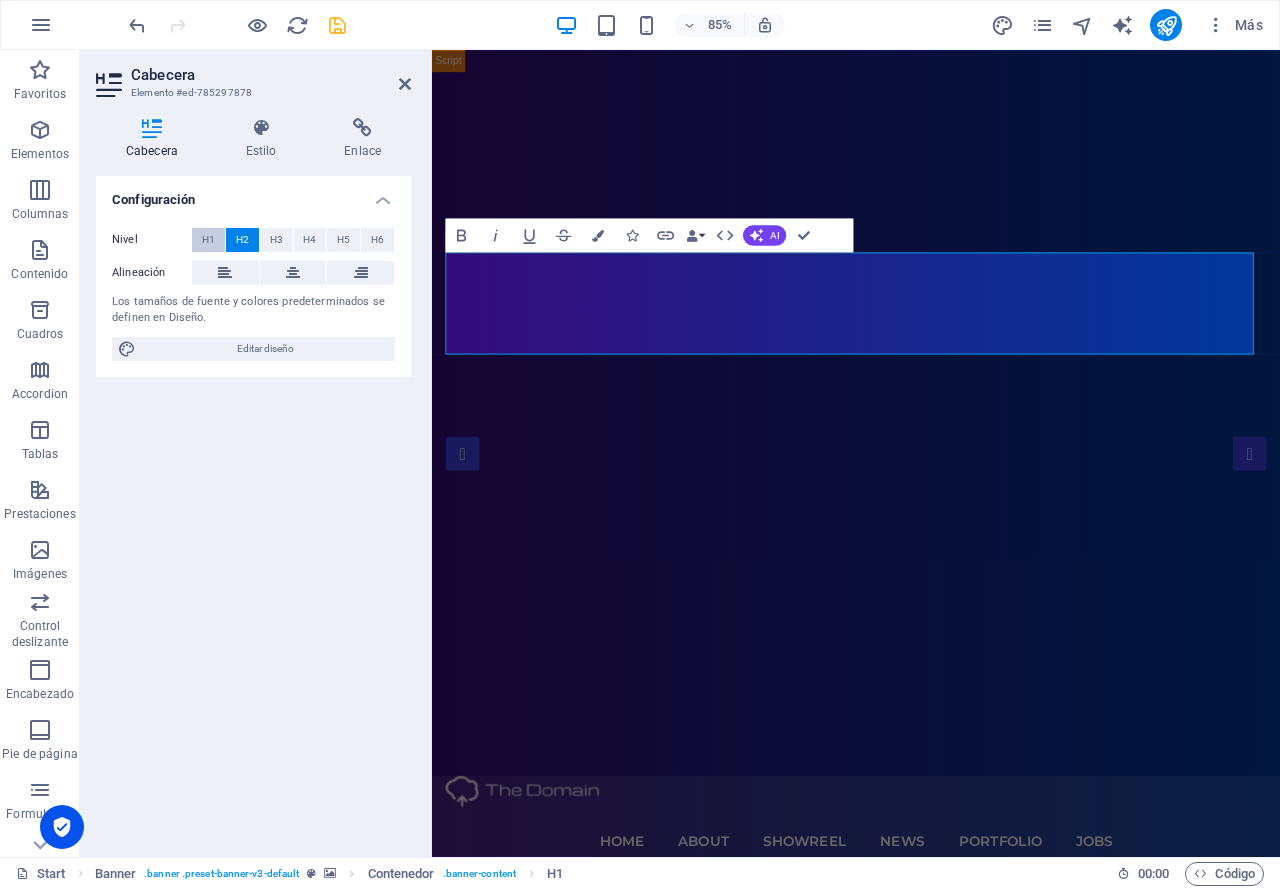 click on "H1" at bounding box center [208, 240] 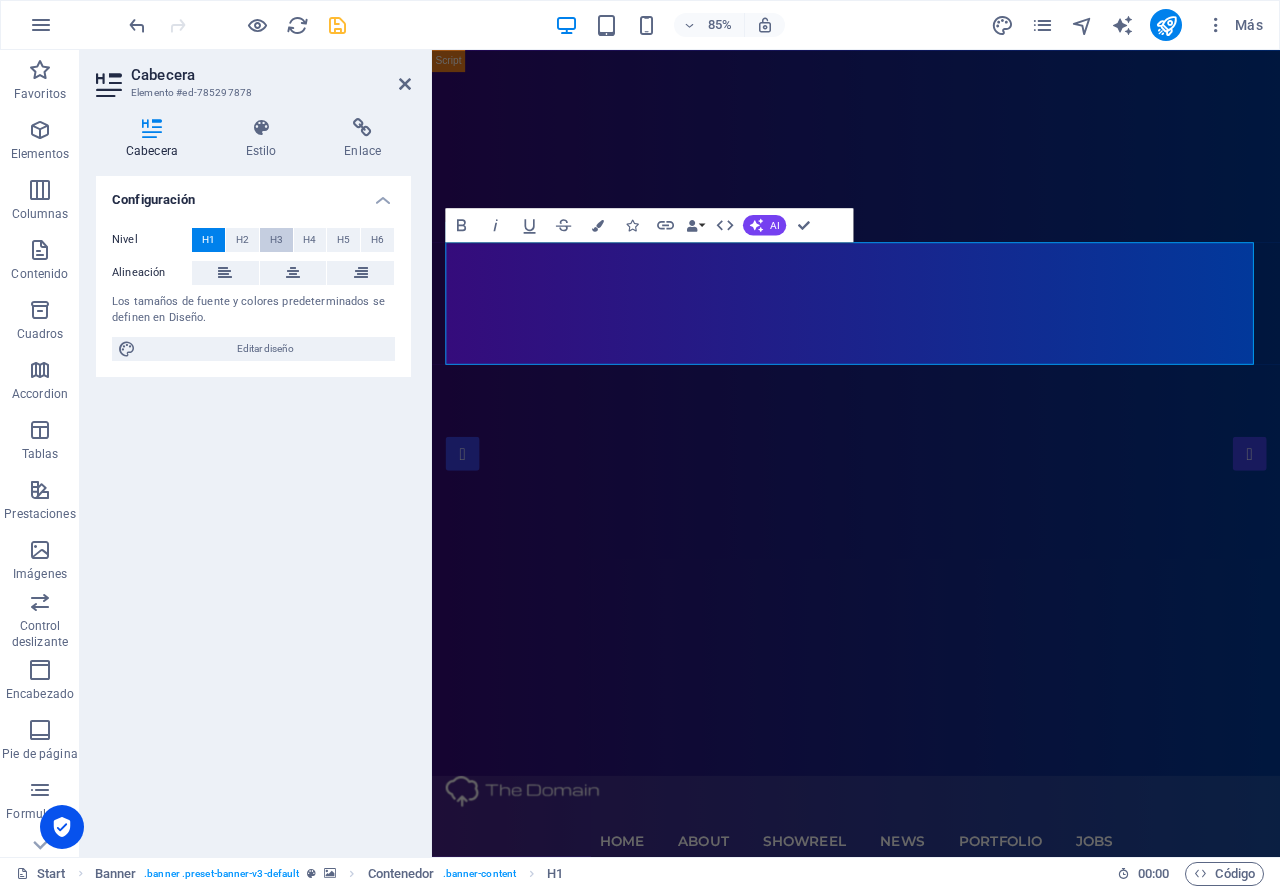 click on "H3" at bounding box center (276, 240) 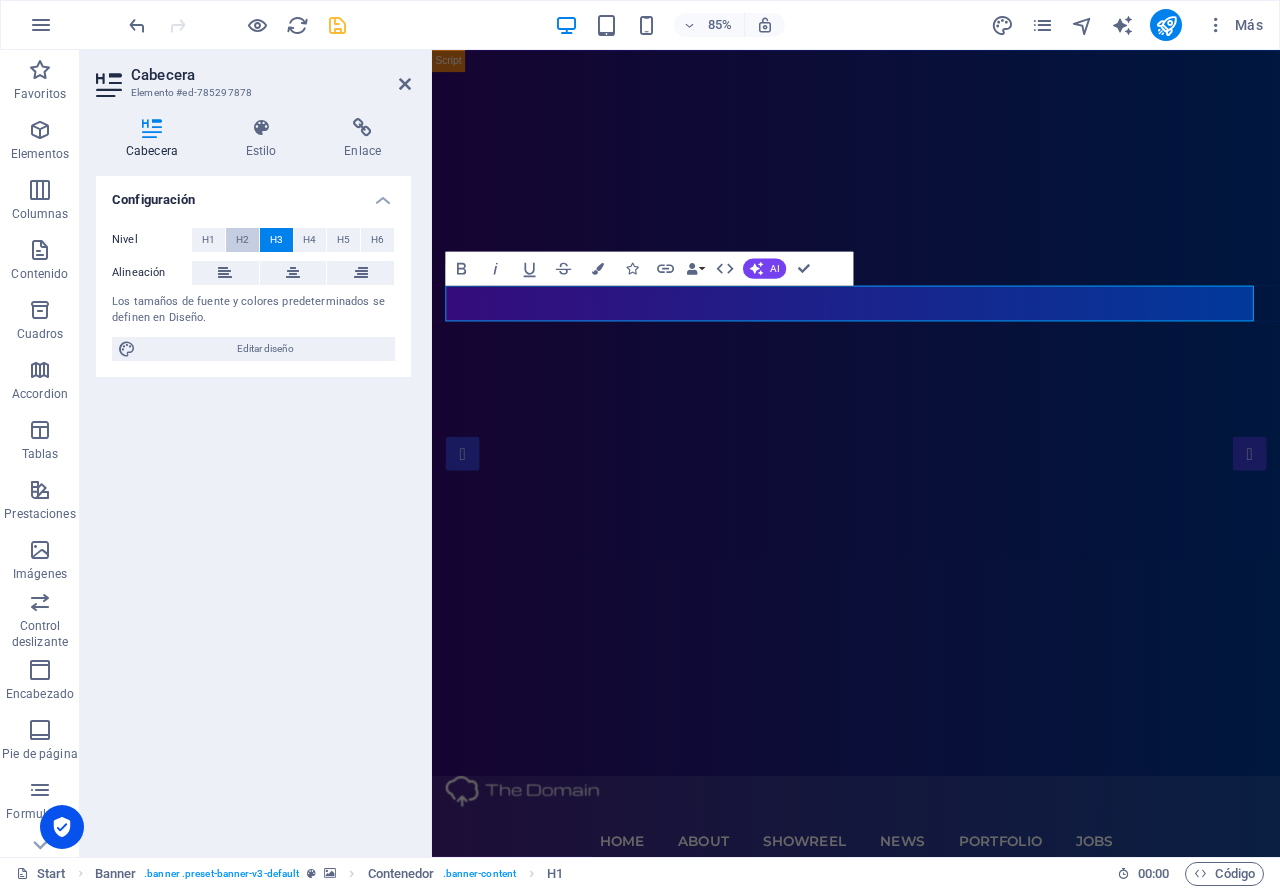 click on "H2" at bounding box center (242, 240) 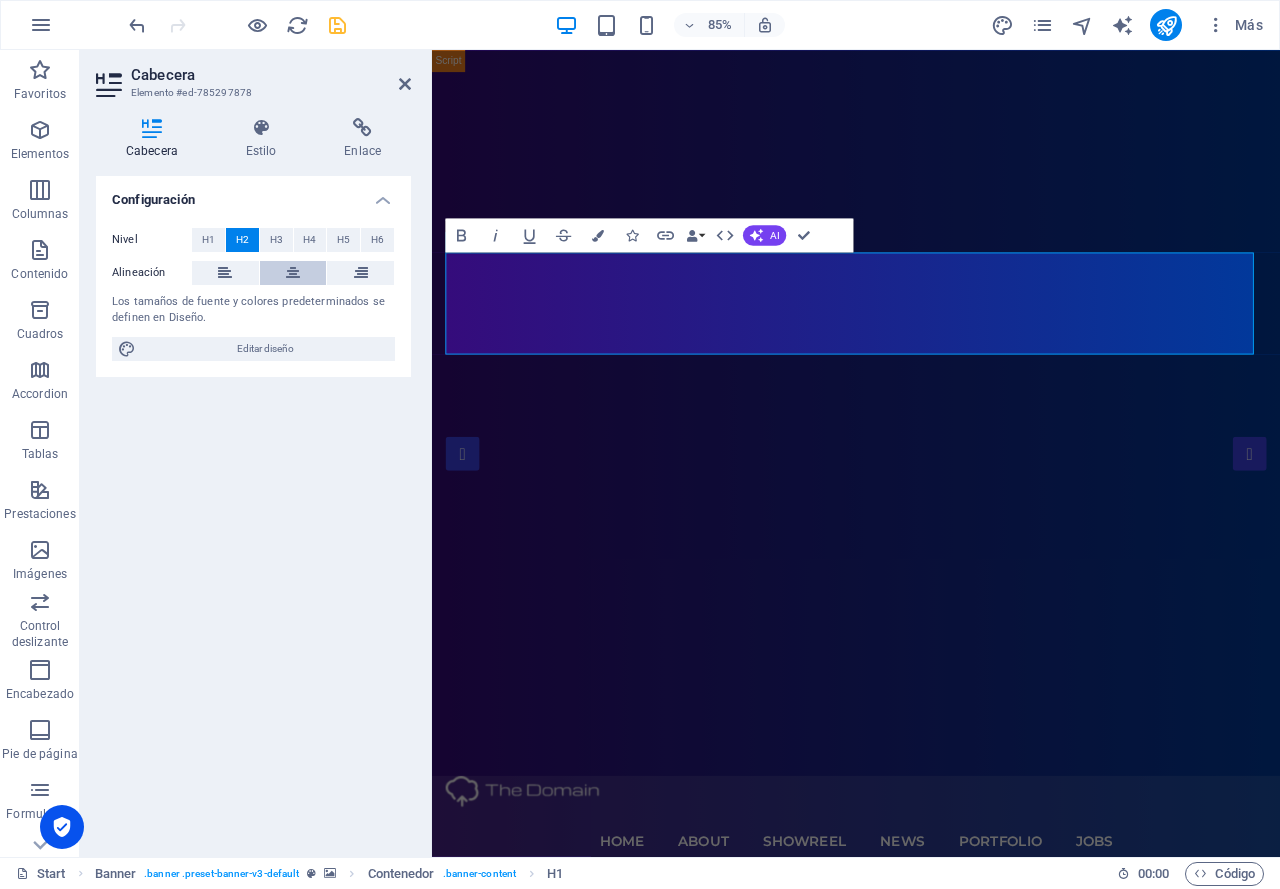 click at bounding box center (293, 273) 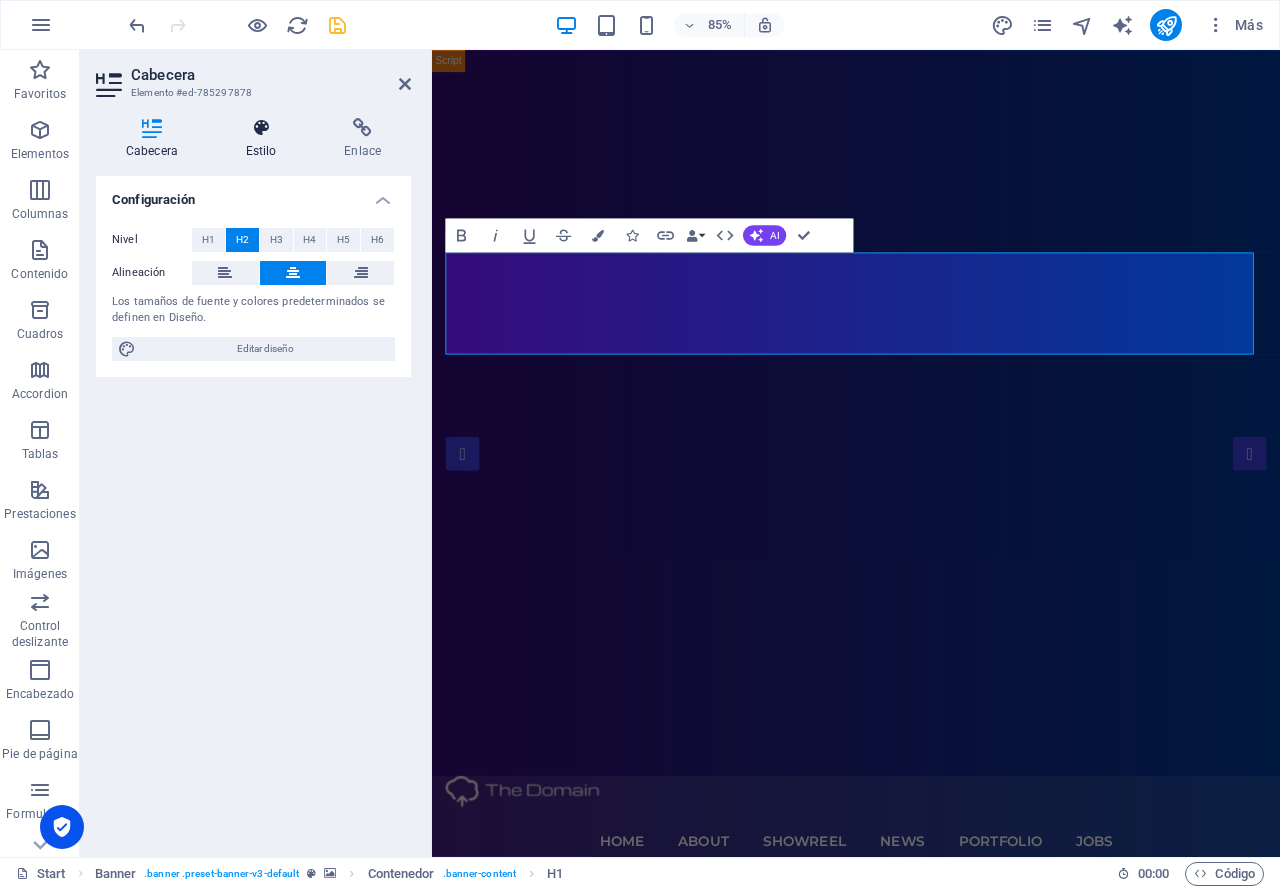 click at bounding box center (261, 128) 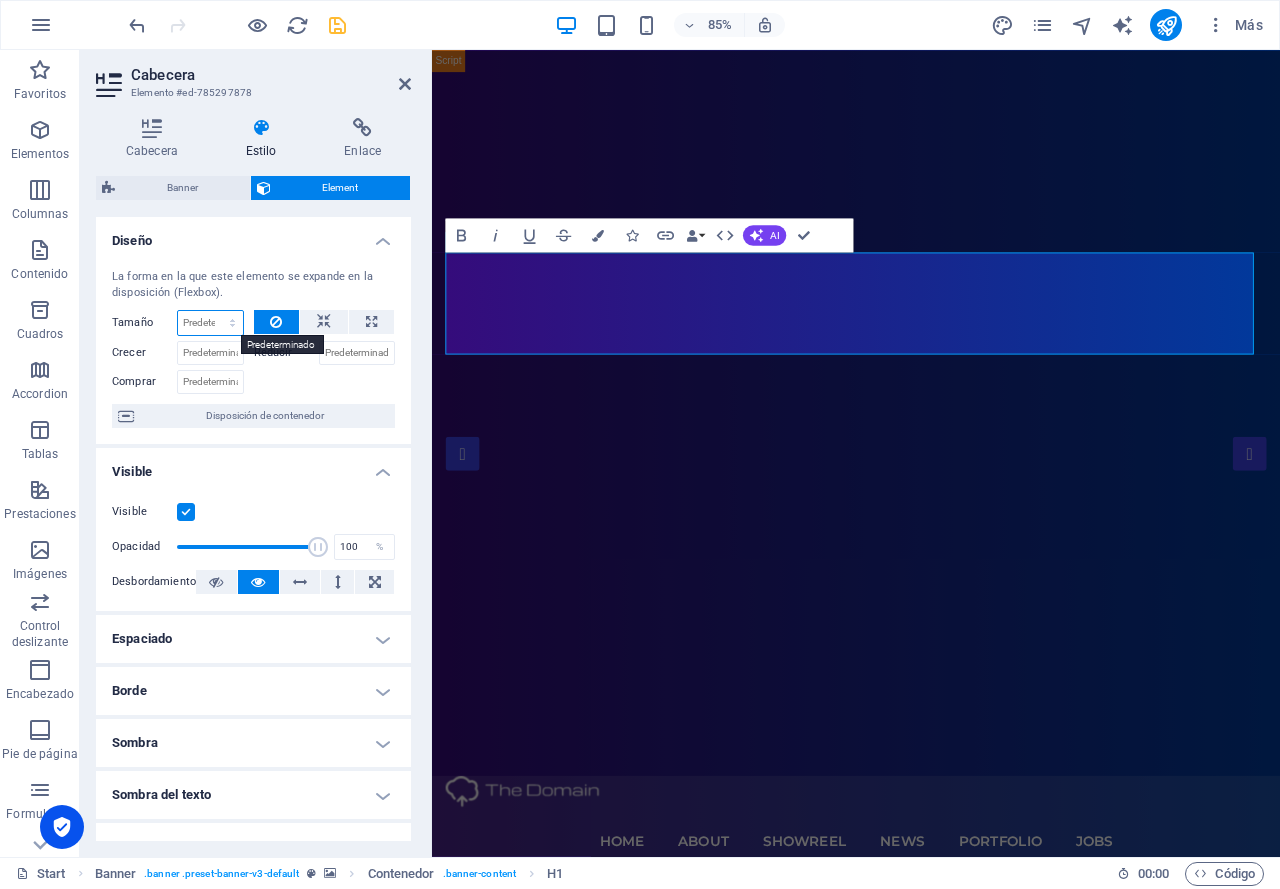 click on "Predeterminado automático px % 1/1 1/2 1/3 1/4 1/5 1/6 1/7 1/8 1/9 1/10" at bounding box center (210, 323) 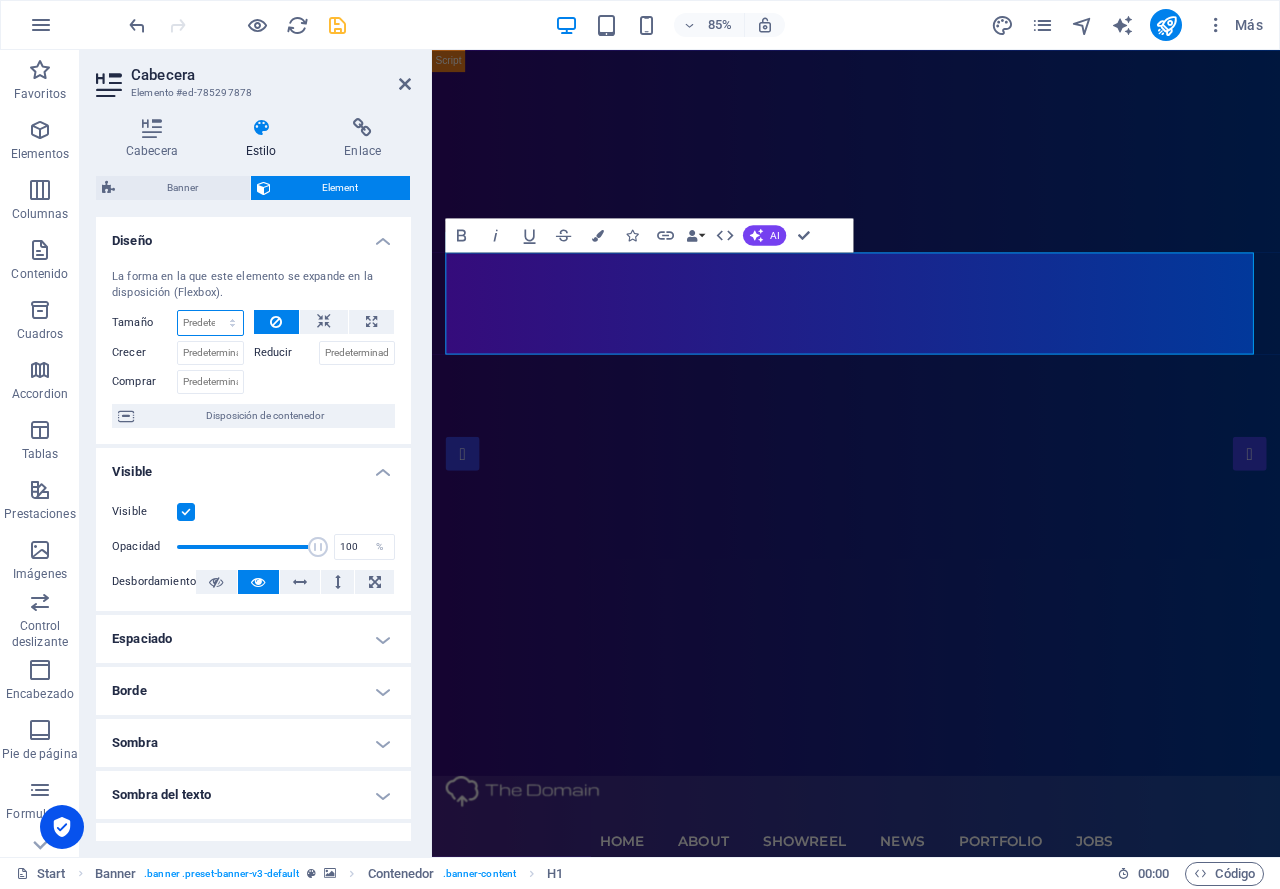 click on "Predeterminado automático px % 1/1 1/2 1/3 1/4 1/5 1/6 1/7 1/8 1/9 1/10" at bounding box center (210, 323) 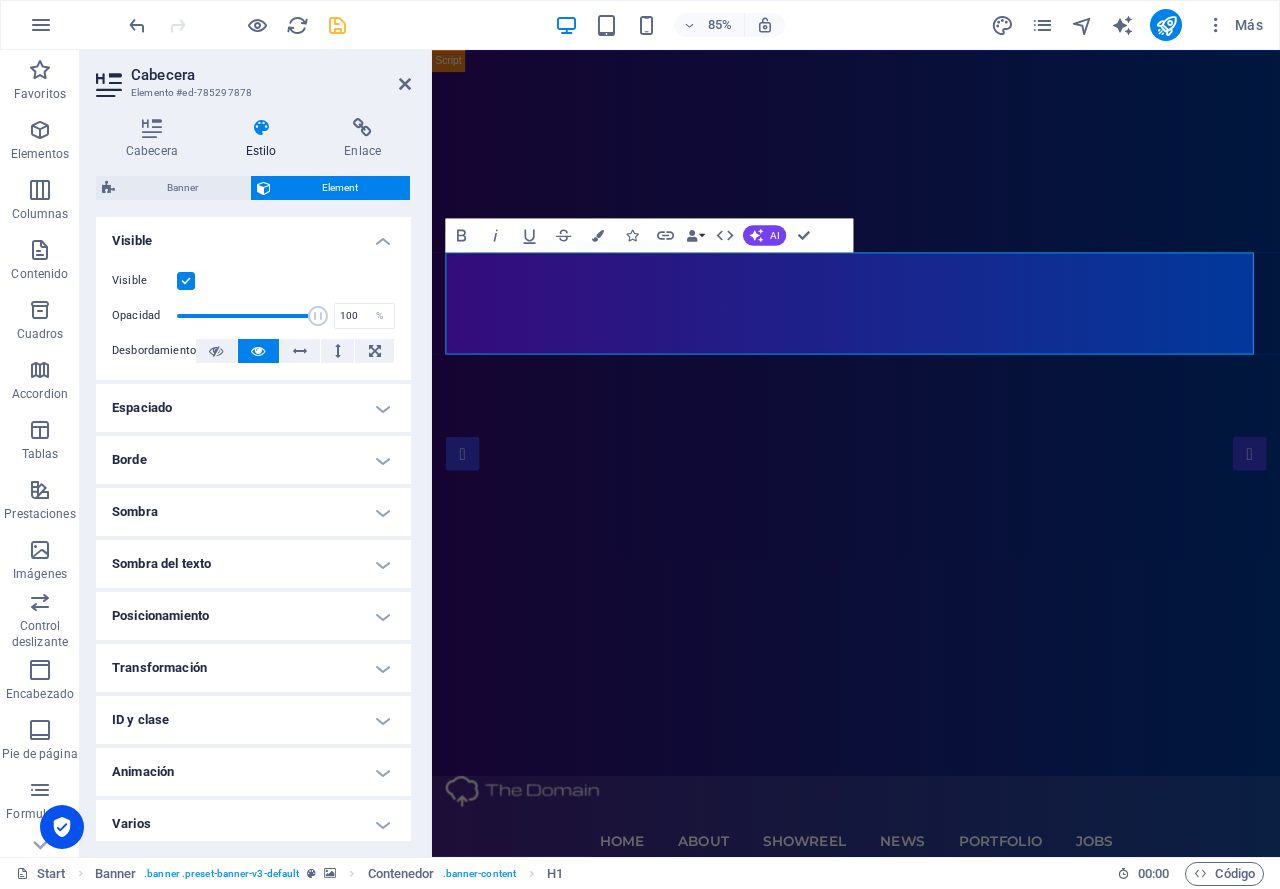 scroll, scrollTop: 238, scrollLeft: 0, axis: vertical 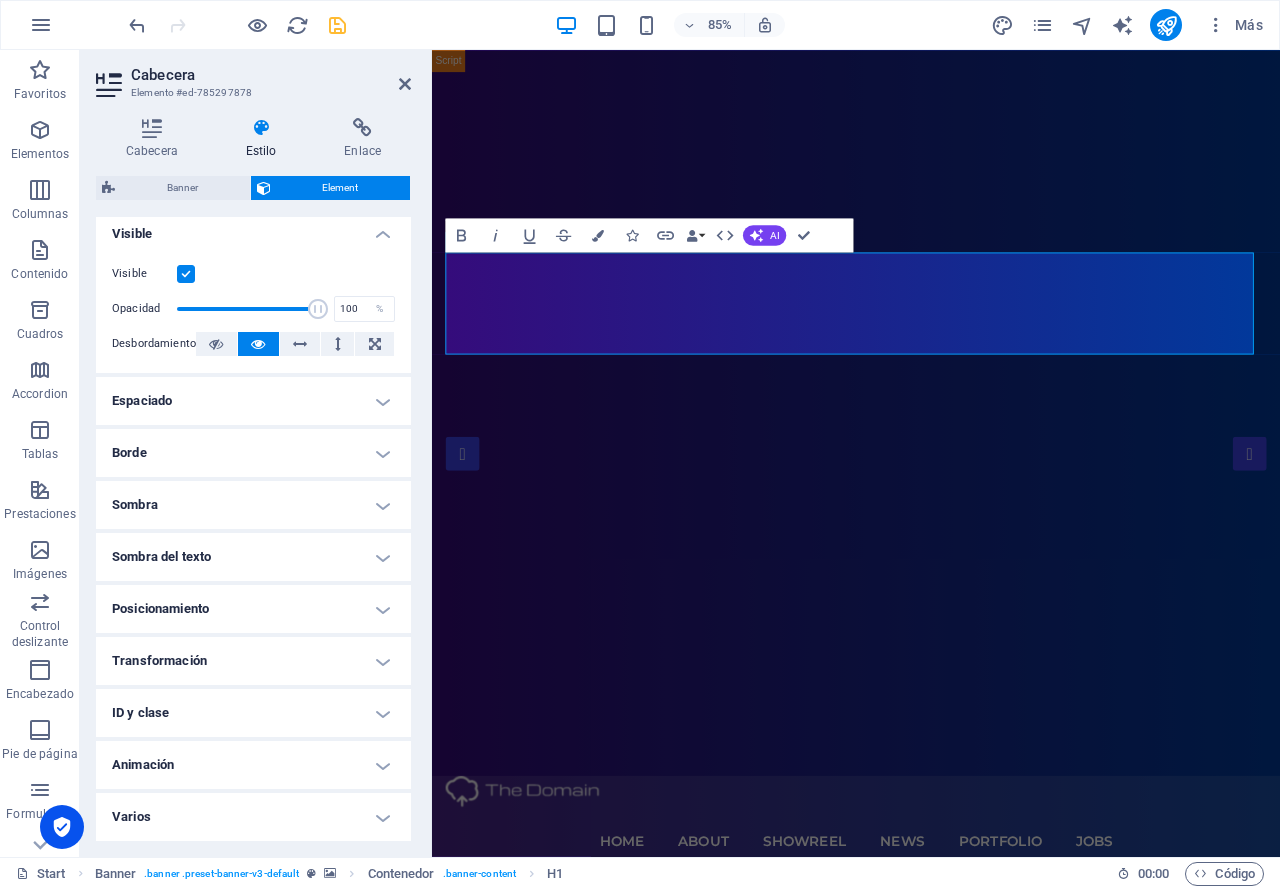 click on "Borde" at bounding box center (253, 453) 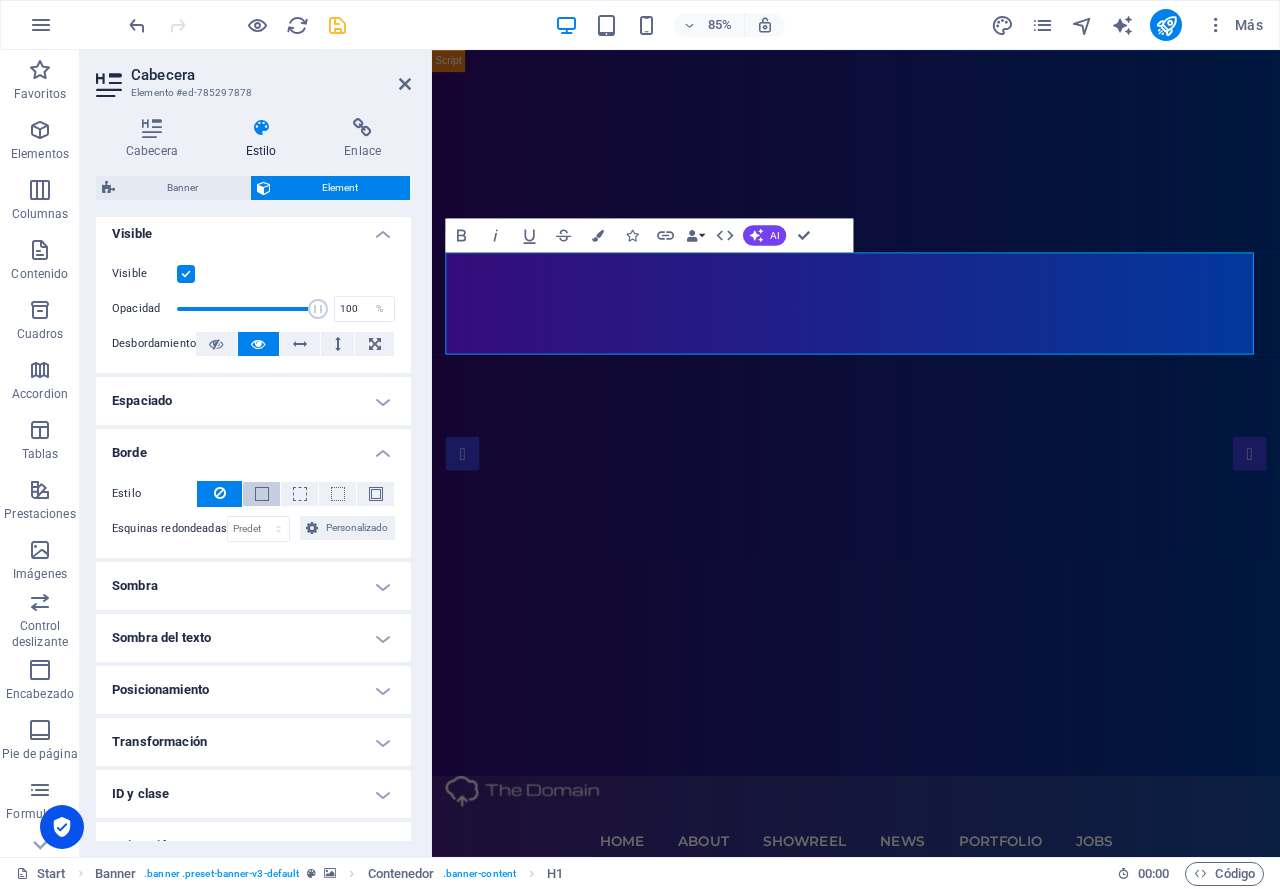click at bounding box center (262, 494) 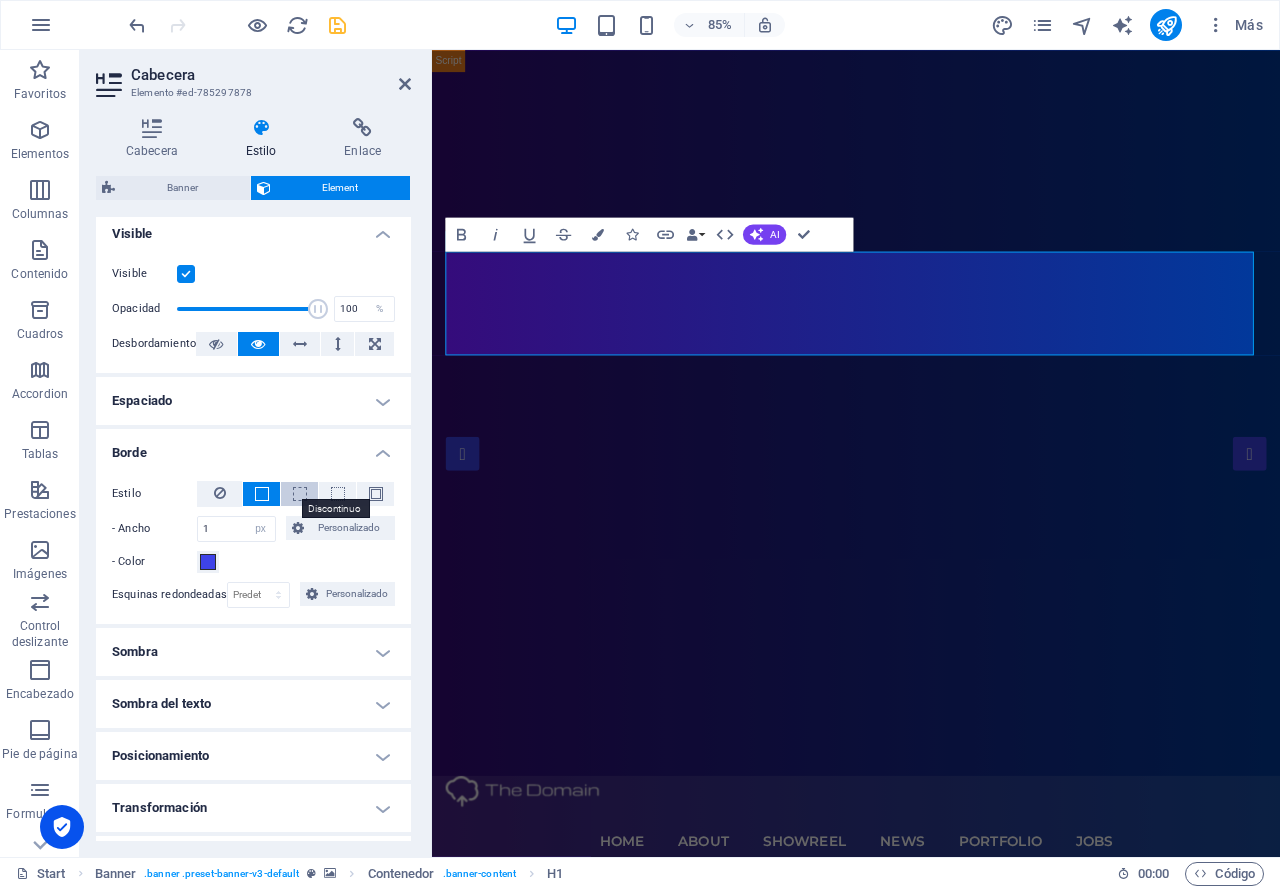 click at bounding box center [300, 494] 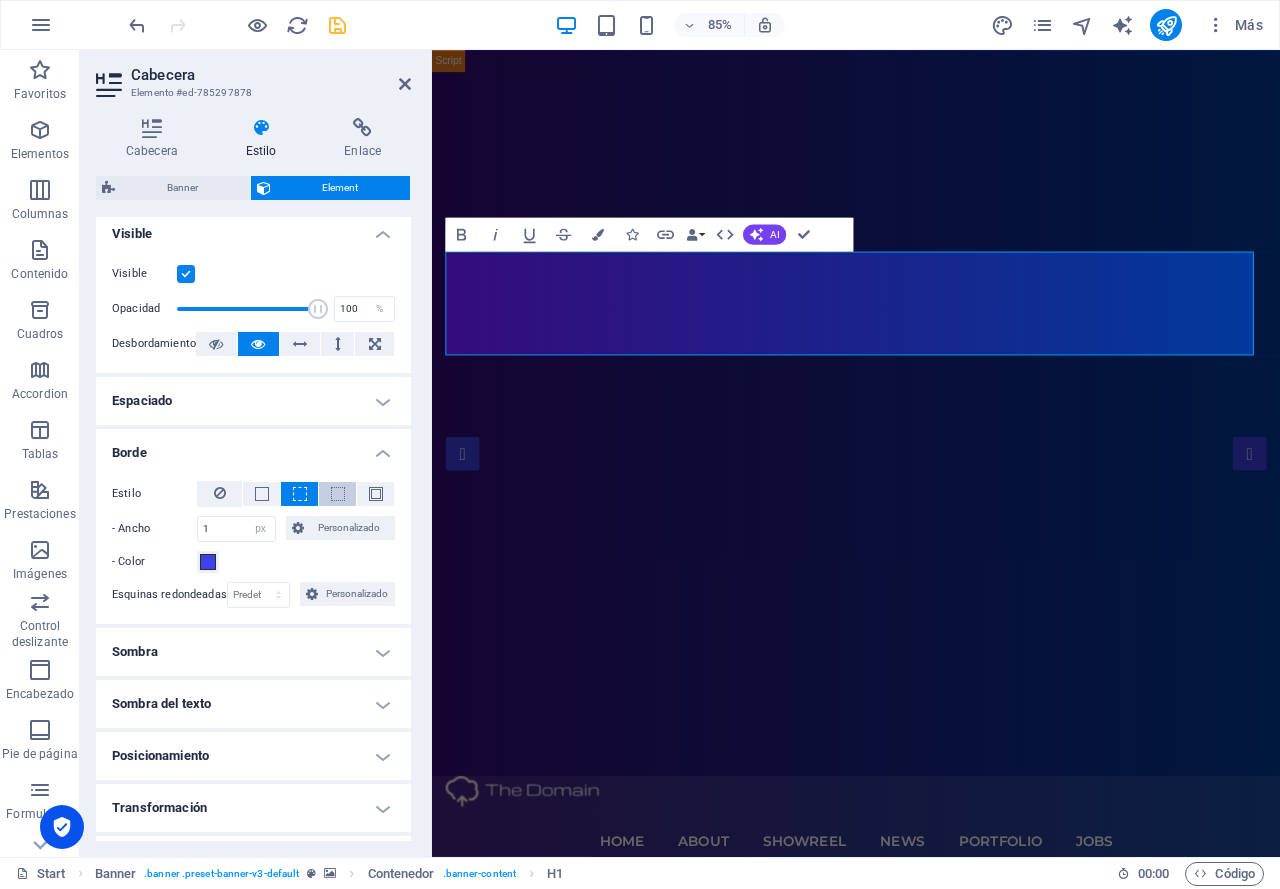 click at bounding box center (337, 494) 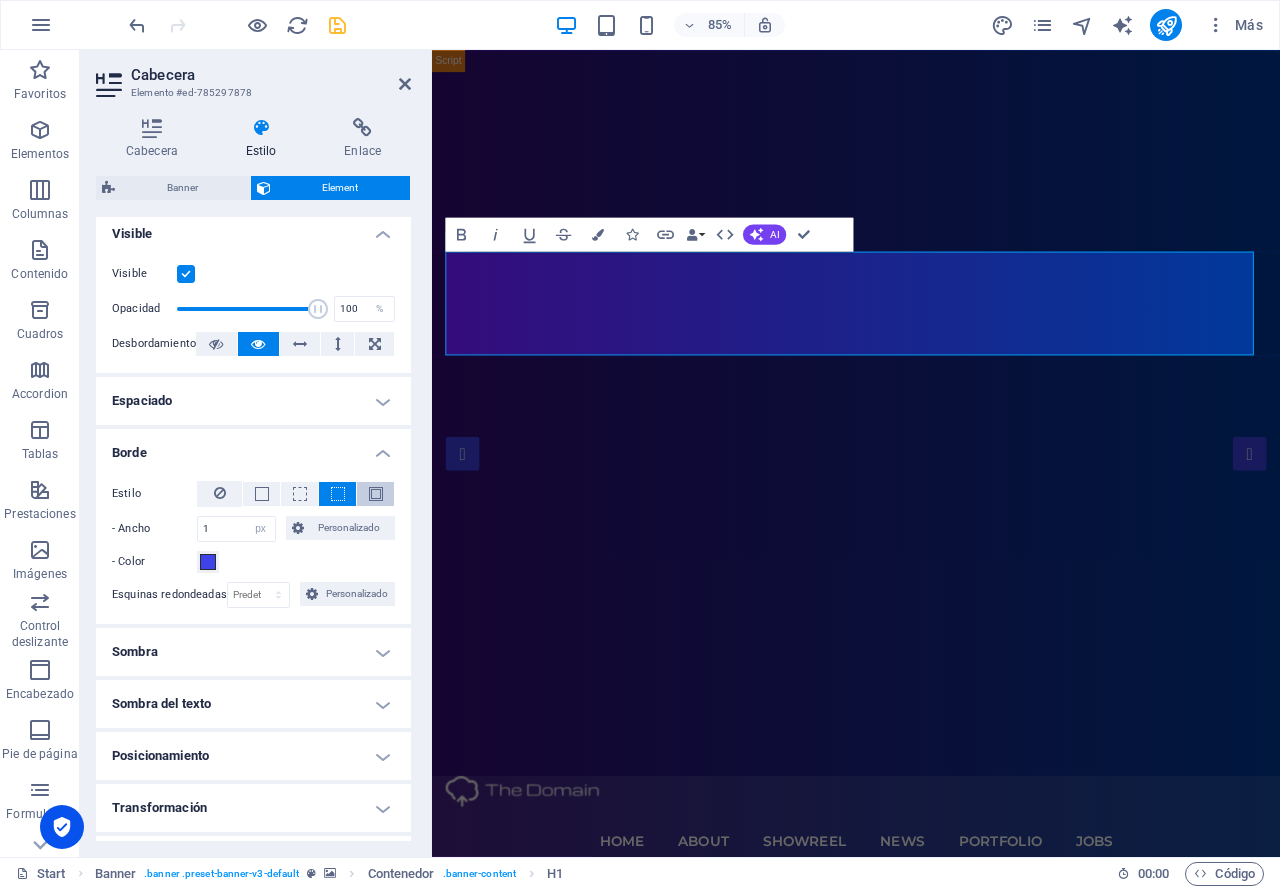 click at bounding box center (375, 494) 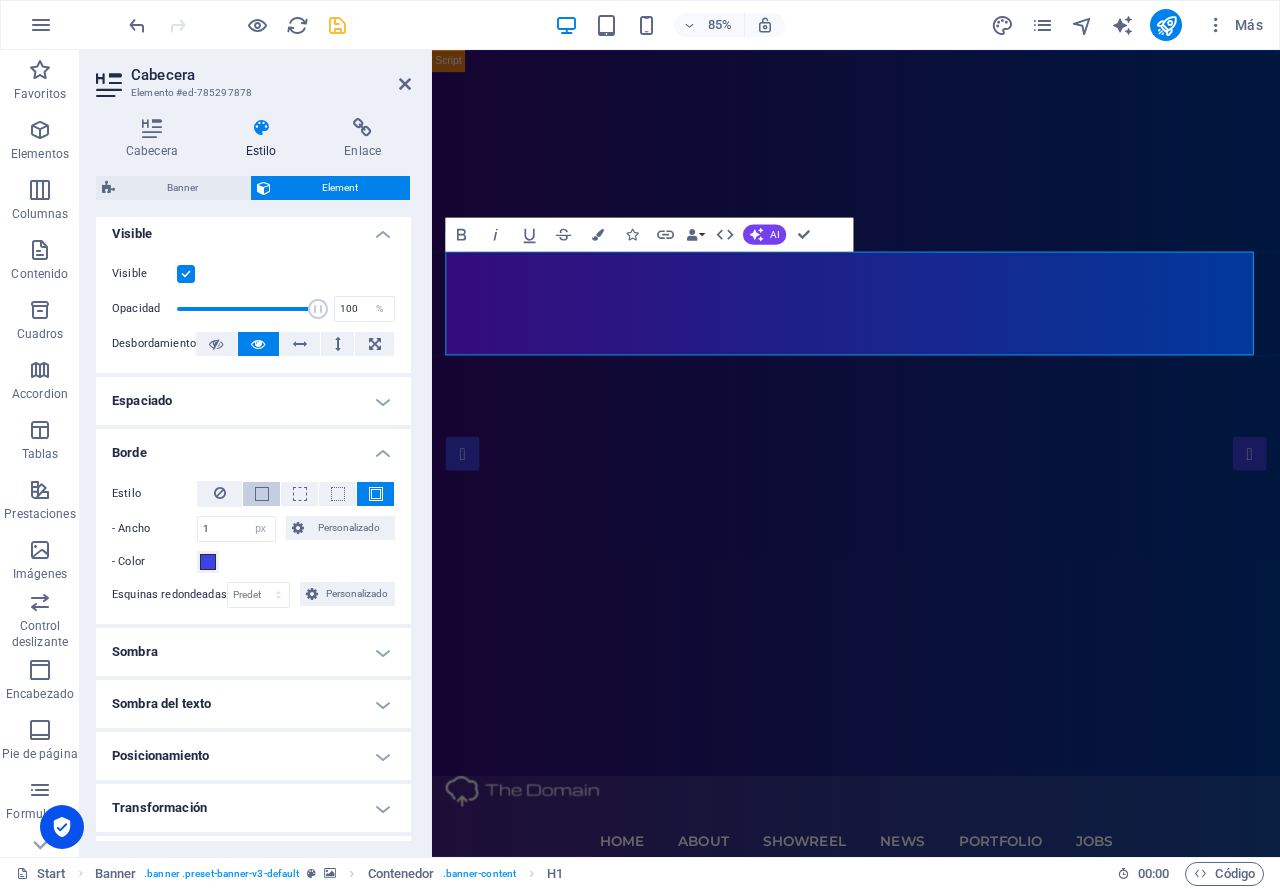 click at bounding box center (261, 494) 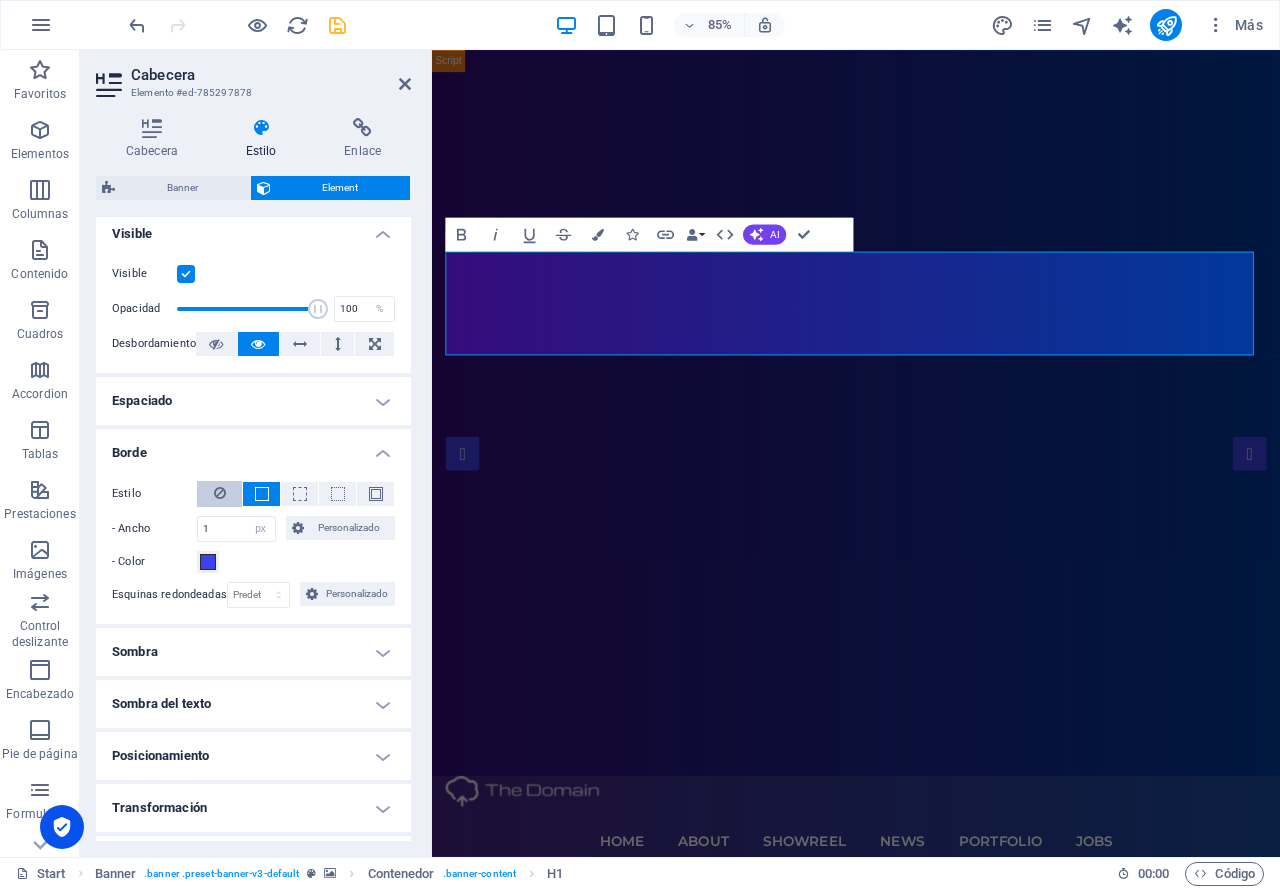 click at bounding box center (219, 494) 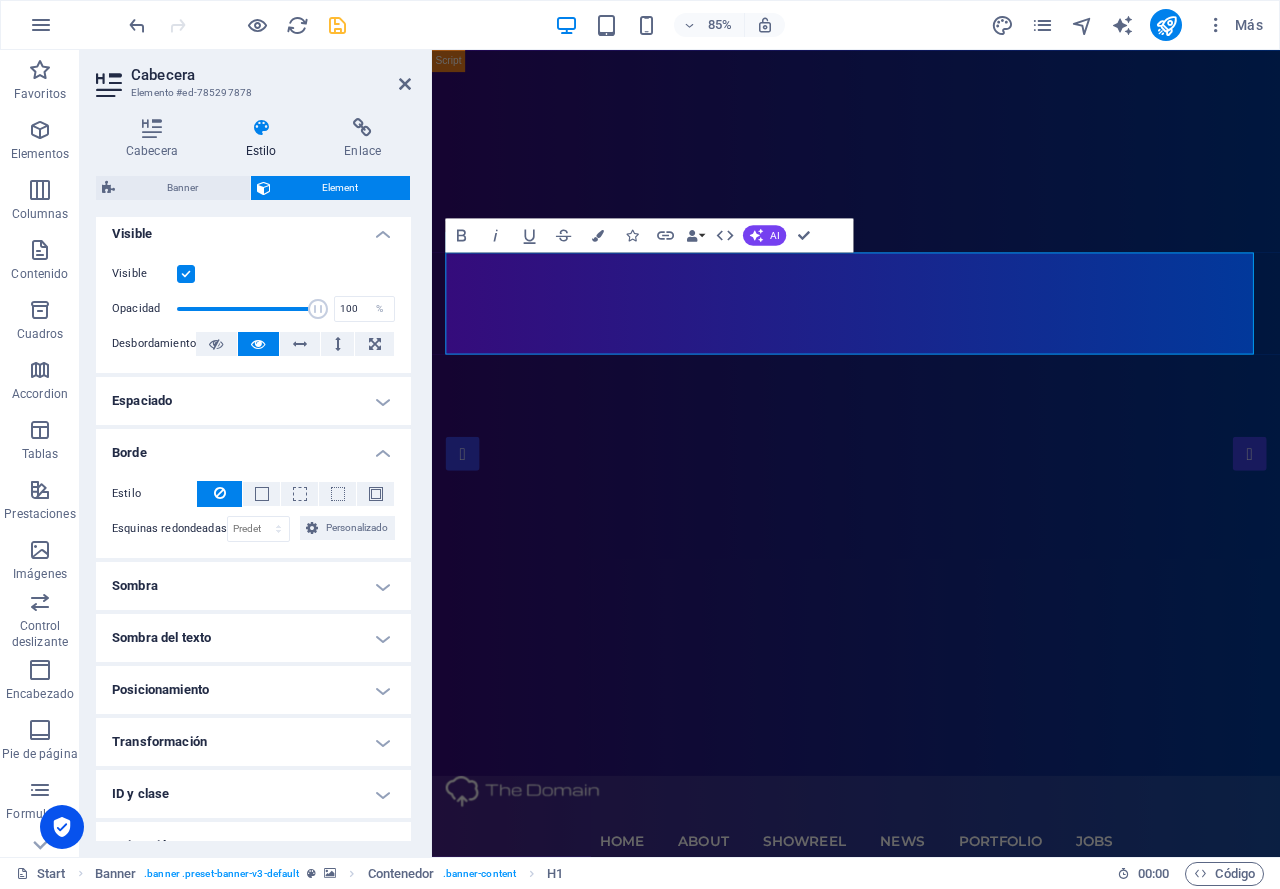 scroll, scrollTop: 319, scrollLeft: 0, axis: vertical 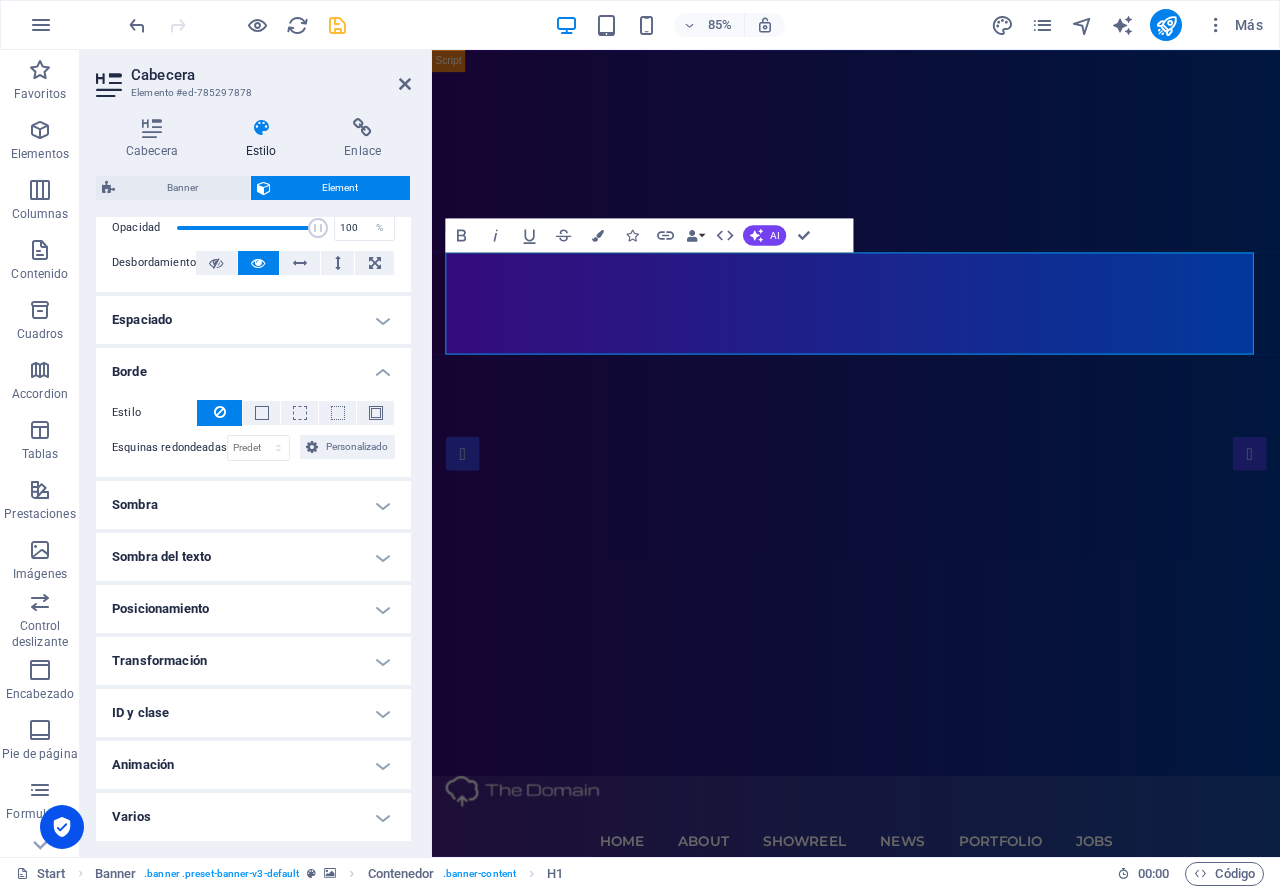 click on "Animación" at bounding box center (253, 765) 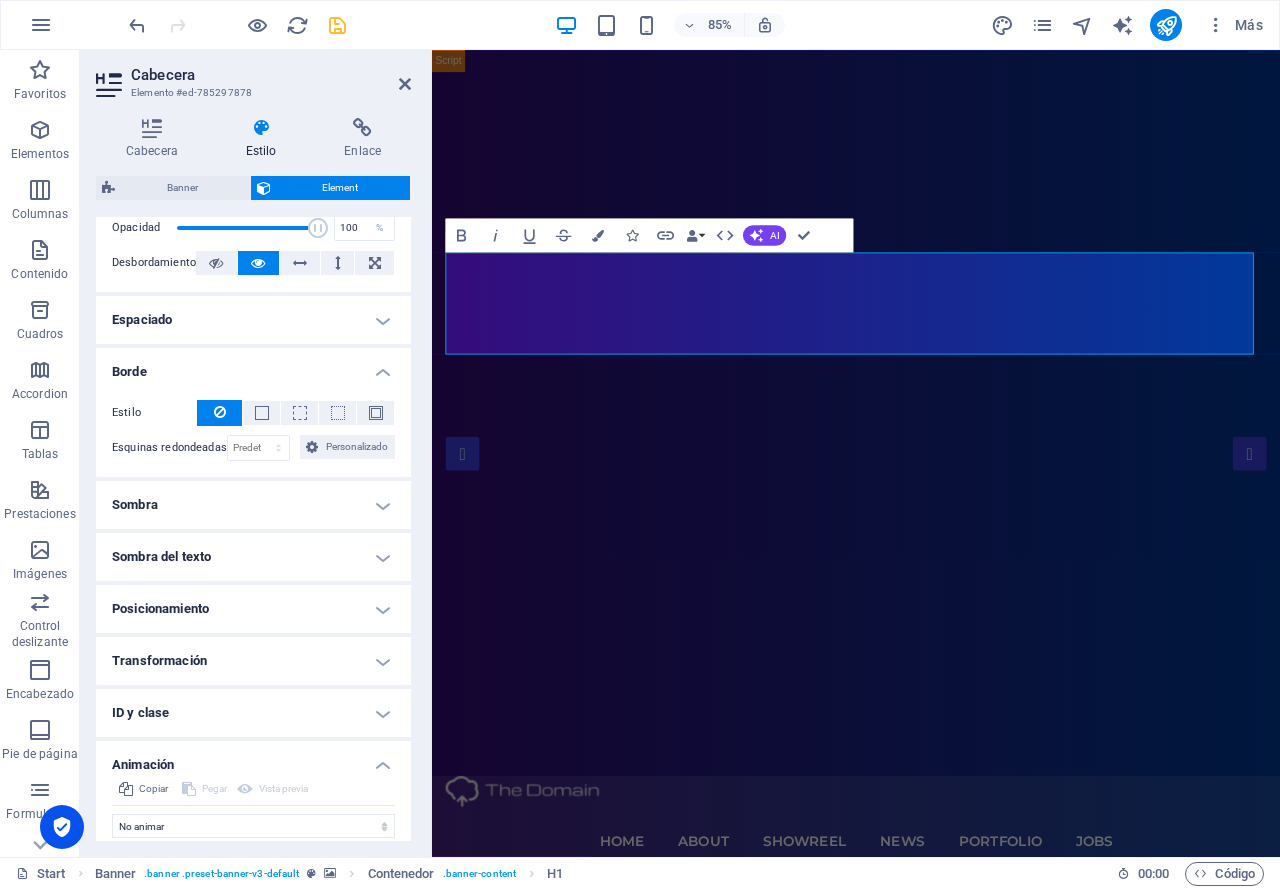 scroll, scrollTop: 384, scrollLeft: 0, axis: vertical 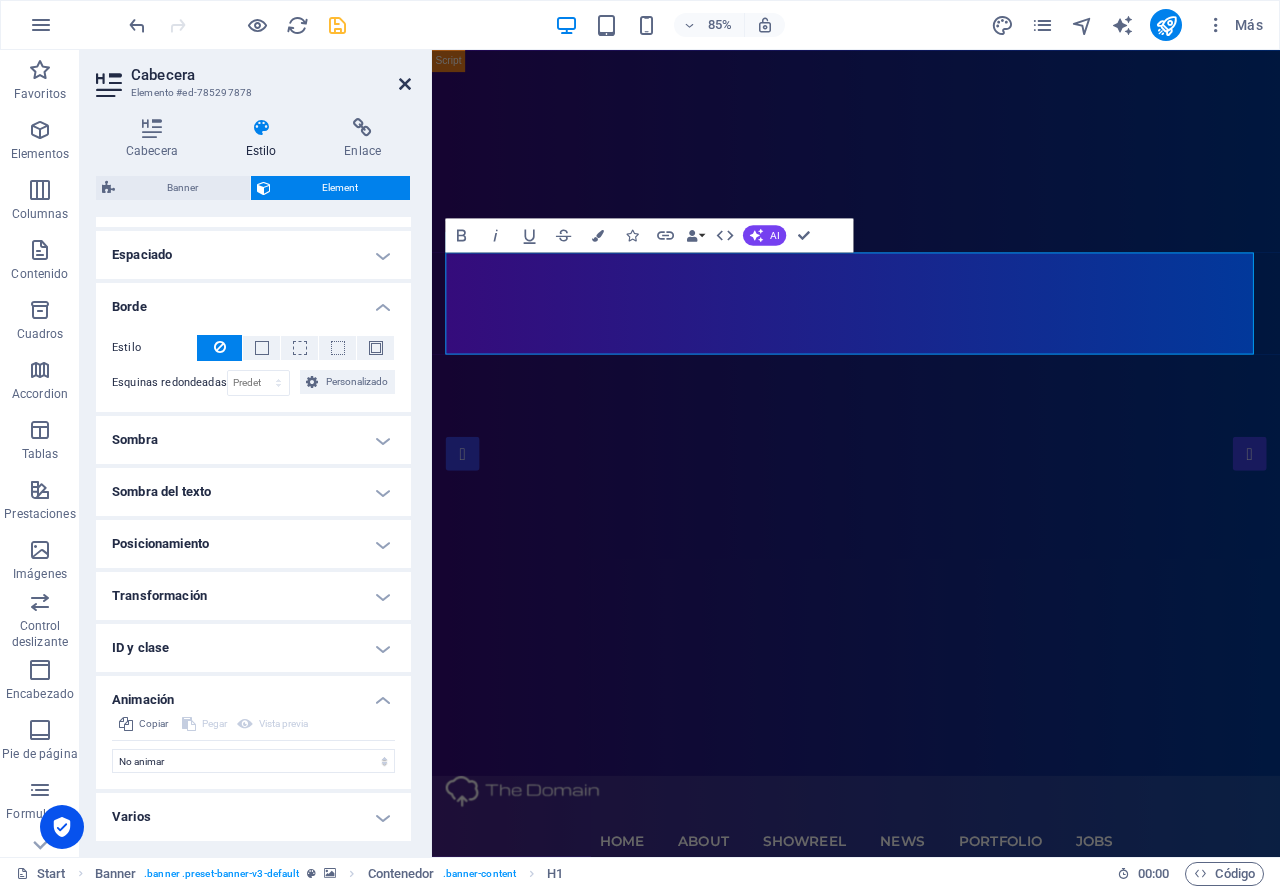 drag, startPoint x: 401, startPoint y: 84, endPoint x: 322, endPoint y: 34, distance: 93.49332 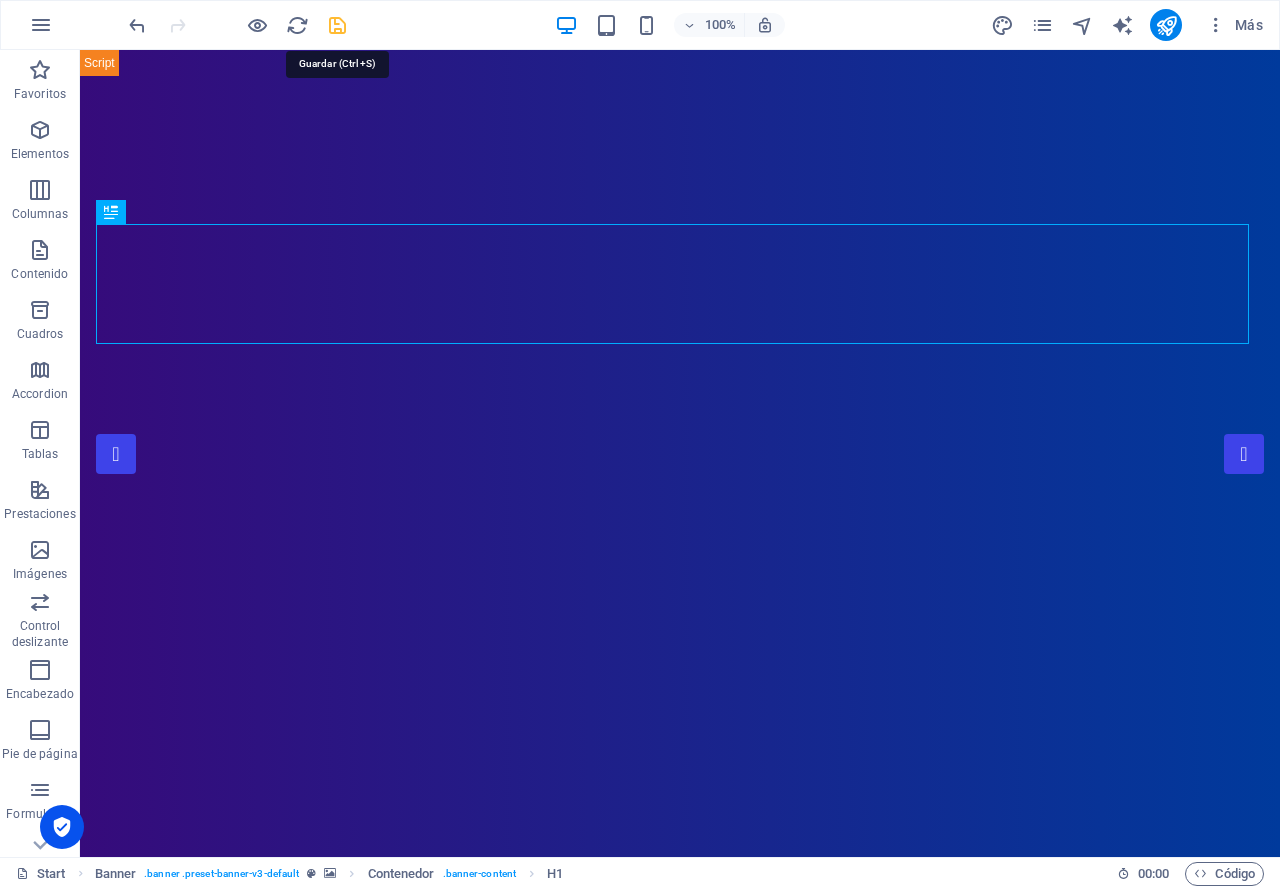 click at bounding box center [337, 25] 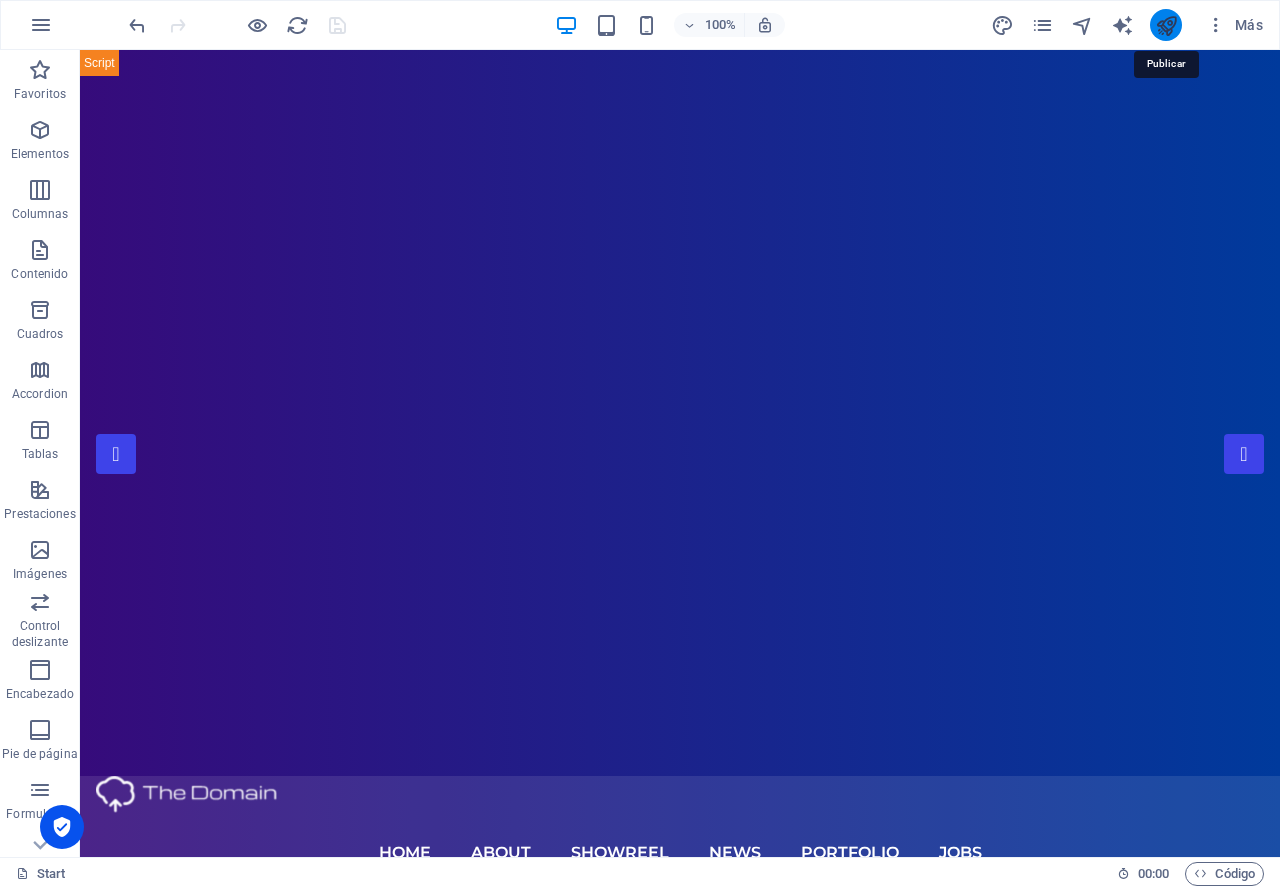 click at bounding box center [1166, 25] 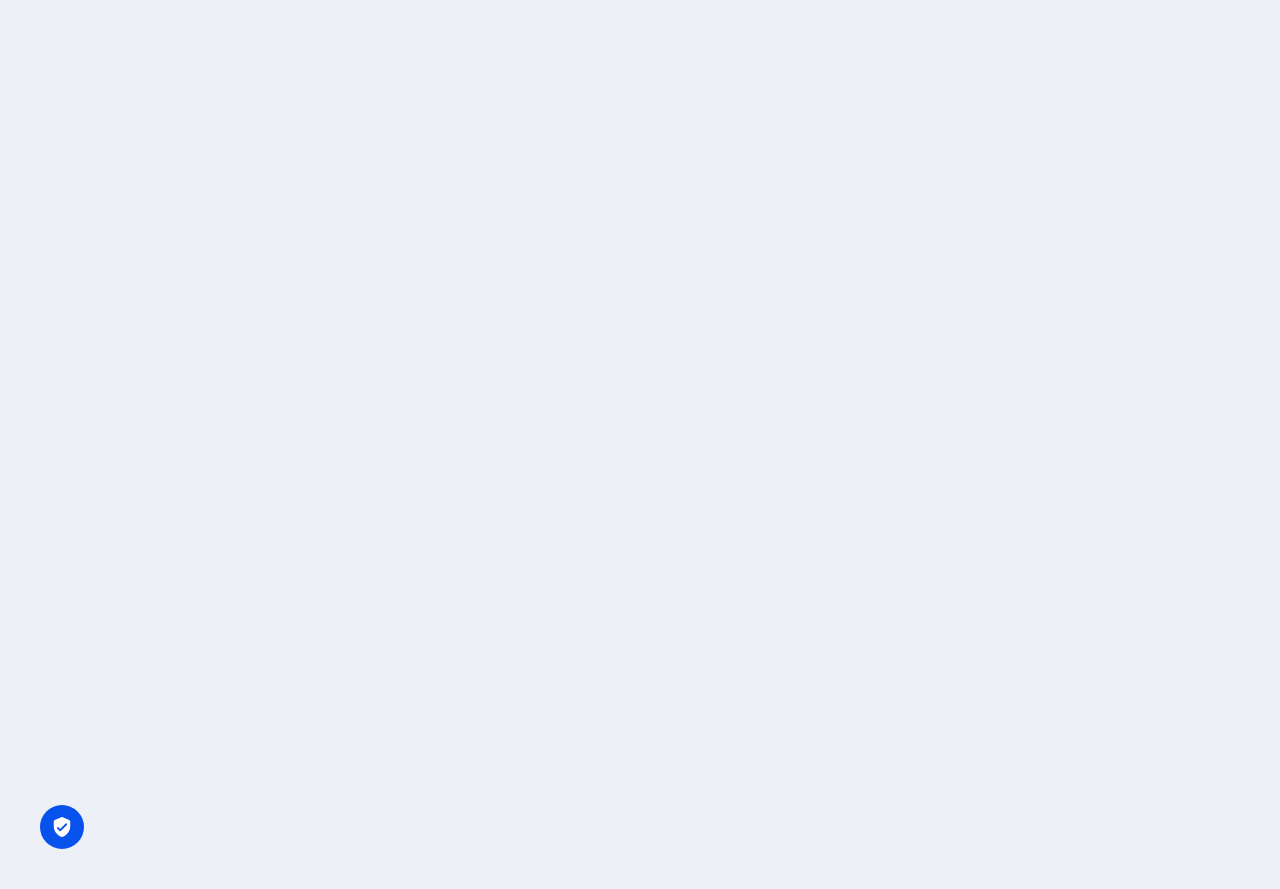 scroll, scrollTop: 0, scrollLeft: 0, axis: both 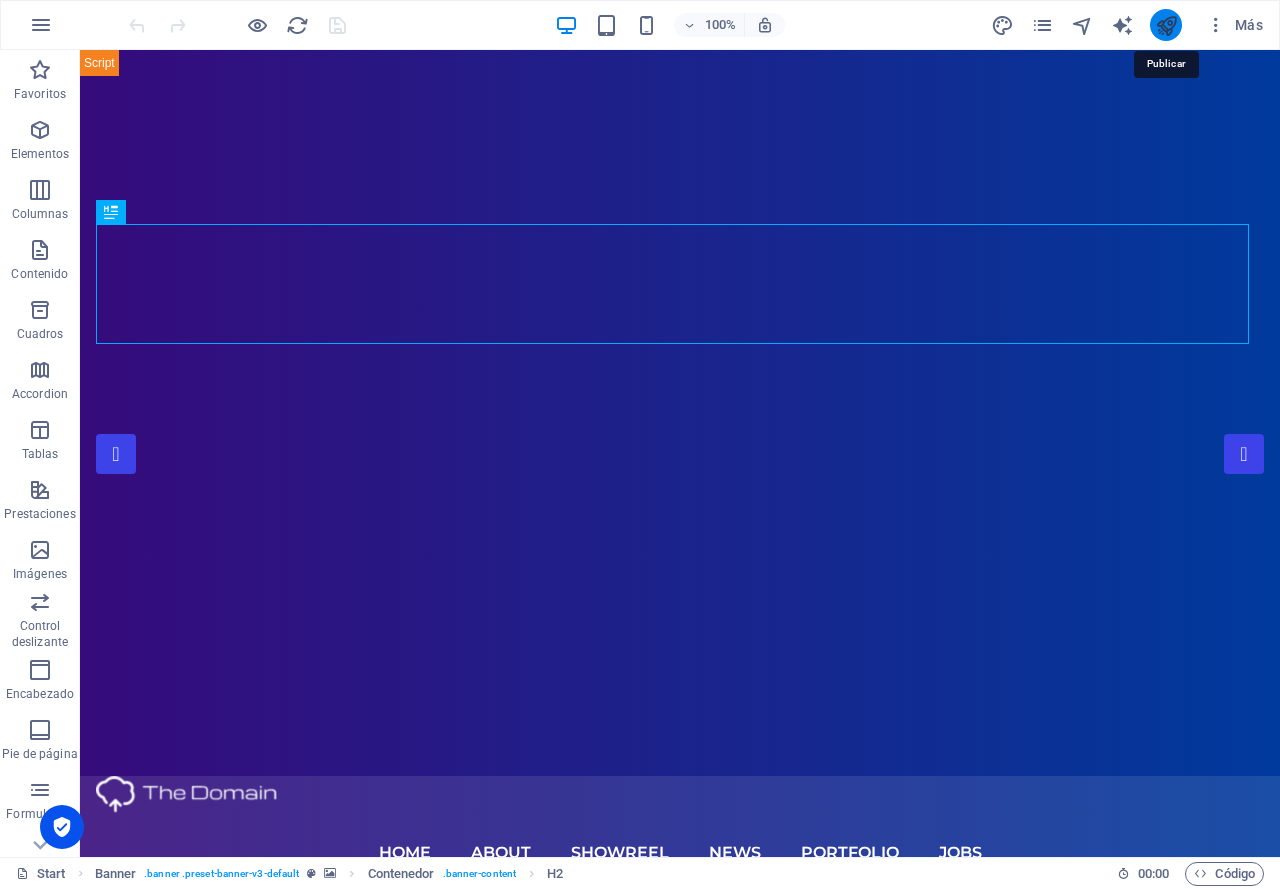 click at bounding box center (1166, 25) 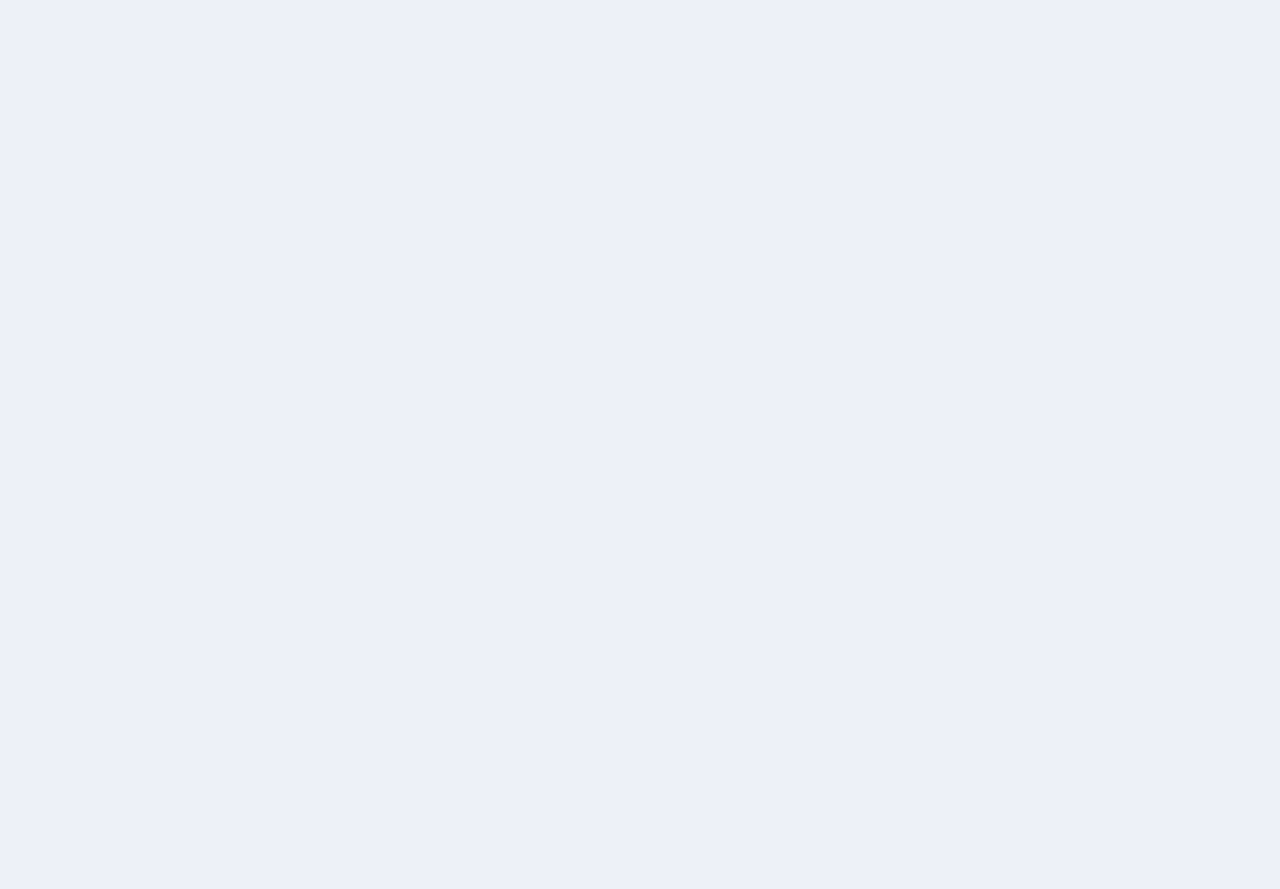scroll, scrollTop: 0, scrollLeft: 0, axis: both 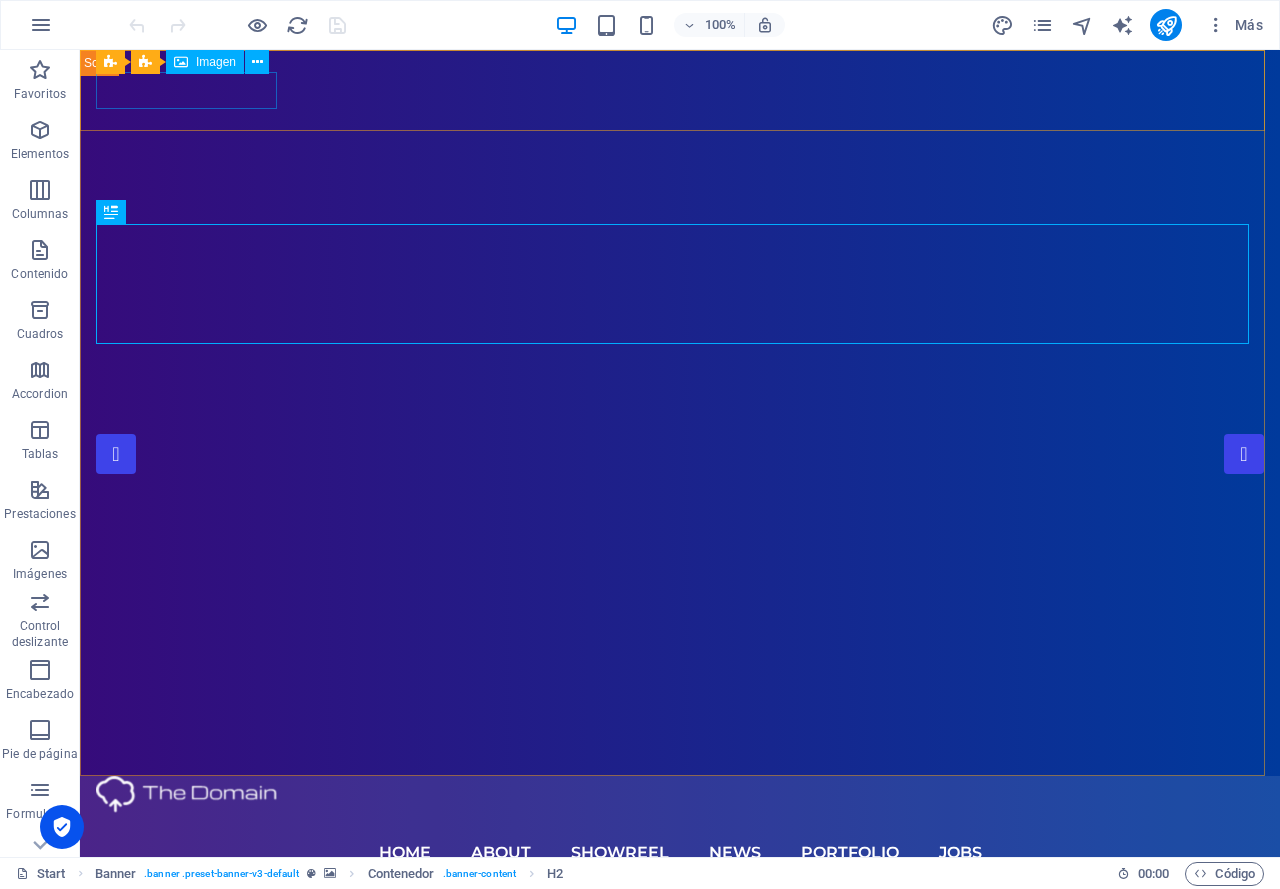 click on "Imagen" at bounding box center (216, 62) 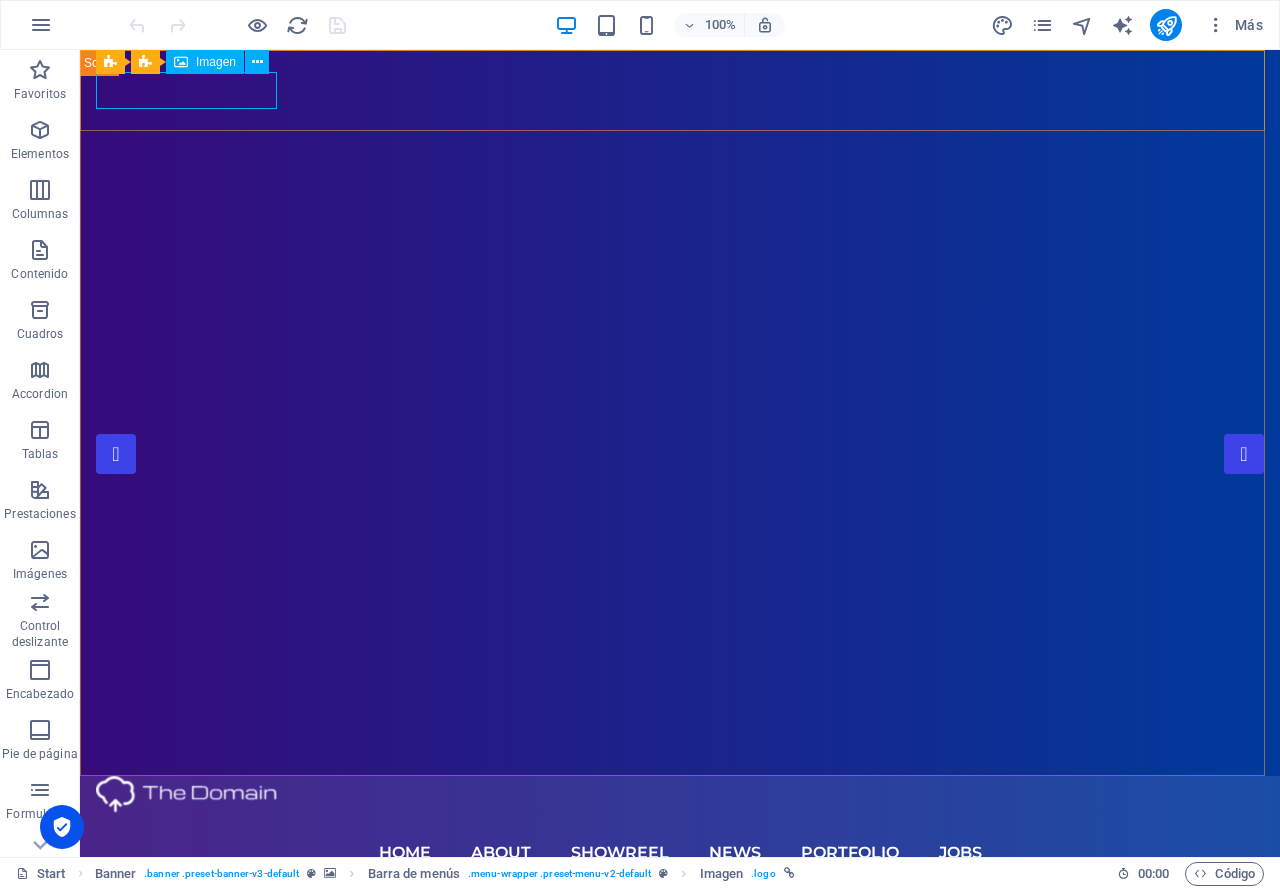 click on "Imagen" at bounding box center (205, 62) 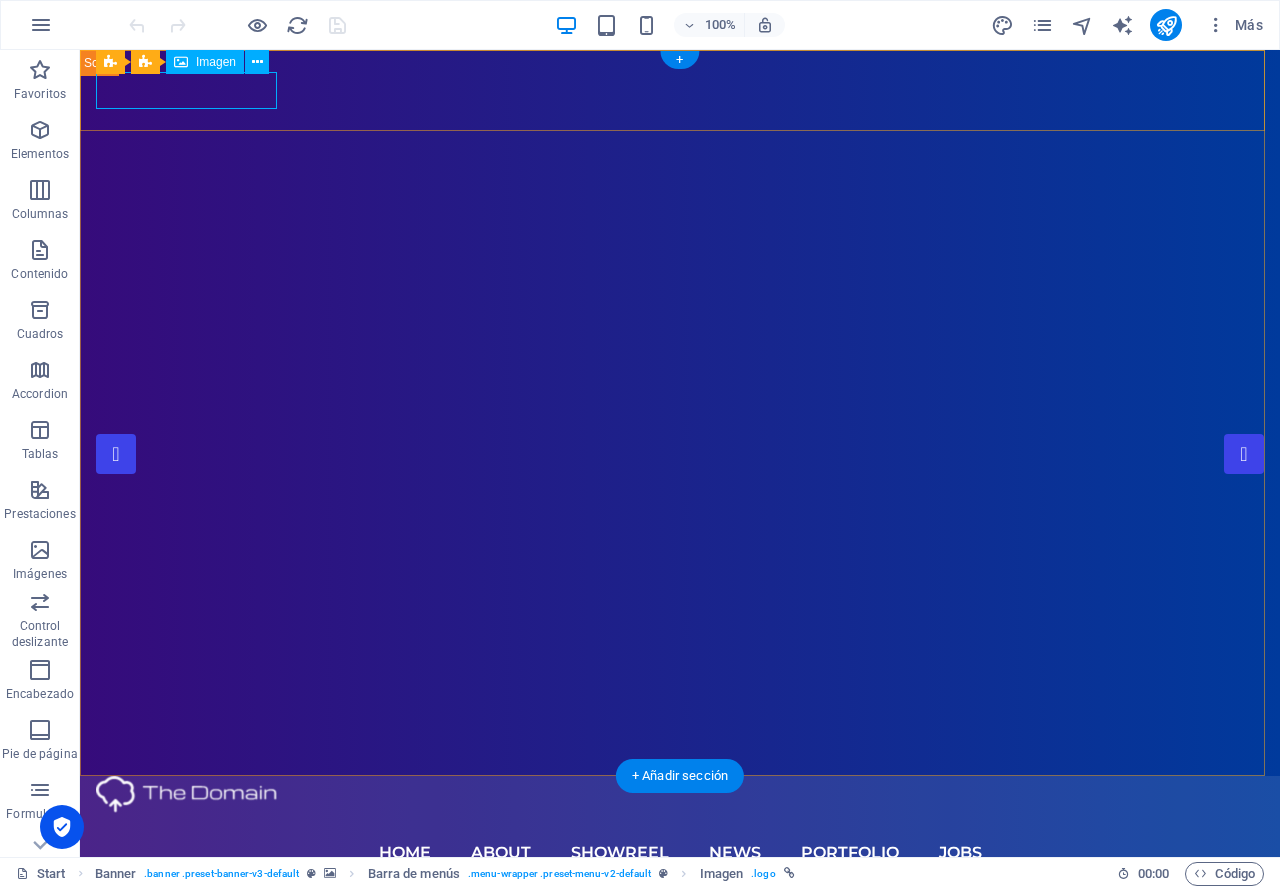 click at bounding box center [680, 794] 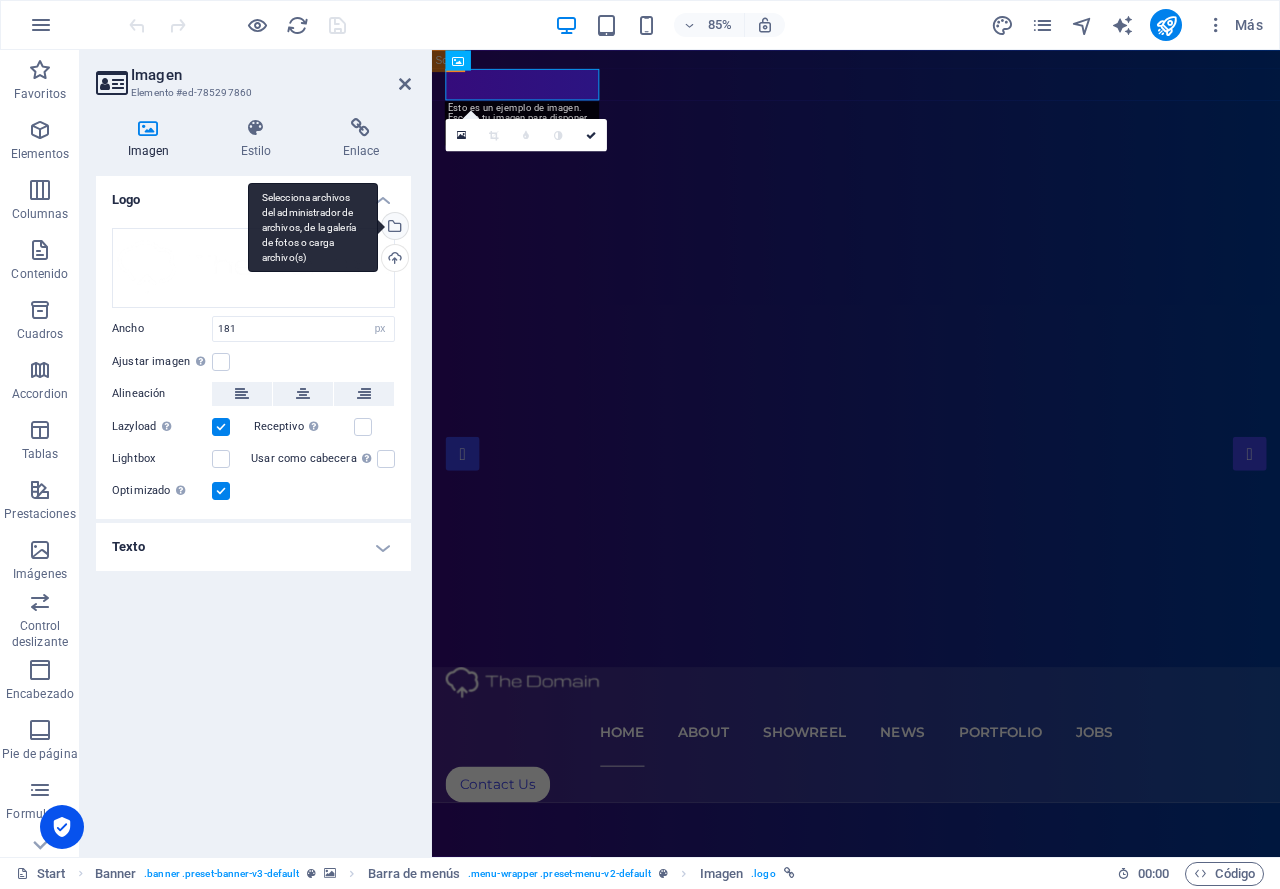 click on "Selecciona archivos del administrador de archivos, de la galería de fotos o carga archivo(s)" at bounding box center [393, 228] 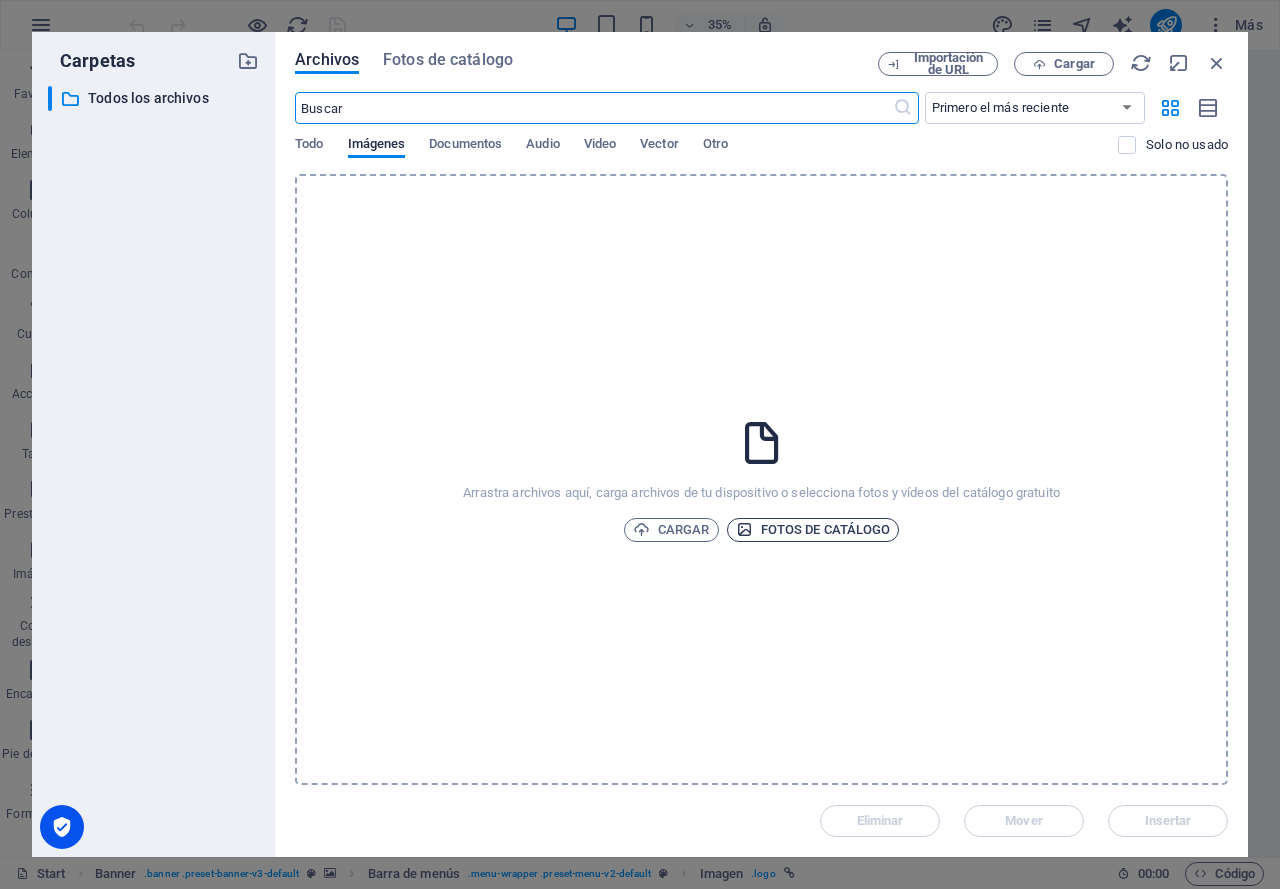 click on "Fotos de catálogo" at bounding box center (813, 530) 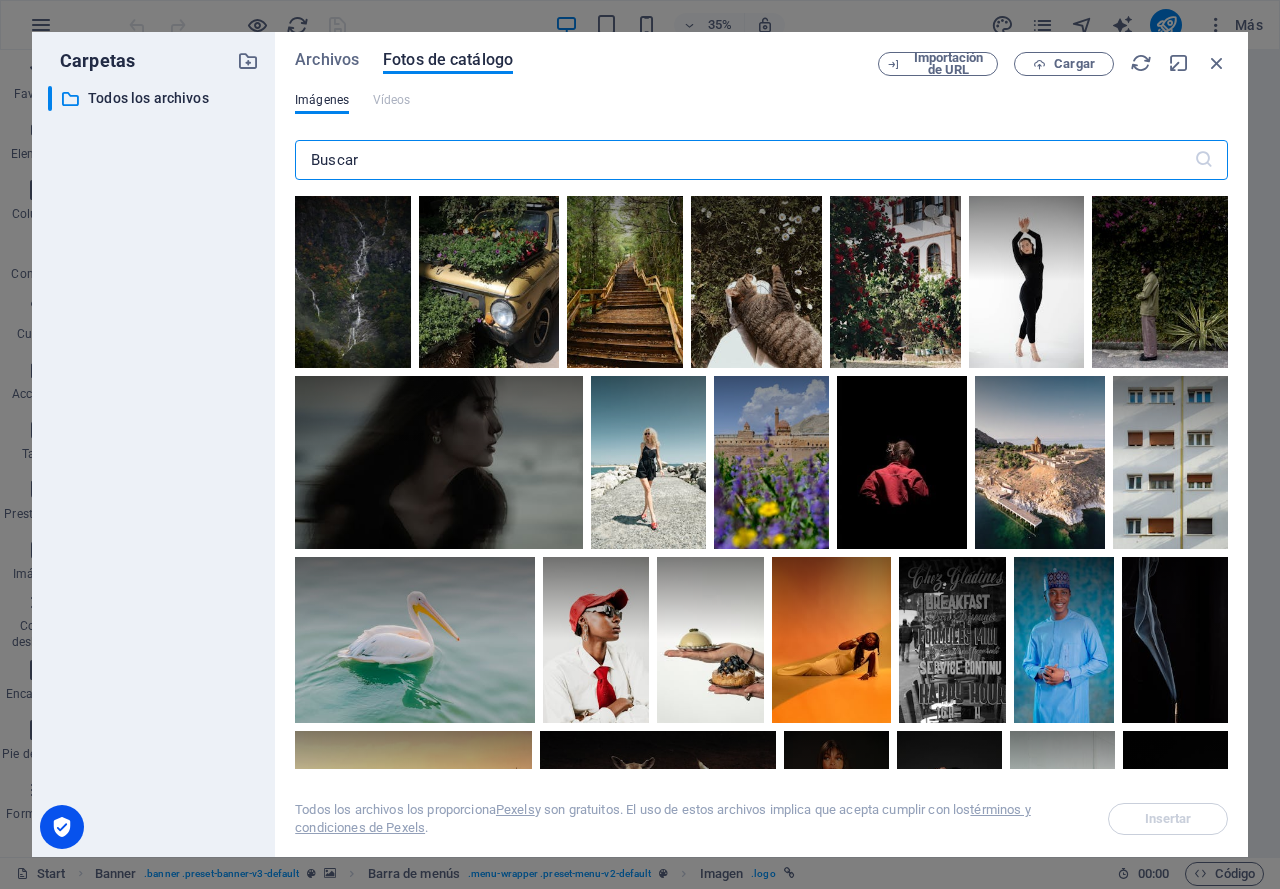 scroll, scrollTop: 3300, scrollLeft: 0, axis: vertical 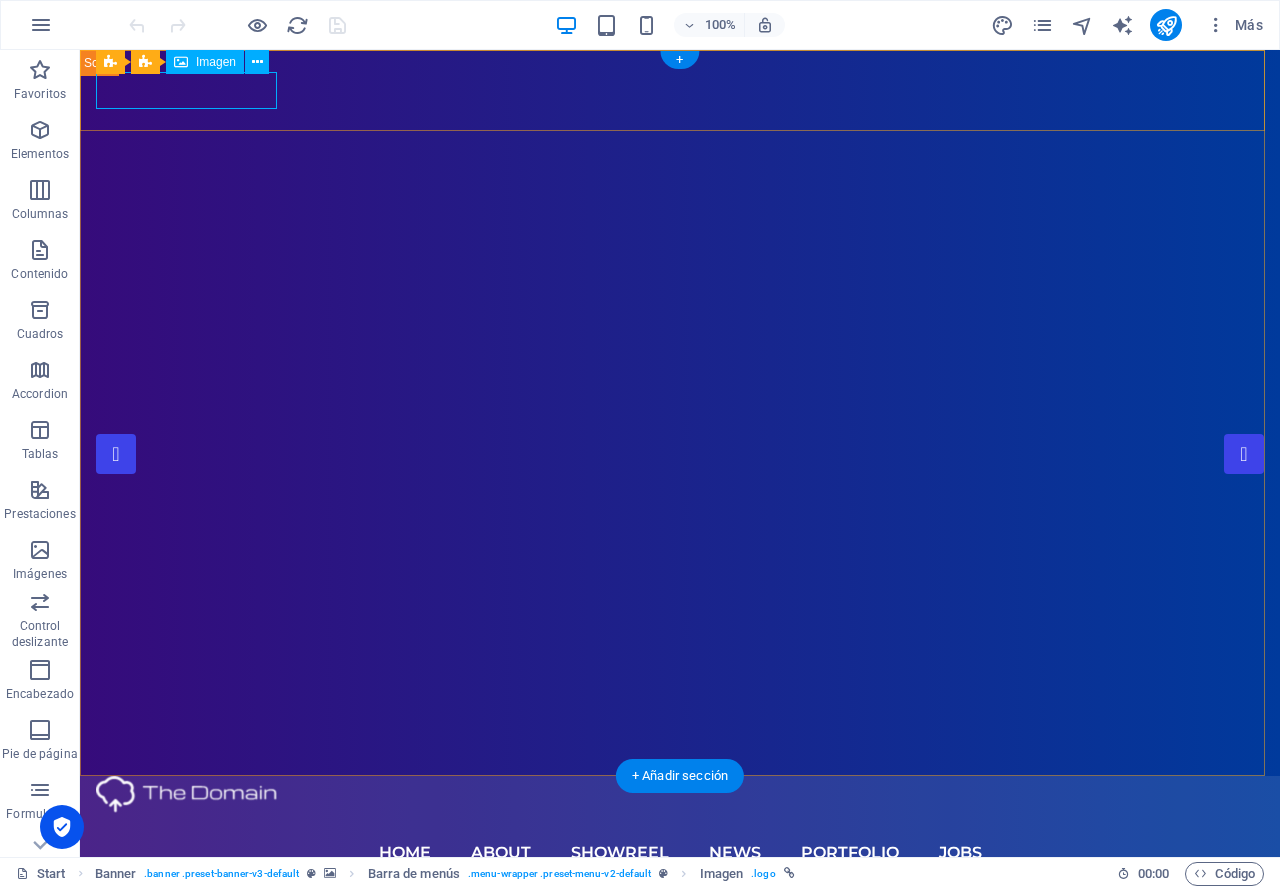 click at bounding box center (680, 794) 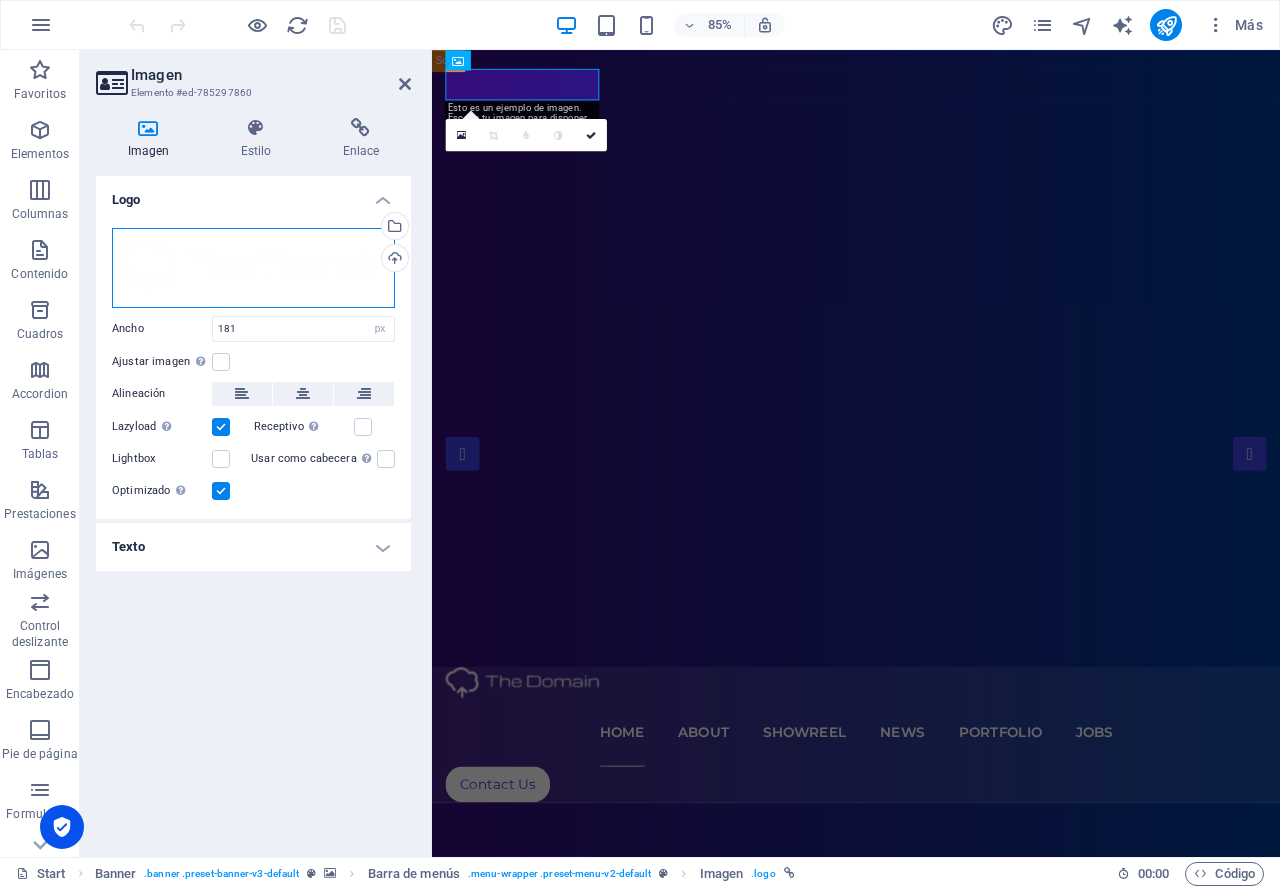 click on "Arrastra archivos aquí, haz clic para escoger archivos o  selecciona archivos de Archivos o de nuestra galería gratuita de fotos y vídeos" at bounding box center [253, 268] 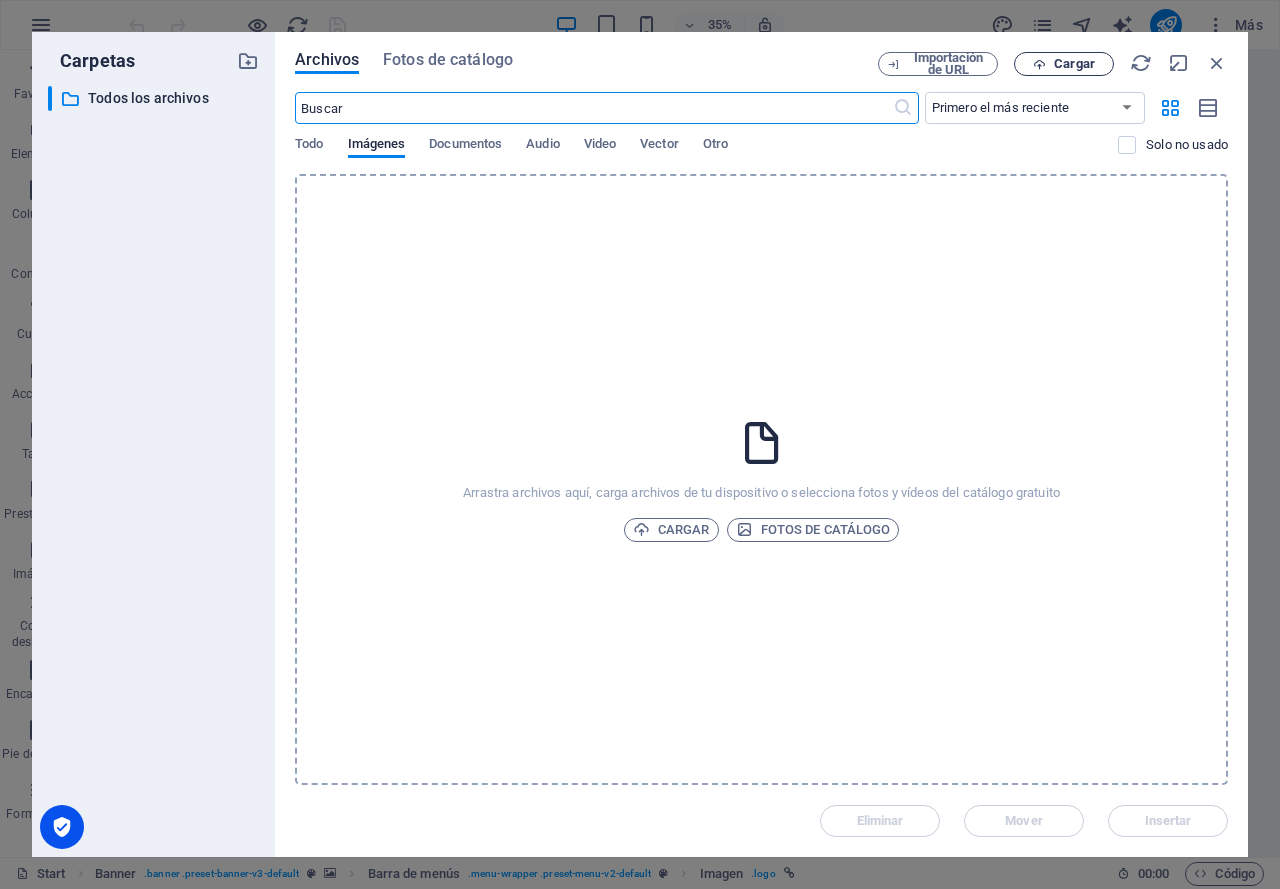 click on "Cargar" at bounding box center (1074, 64) 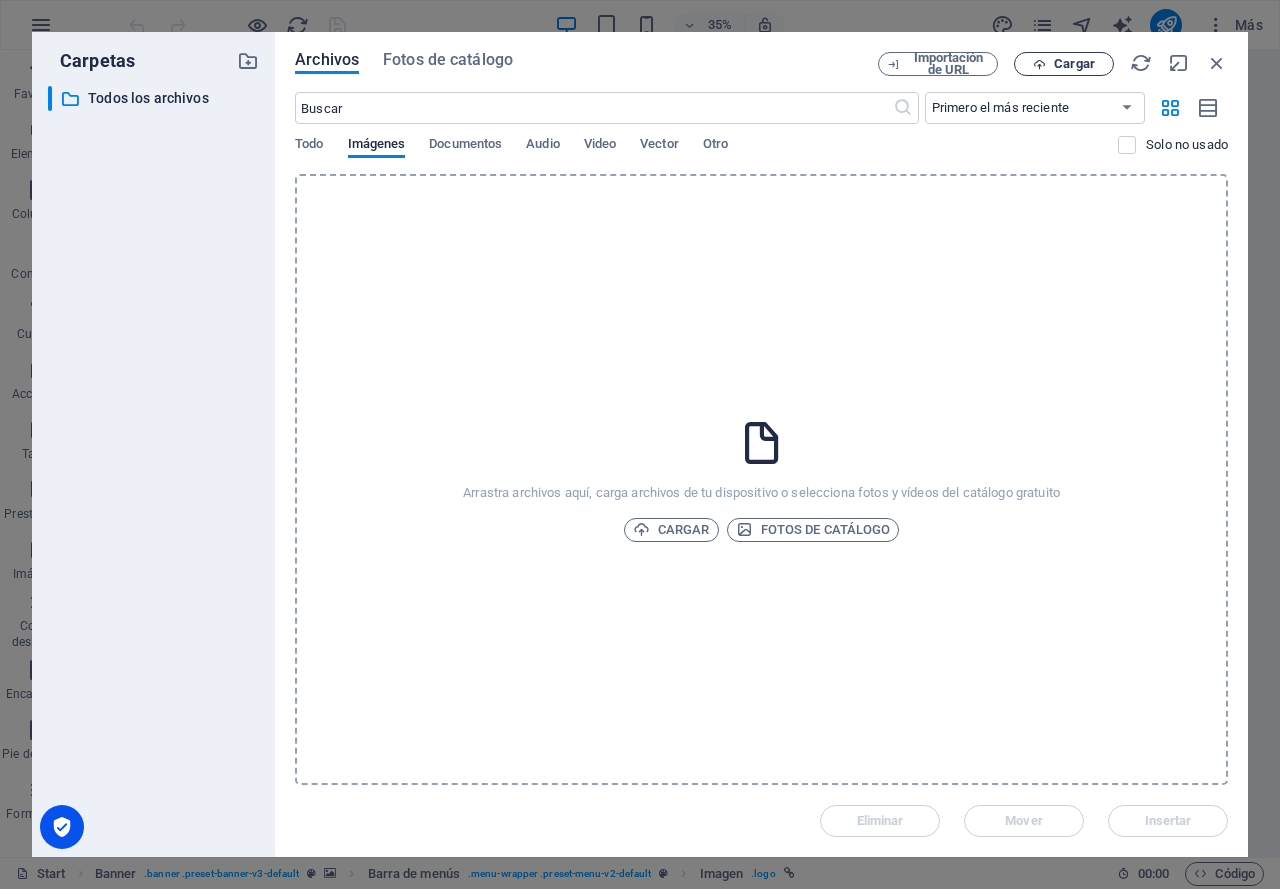 click on "Cargar" at bounding box center [1074, 64] 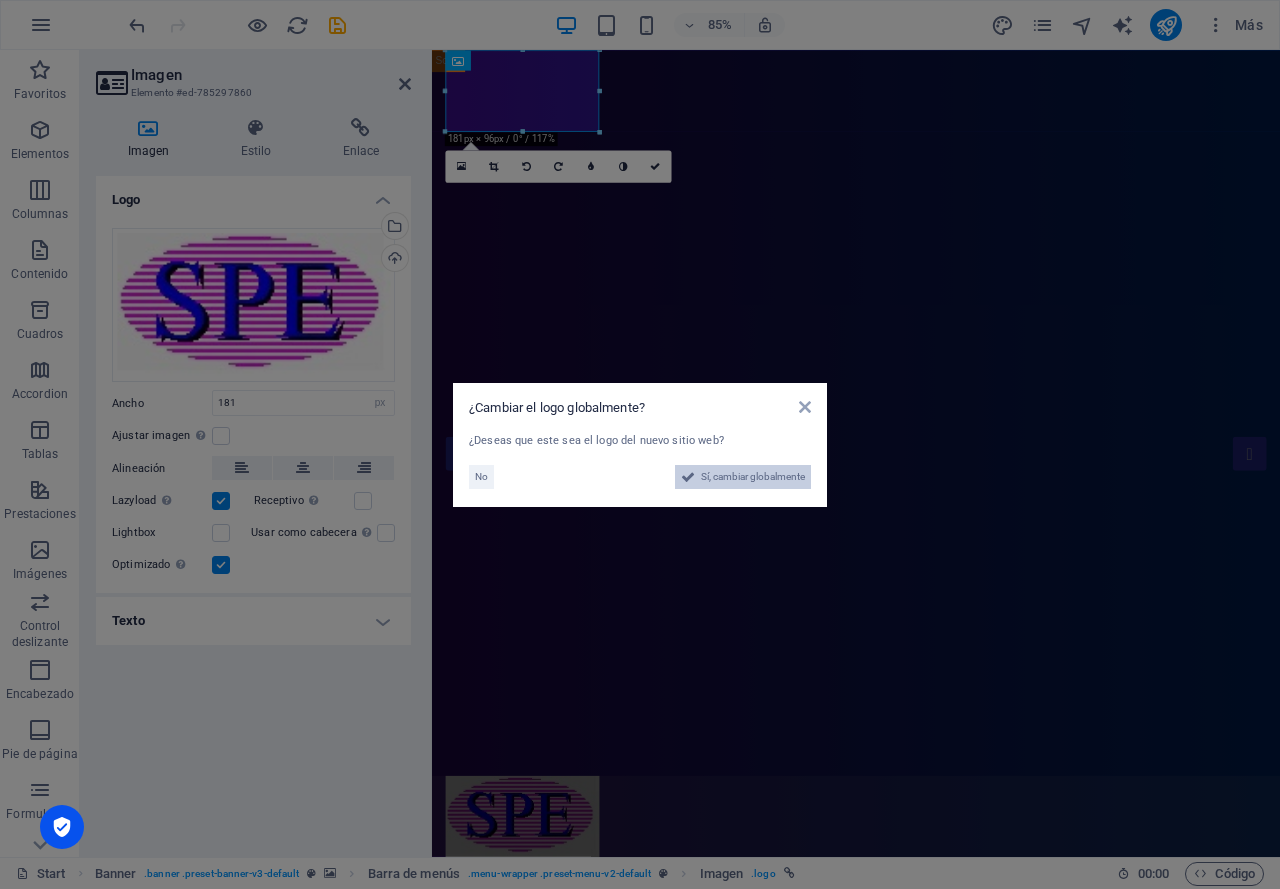 click on "Sí, cambiar globalmente" at bounding box center (753, 477) 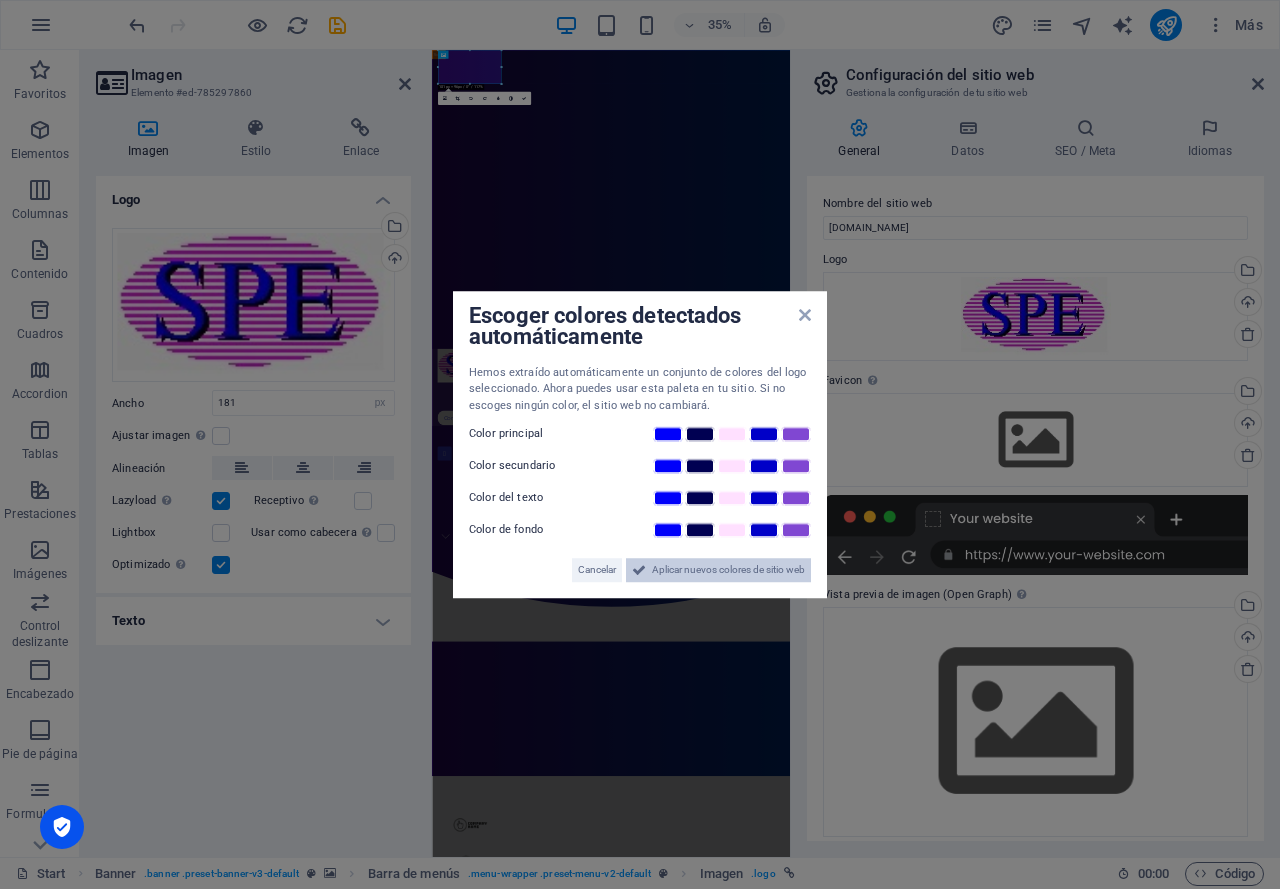 click on "Aplicar nuevos colores de sitio web" at bounding box center [728, 570] 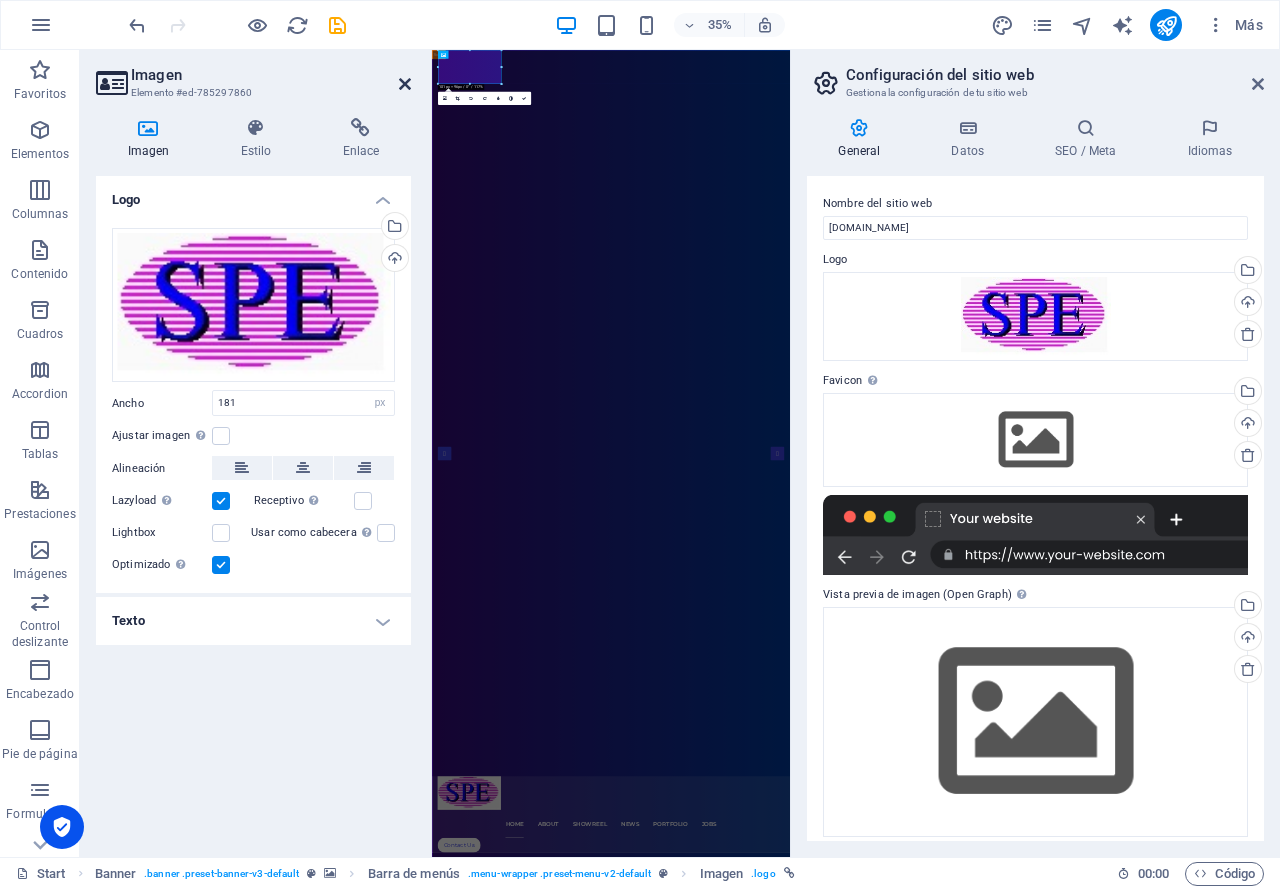 click at bounding box center [405, 84] 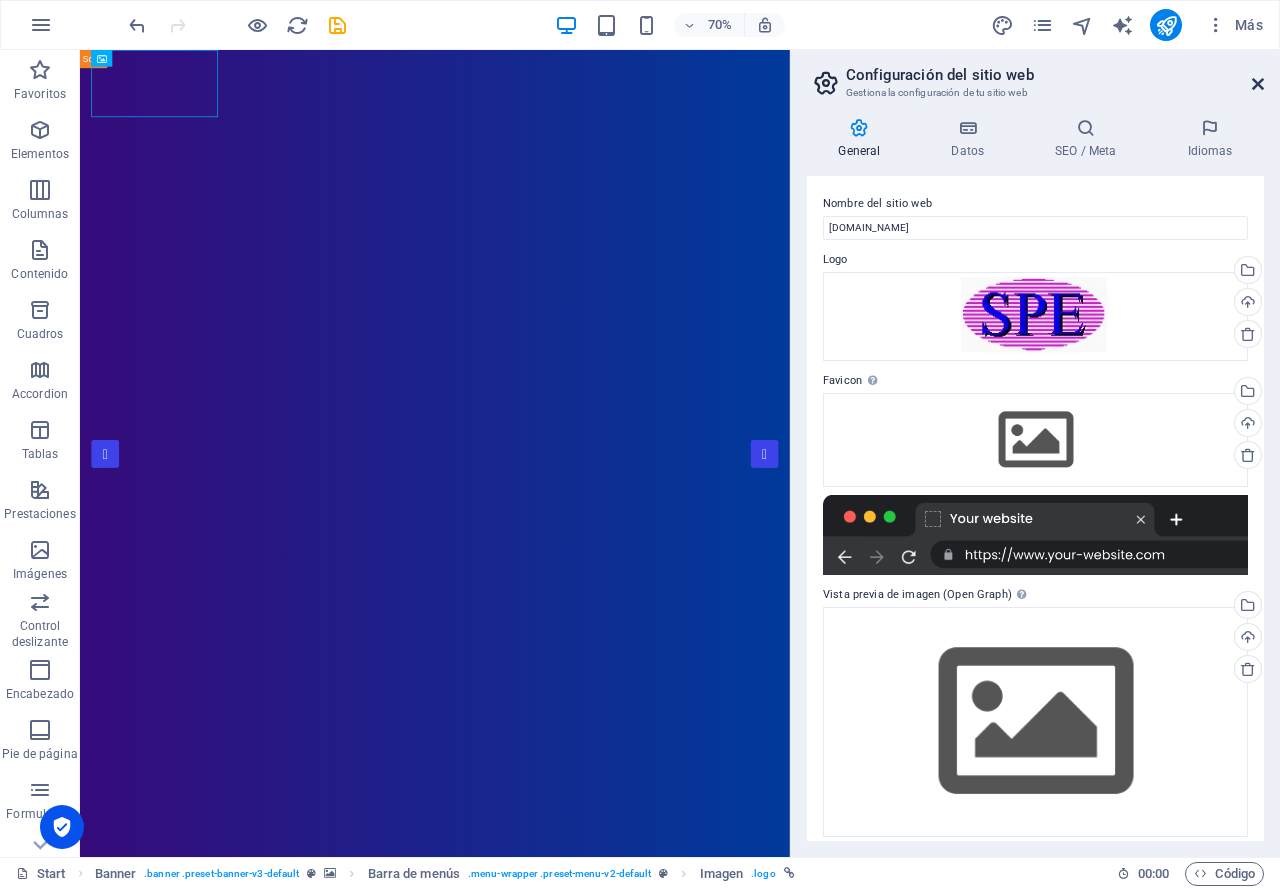click at bounding box center (1258, 84) 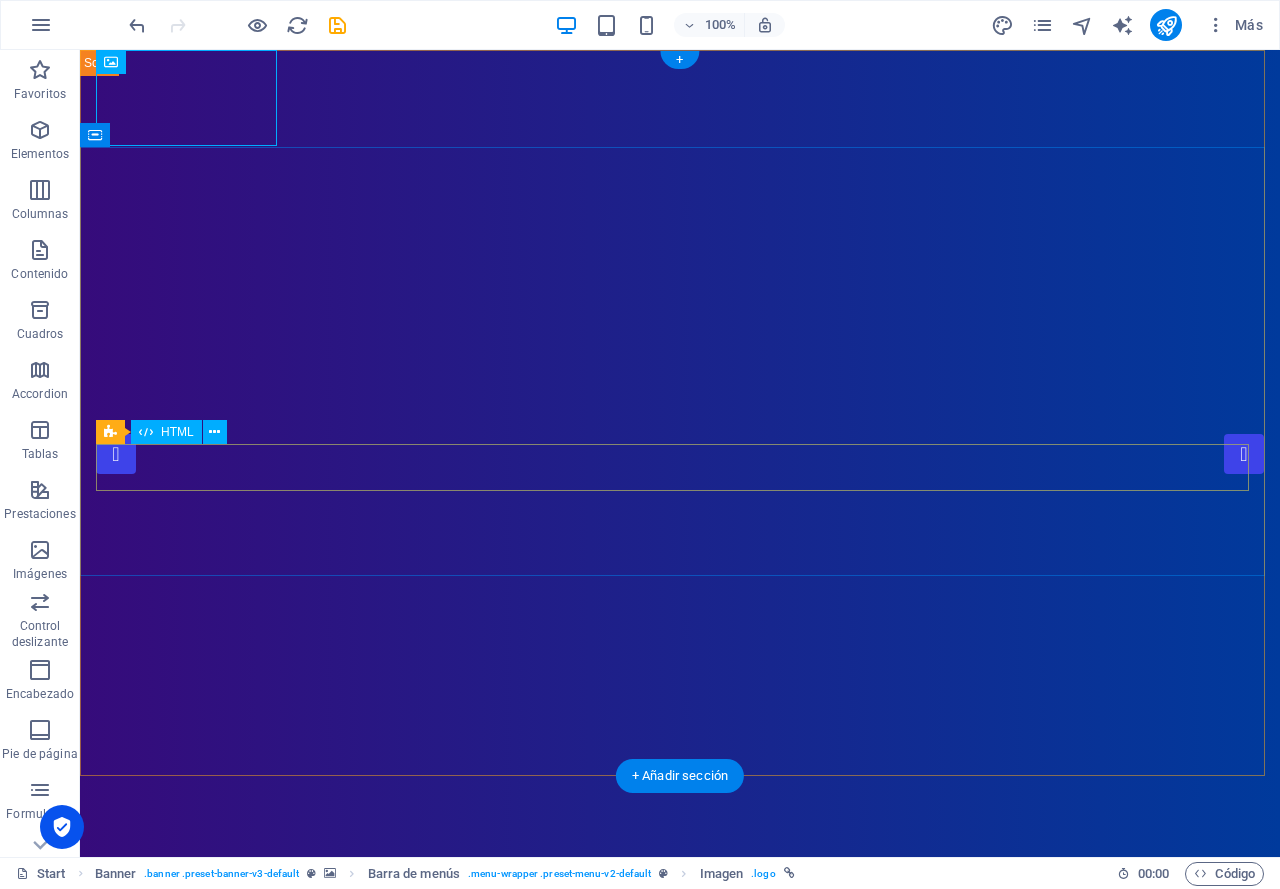 click at bounding box center [119, 2659] 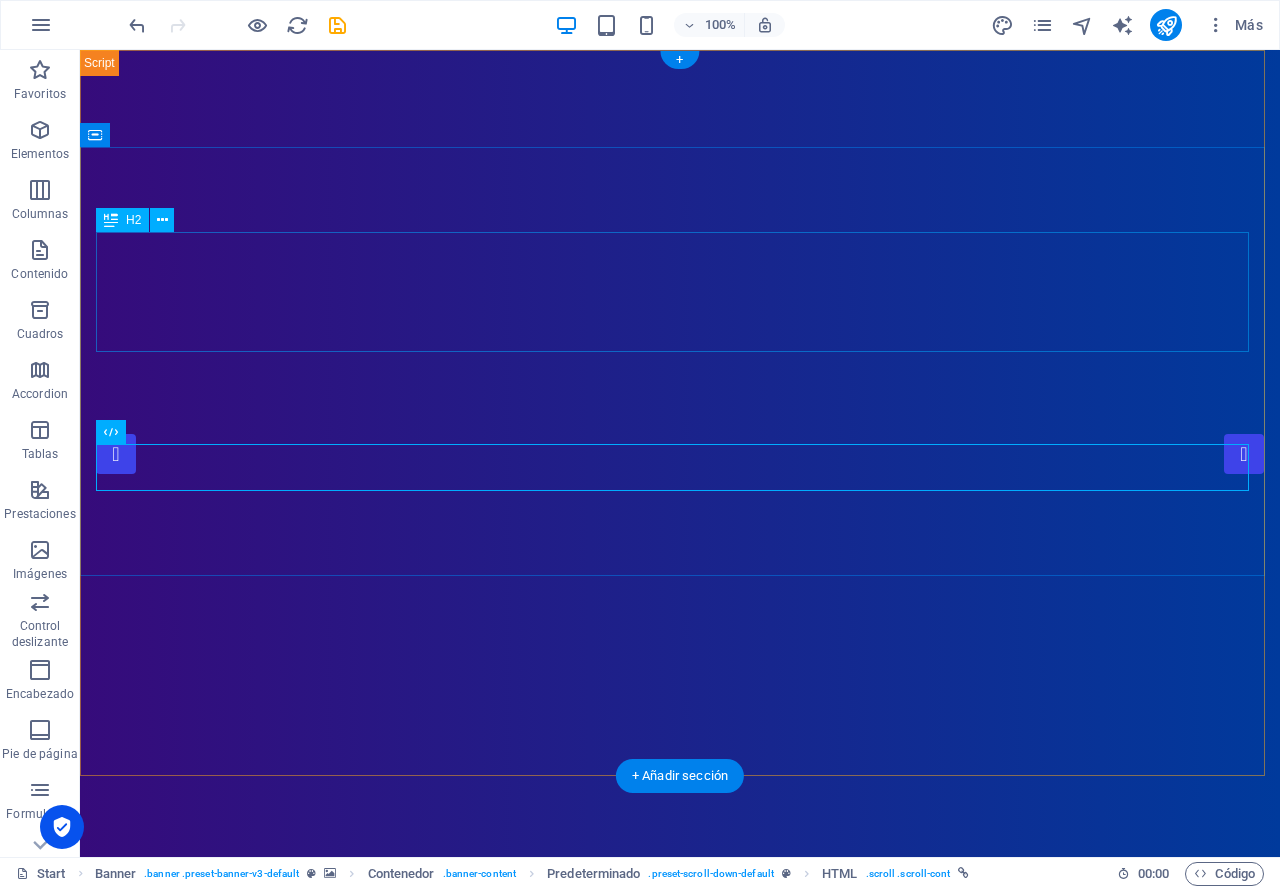 click on "SEPROEL S.A. DE C.V." at bounding box center (680, 2484) 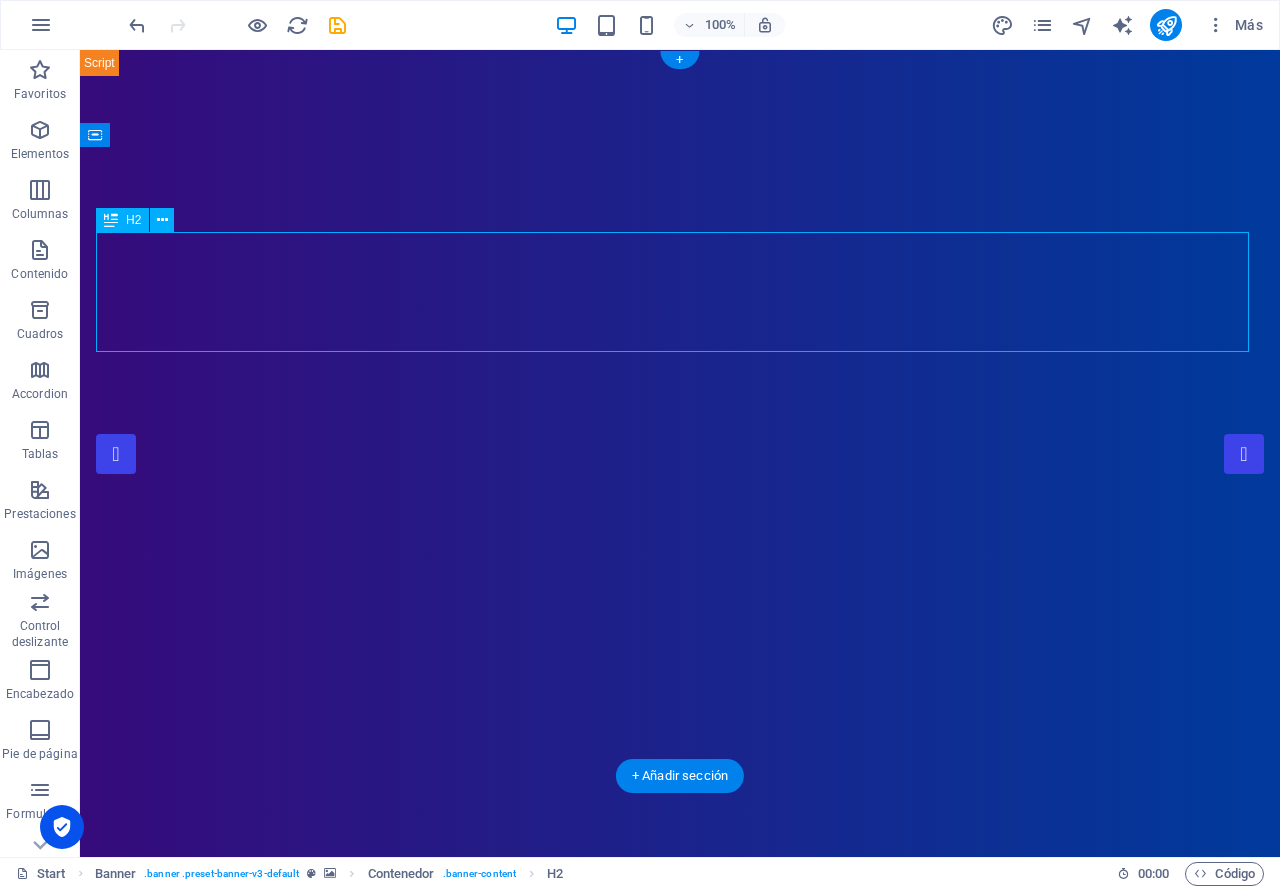 click on "SEPROEL S.A. DE C.V." at bounding box center [680, 2484] 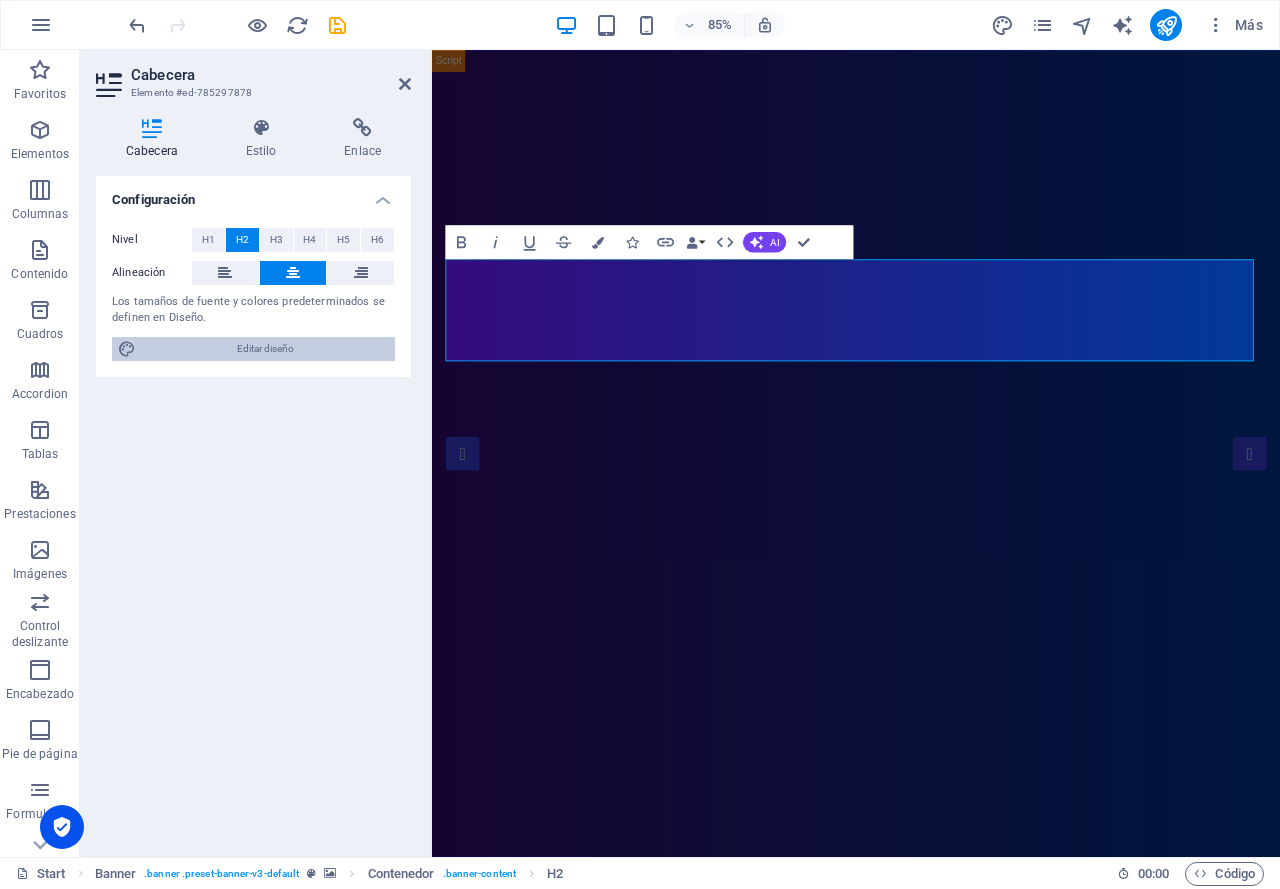 click on "Editar diseño" at bounding box center (265, 349) 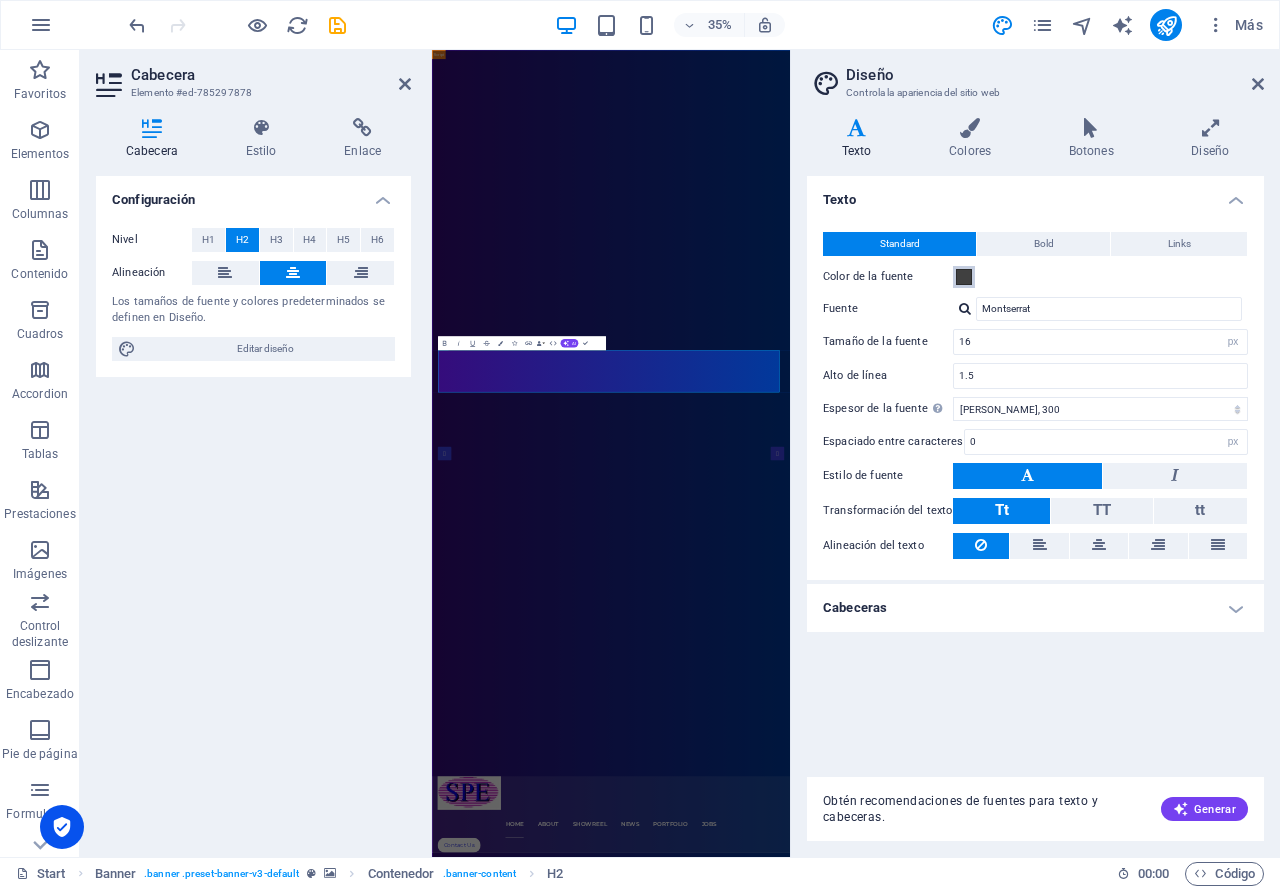 click at bounding box center [964, 277] 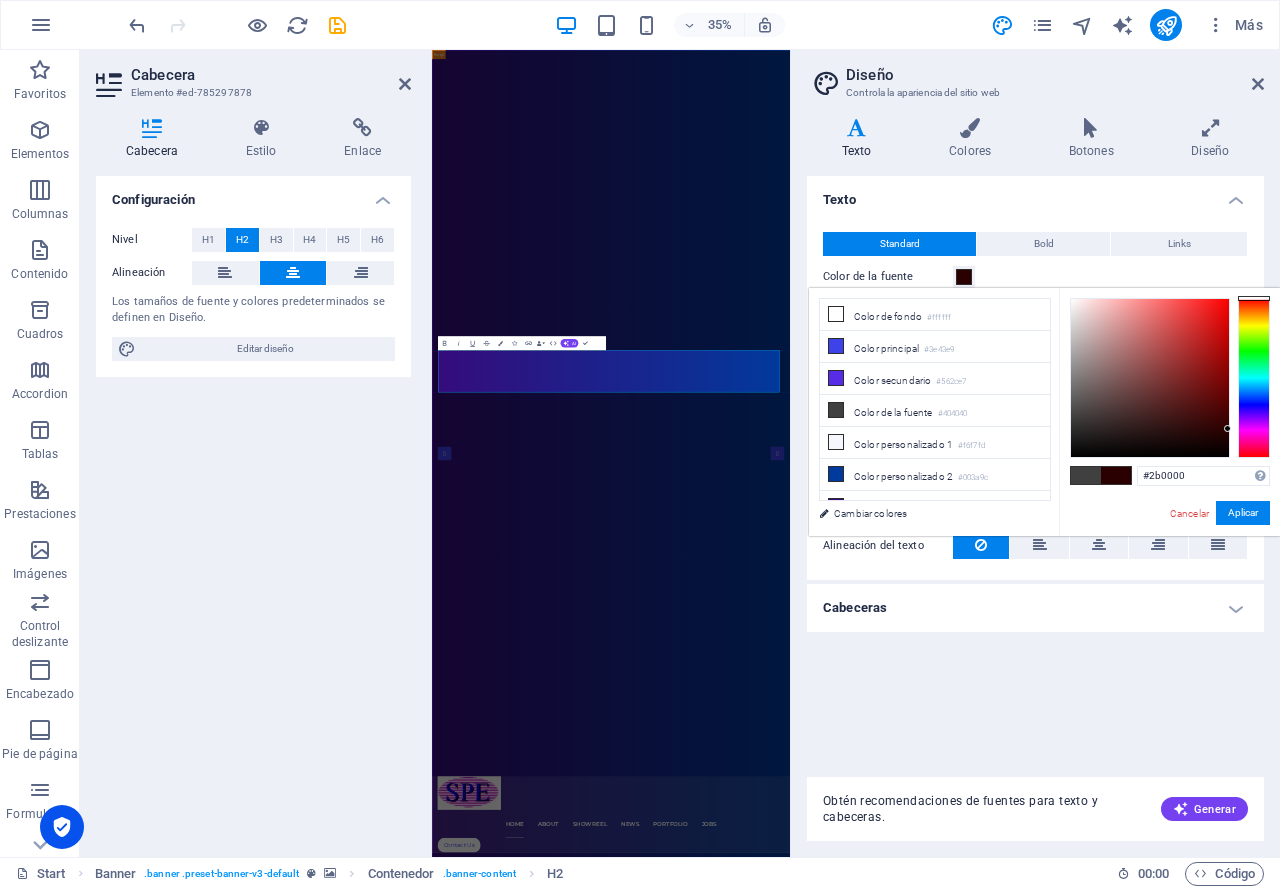 drag, startPoint x: 1188, startPoint y: 329, endPoint x: 1251, endPoint y: 429, distance: 118.19052 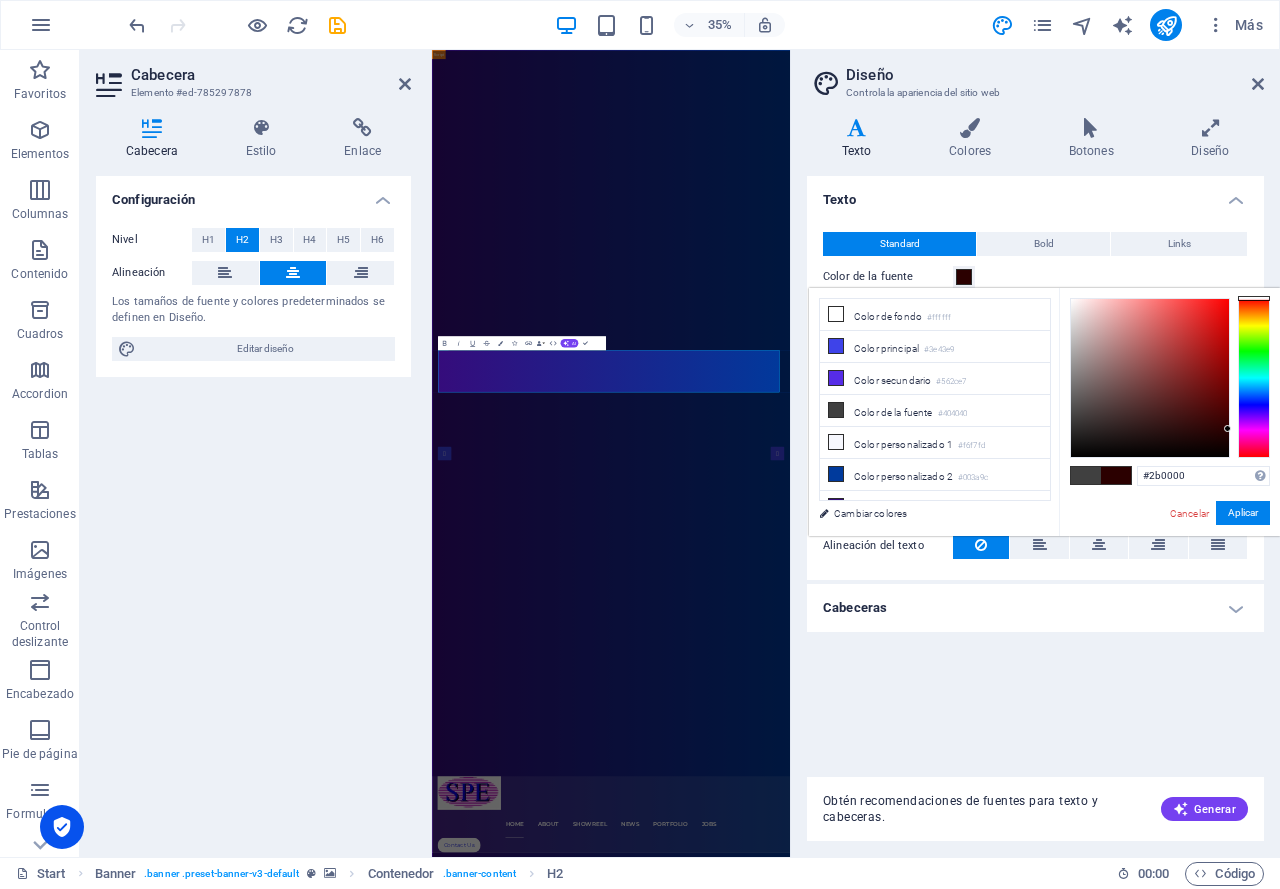 click at bounding box center [1170, 378] 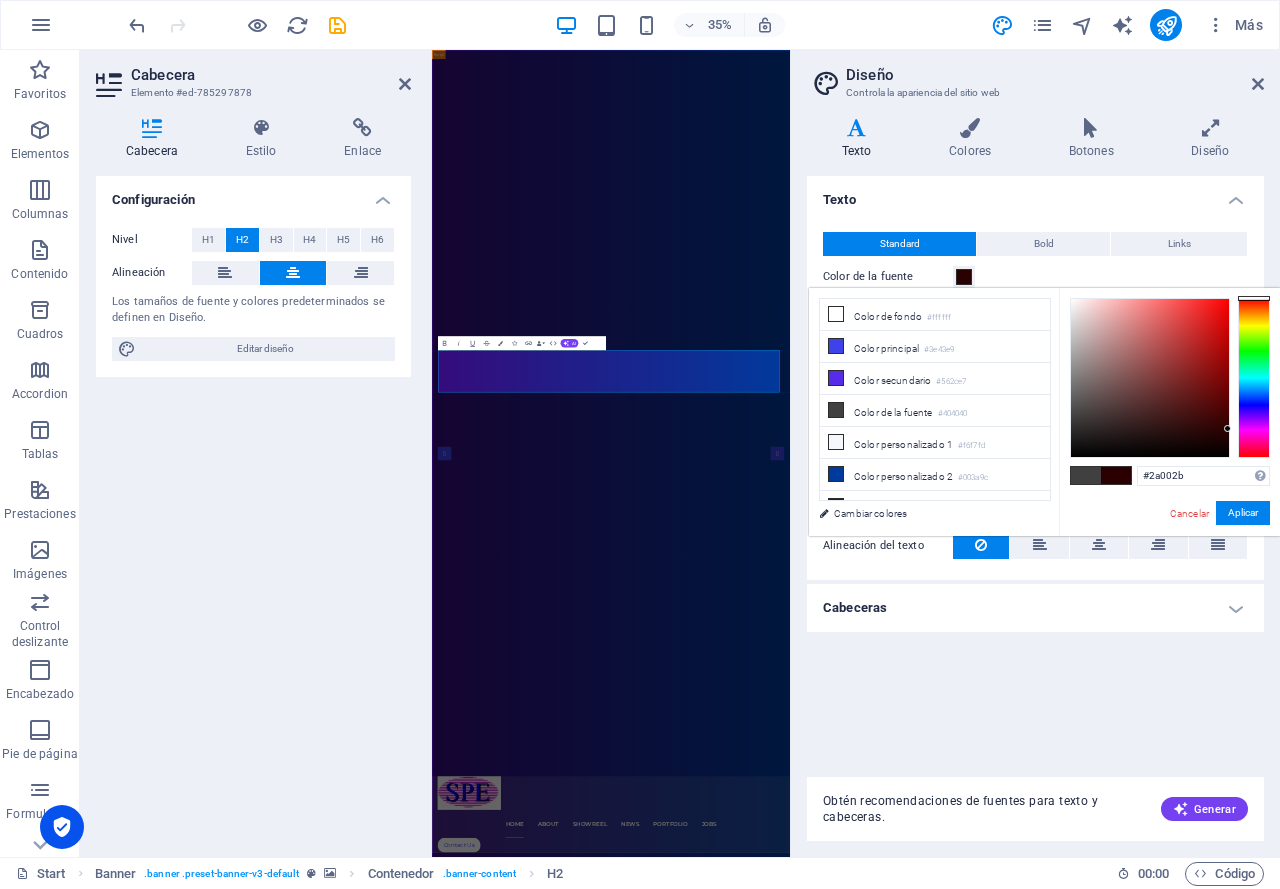 click at bounding box center (1254, 378) 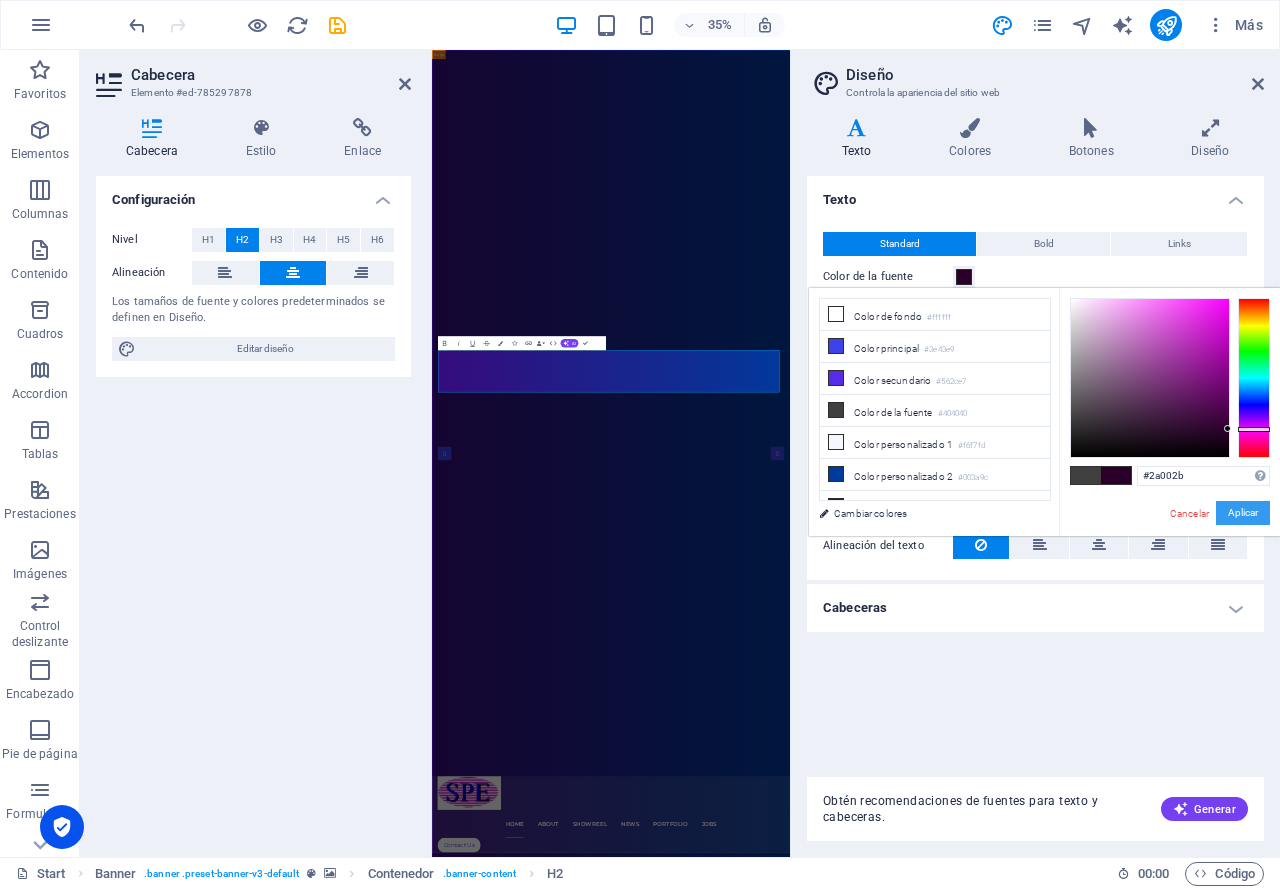 click on "Aplicar" at bounding box center (1243, 513) 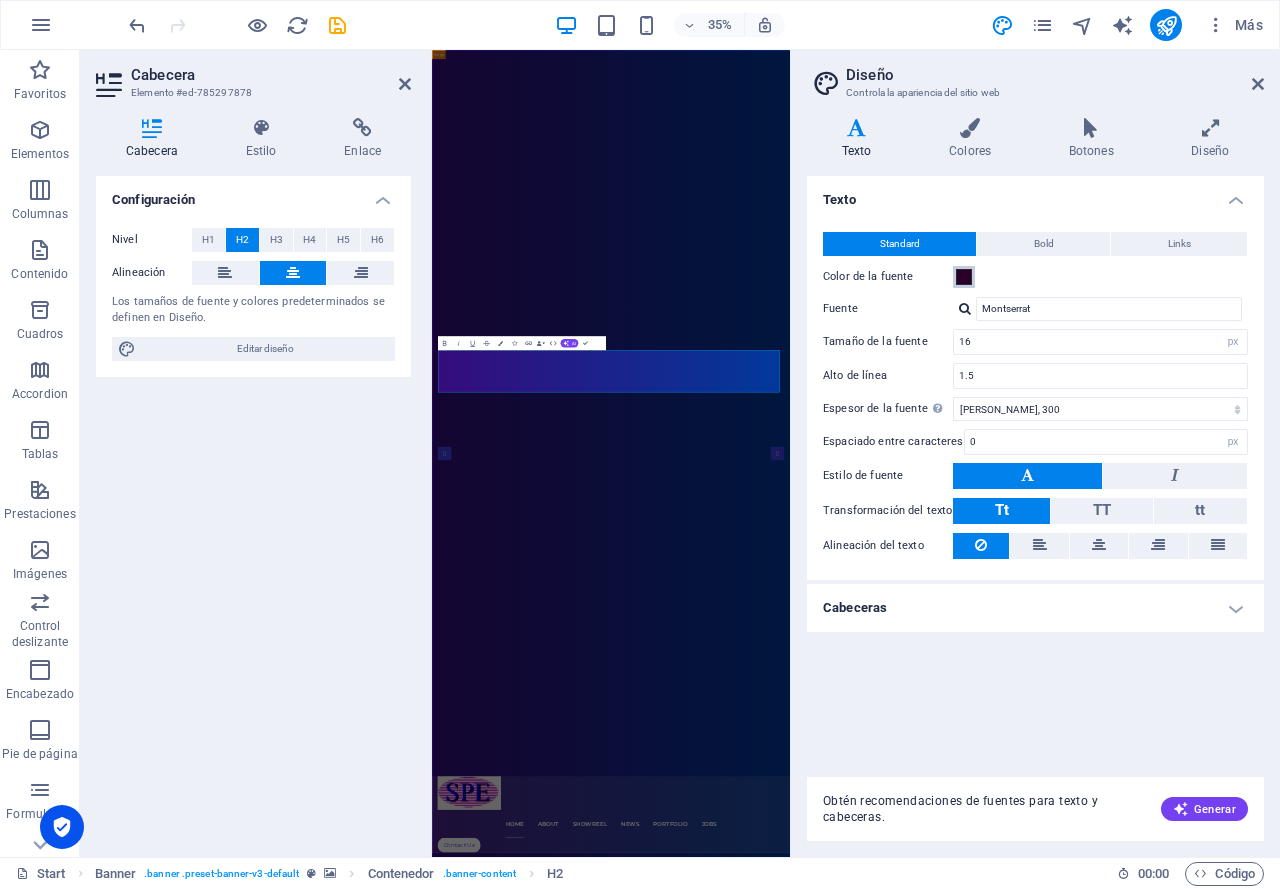 click at bounding box center (964, 277) 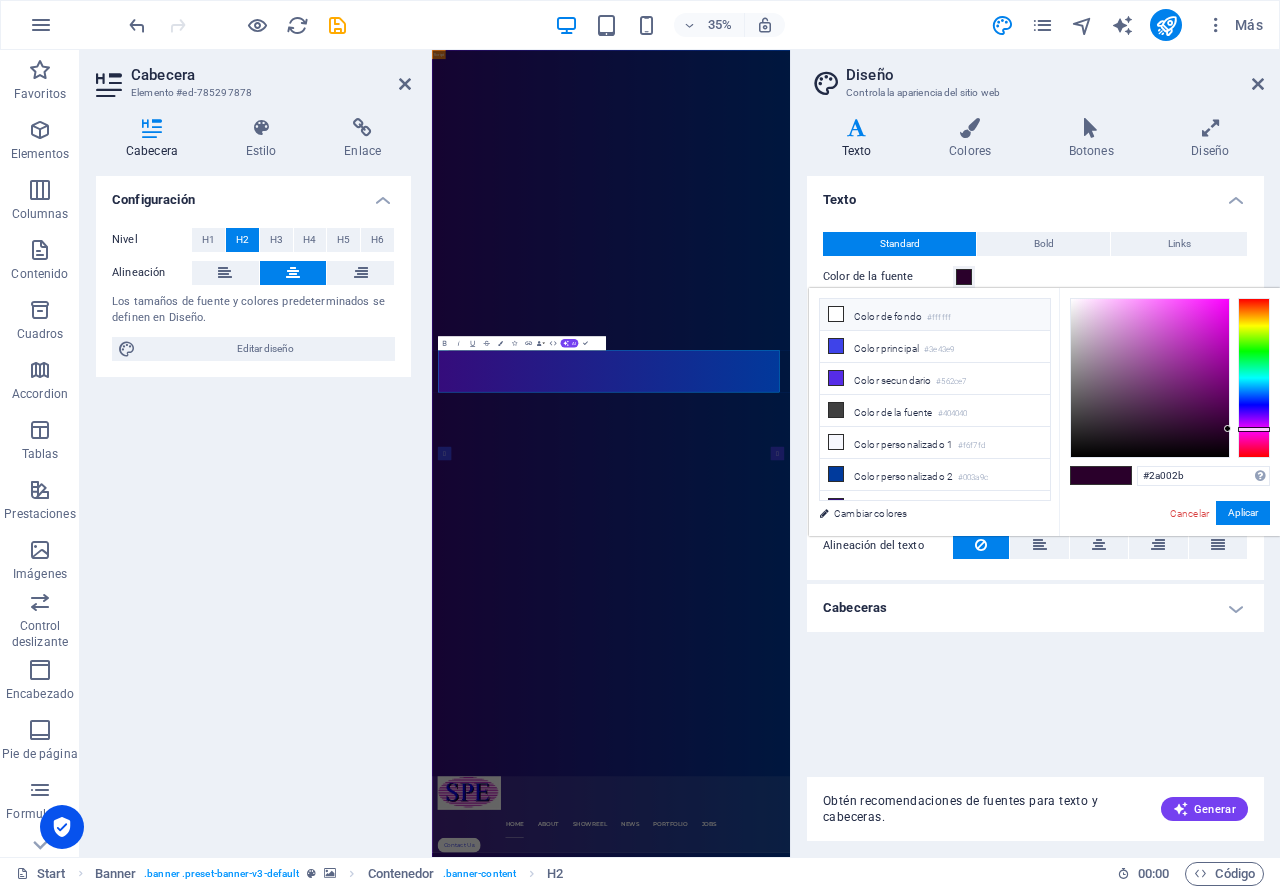 click at bounding box center [836, 314] 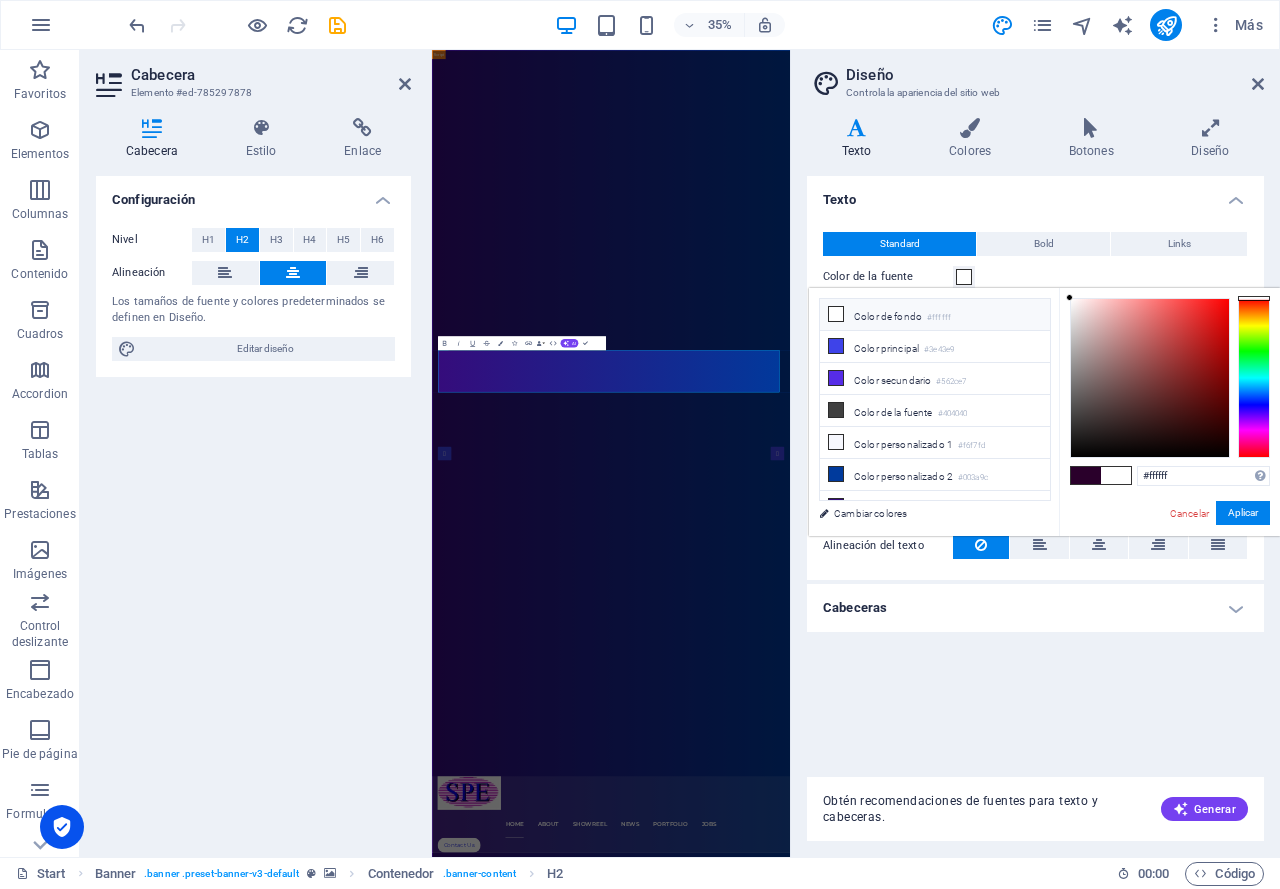 click at bounding box center (964, 277) 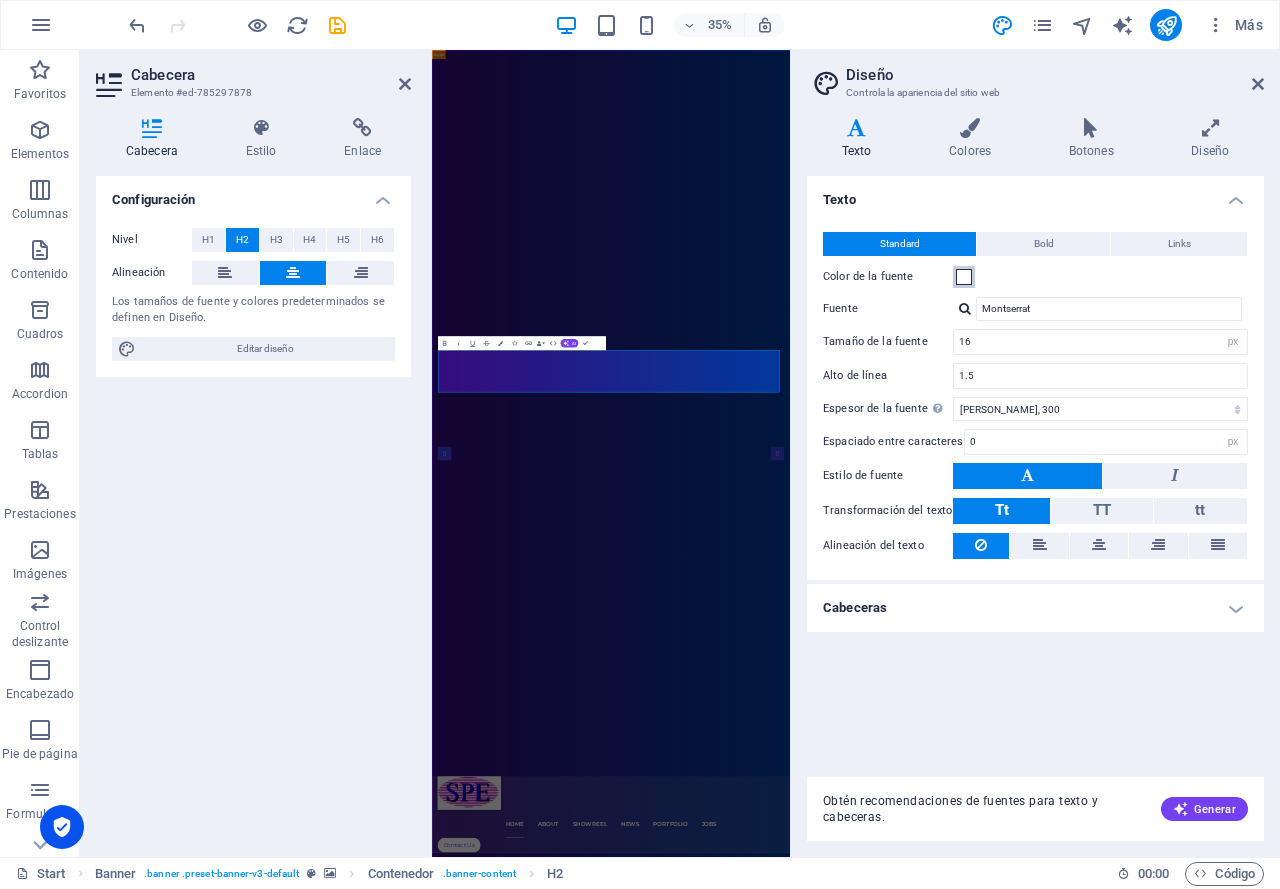 click at bounding box center (964, 277) 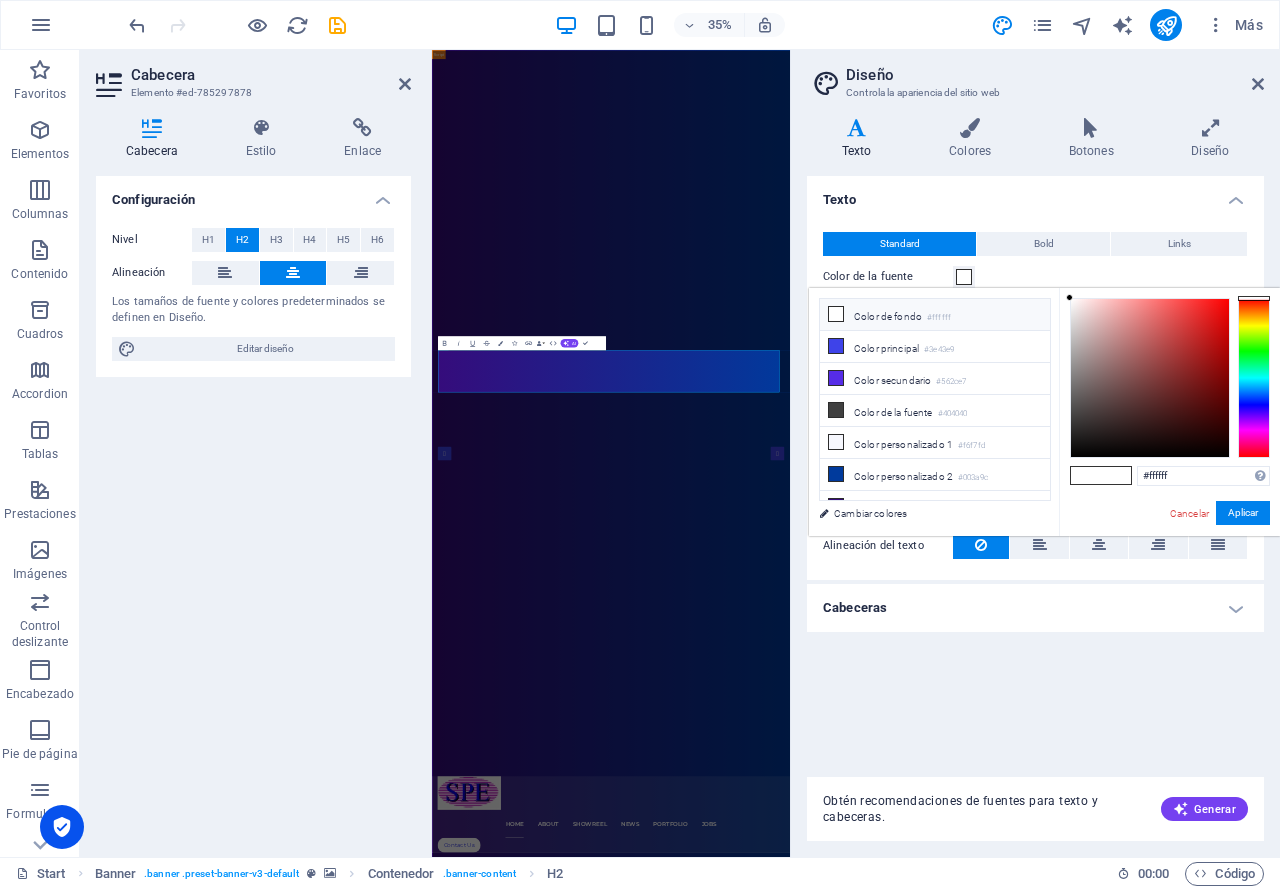 click at bounding box center (964, 277) 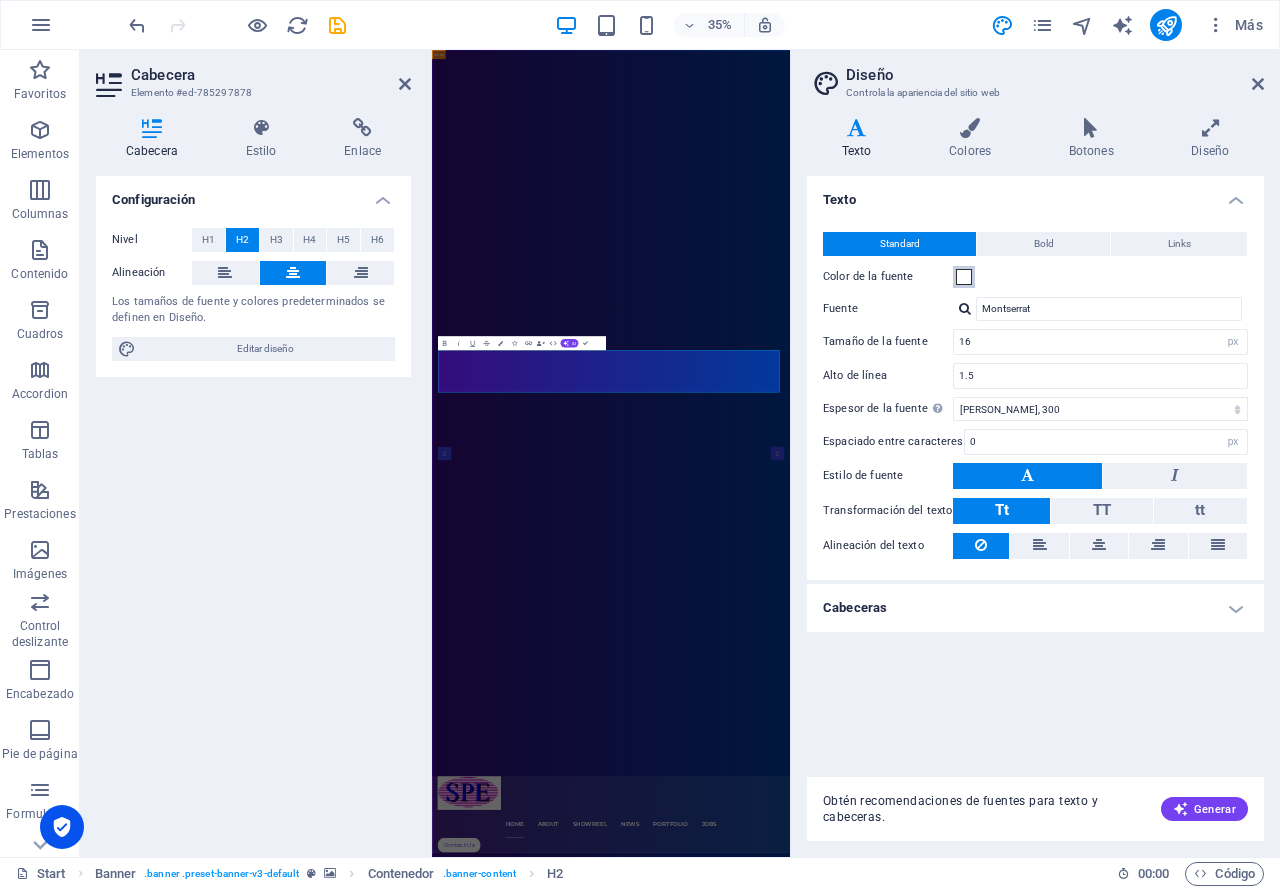 click at bounding box center [964, 277] 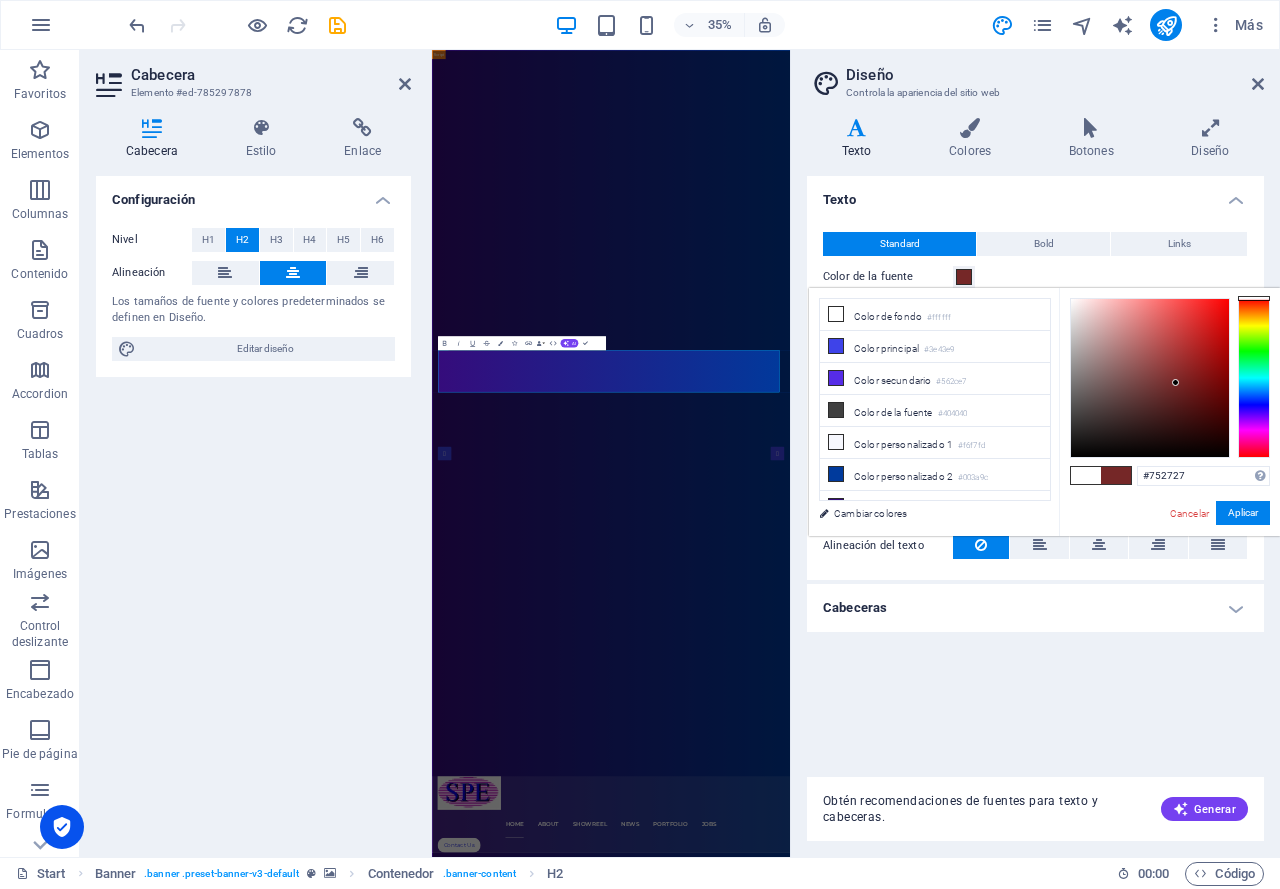 drag, startPoint x: 1149, startPoint y: 345, endPoint x: 1176, endPoint y: 383, distance: 46.615448 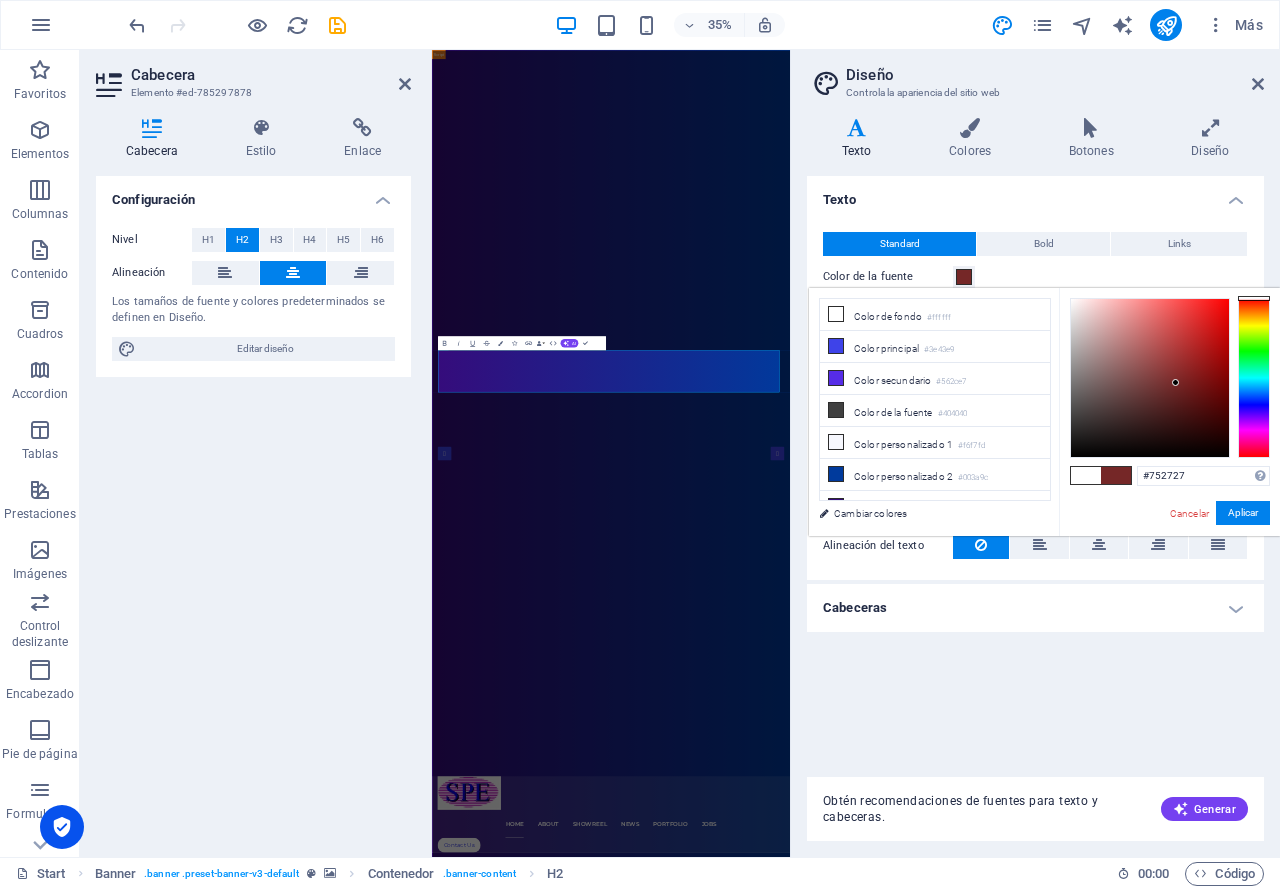 click at bounding box center (1150, 378) 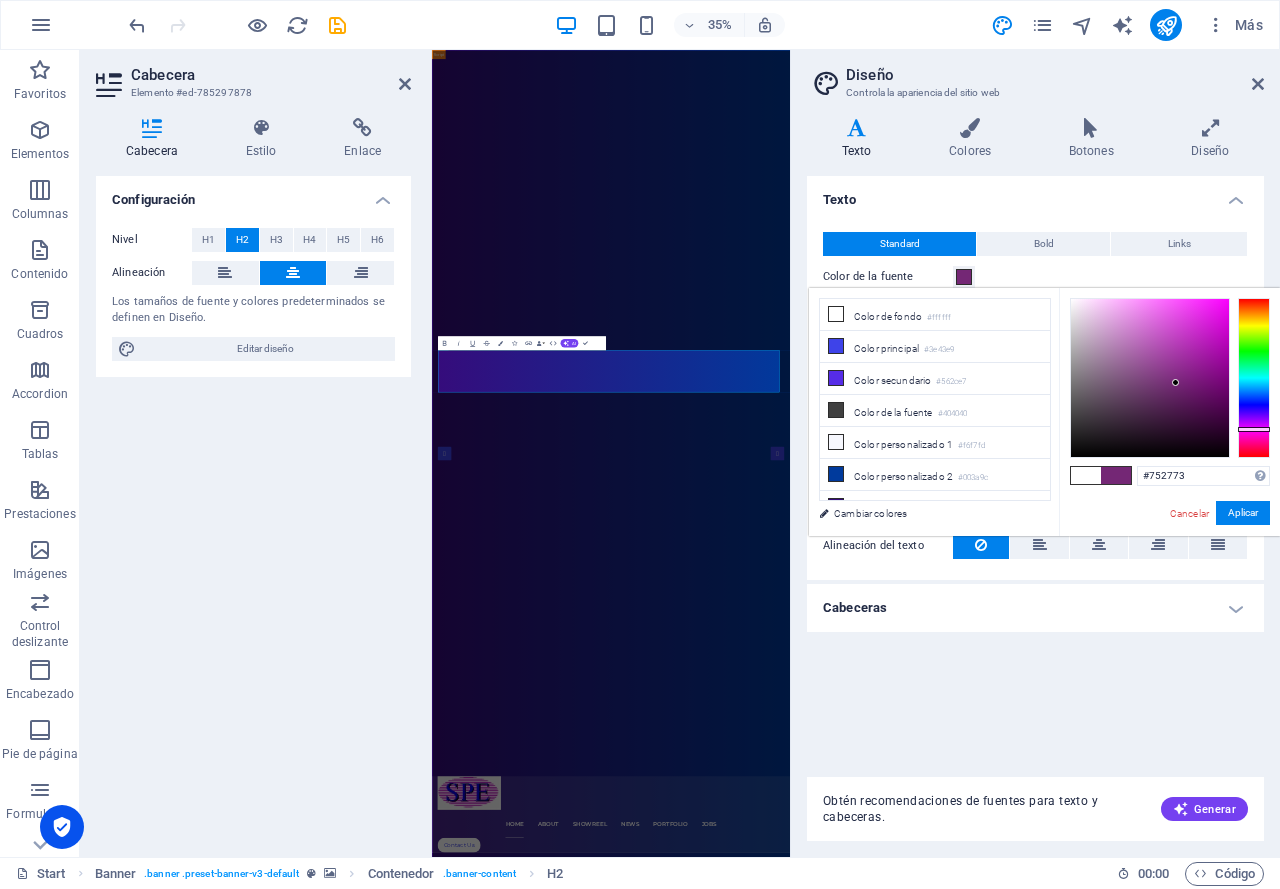 click at bounding box center [1254, 378] 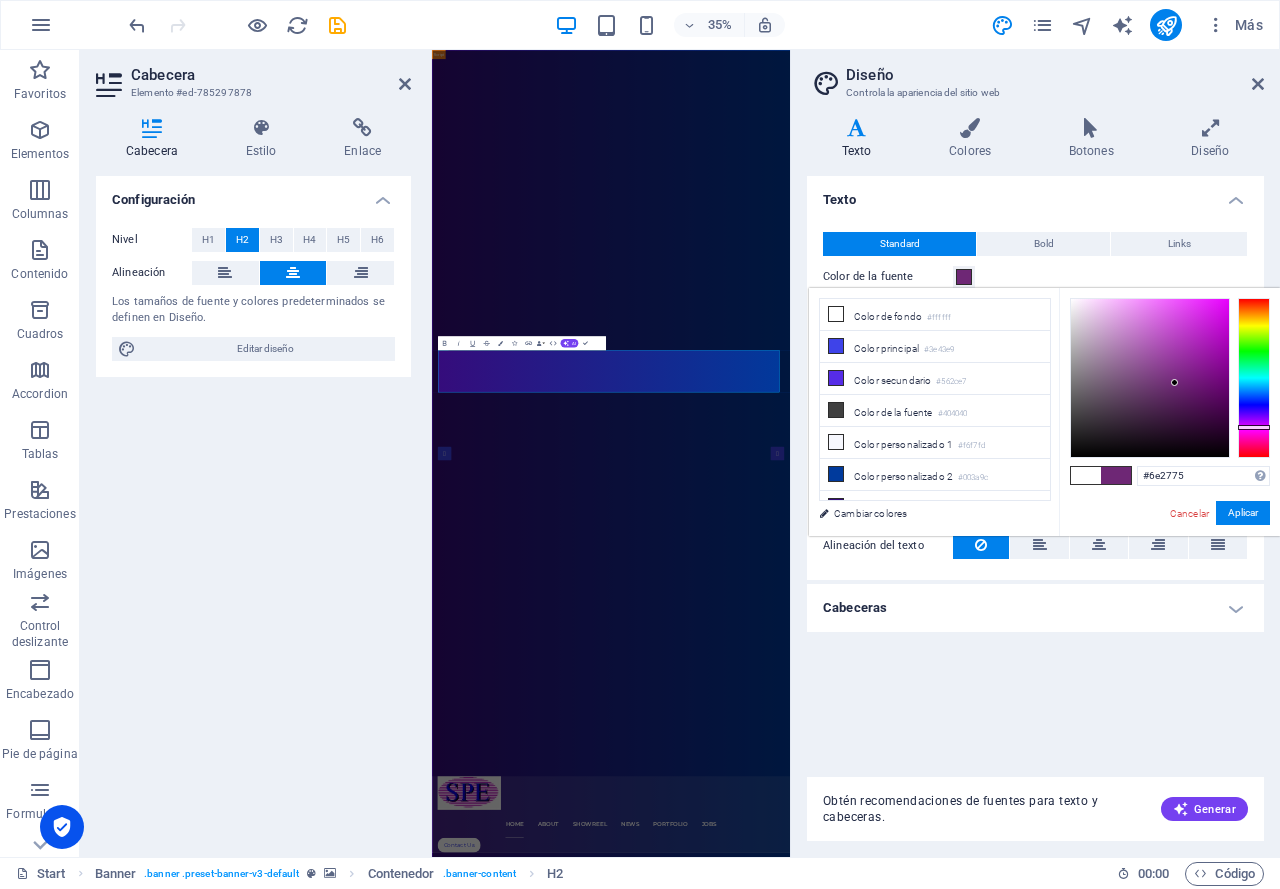 drag, startPoint x: 1256, startPoint y: 432, endPoint x: 1247, endPoint y: 427, distance: 10.29563 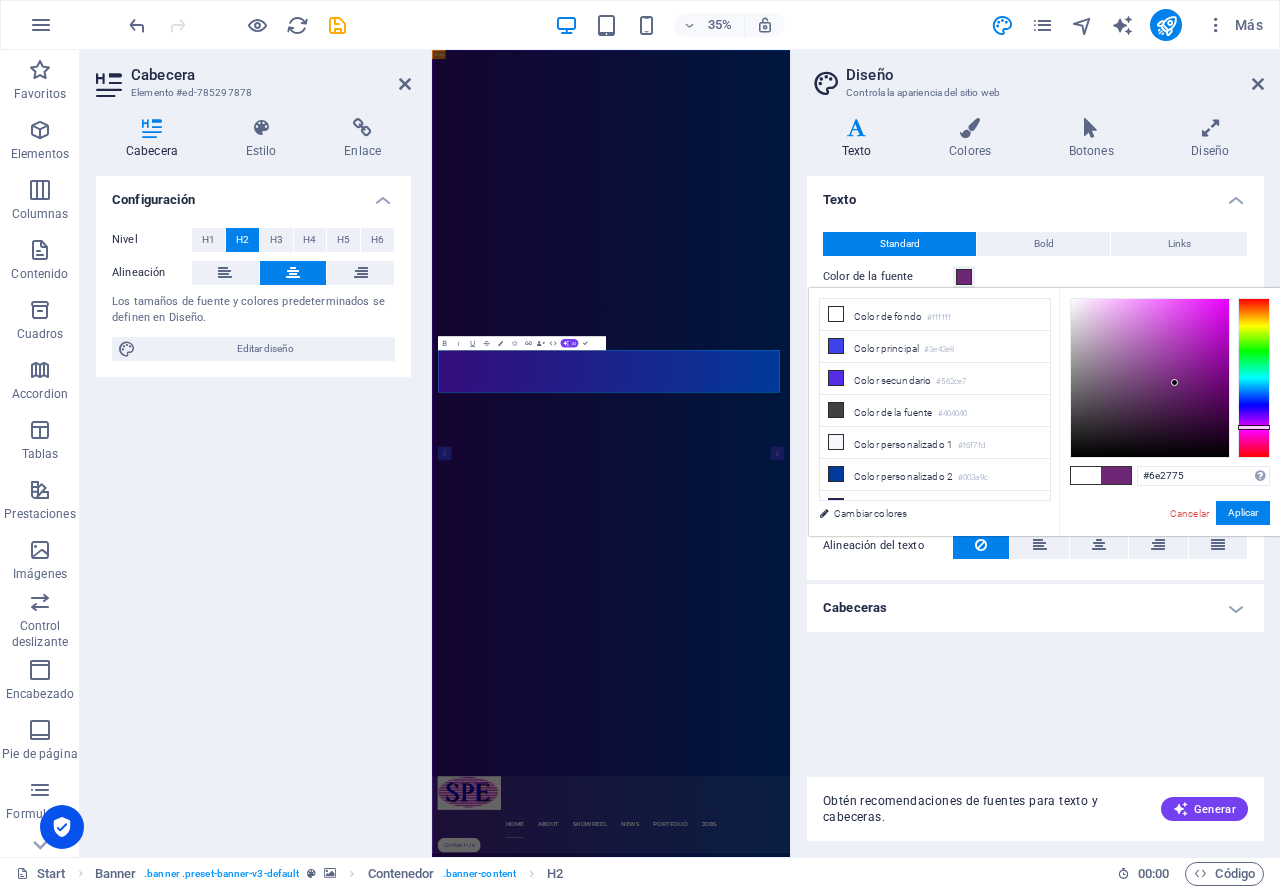 click at bounding box center (1254, 427) 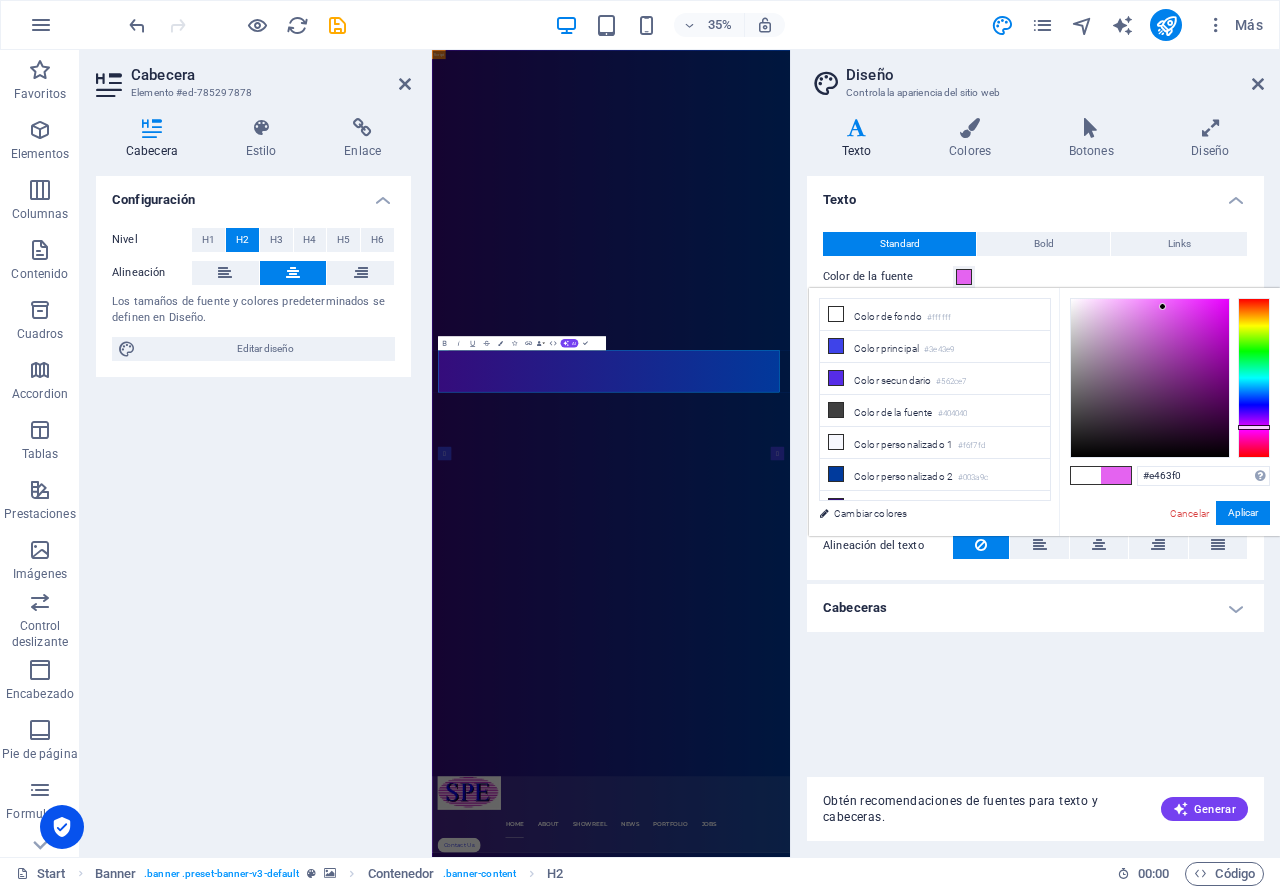 drag, startPoint x: 1158, startPoint y: 343, endPoint x: 1163, endPoint y: 307, distance: 36.345562 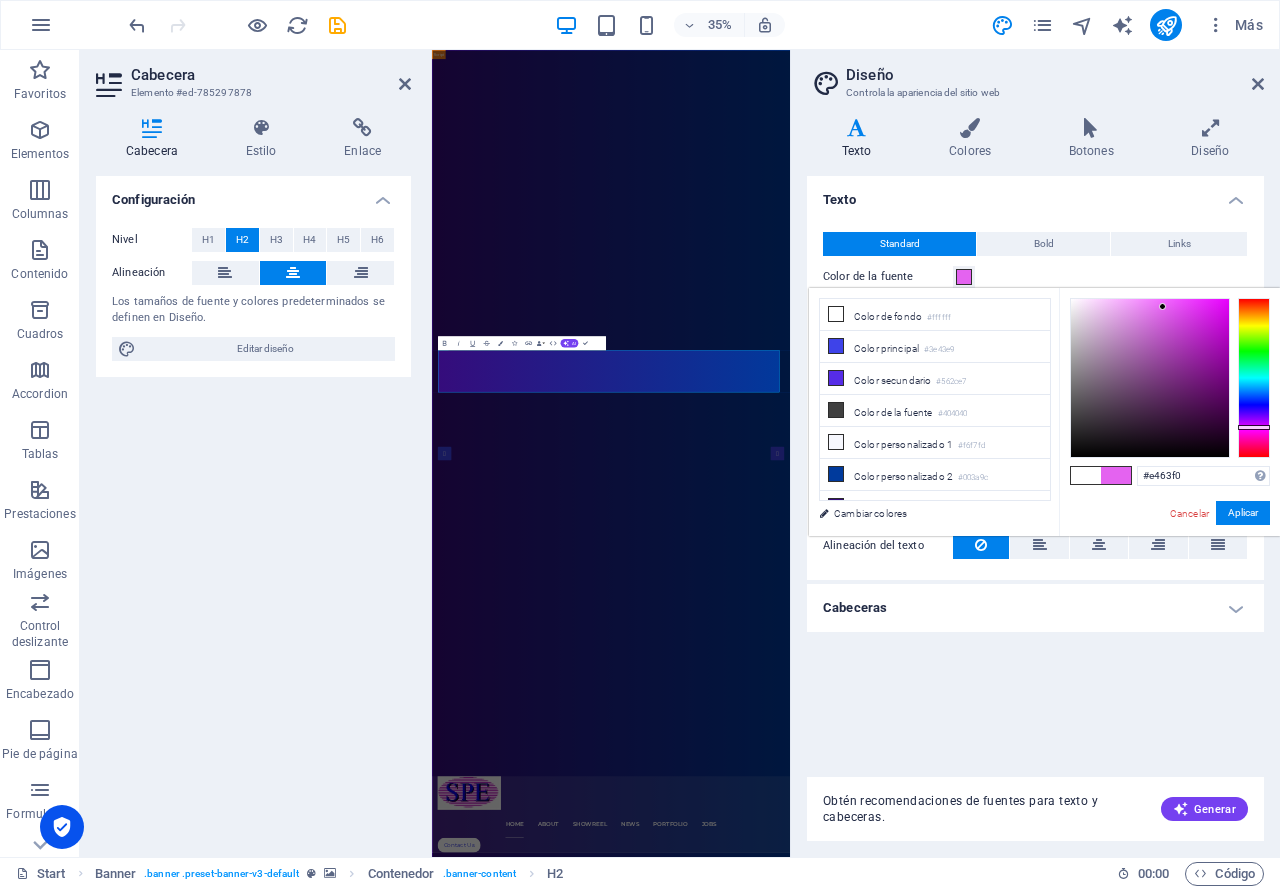 click at bounding box center (1150, 378) 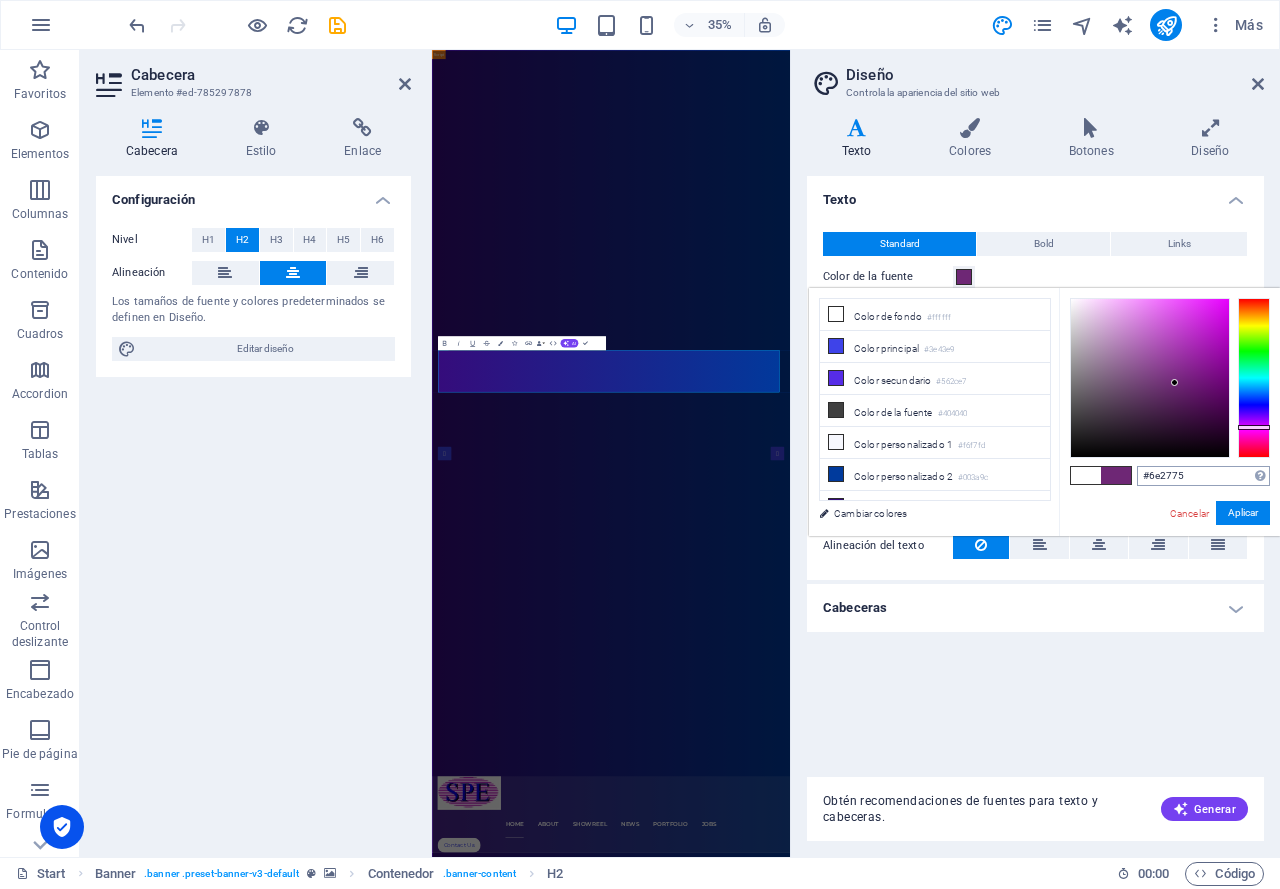 type on "#e463f0" 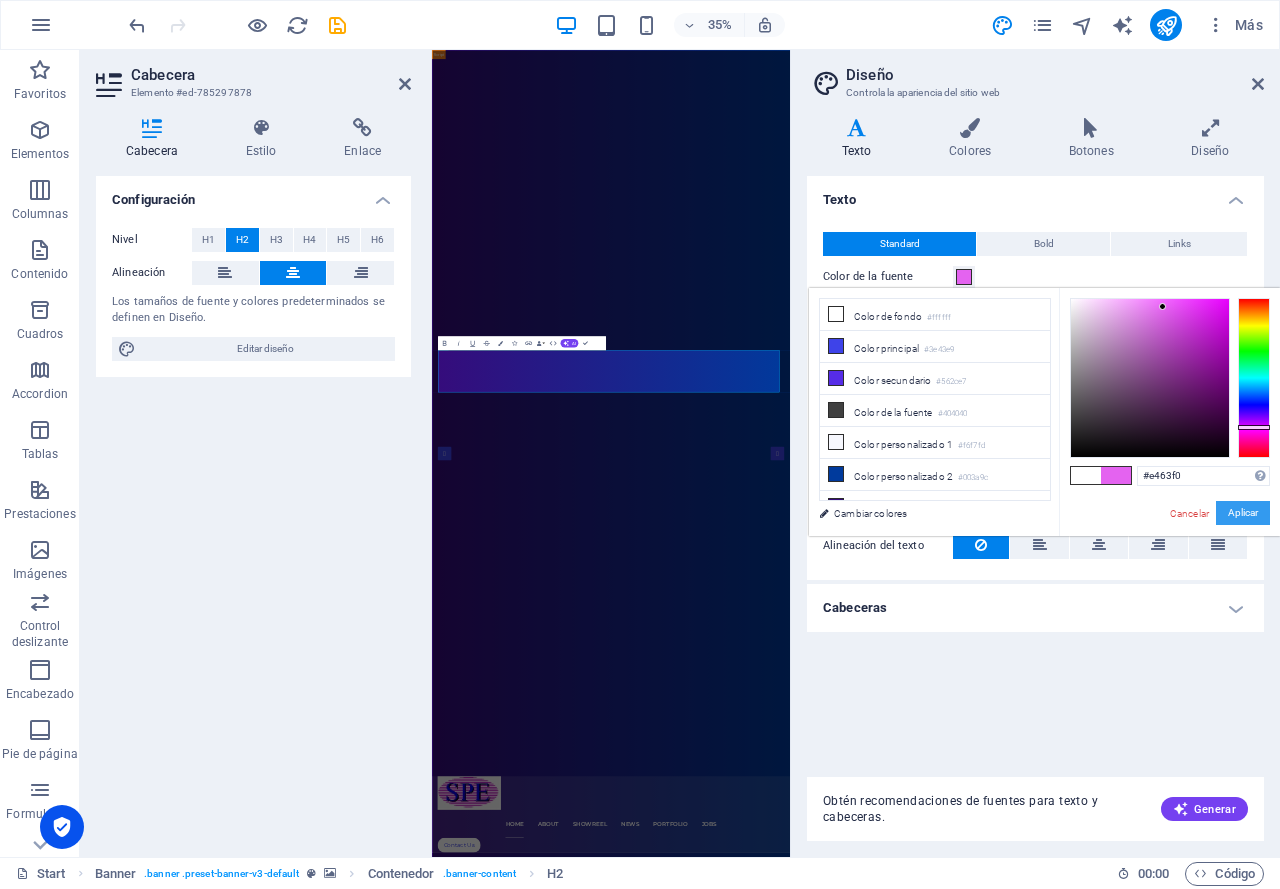 click on "Aplicar" at bounding box center [1243, 513] 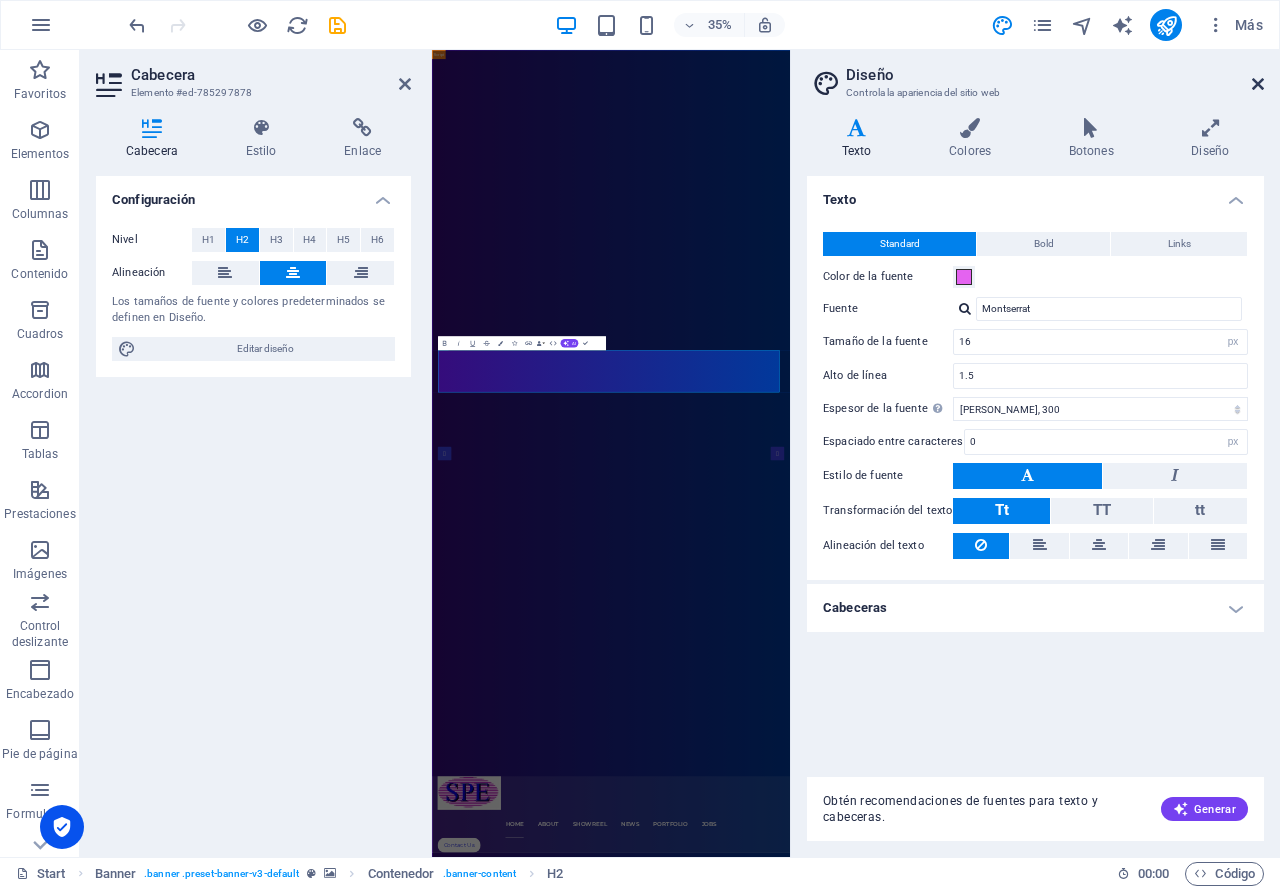 click at bounding box center [1258, 84] 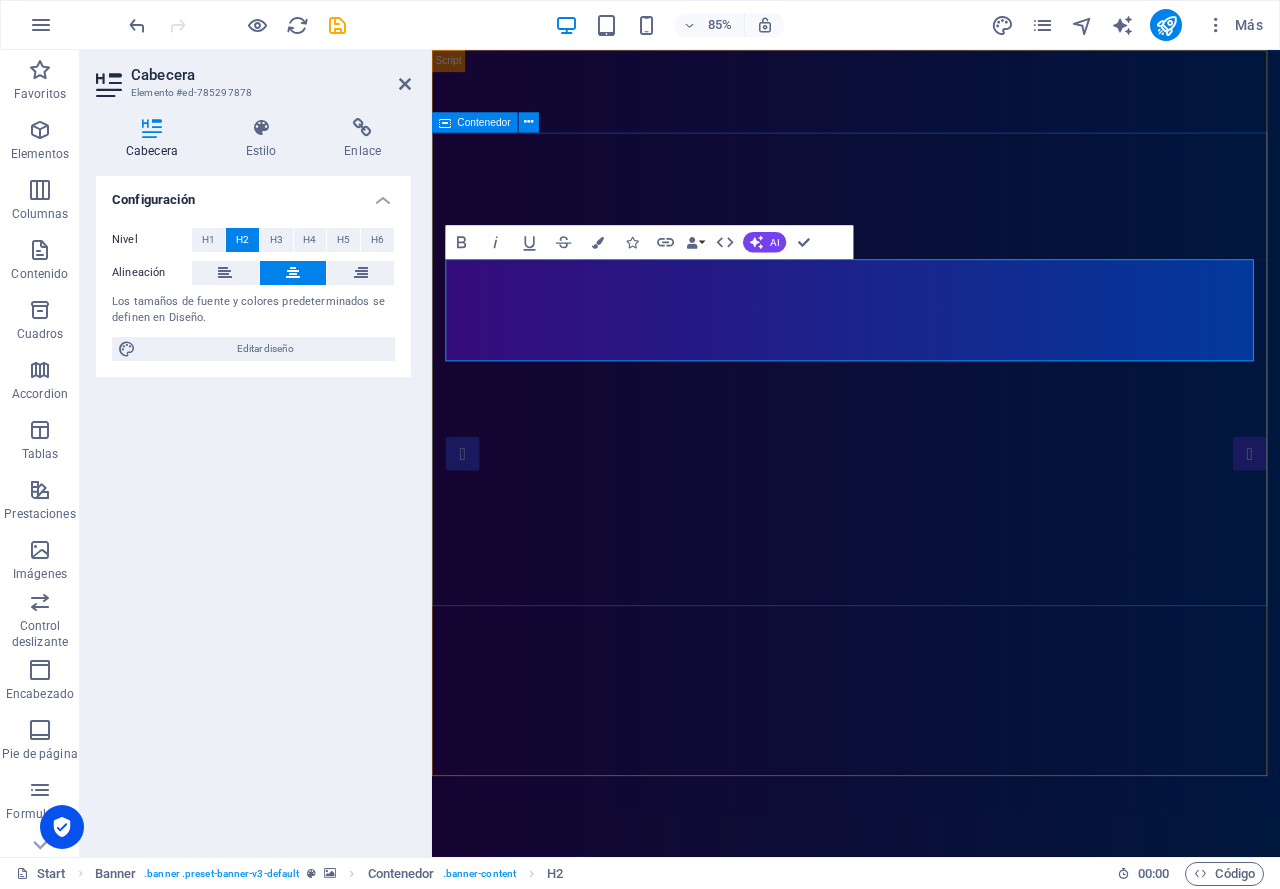 click on "SEPROEL S.A. DE C.V. Simply Fast Software" at bounding box center [931, 2553] 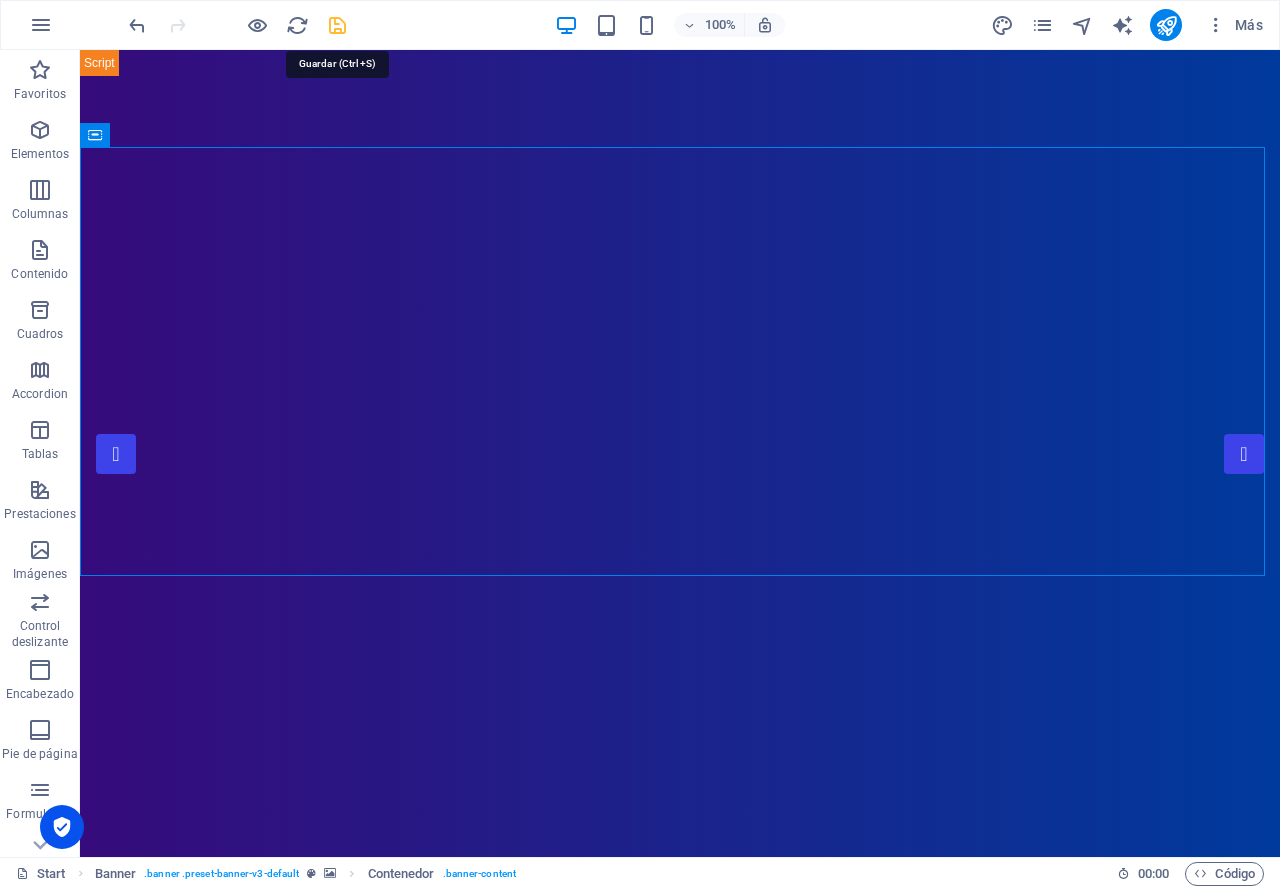 click at bounding box center [337, 25] 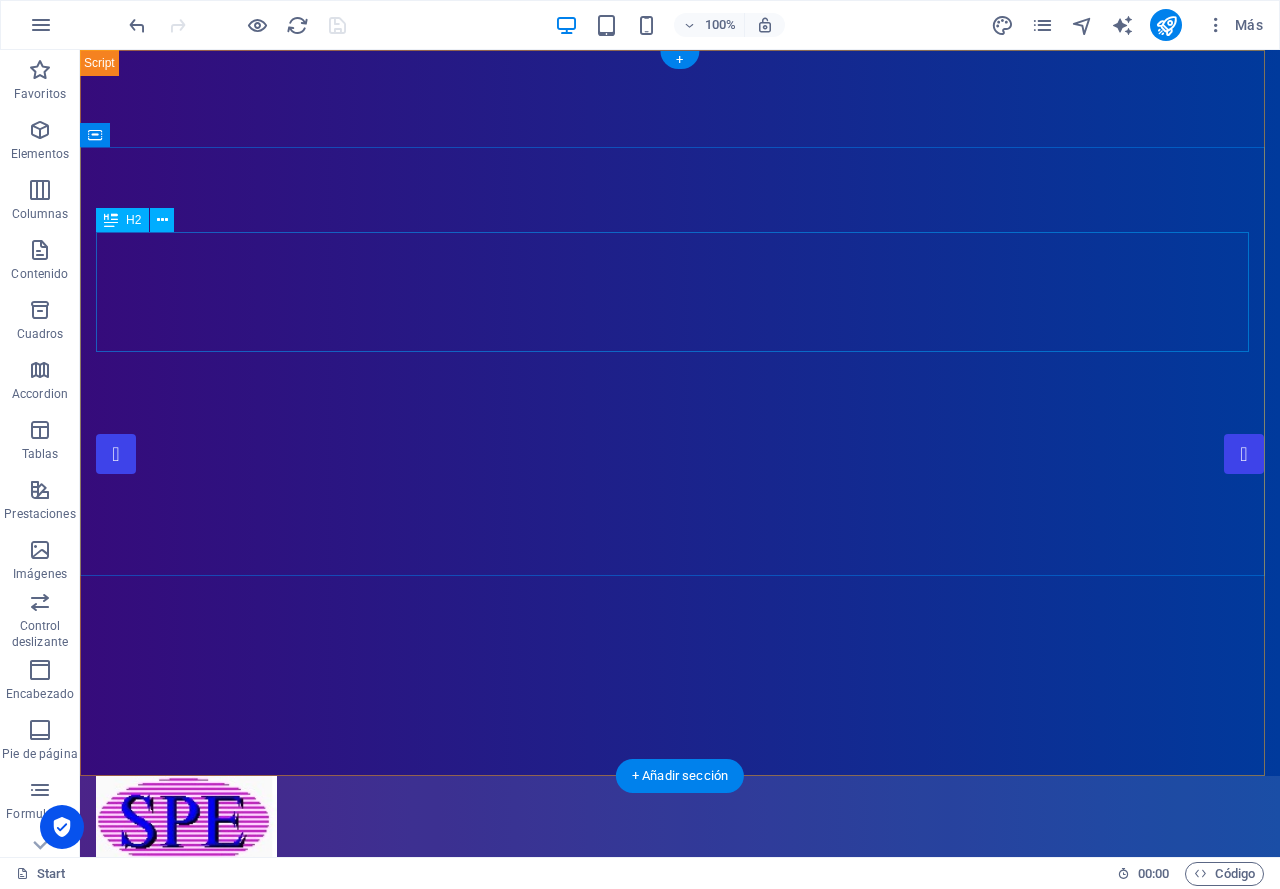 click on "SEPROEL S.A. DE C.V." at bounding box center [680, 1135] 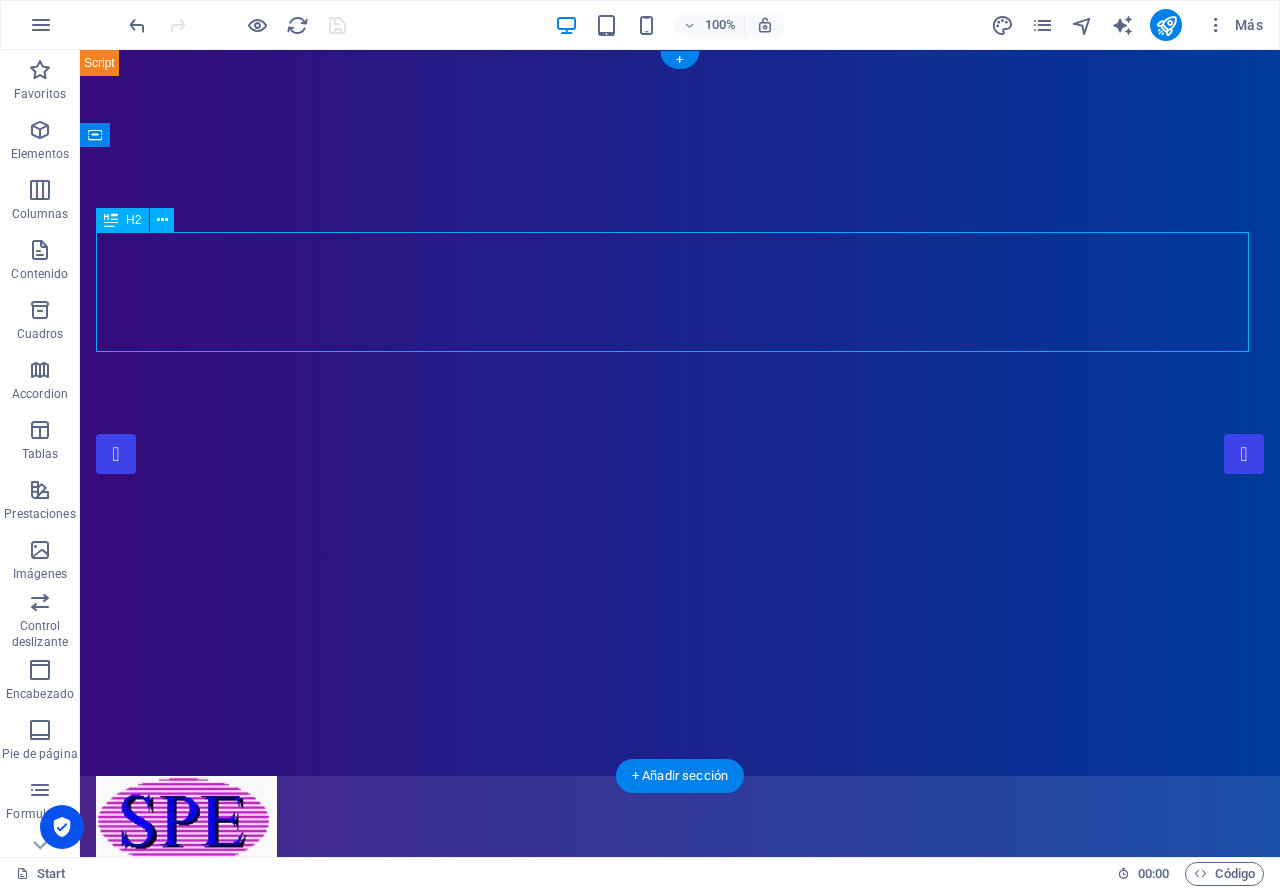 click on "SEPROEL S.A. DE C.V." at bounding box center [680, 1135] 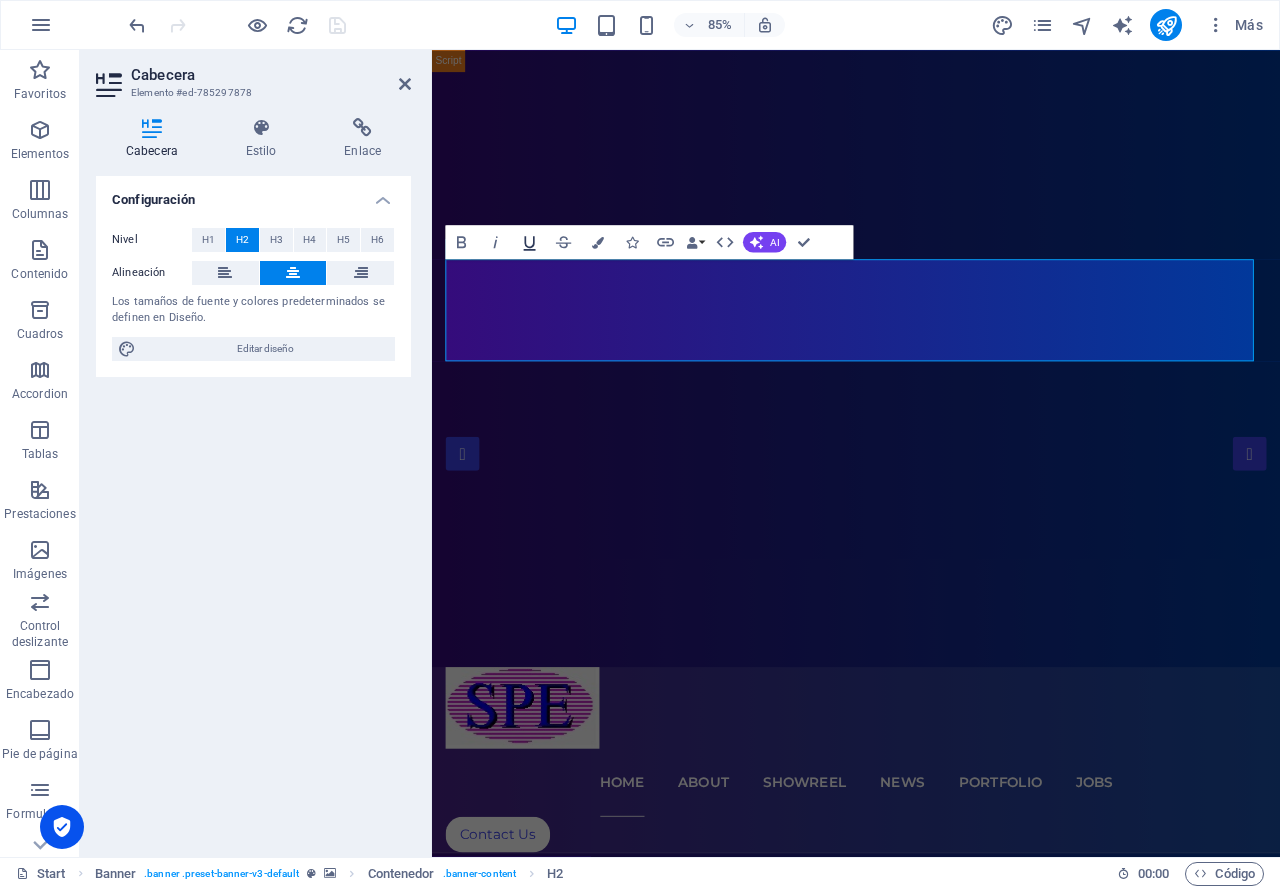 click 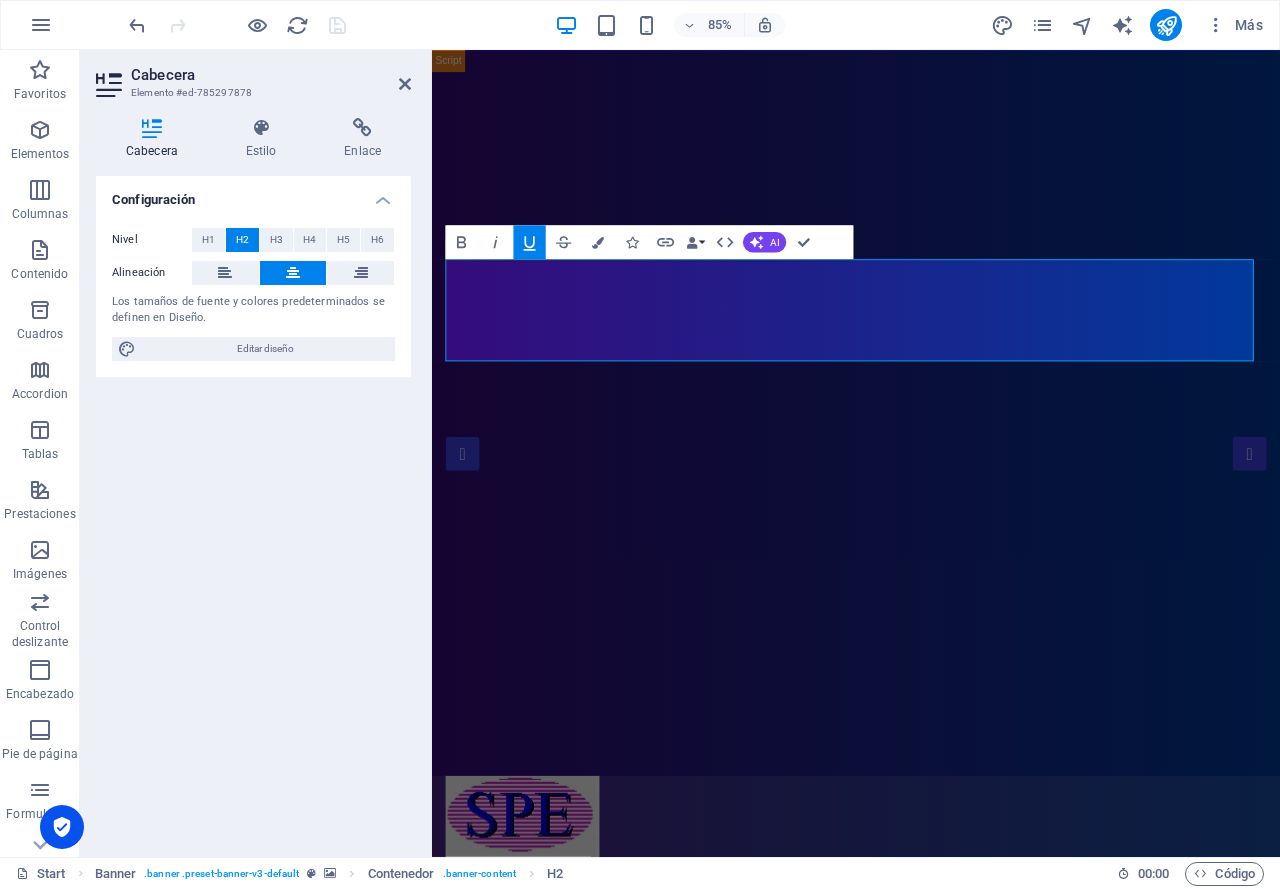 click 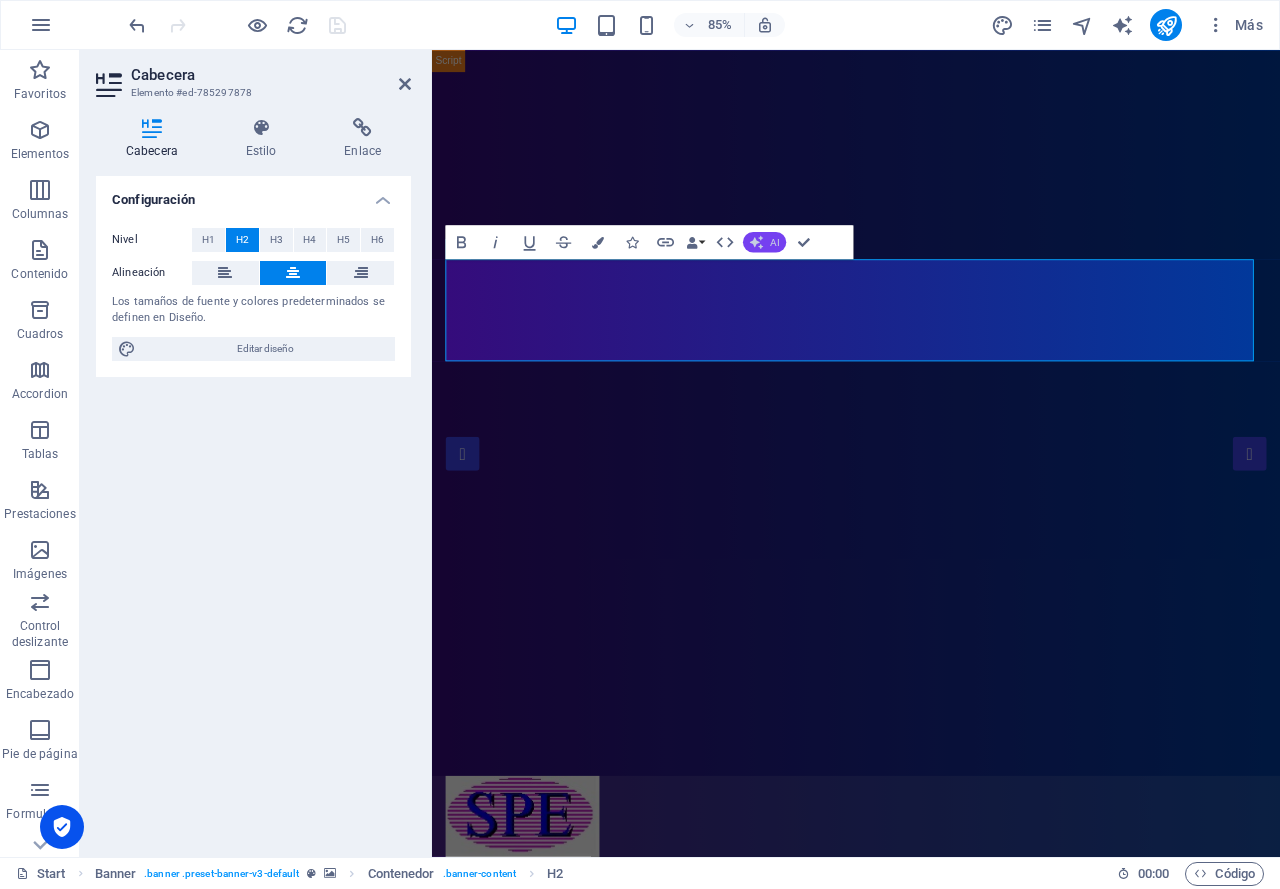 click on "AI" at bounding box center (774, 242) 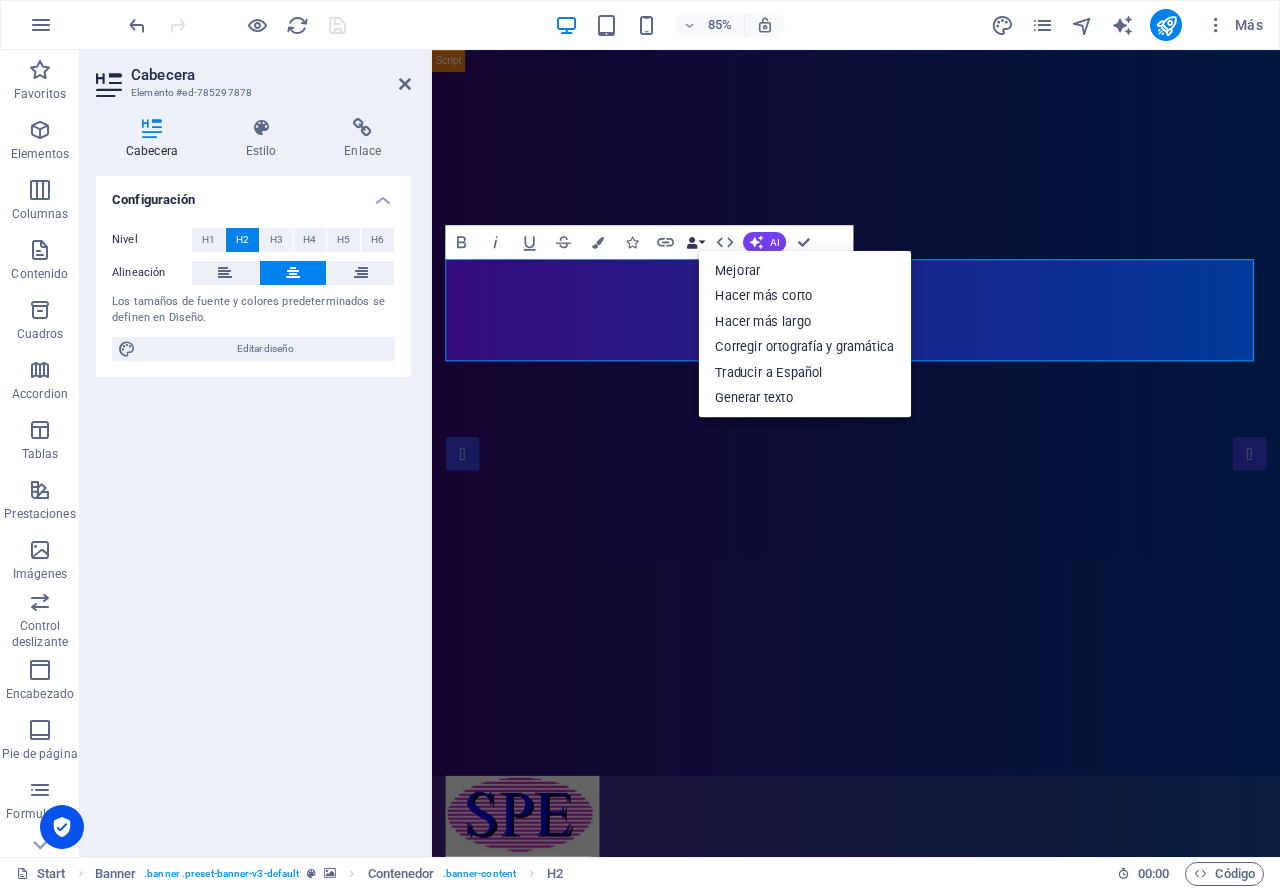 click on "Data Bindings" at bounding box center (696, 242) 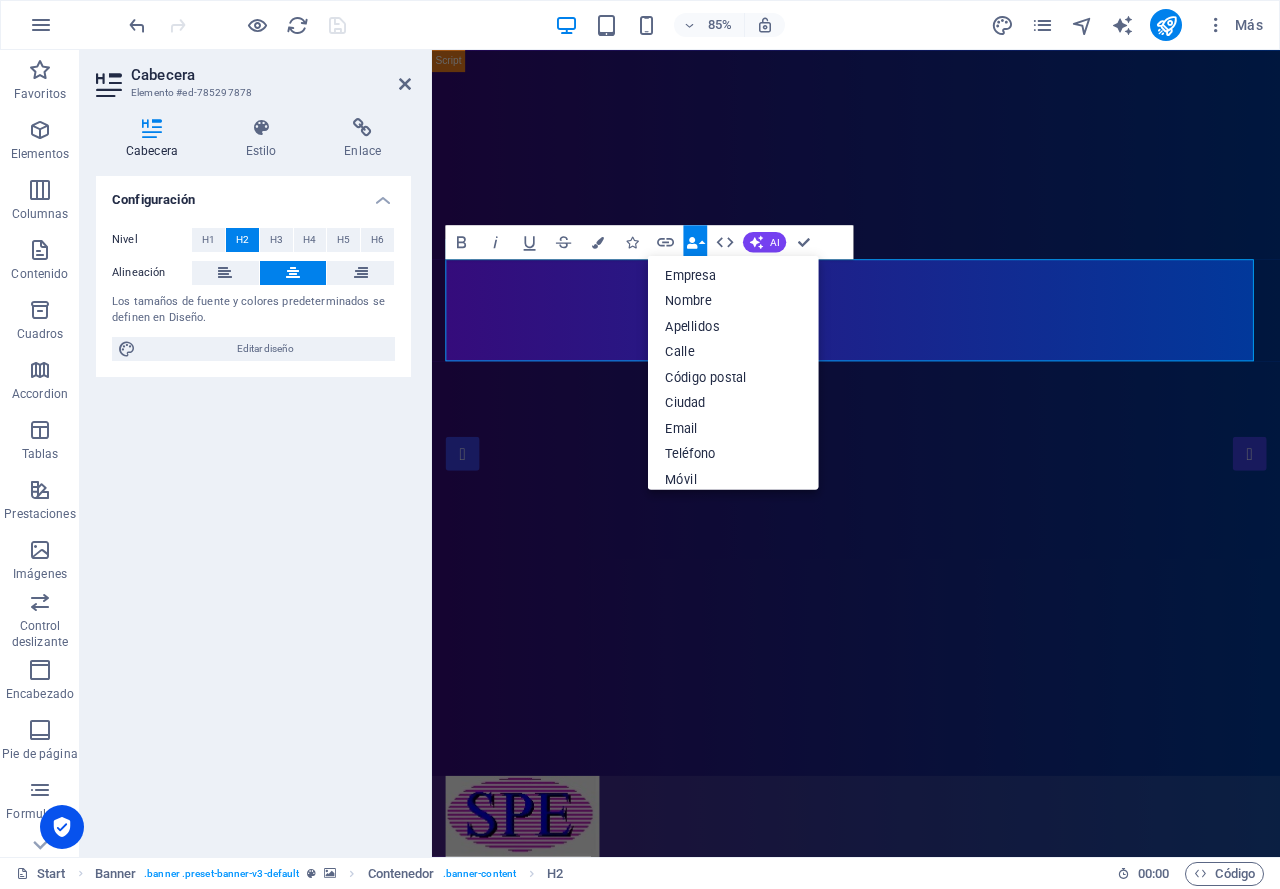 click on "Data Bindings" at bounding box center [696, 242] 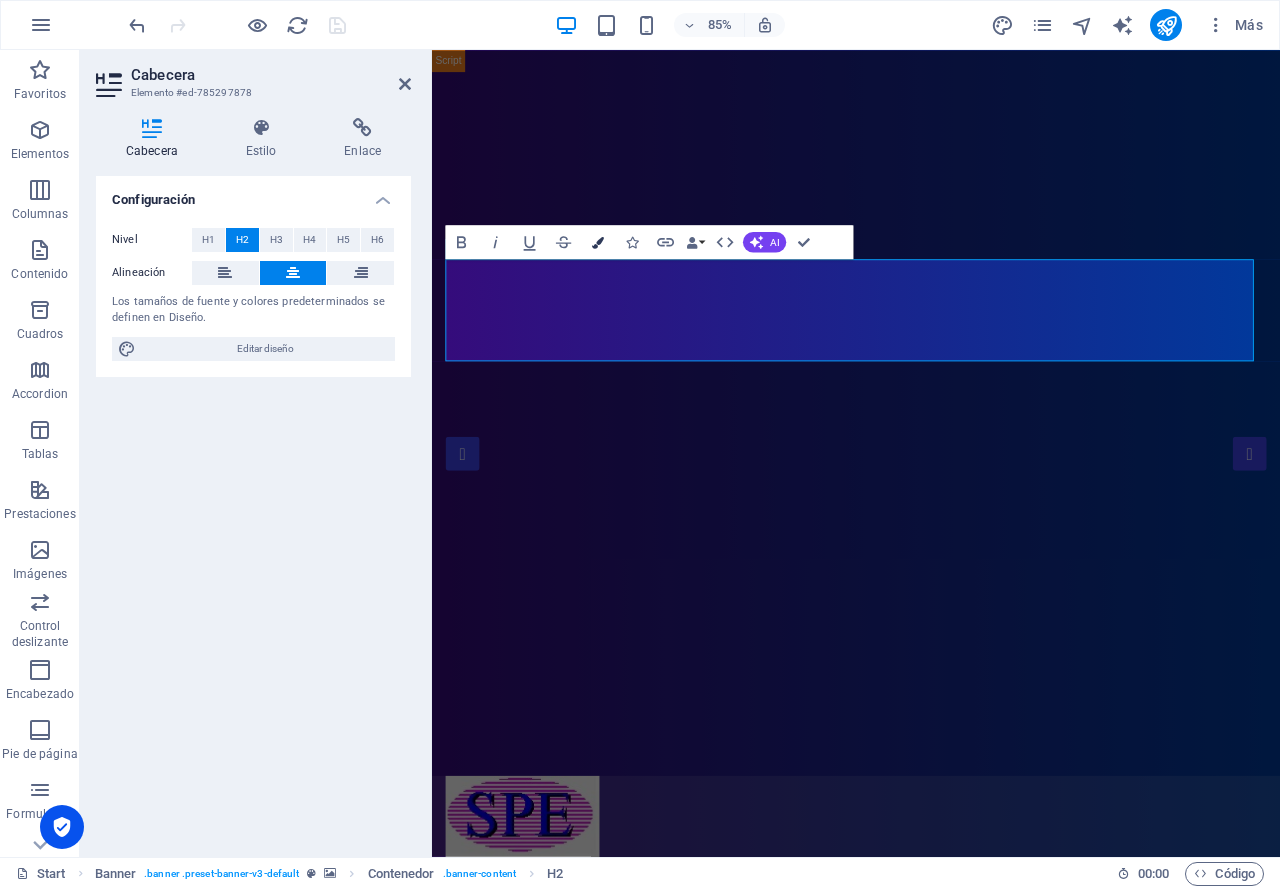 click at bounding box center (598, 242) 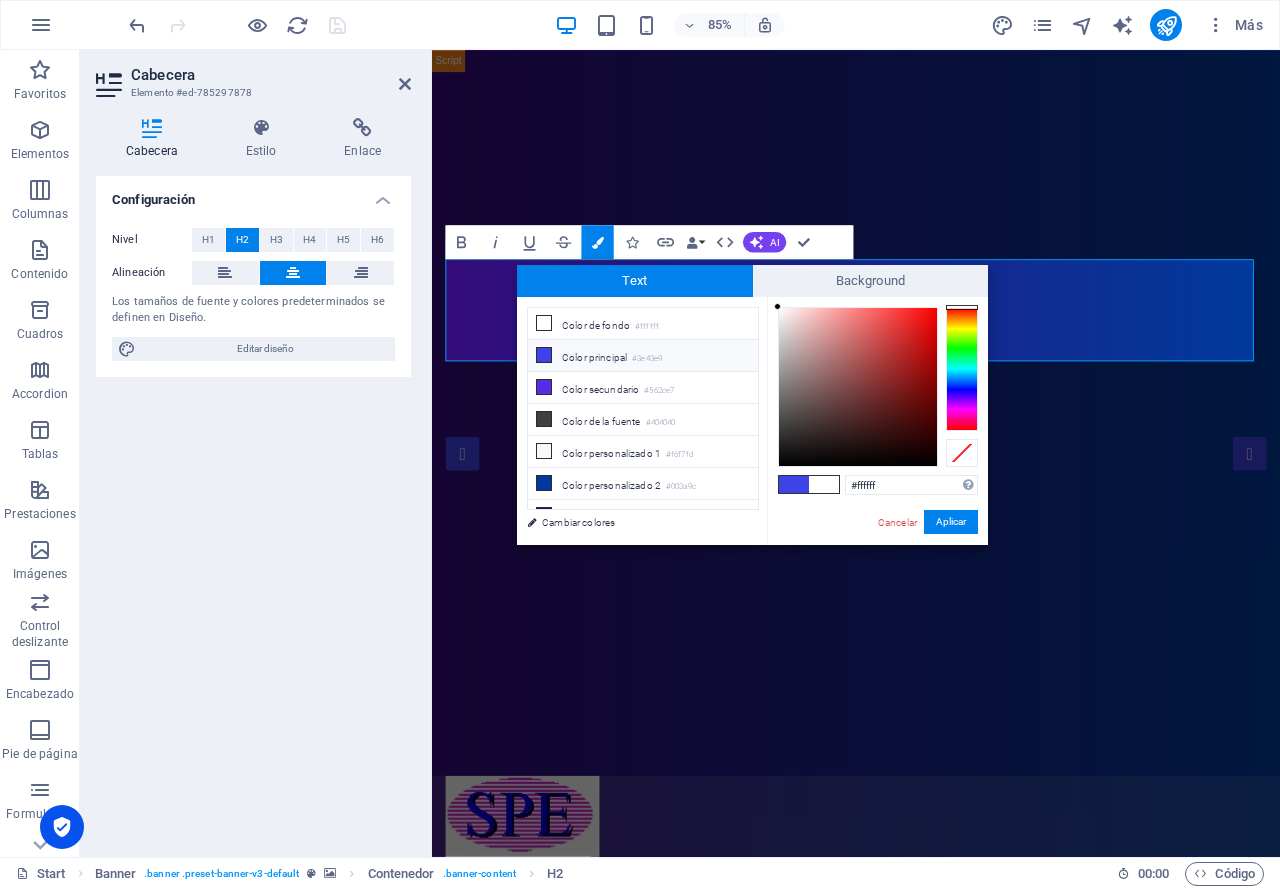 click at bounding box center [962, 369] 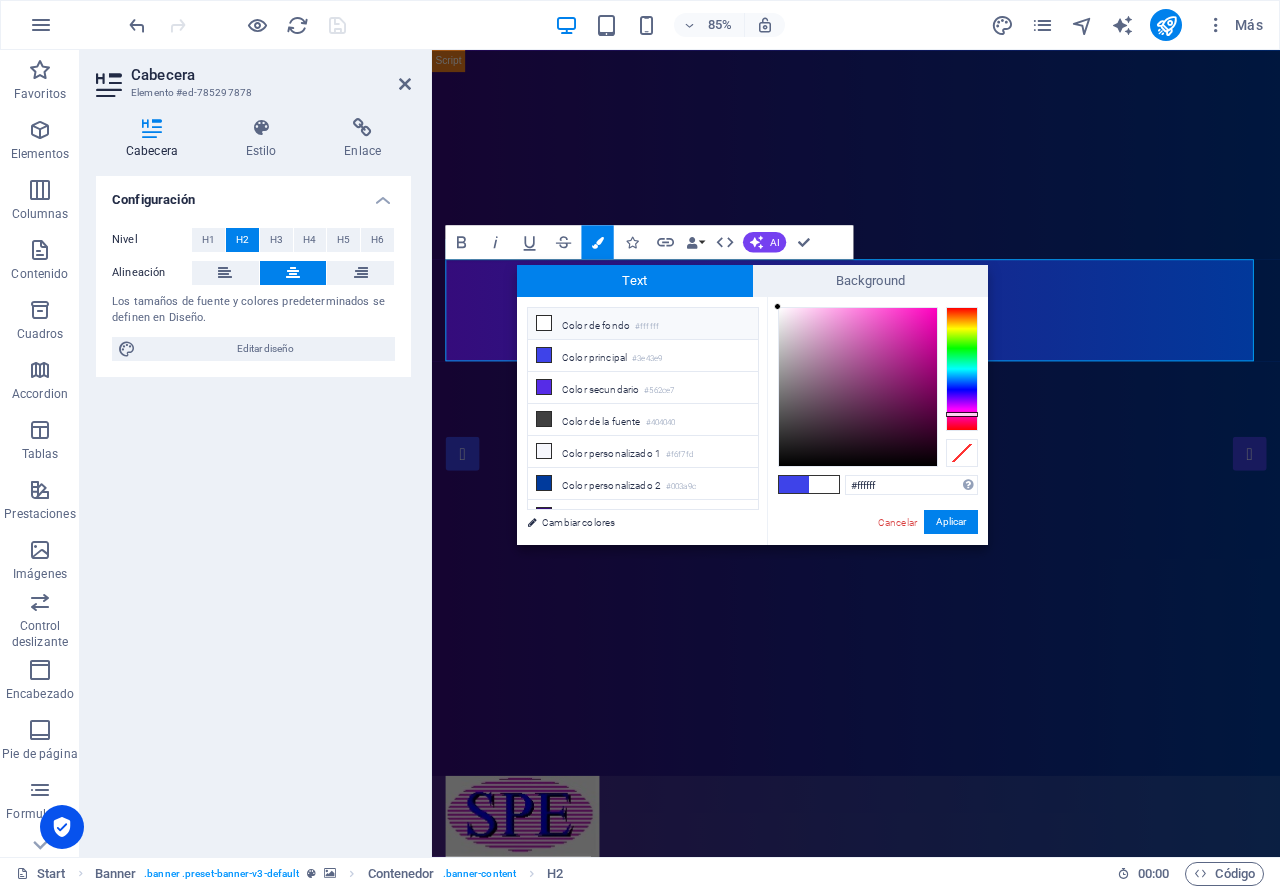 click at bounding box center [962, 369] 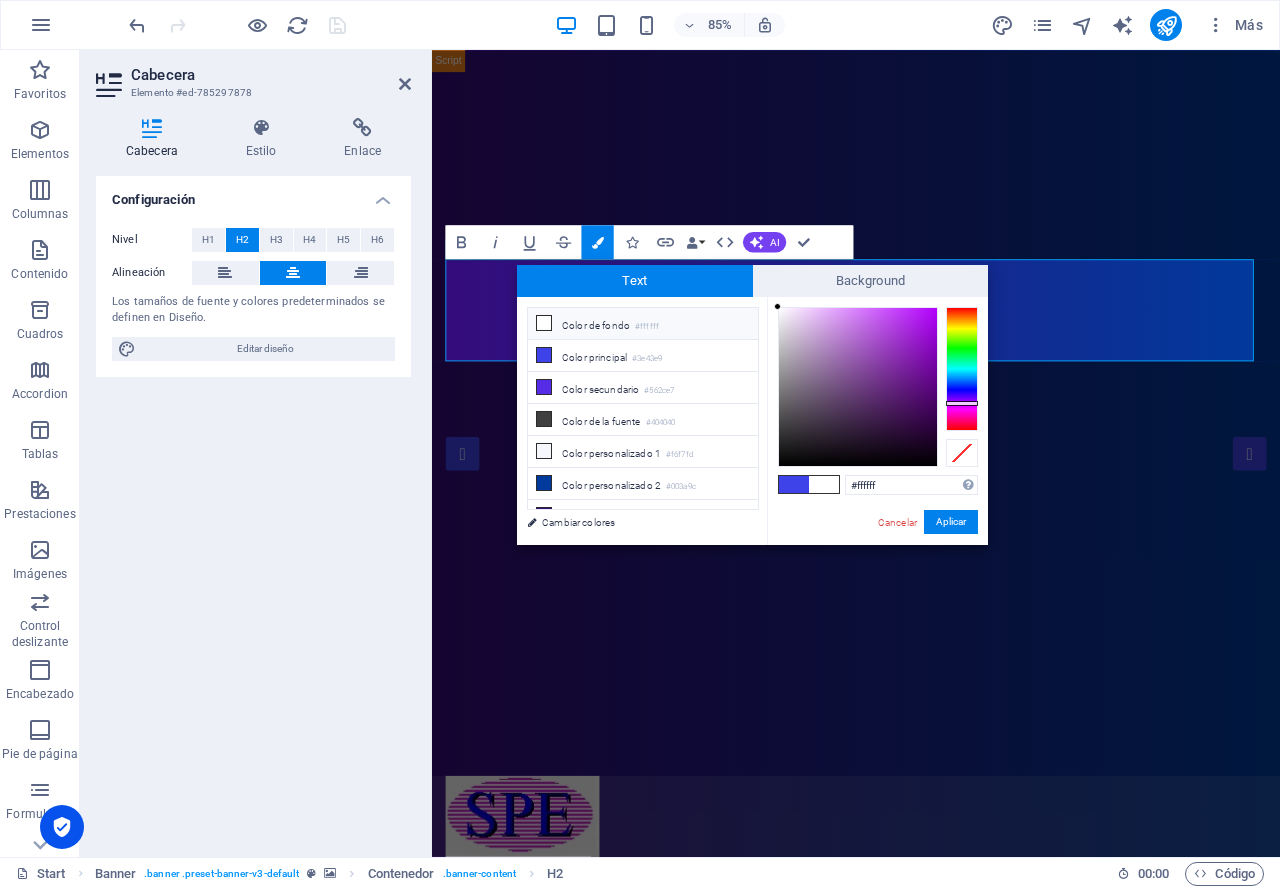 click at bounding box center (962, 369) 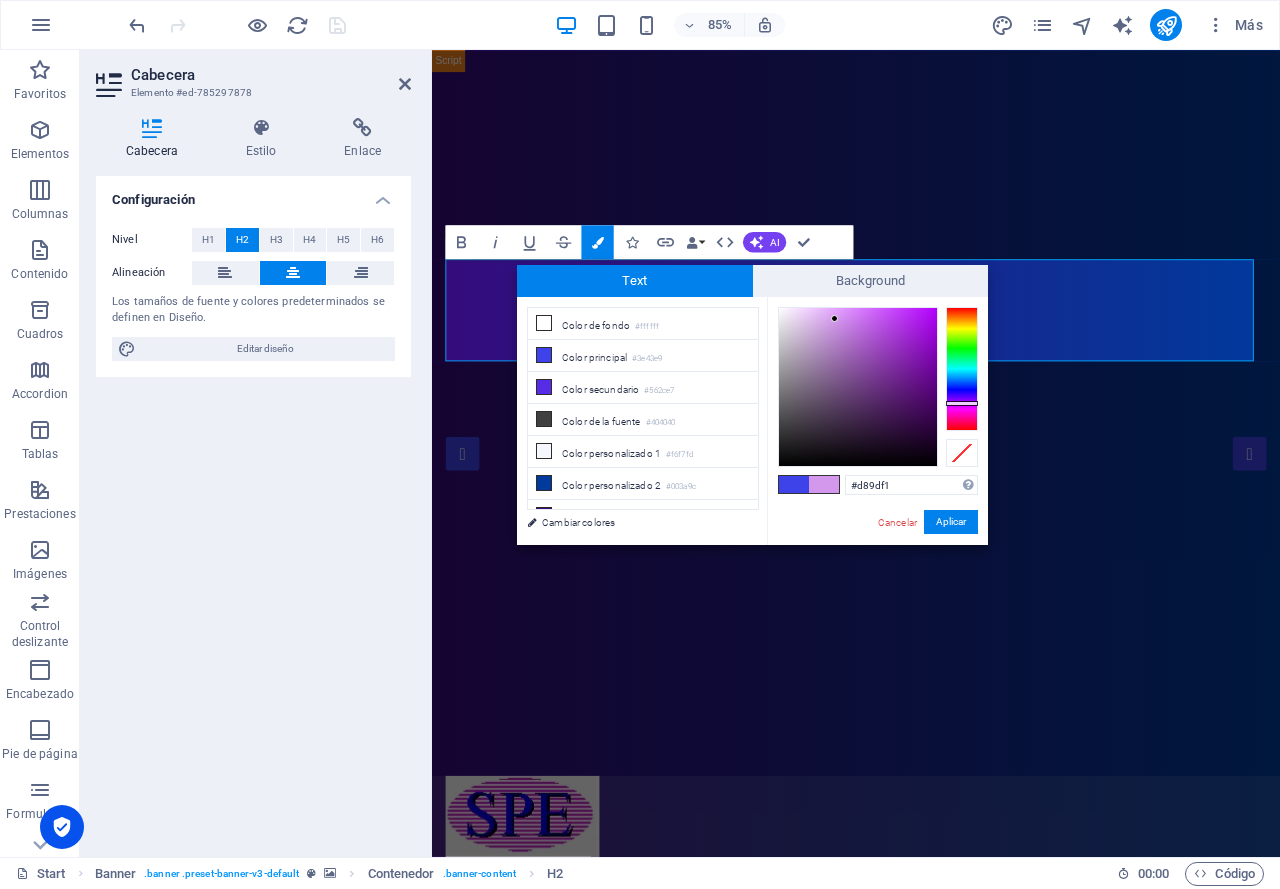 type on "#daa0f3" 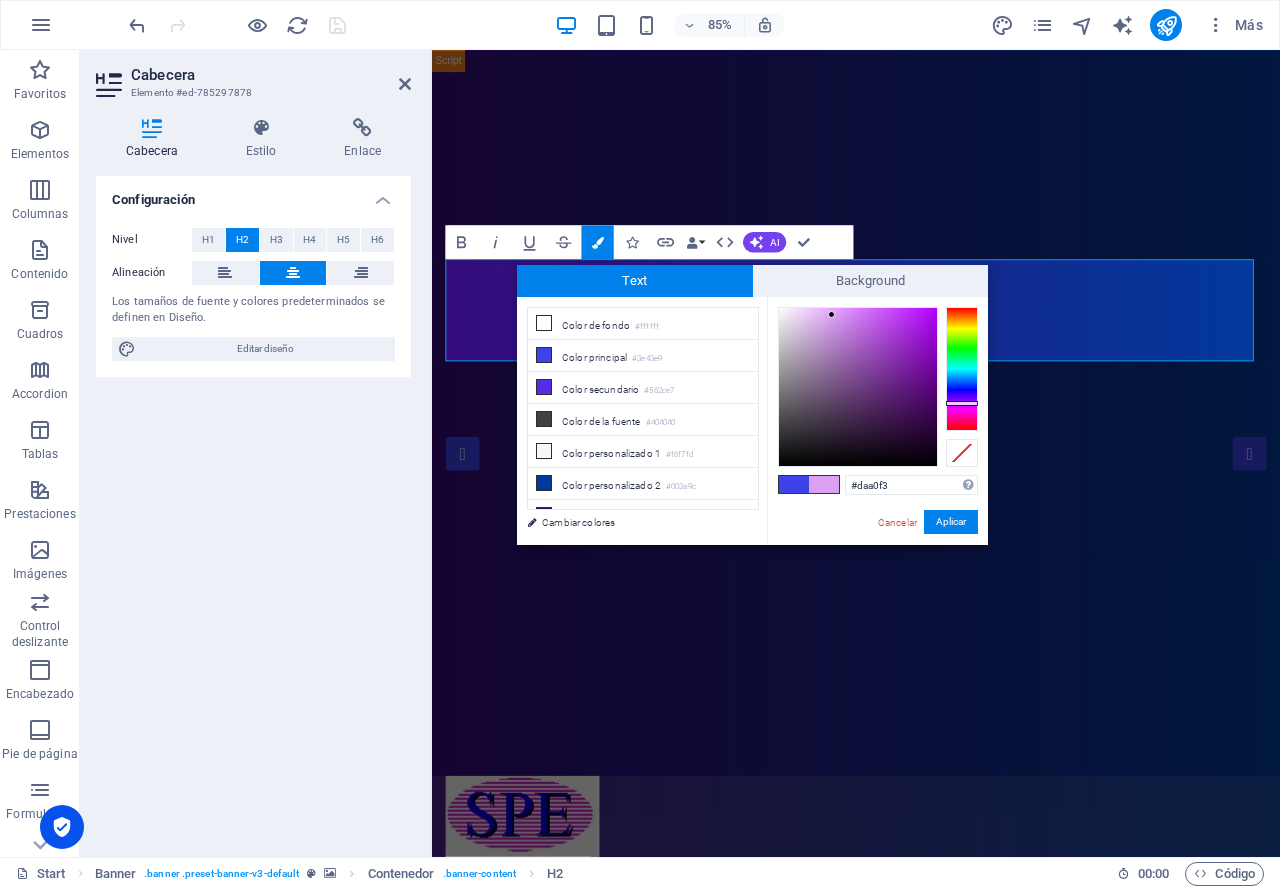 drag, startPoint x: 863, startPoint y: 320, endPoint x: 832, endPoint y: 315, distance: 31.400637 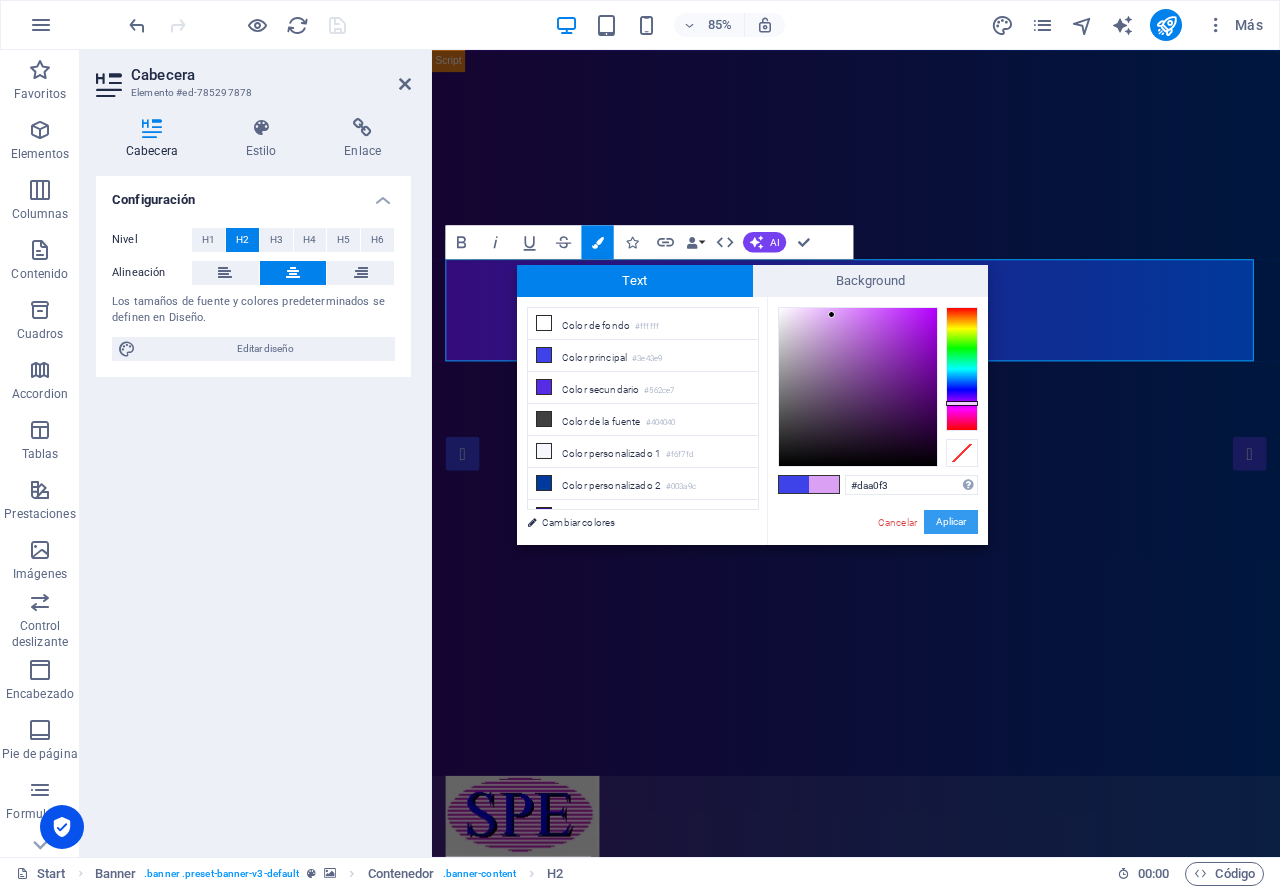 click on "Aplicar" at bounding box center [951, 522] 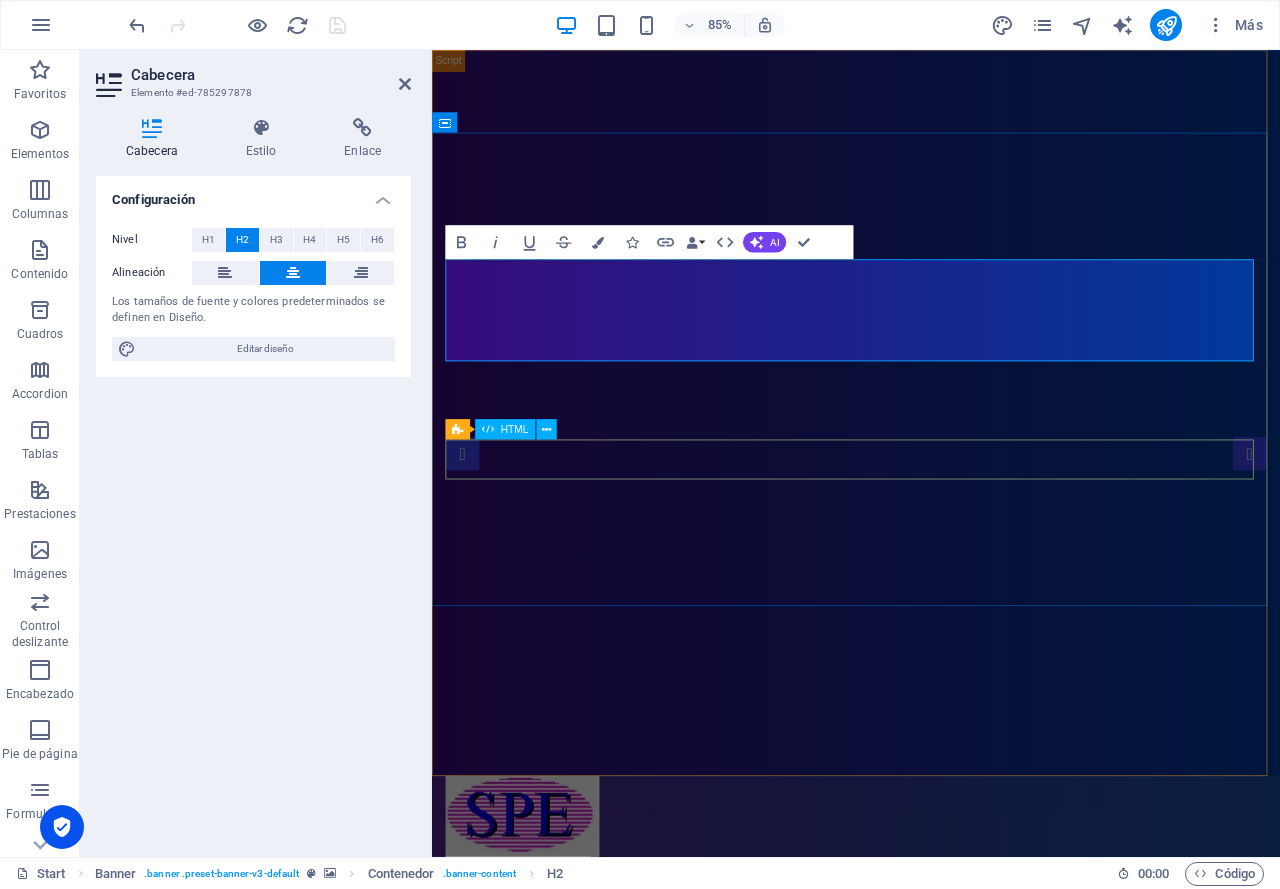 click at bounding box center (471, 1438) 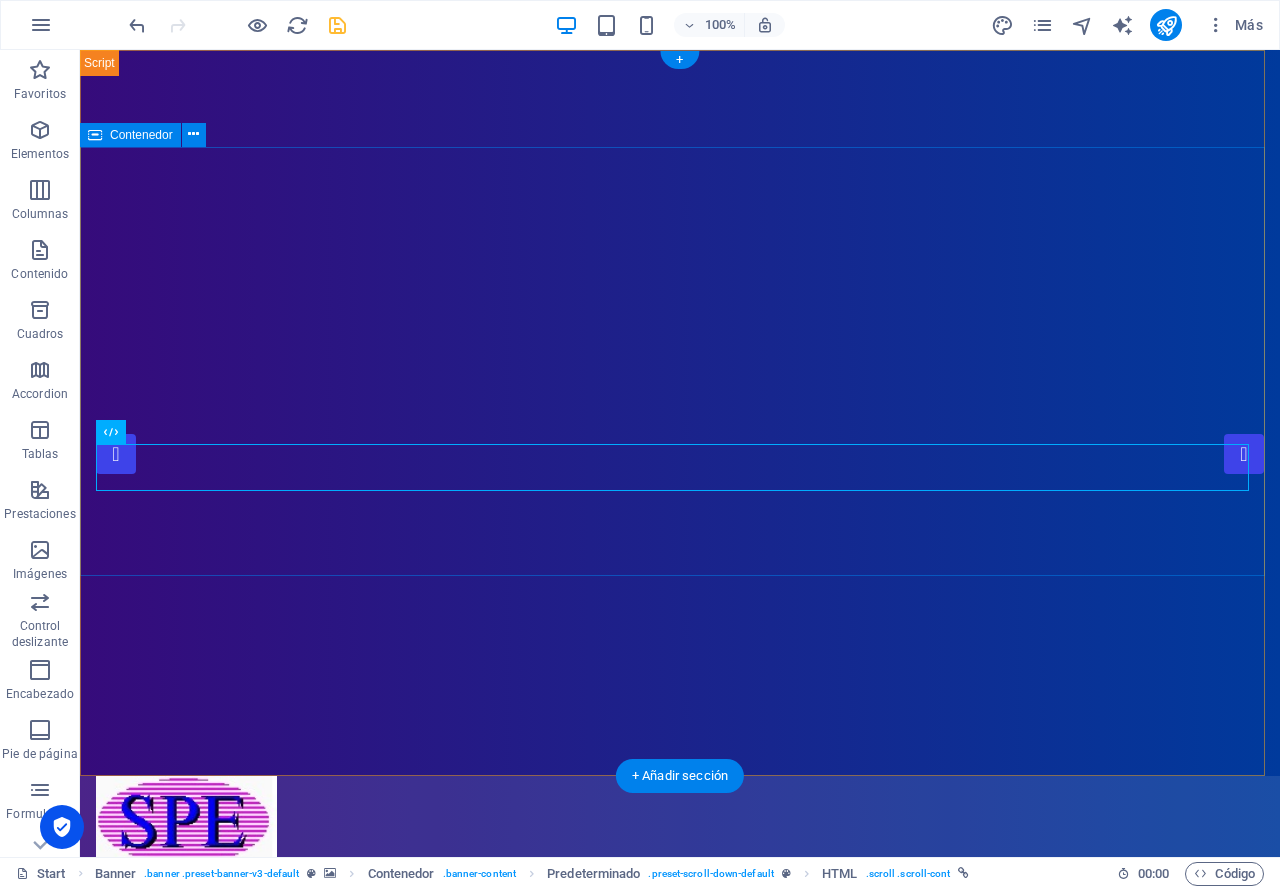 click on "SEPROEL S.A. DE C.V. Simply Fast Software" at bounding box center (680, 1204) 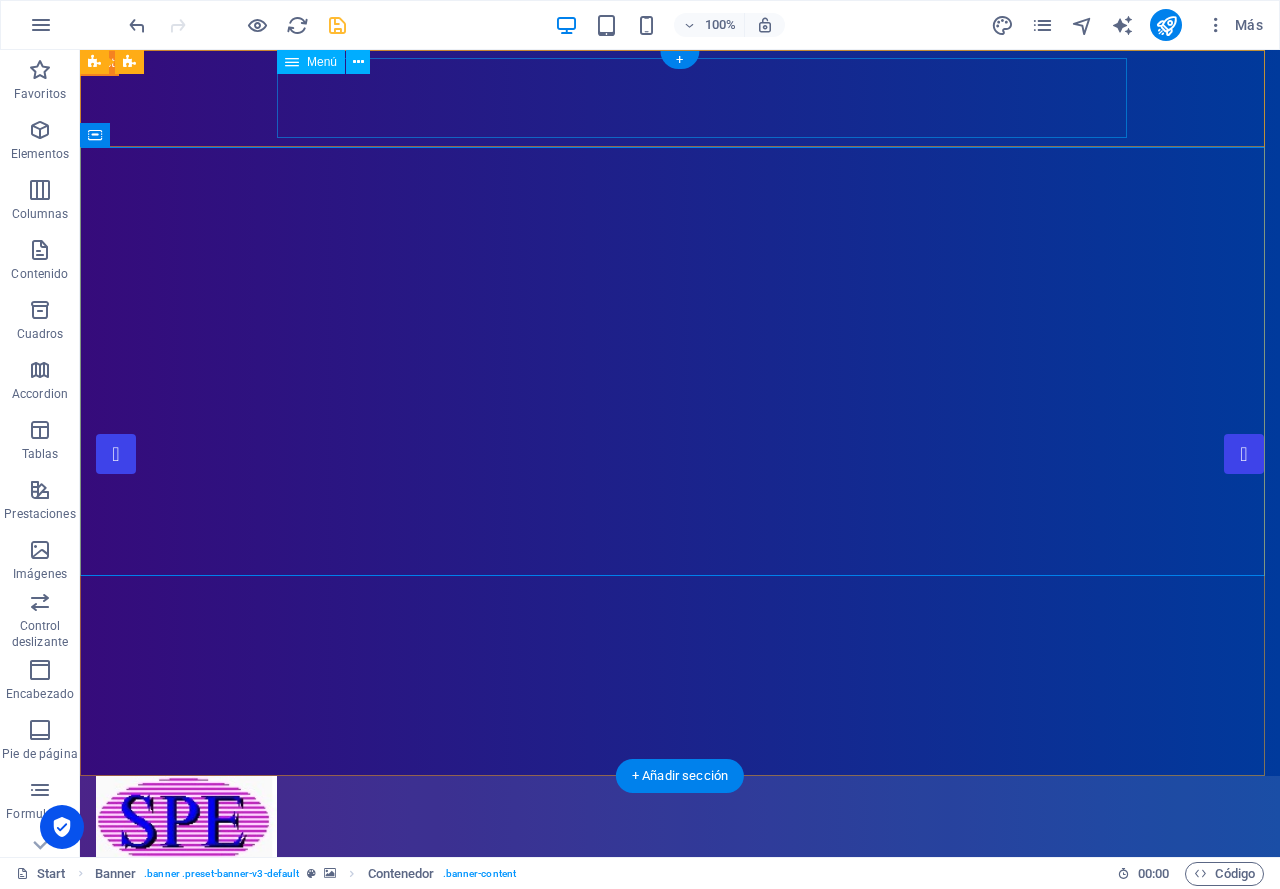 click on "Home About Showreel News Portfolio jobs" at bounding box center [680, 912] 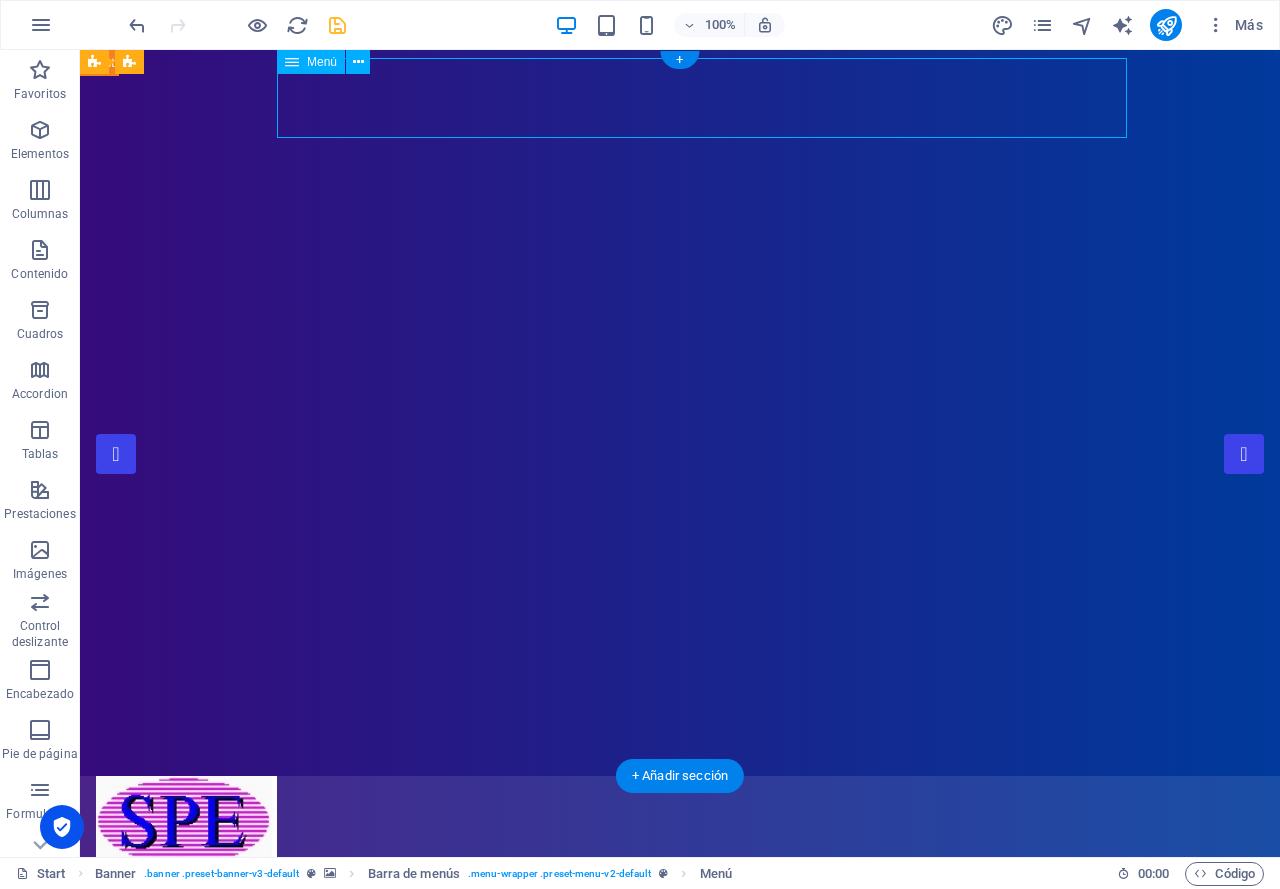 click on "Home About Showreel News Portfolio jobs" at bounding box center (680, 912) 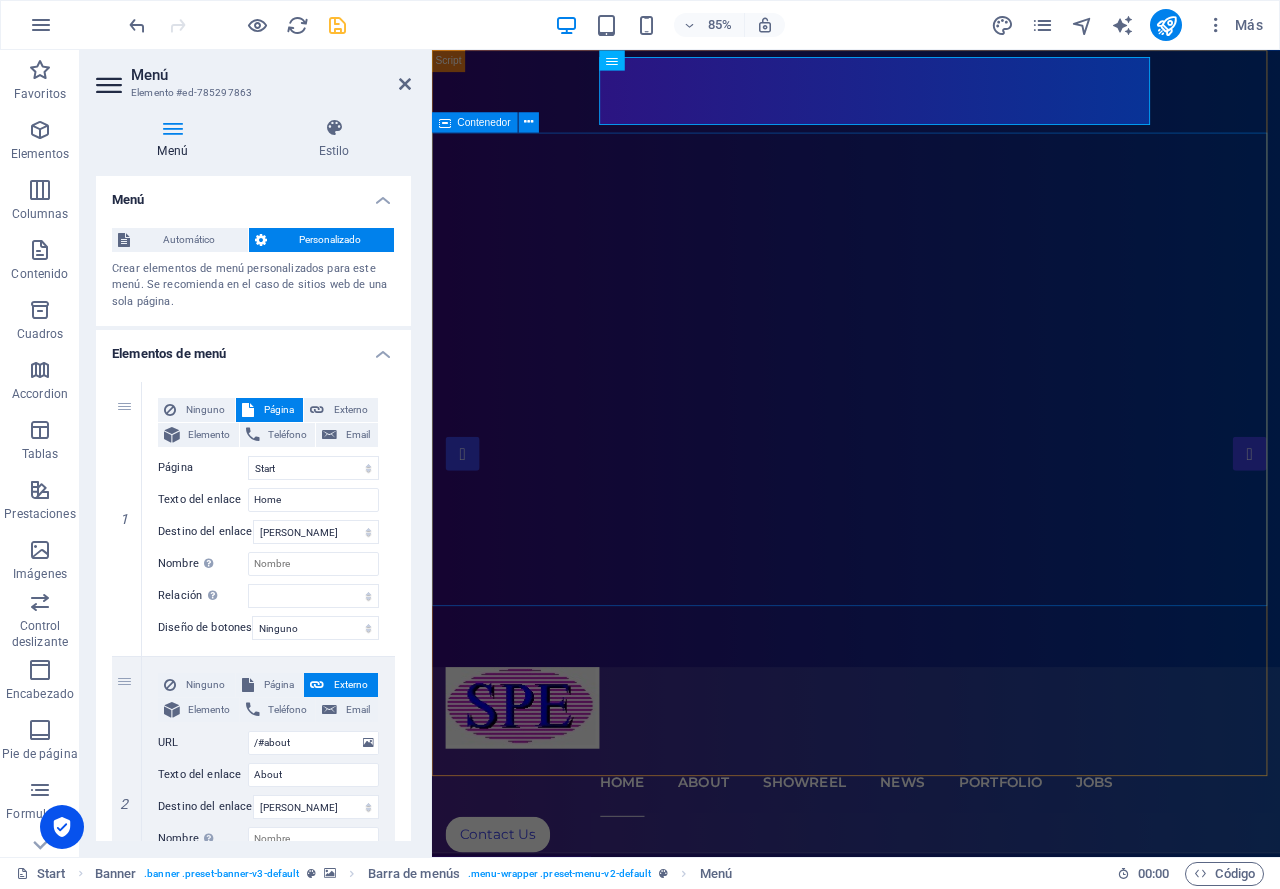 click on "SEPROEL S.A. DE C.V. Simply Fast Software" at bounding box center (931, 1204) 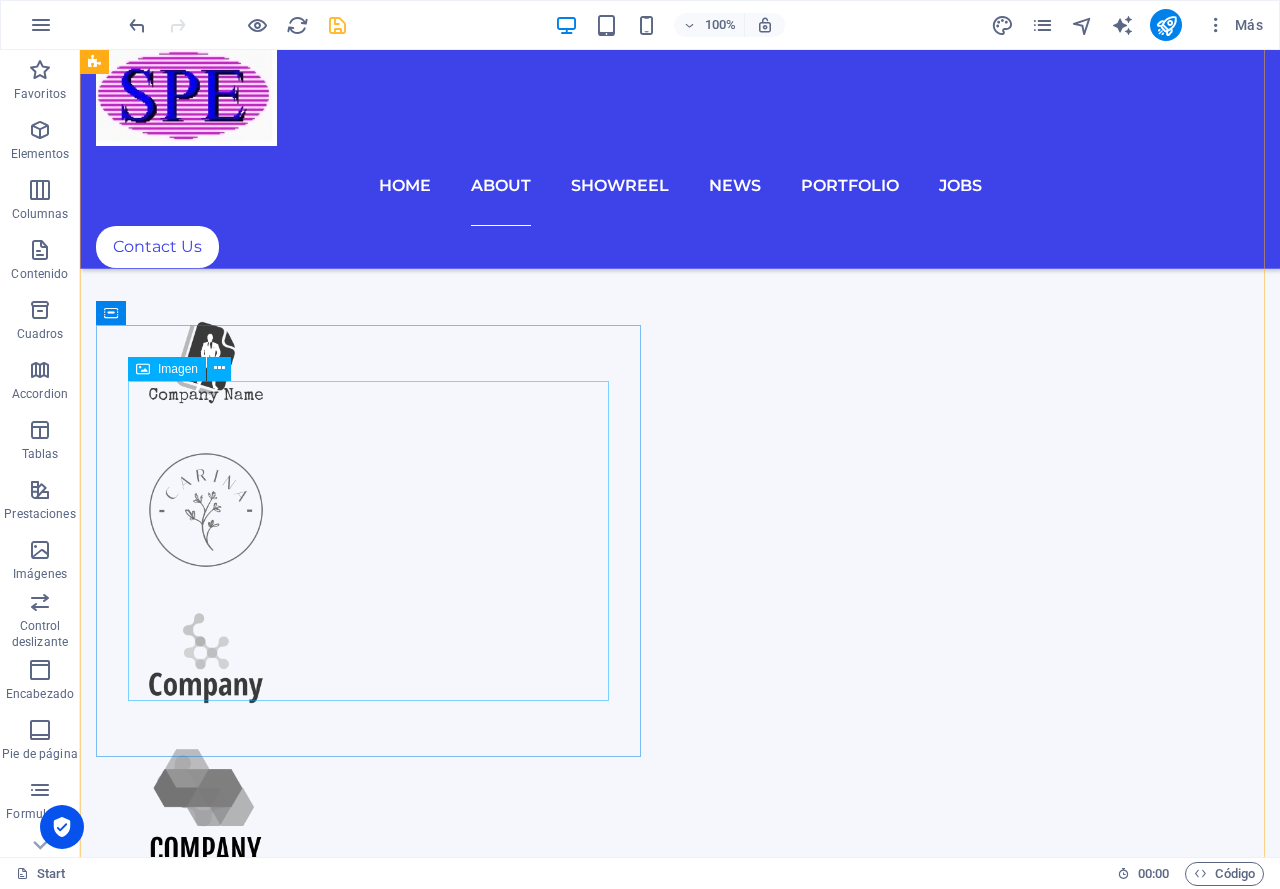scroll, scrollTop: 1600, scrollLeft: 0, axis: vertical 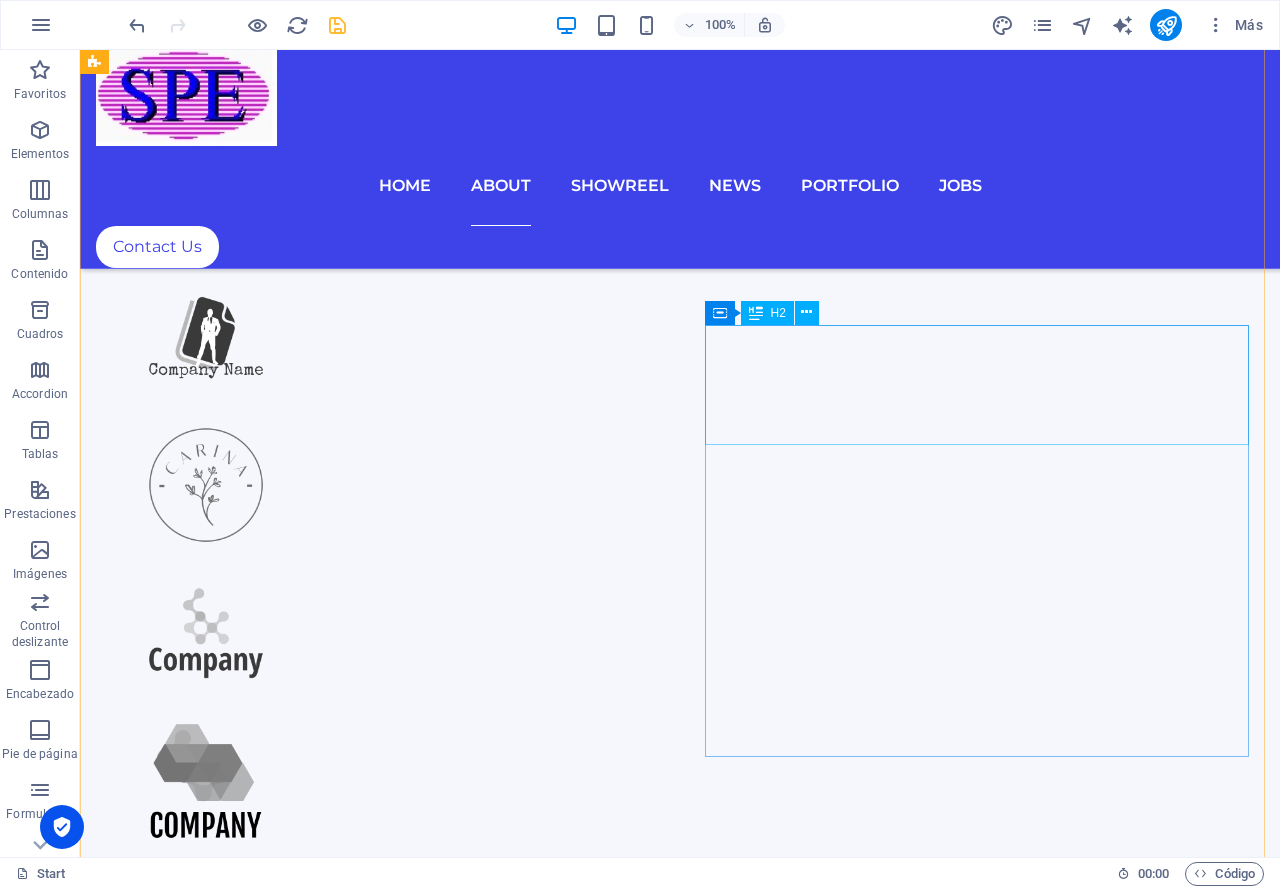 click on "Our Team" at bounding box center [680, 3673] 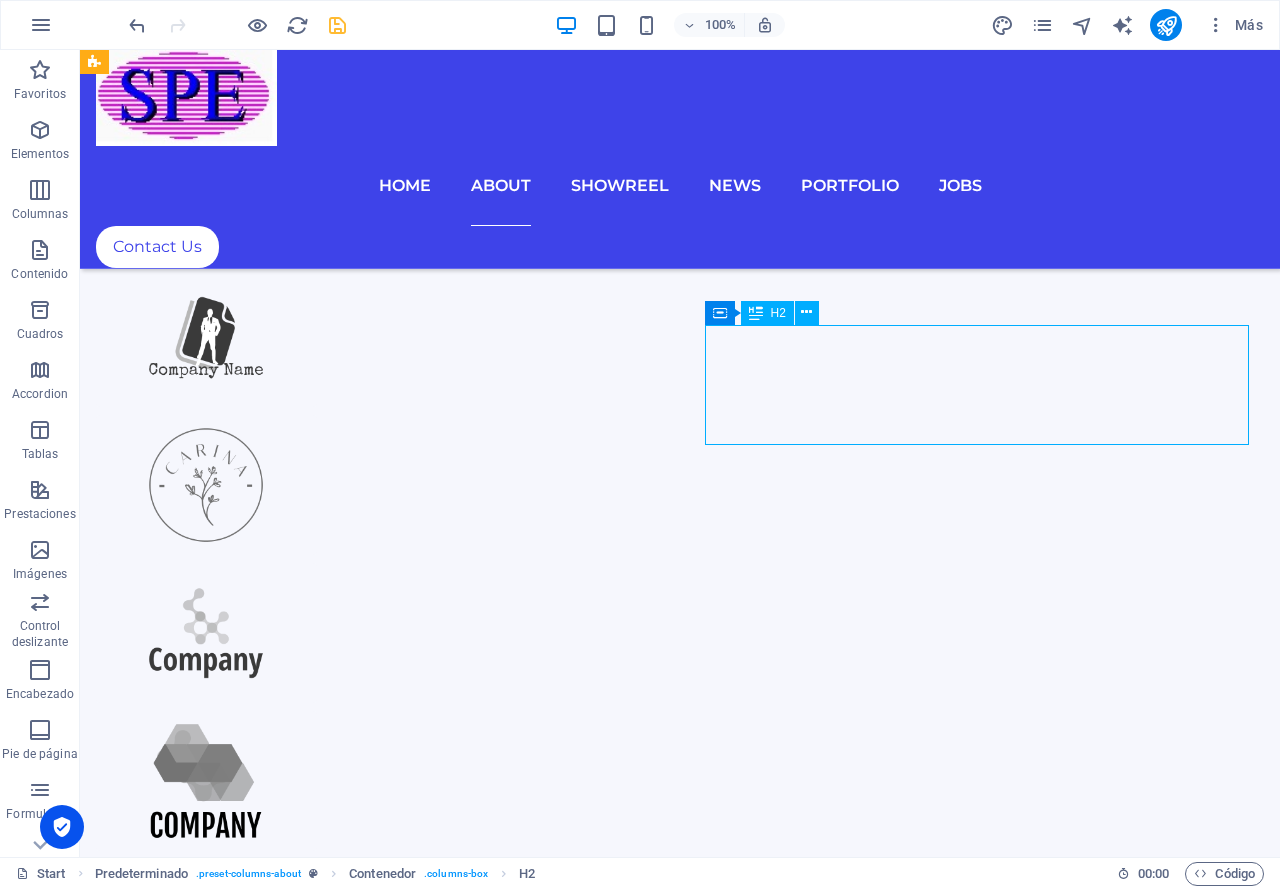 click on "Our Team" at bounding box center [680, 3673] 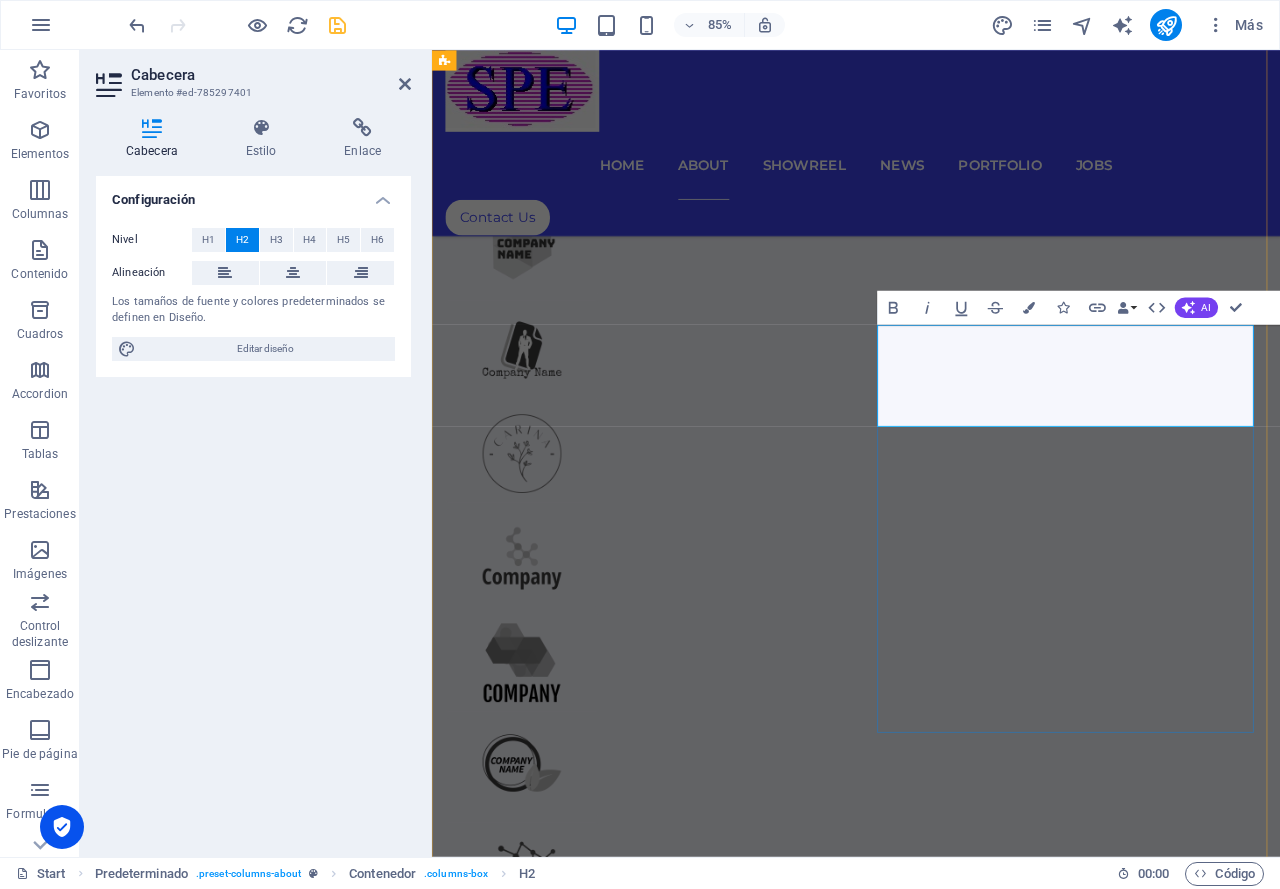 scroll, scrollTop: 1677, scrollLeft: 0, axis: vertical 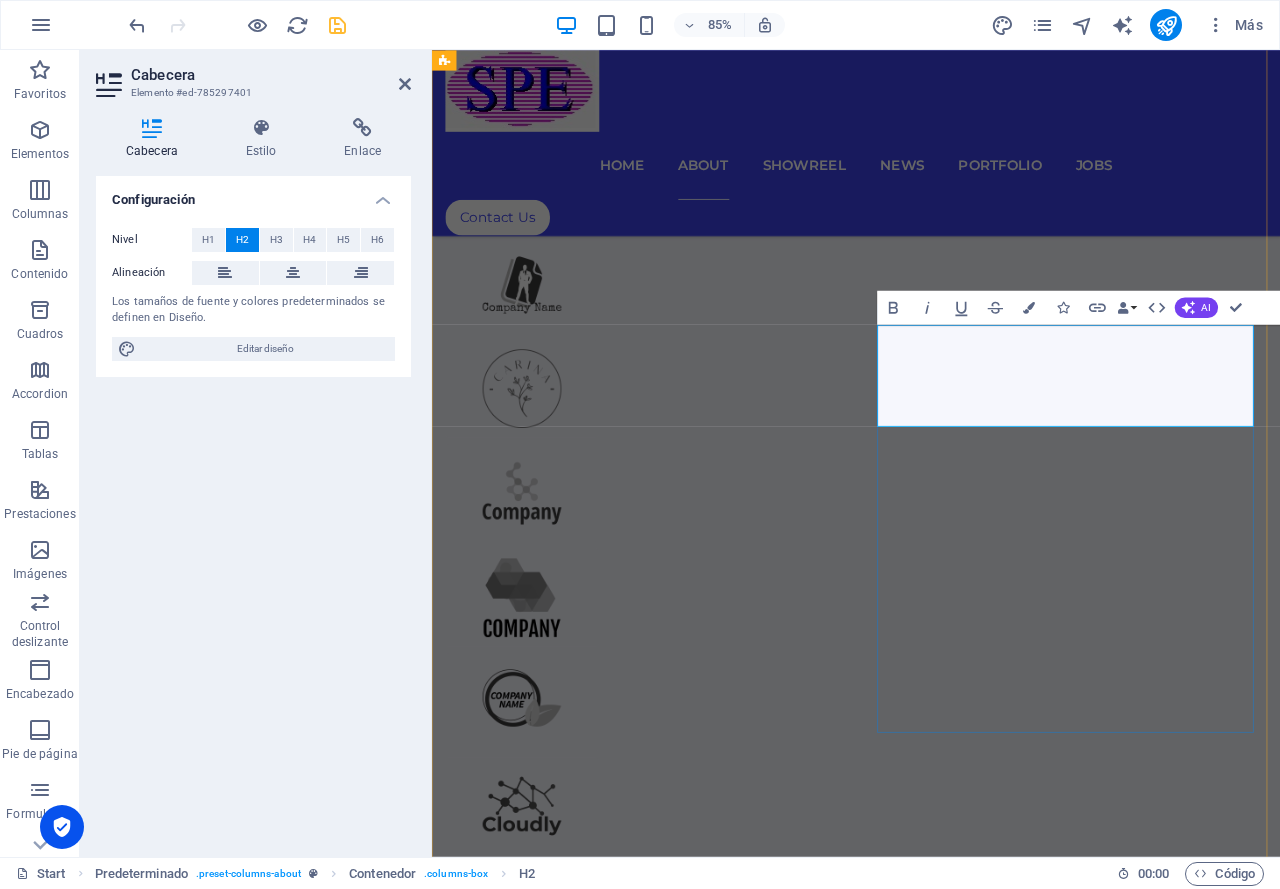 type 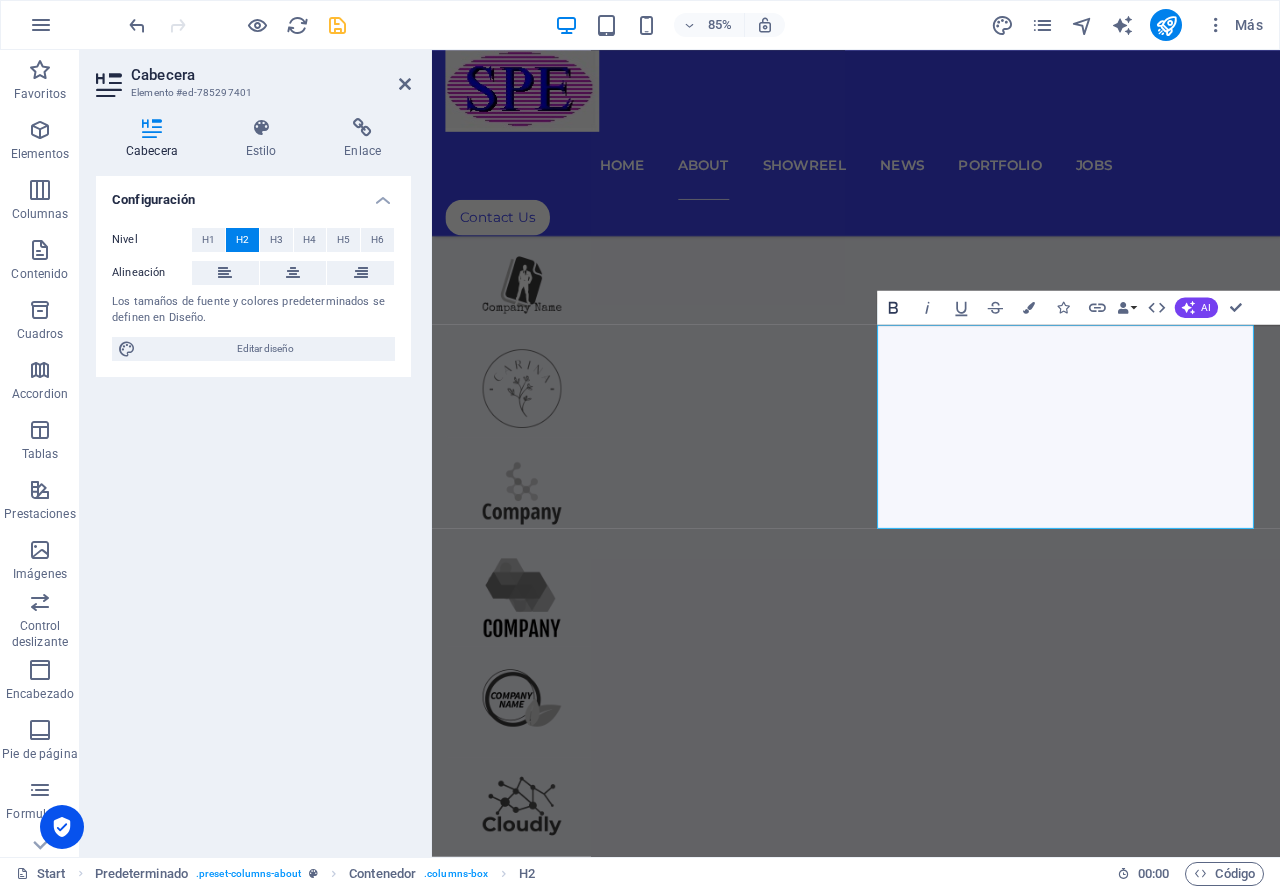 click 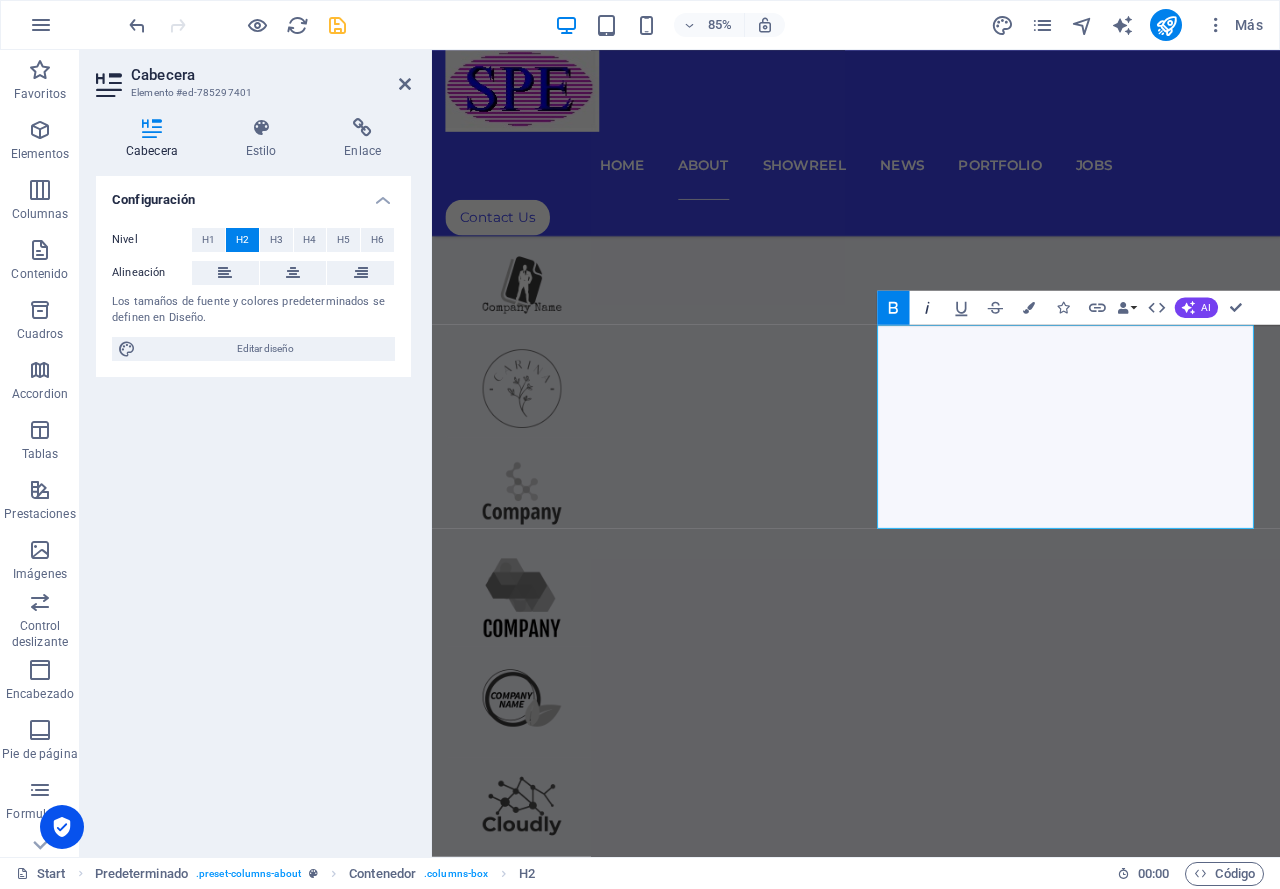 click 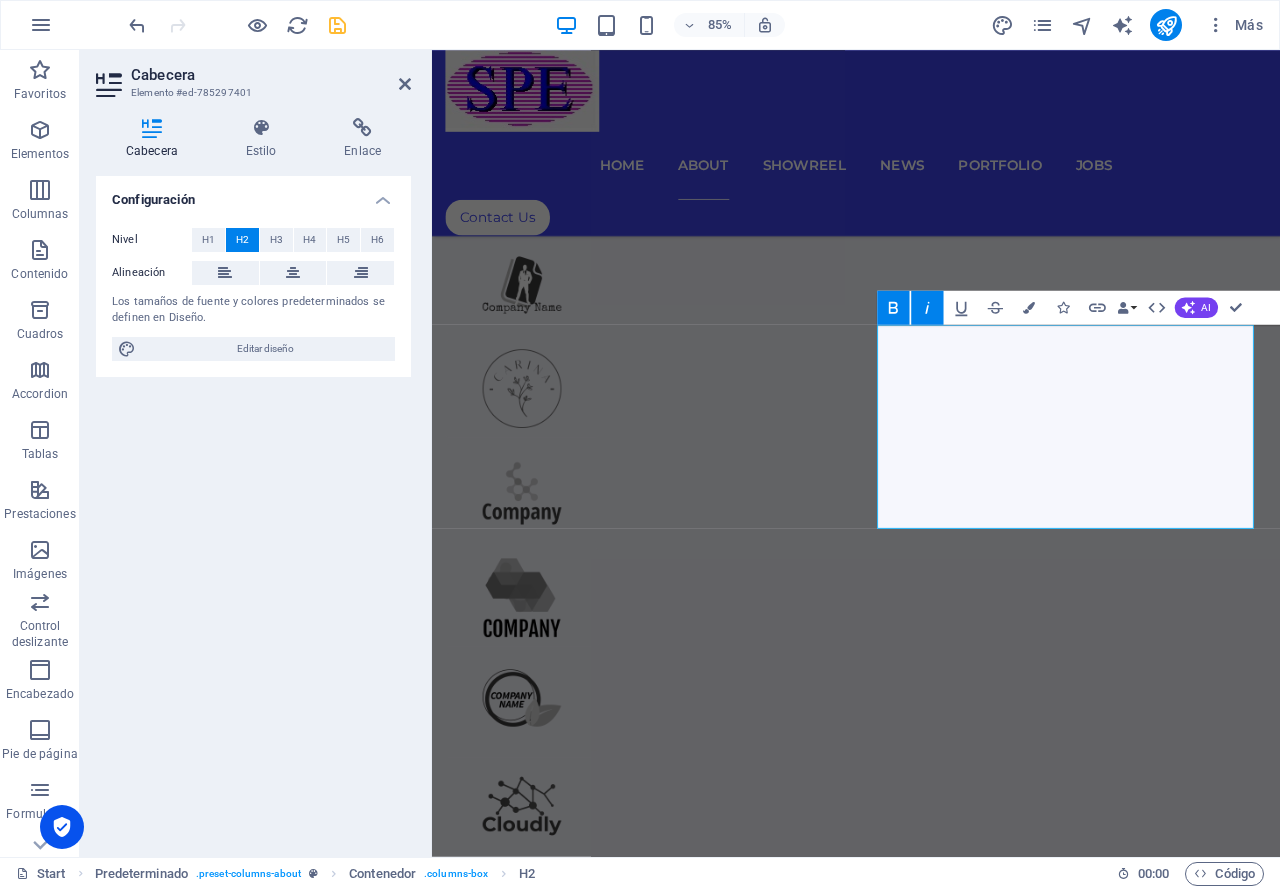 click 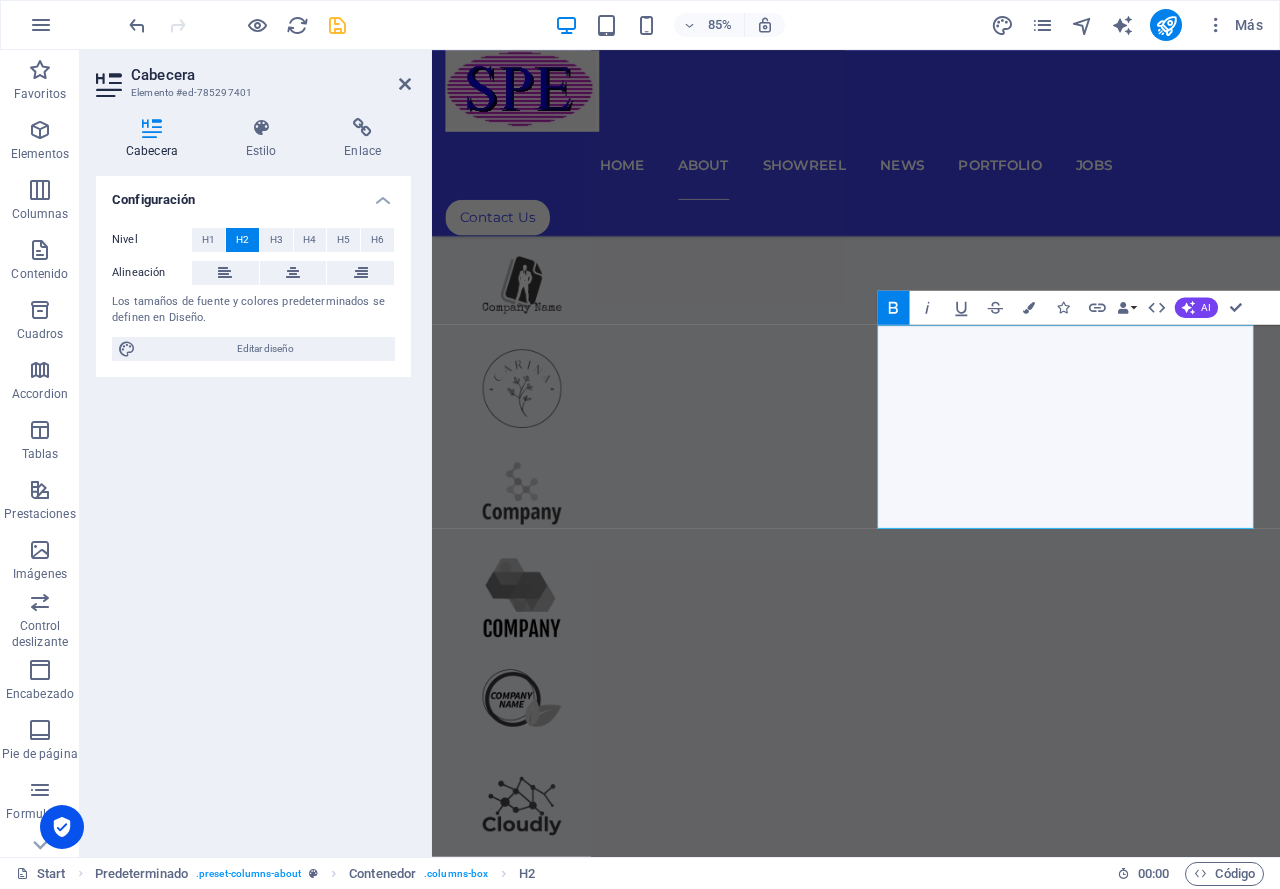 click 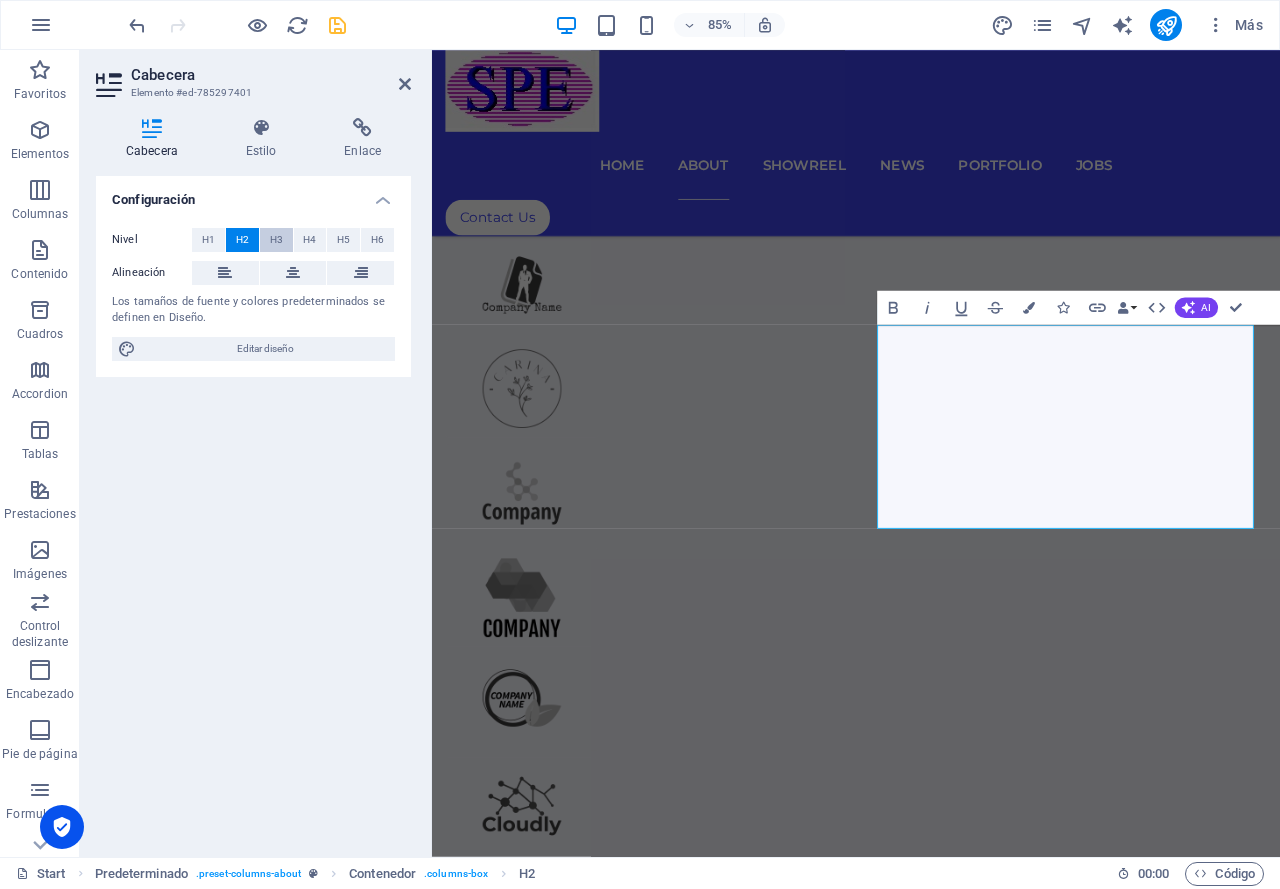 click on "H3" at bounding box center [276, 240] 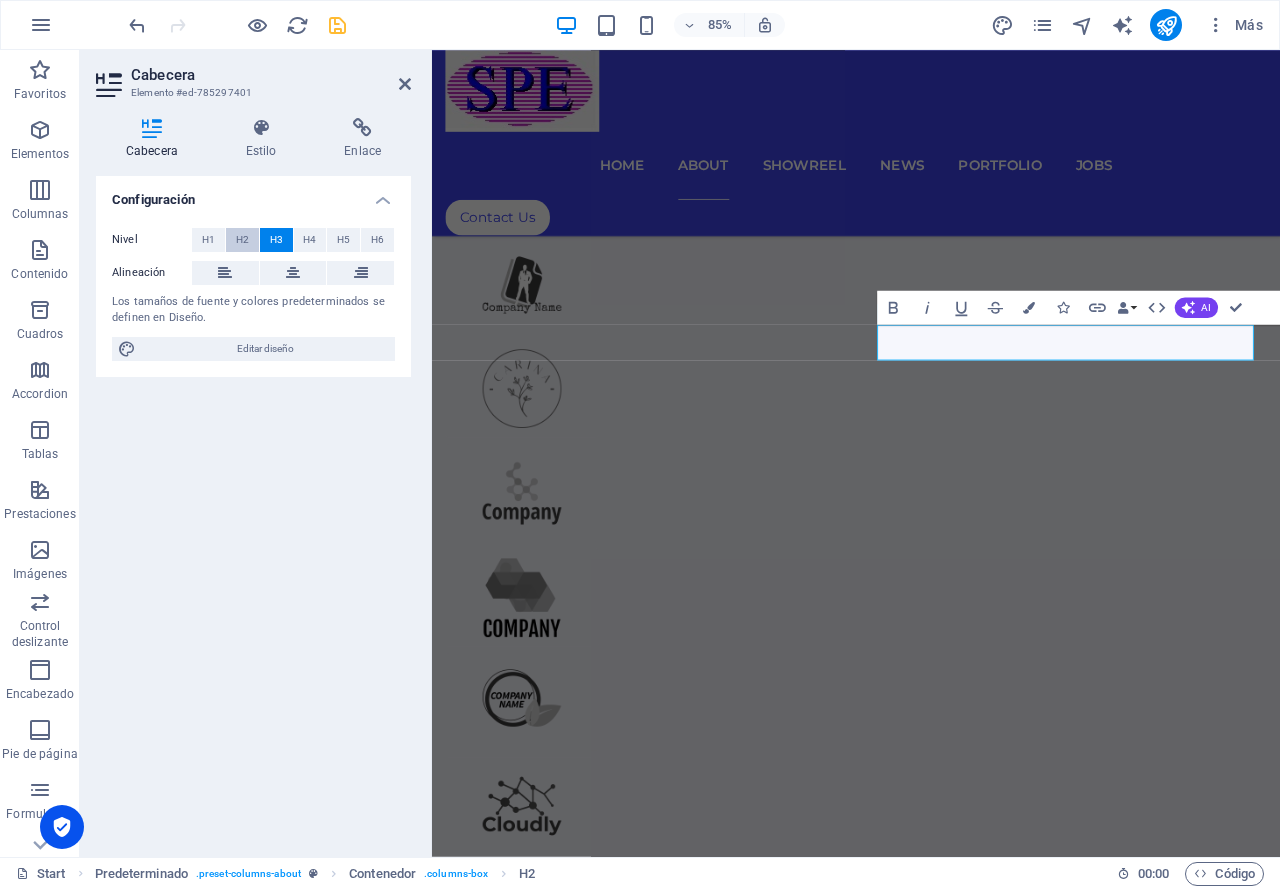 click on "H2" at bounding box center [242, 240] 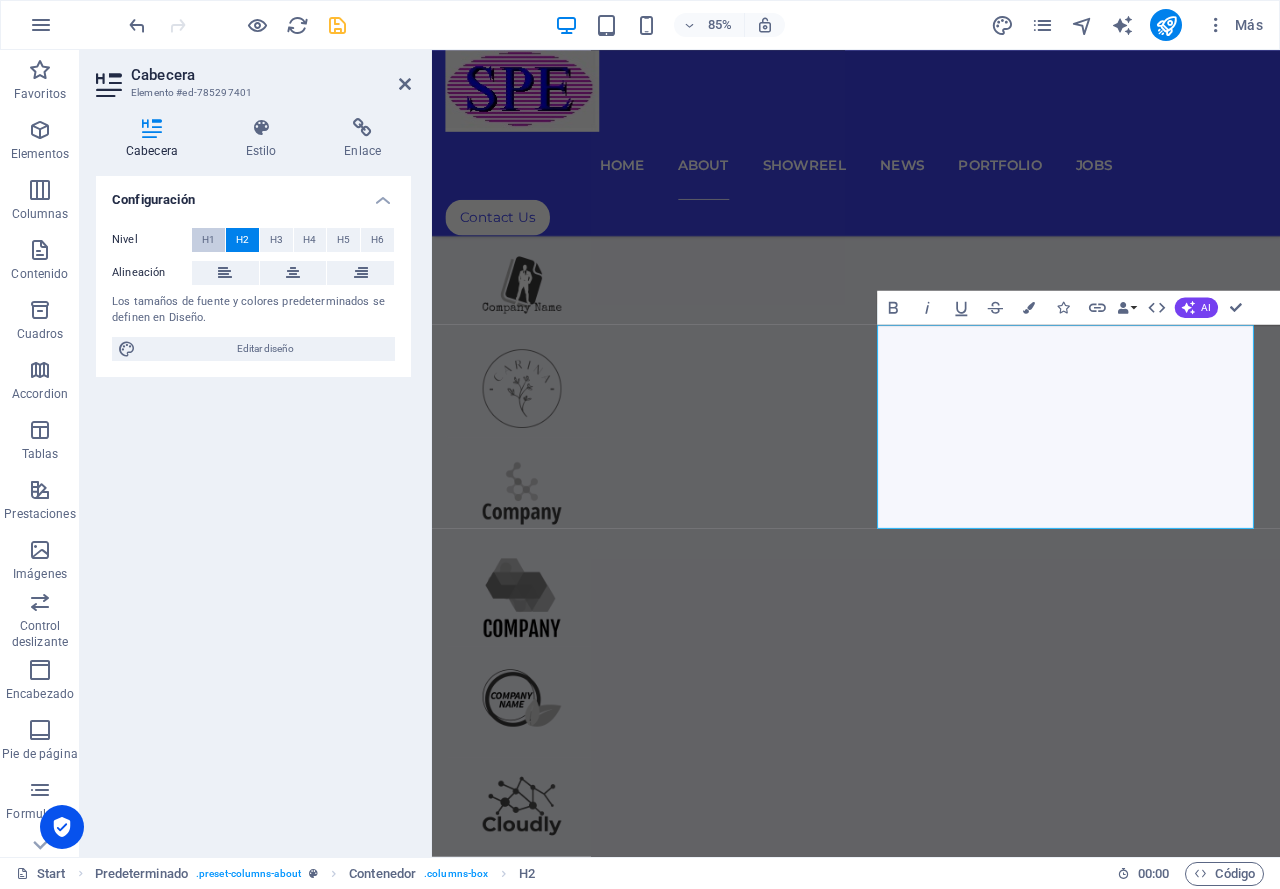 click on "H1" at bounding box center [208, 240] 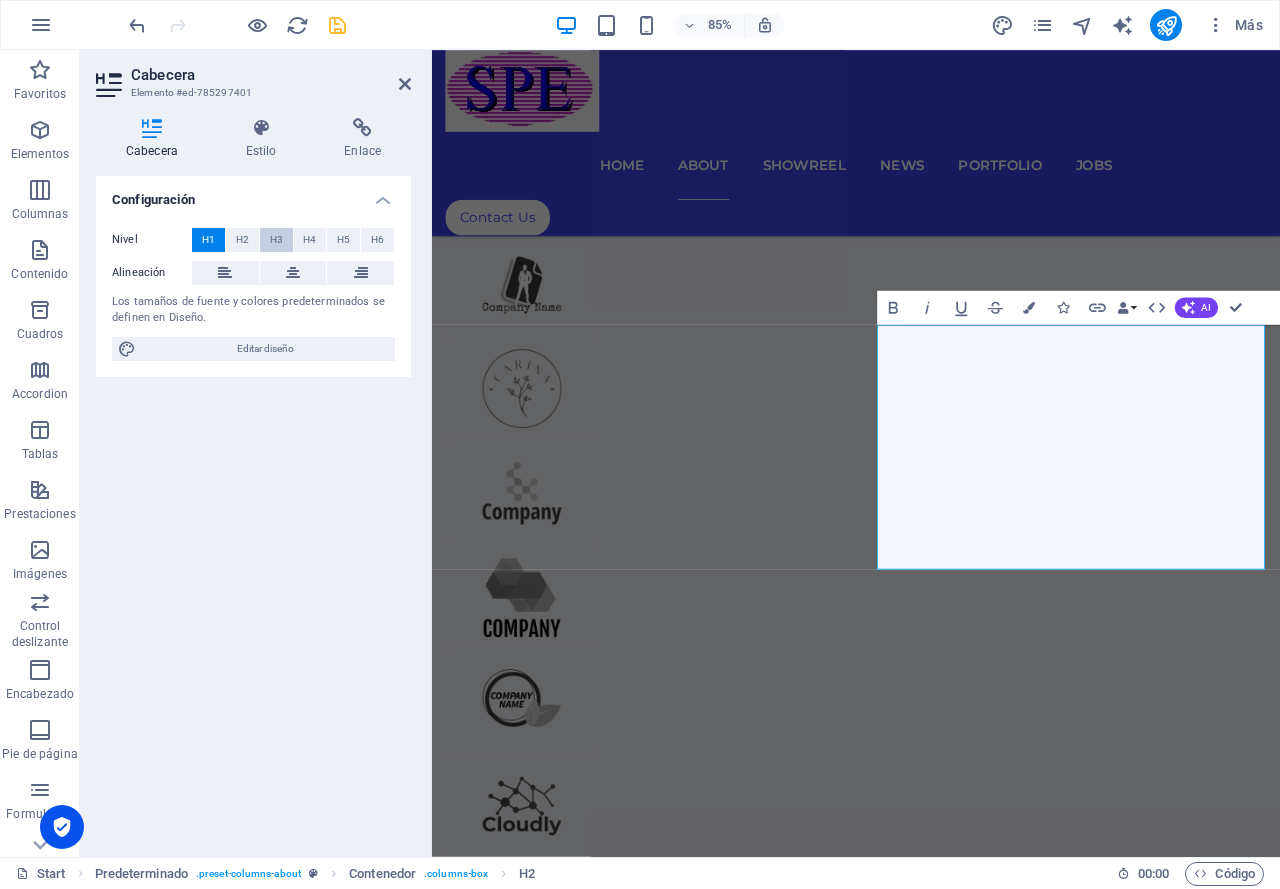 click on "H3" at bounding box center [276, 240] 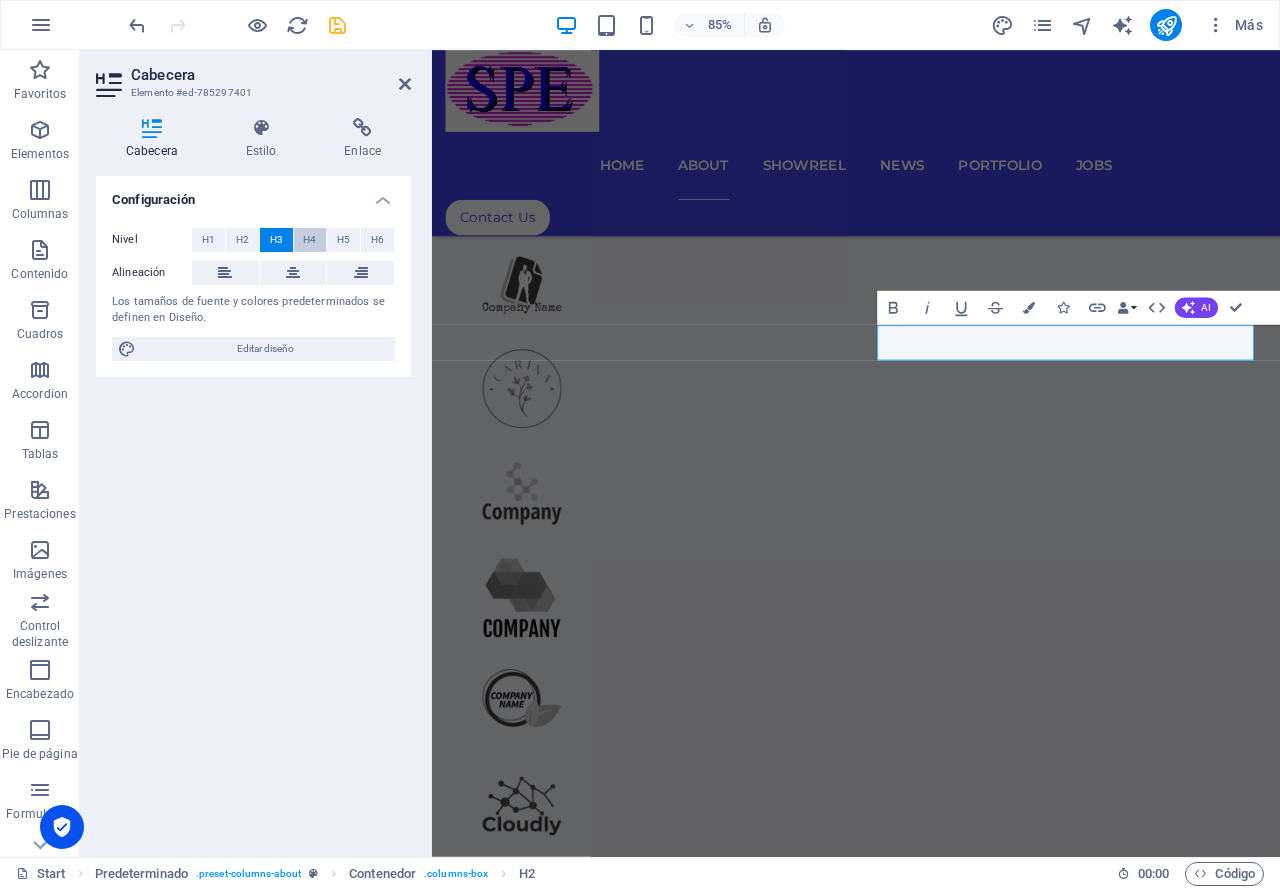 click on "H4" at bounding box center [310, 240] 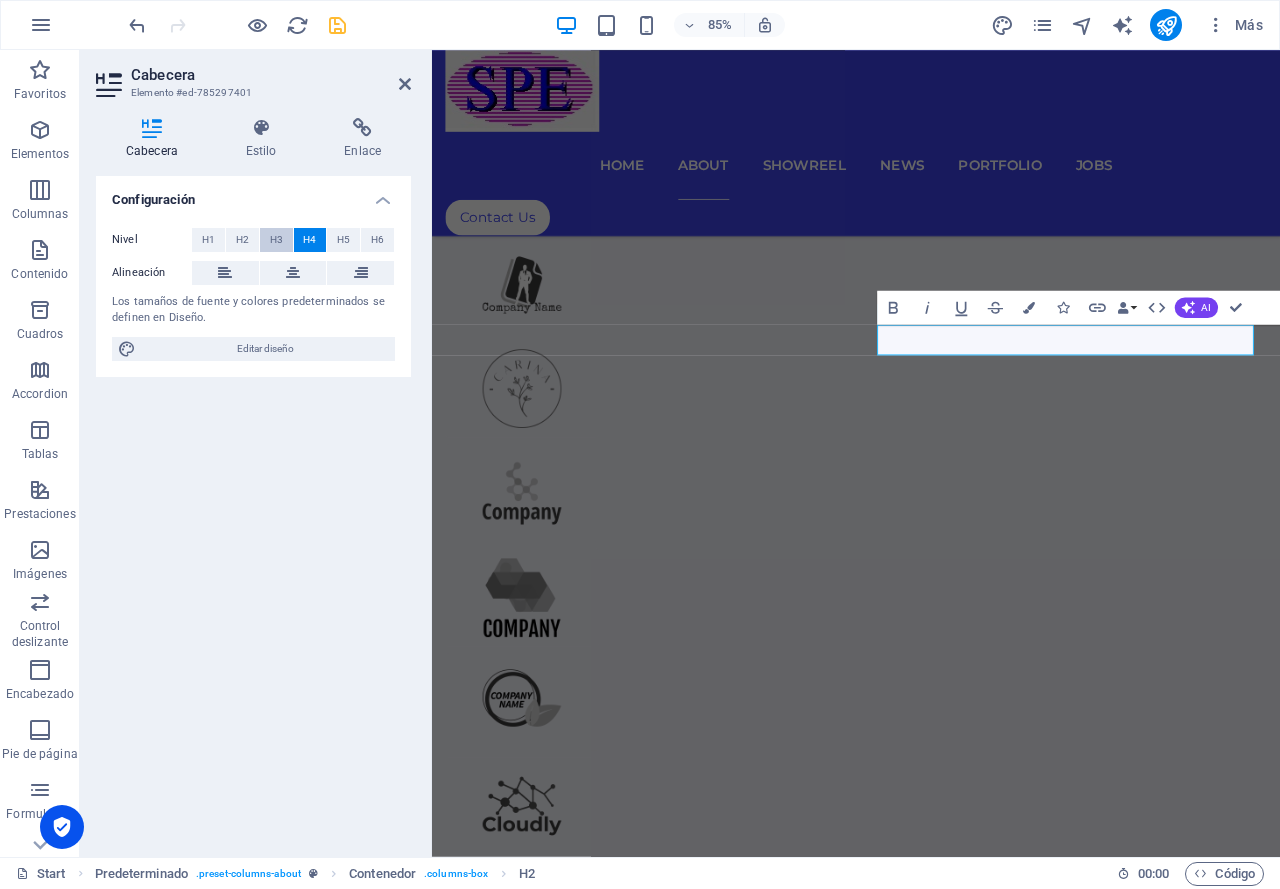 click on "H3" at bounding box center [276, 240] 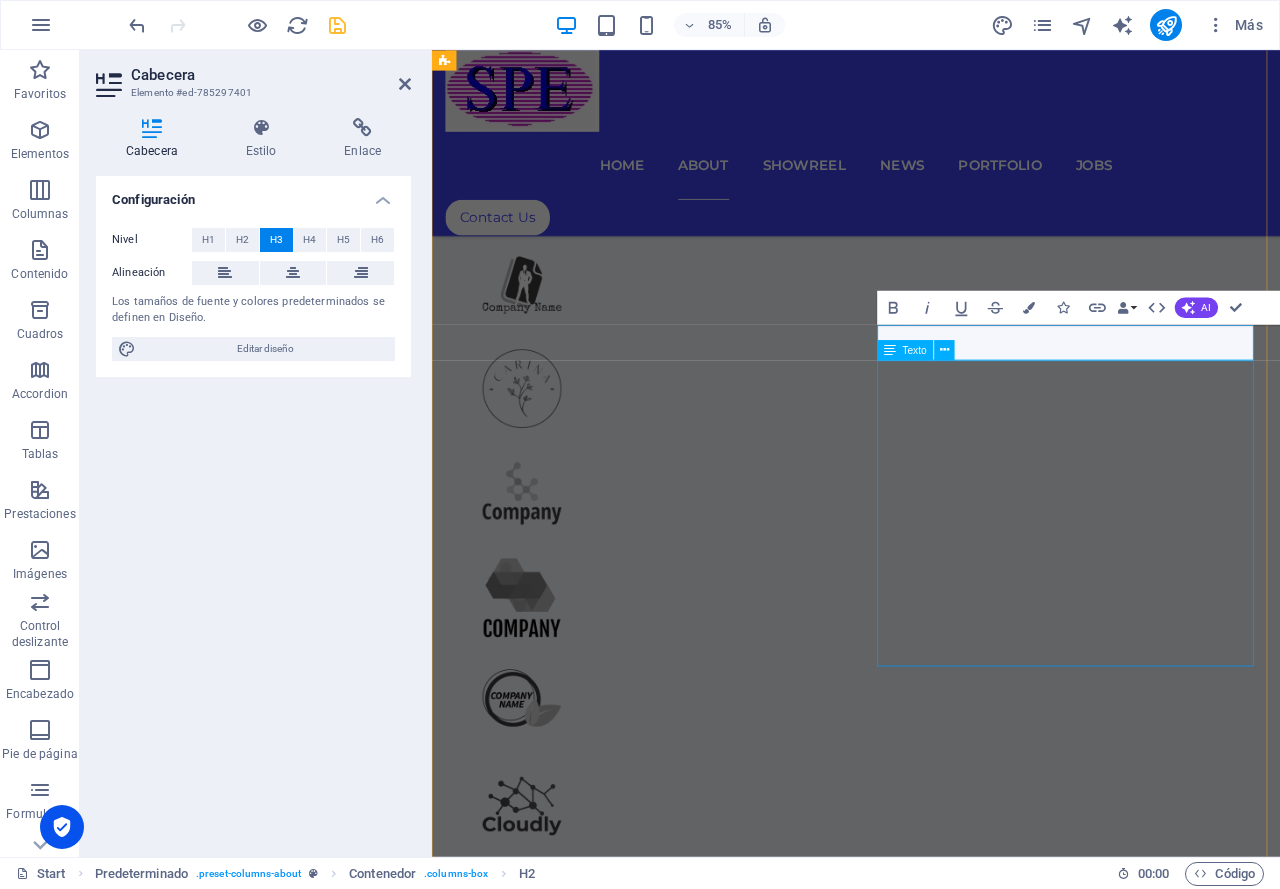 click on "Lorem ipsum dolor sit amet, consectetur adipisicing elit. Alias, repellat, temporibus, consequuntur, at ipsam sint iusto delectus laborum saepe sed error aspernatur voluptatibus mollitia labore a? Nemo, reprehenderit, fugiat tenetur atque voluptas quae ex blanditiis deleniti soluta repellat placeat totam fugit qui magnam distinctio doloremque nihil iste architecto expedita voluptates! Est, illo, illum, ut asperiores obcaecati nihil quibusdam voluptatum repellendus ullam error quo placeat doloremque cumque expedita distinctio praesentium tempora ipsum quos quisquam mollitia accusamus iure voluptas aut ratione officia quae id rerum? Deleniti, voluptatibus, impedit fugit at dicta ea voluptas voluptatem laboriosam blanditiis distinctio quidem dolorum assumenda maiores illo!" at bounding box center (931, 3292) 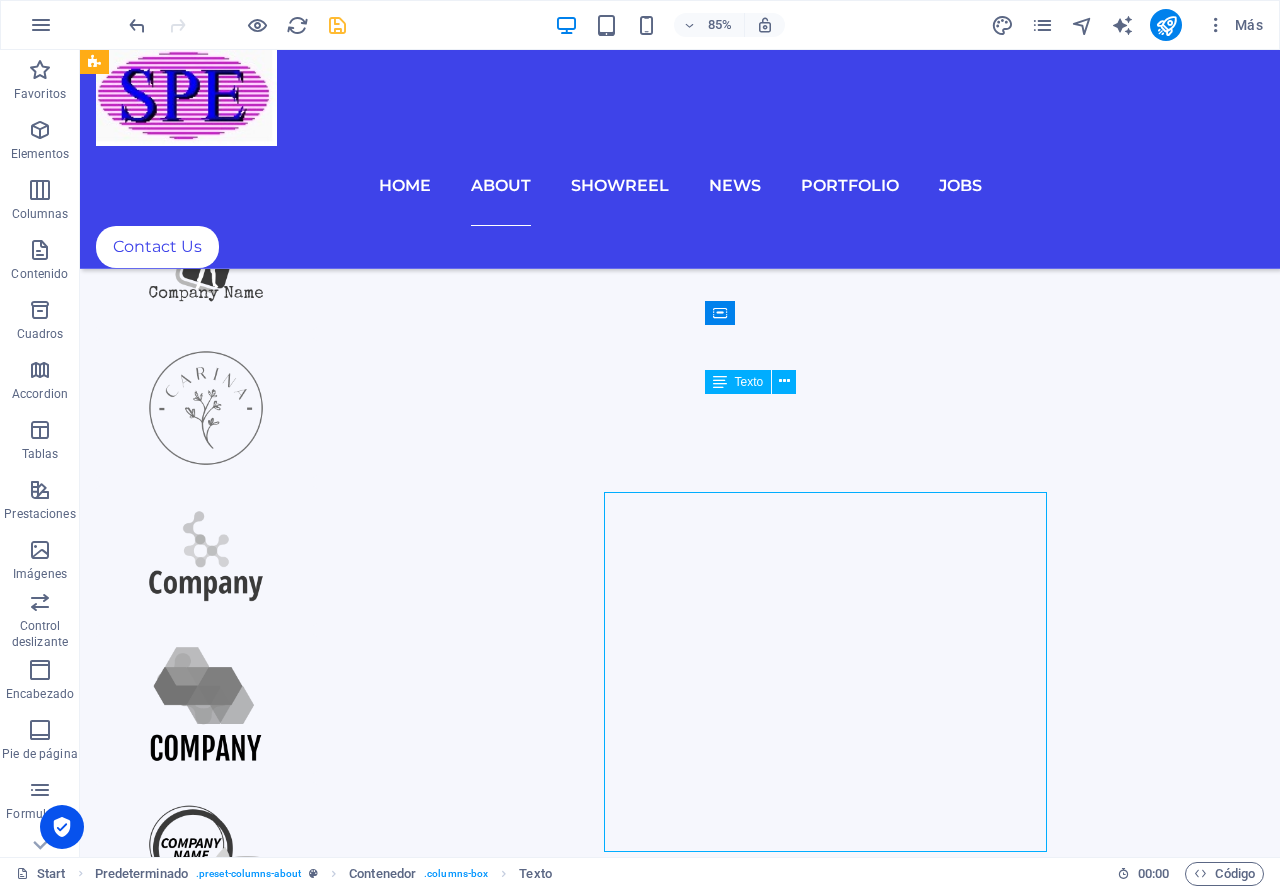 scroll, scrollTop: 1600, scrollLeft: 0, axis: vertical 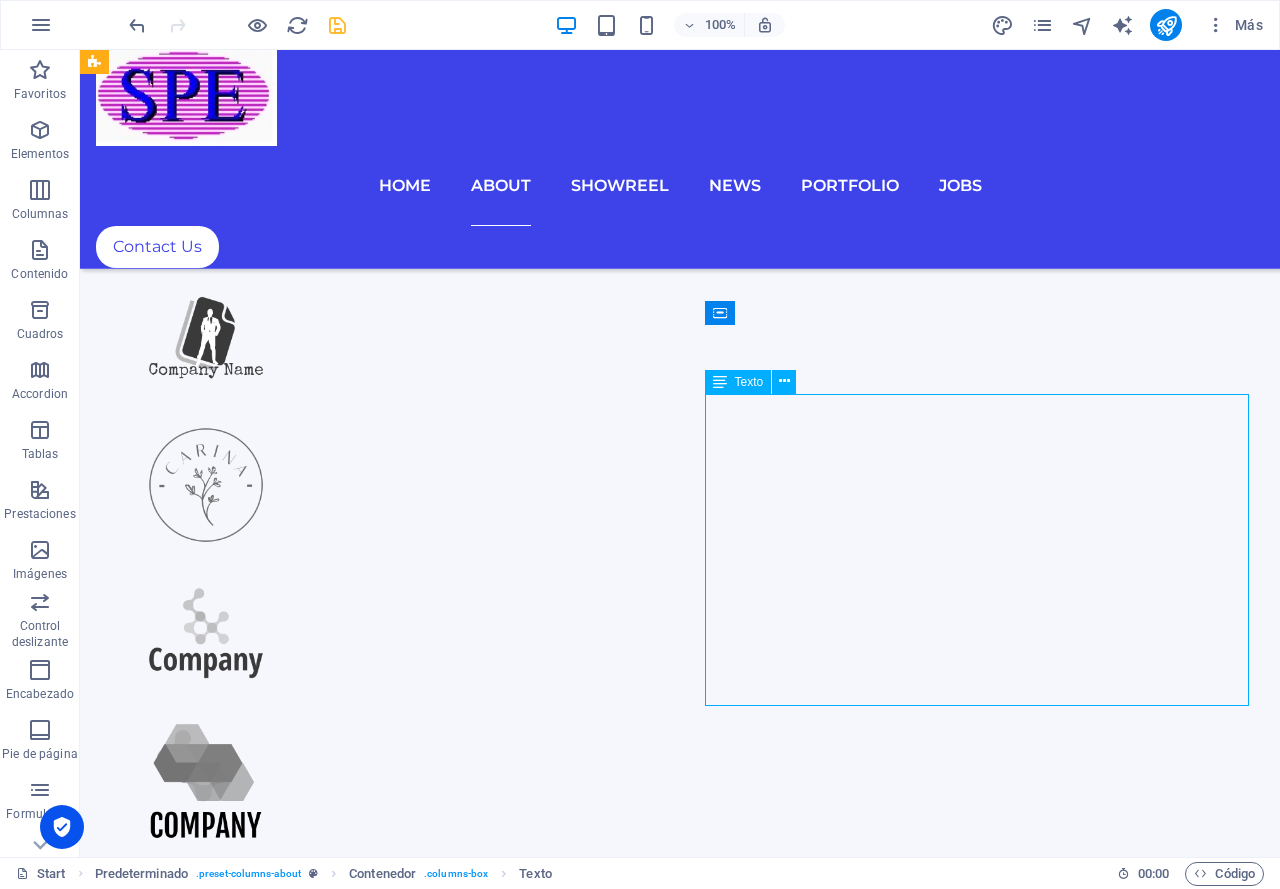 click on "Lorem ipsum dolor sit amet, consectetur adipisicing elit. Alias, repellat, temporibus, consequuntur, at ipsam sint iusto delectus laborum saepe sed error aspernatur voluptatibus mollitia labore a? Nemo, reprehenderit, fugiat tenetur atque voluptas quae ex blanditiis deleniti soluta repellat placeat totam fugit qui magnam distinctio doloremque nihil iste architecto expedita voluptates! Est, illo, illum, ut asperiores obcaecati nihil quibusdam voluptatum repellendus ullam error quo placeat doloremque cumque expedita distinctio praesentium tempora ipsum quos quisquam mollitia accusamus iure voluptas aut ratione officia quae id rerum? Deleniti, voluptatibus, impedit fugit at dicta ea voluptas voluptatem laboriosam blanditiis distinctio quidem dolorum assumenda maiores illo!" at bounding box center [680, 3727] 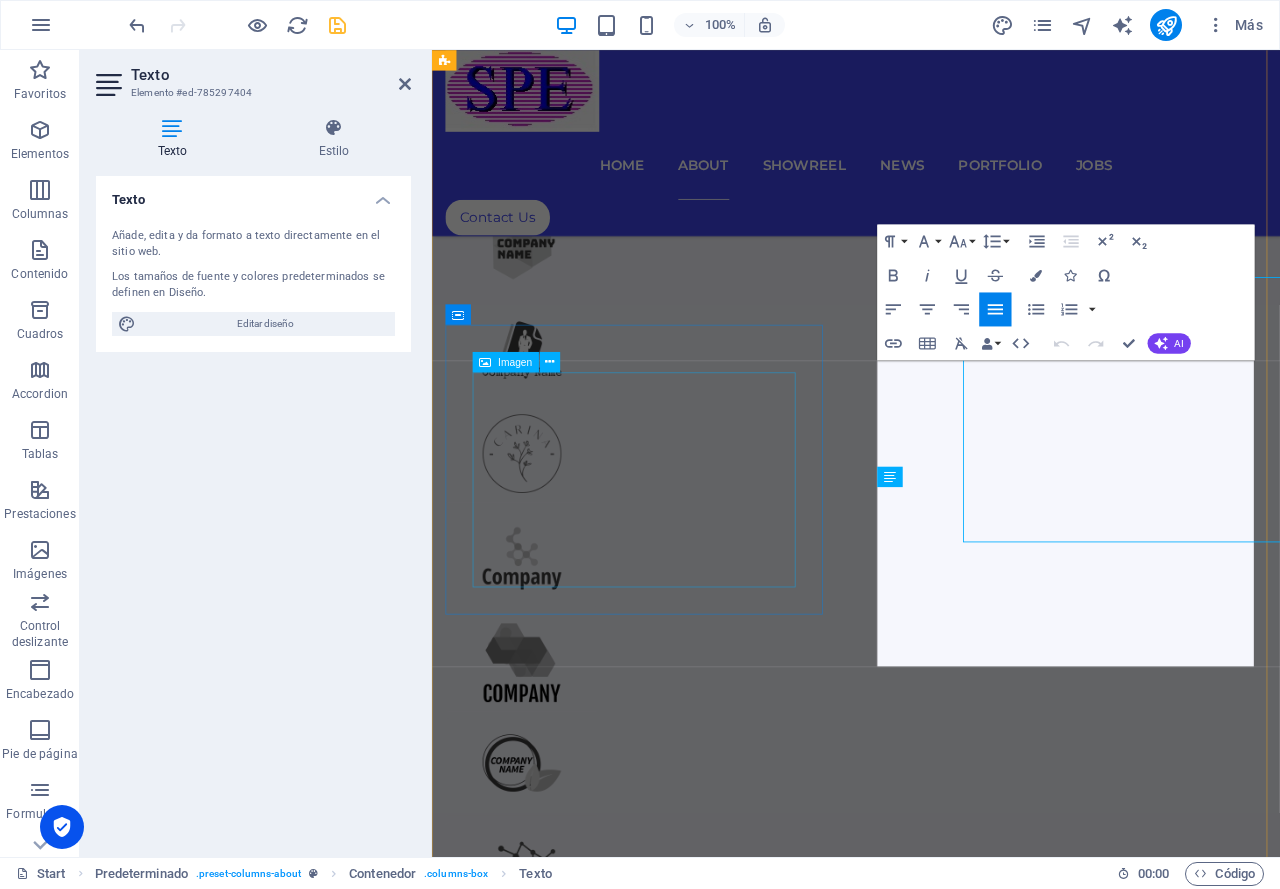 scroll, scrollTop: 1677, scrollLeft: 0, axis: vertical 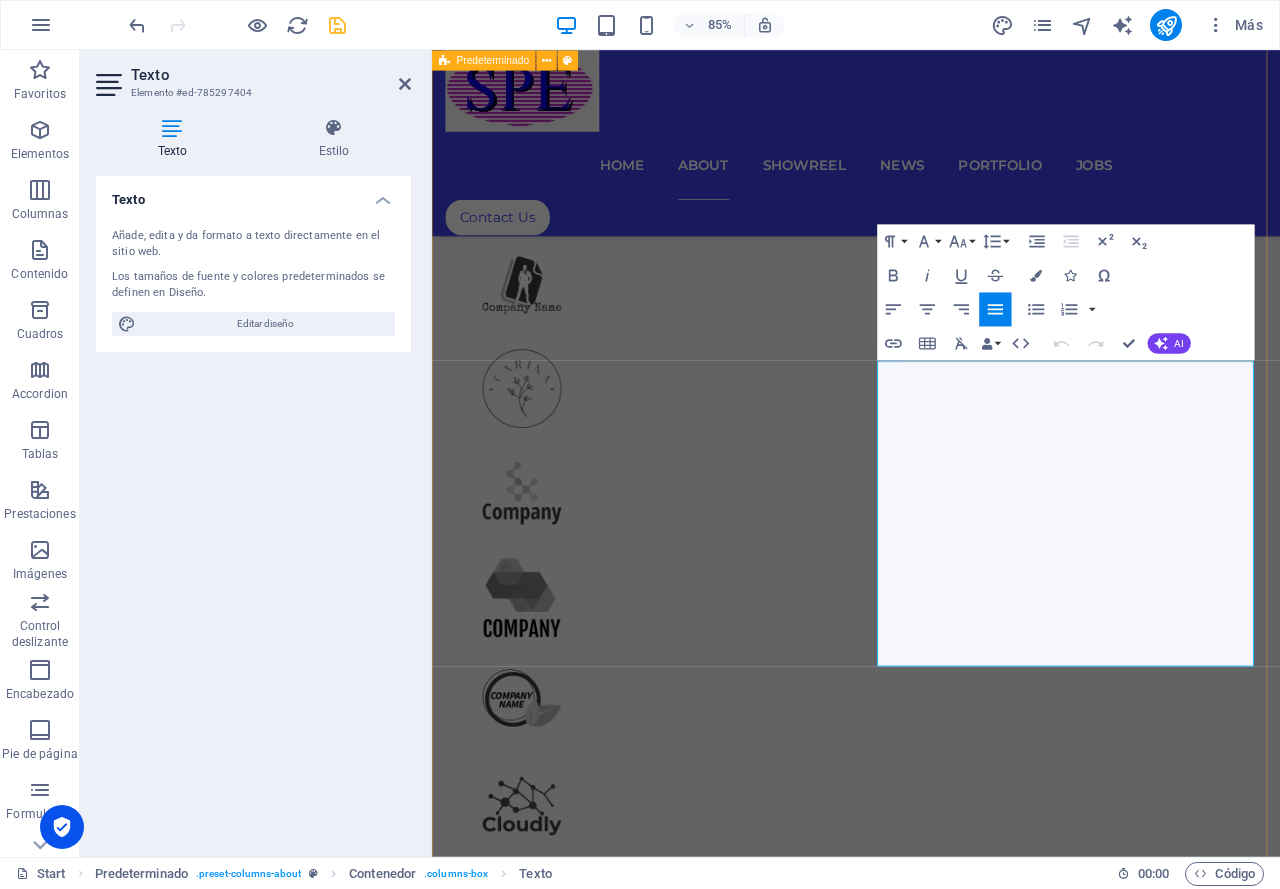 drag, startPoint x: 962, startPoint y: 432, endPoint x: 1404, endPoint y: 782, distance: 563.7943 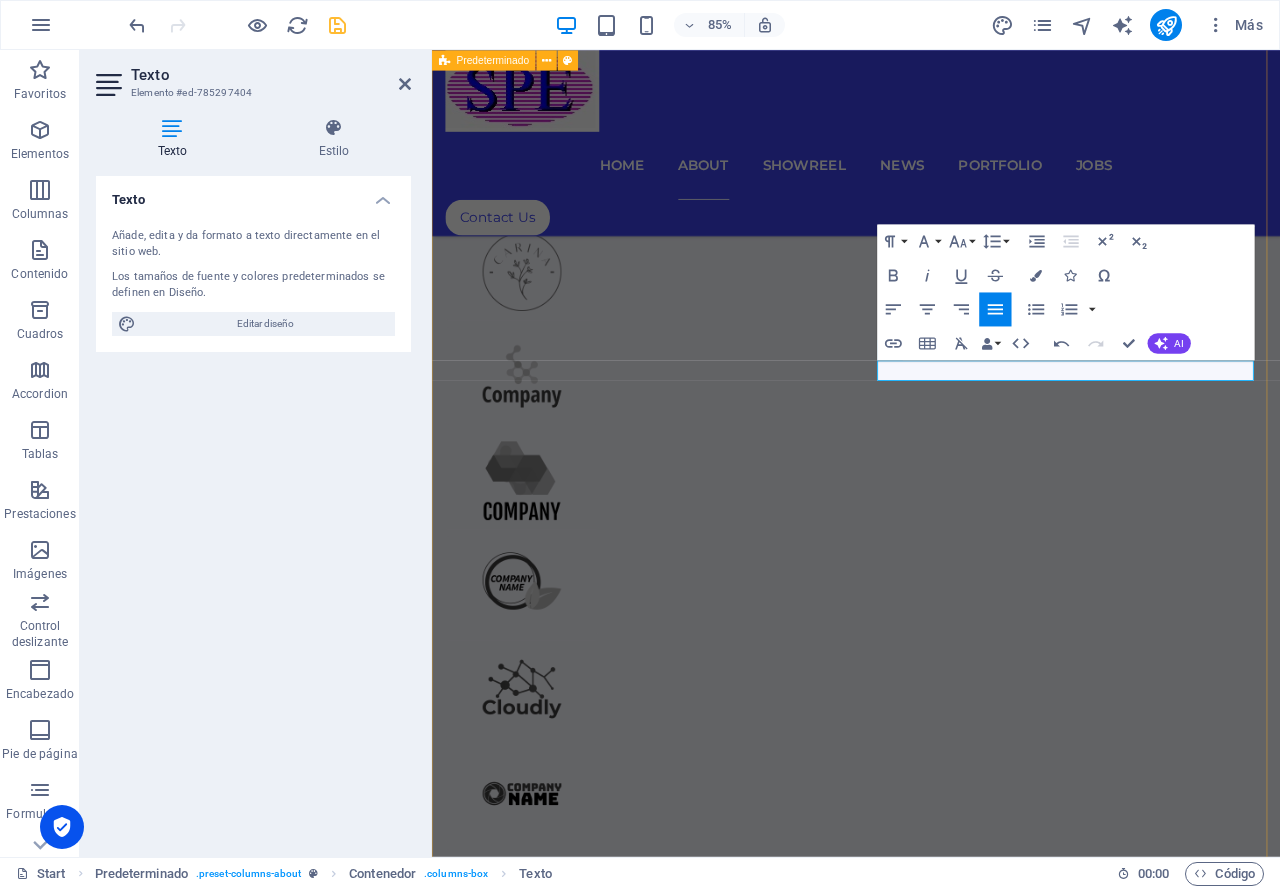 type 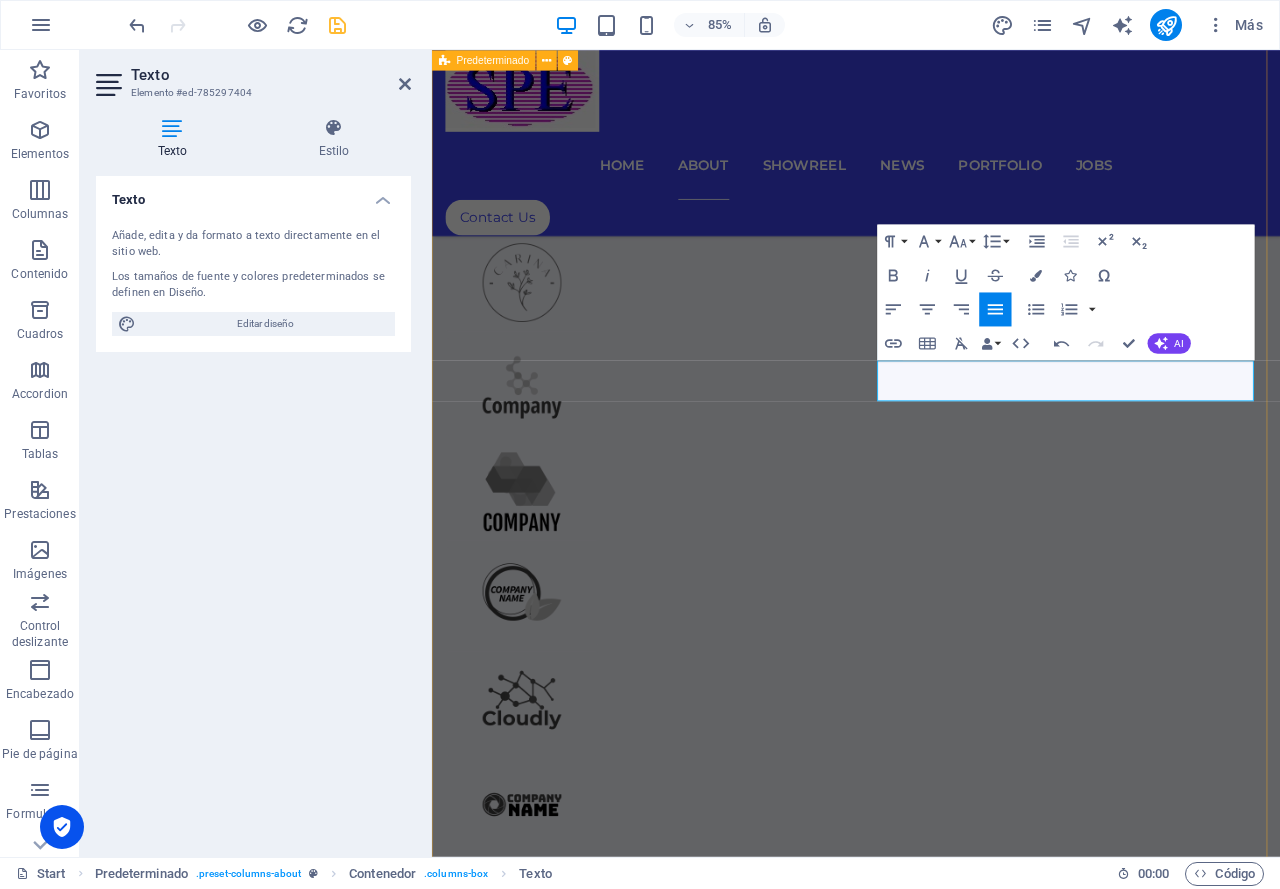 copy on "​ING. NOE HERNANDEZ VENTAS E ING. DE SERVICIO" 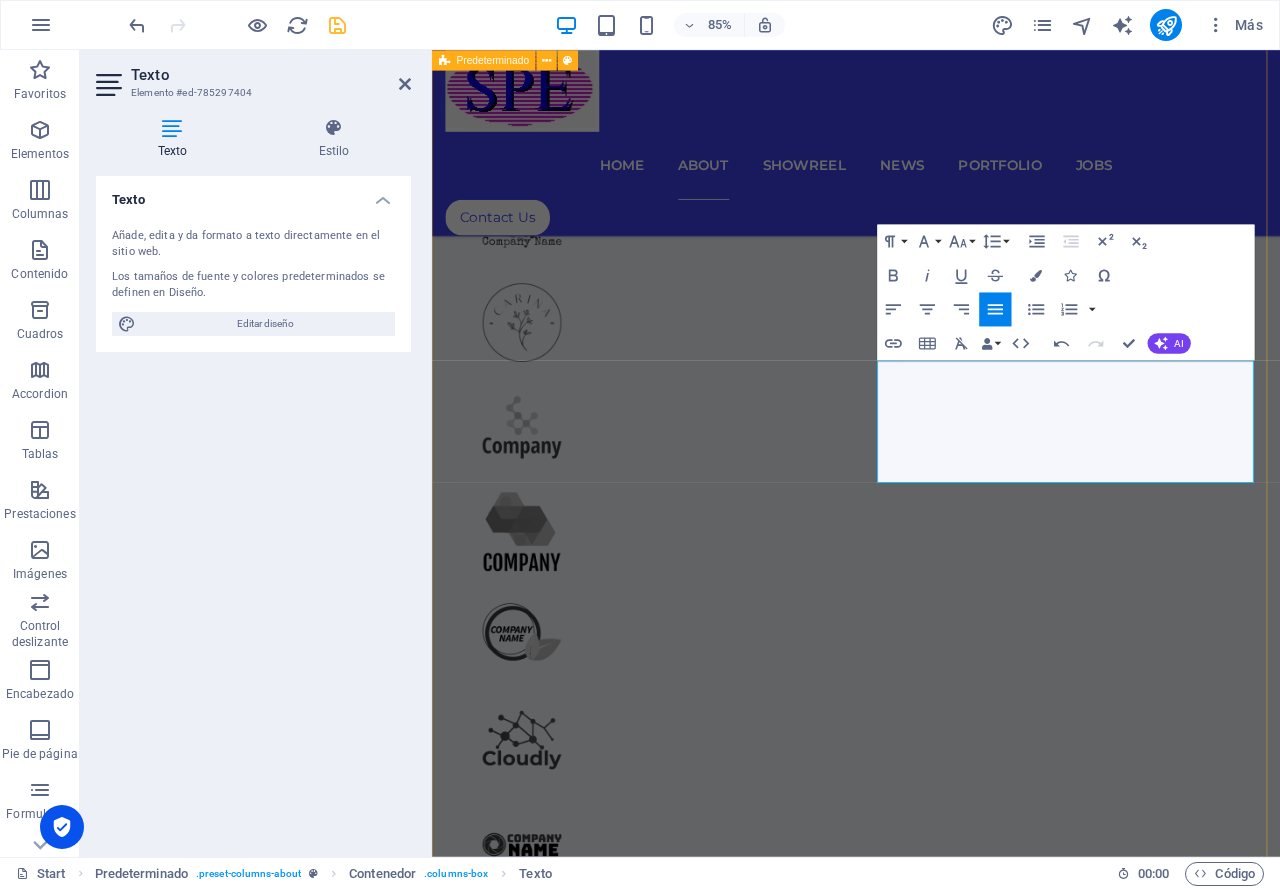 scroll, scrollTop: 1742, scrollLeft: 0, axis: vertical 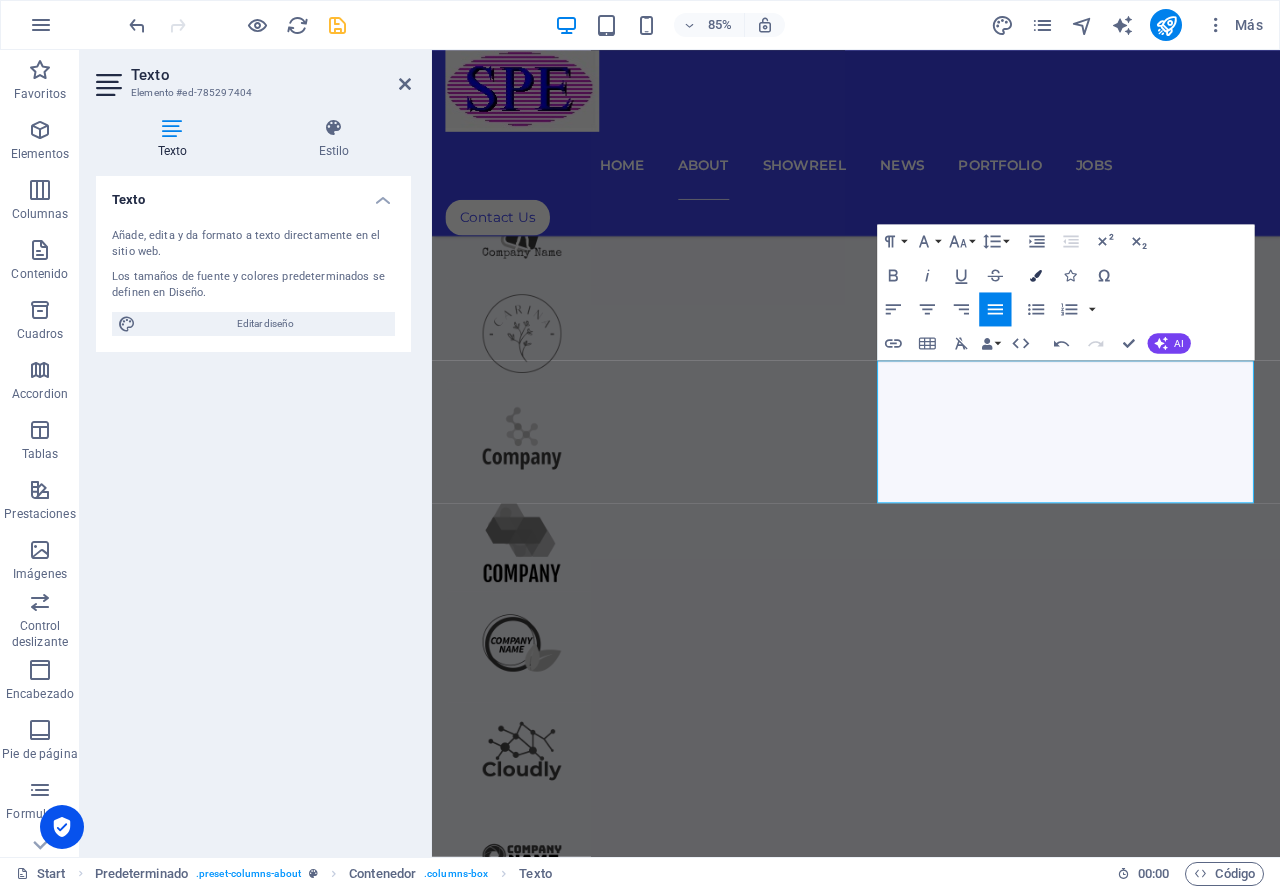 click at bounding box center [1036, 276] 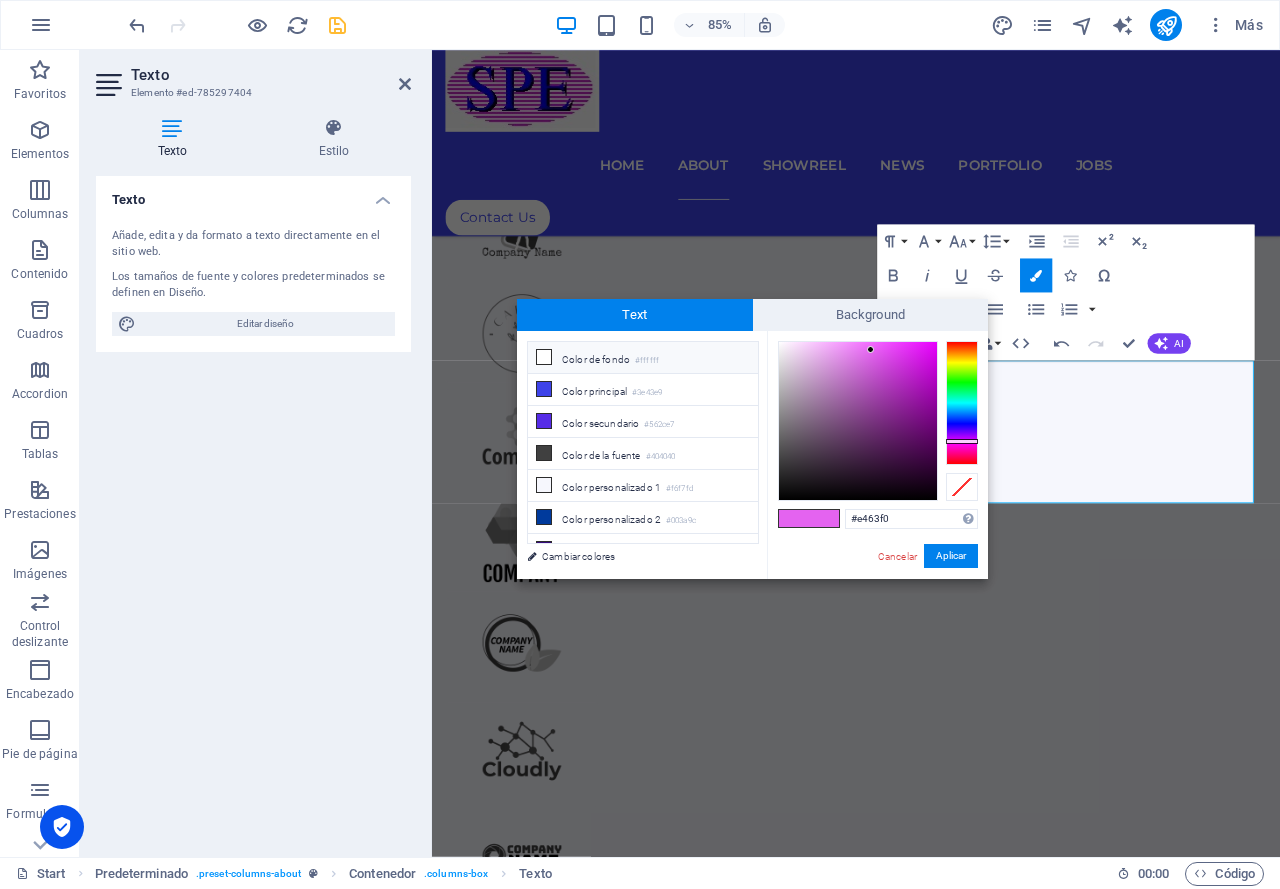 click at bounding box center (544, 357) 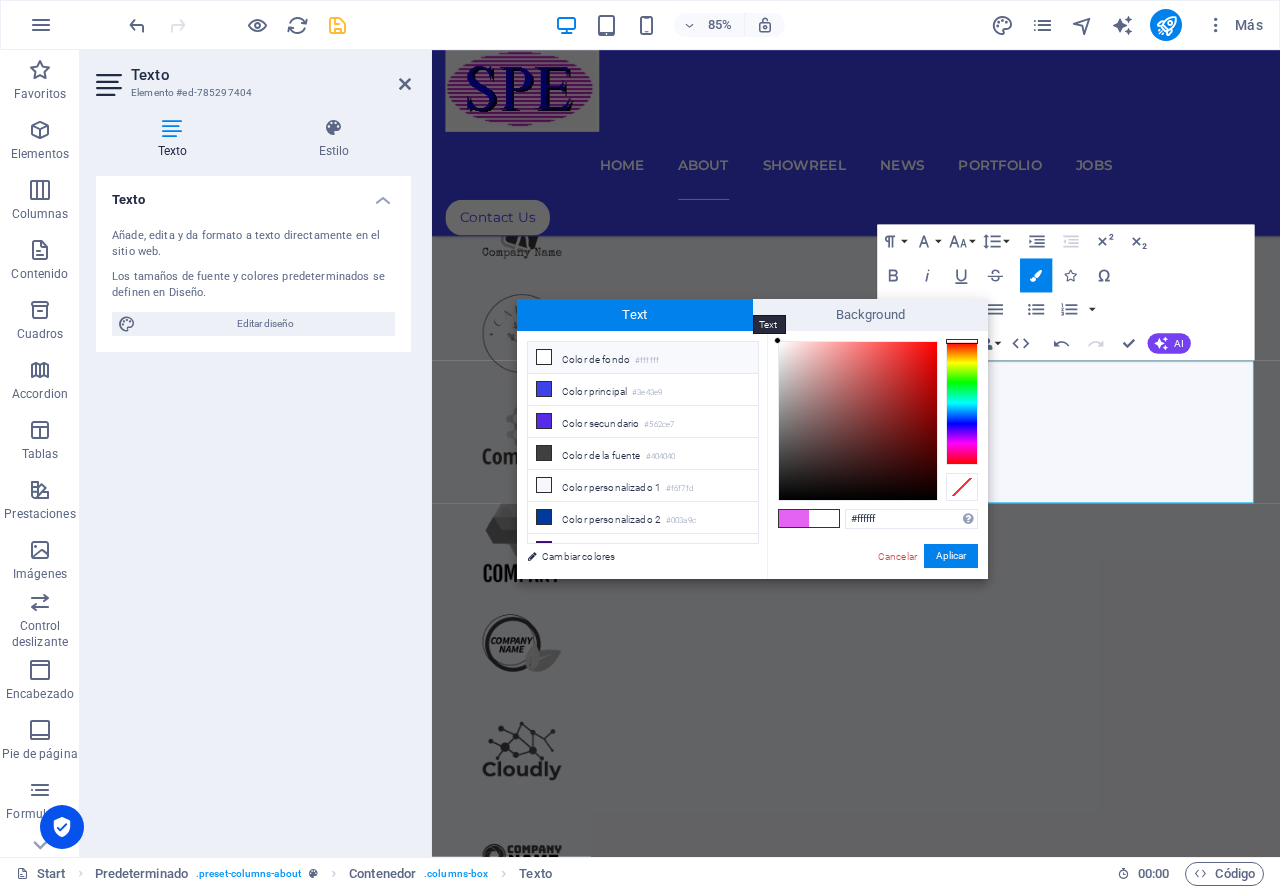 click on "Text" at bounding box center (635, 315) 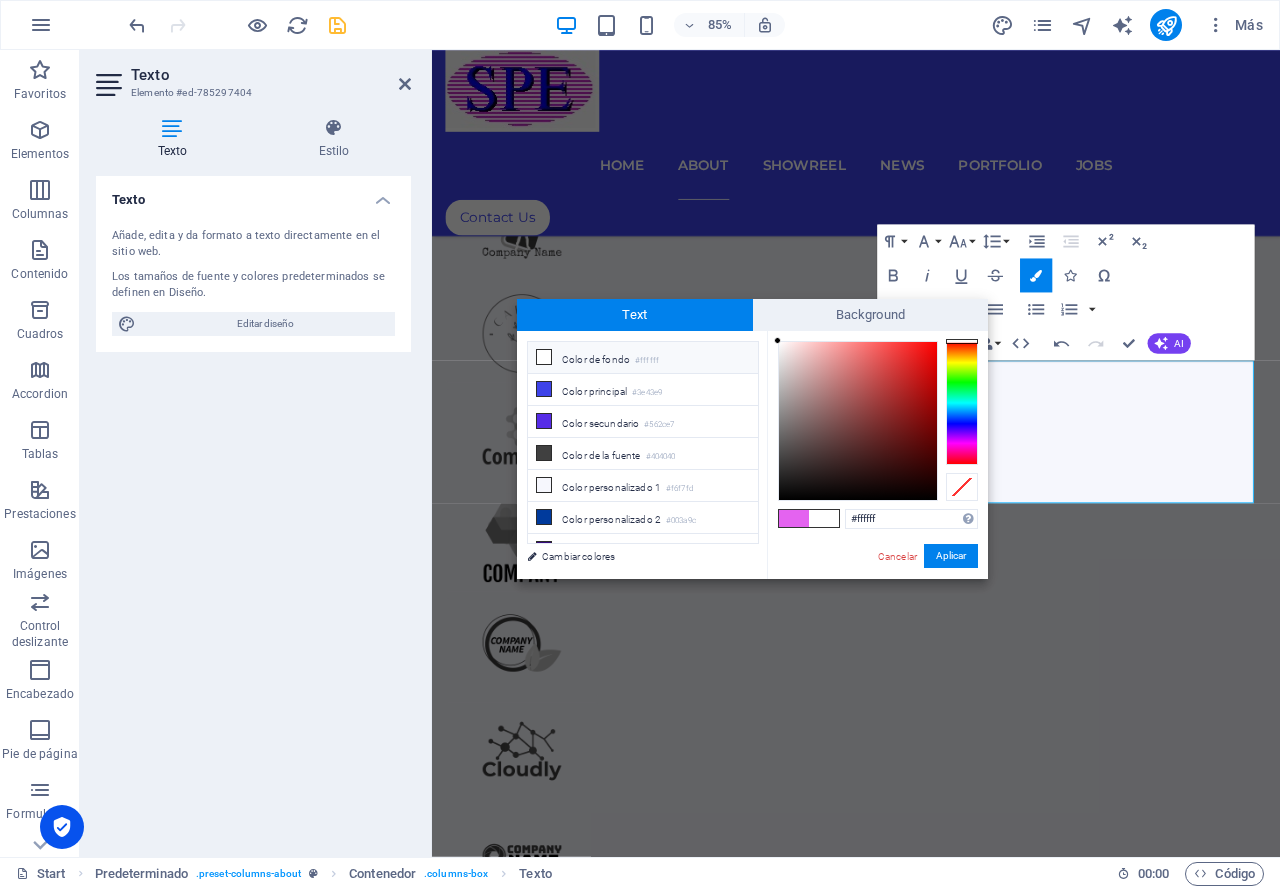 click at bounding box center [824, 518] 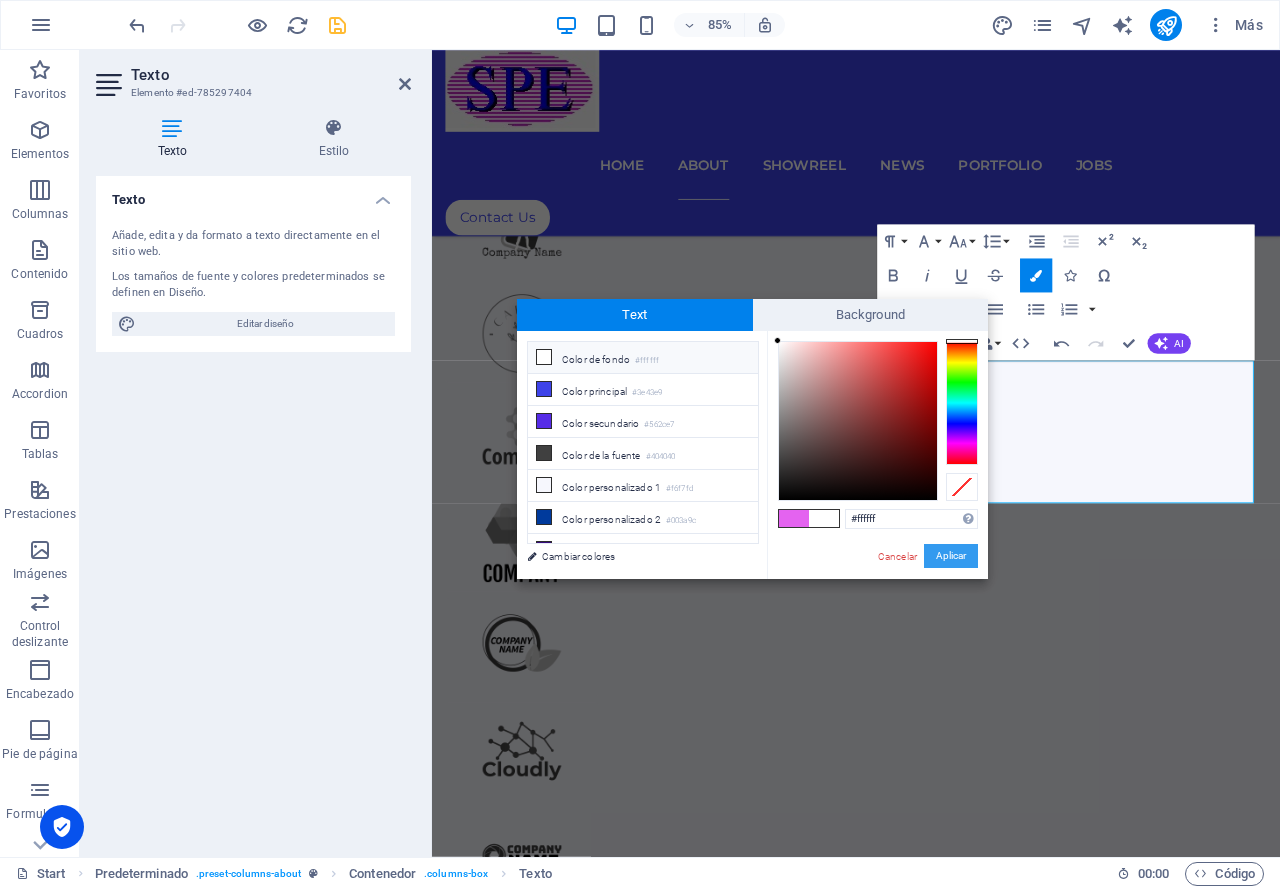 click on "Aplicar" at bounding box center [951, 556] 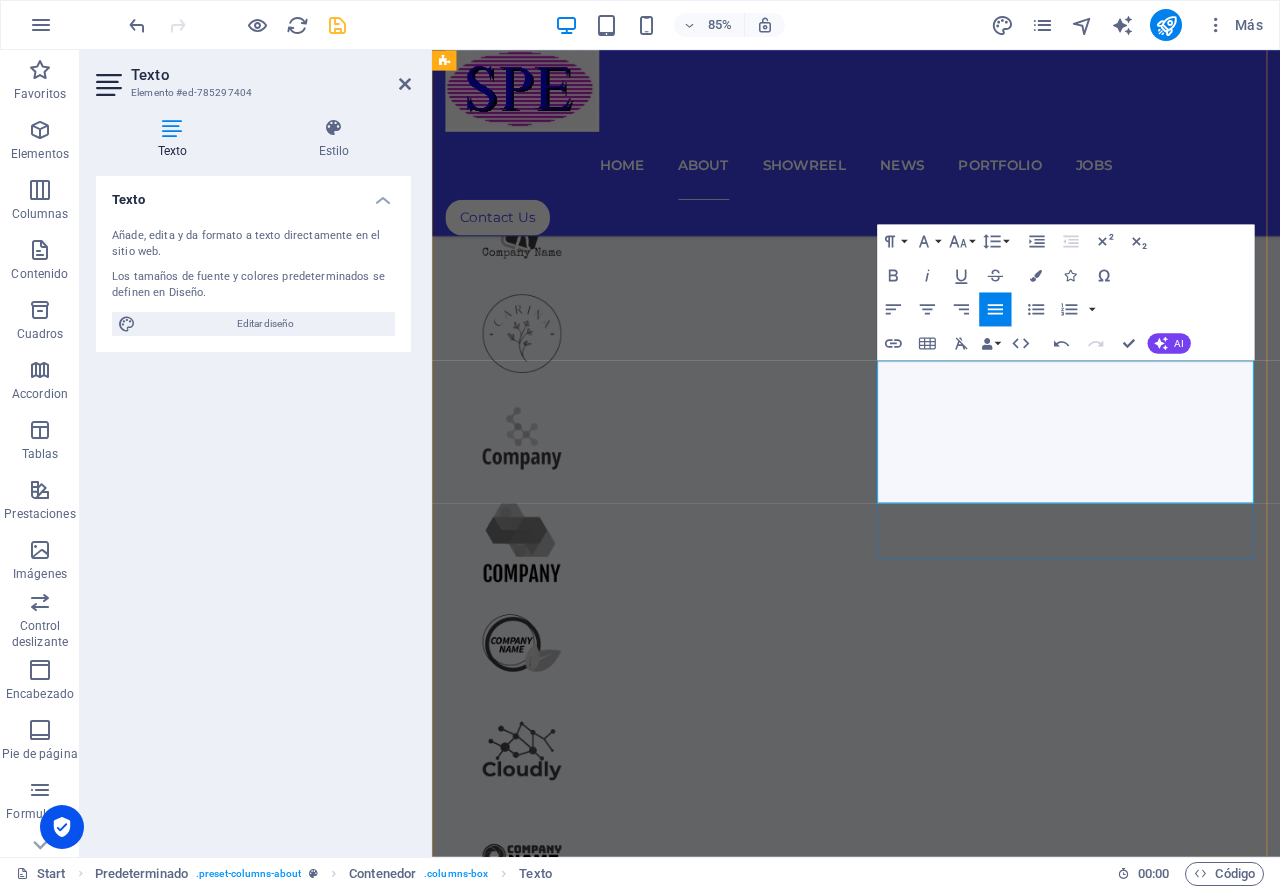 click on "C.P. [PERSON_NAME]" at bounding box center (931, 3299) 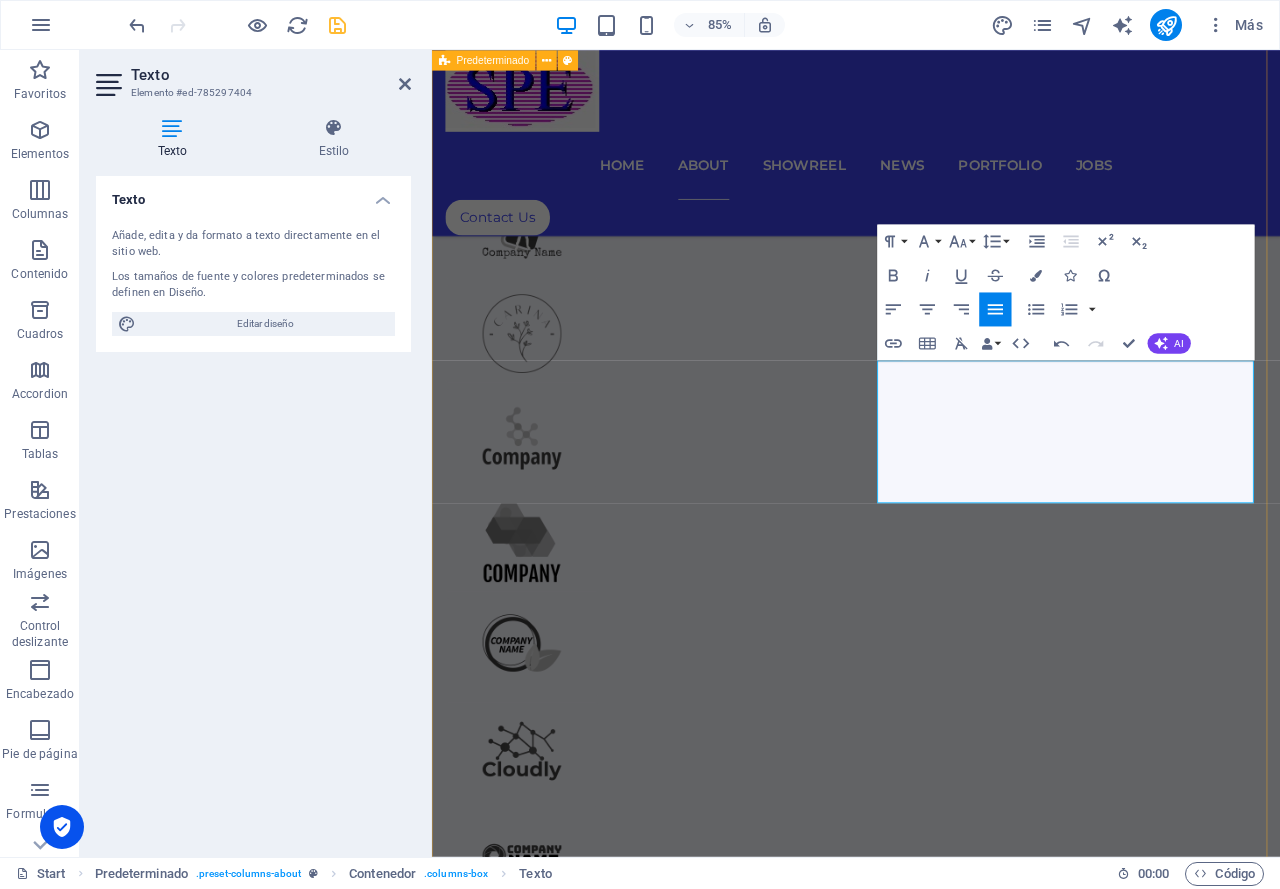 click on "SEPROEL S.A. DE C.V. Lorem ipsum dolor sit amet, consectetur adipisicing elit. Alias, repellat, temporibus, consequuntur, at ipsam sint iusto delectus laborum saepe sed error aspernatur voluptatibus mollitia labore a? Nemo, reprehenderit, fugiat tenetur atque voluptas quae ex blanditiis deleniti soluta repellat placeat totam fugit qui magnam distinctio doloremque nihil iste architecto expedita voluptates! Est, illo, illum, ut asperiores obcaecati nihil quibusdam voluptatum repellendus ullam error quo placeat doloremque cumque expedita distinctio praesentium tempora ipsum quos quisquam mollitia accusamus iure voluptas aut ratione officia quae id rerum? Deleniti, voluptatibus, impedit fugit at dicta ea voluptas voluptatem laboriosam blanditiis distinctio quidem dolorum assumenda maiores illo! .cls-1{fill:#1a171b;stroke:#fff;stroke-miterlimit:10;} Element 2
.cls-1{fill:#1a171b;stroke:#fff;stroke-miterlimit:10;} Element 2
NUESTRO EQUIPO ​ING. NOE HERNANDEZ" at bounding box center [931, 2844] 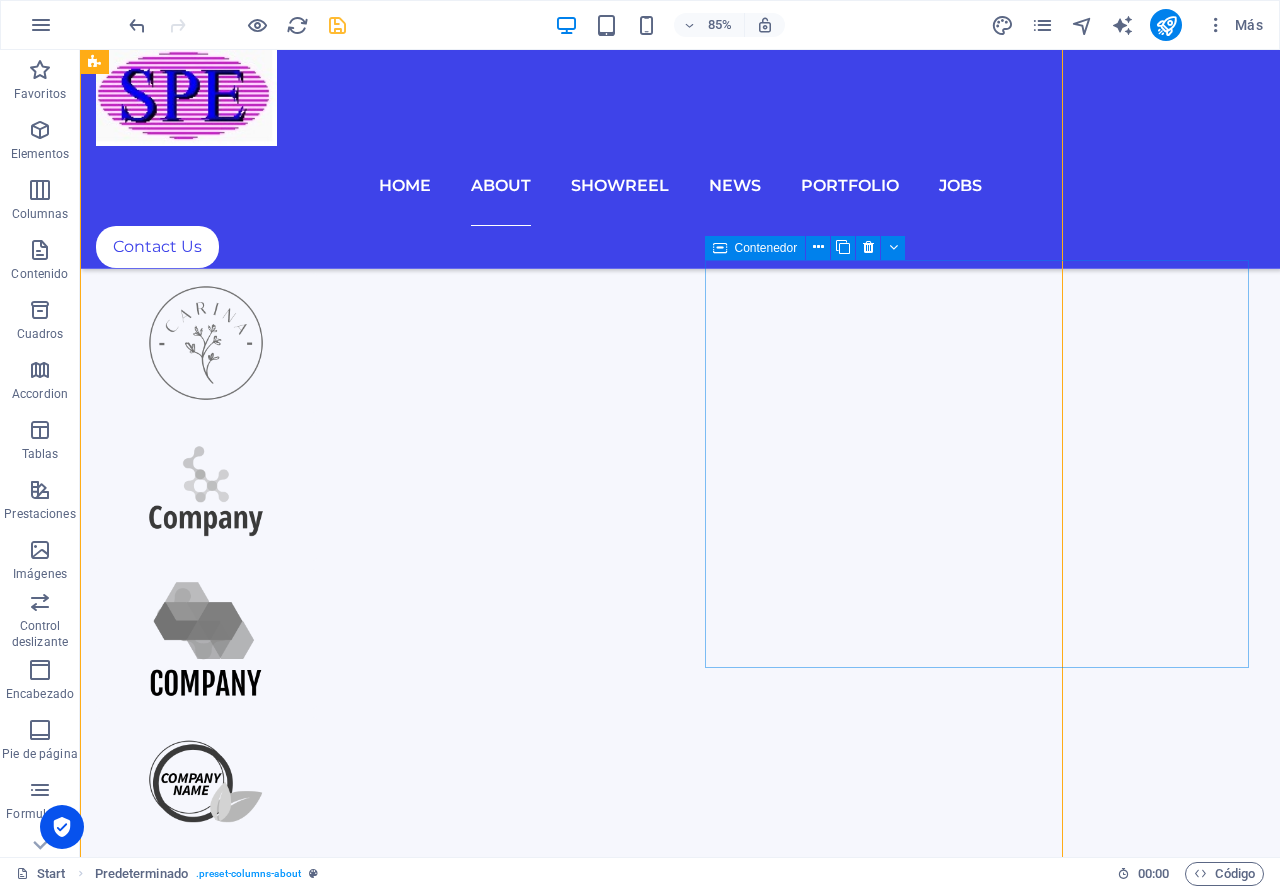 scroll, scrollTop: 1665, scrollLeft: 0, axis: vertical 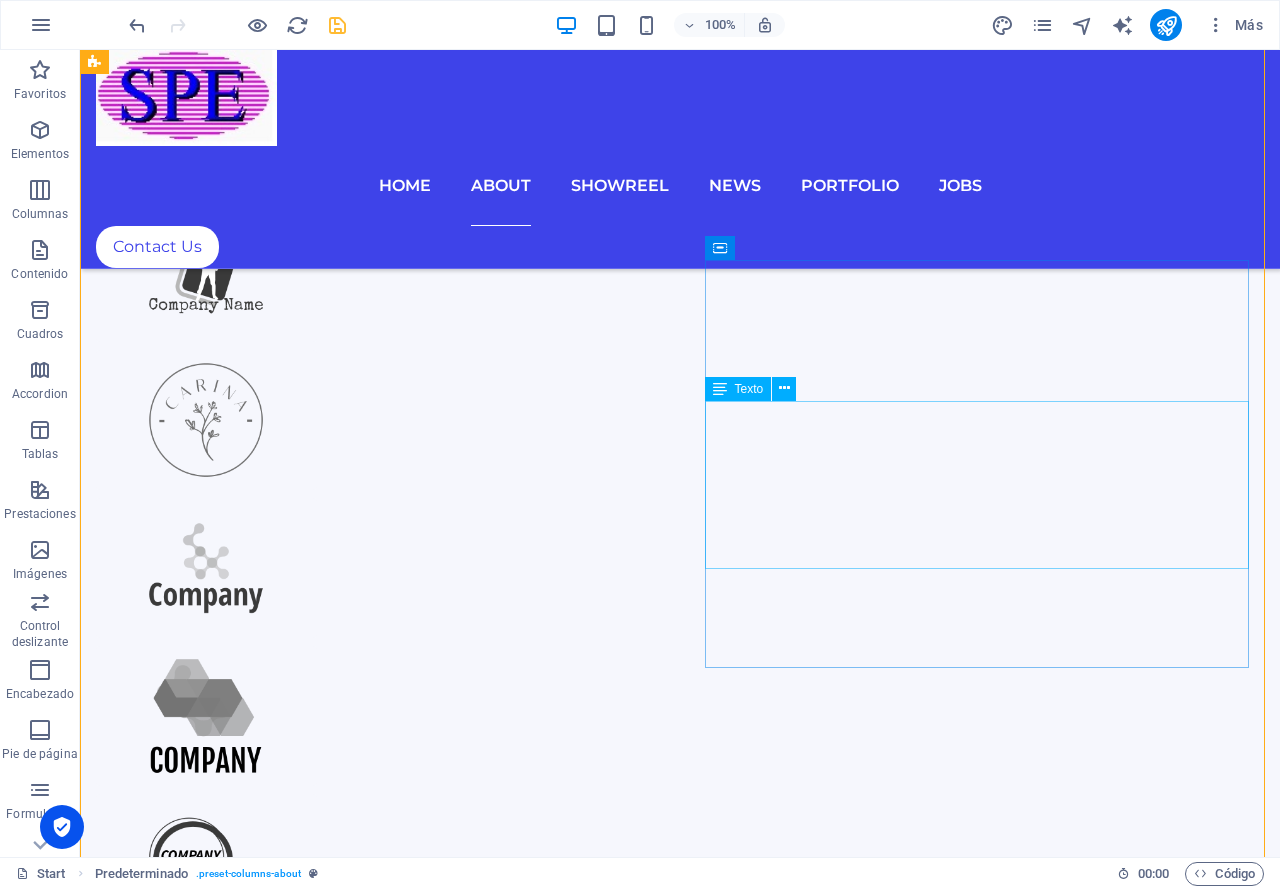 click on "ING. NOE HERNANDEZ VENTAS E ING. DE SERVICIO ING. JORGE HERNANDEZ VENTAS E ING. DE SERVICIO C.P. ESTELA BAUTISTA" at bounding box center [680, 3674] 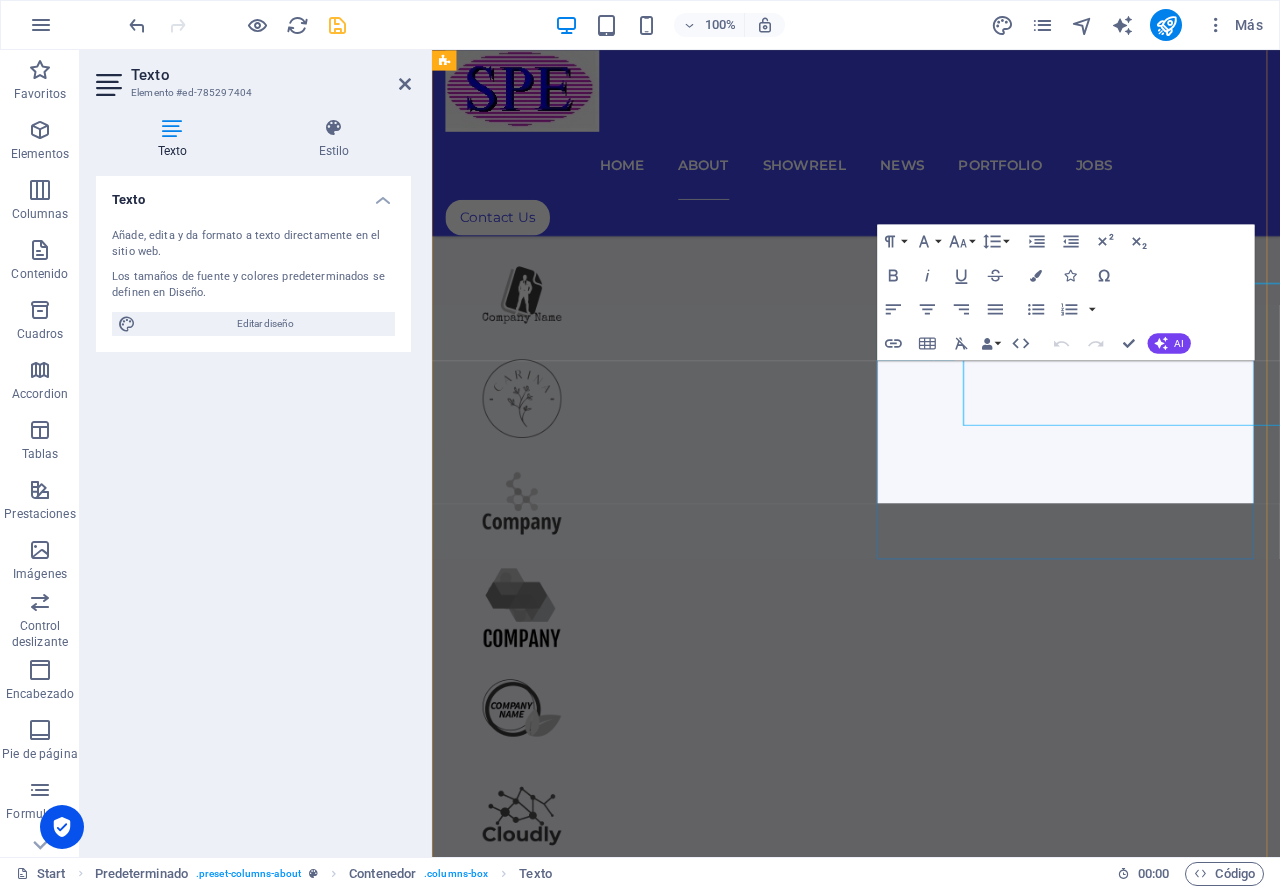 scroll, scrollTop: 1742, scrollLeft: 0, axis: vertical 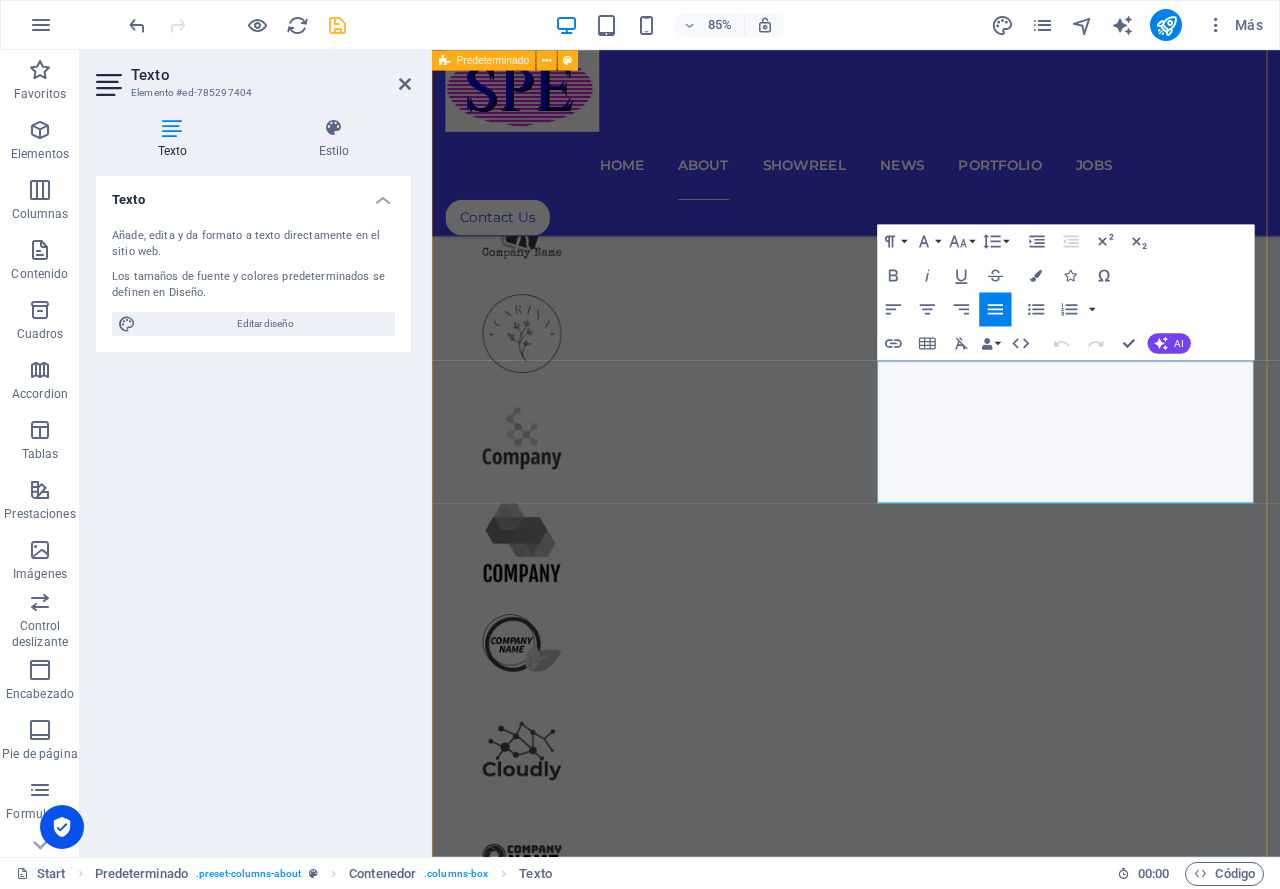 drag, startPoint x: 1262, startPoint y: 557, endPoint x: 935, endPoint y: 382, distance: 370.88272 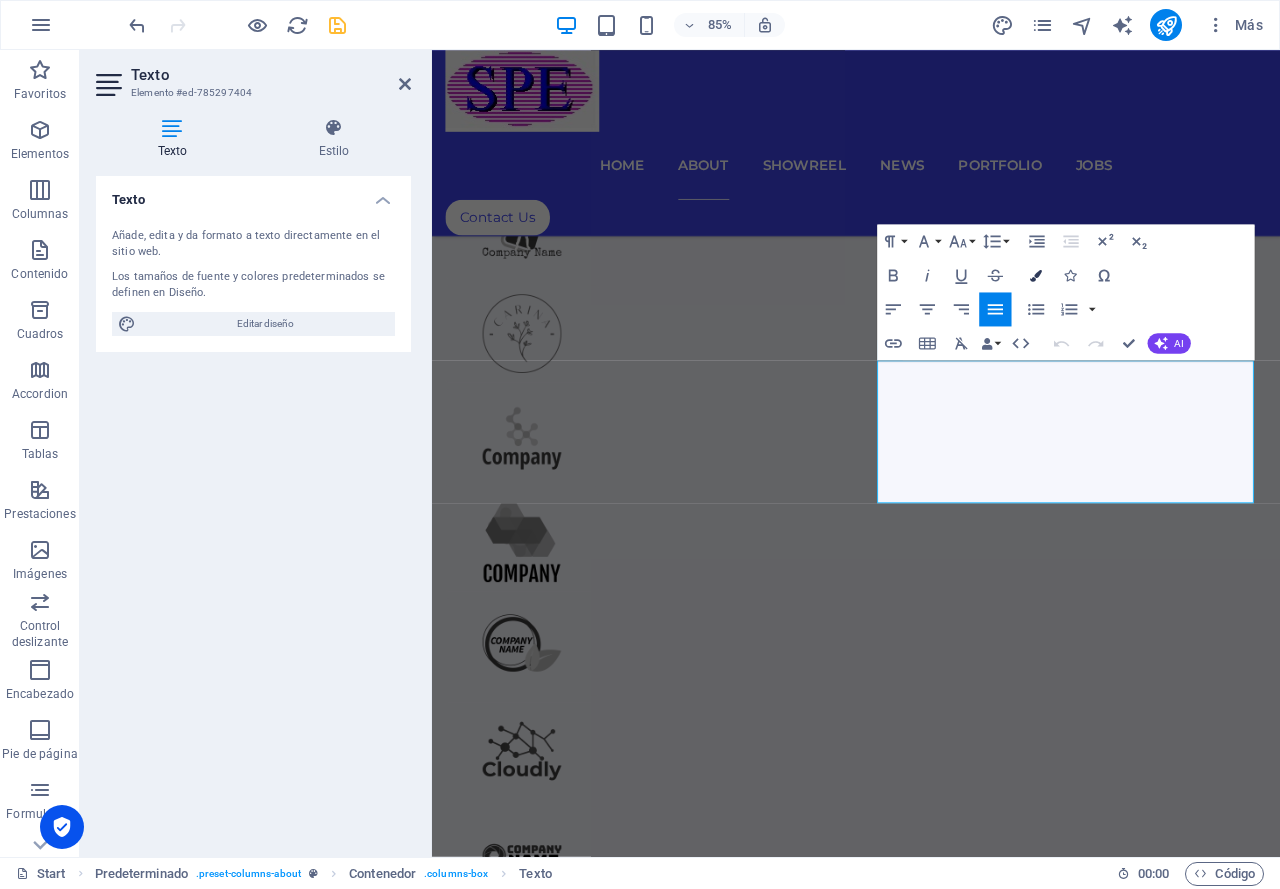 click at bounding box center (1036, 276) 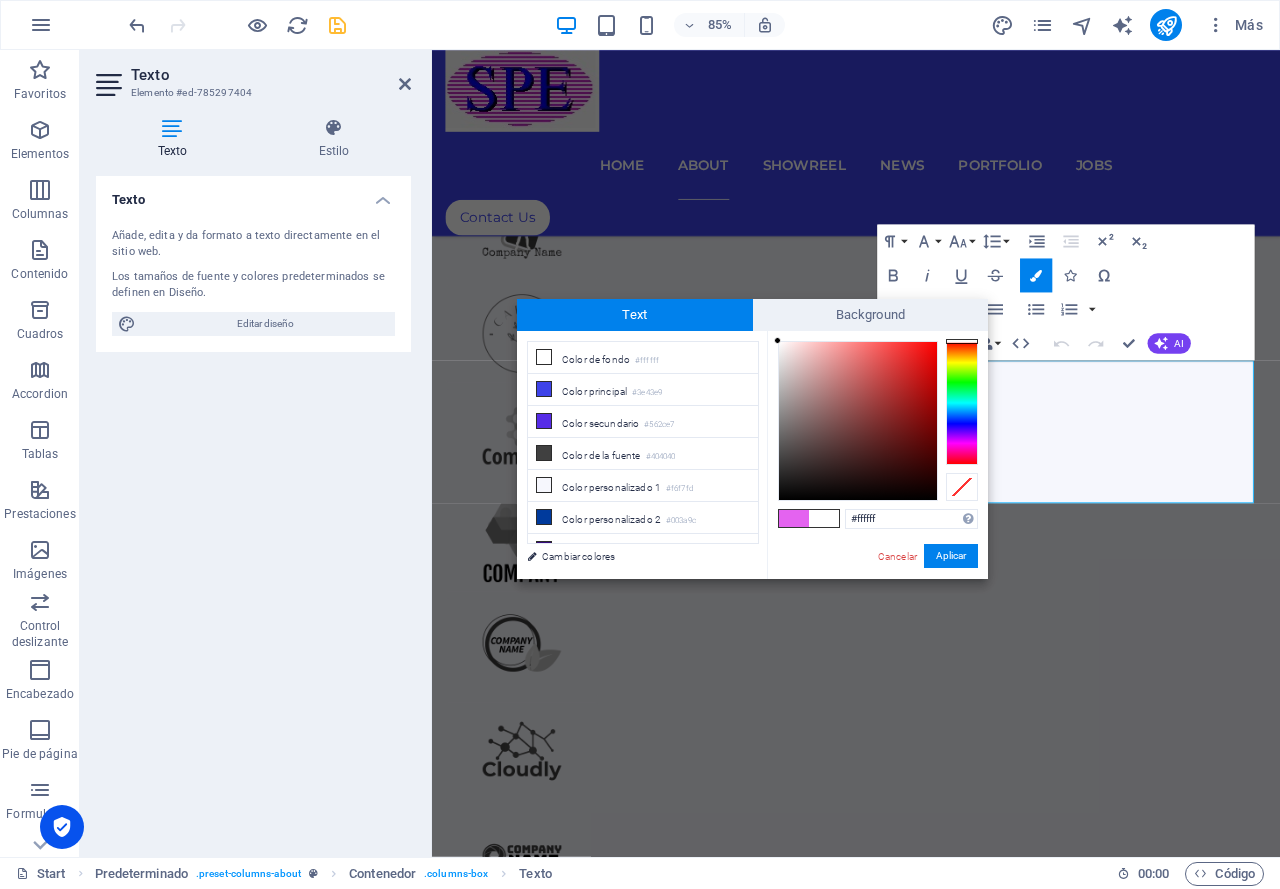 click on "Text" at bounding box center (635, 315) 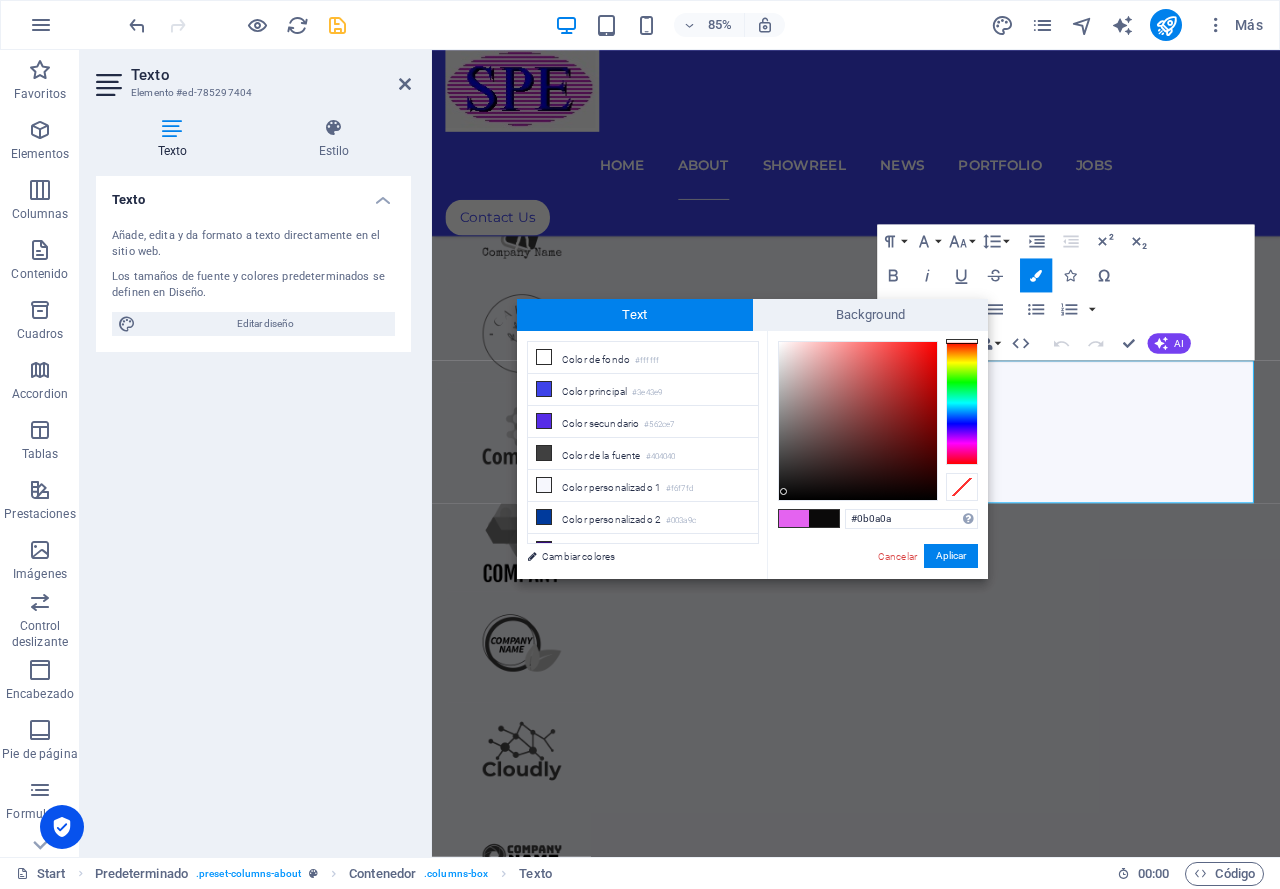 click at bounding box center [858, 421] 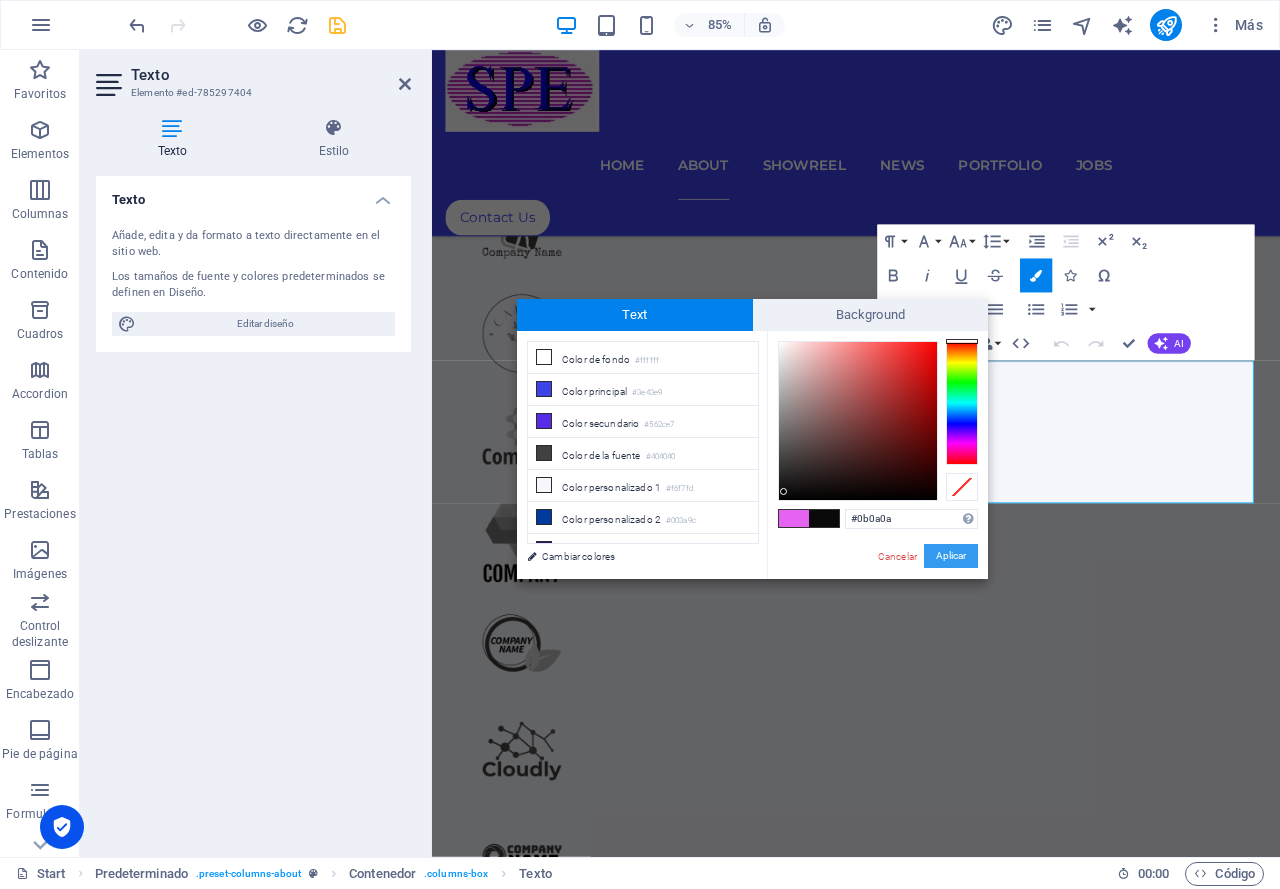 click on "Aplicar" at bounding box center (951, 556) 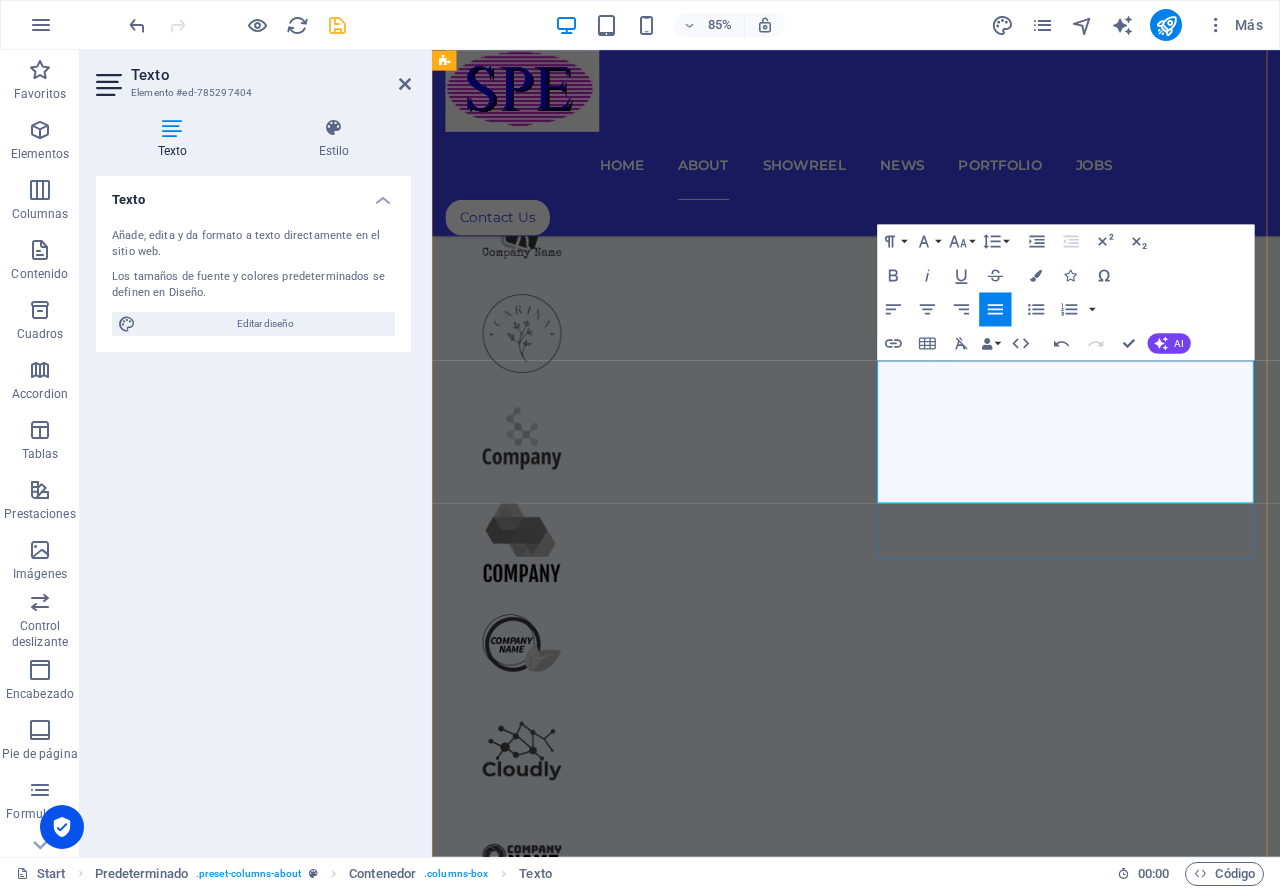 click at bounding box center (931, 3275) 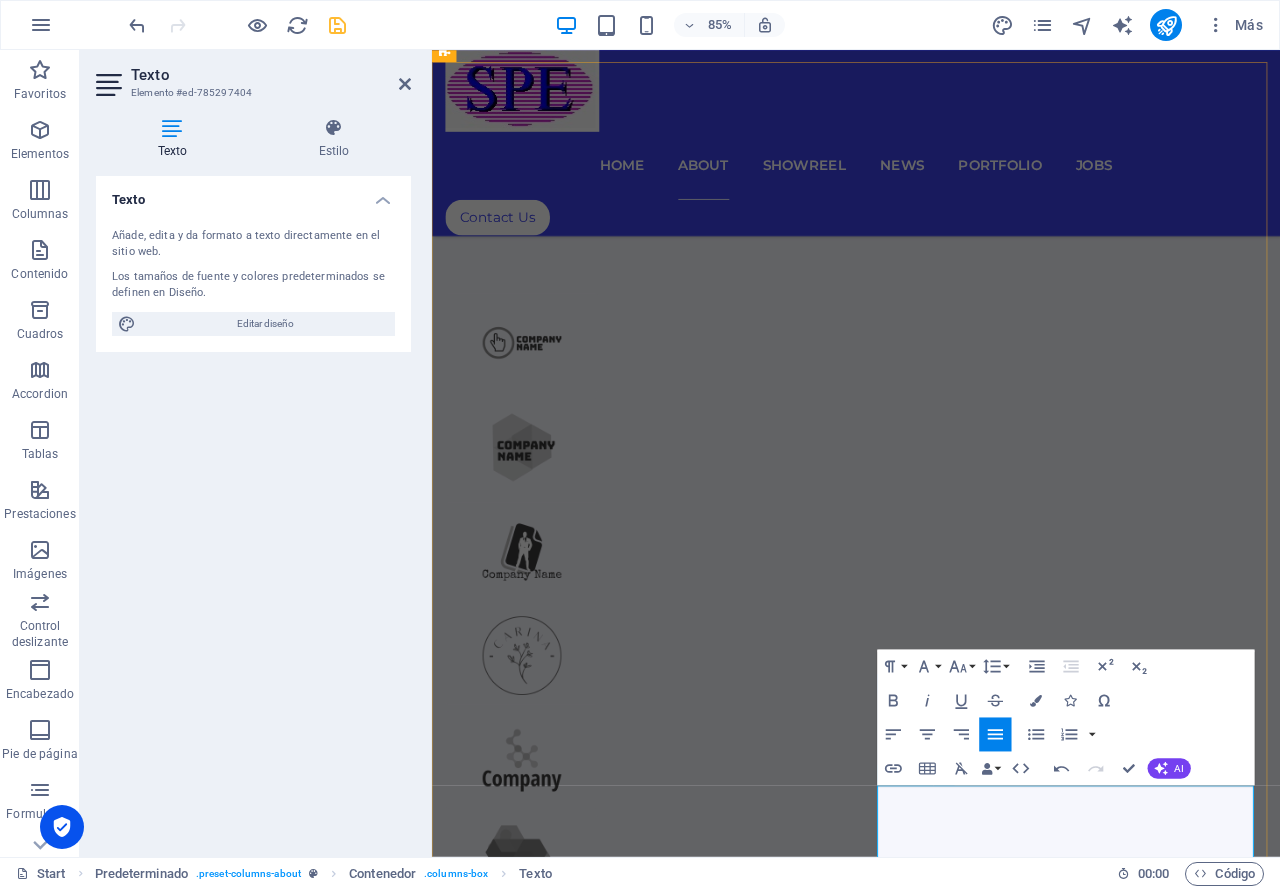 scroll, scrollTop: 1442, scrollLeft: 0, axis: vertical 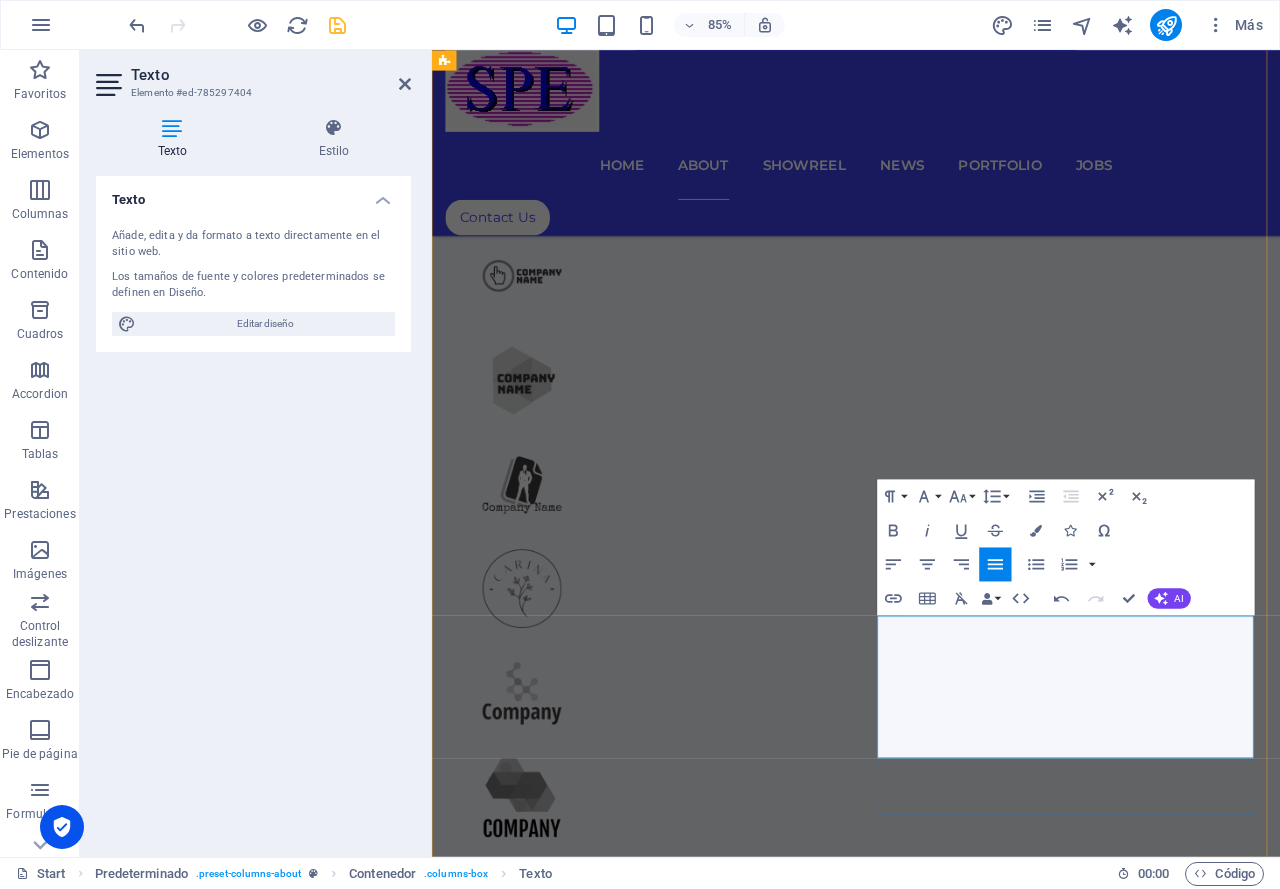 drag, startPoint x: 1175, startPoint y: 766, endPoint x: 1187, endPoint y: 924, distance: 158.45505 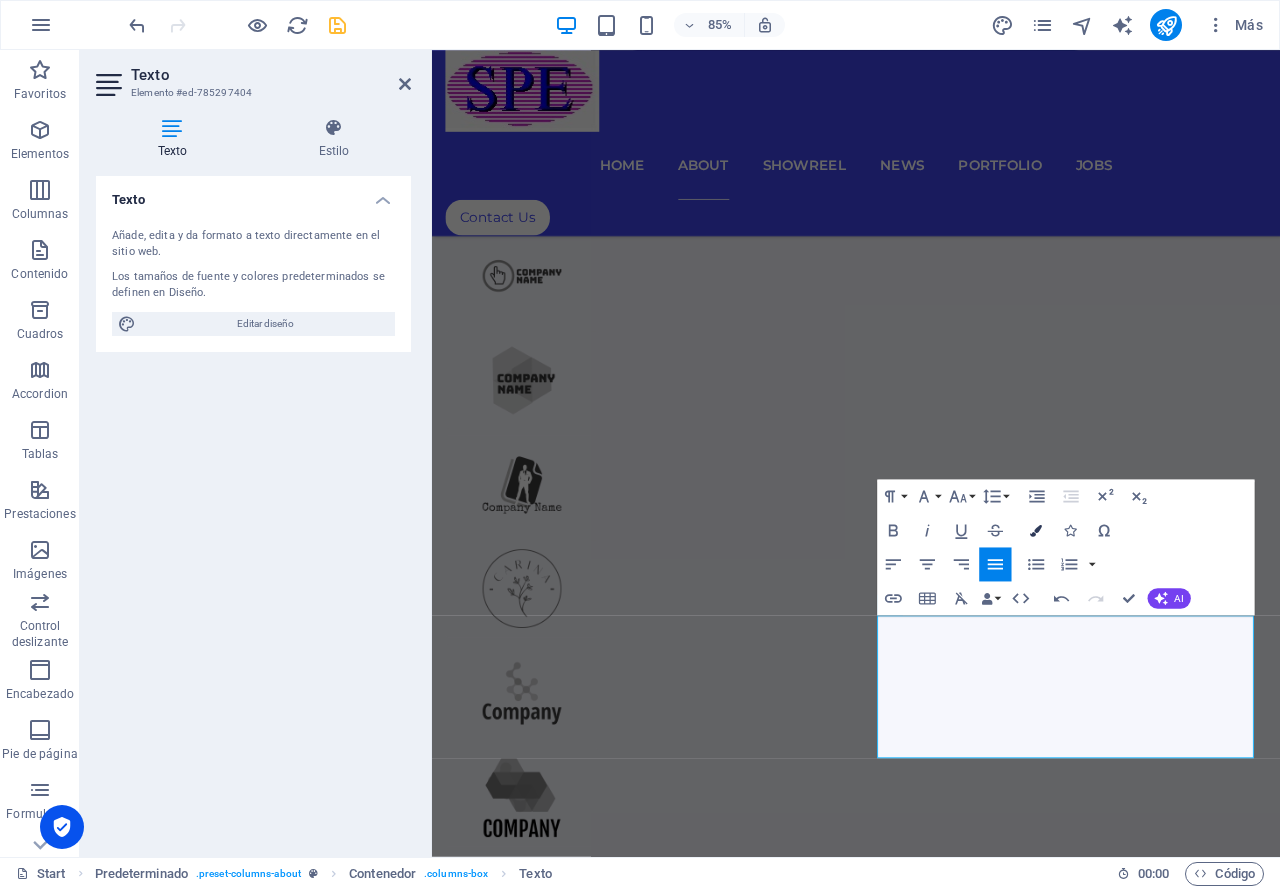 click at bounding box center (1036, 531) 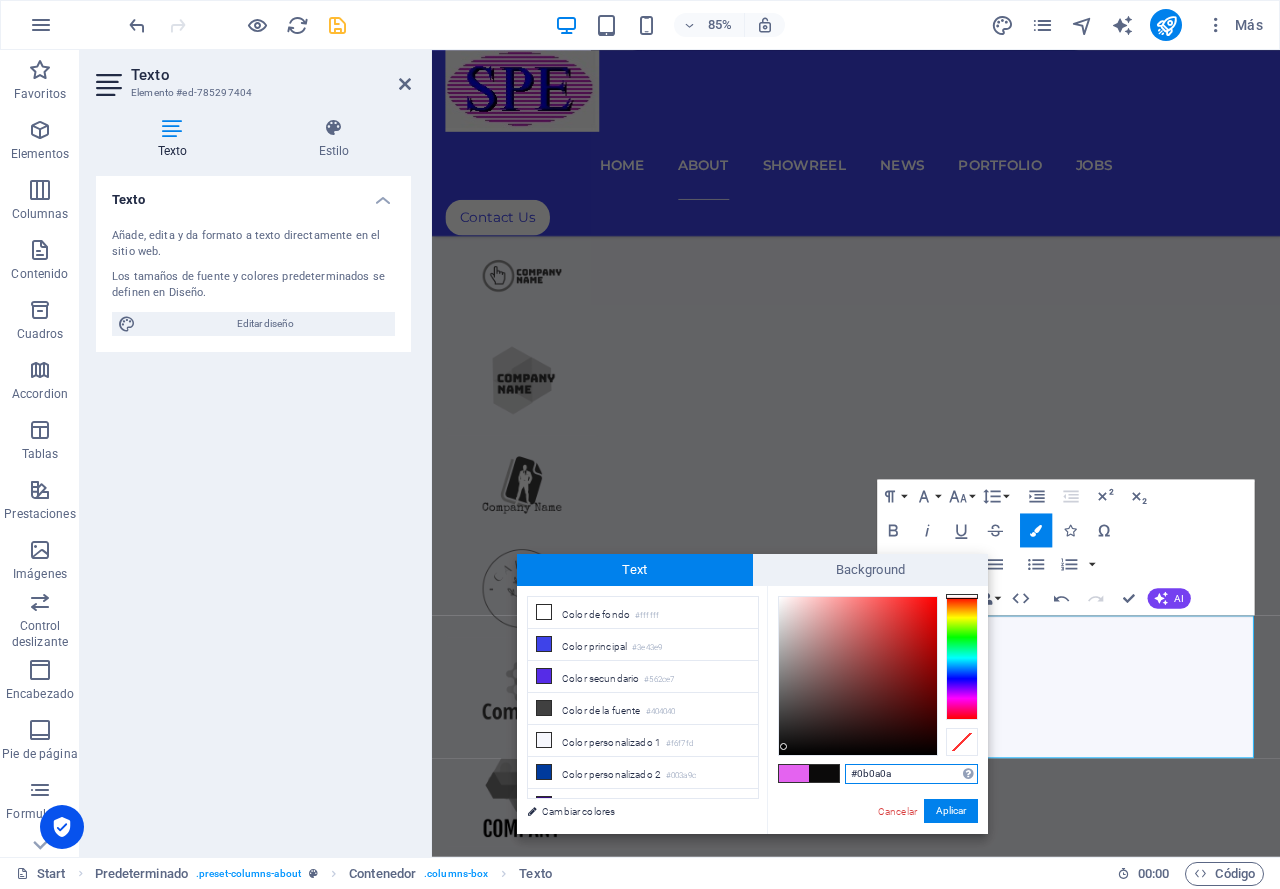 type on "#0e0d0d" 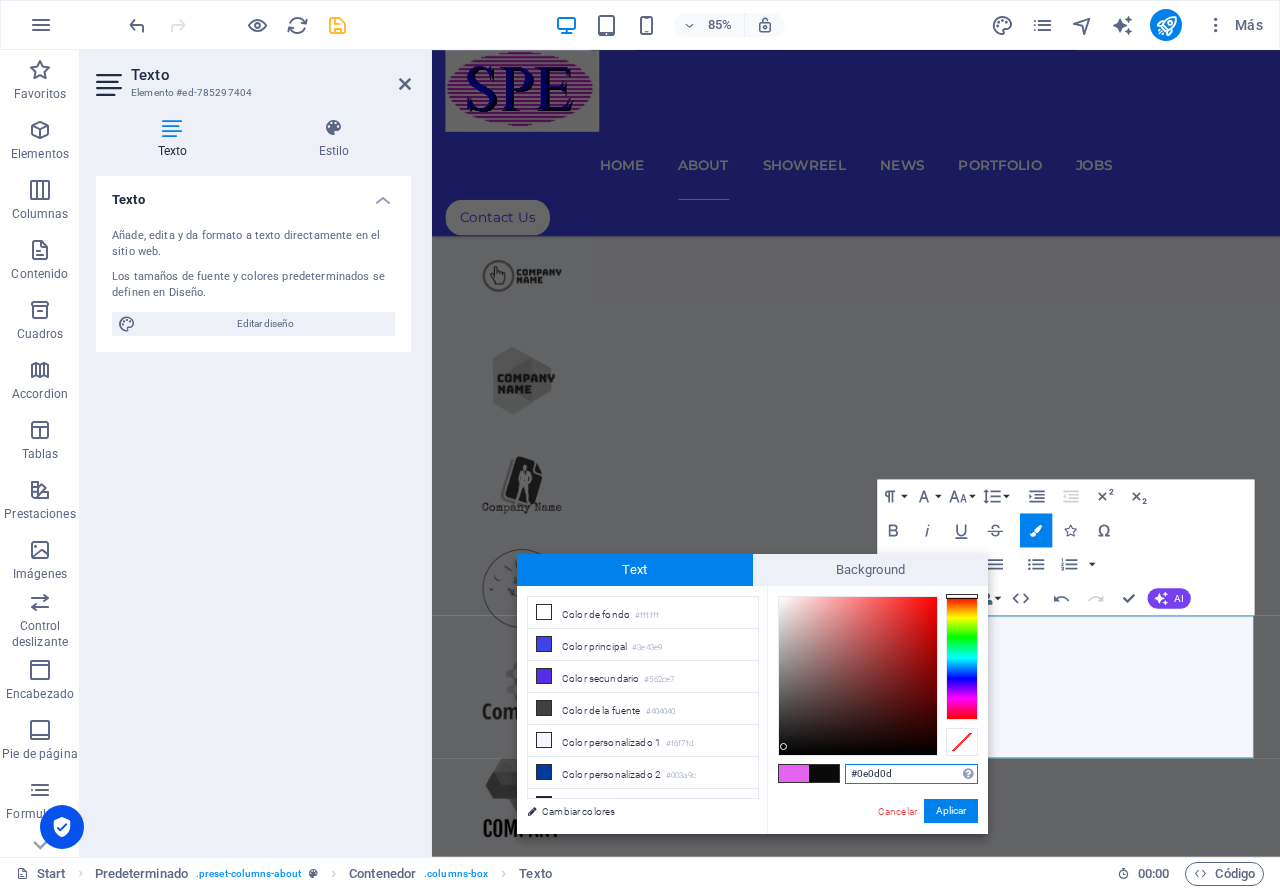 click at bounding box center [858, 676] 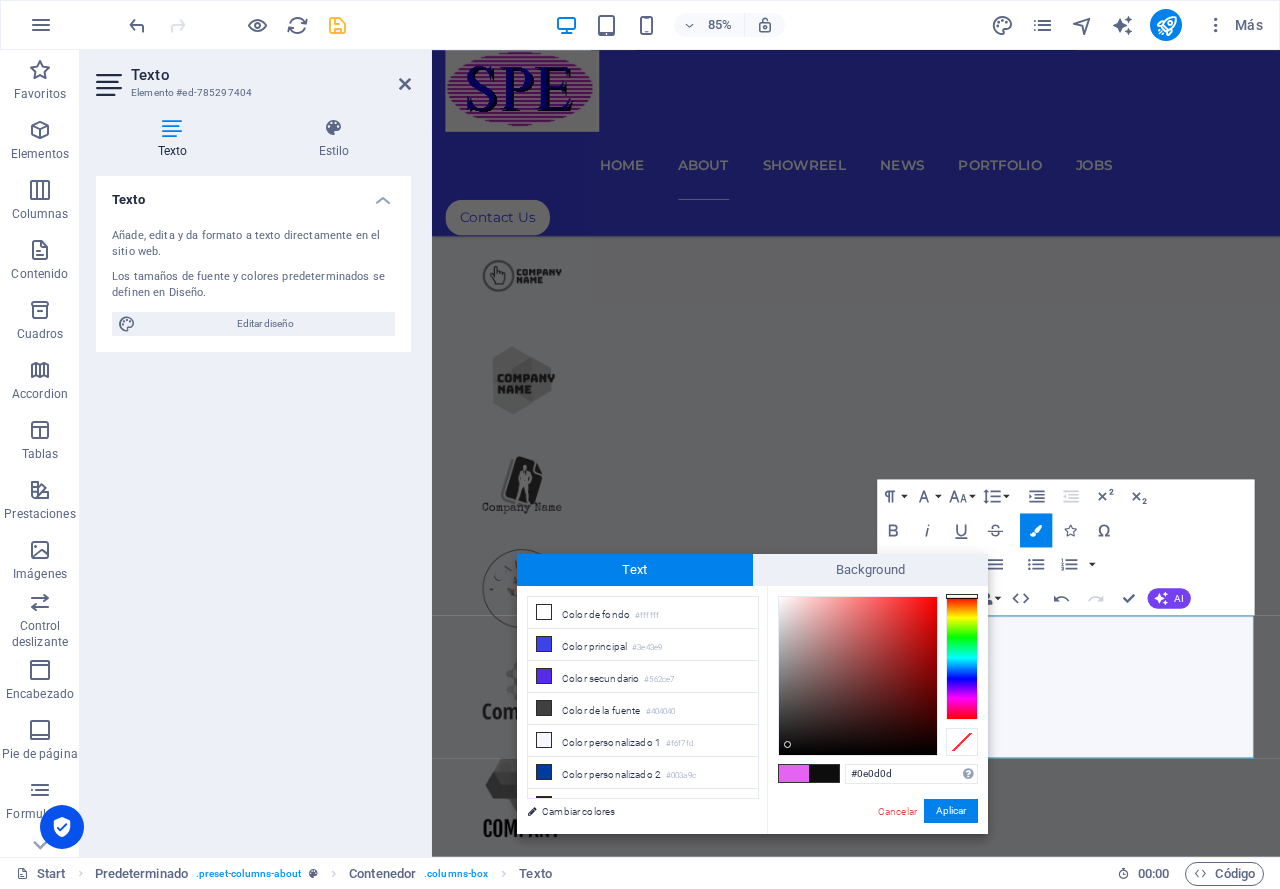 click at bounding box center [824, 773] 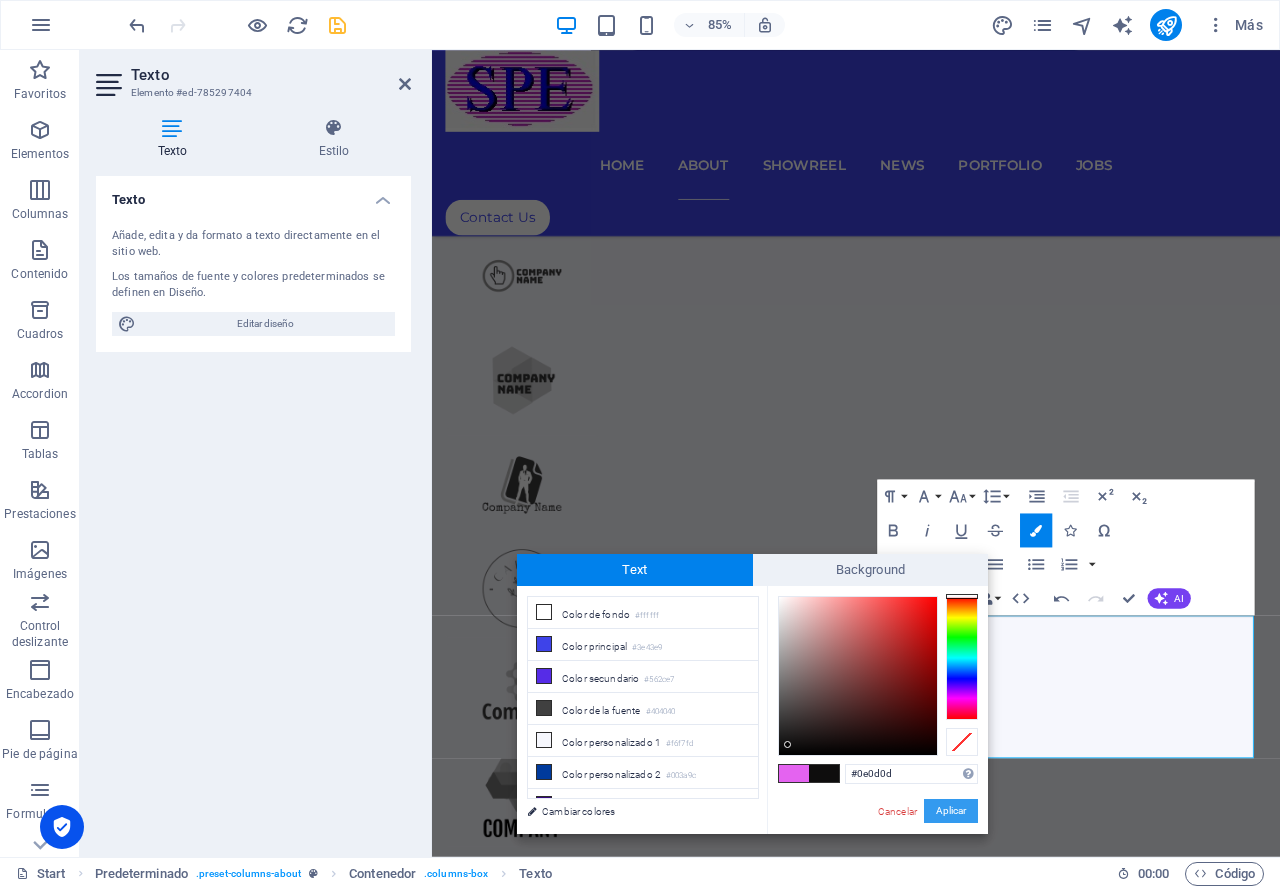 click on "Aplicar" at bounding box center (951, 811) 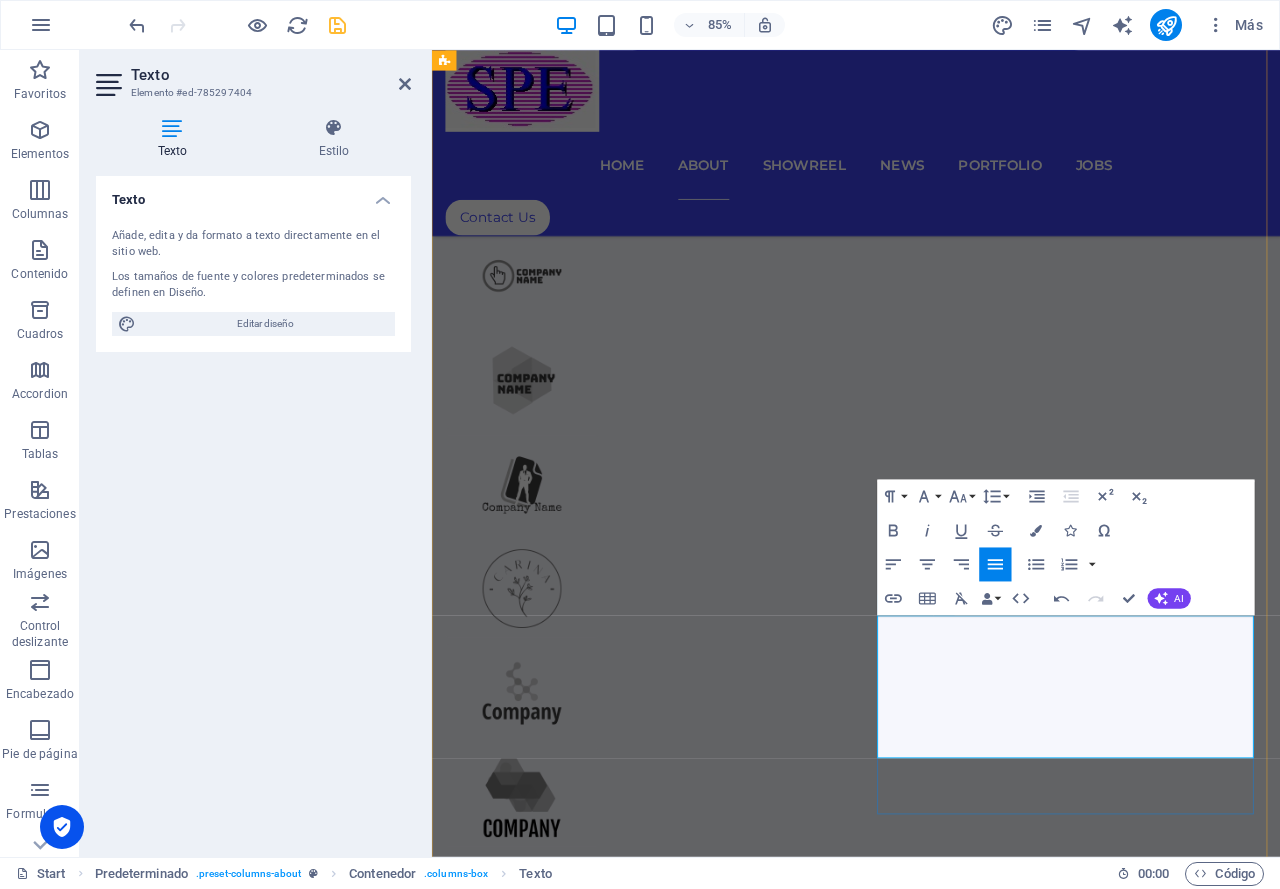 click on "VENTAS E ING. DE SERVICIO" at bounding box center (931, 3551) 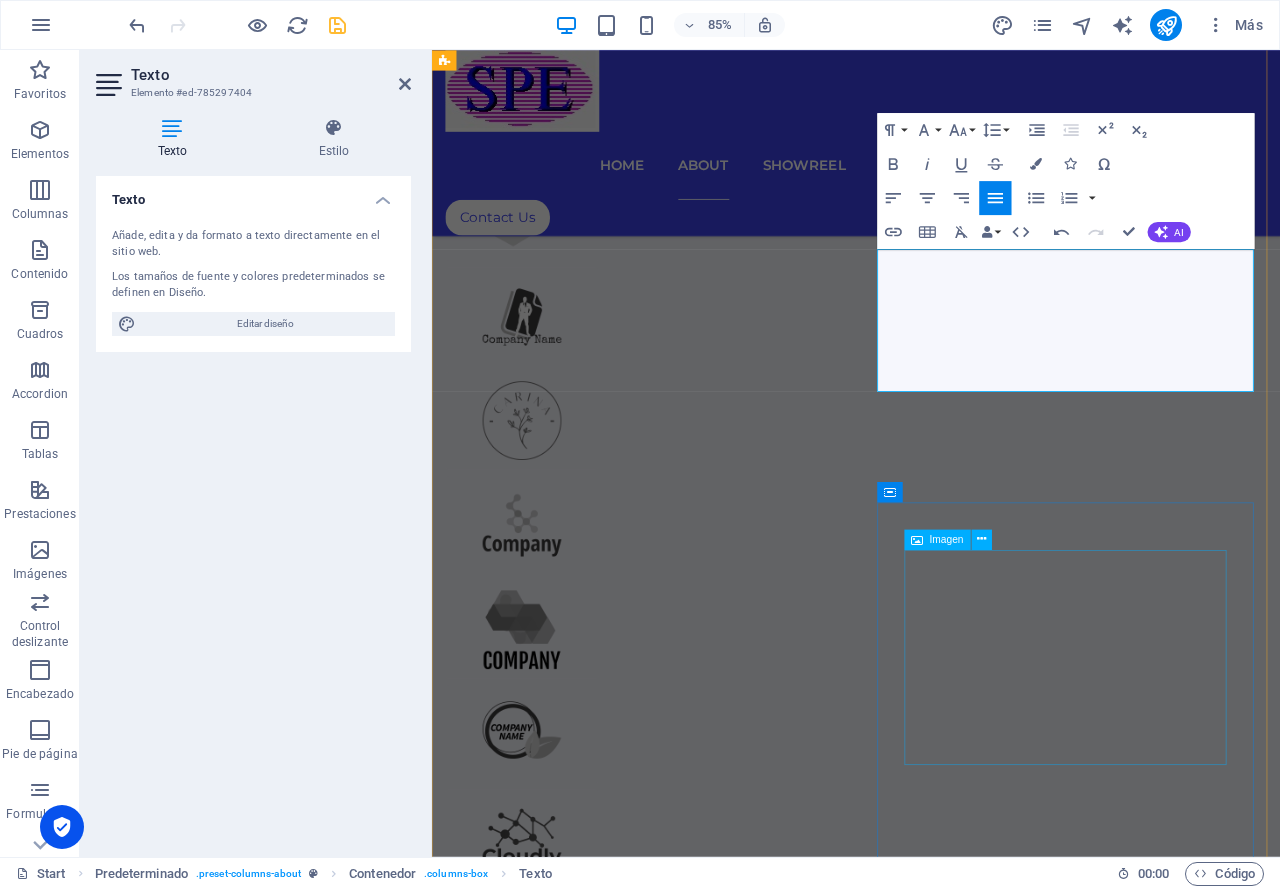 scroll, scrollTop: 1942, scrollLeft: 0, axis: vertical 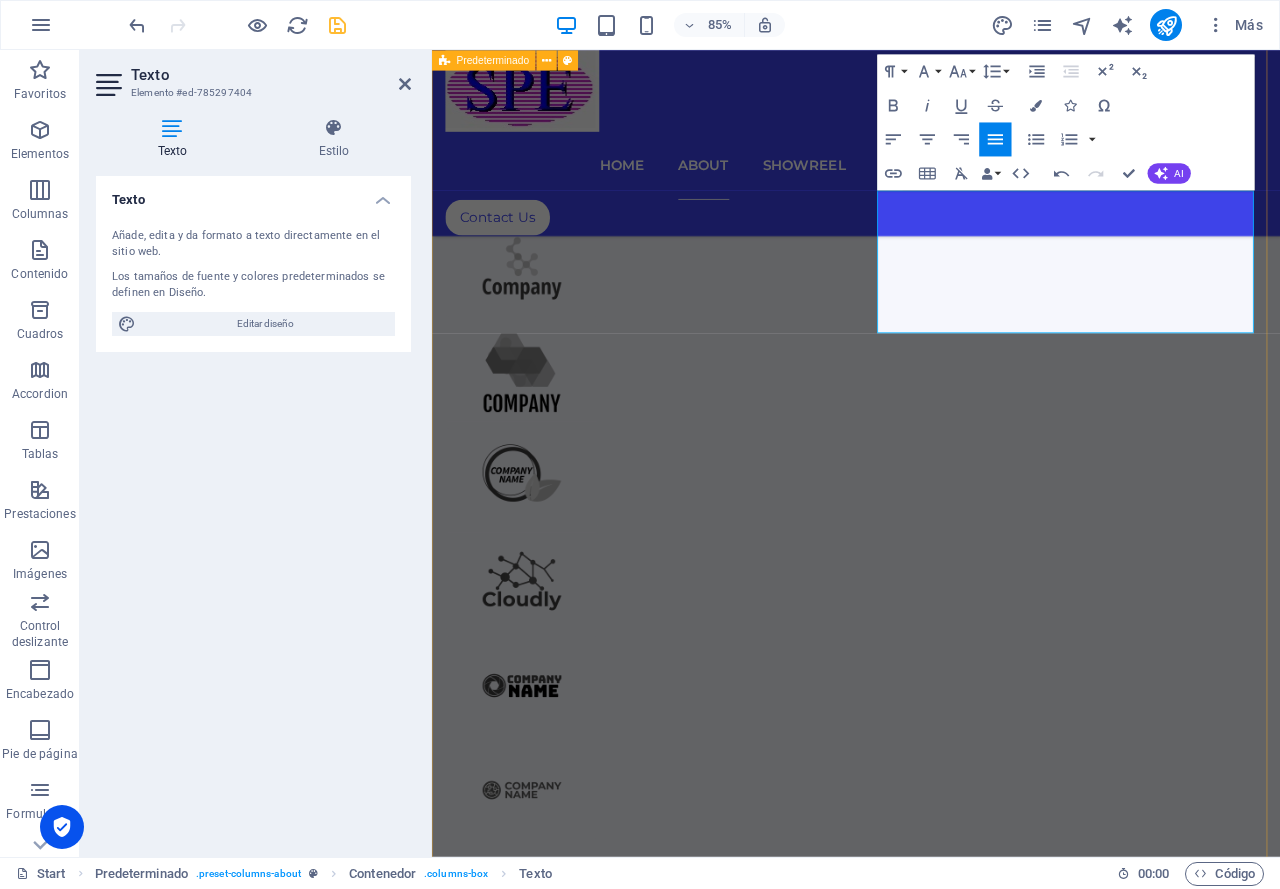 click on "SEPROEL S.A. DE C.V. Lorem ipsum dolor sit amet, consectetur adipisicing elit. Alias, repellat, temporibus, consequuntur, at ipsam sint iusto delectus laborum saepe sed error aspernatur voluptatibus mollitia labore a? Nemo, reprehenderit, fugiat tenetur atque voluptas quae ex blanditiis deleniti soluta repellat placeat totam fugit qui magnam distinctio doloremque nihil iste architecto expedita voluptates! Est, illo, illum, ut asperiores obcaecati nihil quibusdam voluptatum repellendus ullam error quo placeat doloremque cumque expedita distinctio praesentium tempora ipsum quos quisquam mollitia accusamus iure voluptas aut ratione officia quae id rerum? Deleniti, voluptatibus, impedit fugit at dicta ea voluptas voluptatem laboriosam blanditiis distinctio quidem dolorum assumenda maiores illo! .cls-1{fill:#1a171b;stroke:#fff;stroke-miterlimit:10;} Element 2
.cls-1{fill:#1a171b;stroke:#fff;stroke-miterlimit:10;} Element 2
NUESTRO EQUIPO I NG. NOE HERNANDEZ" at bounding box center [931, 2644] 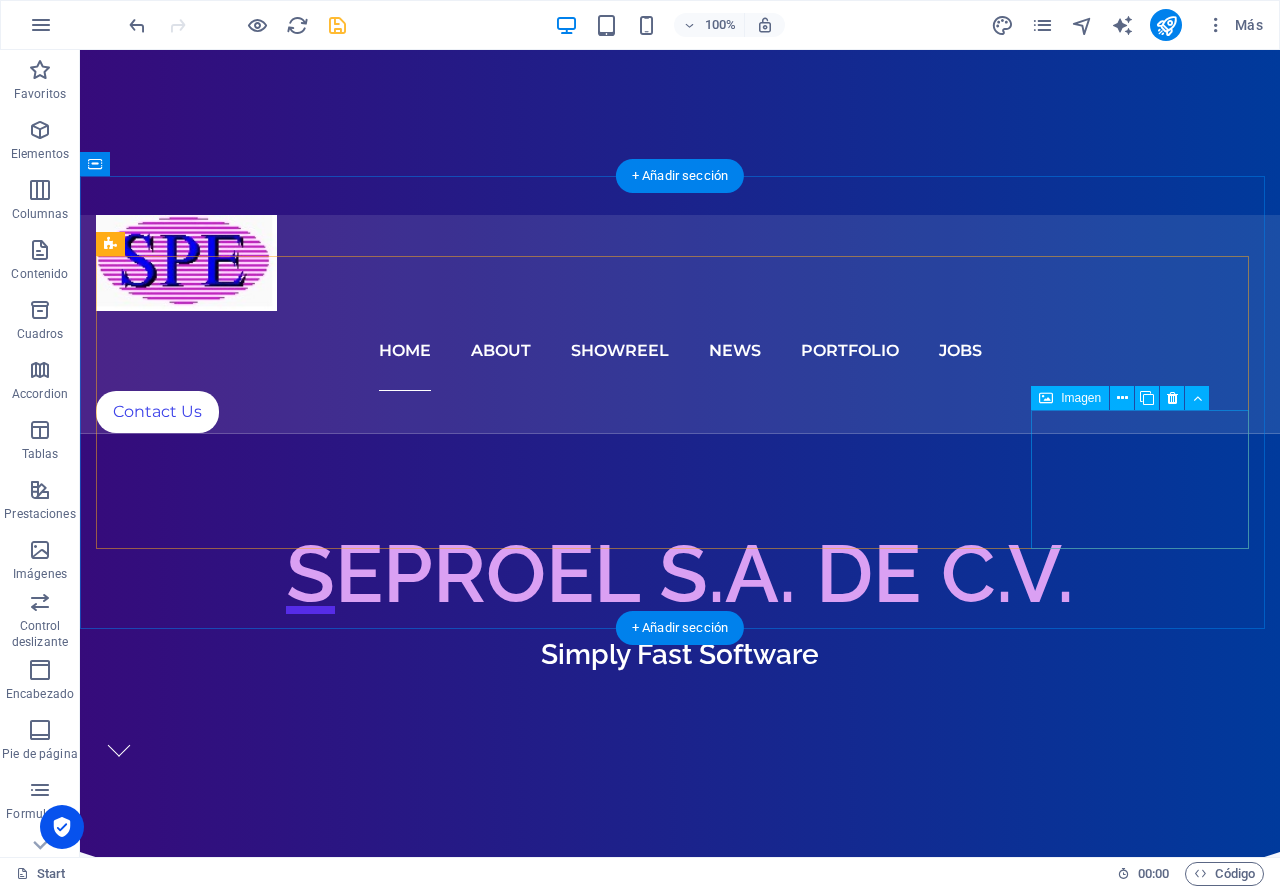 scroll, scrollTop: 0, scrollLeft: 0, axis: both 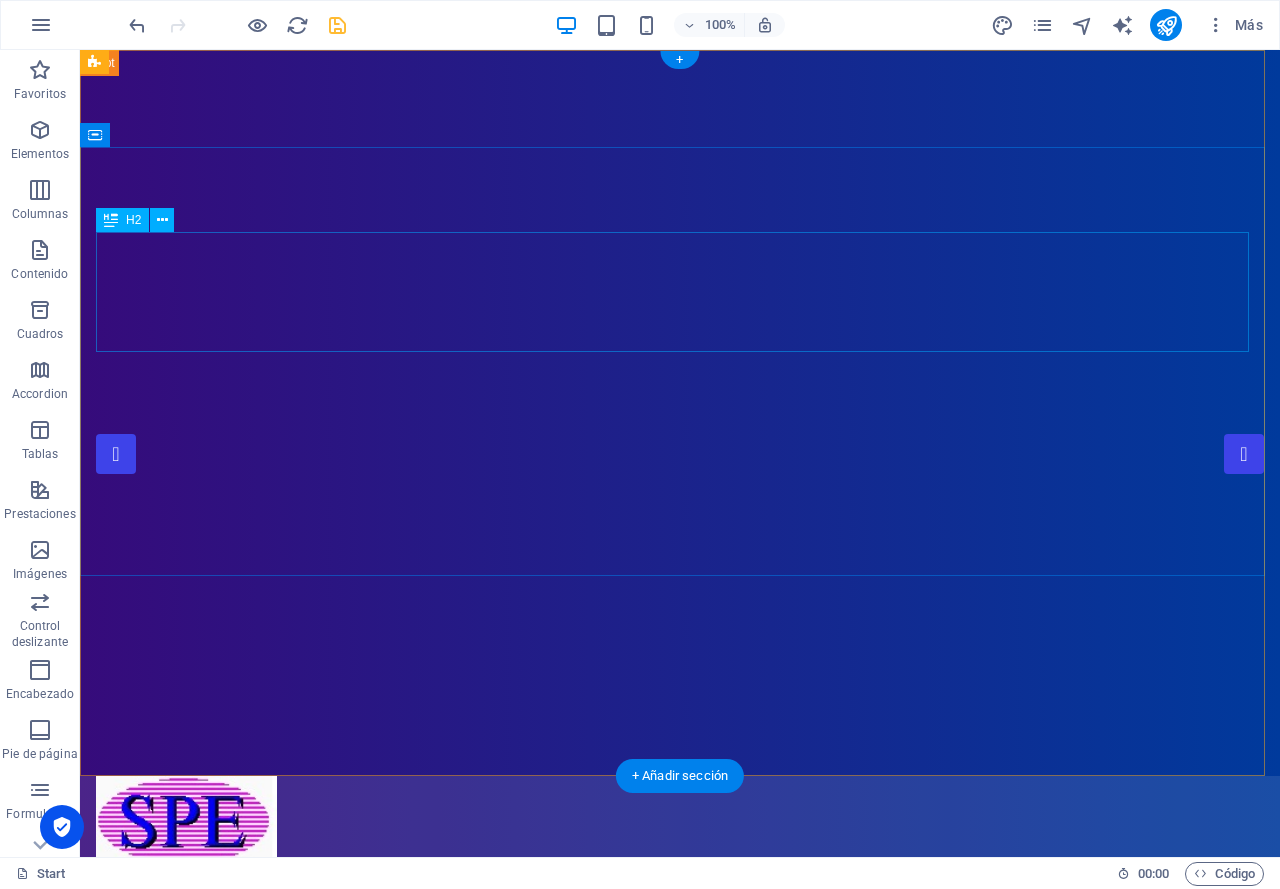 click on "SEPROEL S.A. DE C.V." at bounding box center [680, 1135] 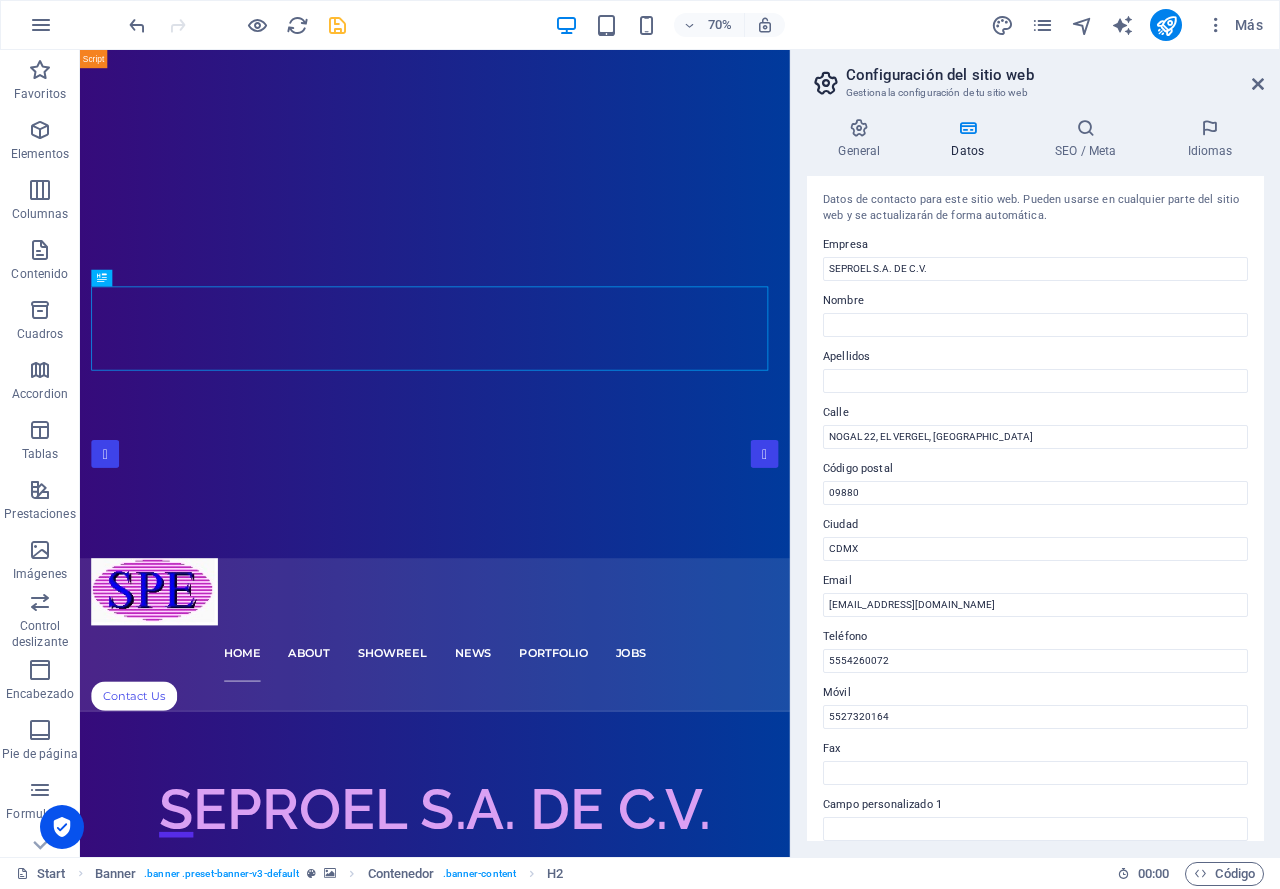 click on "Datos de contacto para este sitio web. Pueden usarse en cualquier parte del sitio web y se actualizarán de forma automática. Empresa SEPROEL S.A. DE C.V. Nombre Apellidos Calle NOGAL 22, EL VERGEL, IZTAPALAPA Código postal 09880 Ciudad CDMX Email ventas@seproel.com Teléfono 5554260072 Móvil 5527320164 Fax Campo personalizado 1 Campo personalizado 2 Campo personalizado 3 Campo personalizado 4 Campo personalizado 5 Campo personalizado 6" at bounding box center [1035, 508] 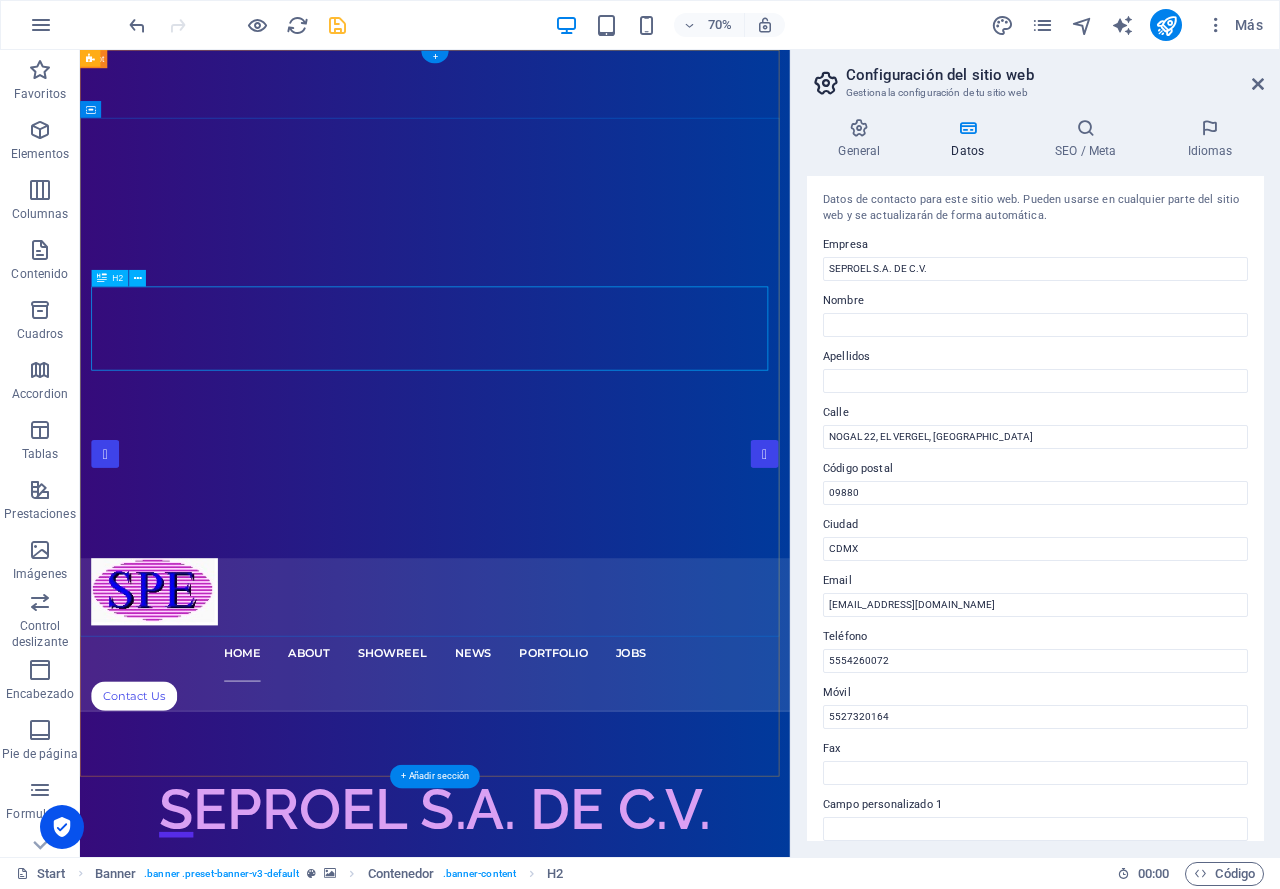 click on "SEPROEL S.A. DE C.V." at bounding box center [587, 1135] 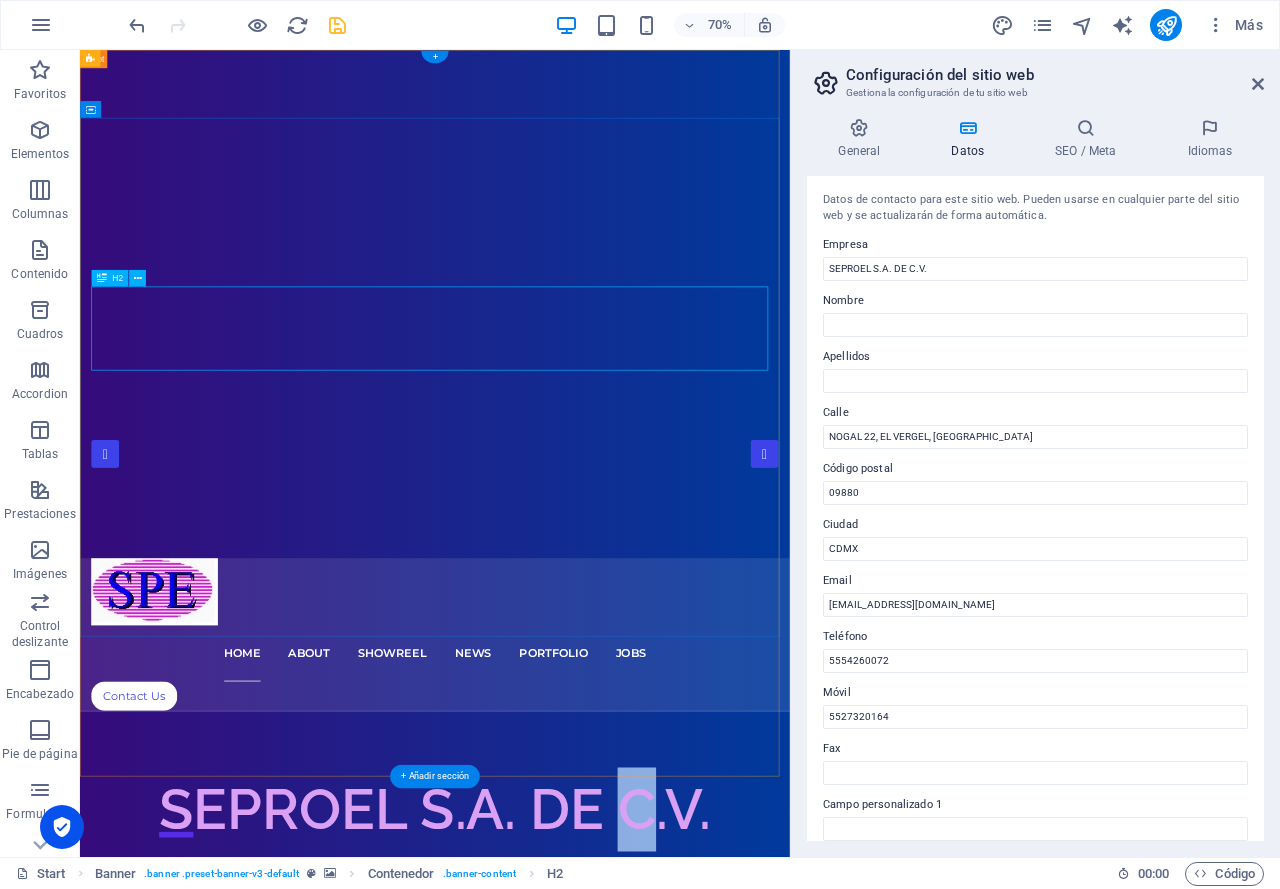 click on "SEPROEL S.A. DE C.V." at bounding box center (587, 1135) 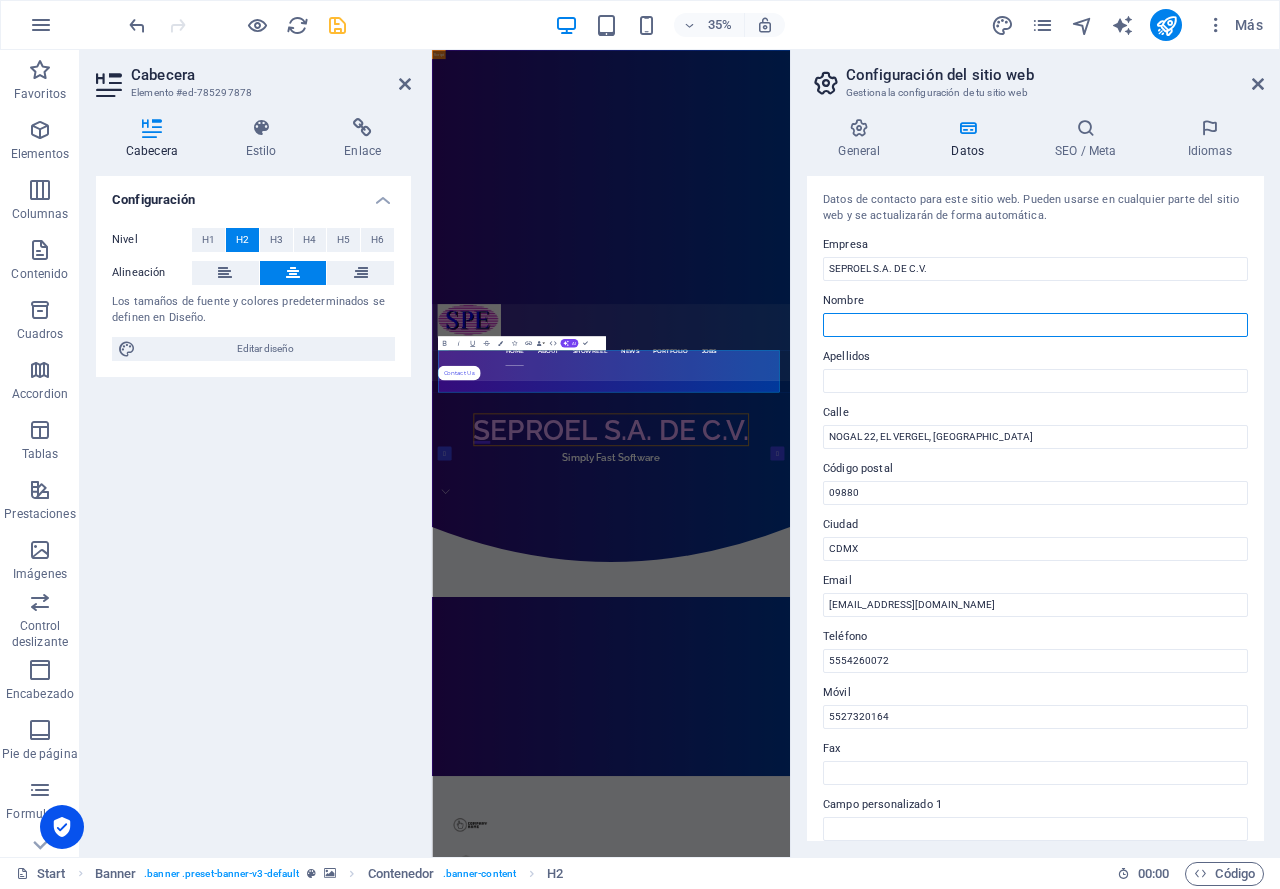 click on "Nombre" at bounding box center [1035, 325] 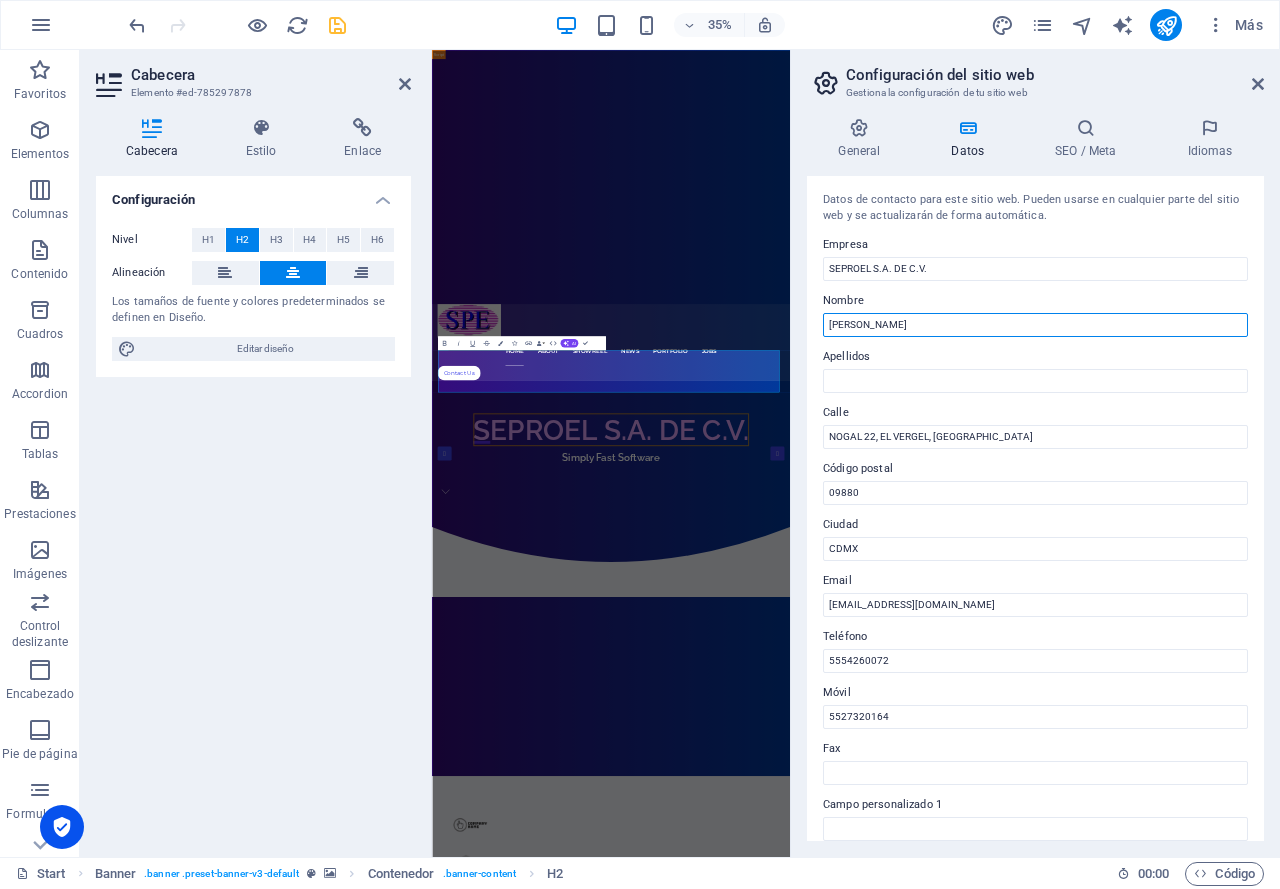 type on "FILOMENO" 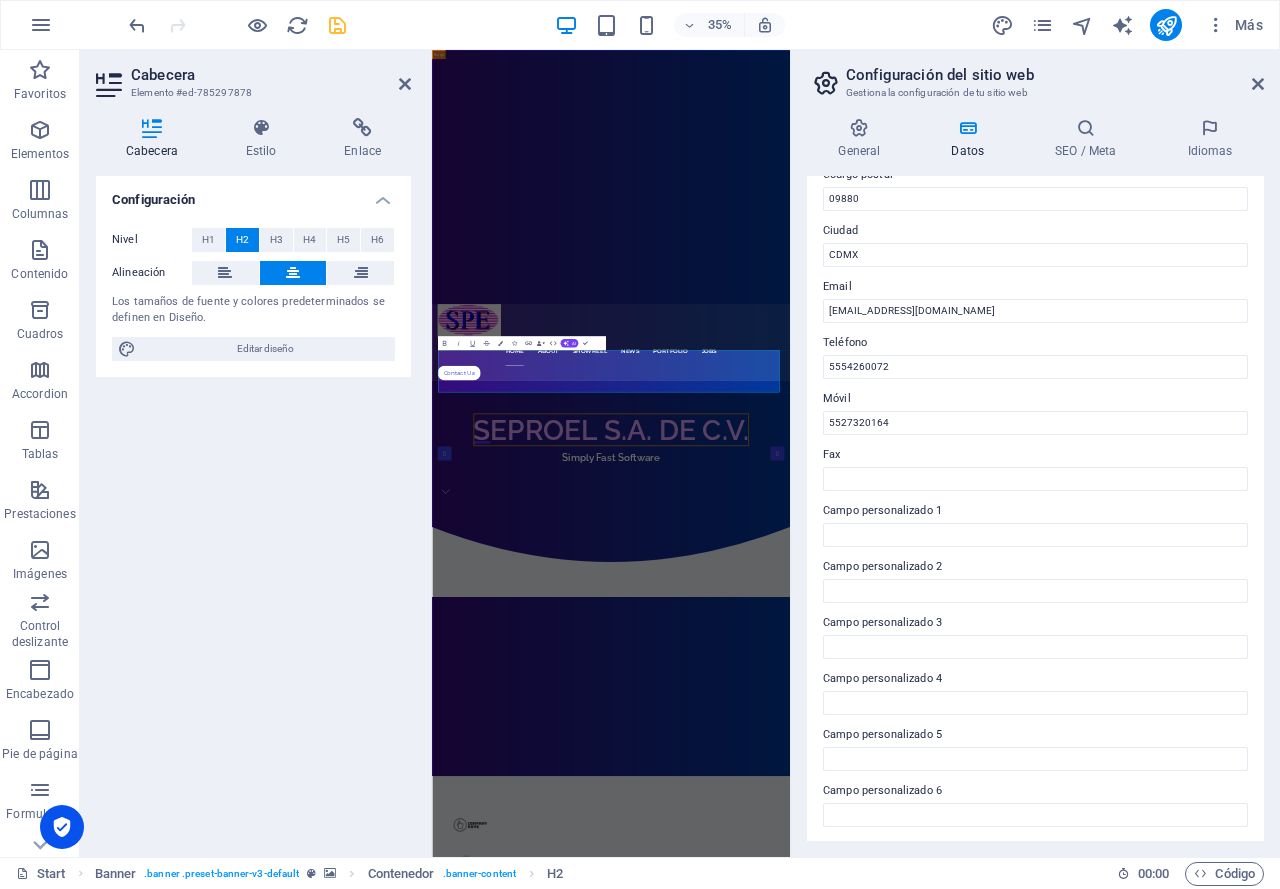 scroll, scrollTop: 296, scrollLeft: 0, axis: vertical 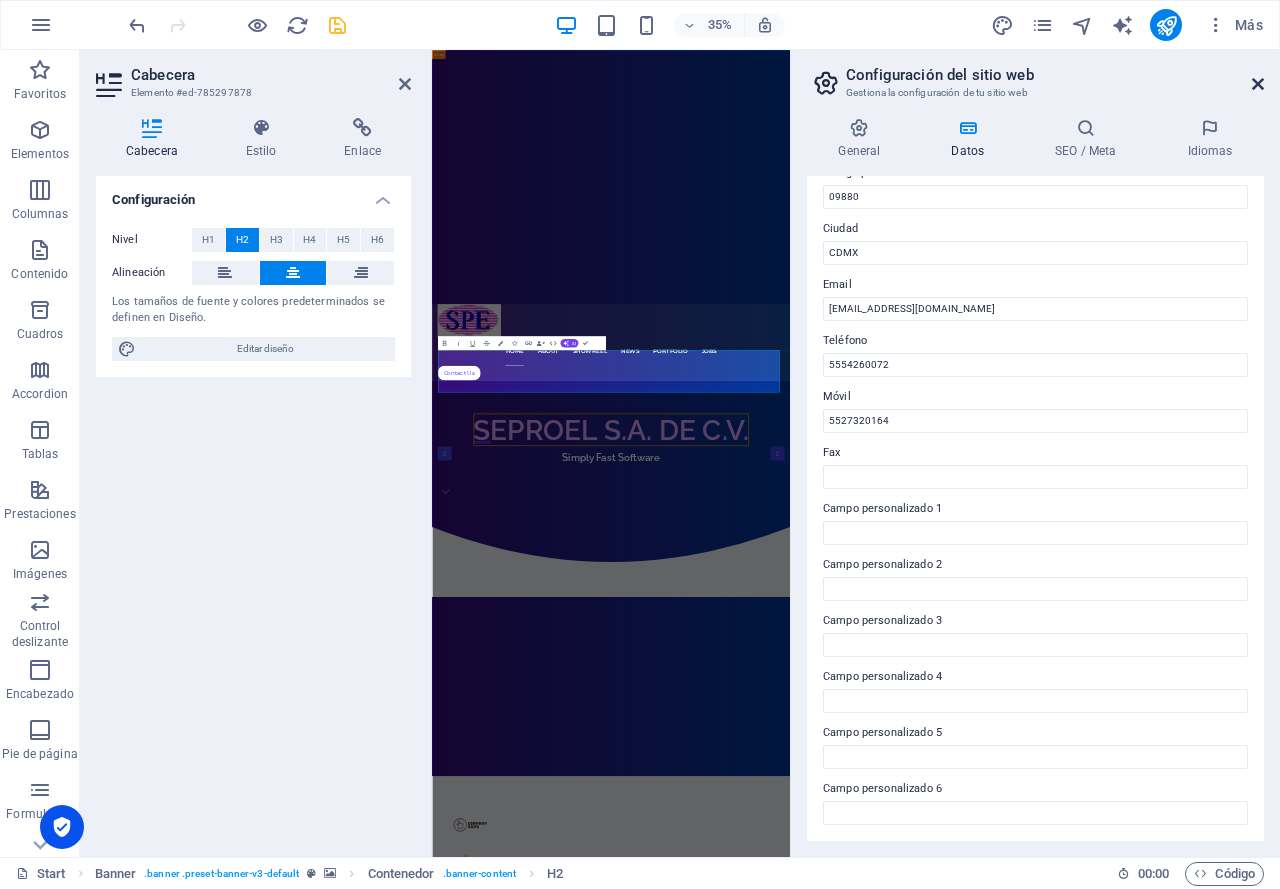 type on "HERNANDEZ SANTOS" 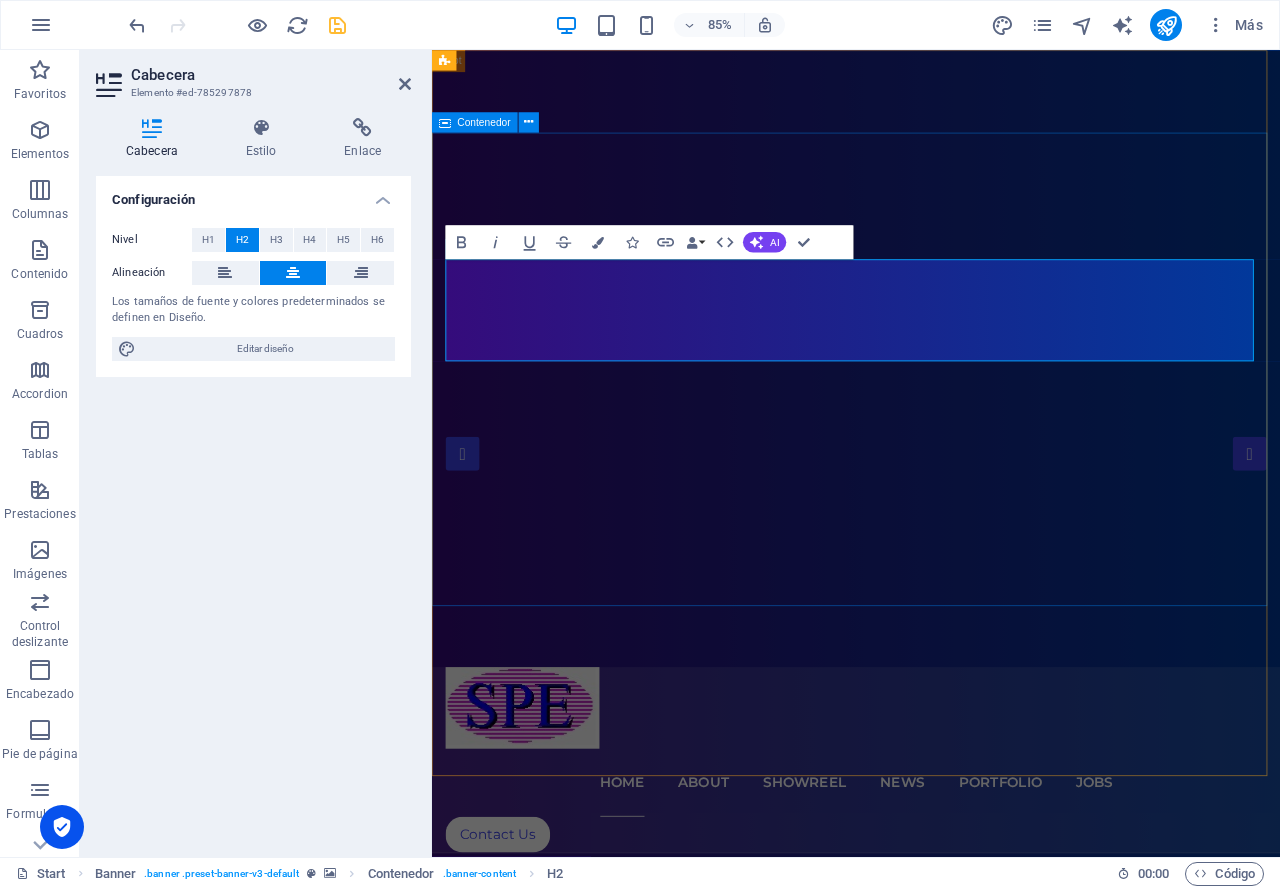 click on "SEPROEL S.A. DE C.V. Simply Fast Software" at bounding box center (931, 1204) 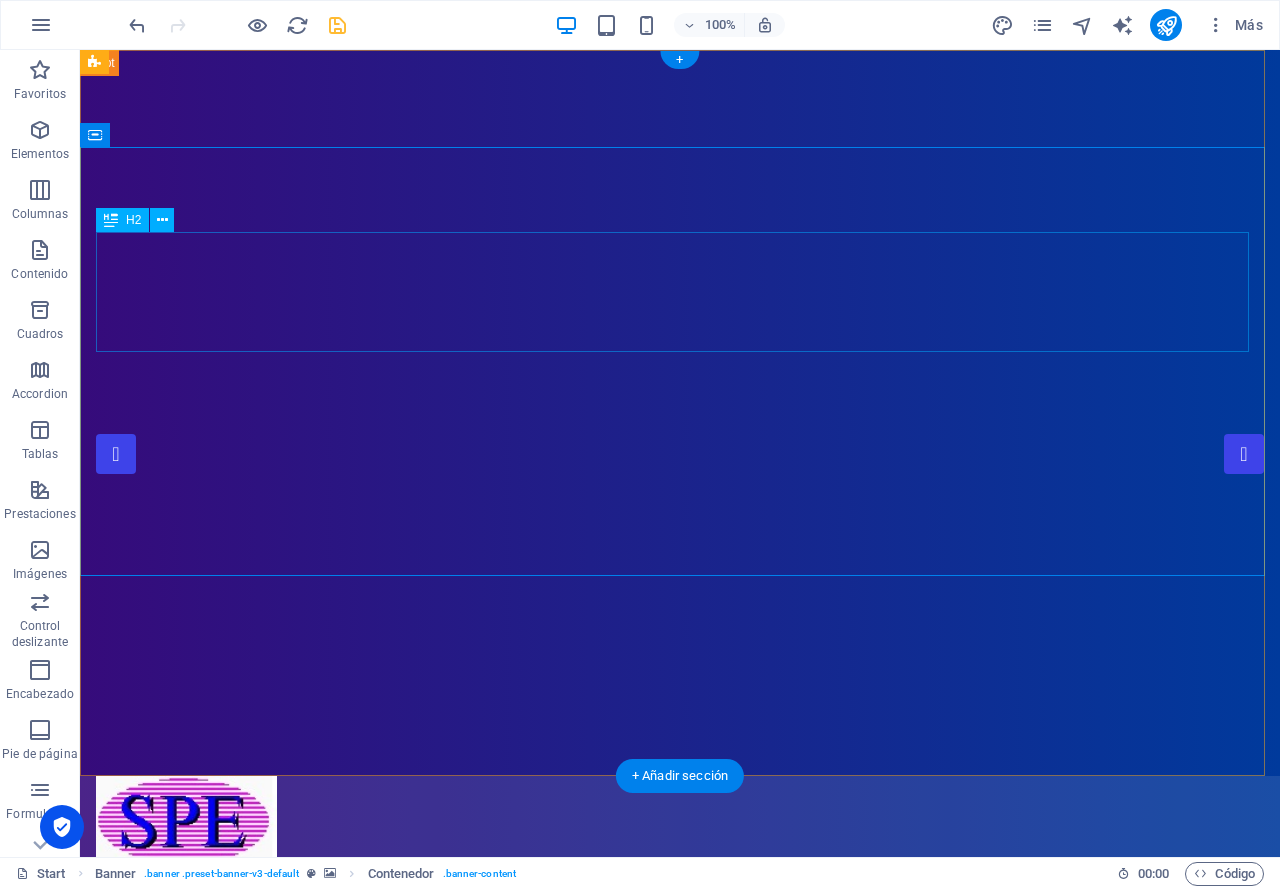 click on "SEPROEL S.A. DE C.V." at bounding box center [680, 1135] 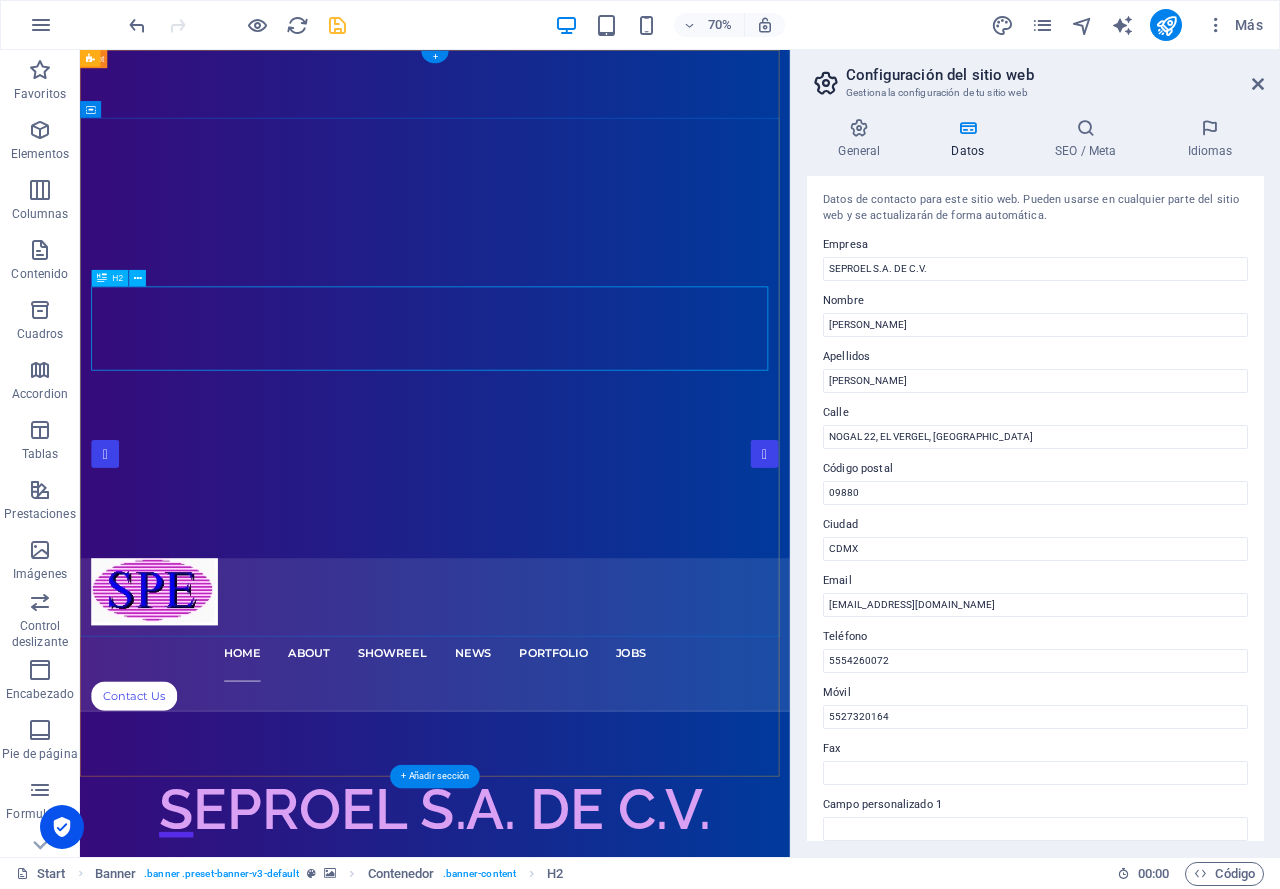 click on "SEPROEL S.A. DE C.V." at bounding box center (587, 1135) 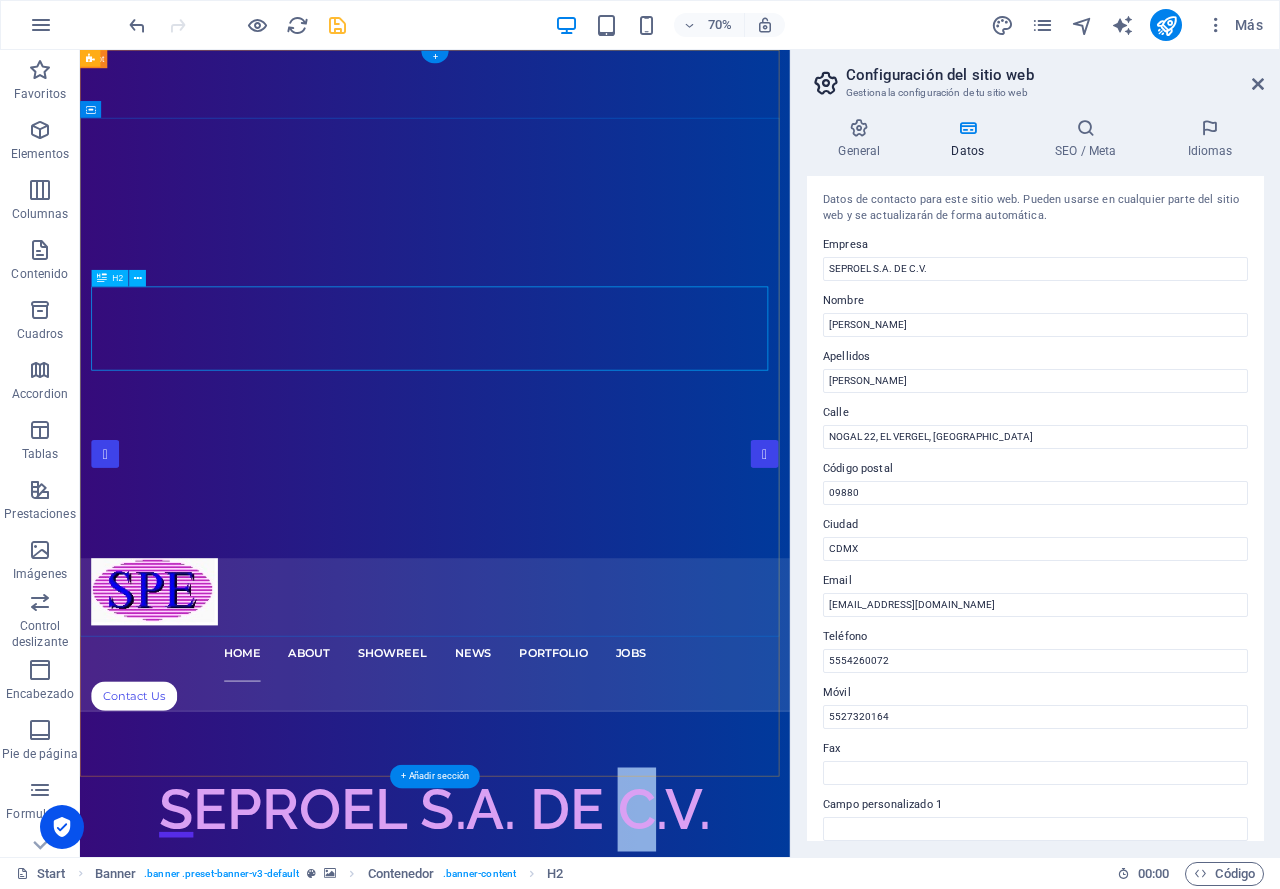 click on "SEPROEL S.A. DE C.V." at bounding box center (587, 1135) 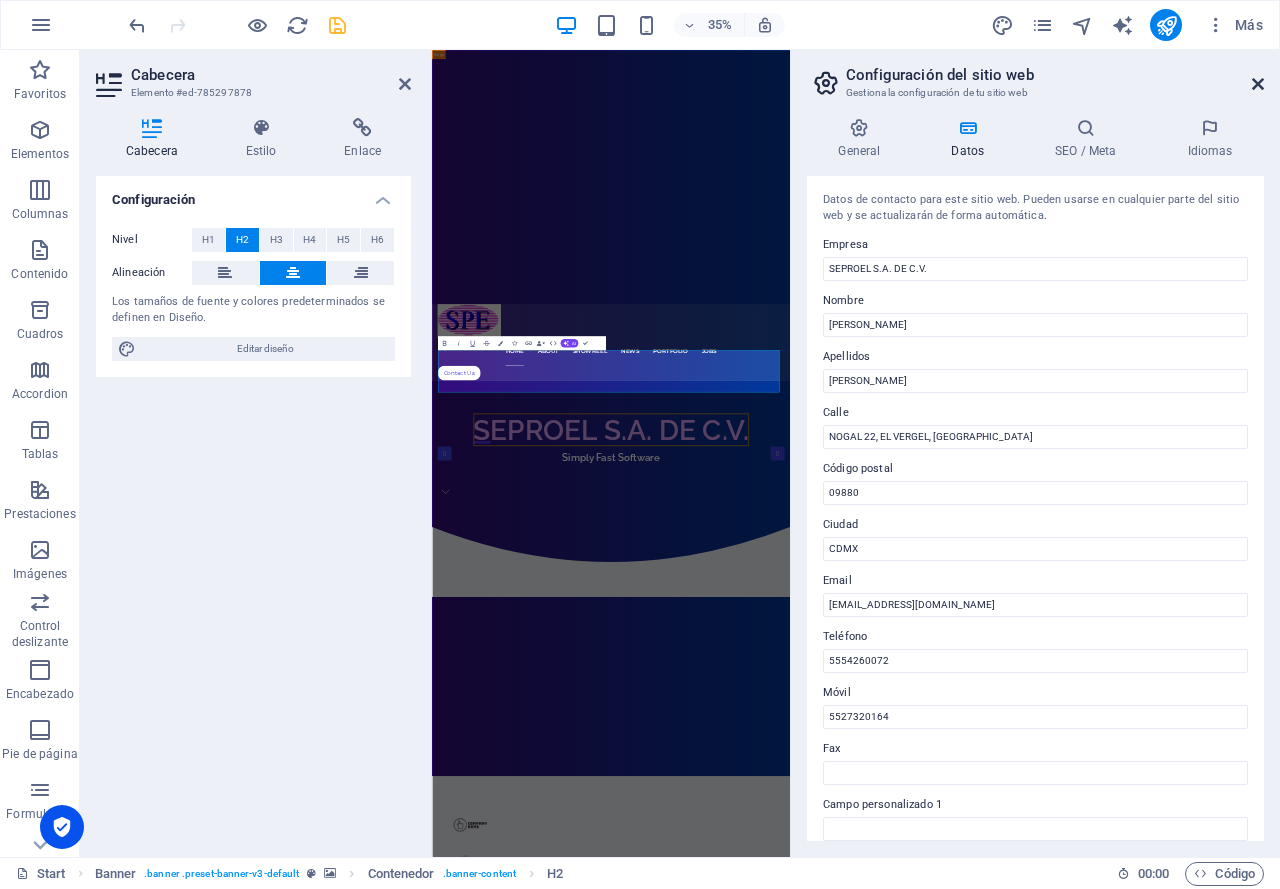 click at bounding box center (1258, 84) 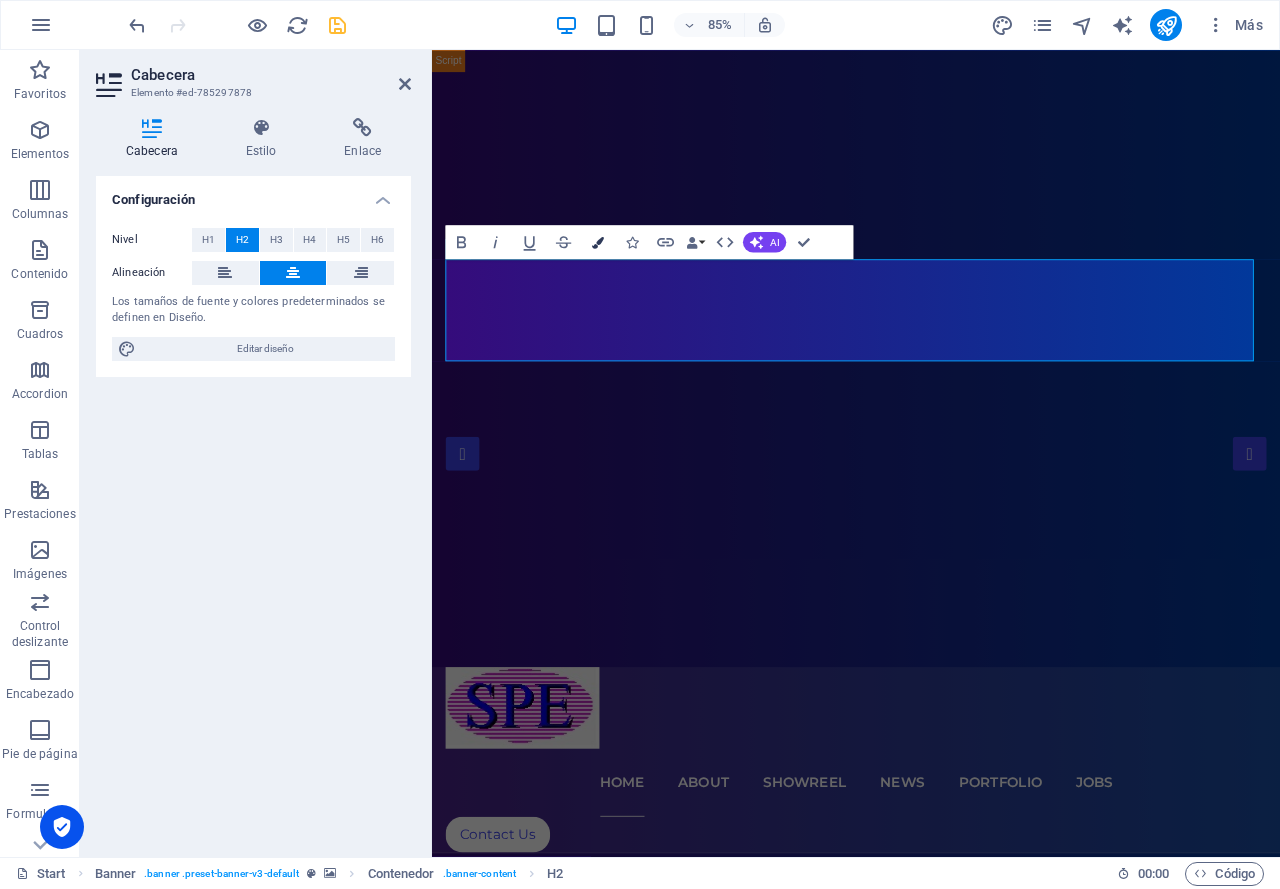 click at bounding box center (598, 242) 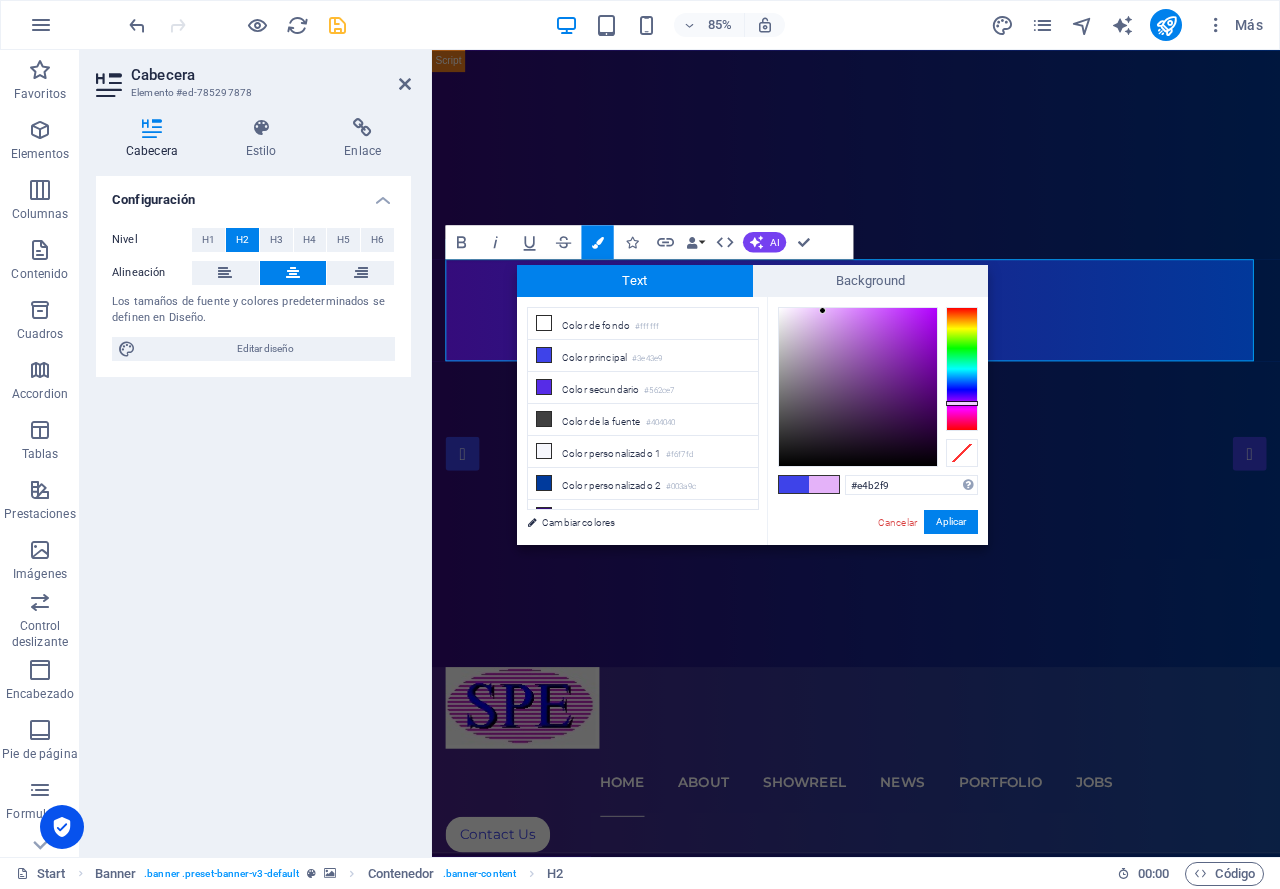 click at bounding box center (858, 387) 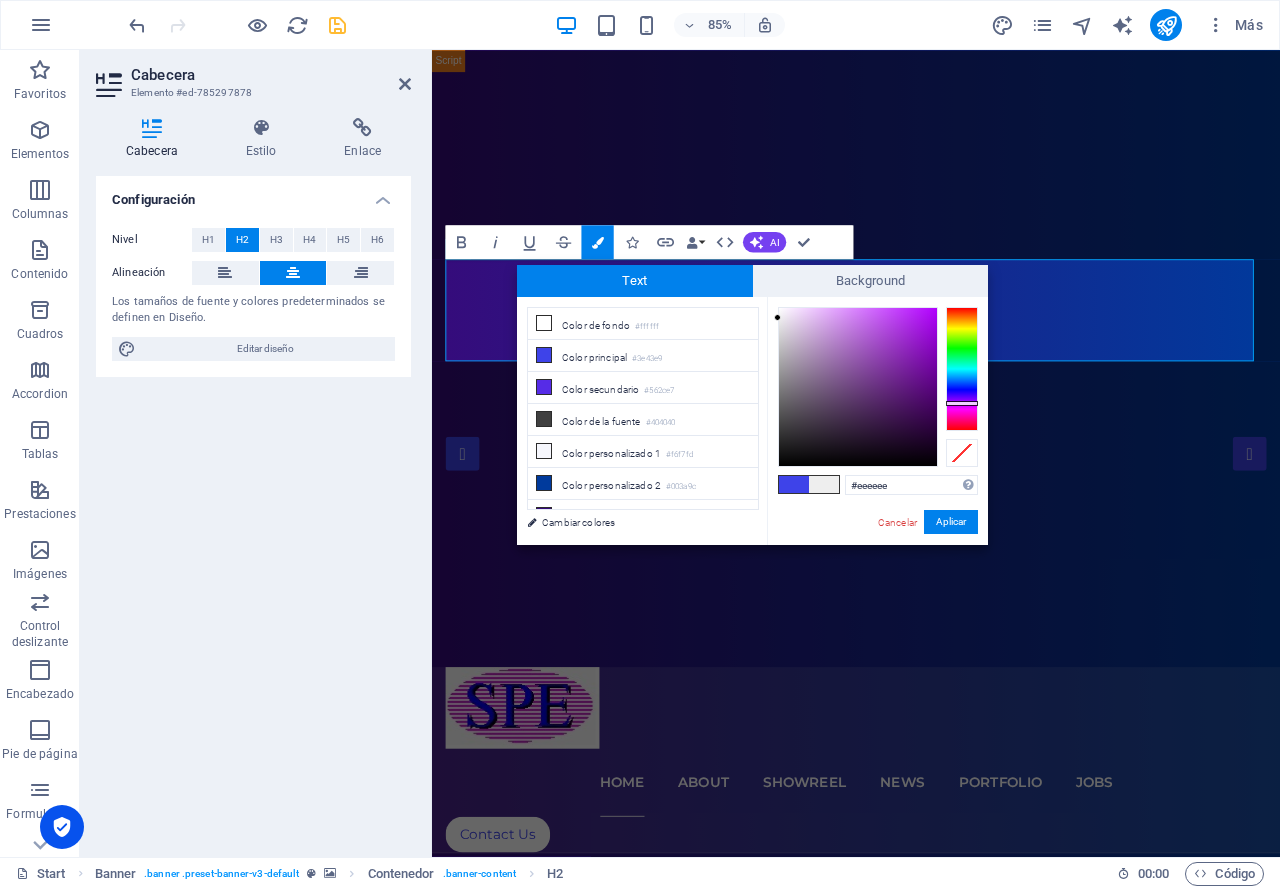 drag, startPoint x: 825, startPoint y: 310, endPoint x: 766, endPoint y: 318, distance: 59.5399 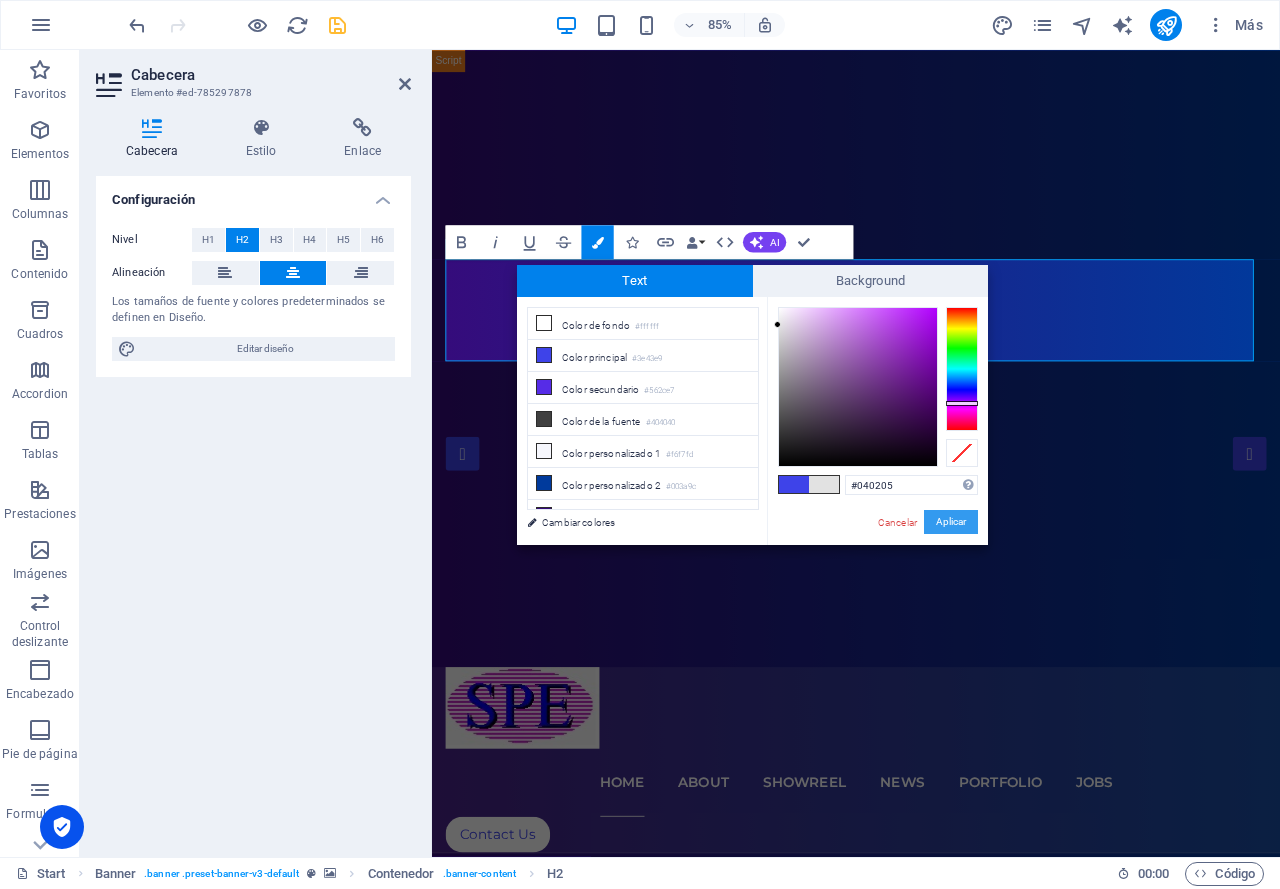 type on "#000000" 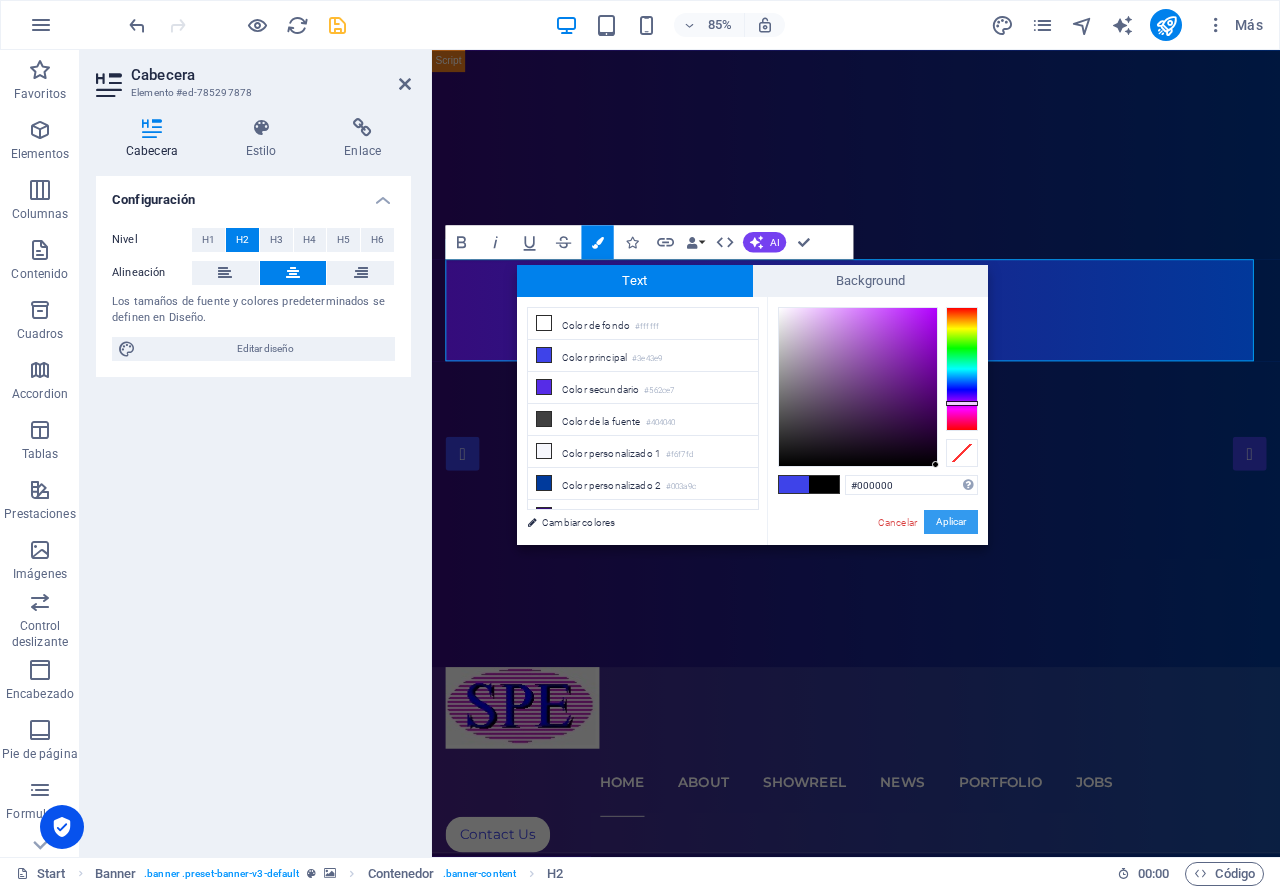 click on "Aplicar" at bounding box center [951, 522] 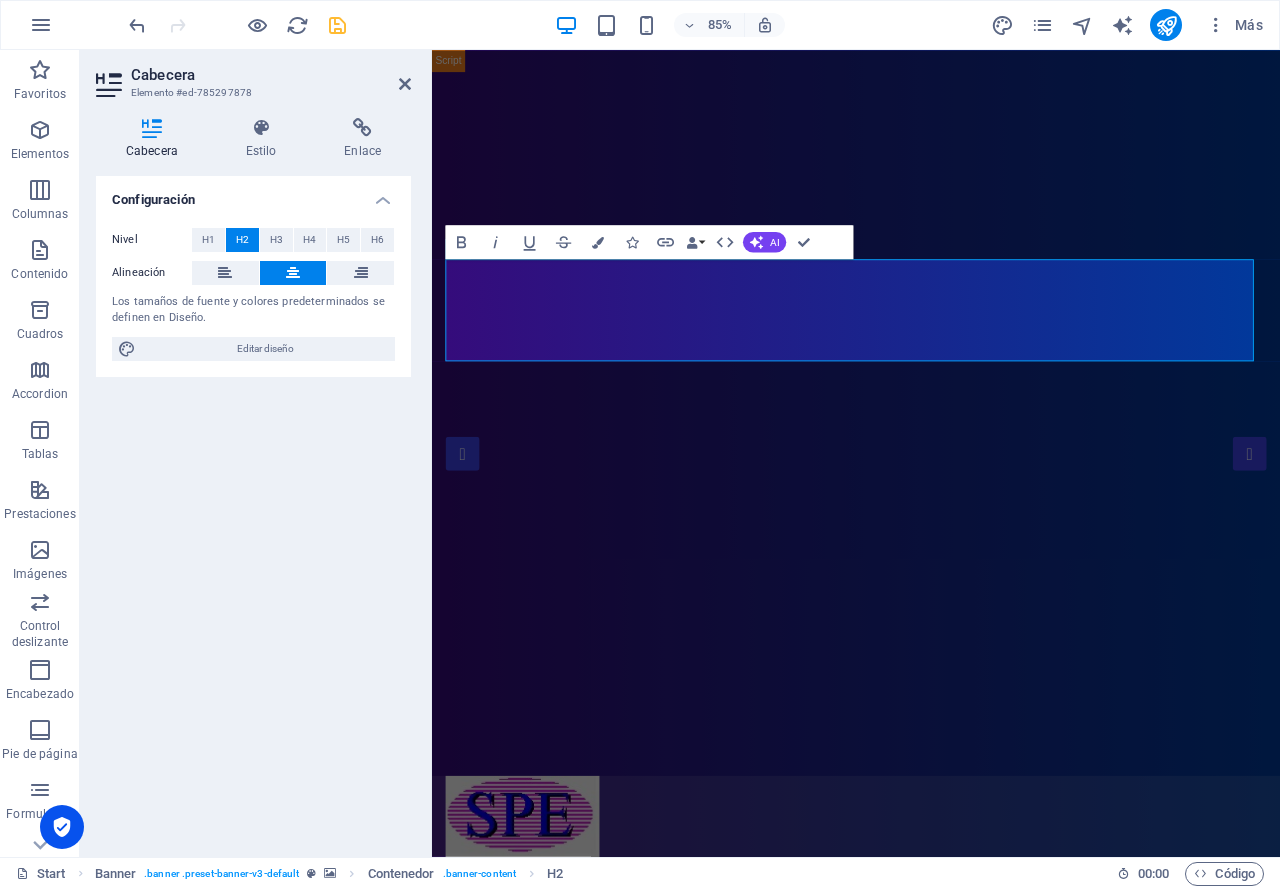 click on "Arrastra aquí para reemplazar el contenido existente. Si quieres crear un elemento nuevo, pulsa “Ctrl”.
H2   Banner   Contenedor   Banner   Imagen   Banner   Barra de menús   Predeterminado   HTML   Predeterminado   Separador   H3   Menú   Botón   HTML   Contenedor   Imagen   Predeterminado   Imagen   Predeterminado   Contenedor   Texto   Contenedor   Contenedor   Imagen   H3   Contenedor   Texto   HTML   Contenedor   Imagen   Imagen   HTML   Imagen   Imagen Bold Italic Underline Strikethrough Colors Icons Link Data Bindings Empresa Nombre Apellidos Calle Código postal Ciudad Email Teléfono Móvil Fax Campo personalizado 1 Campo personalizado 2 Campo personalizado 3 Campo personalizado 4 Campo personalizado 5 Campo personalizado 6 HTML AI Mejorar Hacer más corto Hacer más largo Corregir ortografía y gramática Traducir a Español Generar texto Confirm (Ctrl+⏎)" at bounding box center (856, 453) 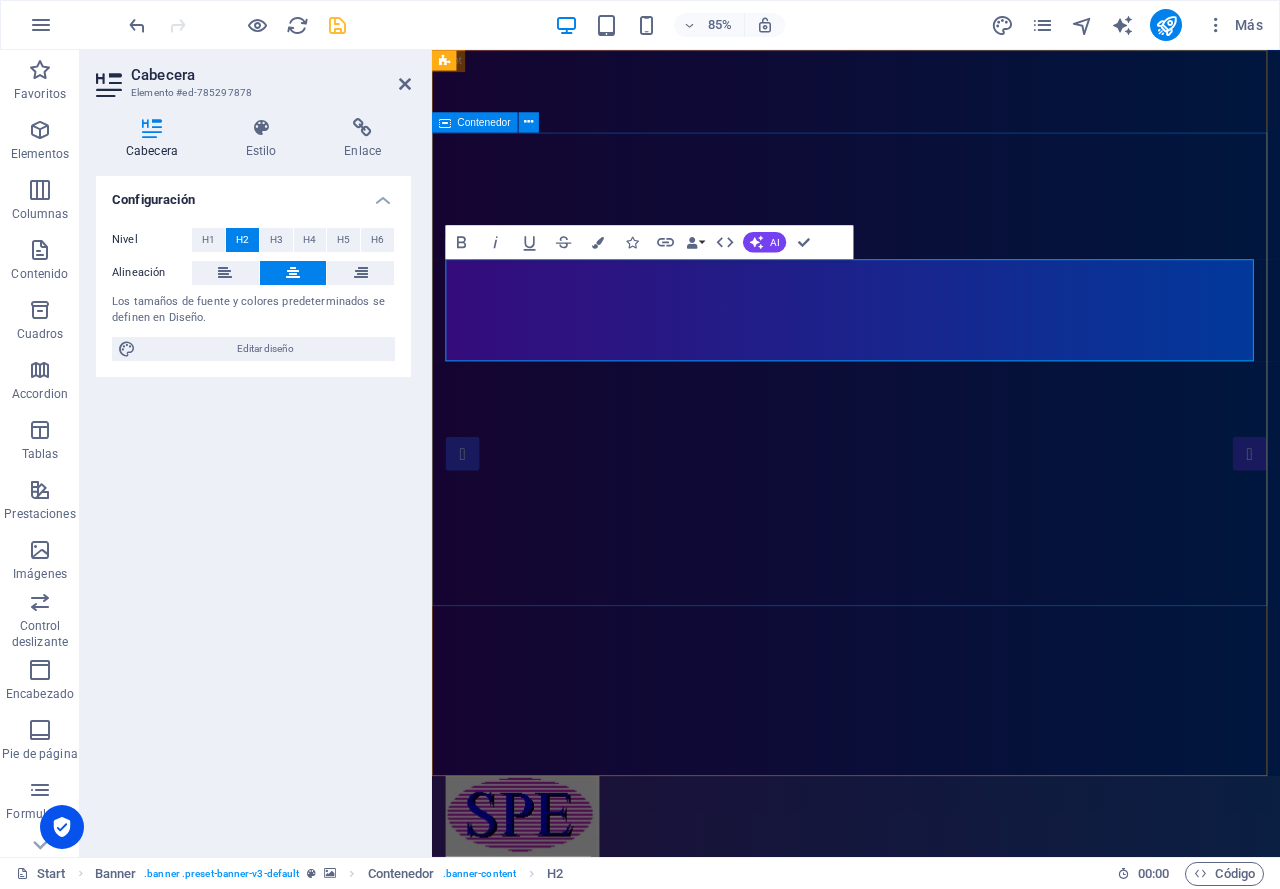 click on "SEPROEL S.A. DE C.V. Simply Fast Software" at bounding box center [931, 1332] 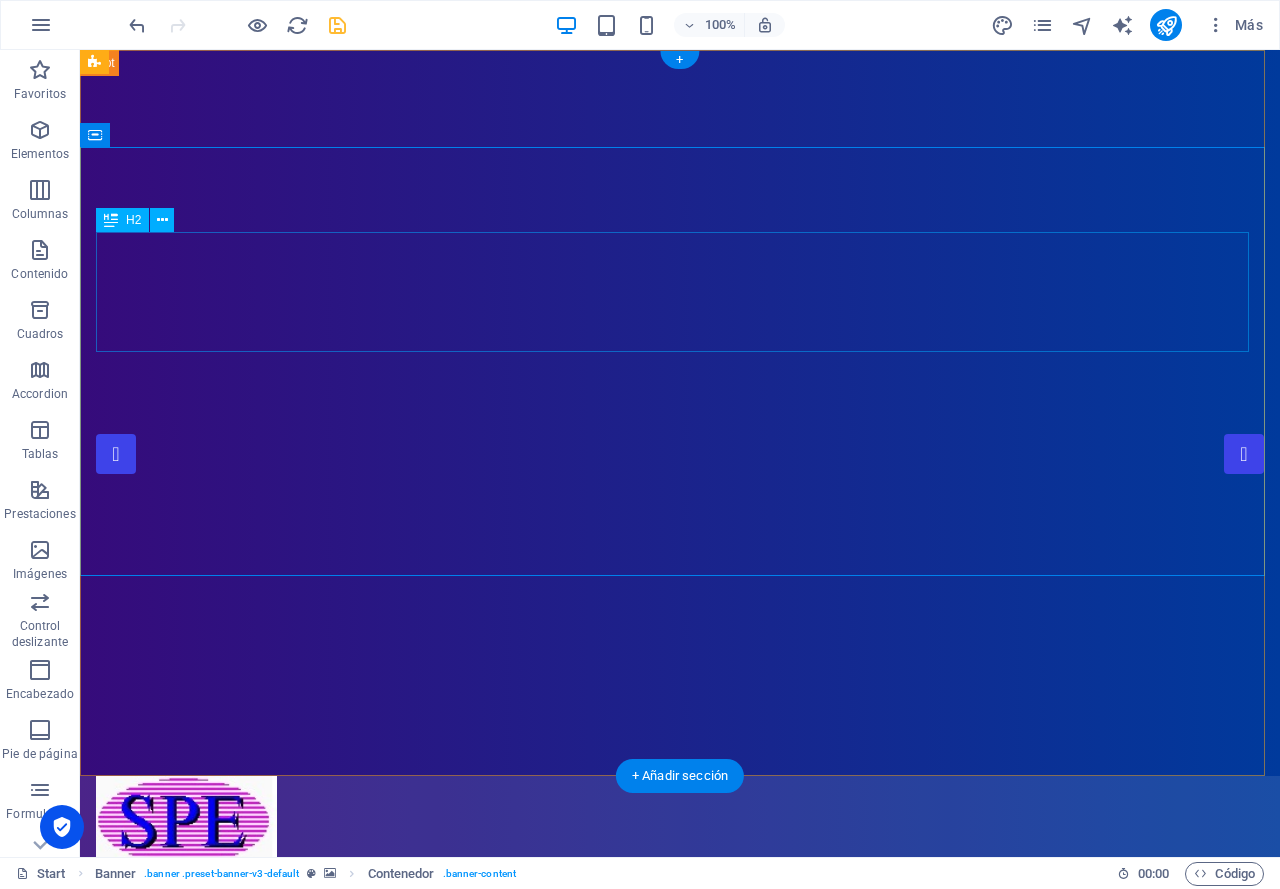 click on "SEPROEL S.A. DE C.V." at bounding box center (680, 1135) 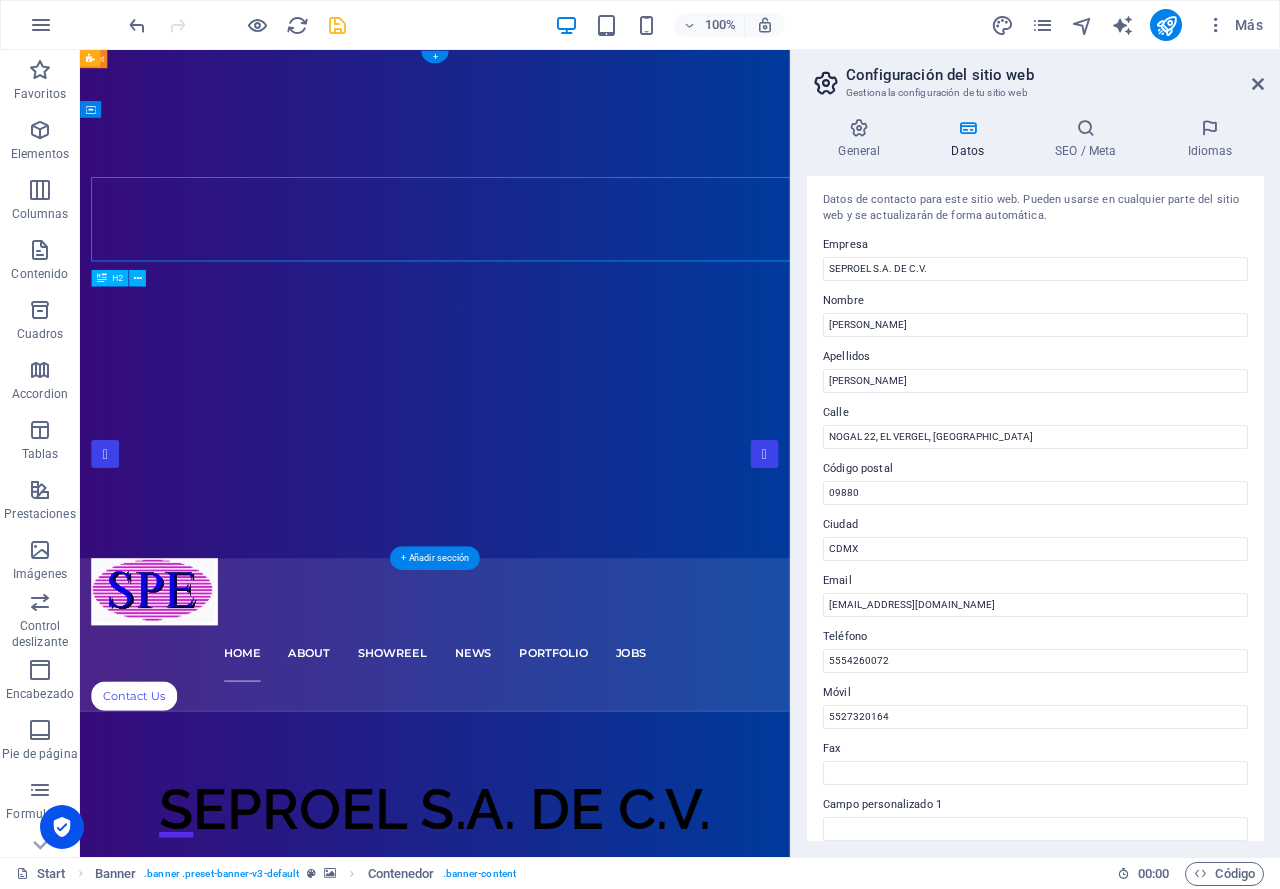 click on "SEPROEL S.A. DE C.V." at bounding box center [587, 1135] 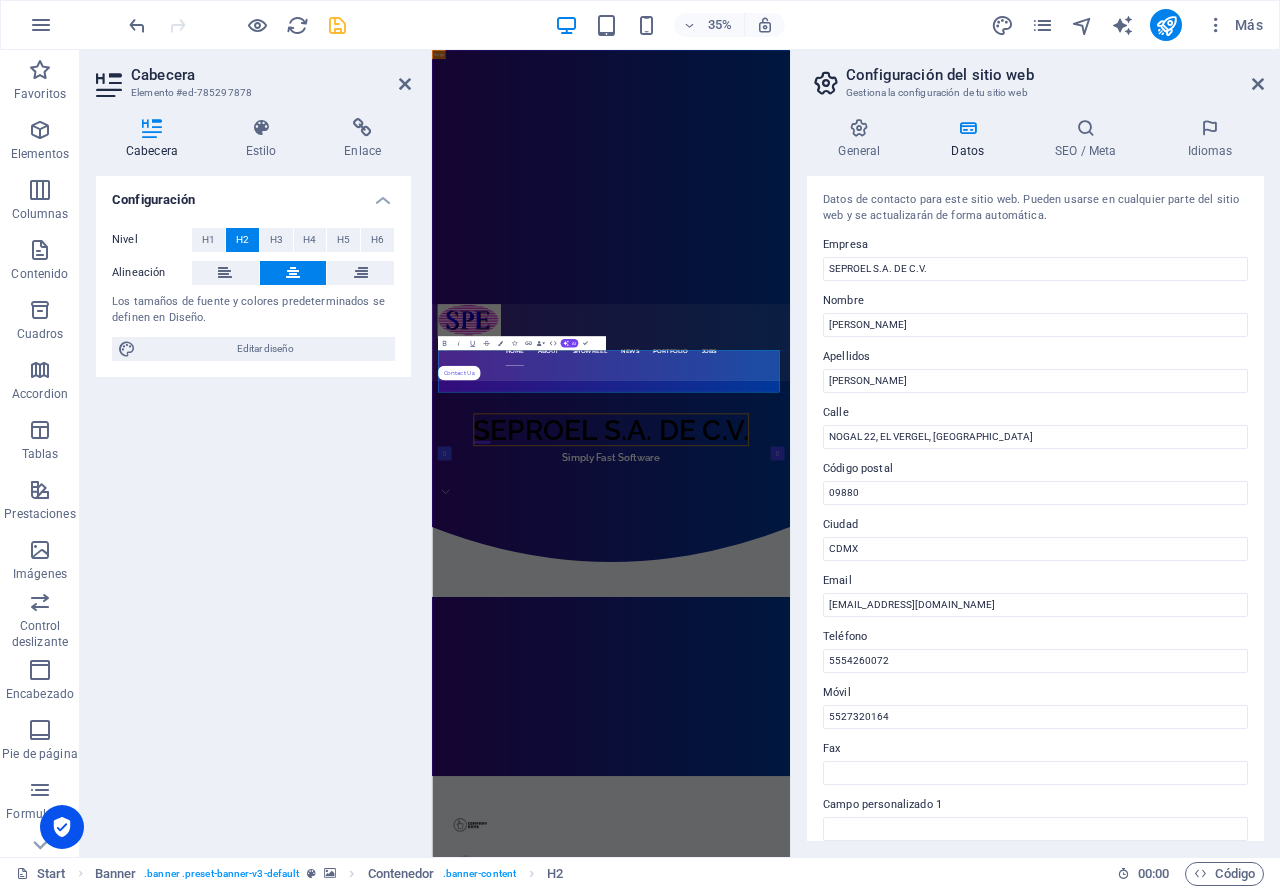 click on "Configuración del sitio web Gestiona la configuración de tu sitio web  General  Datos  SEO / Meta  Idiomas Nombre del sitio web seproel.com Logo Arrastra archivos aquí, haz clic para escoger archivos o  selecciona archivos de Archivos o de nuestra galería gratuita de fotos y vídeos Selecciona archivos del administrador de archivos, de la galería de fotos o carga archivo(s) Cargar Favicon Define aquí el favicon de tu sitio web. Un favicon es un pequeño icono que se muestra en la pestaña del navegador al lado del título de tu sitio web. Este ayuda a los visitantes a identificar tu sitio web. Arrastra archivos aquí, haz clic para escoger archivos o  selecciona archivos de Archivos o de nuestra galería gratuita de fotos y vídeos Selecciona archivos del administrador de archivos, de la galería de fotos o carga archivo(s) Cargar Vista previa de imagen (Open Graph) Esta imagen se mostrará cuando el sitio web se comparta en redes sociales Arrastra archivos aquí, haz clic para escoger archivos o  Calle" at bounding box center [1035, 453] 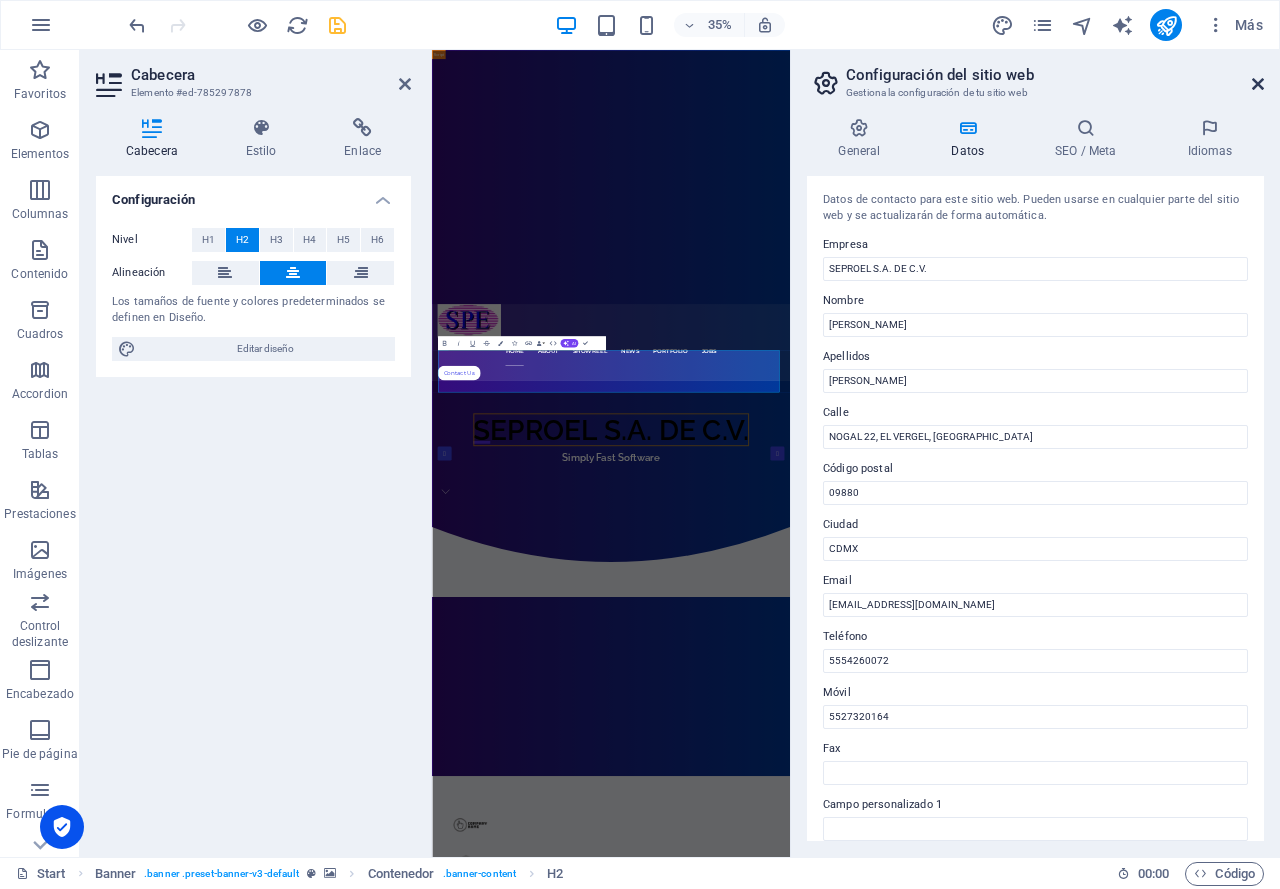 click at bounding box center (1258, 84) 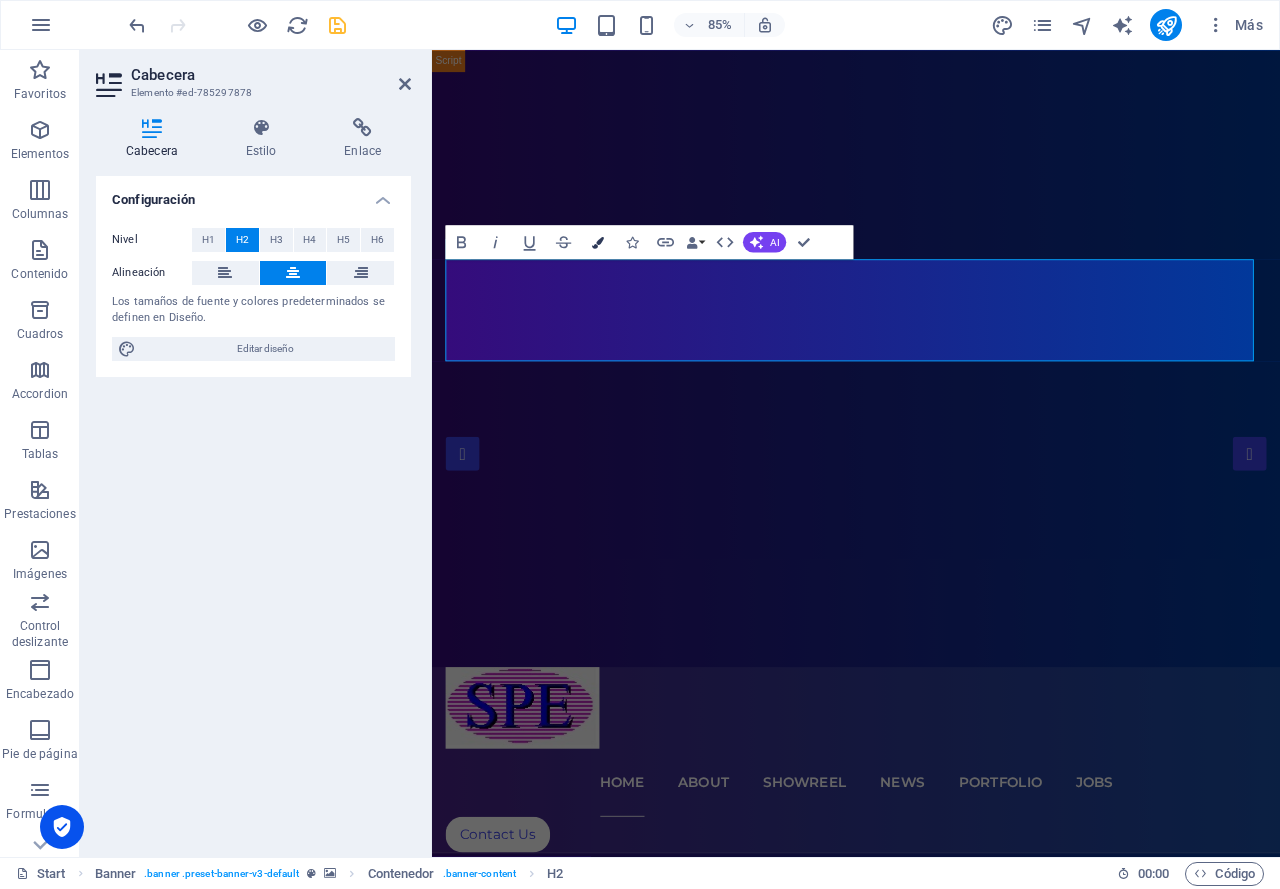 click at bounding box center (598, 242) 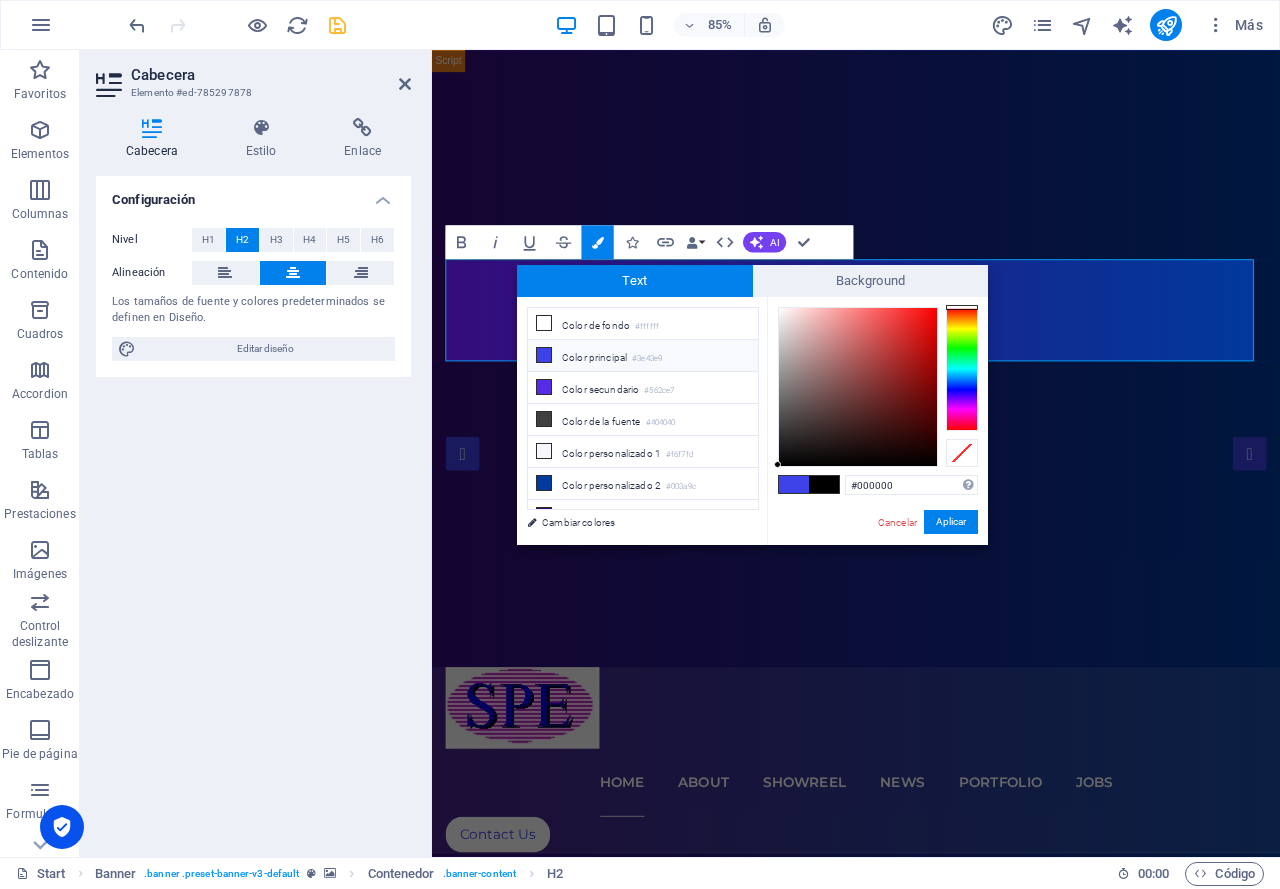 click at bounding box center (962, 307) 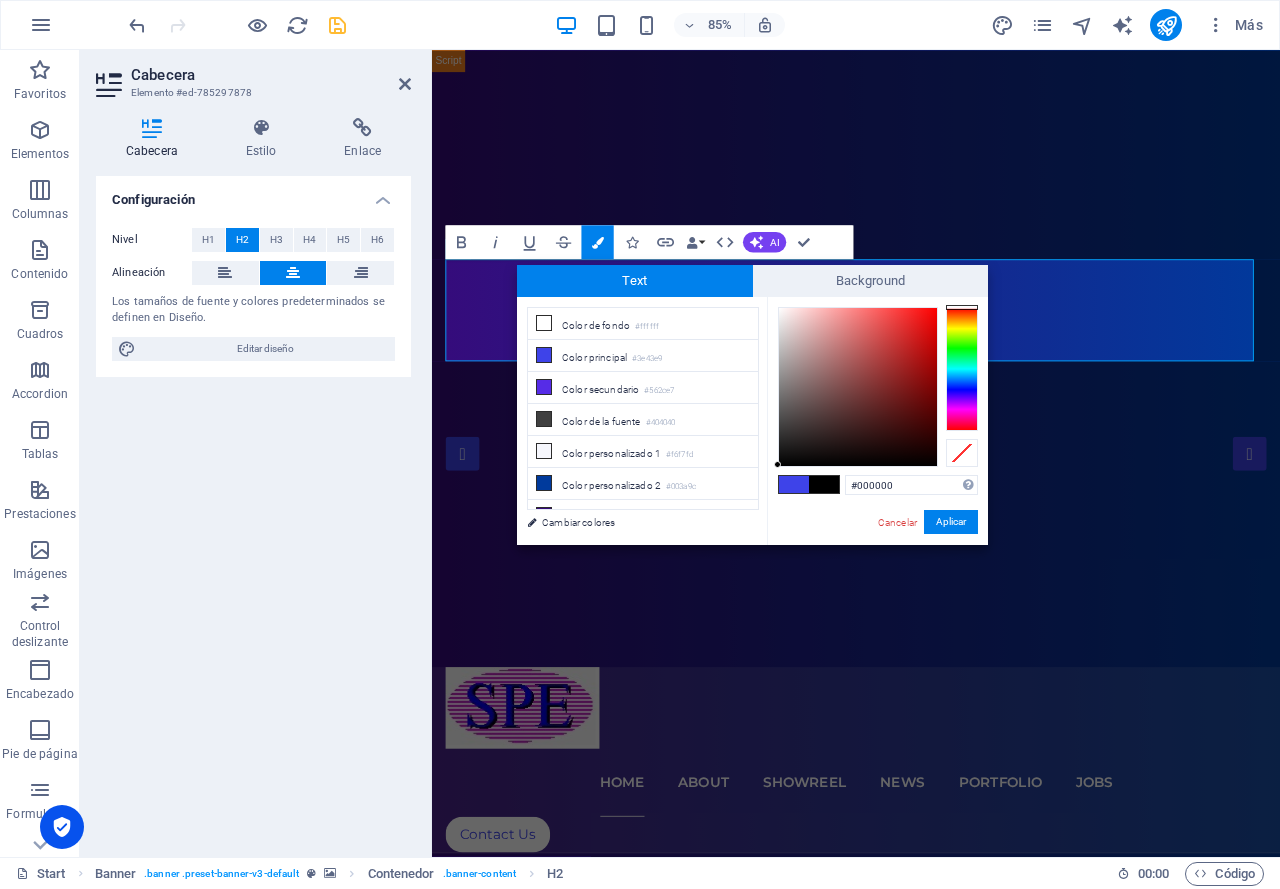 click on "#000000 Formatos soportados #0852ed rgb(8, 82, 237) rgba(8, 82, 237, 90%) hsv(221,97,93) hsl(221, 93%, 48%) Cancelar Aplicar" at bounding box center [877, 566] 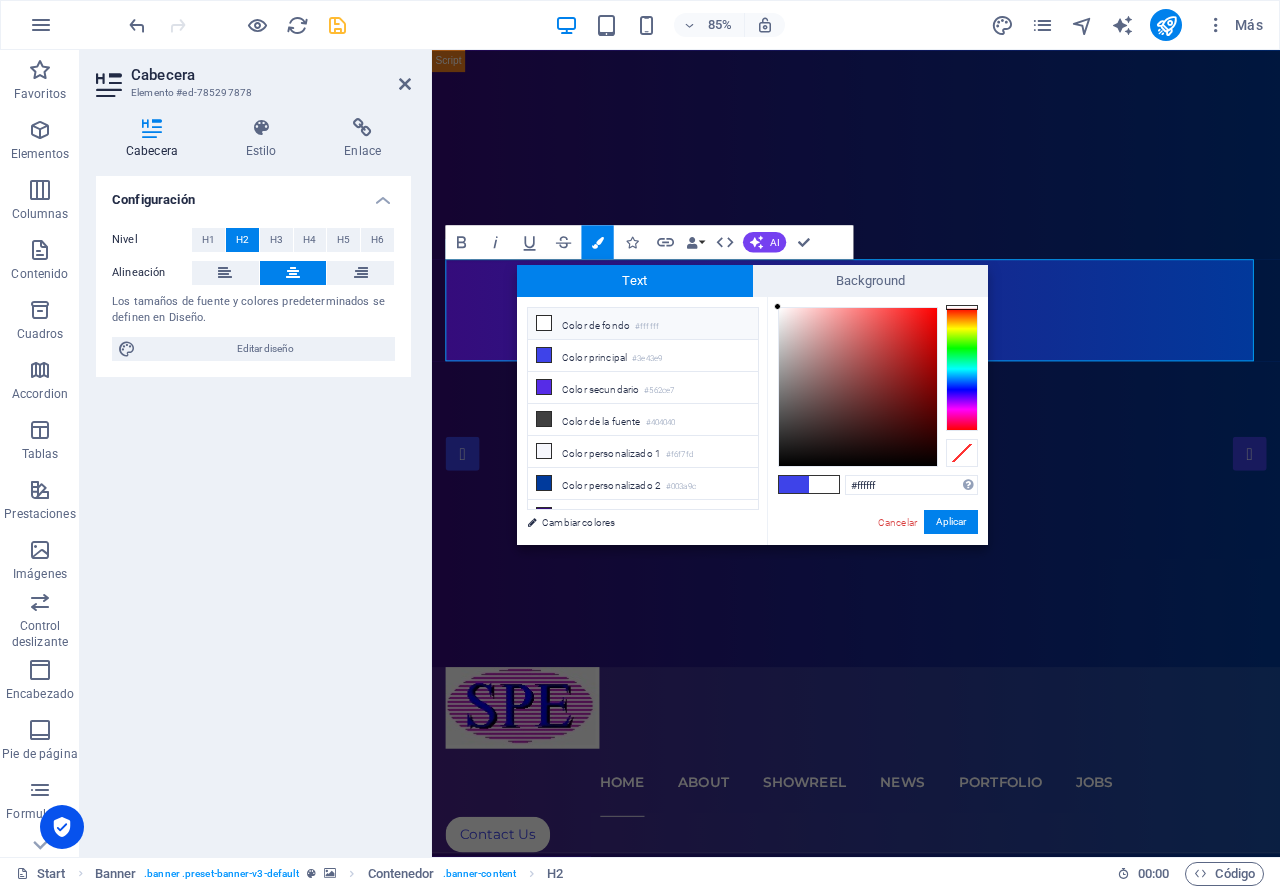 drag, startPoint x: 785, startPoint y: 311, endPoint x: 771, endPoint y: 303, distance: 16.124516 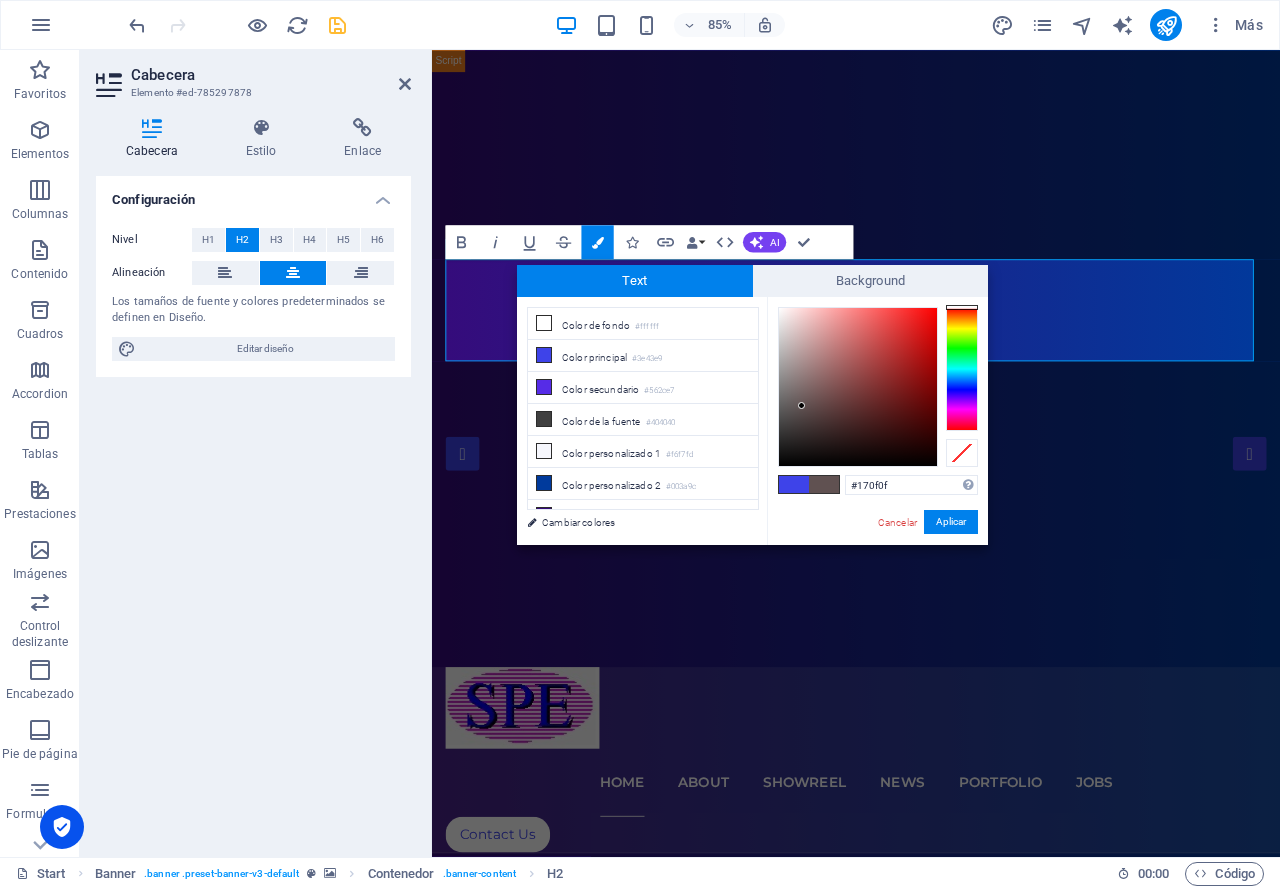 type on "#000000" 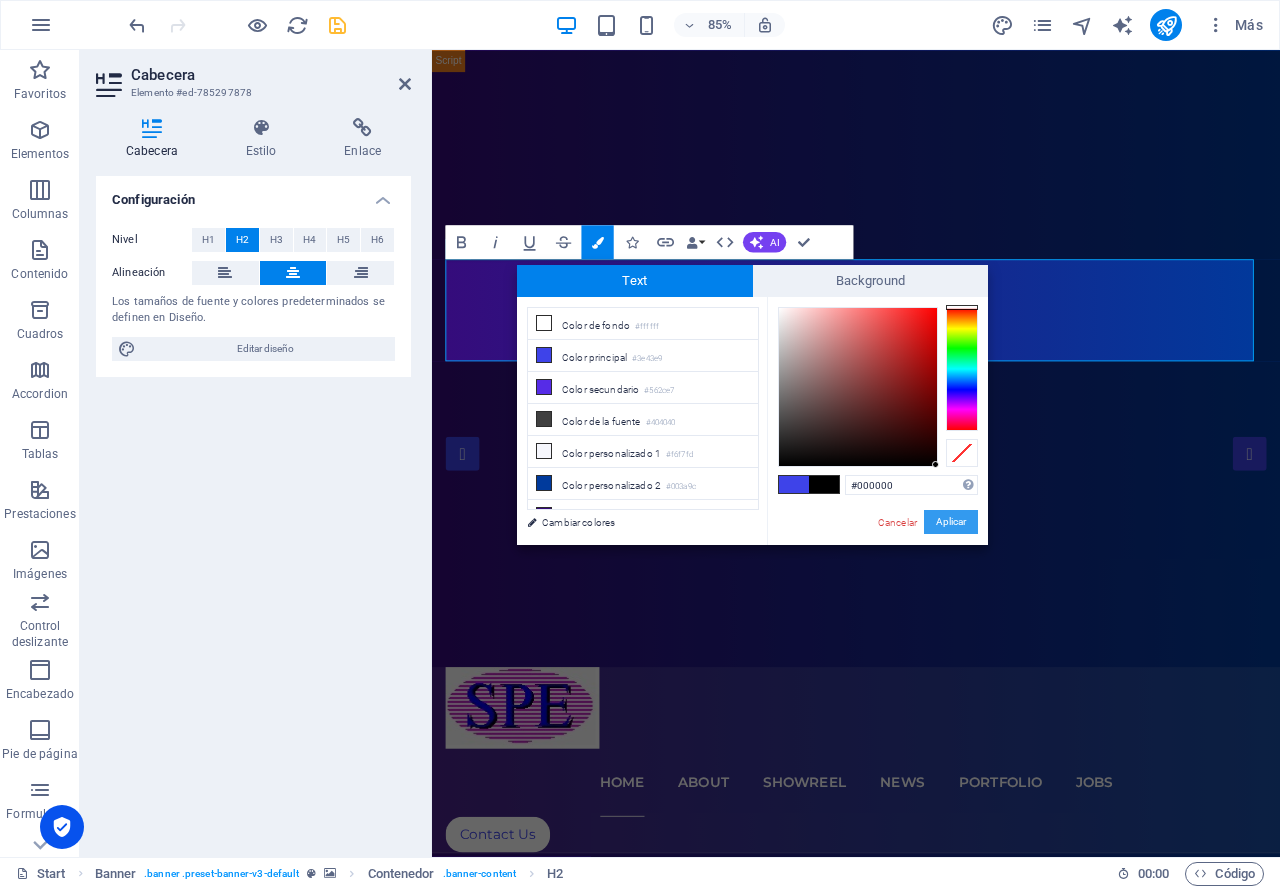 click on "Aplicar" at bounding box center [951, 522] 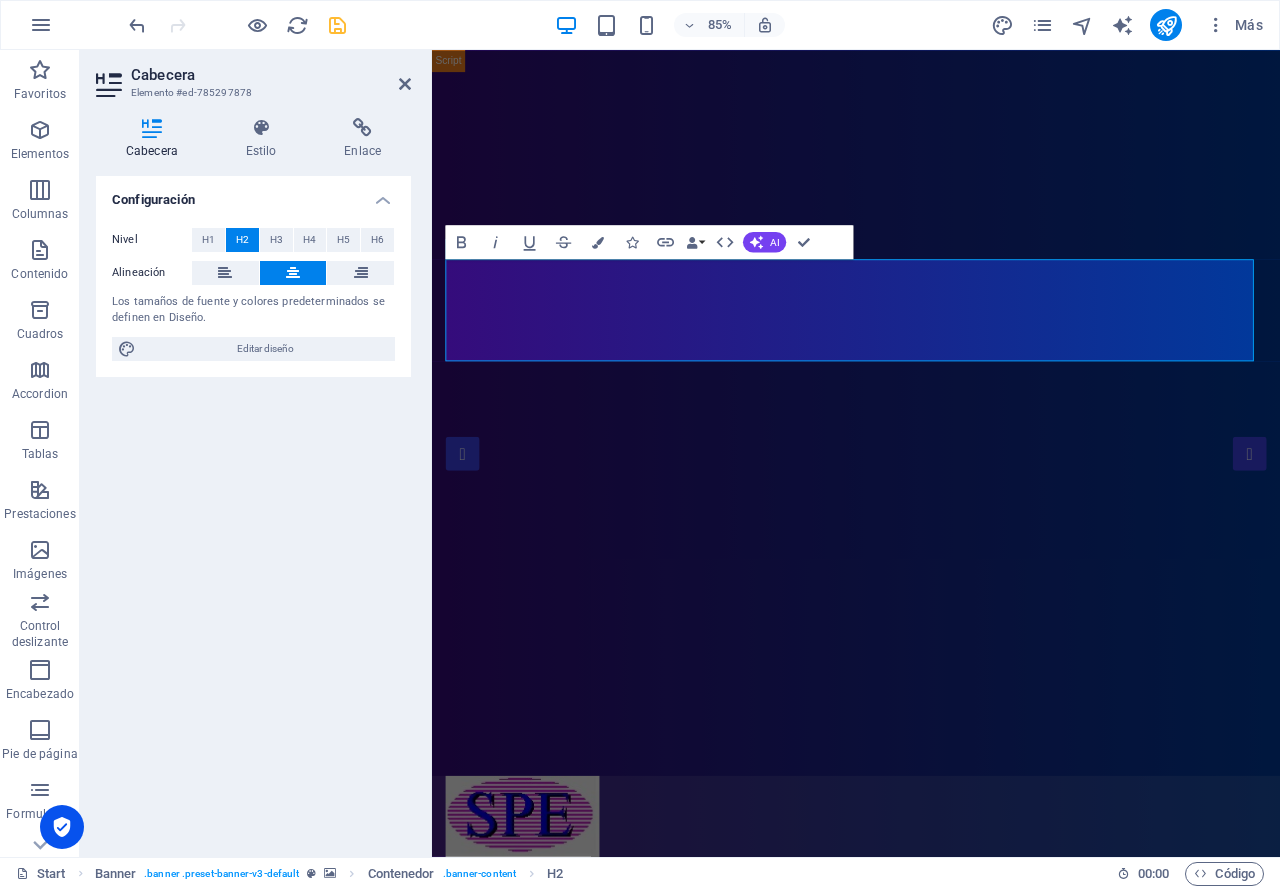 click on "Arrastra aquí para reemplazar el contenido existente. Si quieres crear un elemento nuevo, pulsa “Ctrl”.
H2   Banner   Contenedor   Banner   Imagen   Banner   Barra de menús   Predeterminado   HTML   Predeterminado   Separador   H3   Menú   Botón   HTML   Contenedor   Imagen   Predeterminado   Imagen   Predeterminado   Contenedor   Texto   Contenedor   Contenedor   Imagen   H3   Contenedor   Texto   HTML   Contenedor   Imagen   Imagen   HTML   Imagen   Imagen Bold Italic Underline Strikethrough Colors Icons Link Data Bindings Empresa Nombre Apellidos Calle Código postal Ciudad Email Teléfono Móvil Fax Campo personalizado 1 Campo personalizado 2 Campo personalizado 3 Campo personalizado 4 Campo personalizado 5 Campo personalizado 6 HTML AI Mejorar Hacer más corto Hacer más largo Corregir ortografía y gramática Traducir a Español Generar texto Confirm (Ctrl+⏎)" at bounding box center [856, 453] 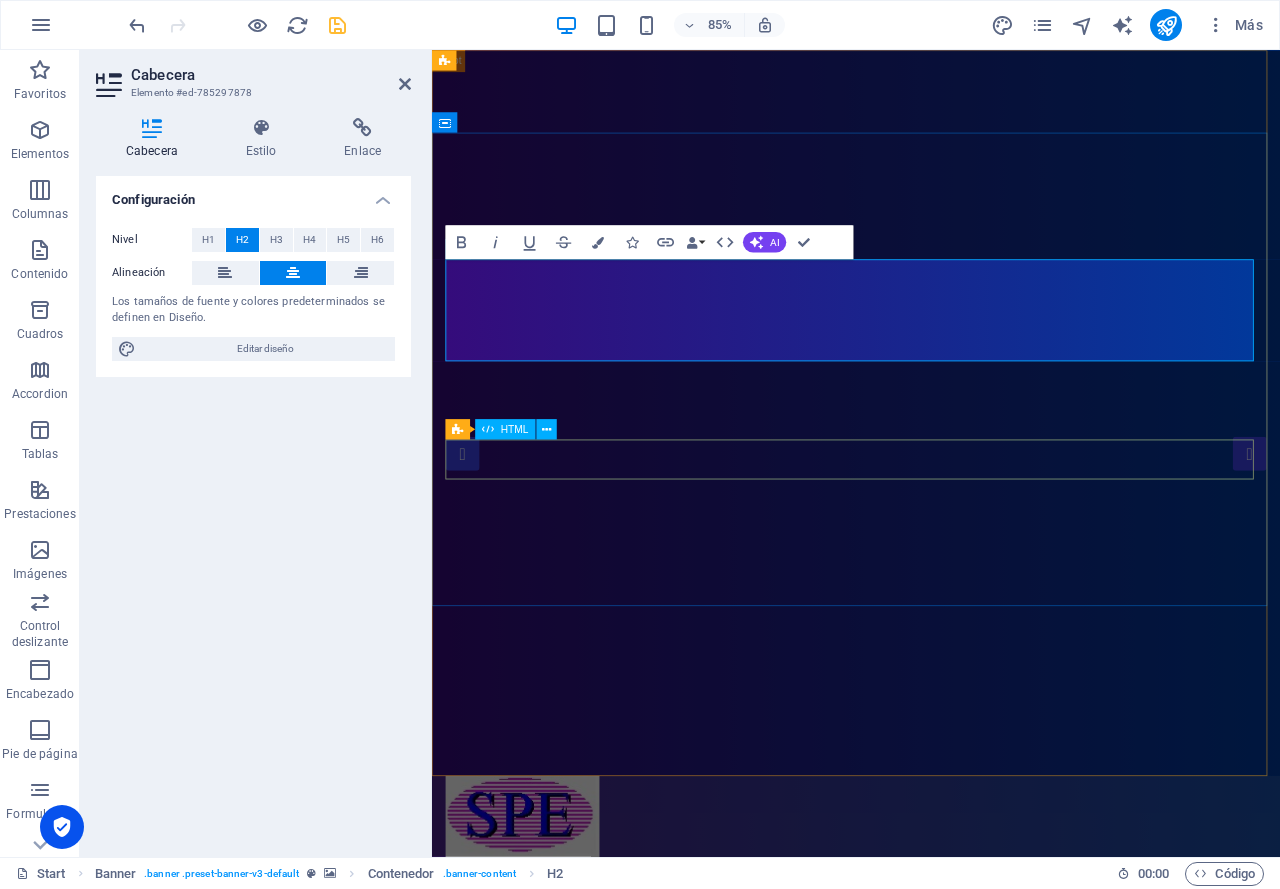 click at bounding box center [471, 1438] 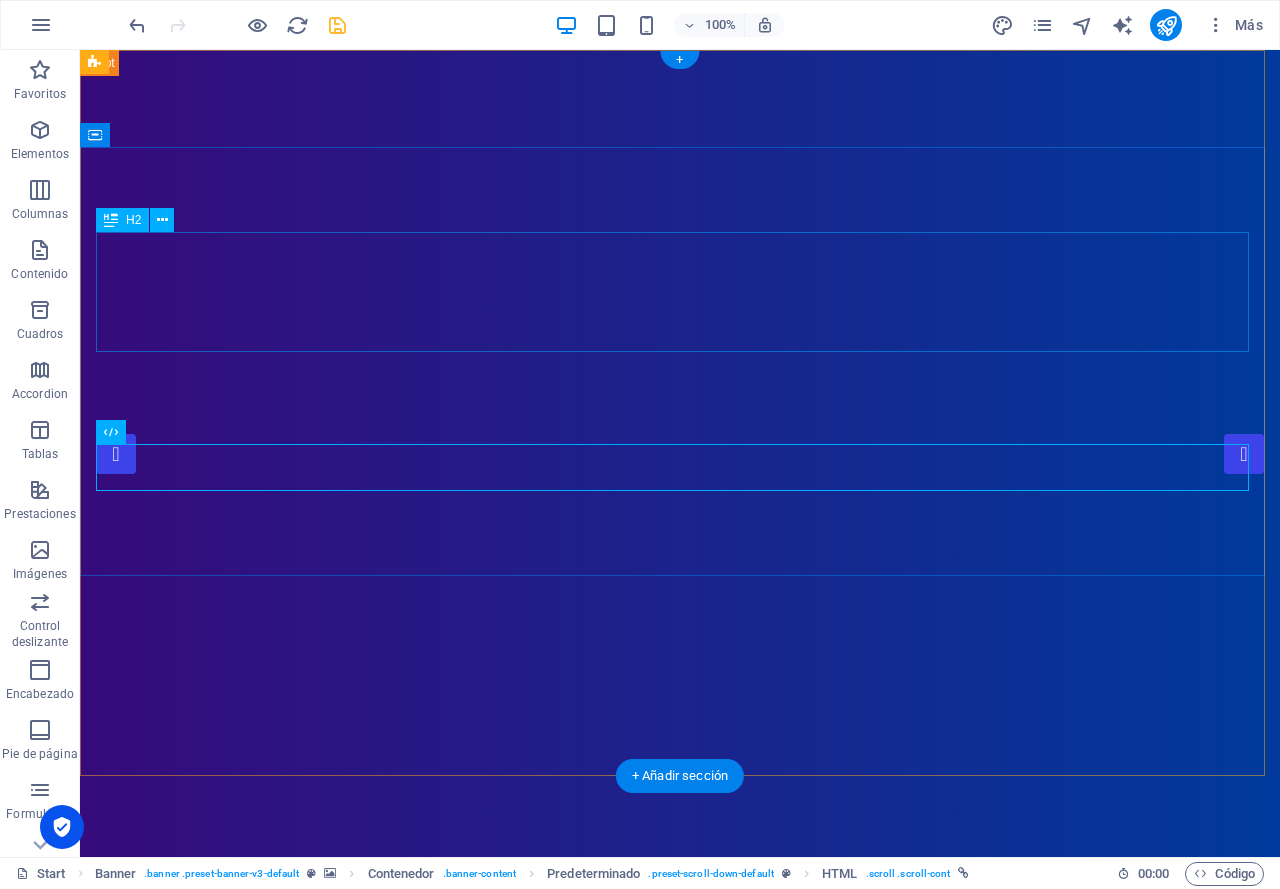 click on "SEPROEL S.A. DE C.V." at bounding box center [680, 1263] 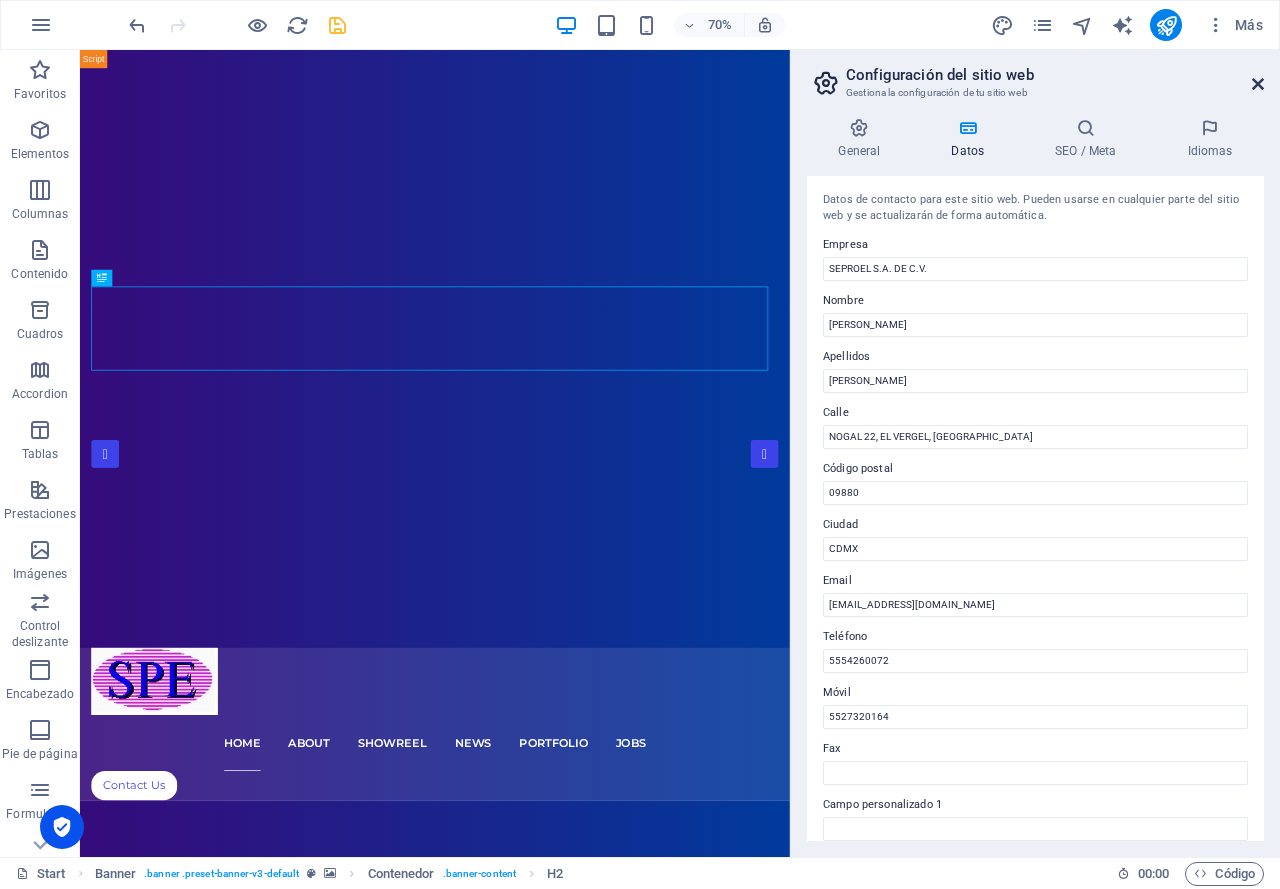 click at bounding box center (1258, 84) 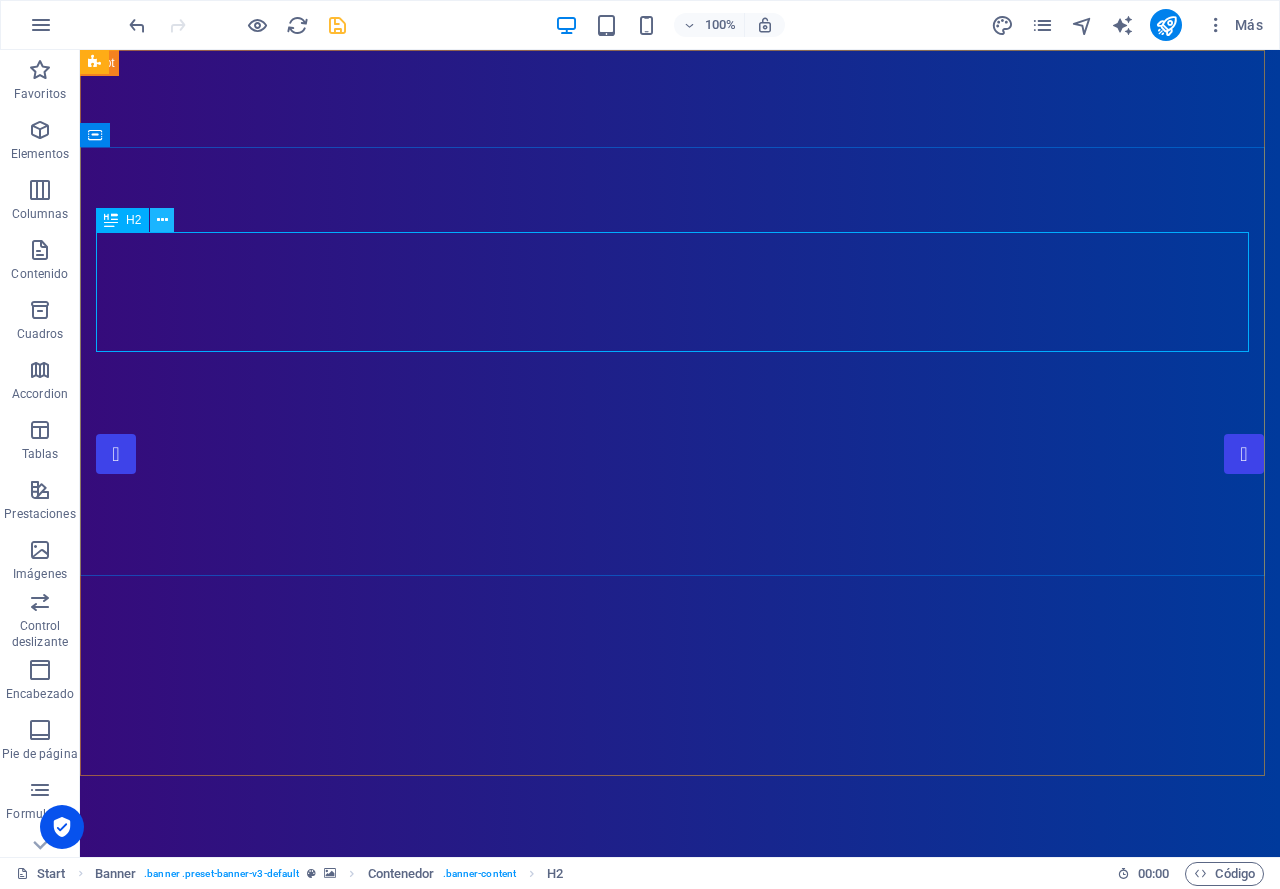 click at bounding box center (162, 220) 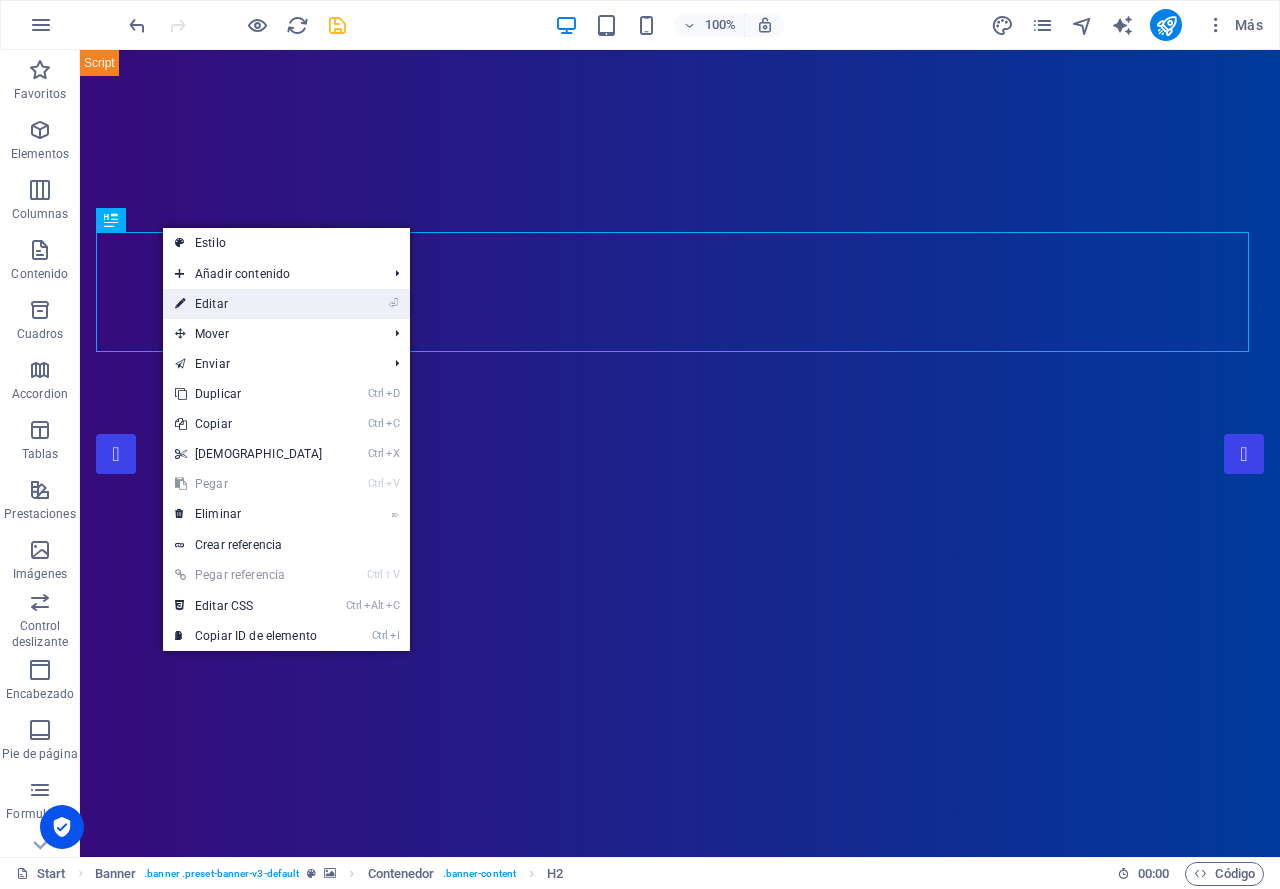 click on "⏎  Editar" at bounding box center (249, 304) 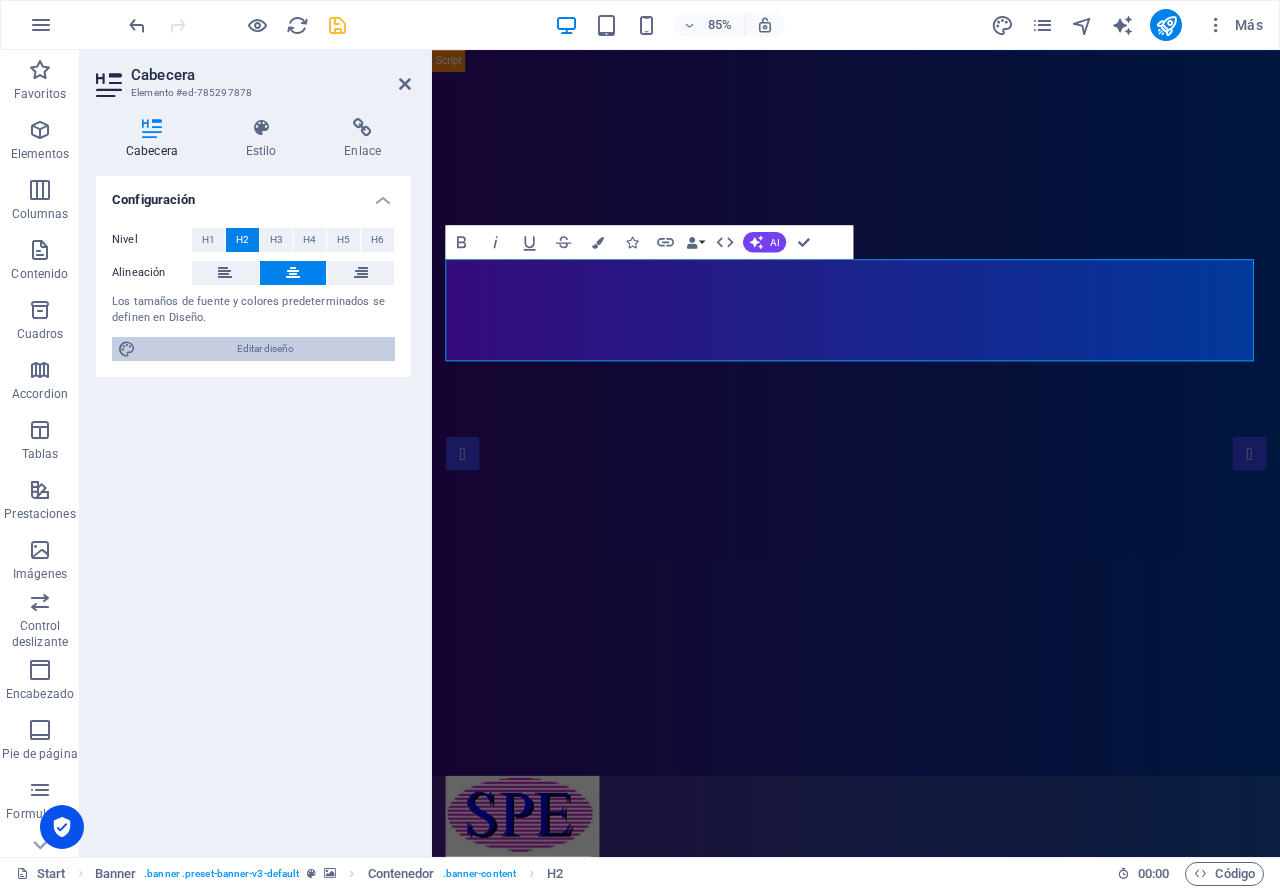 click on "Editar diseño" at bounding box center (265, 349) 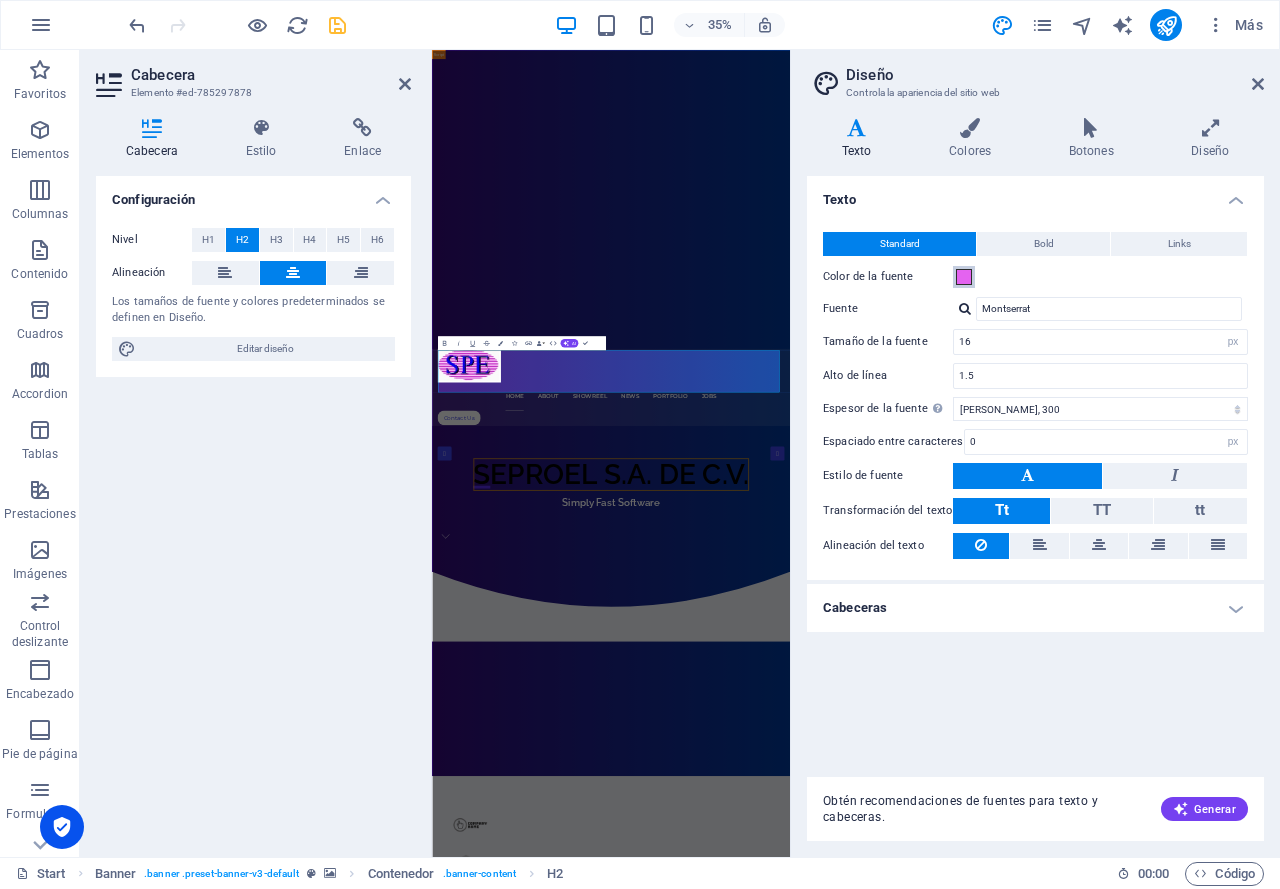 click at bounding box center (964, 277) 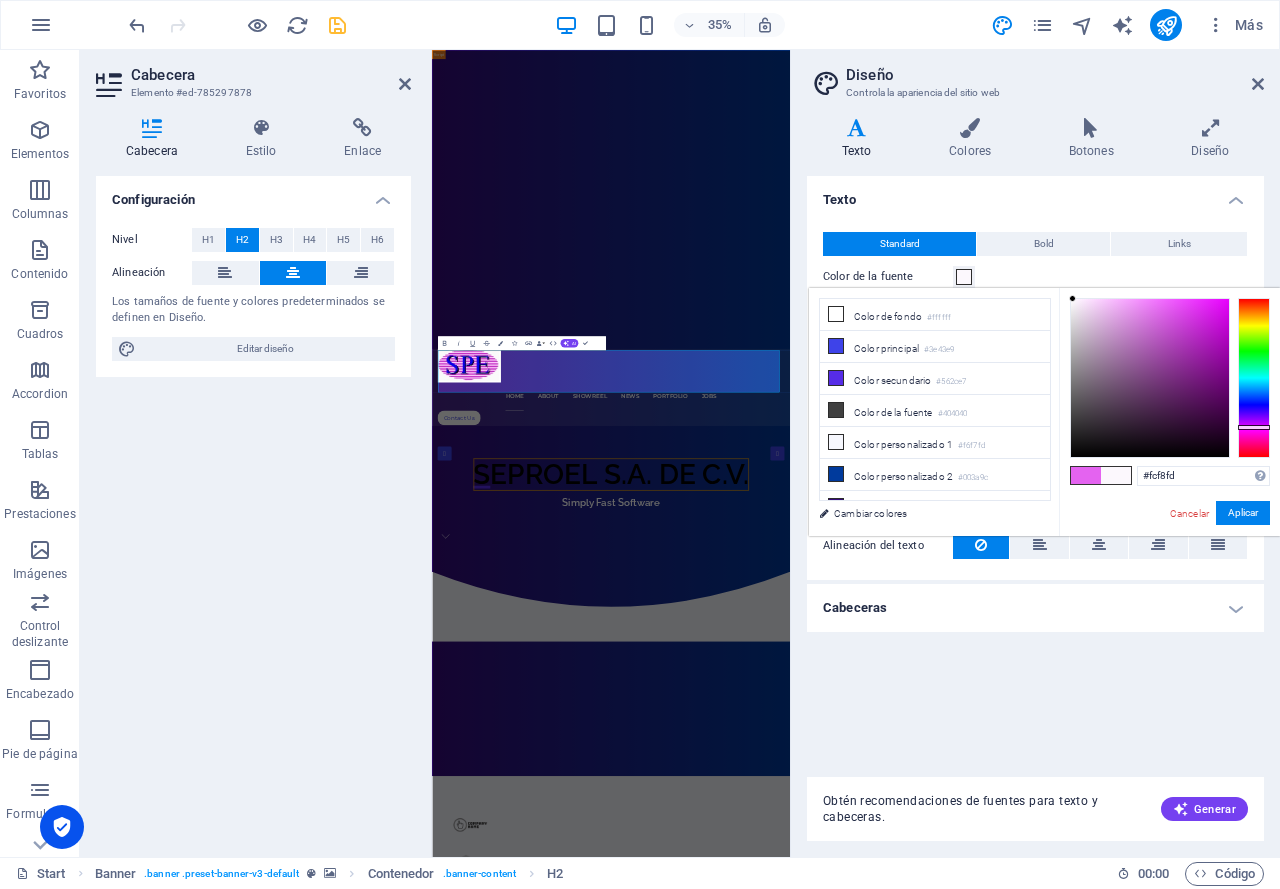 click at bounding box center (1150, 378) 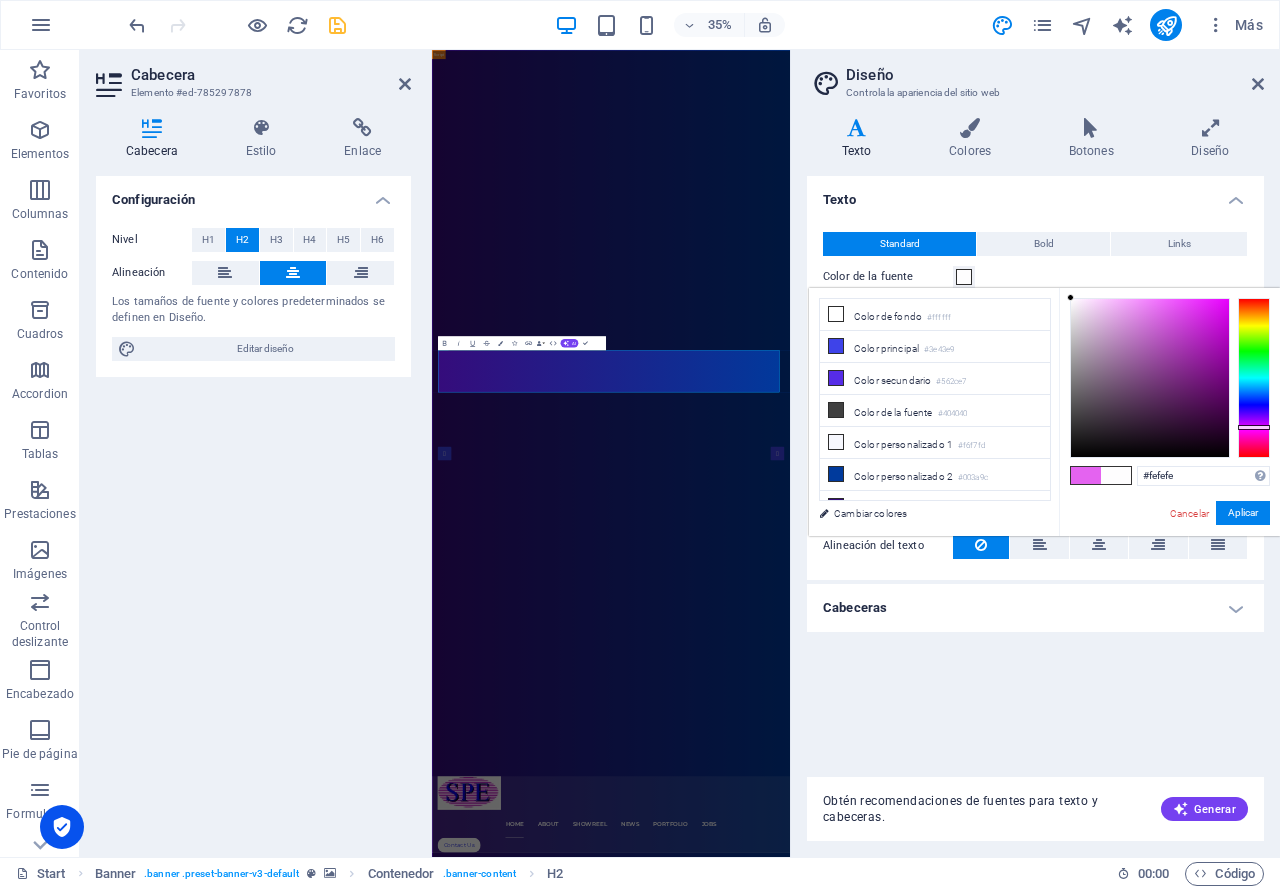 type on "#ffffff" 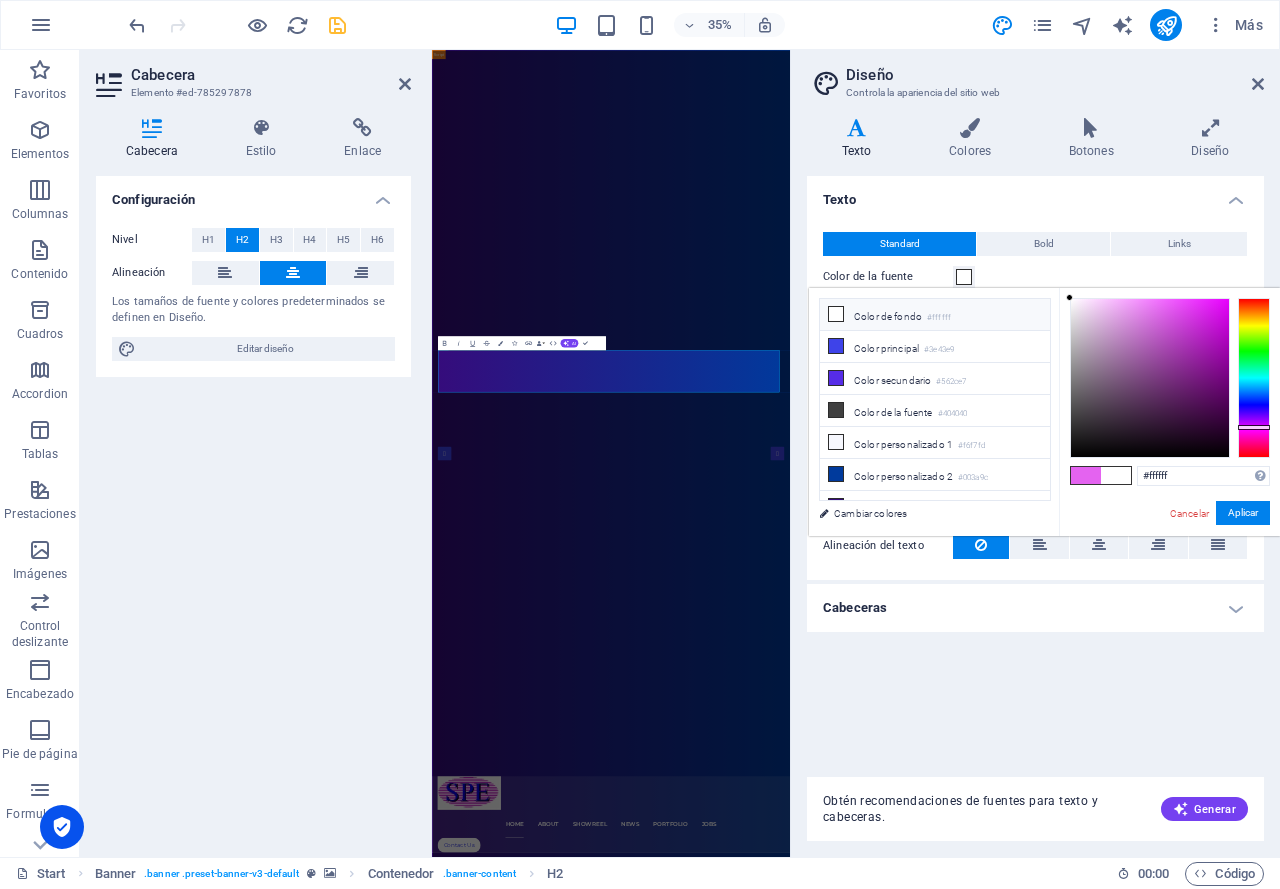 drag, startPoint x: 1072, startPoint y: 301, endPoint x: 1061, endPoint y: 293, distance: 13.601471 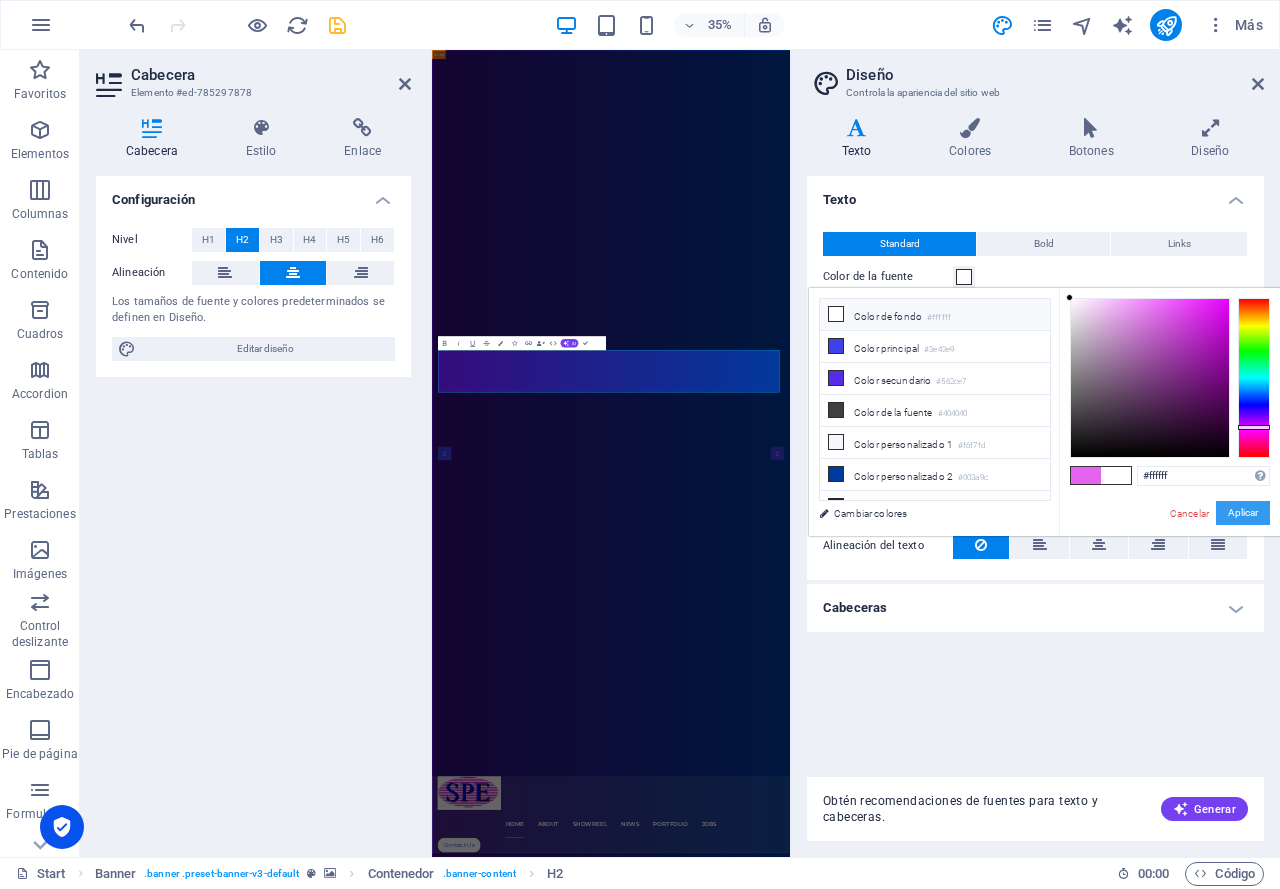click on "Aplicar" at bounding box center (1243, 513) 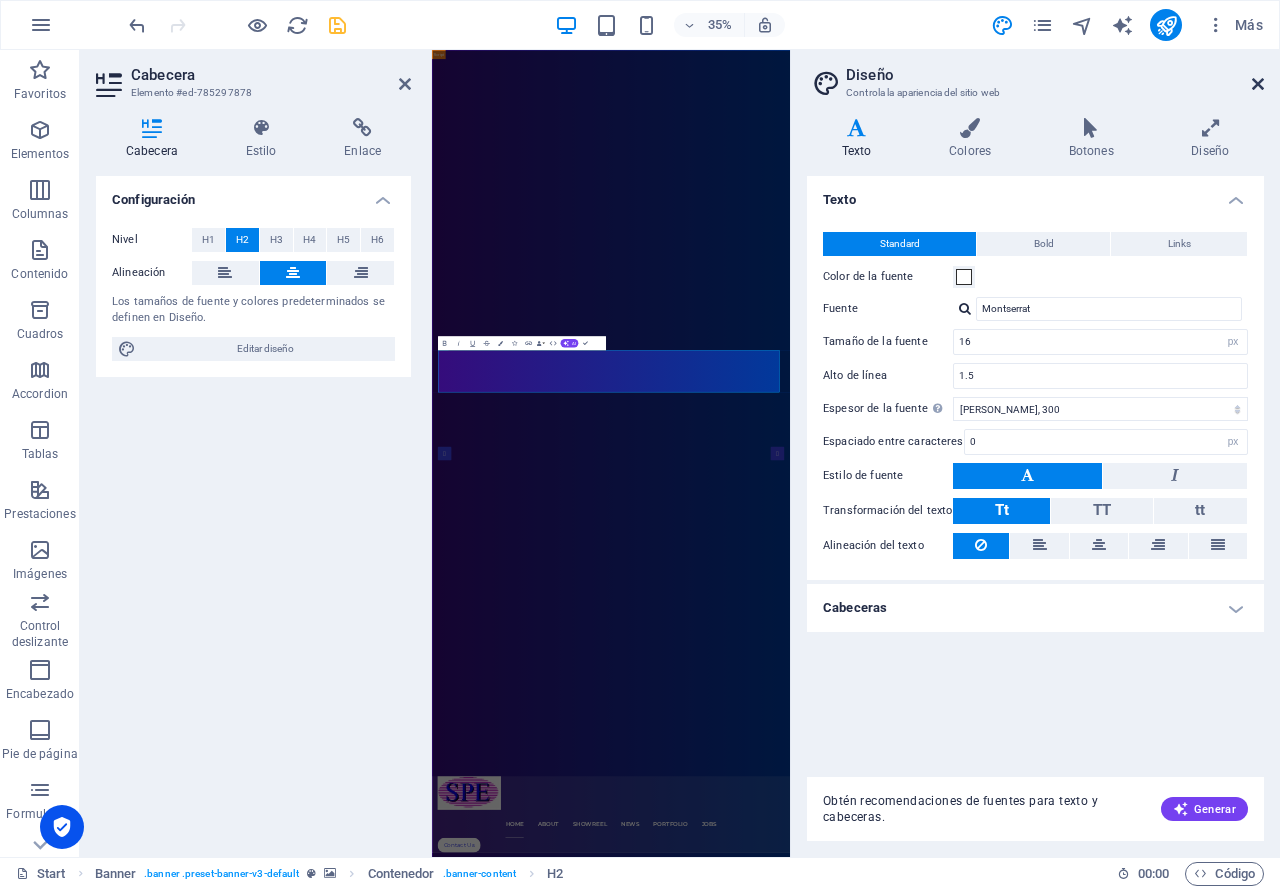 click at bounding box center (1258, 84) 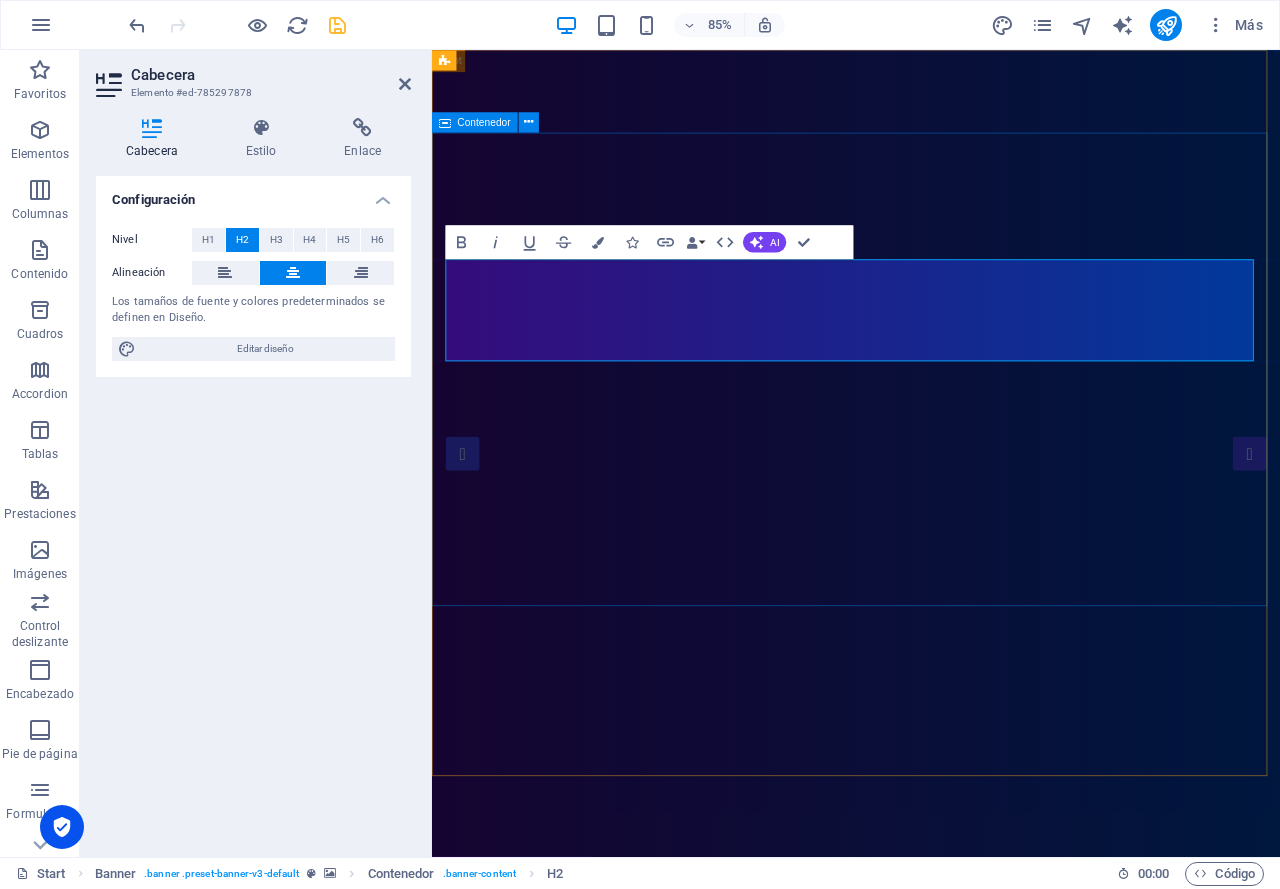 click on "SEPROEL S.A. DE C.V. Simply Fast Software" at bounding box center [931, 2553] 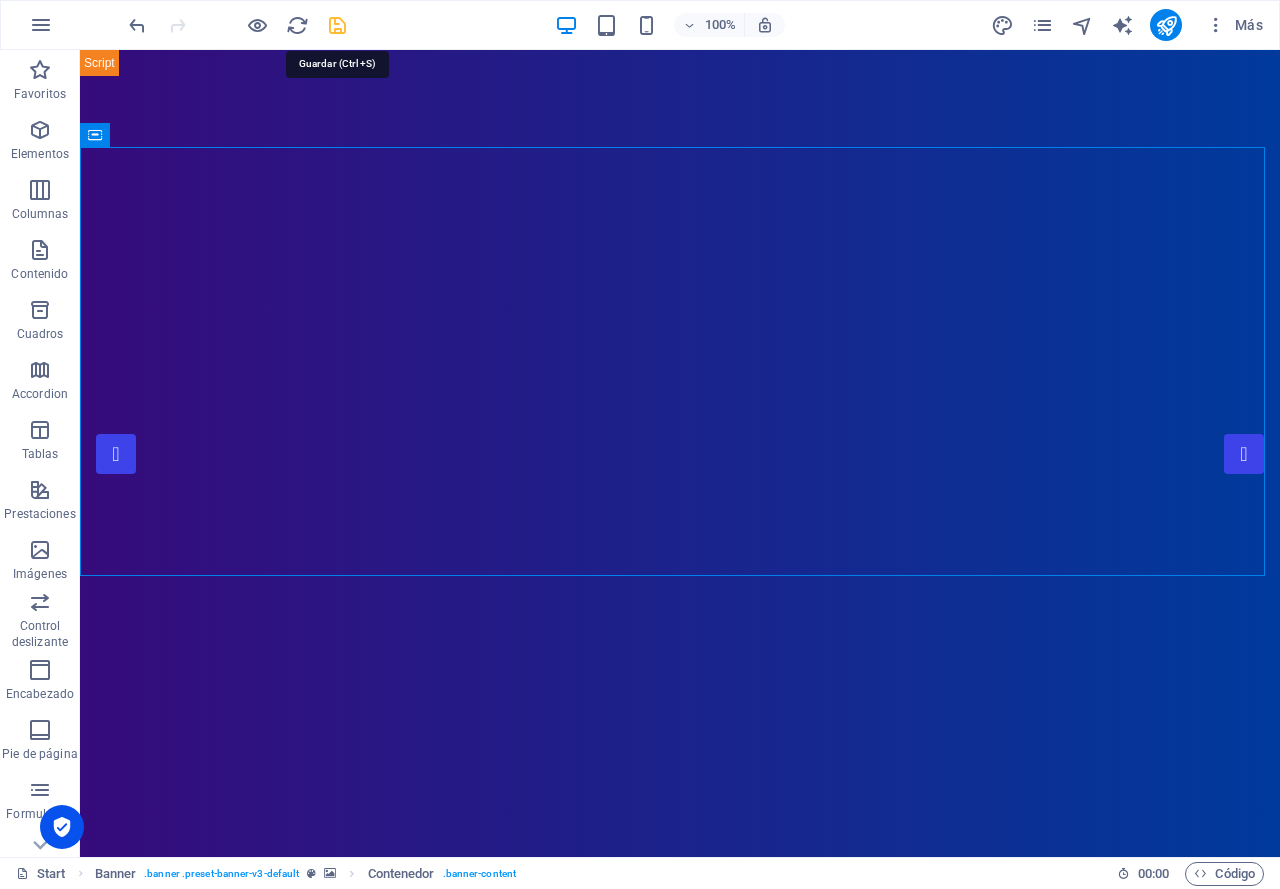 click at bounding box center (337, 25) 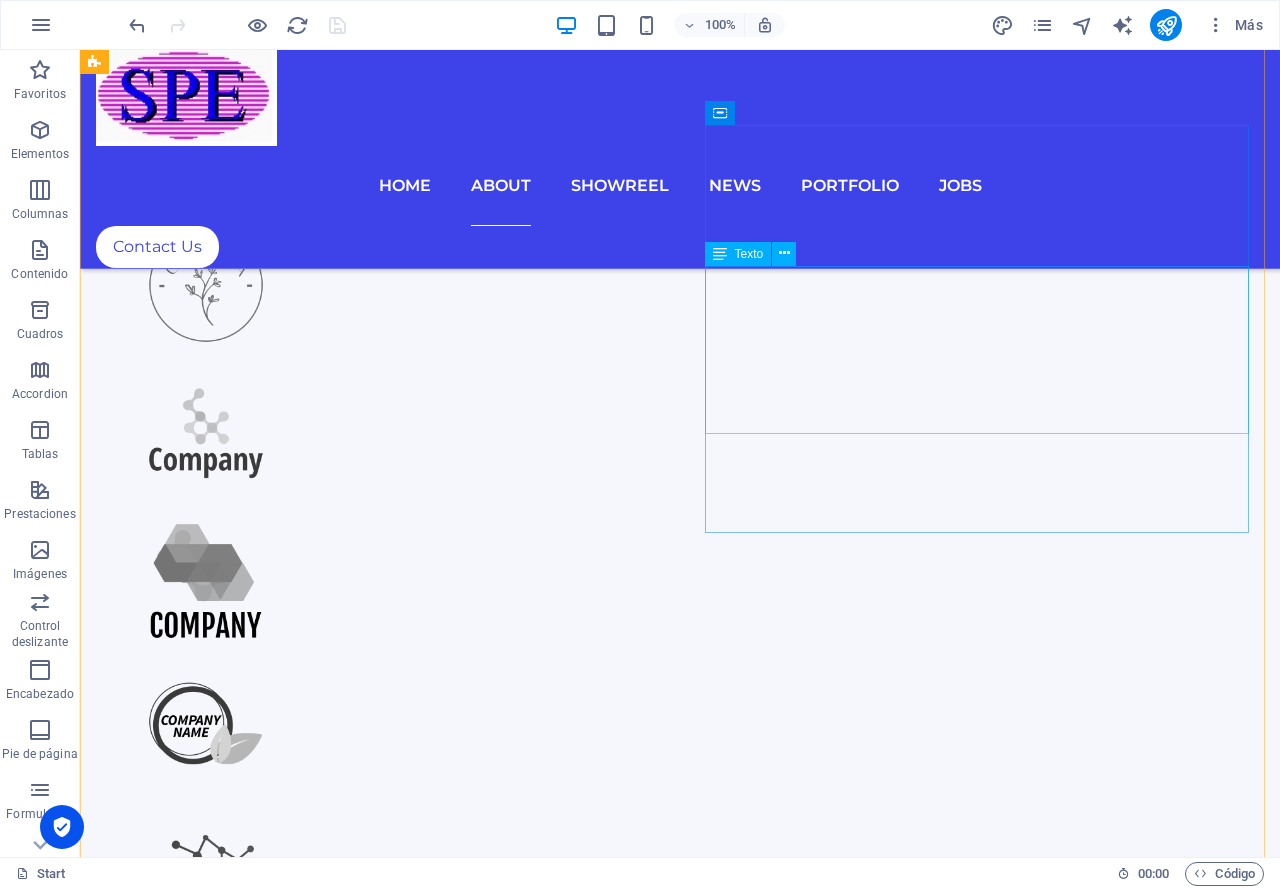 click on "I NG. NOE HERNANDEZ VENTAS E ING. DE SERVICIO ING. JORGE HERNANDEZ VENTAS E ING. DE SERVICIO C.P. ESTELA BAUTISTA" at bounding box center (680, 3539) 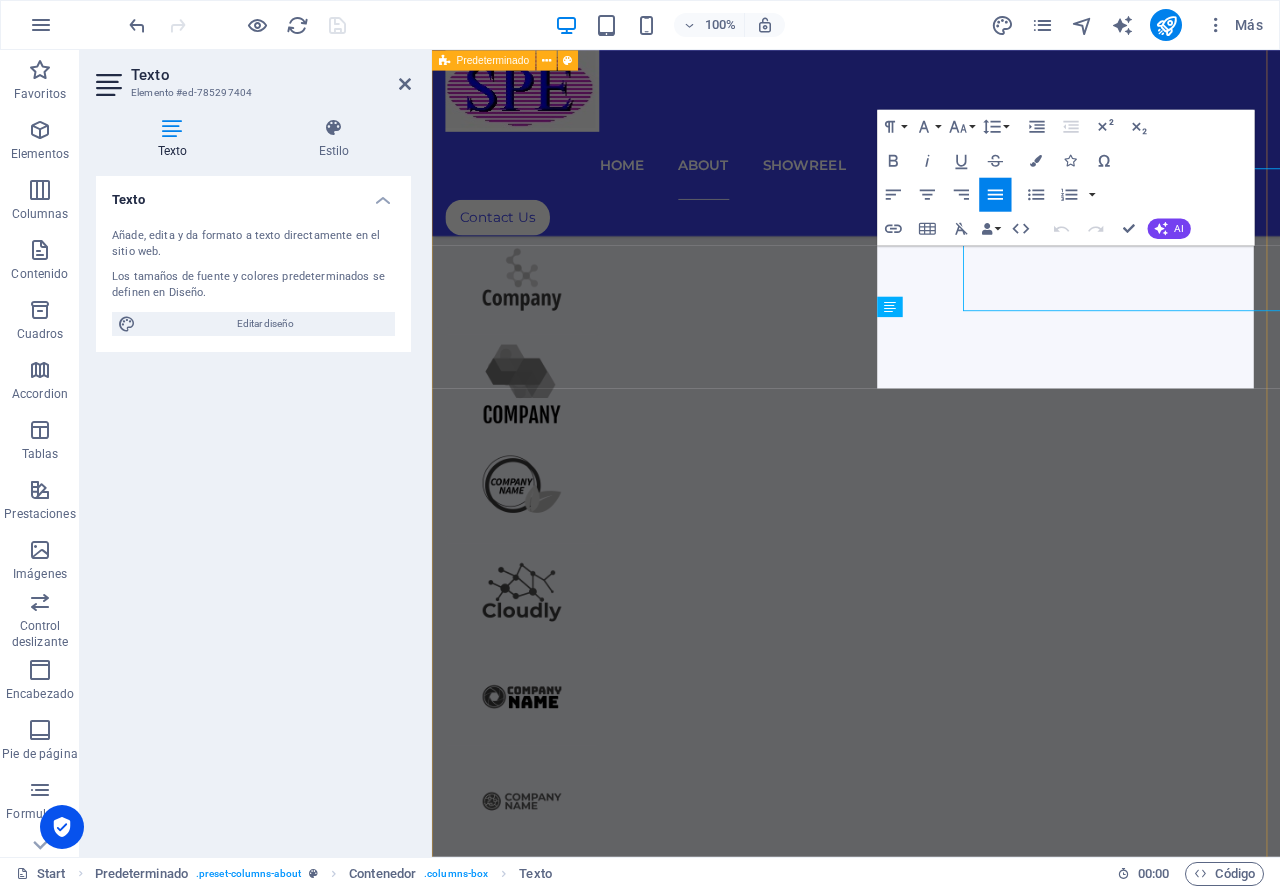 scroll, scrollTop: 1877, scrollLeft: 0, axis: vertical 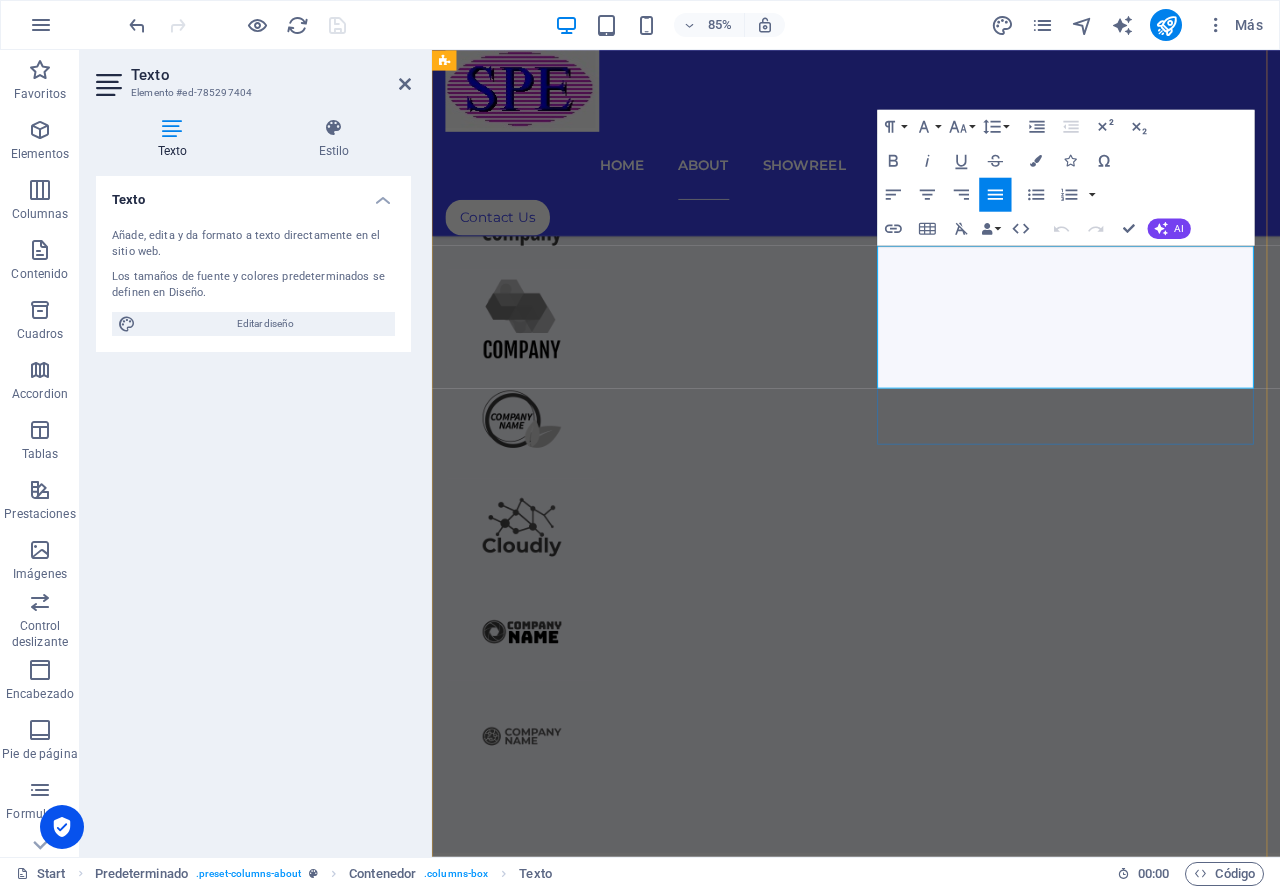 drag, startPoint x: 961, startPoint y: 309, endPoint x: 1231, endPoint y: 441, distance: 300.53952 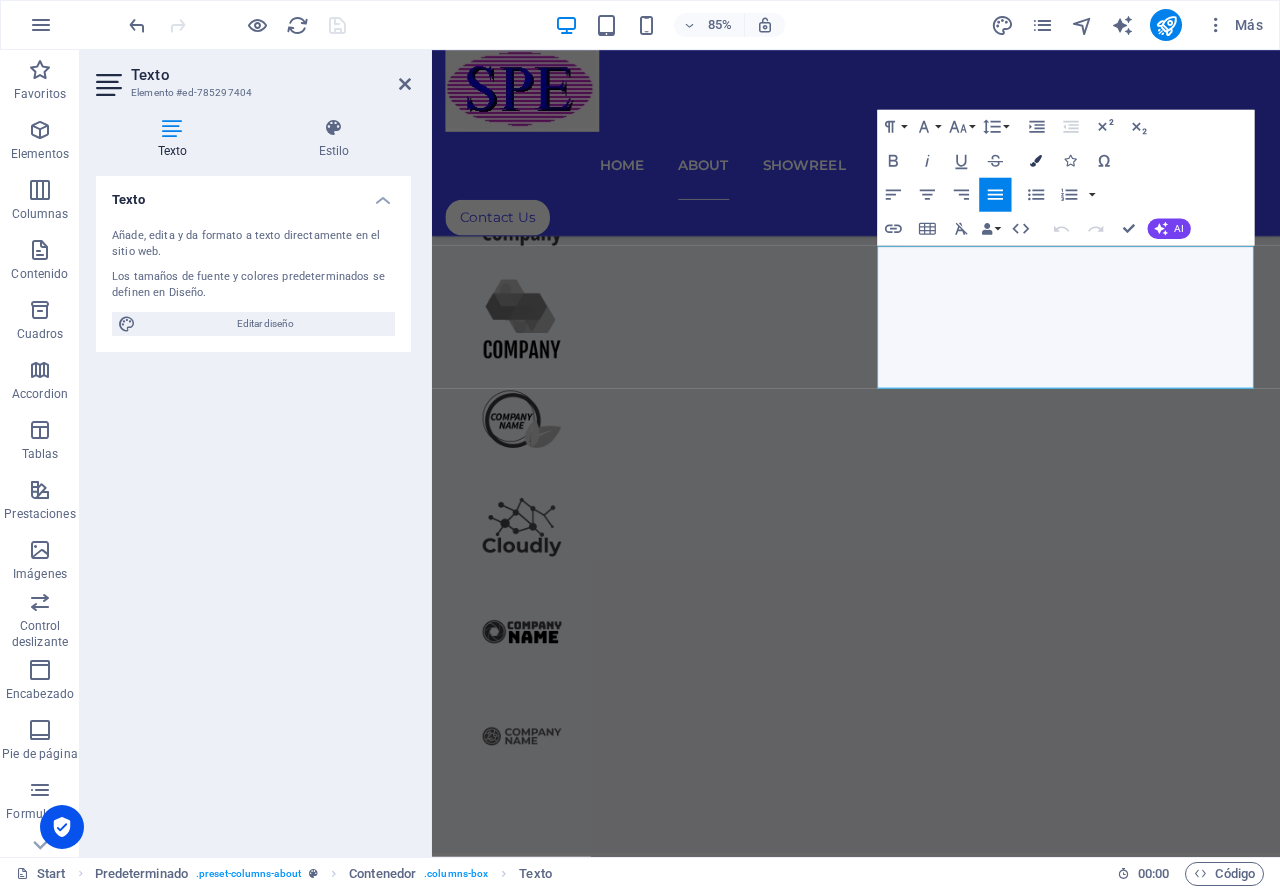 click at bounding box center (1036, 161) 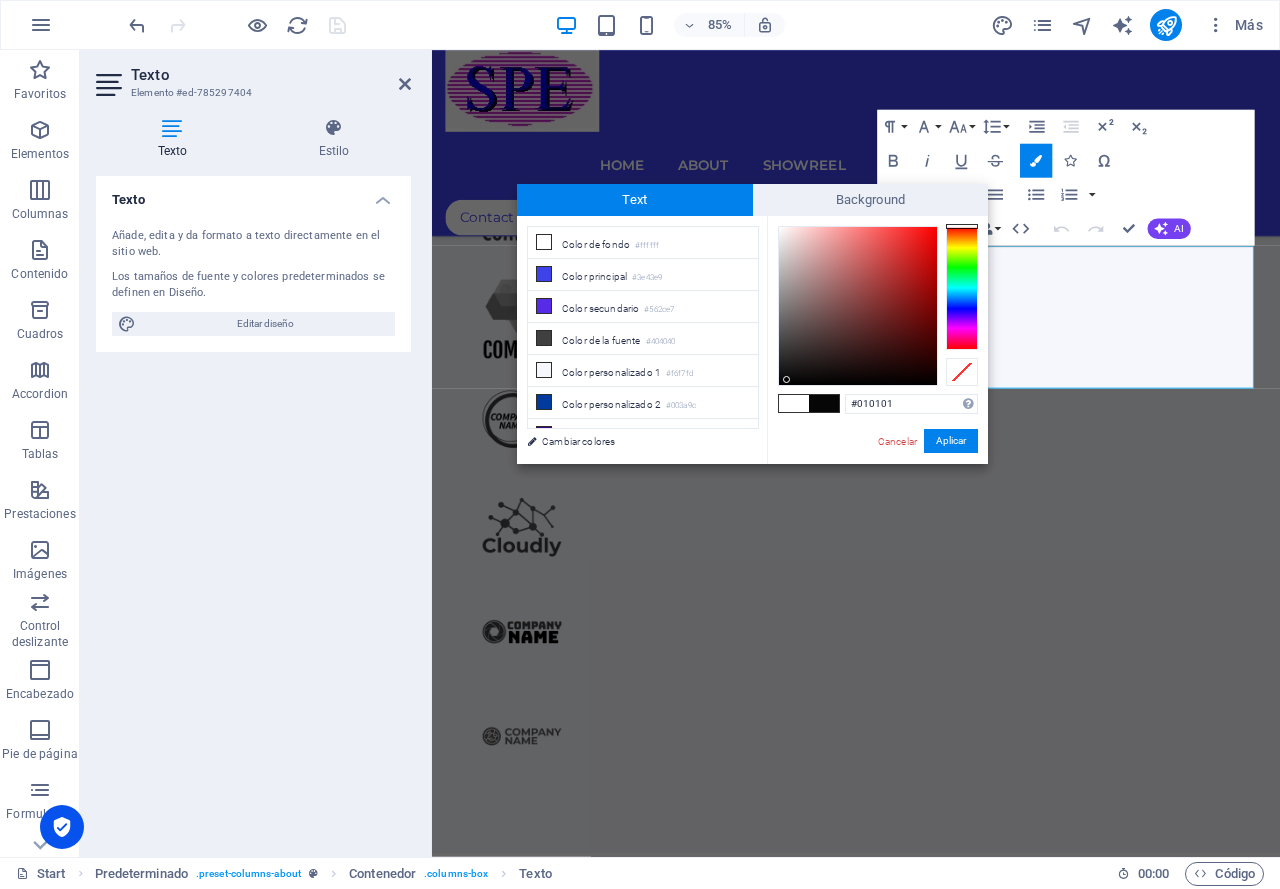 type on "#000000" 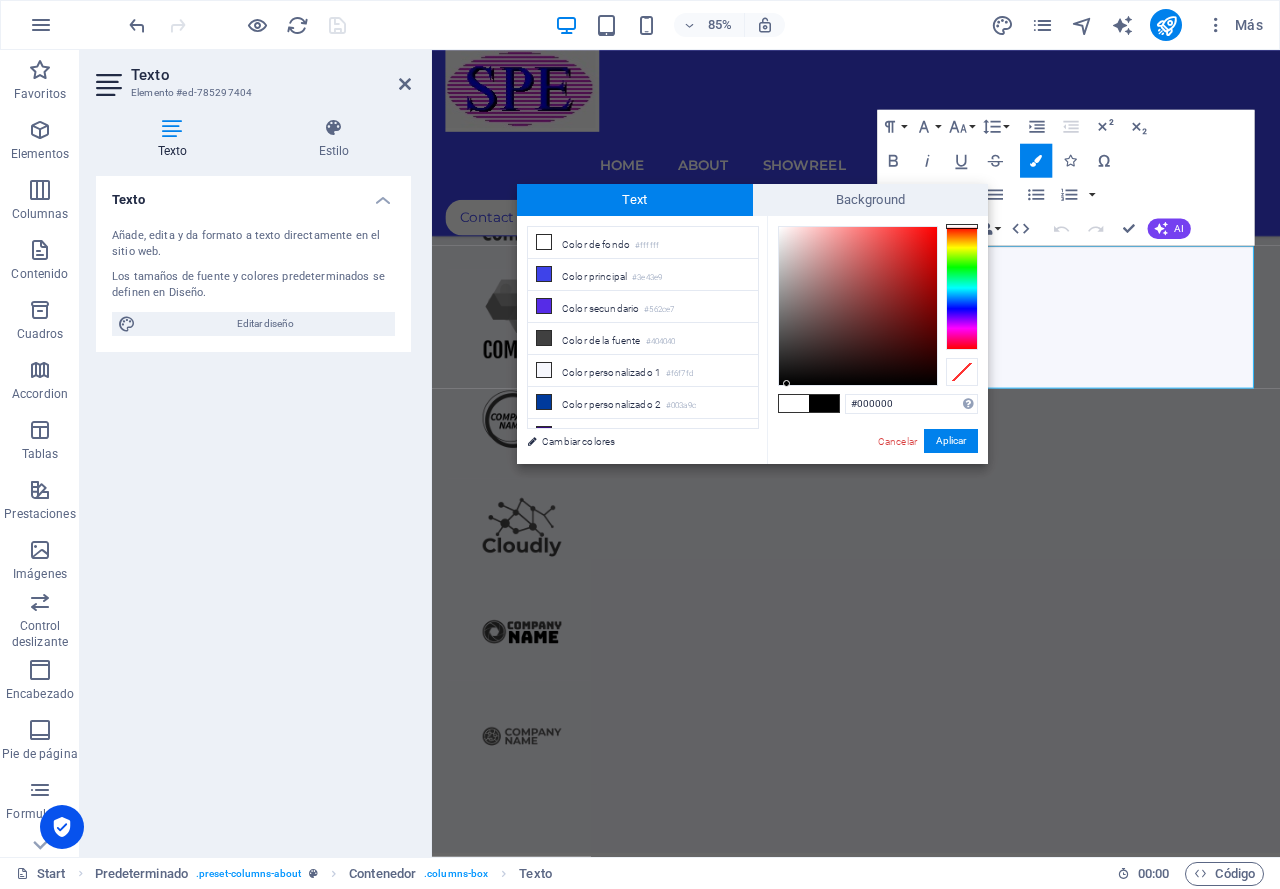 drag, startPoint x: 775, startPoint y: 224, endPoint x: 787, endPoint y: 392, distance: 168.42802 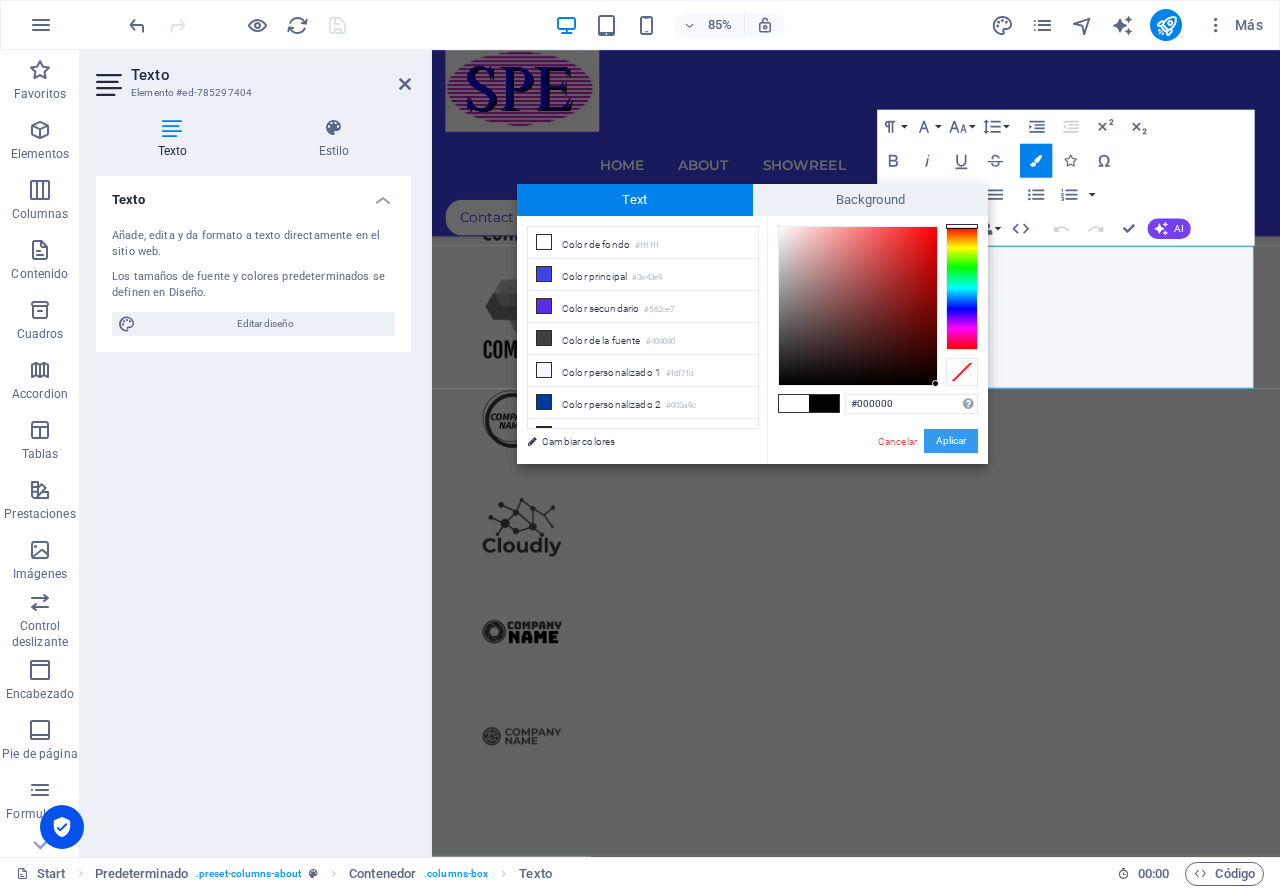 click on "Aplicar" at bounding box center (951, 441) 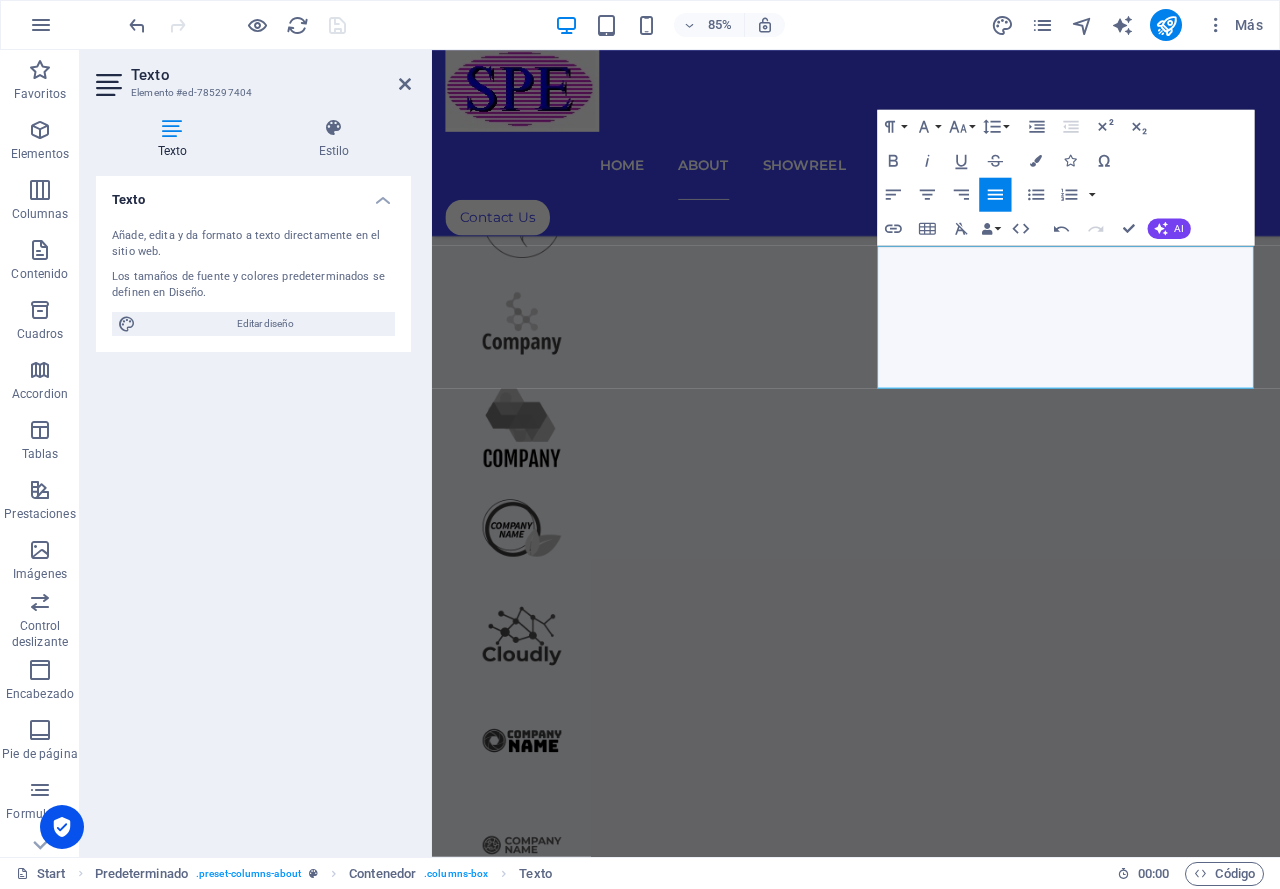 click on "Arrastra aquí para reemplazar el contenido existente. Si quieres crear un elemento nuevo, pulsa “Ctrl”.
H2   Banner   Banner   Contenedor   Banner   Imagen   Banner   Barra de menús   Predeterminado   HTML   Predeterminado   Separador   H3   Menú   Botón   HTML   Contenedor   Imagen   Predeterminado   Imagen   Predeterminado   Contenedor   Texto   Contenedor   Contenedor   Imagen   H3   Contenedor   Texto   HTML   Contenedor   Imagen   Imagen   HTML   Imagen   Imagen   Imagen   Imagen Paragraph Format Normal Heading 1 Heading 2 Heading 3 Heading 4 Heading 5 Heading 6 Code Font Family Arial Georgia Impact Tahoma Times New Roman Verdana Lato Montserrat Open Sans Raleway Font Size 8 9 10 11 12 14 18 24 30 36 48 60 72 96 Line Height Default Single 1.15 1.5 Double Increase Indent Decrease Indent Superscript Subscript Bold Italic Underline Strikethrough Colors Icons Special Characters Align Left Align Center Align Right Align Justify Unordered List   Default Circle Disc Square         AI" at bounding box center (856, 453) 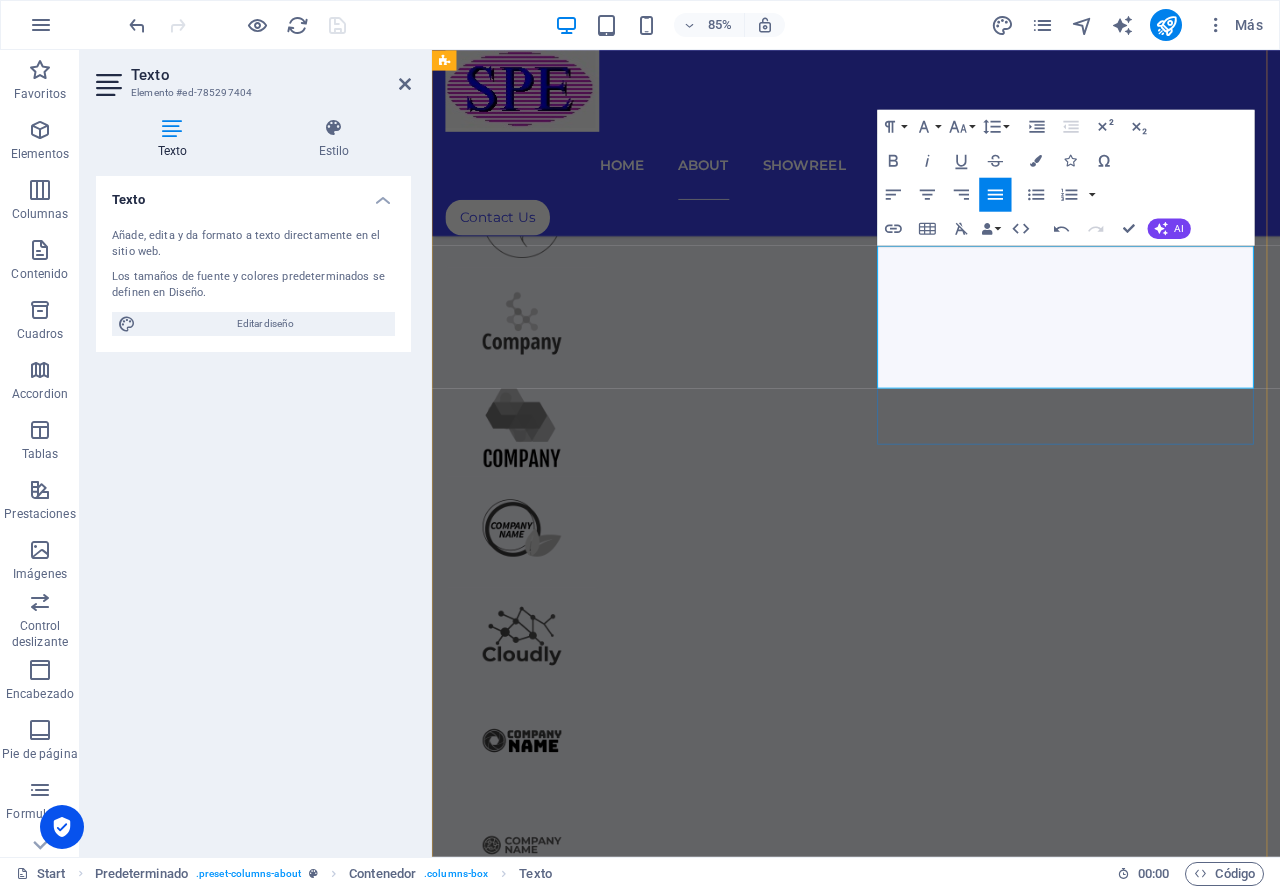 click on "VENTAS E ING. DE SERVICIO" at bounding box center [931, 3116] 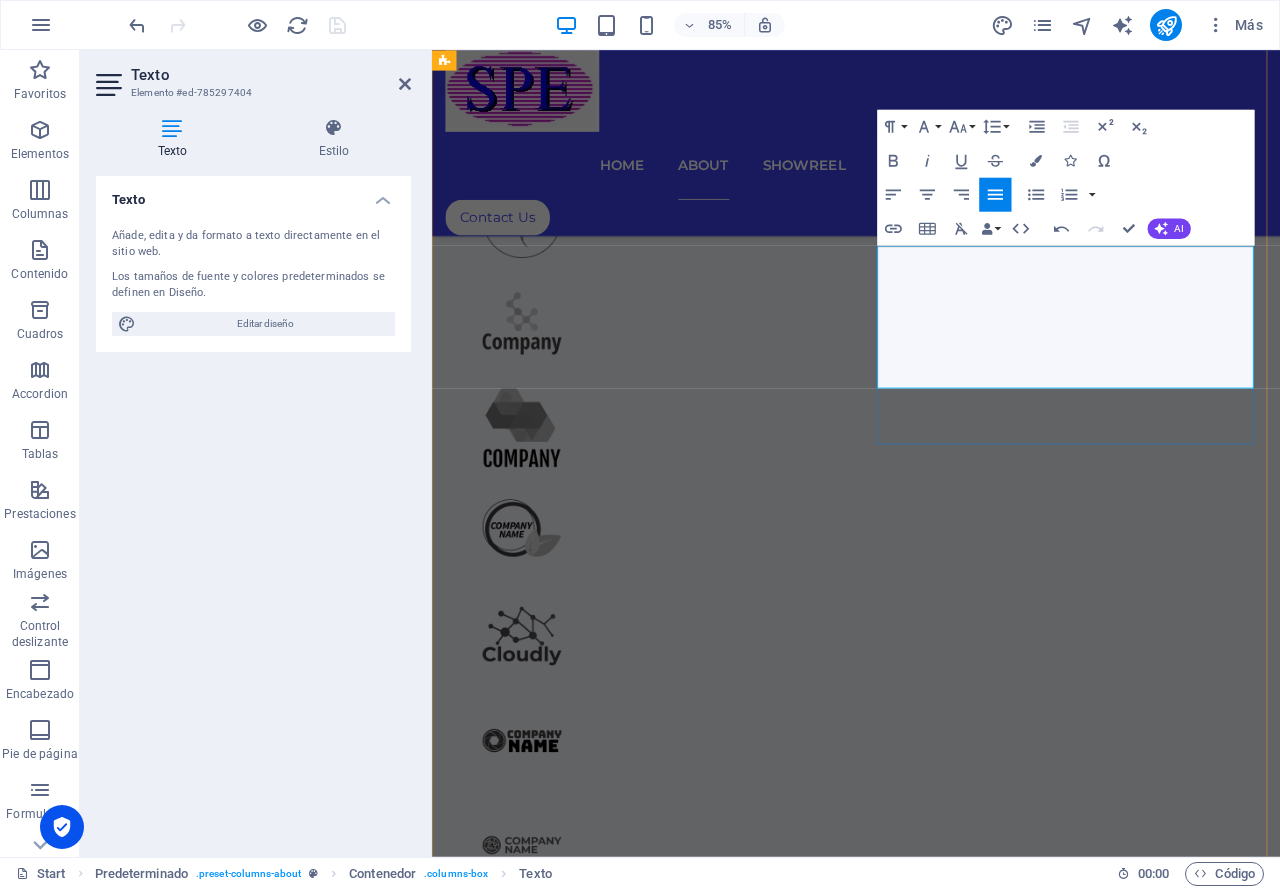 drag, startPoint x: 961, startPoint y: 346, endPoint x: 1183, endPoint y: 427, distance: 236.31546 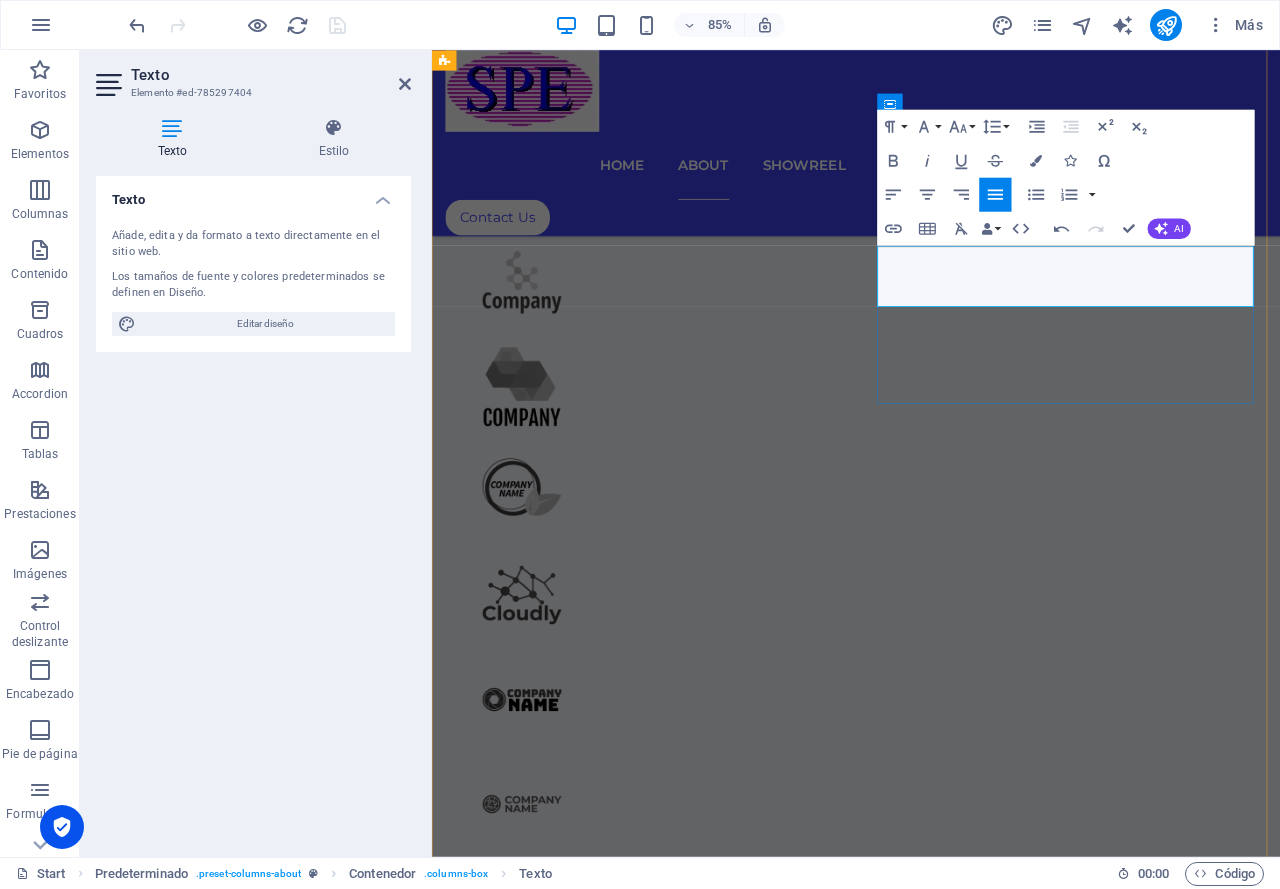 drag, startPoint x: 1188, startPoint y: 285, endPoint x: 1187, endPoint y: 298, distance: 13.038404 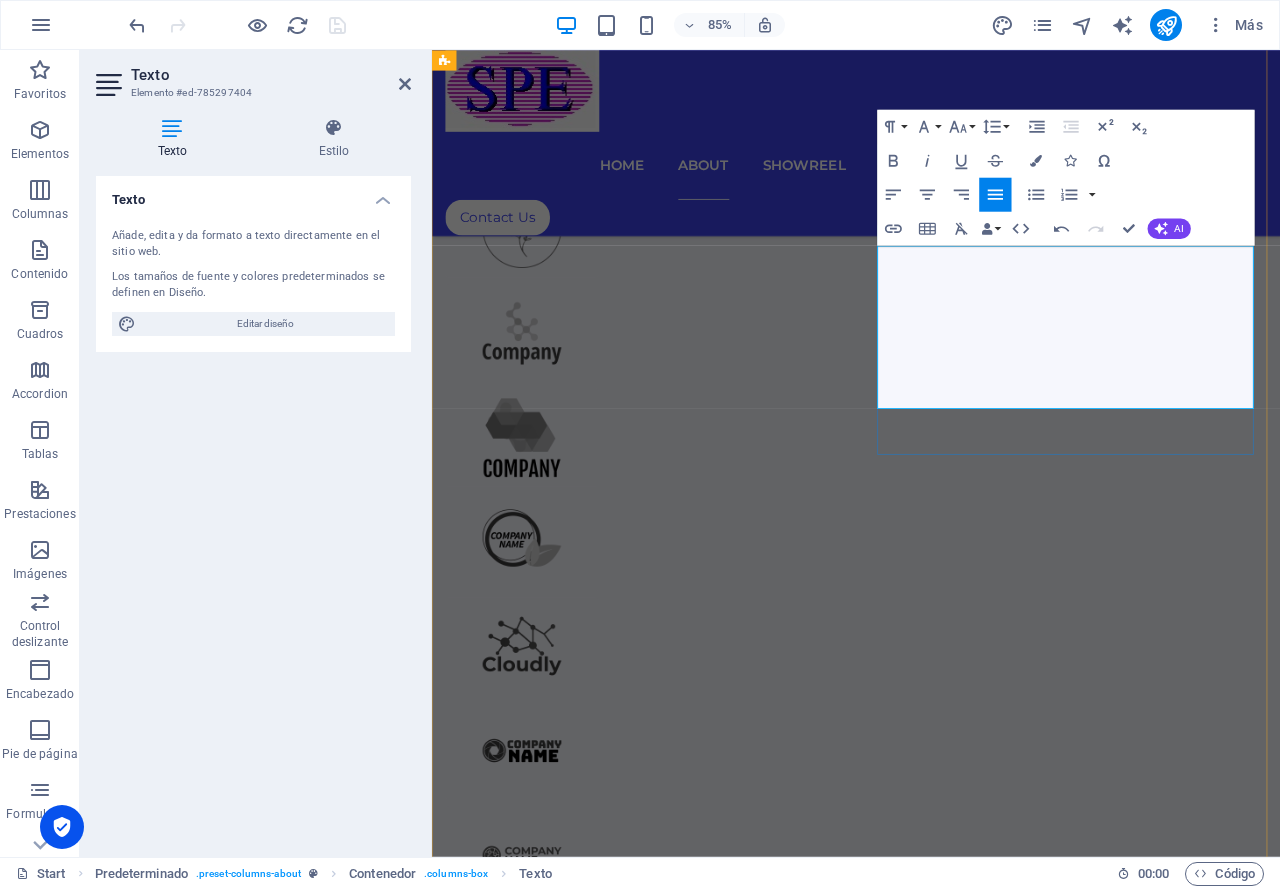 scroll, scrollTop: 1853, scrollLeft: 0, axis: vertical 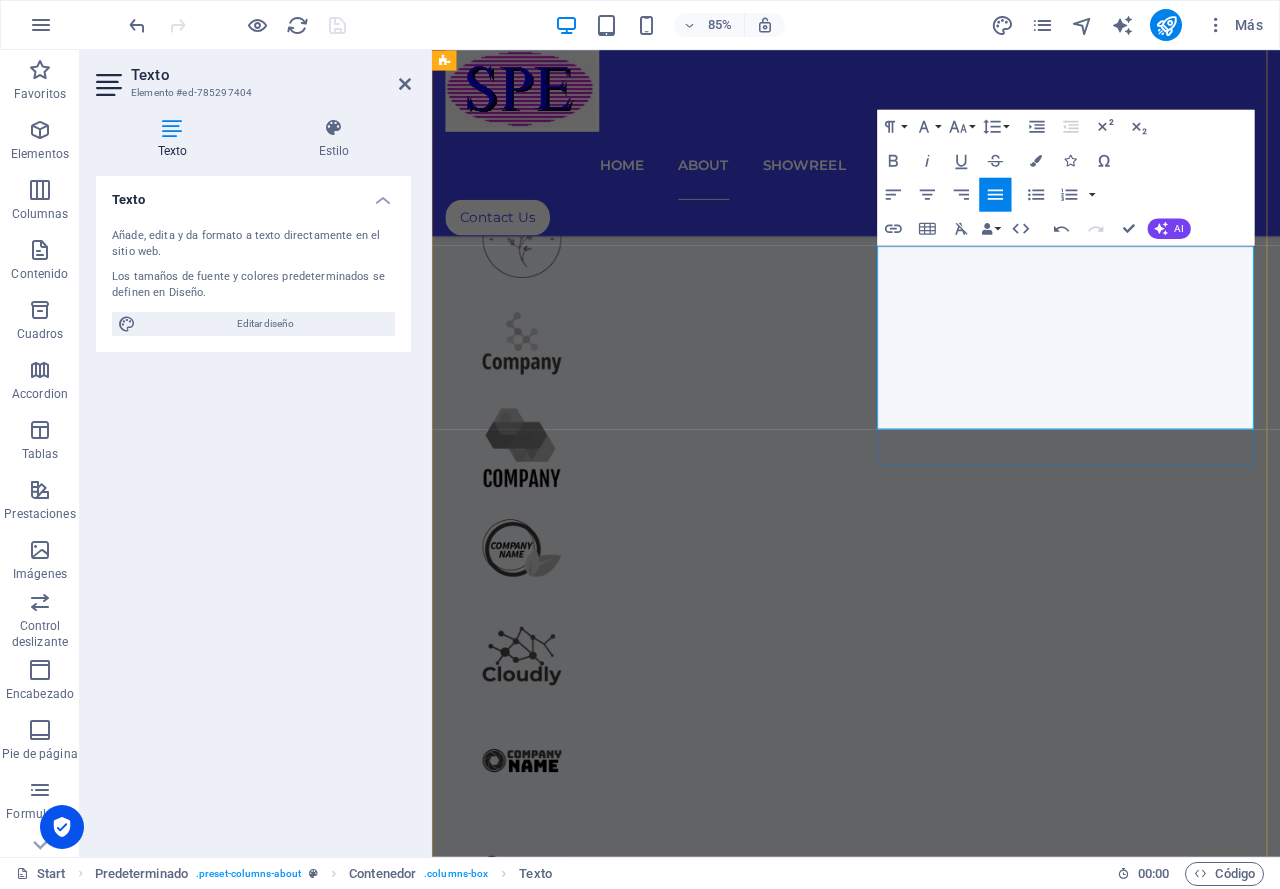 type 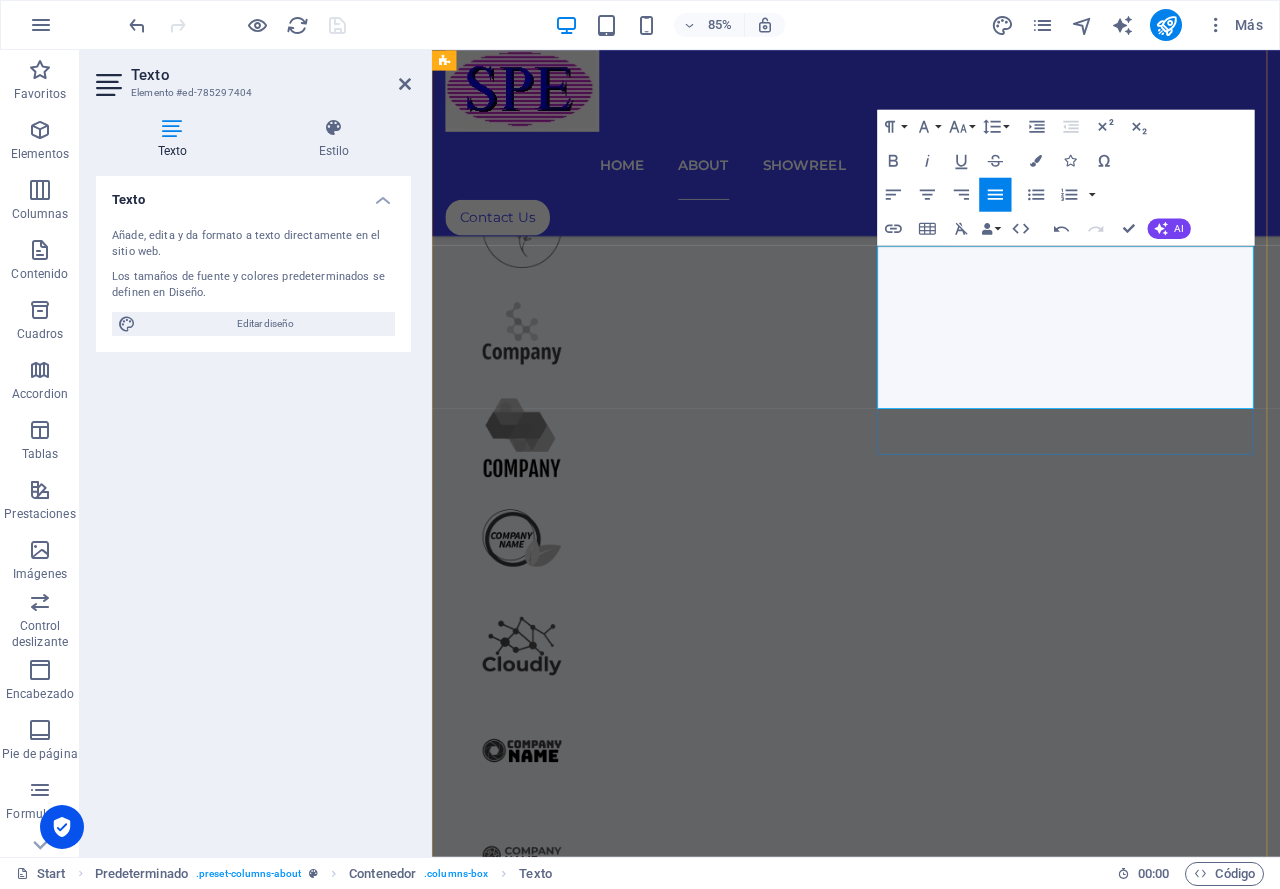 scroll, scrollTop: 1853, scrollLeft: 0, axis: vertical 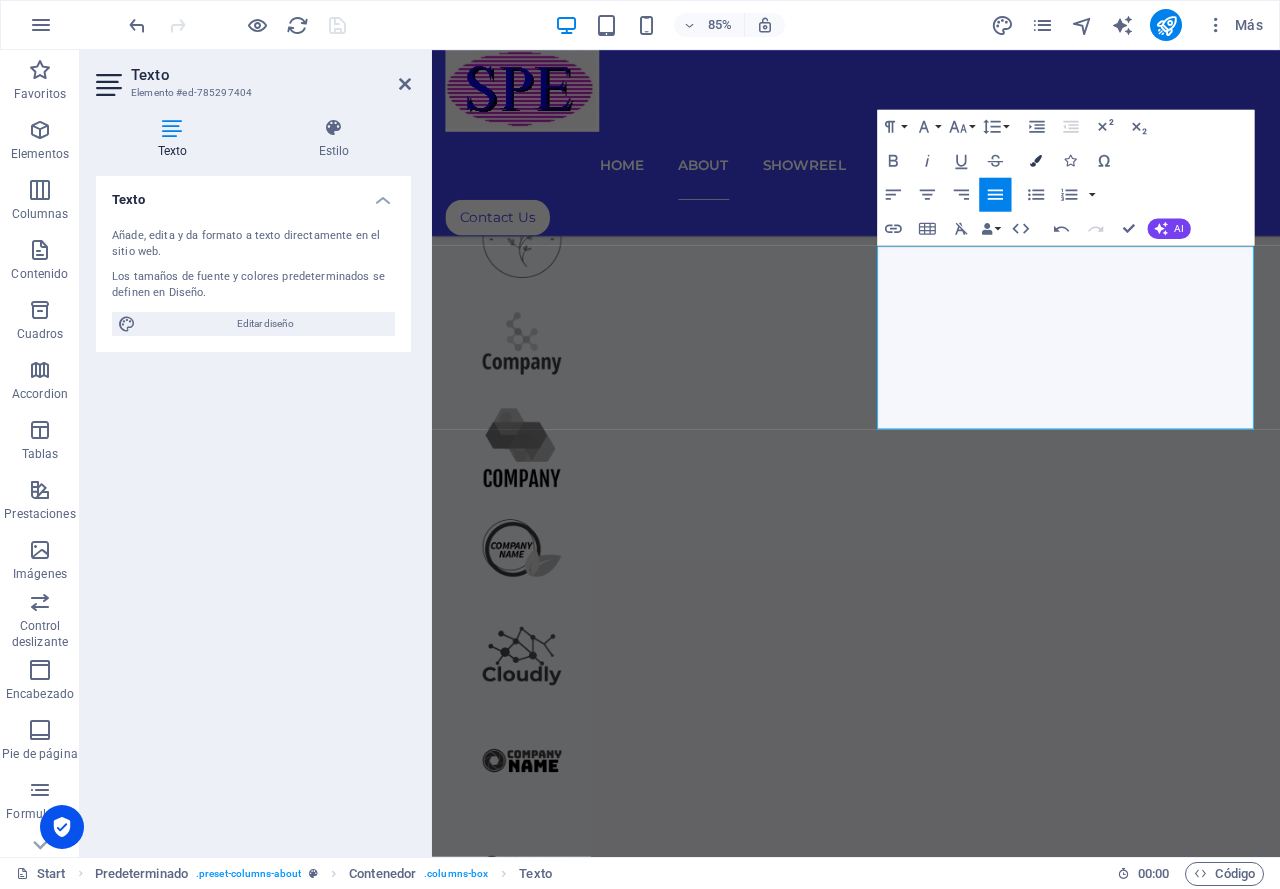 click at bounding box center (1036, 161) 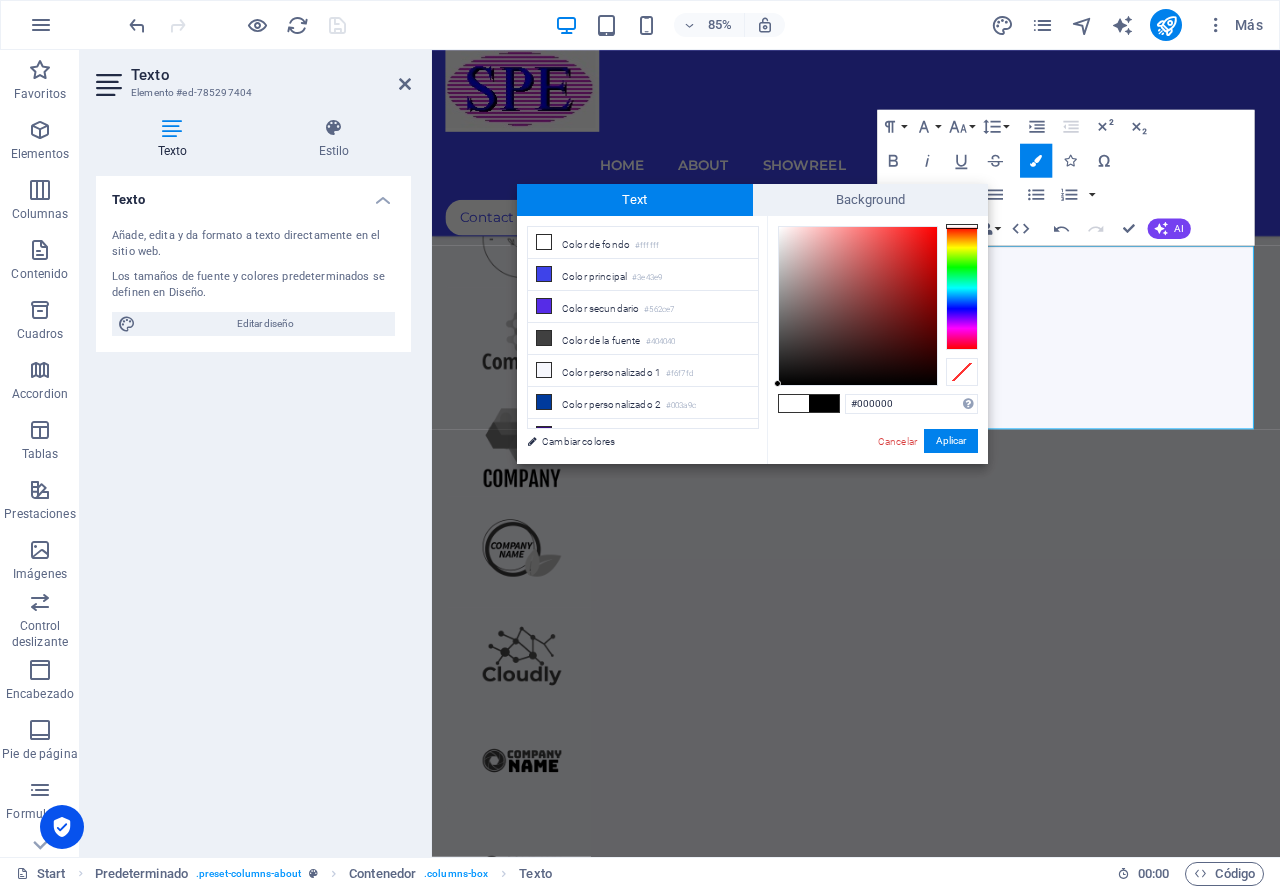 click at bounding box center [824, 403] 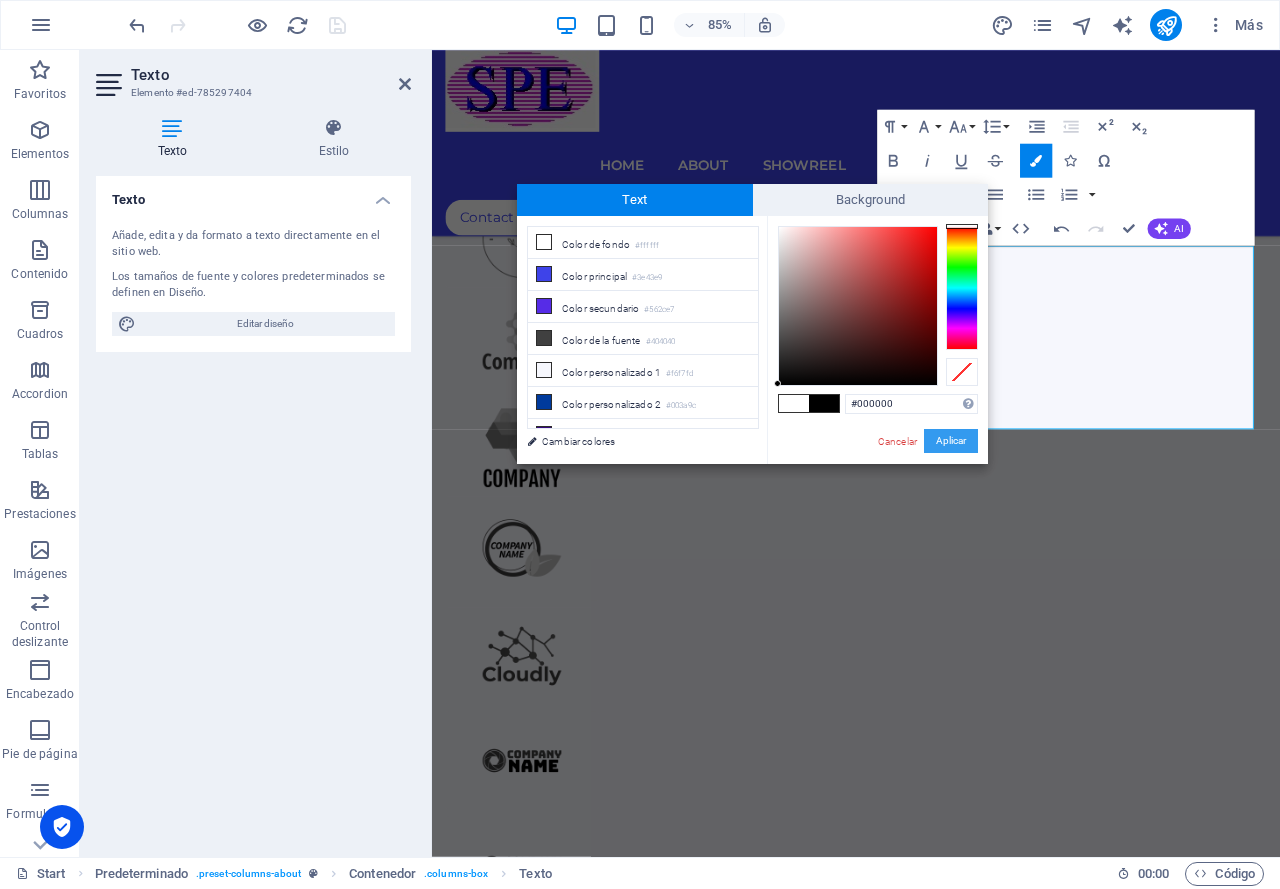 click on "Aplicar" at bounding box center (951, 441) 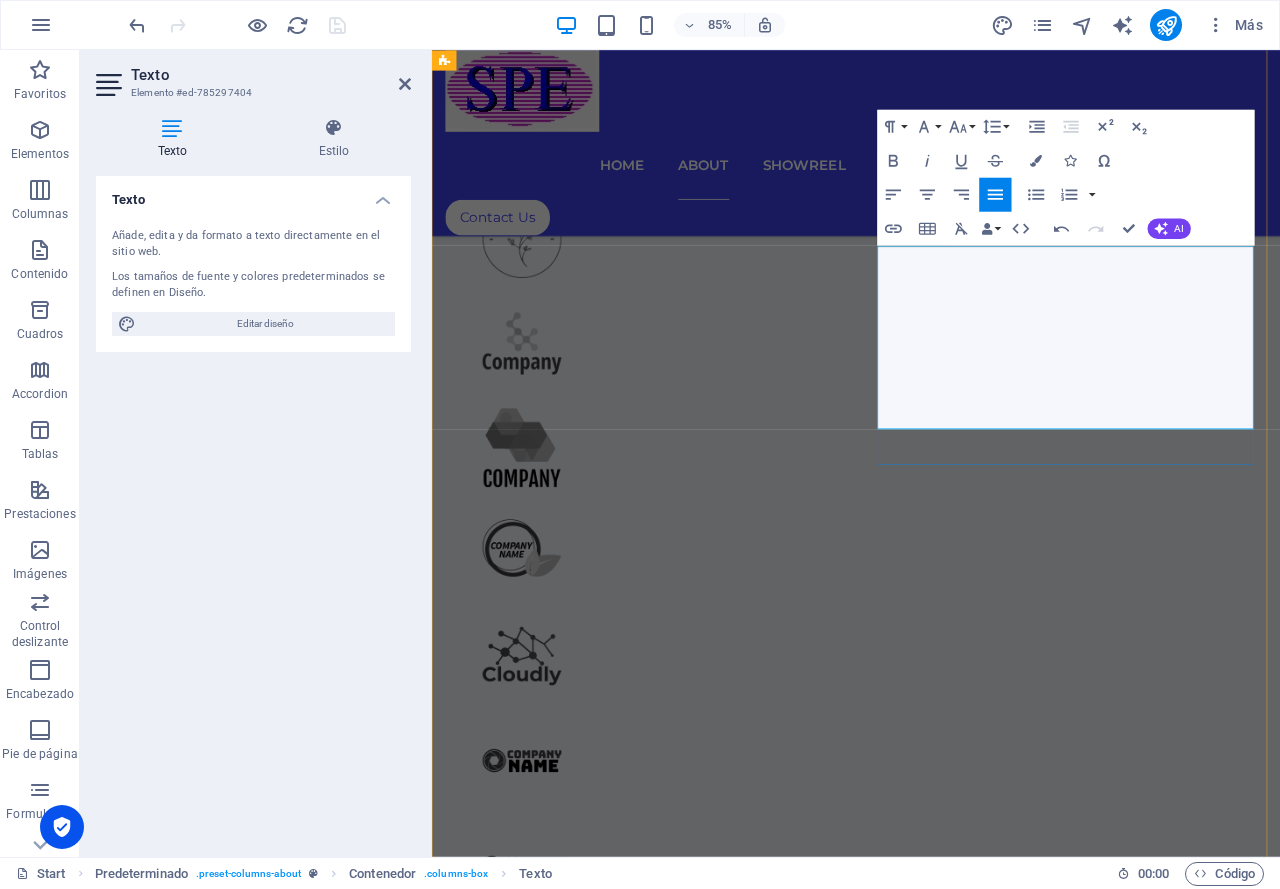 click on "​ ​" at bounding box center (931, 3212) 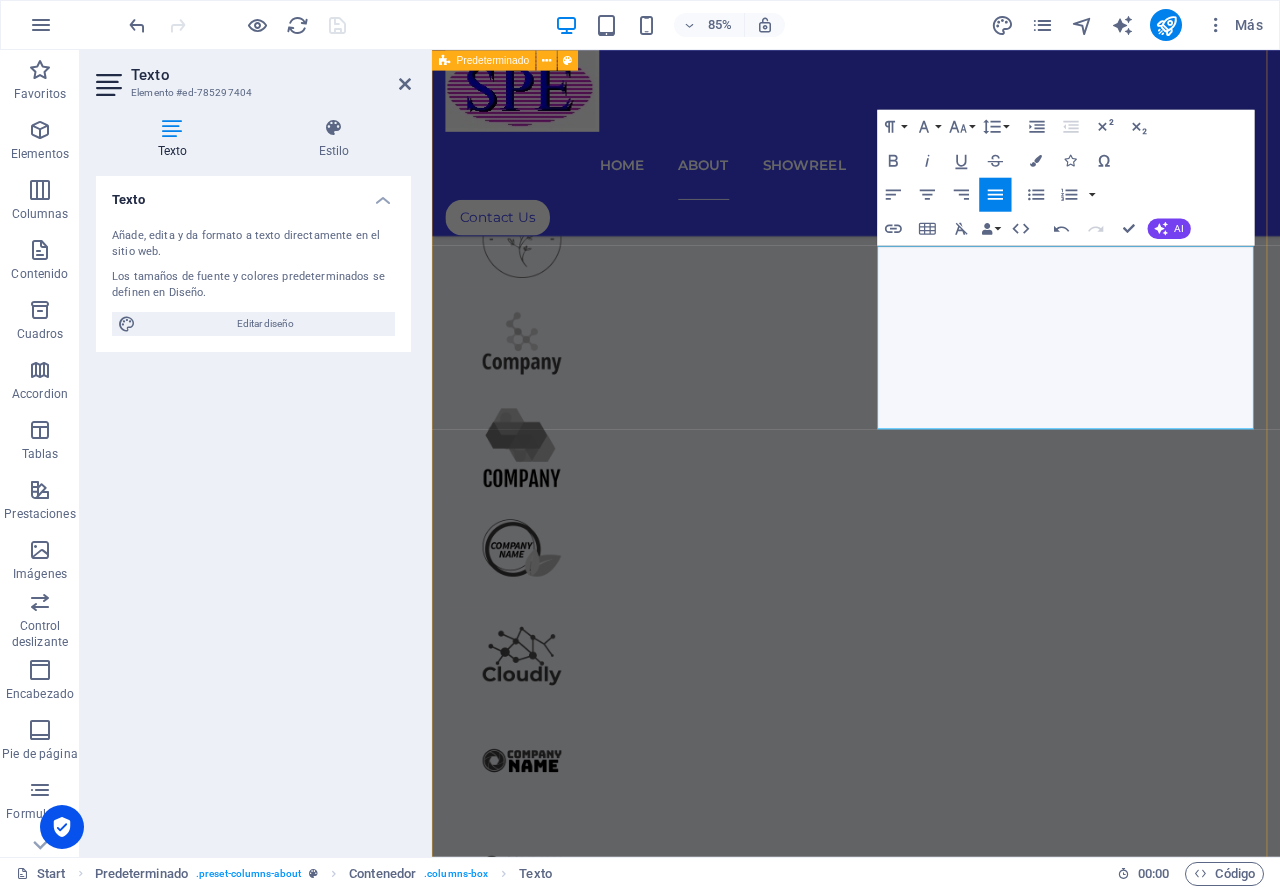 drag, startPoint x: 1209, startPoint y: 457, endPoint x: 895, endPoint y: 468, distance: 314.19263 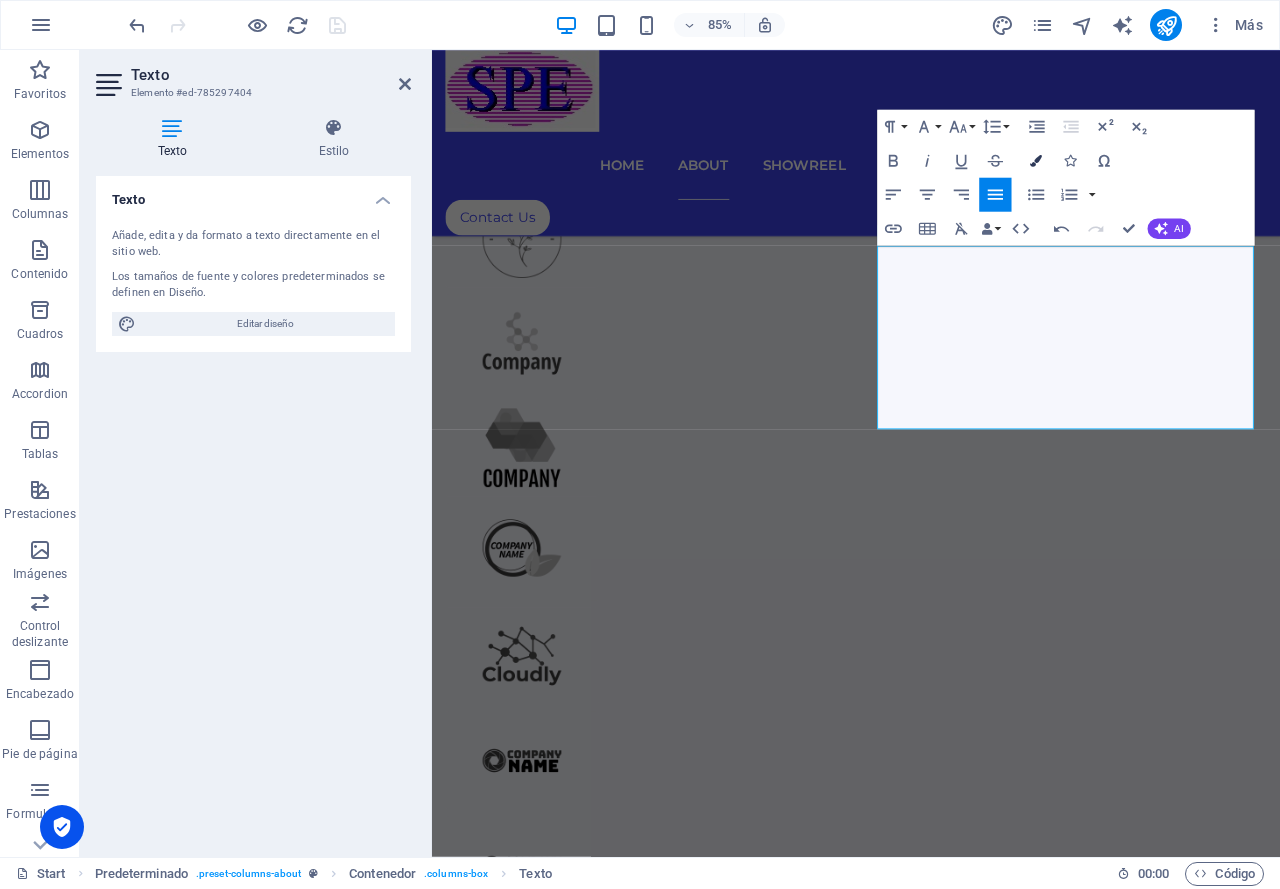 click at bounding box center (1036, 161) 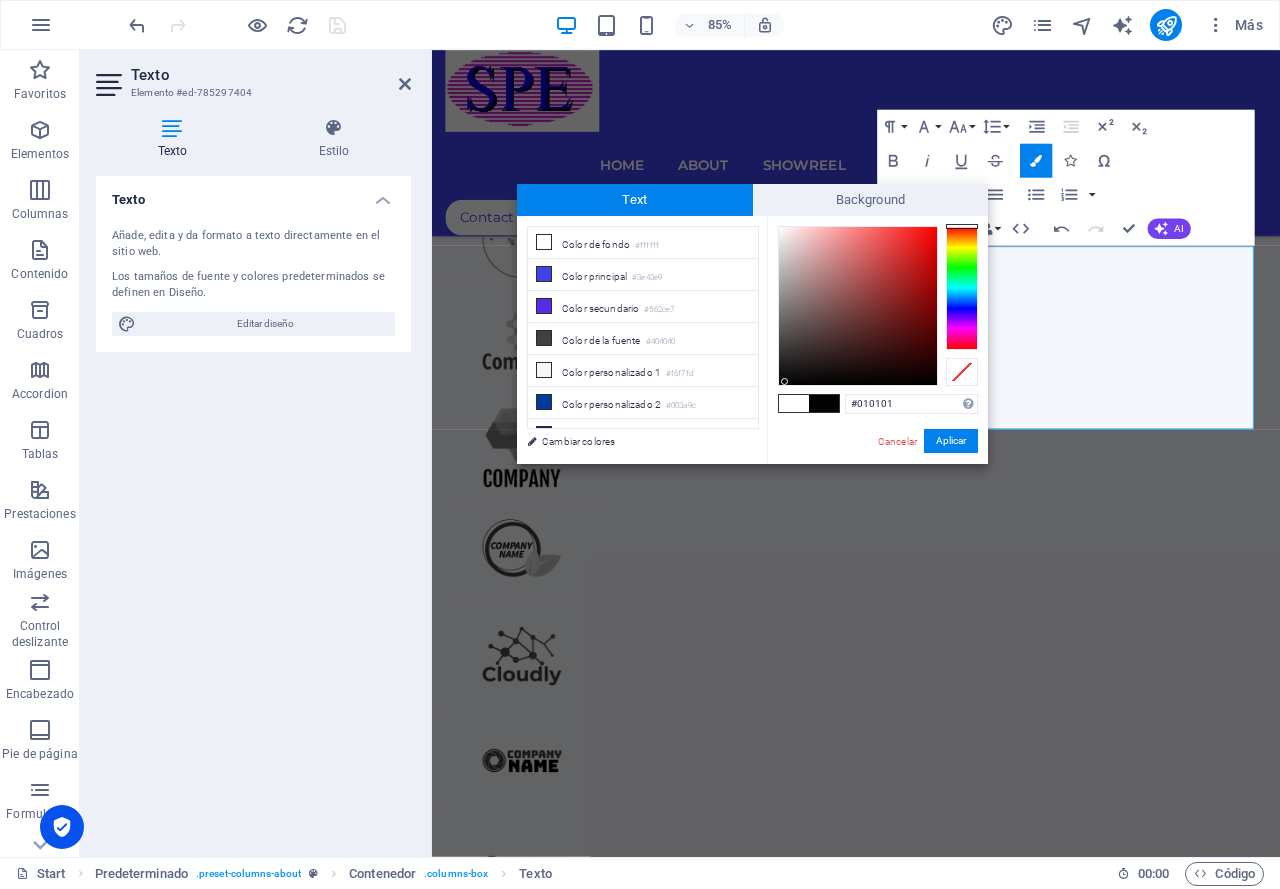 type on "#000000" 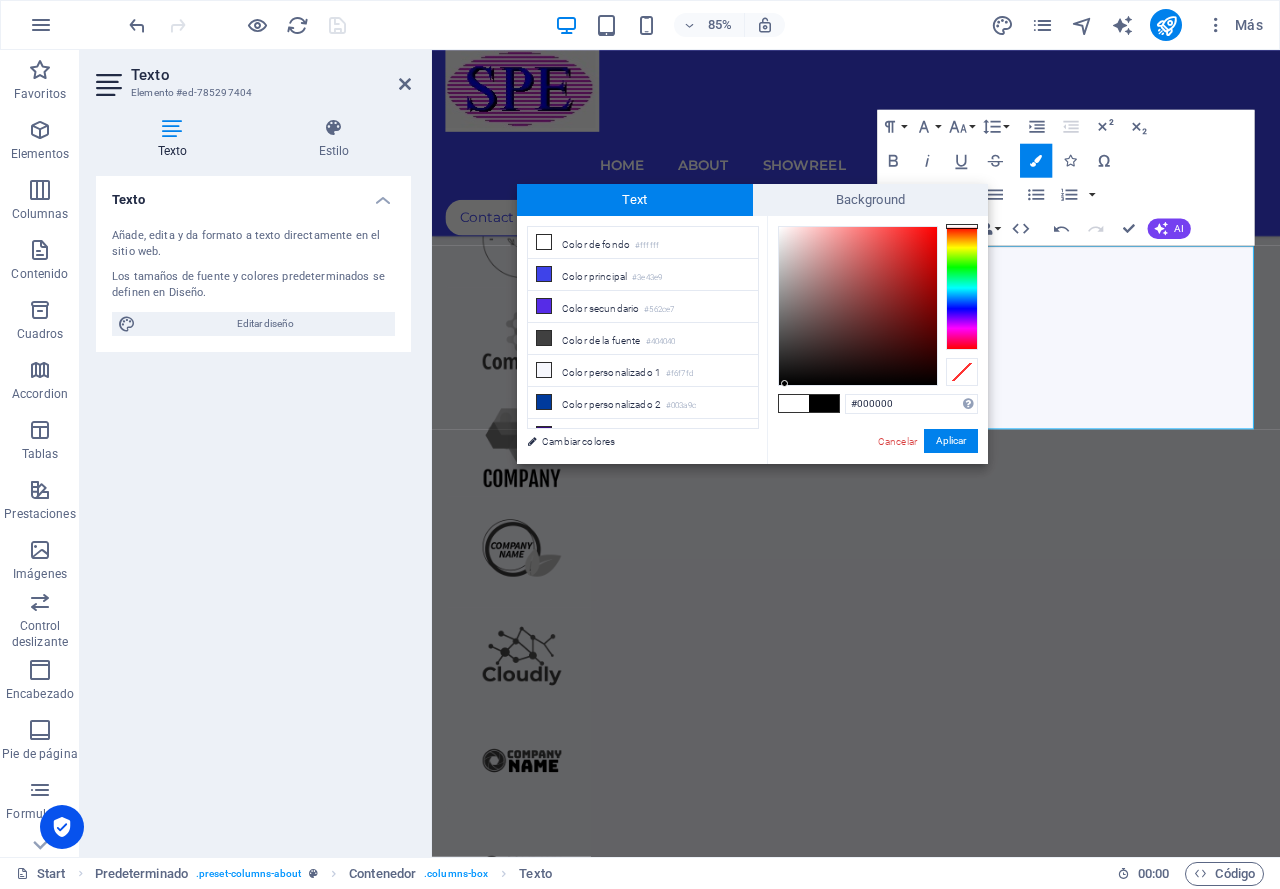 click on "#000000 Formatos soportados #0852ed rgb(8, 82, 237) rgba(8, 82, 237, 90%) hsv(221,97,93) hsl(221, 93%, 48%) Cancelar Aplicar" at bounding box center [877, 485] 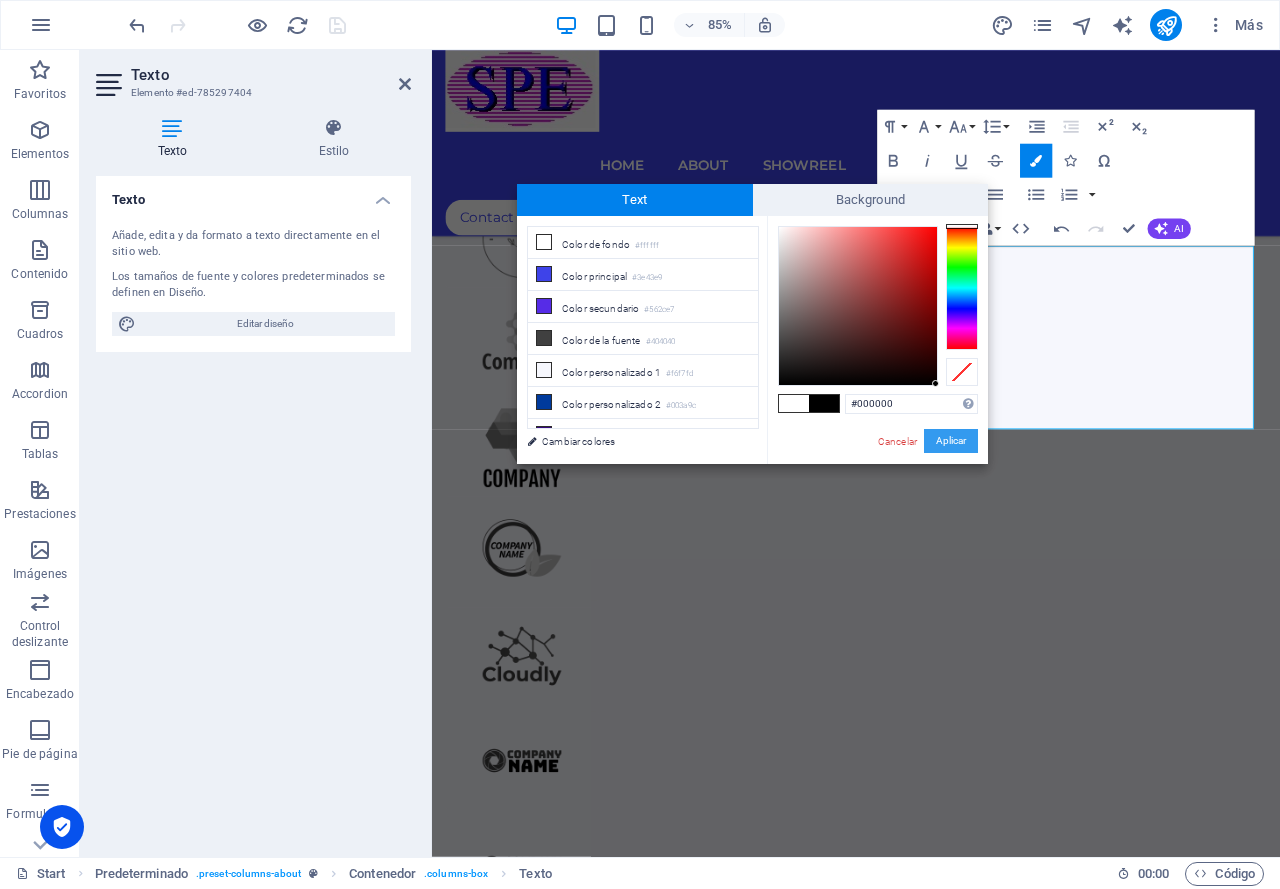 click on "Aplicar" at bounding box center (951, 441) 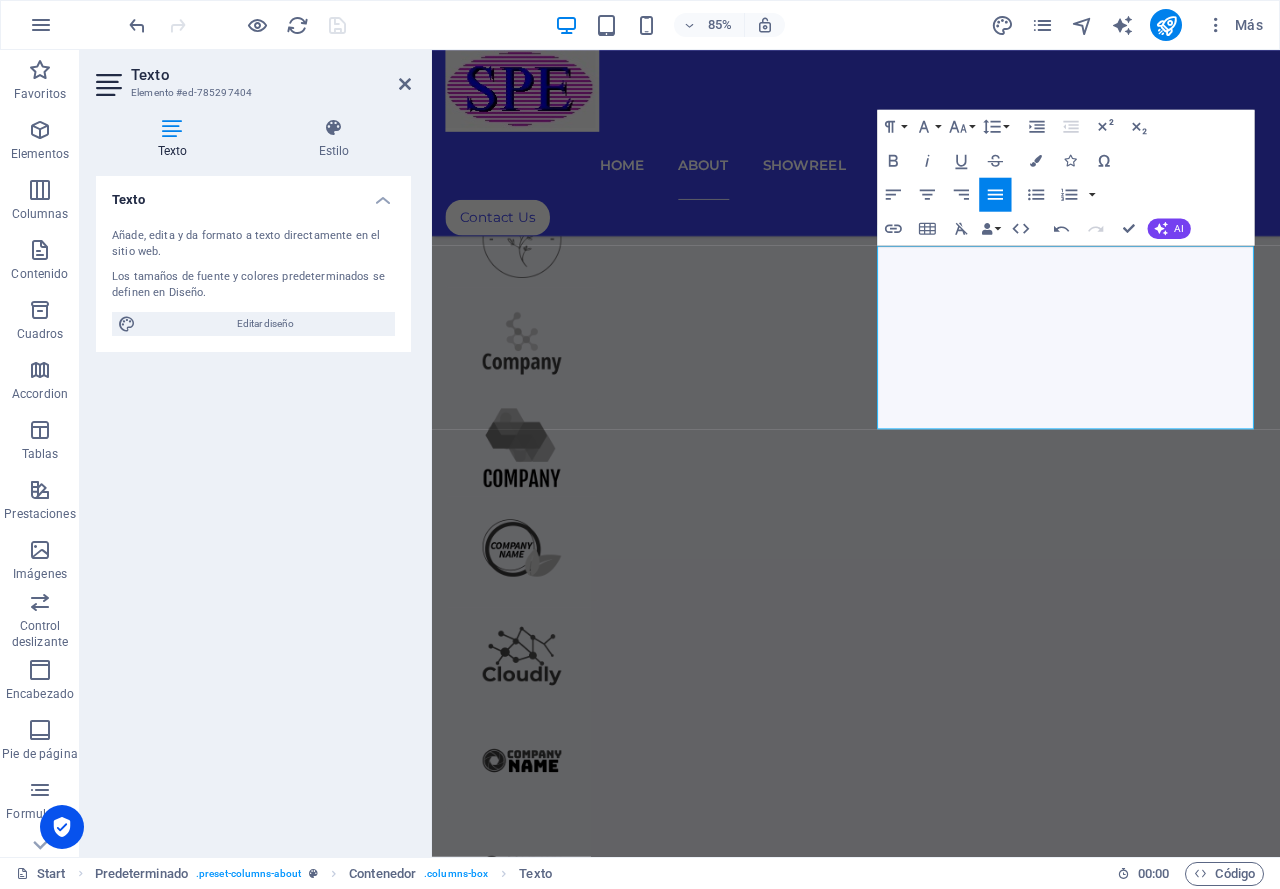 click on "Arrastra aquí para reemplazar el contenido existente. Si quieres crear un elemento nuevo, pulsa “Ctrl”.
H2   Banner   Banner   Contenedor   Banner   Imagen   Banner   Barra de menús   Predeterminado   HTML   Predeterminado   Separador   H3   Menú   Botón   HTML   Contenedor   Imagen   Predeterminado   Imagen   Predeterminado   Contenedor   Texto   Contenedor   Contenedor   Imagen   H3   Contenedor   Texto   HTML   Contenedor   Imagen   Imagen   HTML   Imagen   Imagen   Imagen   Imagen Paragraph Format Normal Heading 1 Heading 2 Heading 3 Heading 4 Heading 5 Heading 6 Code Font Family Arial Georgia Impact Tahoma Times New Roman Verdana Lato Montserrat Open Sans Raleway Font Size 8 9 10 11 12 14 18 24 30 36 48 60 72 96 Line Height Default Single 1.15 1.5 Double Increase Indent Decrease Indent Superscript Subscript Bold Italic Underline Strikethrough Colors Icons Special Characters Align Left Align Center Align Right Align Justify Unordered List   Default Circle Disc Square         AI" at bounding box center (856, 453) 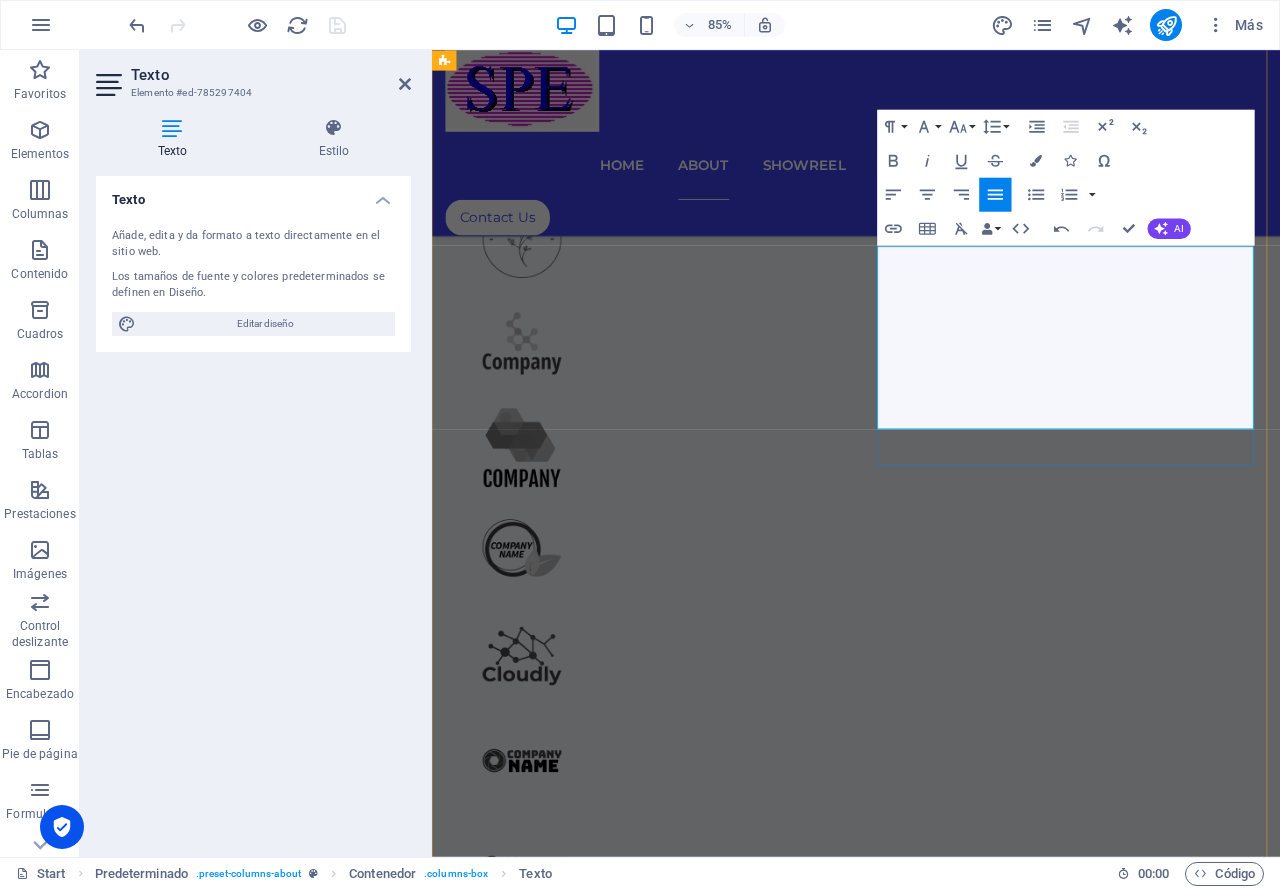 click on "​" at bounding box center [931, 3188] 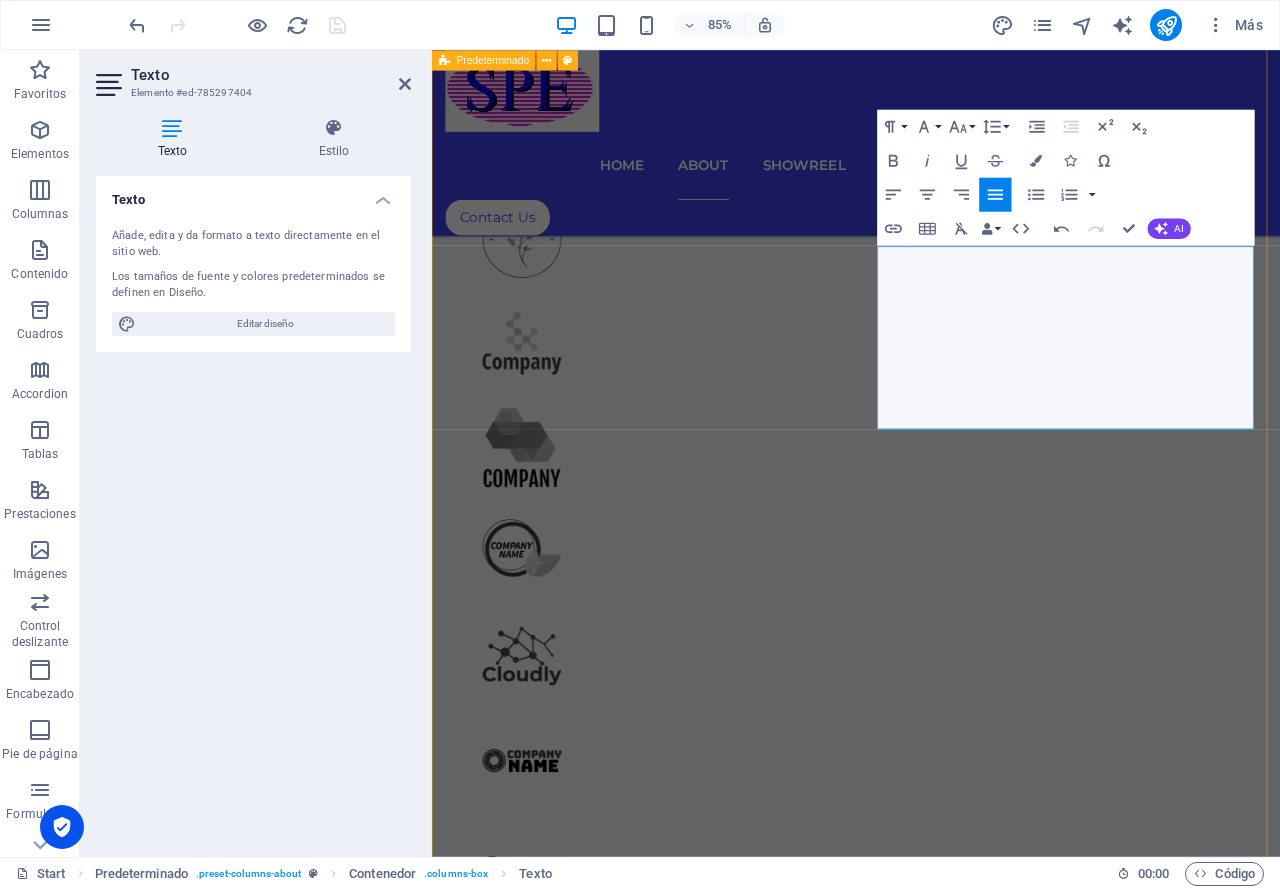 click on "SEPROEL S.A. DE C.V. Lorem ipsum dolor sit amet, consectetur adipisicing elit. Alias, repellat, temporibus, consequuntur, at ipsam sint iusto delectus laborum saepe sed error aspernatur voluptatibus mollitia labore a? Nemo, reprehenderit, fugiat tenetur atque voluptas quae ex blanditiis deleniti soluta repellat placeat totam fugit qui magnam distinctio doloremque nihil iste architecto expedita voluptates! Est, illo, illum, ut asperiores obcaecati nihil quibusdam voluptatum repellendus ullam error quo placeat doloremque cumque expedita distinctio praesentium tempora ipsum quos quisquam mollitia accusamus iure voluptas aut ratione officia quae id rerum? Deleniti, voluptatibus, impedit fugit at dicta ea voluptas voluptatem laboriosam blanditiis distinctio quidem dolorum assumenda maiores illo! .cls-1{fill:#1a171b;stroke:#fff;stroke-miterlimit:10;} Element 2
.cls-1{fill:#1a171b;stroke:#fff;stroke-miterlimit:10;} Element 2
NUESTRO EQUIPO I NG. NOE HERNANDEZ I ​" at bounding box center [931, 2757] 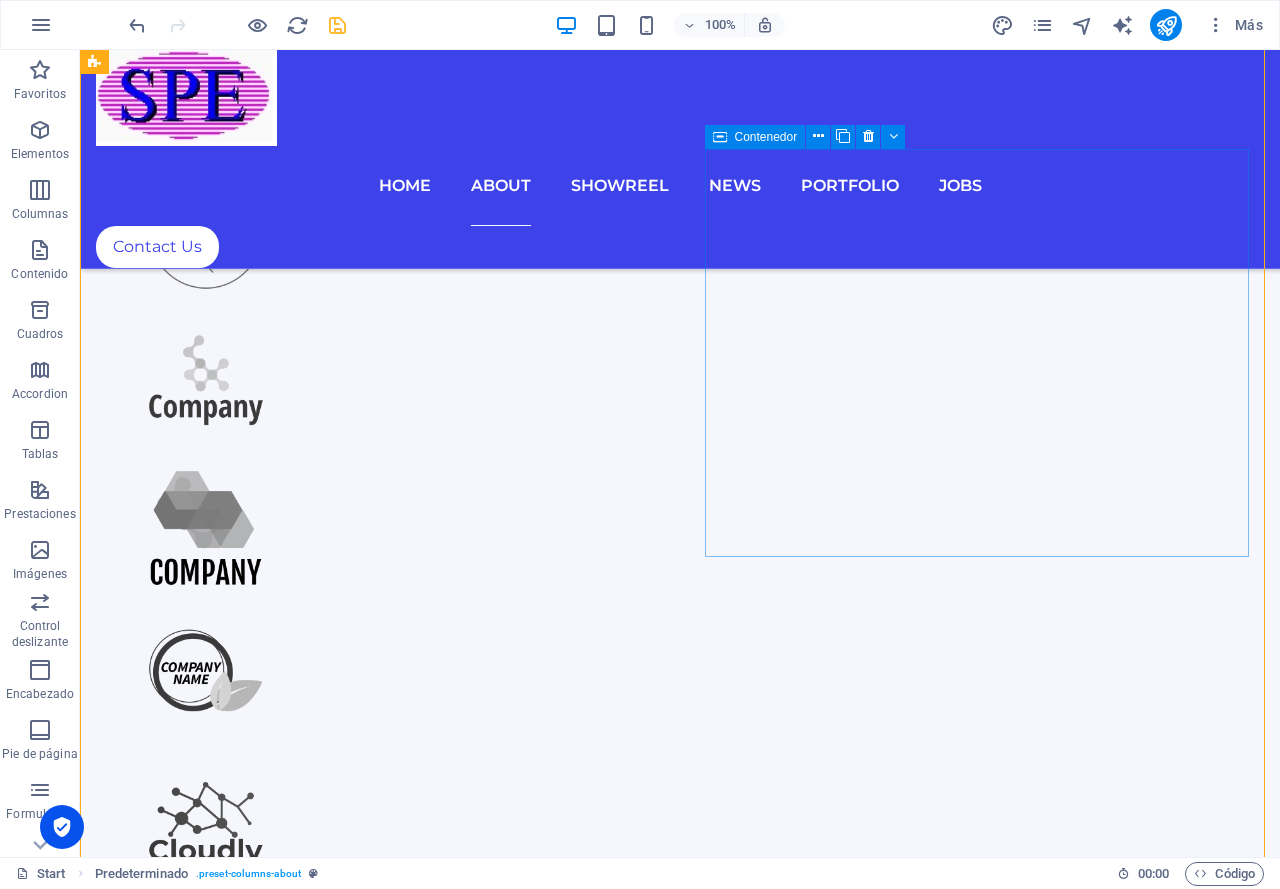 scroll, scrollTop: 1776, scrollLeft: 0, axis: vertical 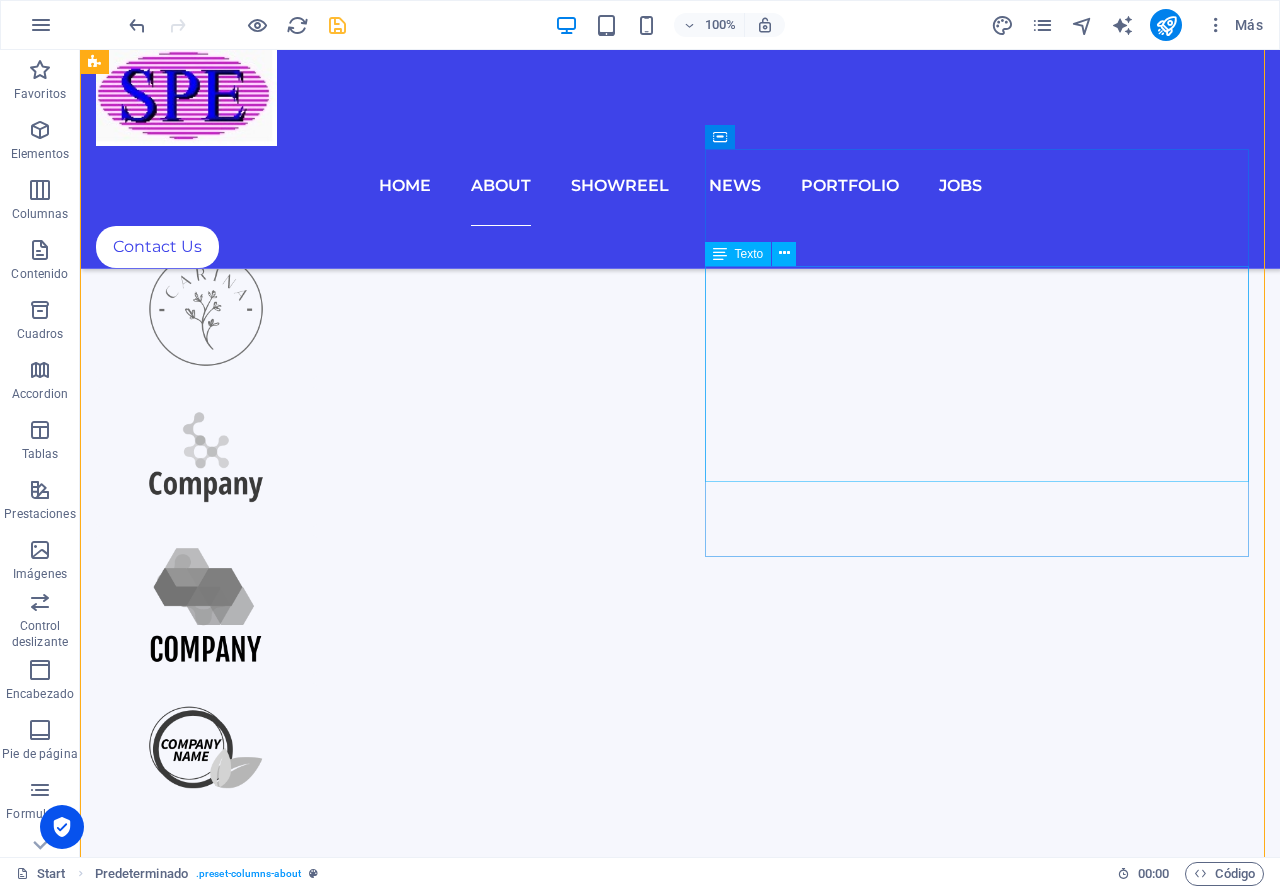 click on "I NG. NOE HERNANDEZ VENTAS E ING. DE SERVICIO I NG. NOE HERNANDEZ VENTAS E ING. DE SERVICIO C.P. ESTELA BAUTISTA" at bounding box center [680, 3587] 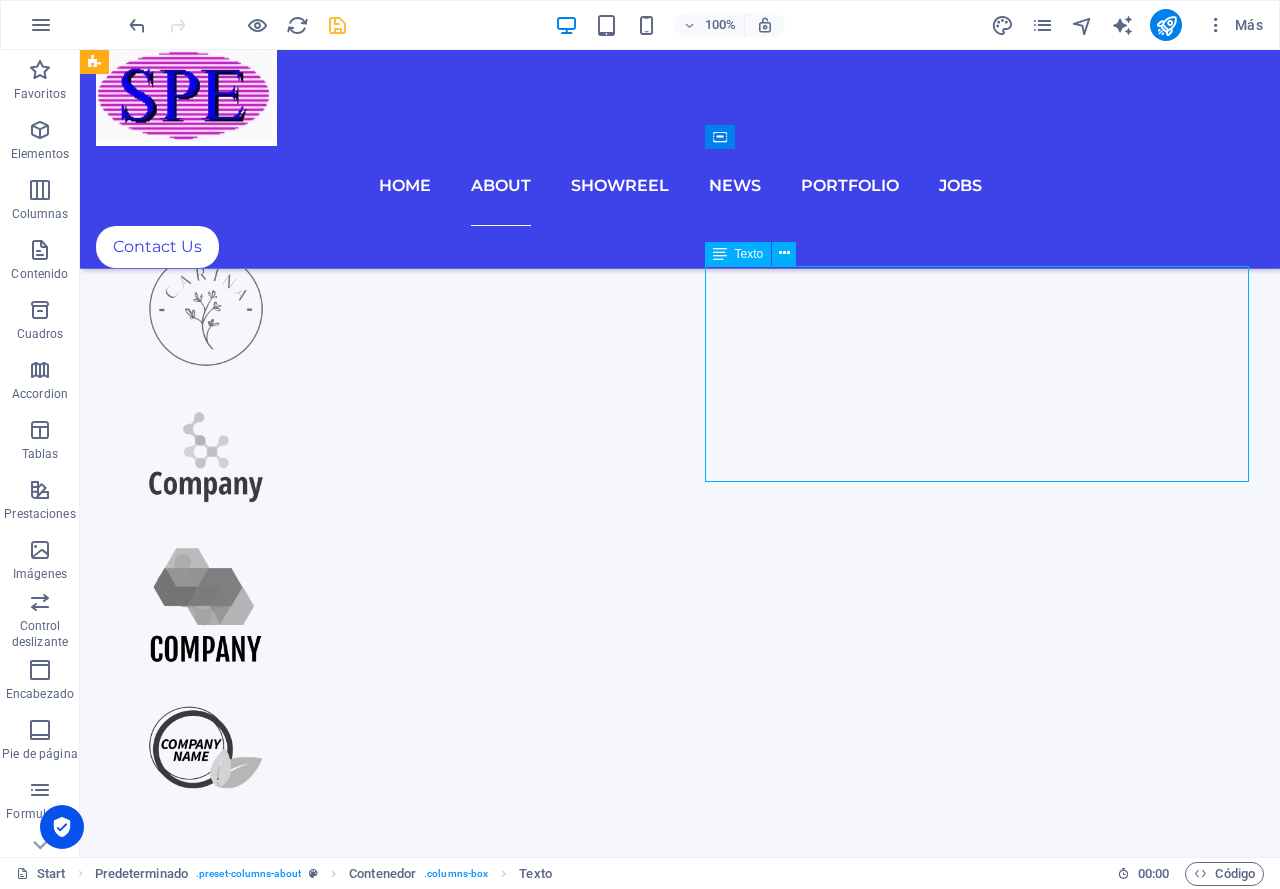 drag, startPoint x: 1219, startPoint y: 275, endPoint x: 1213, endPoint y: 325, distance: 50.358715 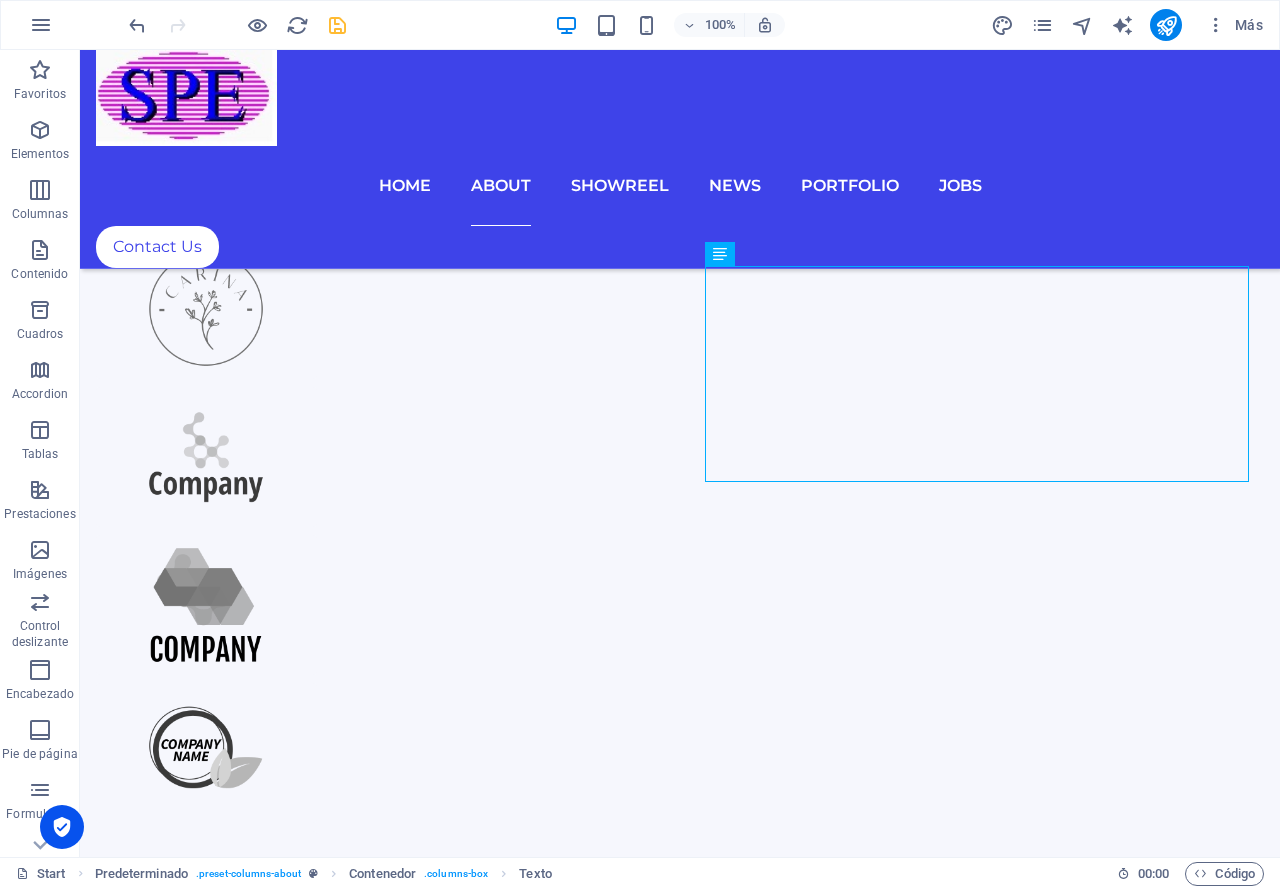 drag, startPoint x: 1223, startPoint y: 289, endPoint x: 1179, endPoint y: 485, distance: 200.87807 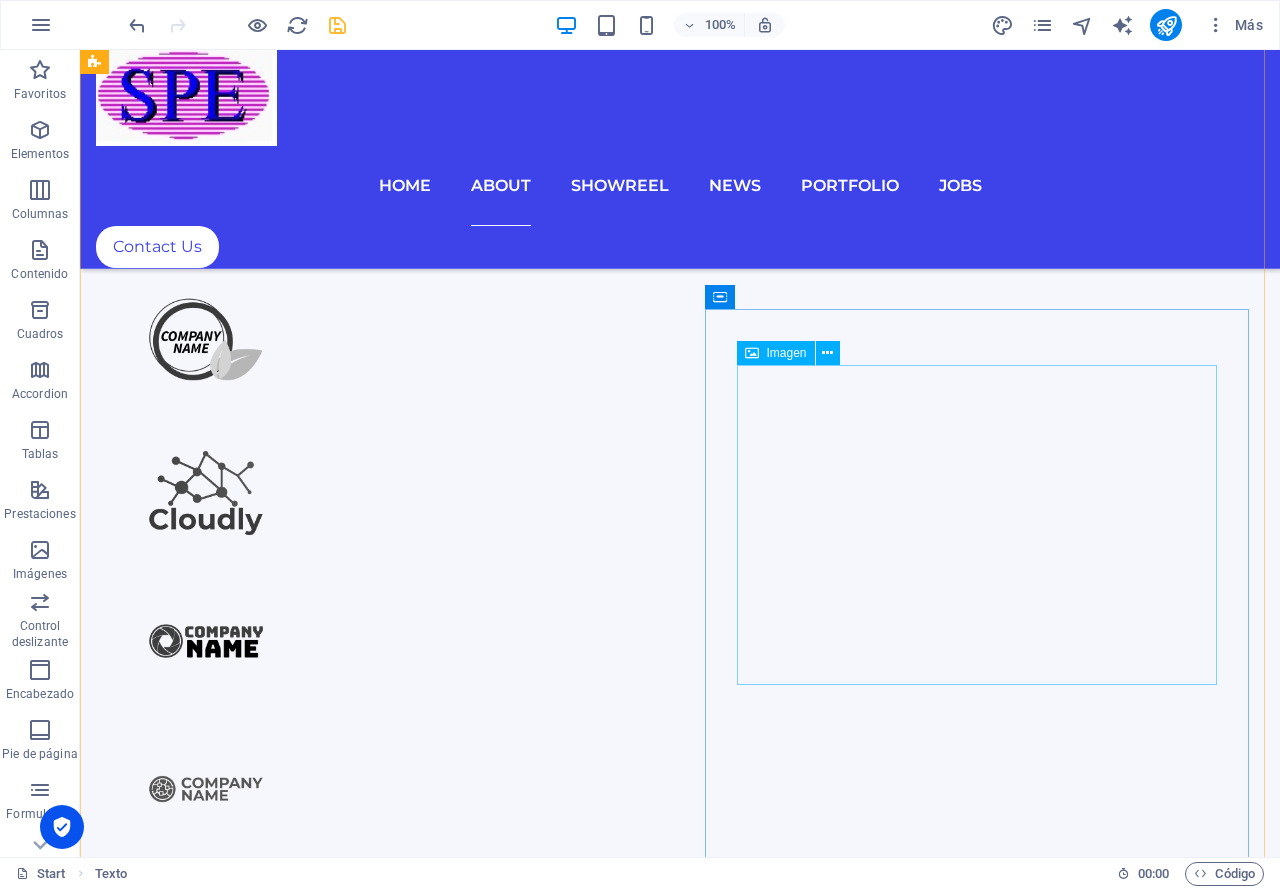 scroll, scrollTop: 1684, scrollLeft: 0, axis: vertical 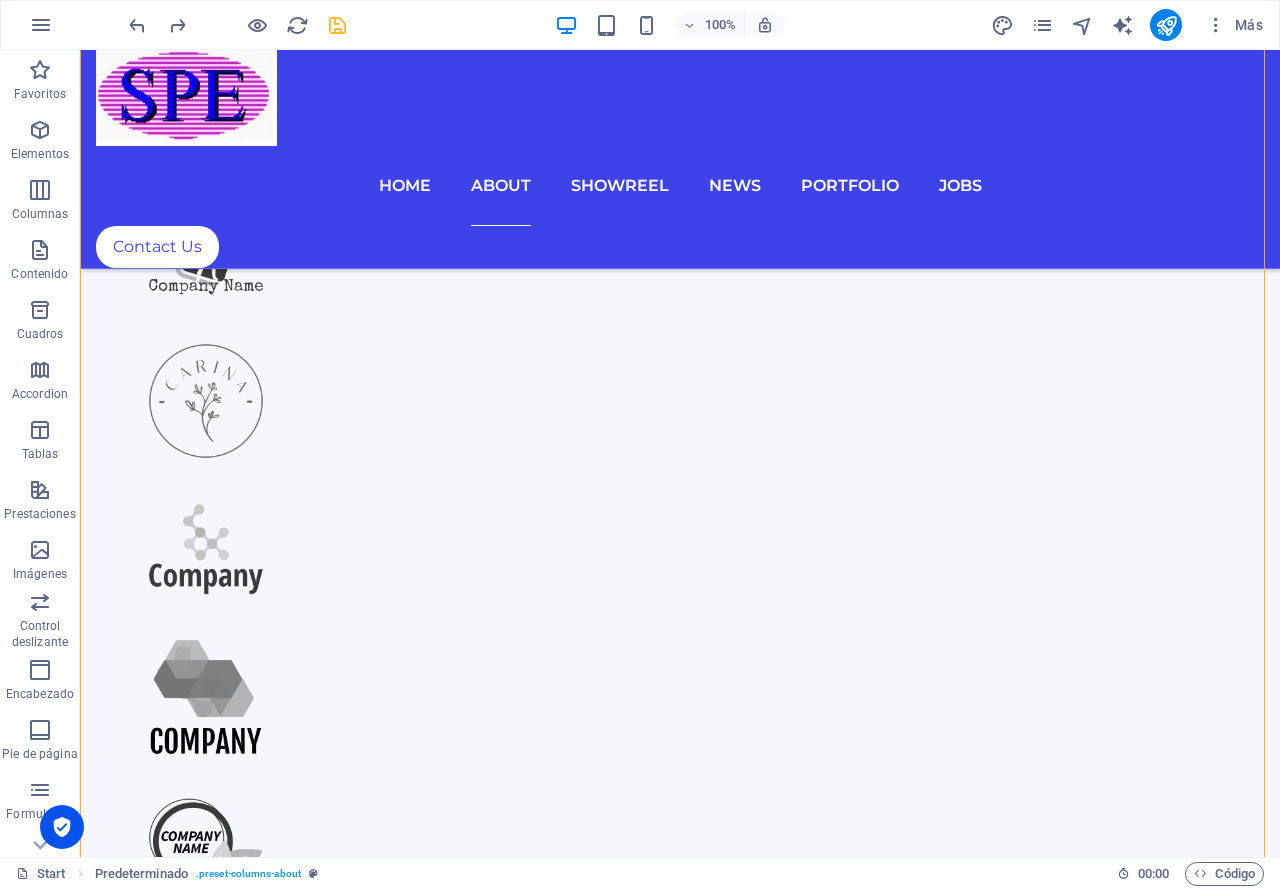 drag, startPoint x: 995, startPoint y: 326, endPoint x: 993, endPoint y: 275, distance: 51.0392 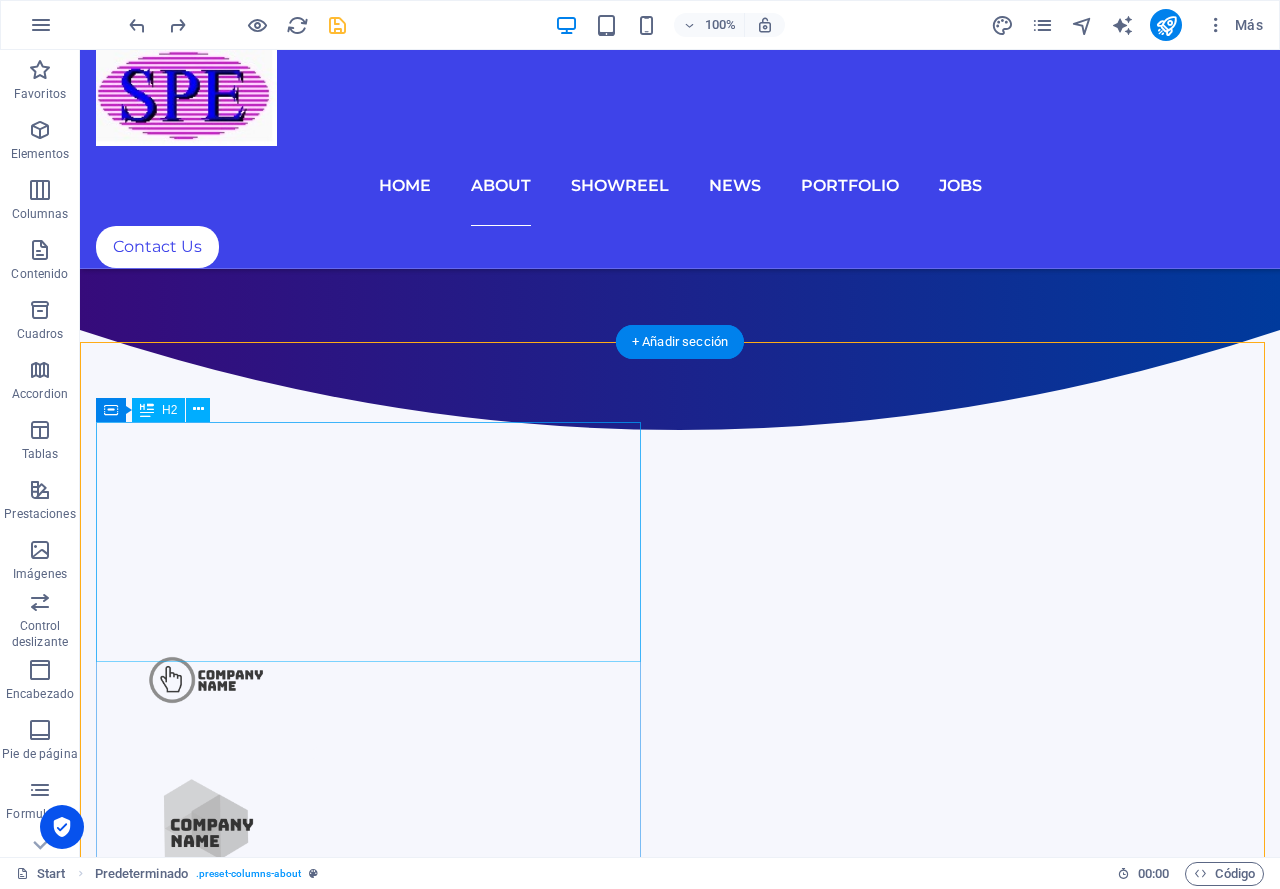 scroll, scrollTop: 884, scrollLeft: 0, axis: vertical 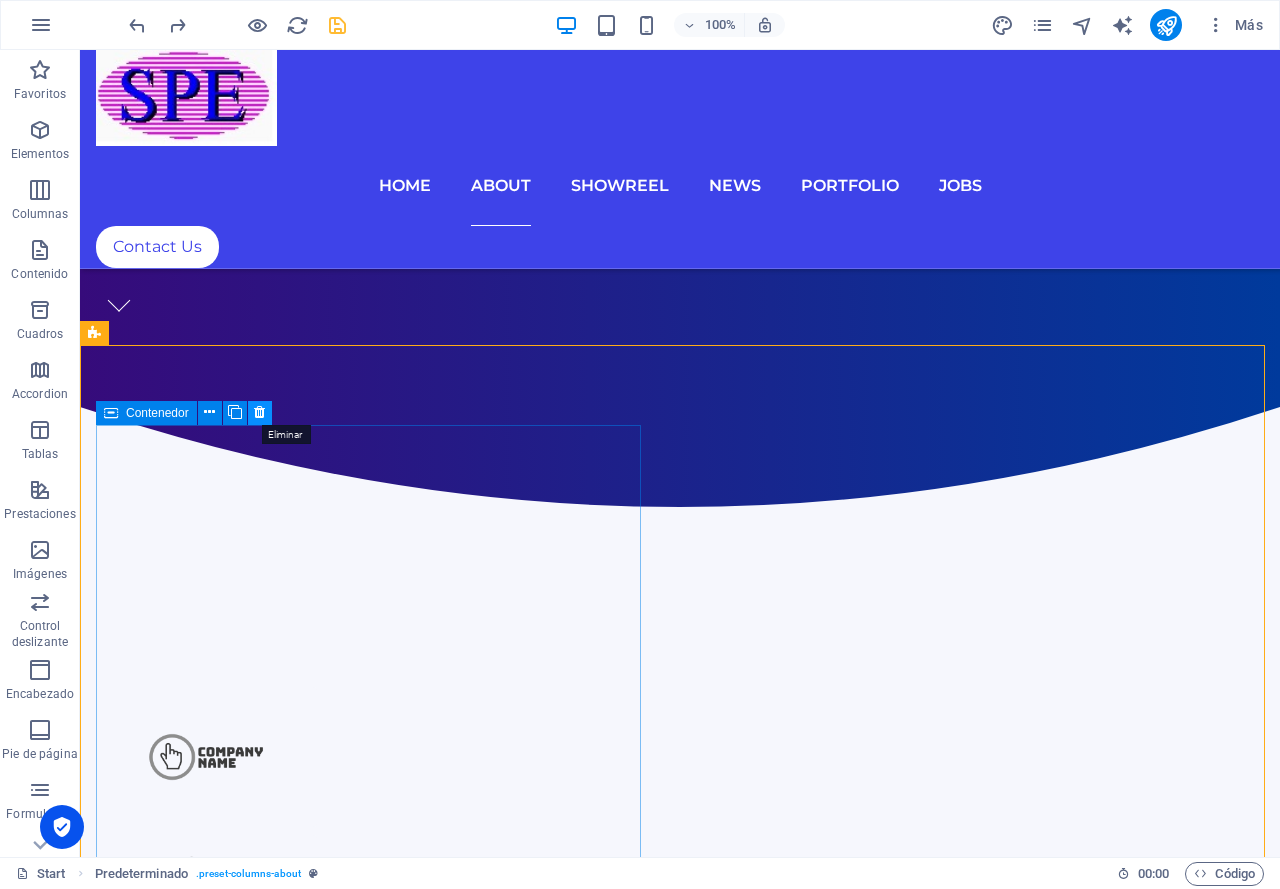 click at bounding box center (259, 412) 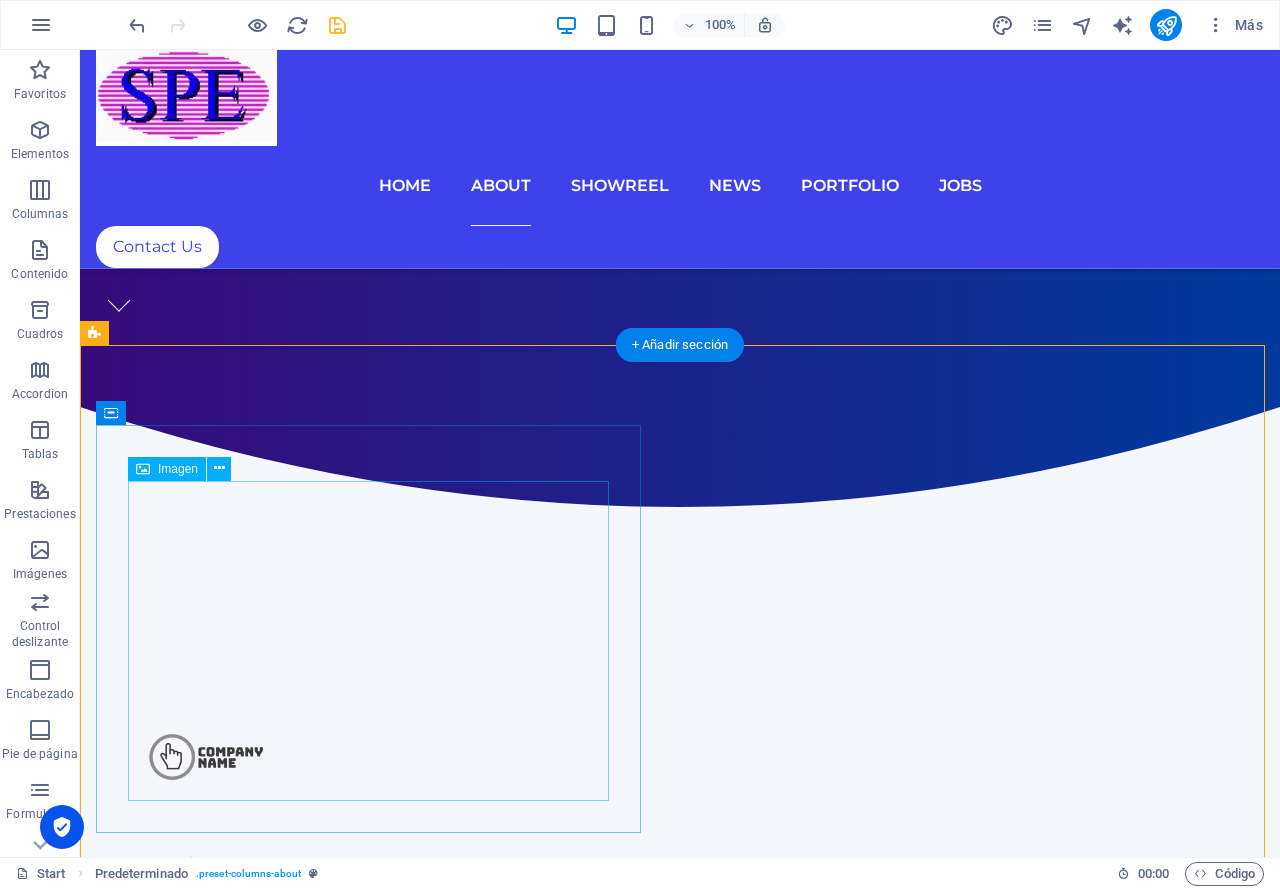 click at bounding box center [680, 2743] 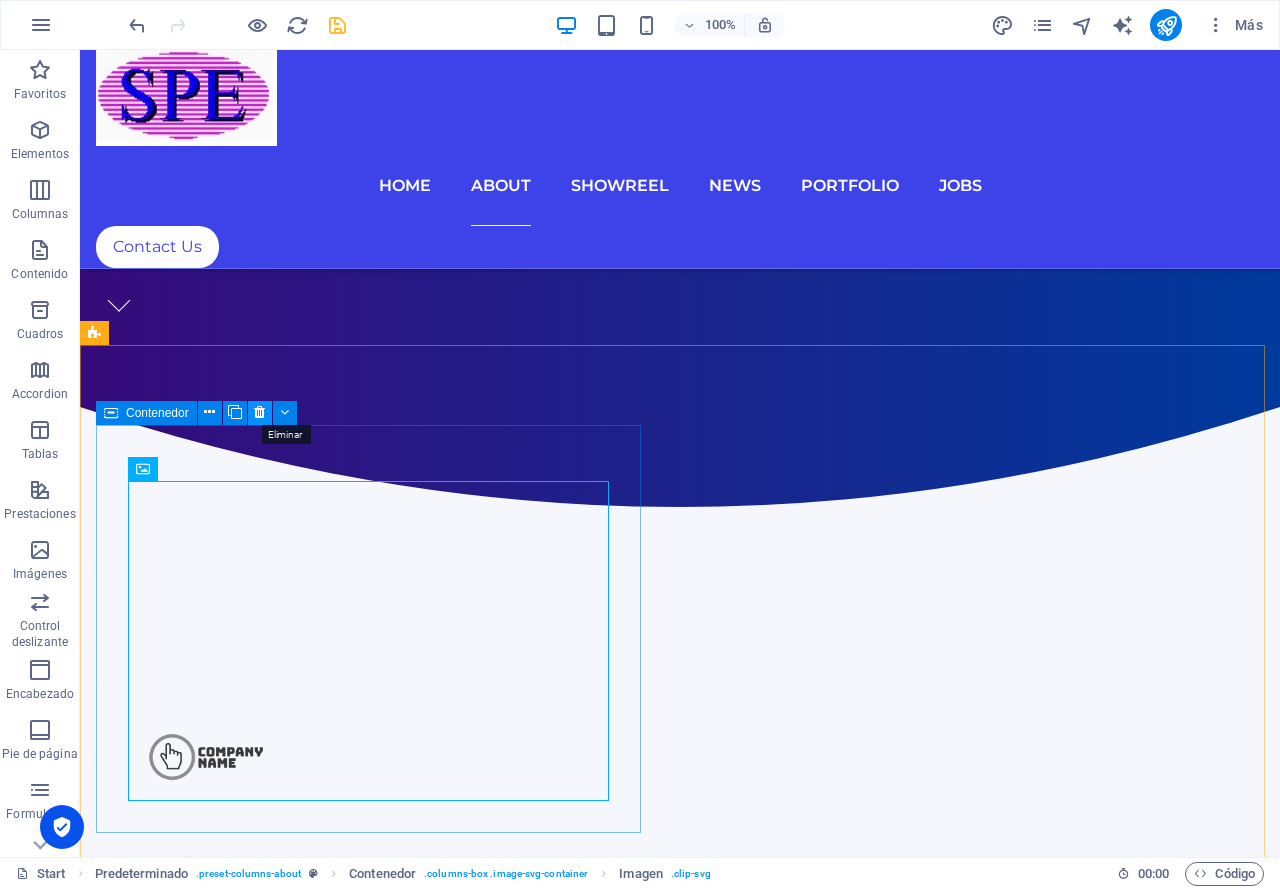 click at bounding box center [259, 412] 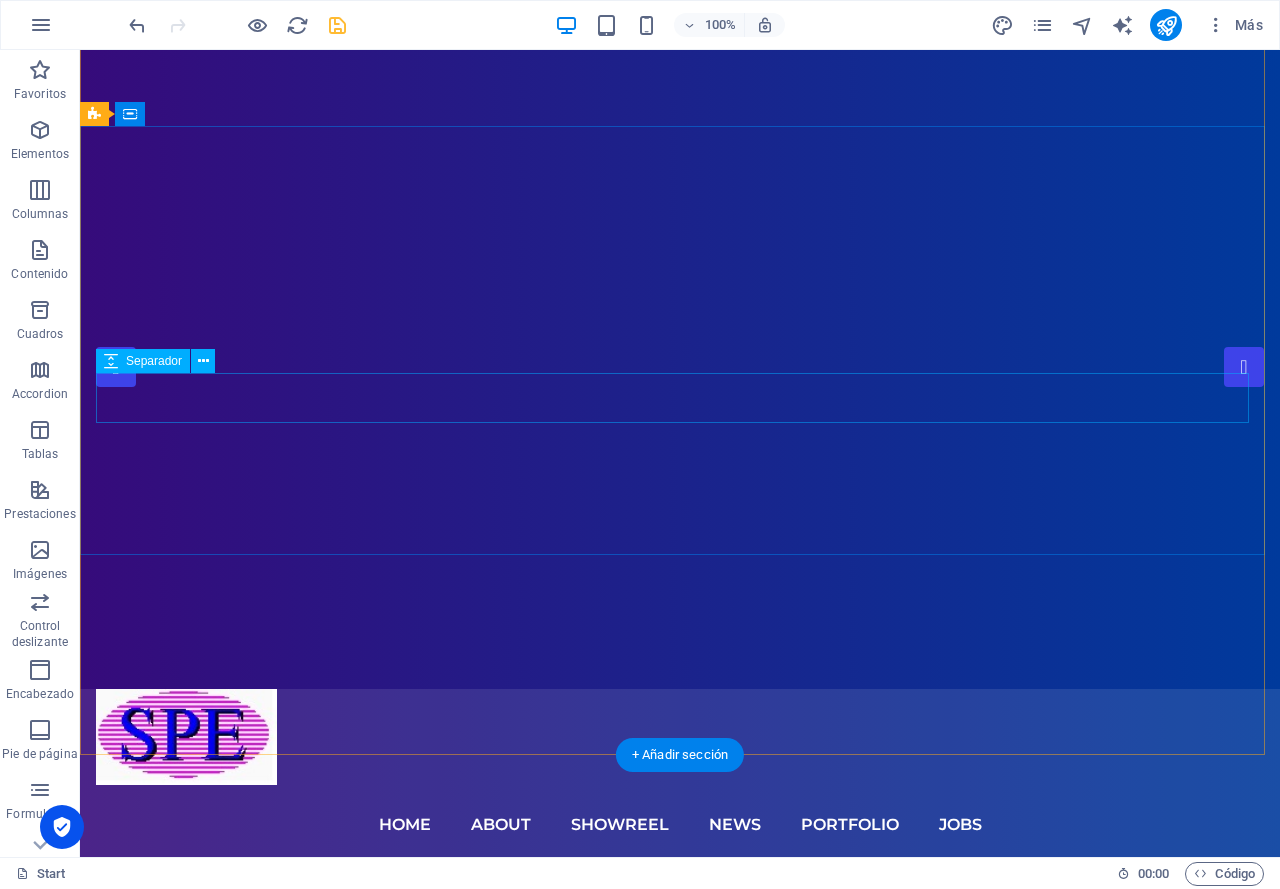 scroll, scrollTop: 0, scrollLeft: 0, axis: both 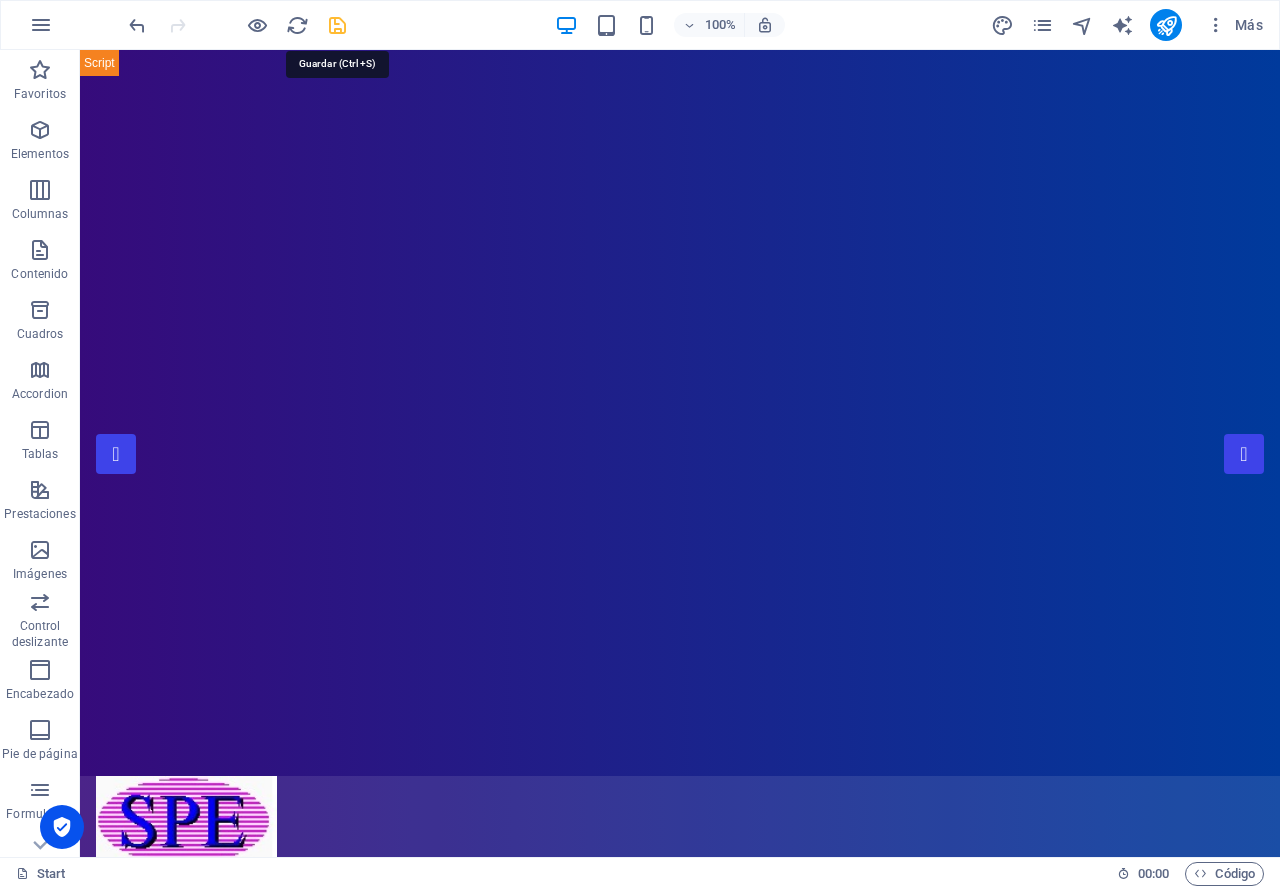 click at bounding box center [337, 25] 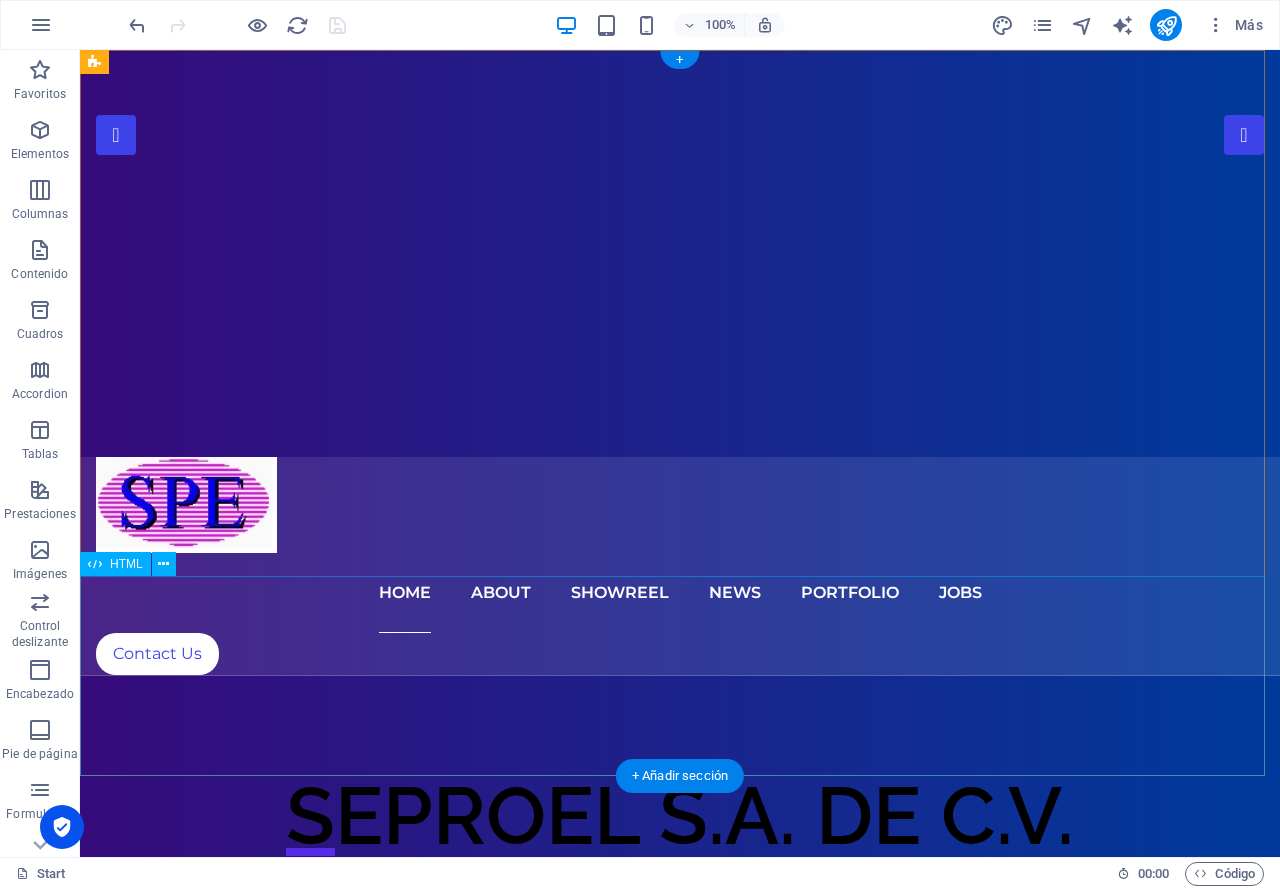 scroll, scrollTop: 0, scrollLeft: 0, axis: both 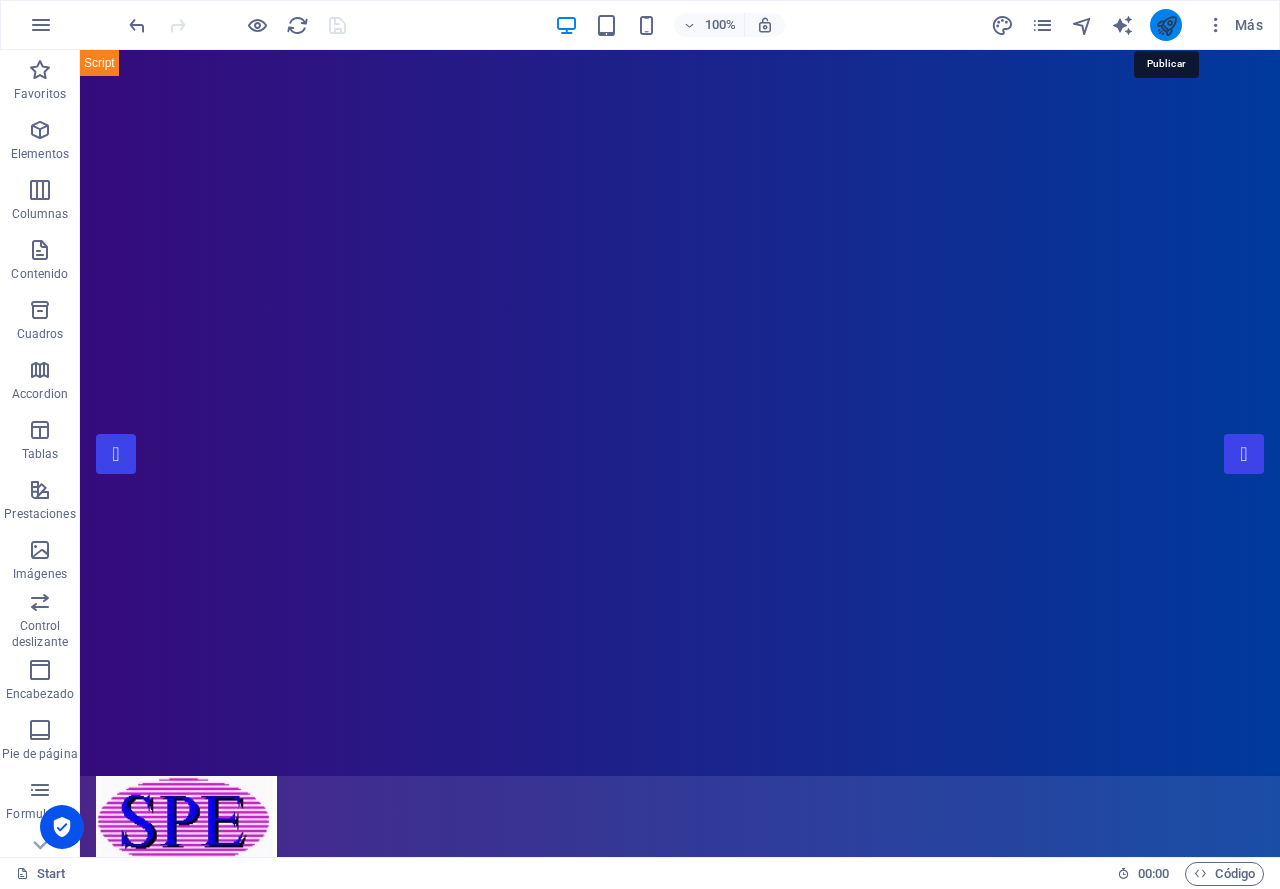 click at bounding box center [1166, 25] 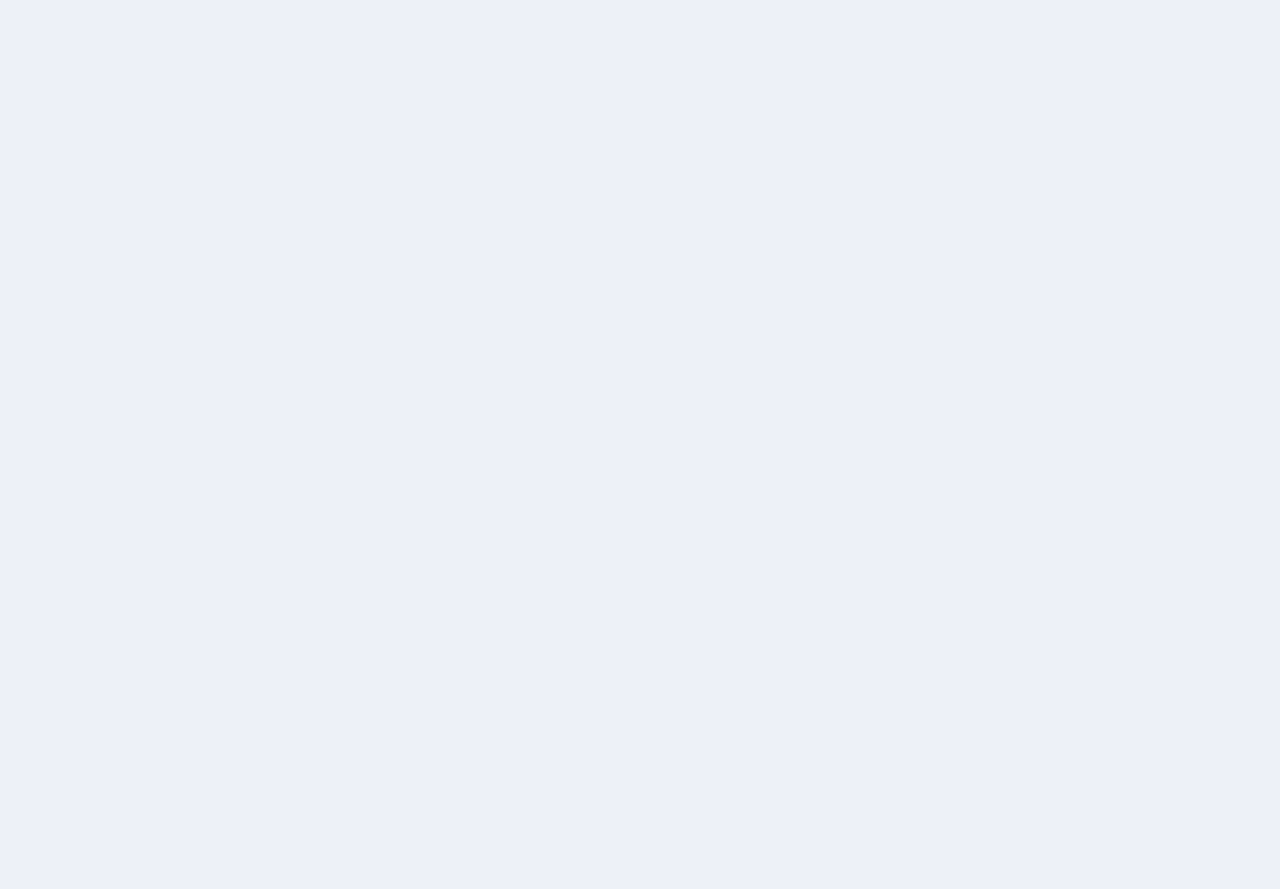 scroll, scrollTop: 0, scrollLeft: 0, axis: both 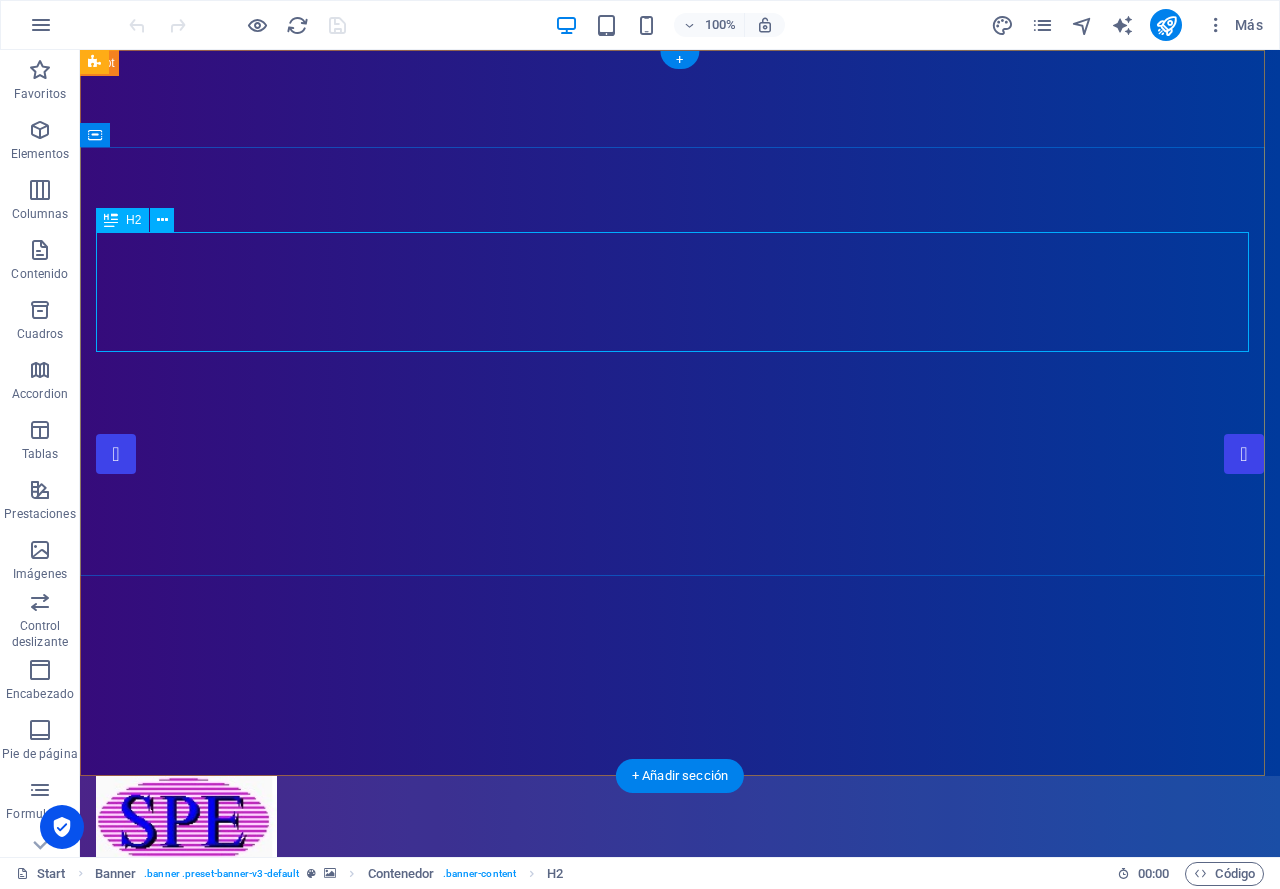 click on "SEPROEL S.A. DE C.V." at bounding box center [680, 1135] 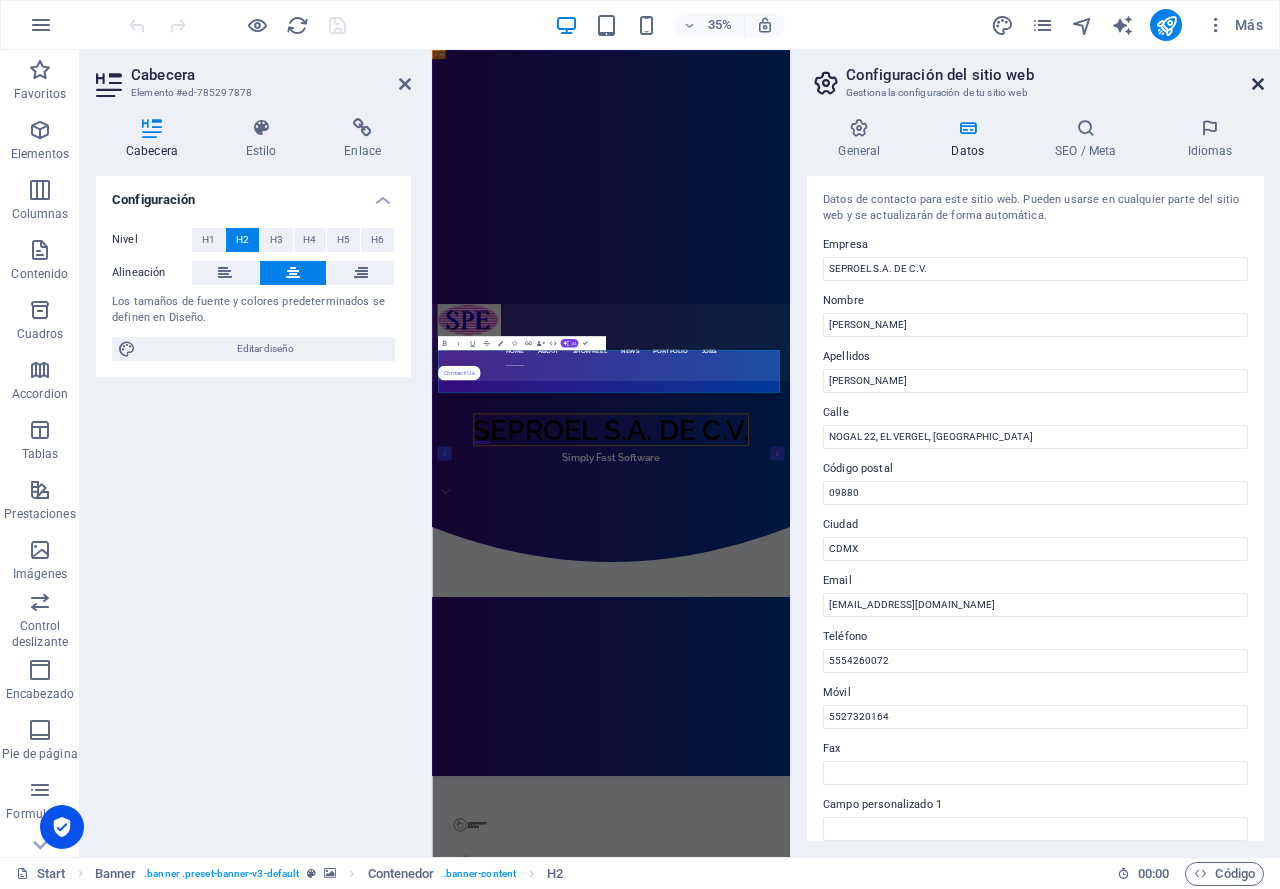 click at bounding box center [1258, 84] 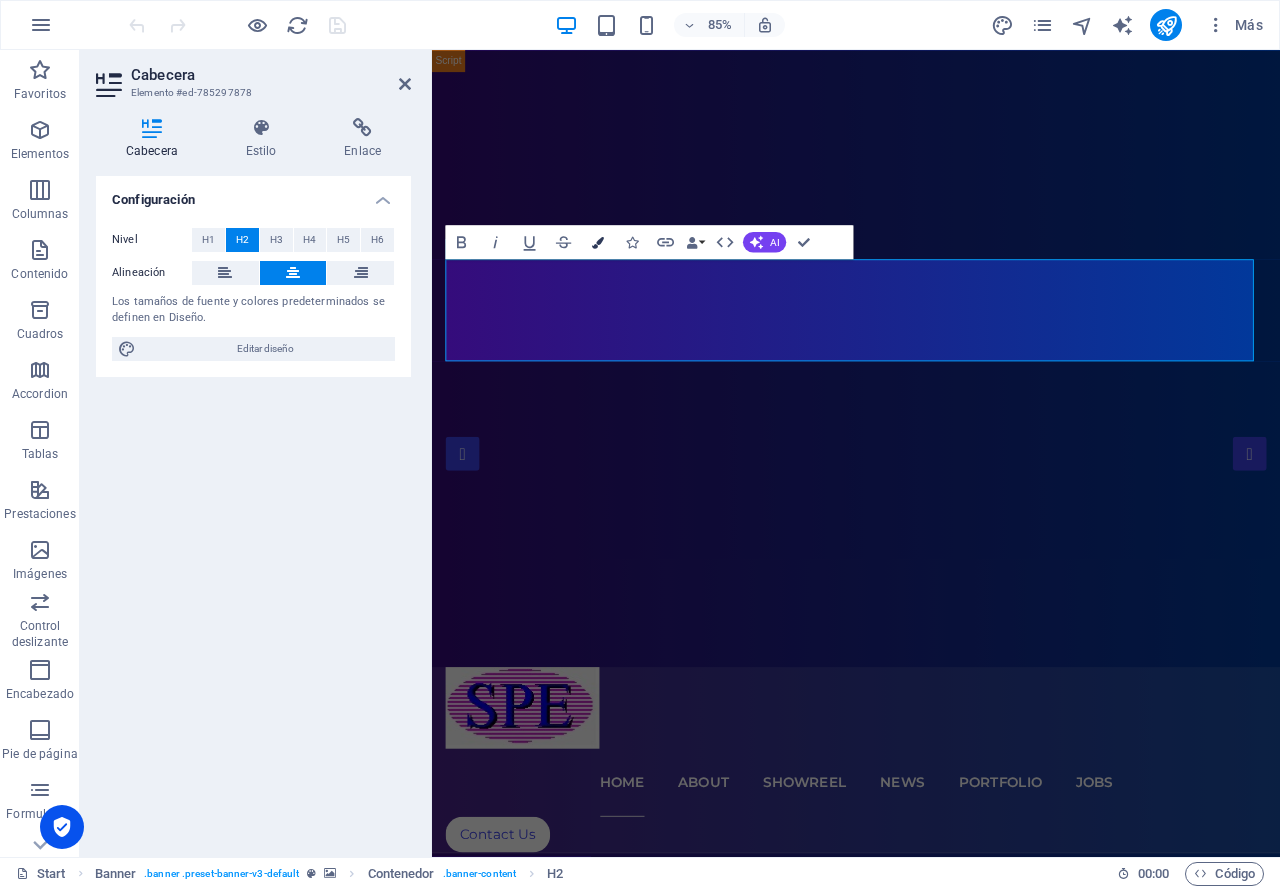 click at bounding box center (598, 242) 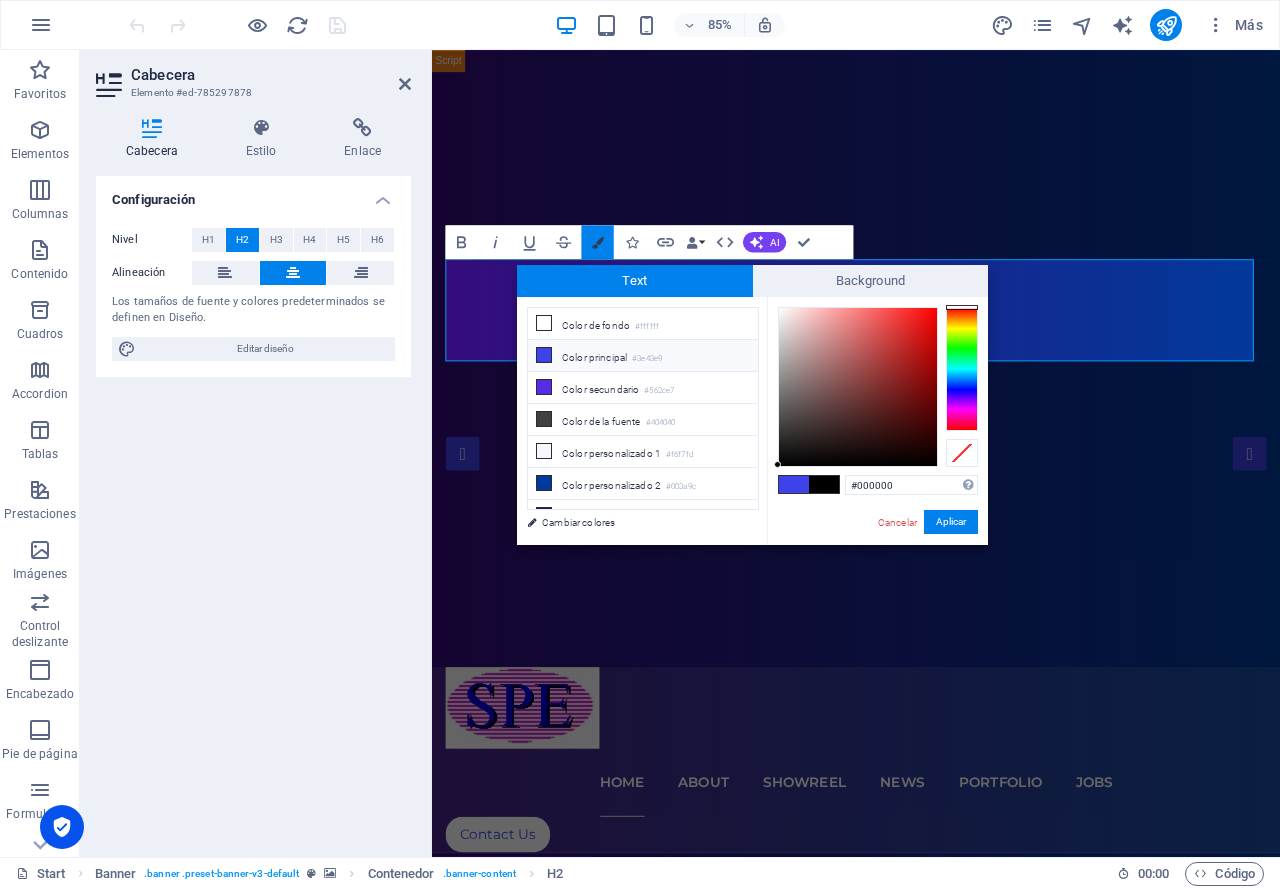 click at bounding box center [598, 242] 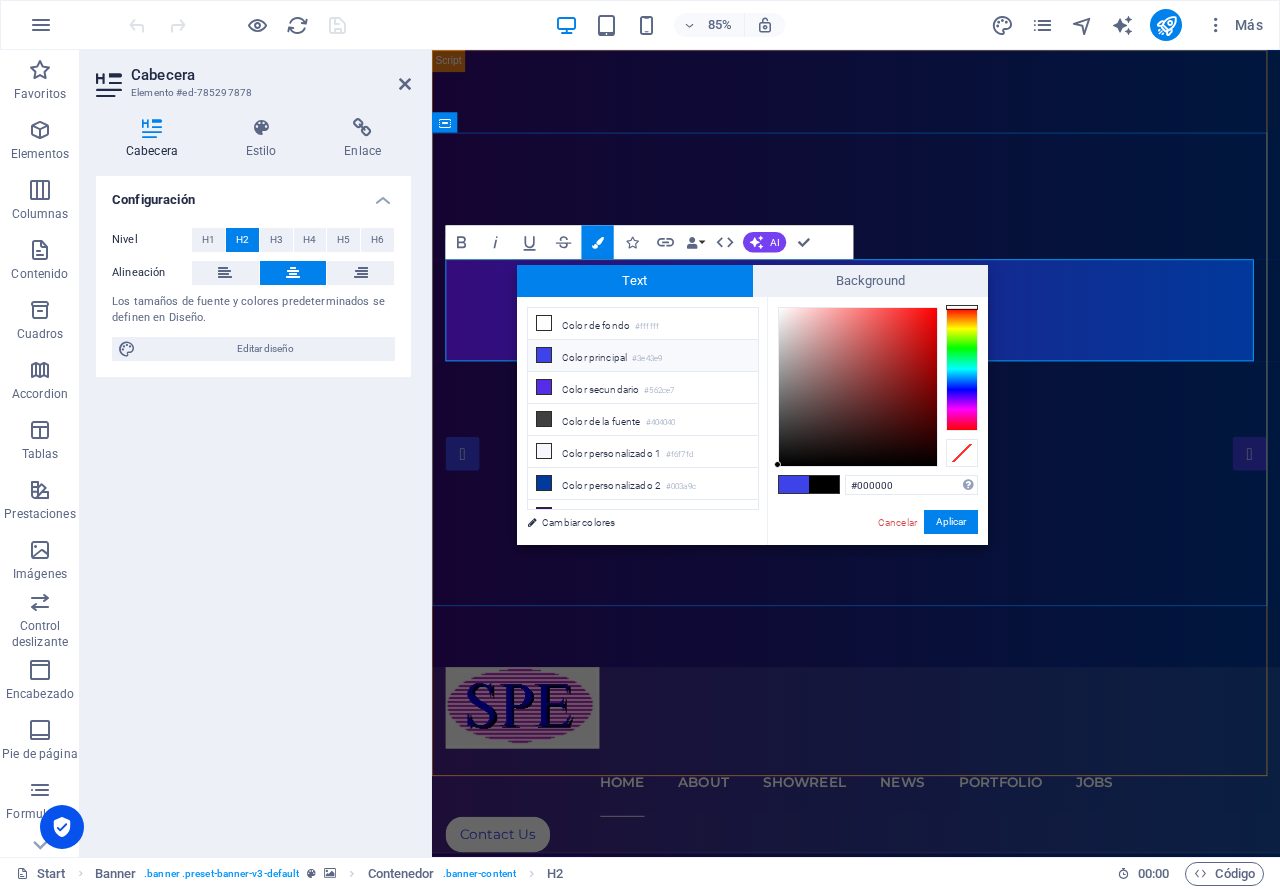 click on "SEPROEL S.A. DE C.V." at bounding box center (931, 1135) 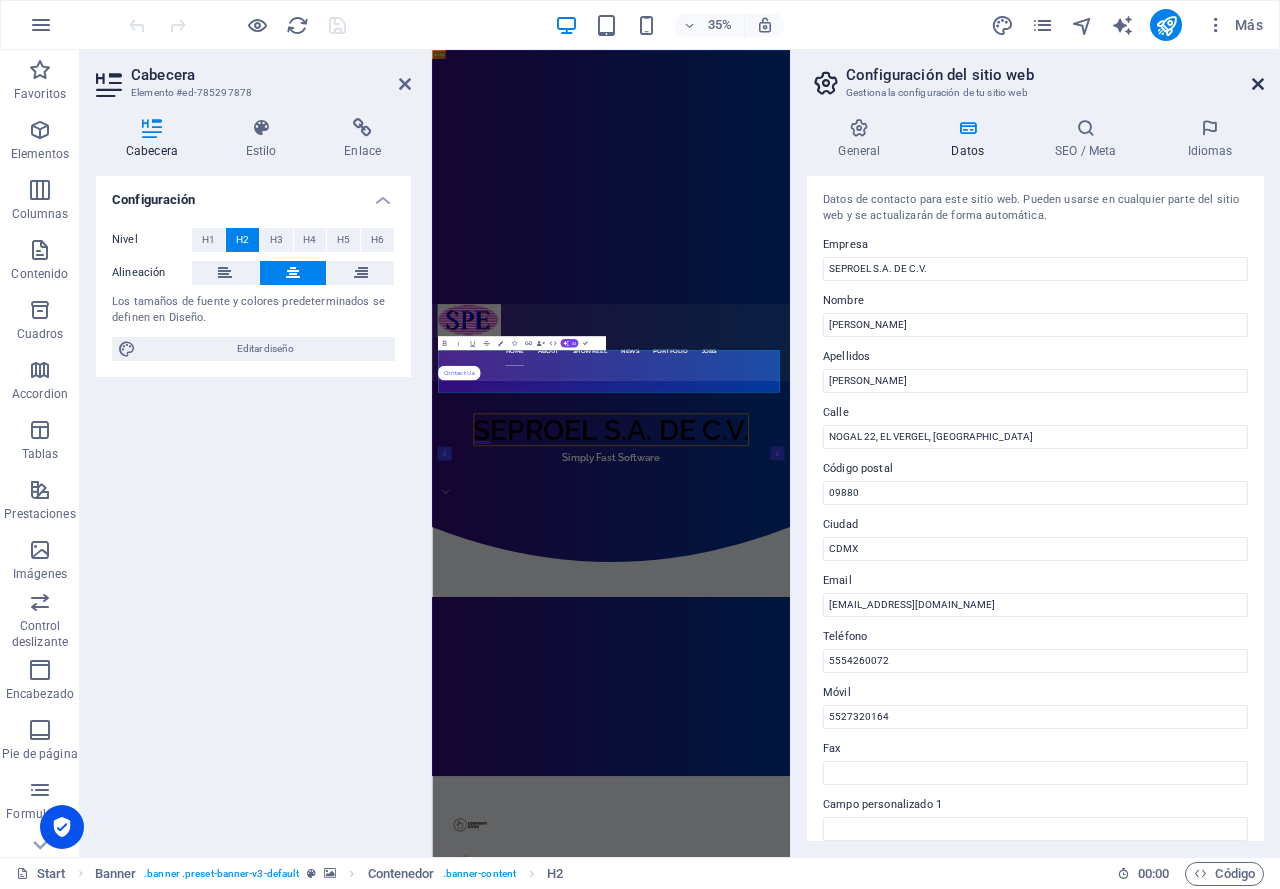 click at bounding box center [1258, 84] 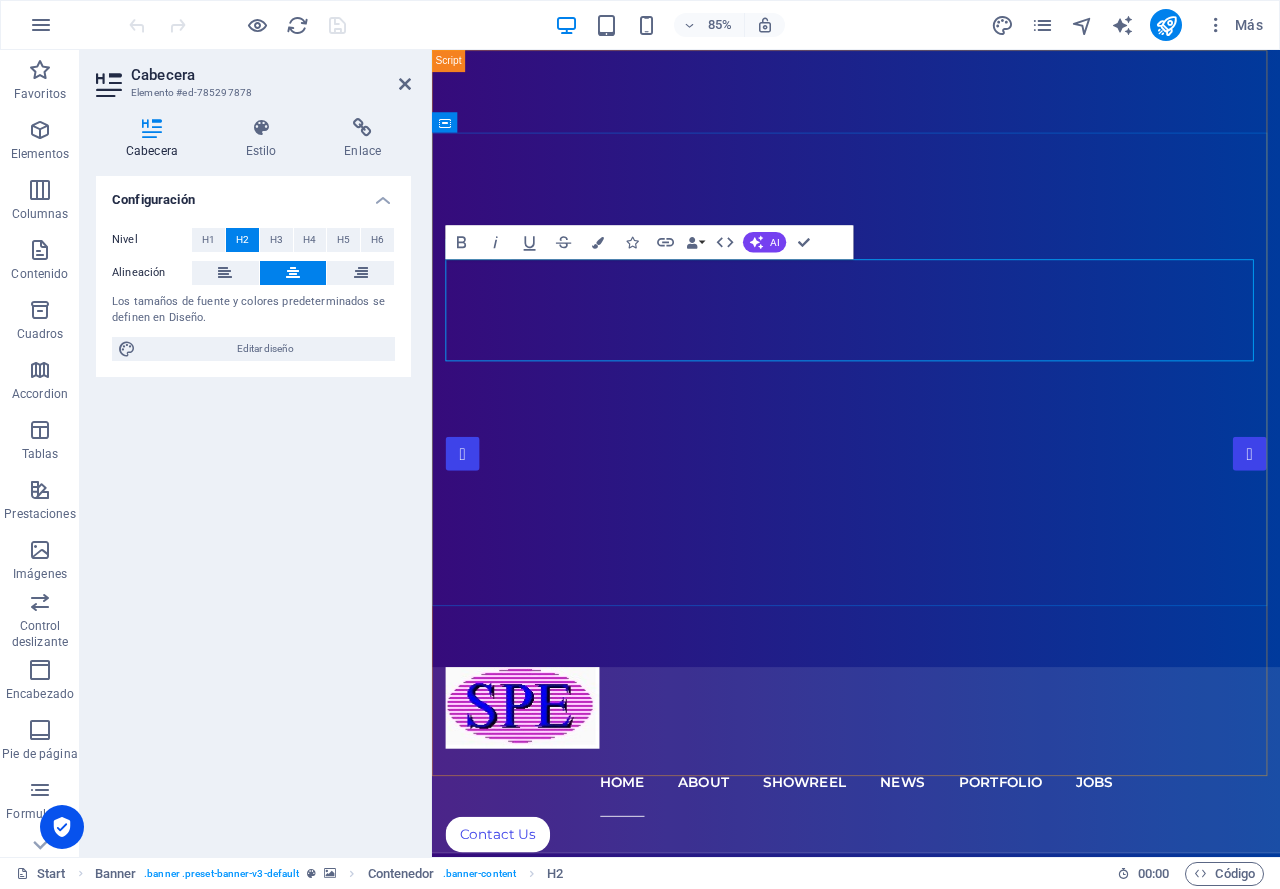 drag, startPoint x: 777, startPoint y: 357, endPoint x: 877, endPoint y: 787, distance: 441.4748 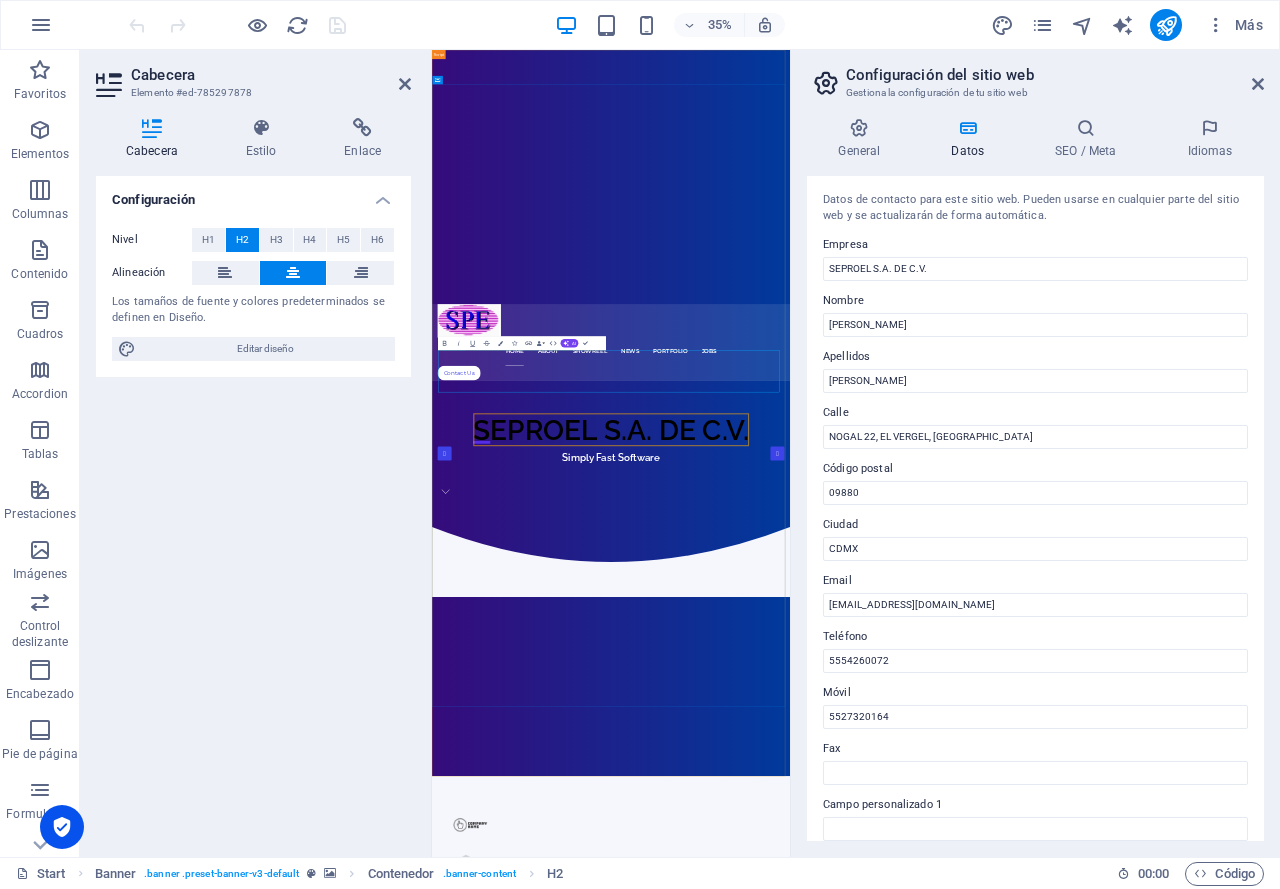 click on "SEPROEL S.A. DE C.V." at bounding box center [944, 1135] 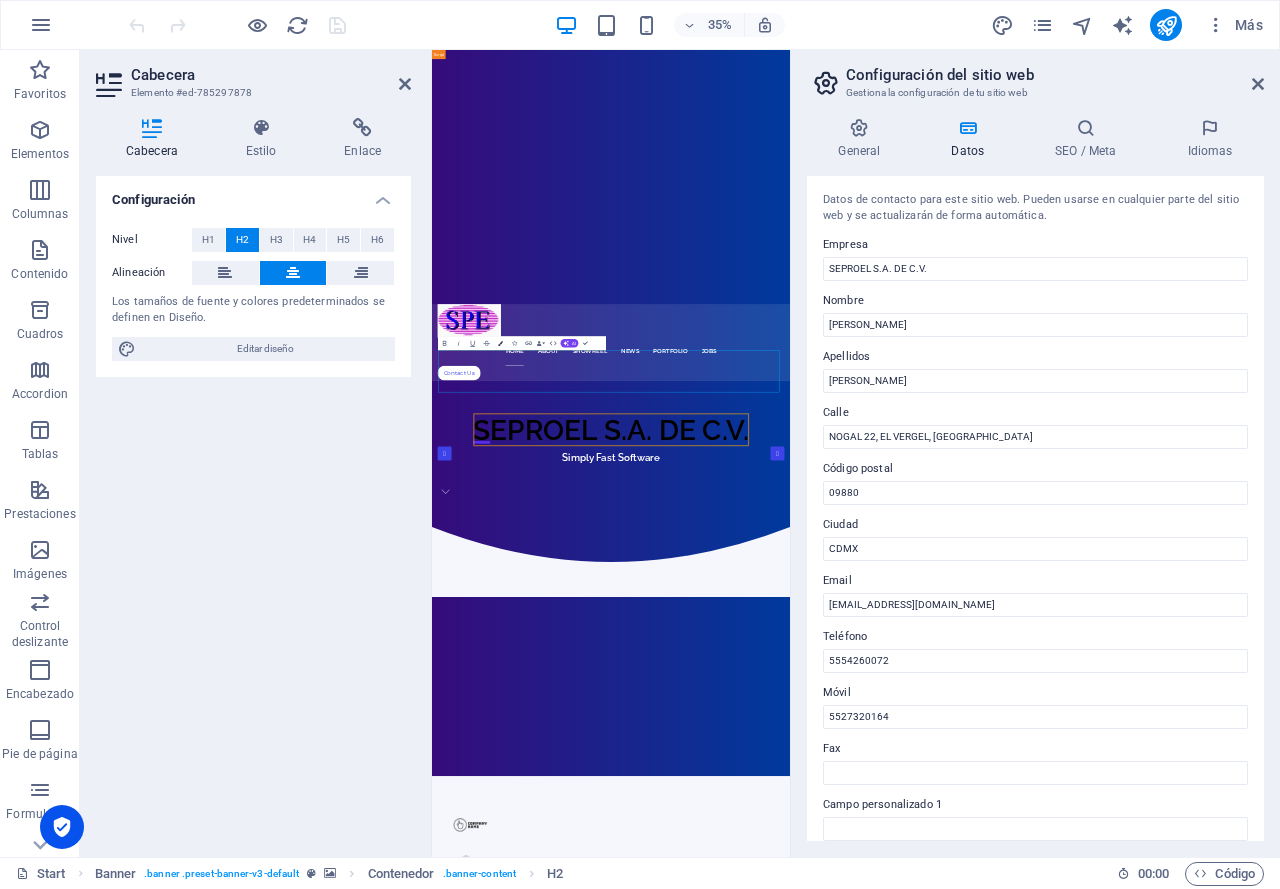 click on "Colors" at bounding box center [500, 343] 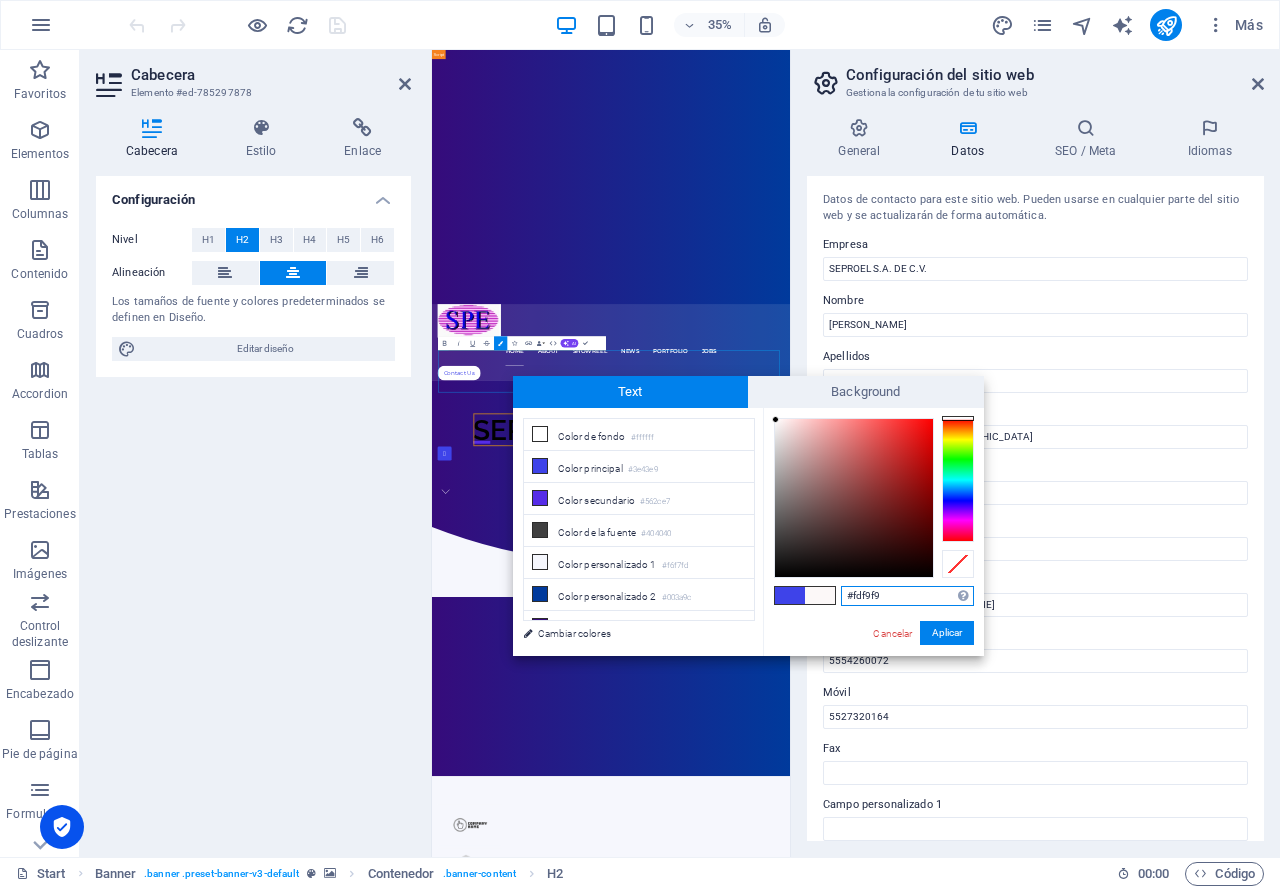 type on "#fffbfb" 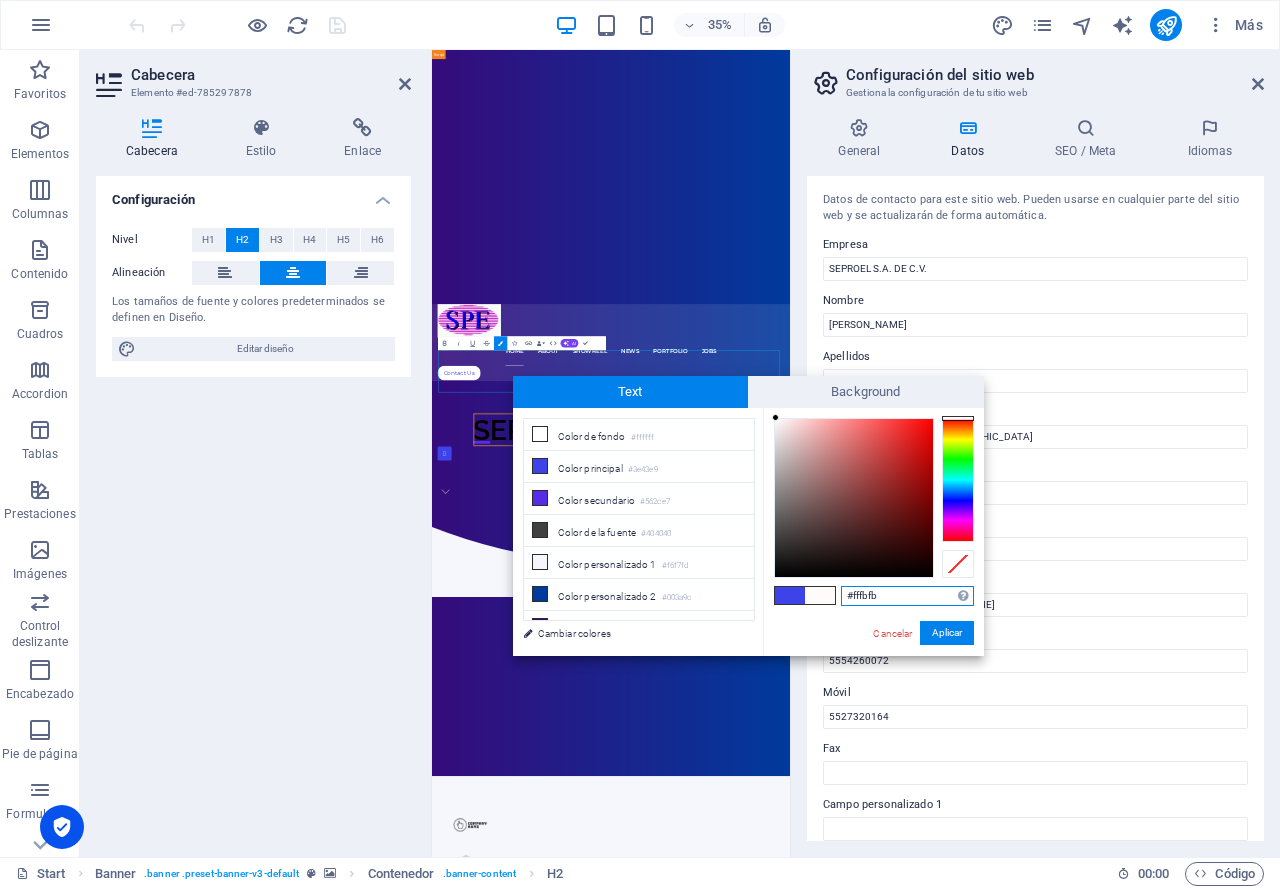 click at bounding box center (854, 498) 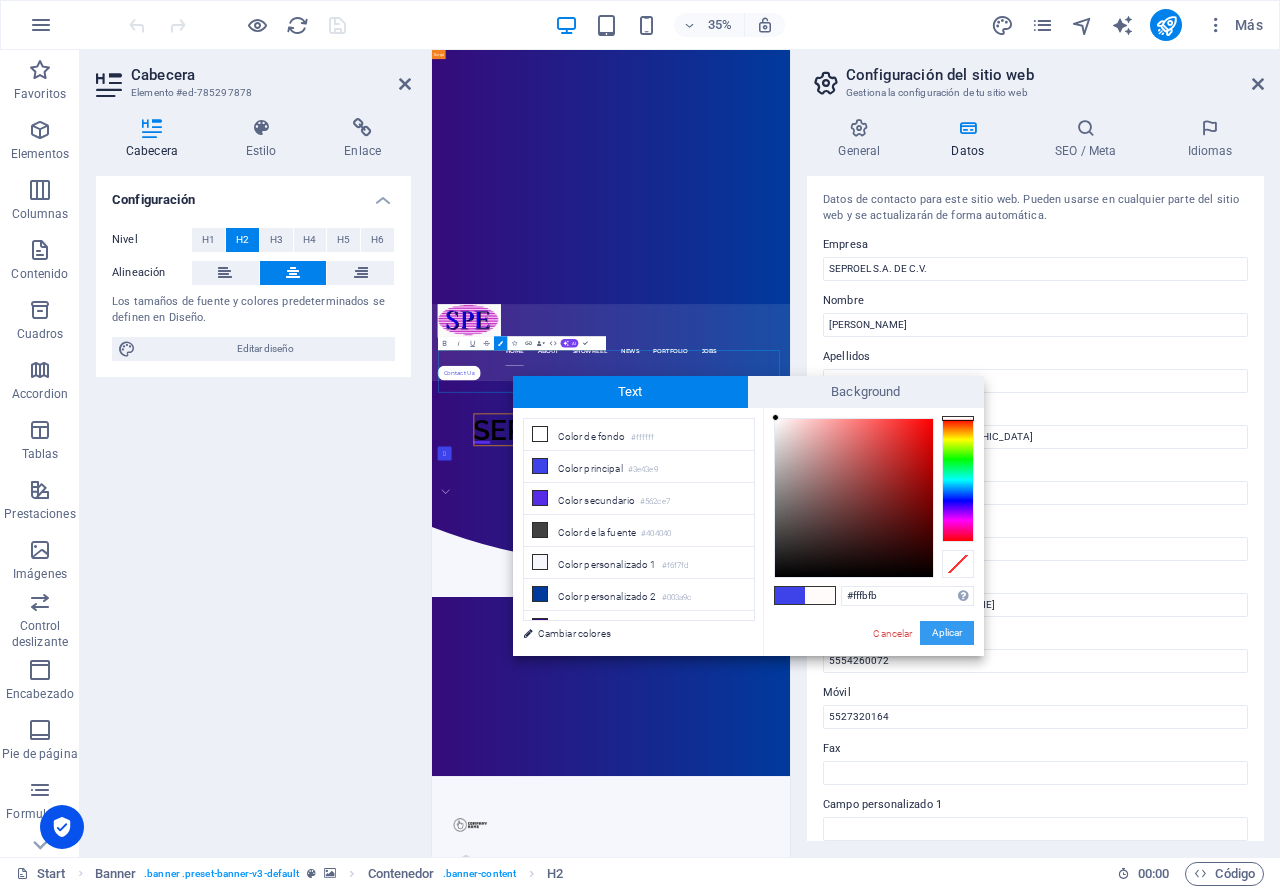 click on "Aplicar" at bounding box center [947, 633] 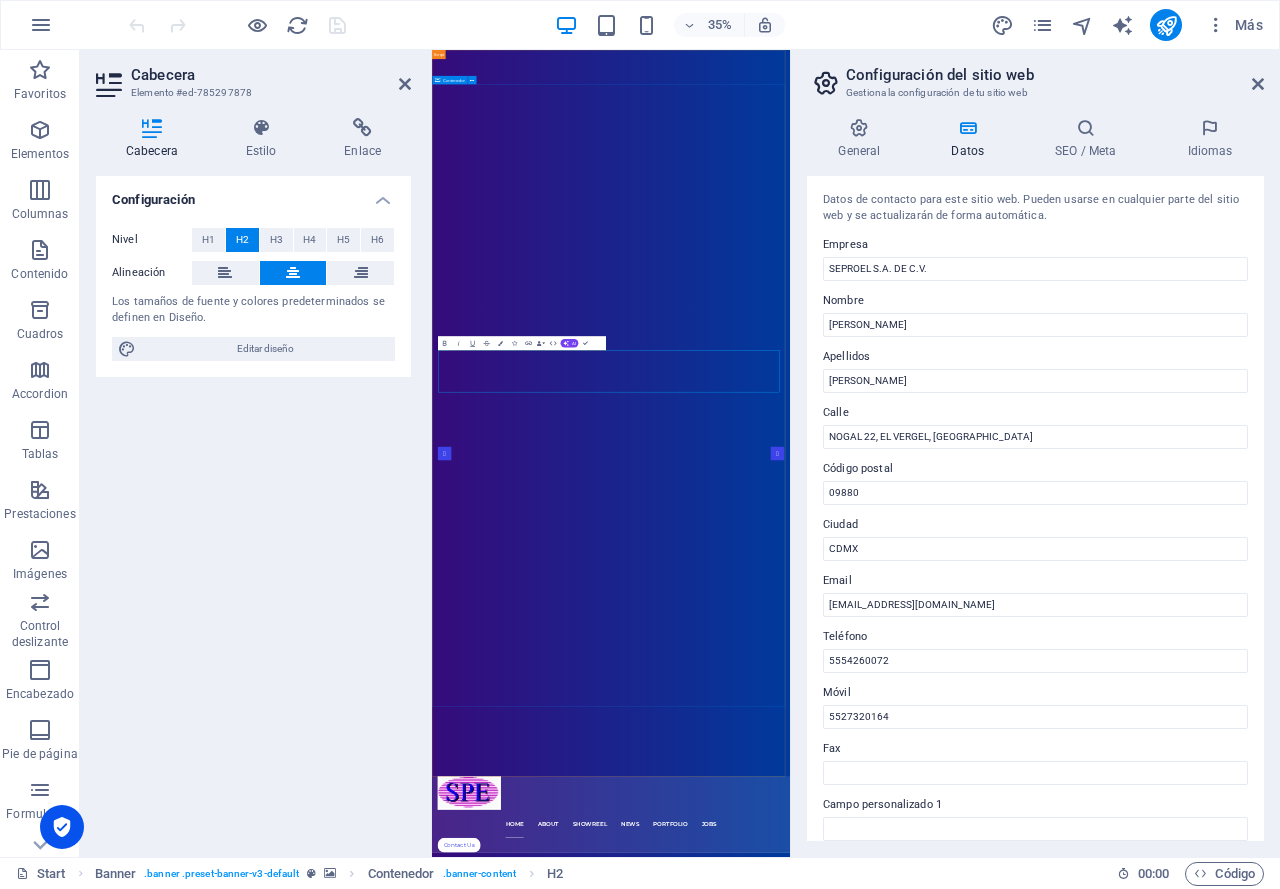 click on "SEPROEL S.A. DE C.V. Simply Fast Software" at bounding box center (943, 2553) 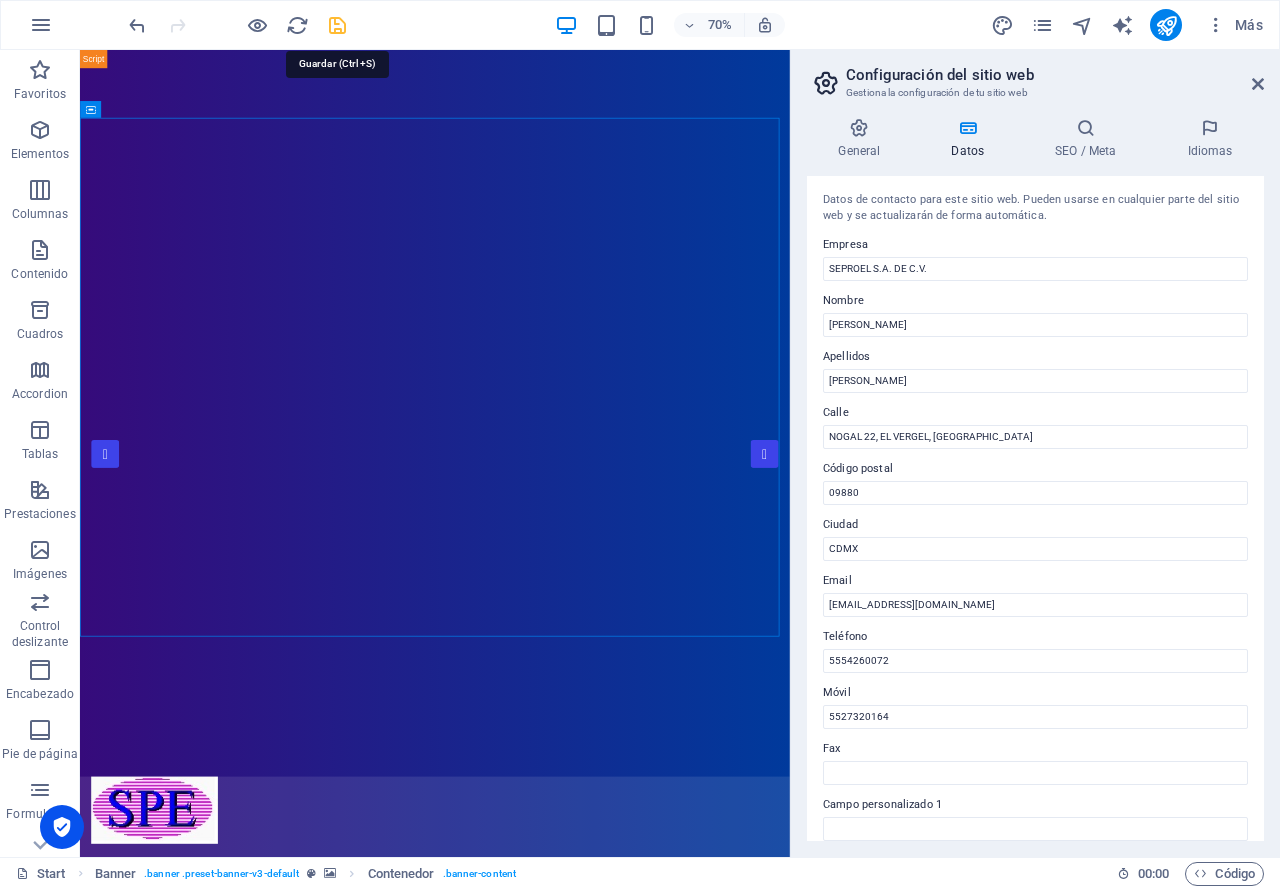 click at bounding box center [337, 25] 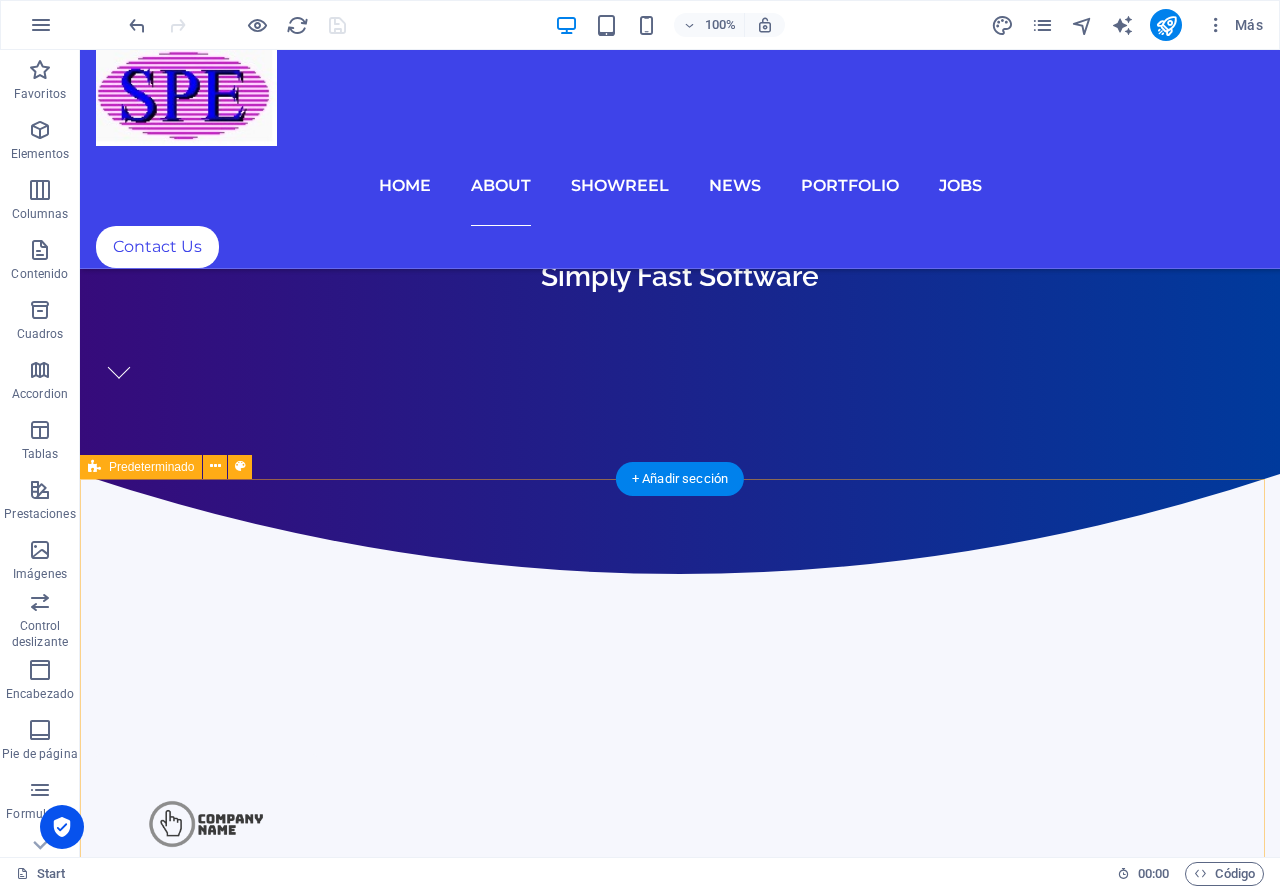 scroll, scrollTop: 1100, scrollLeft: 0, axis: vertical 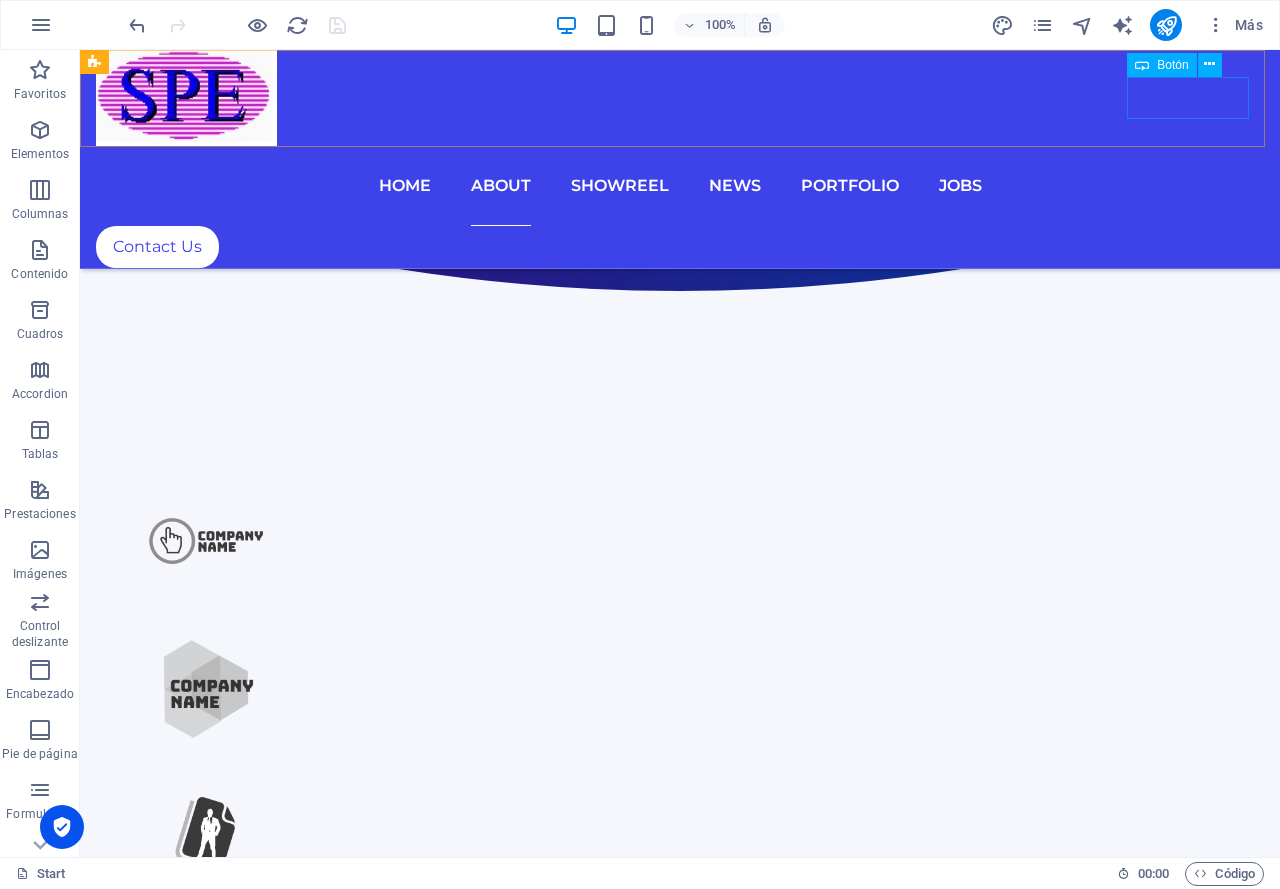 click on "Contact Us" at bounding box center (680, 247) 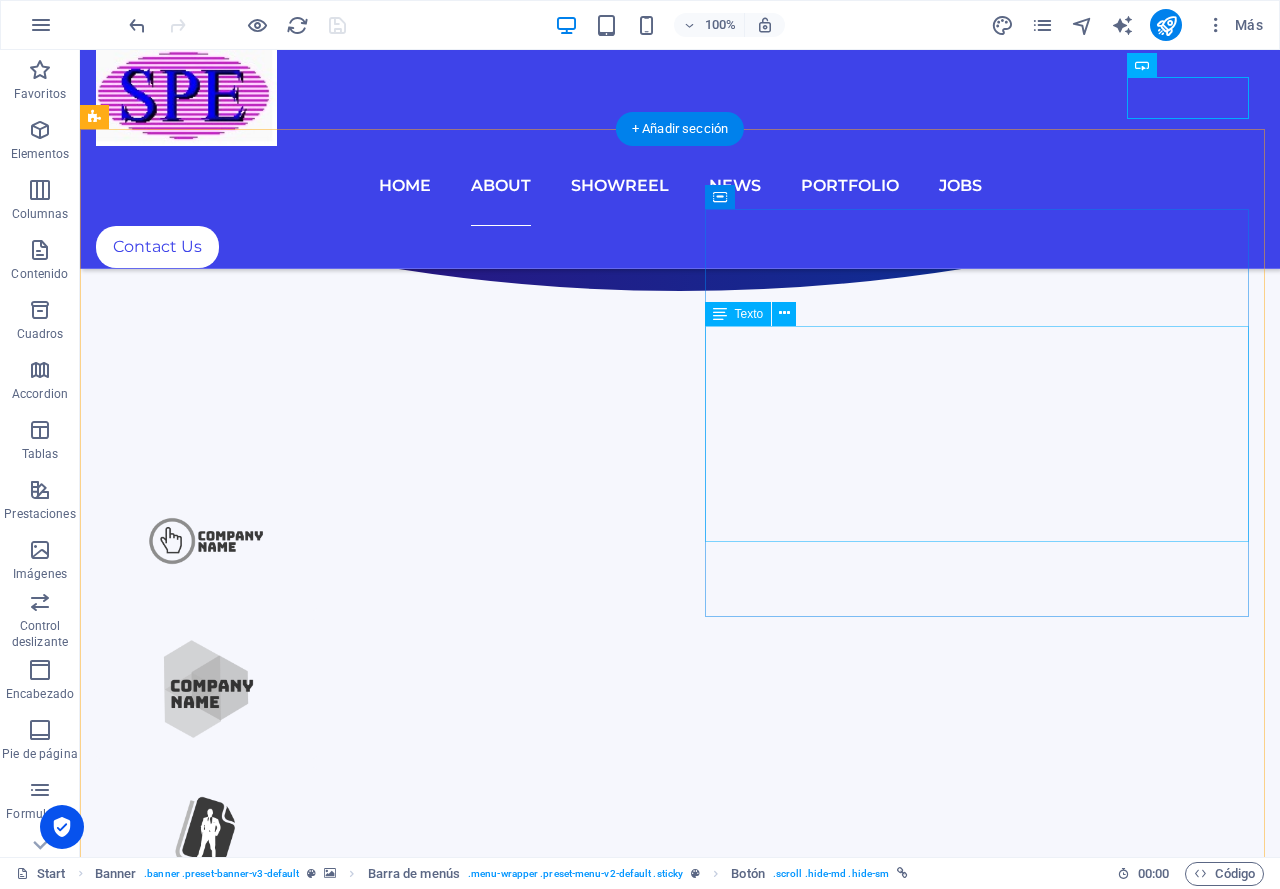 click on "I NG. [PERSON_NAME] VENTAS E ING. DE SERVICIO I NG. [PERSON_NAME] VENTAS E ING. DE SERVICIO C.P. [PERSON_NAME]" at bounding box center (680, 3110) 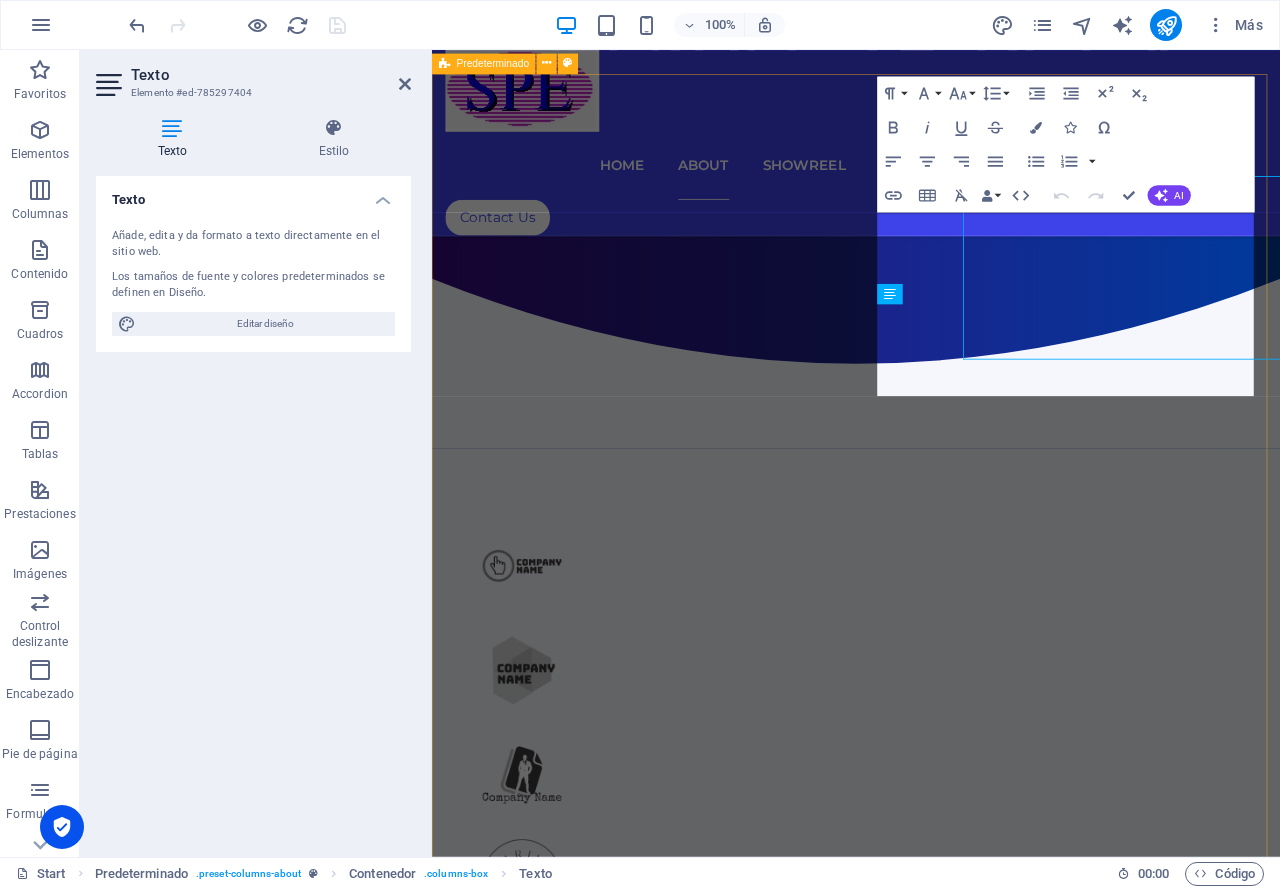 scroll, scrollTop: 1228, scrollLeft: 0, axis: vertical 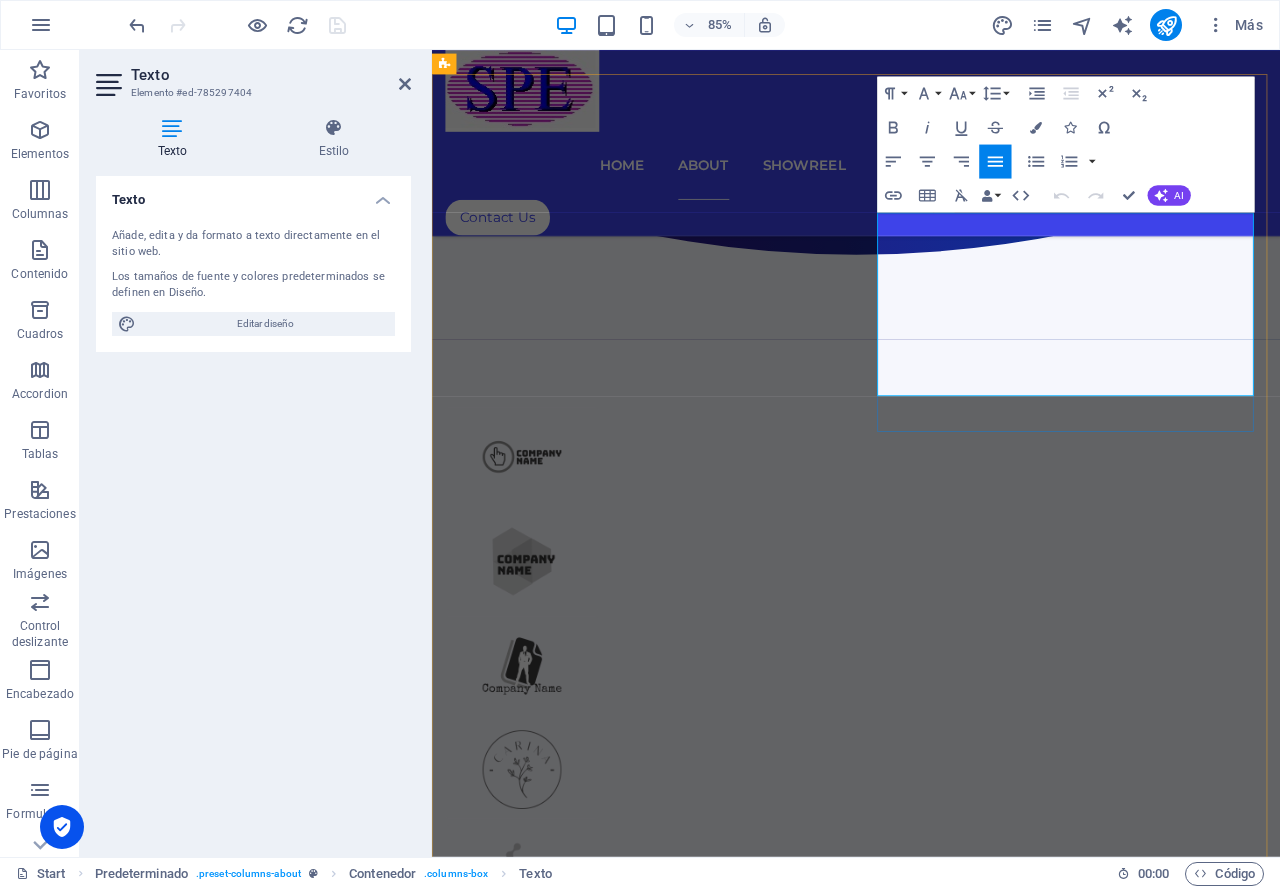 click on "NG. [PERSON_NAME]" at bounding box center (538, 2722) 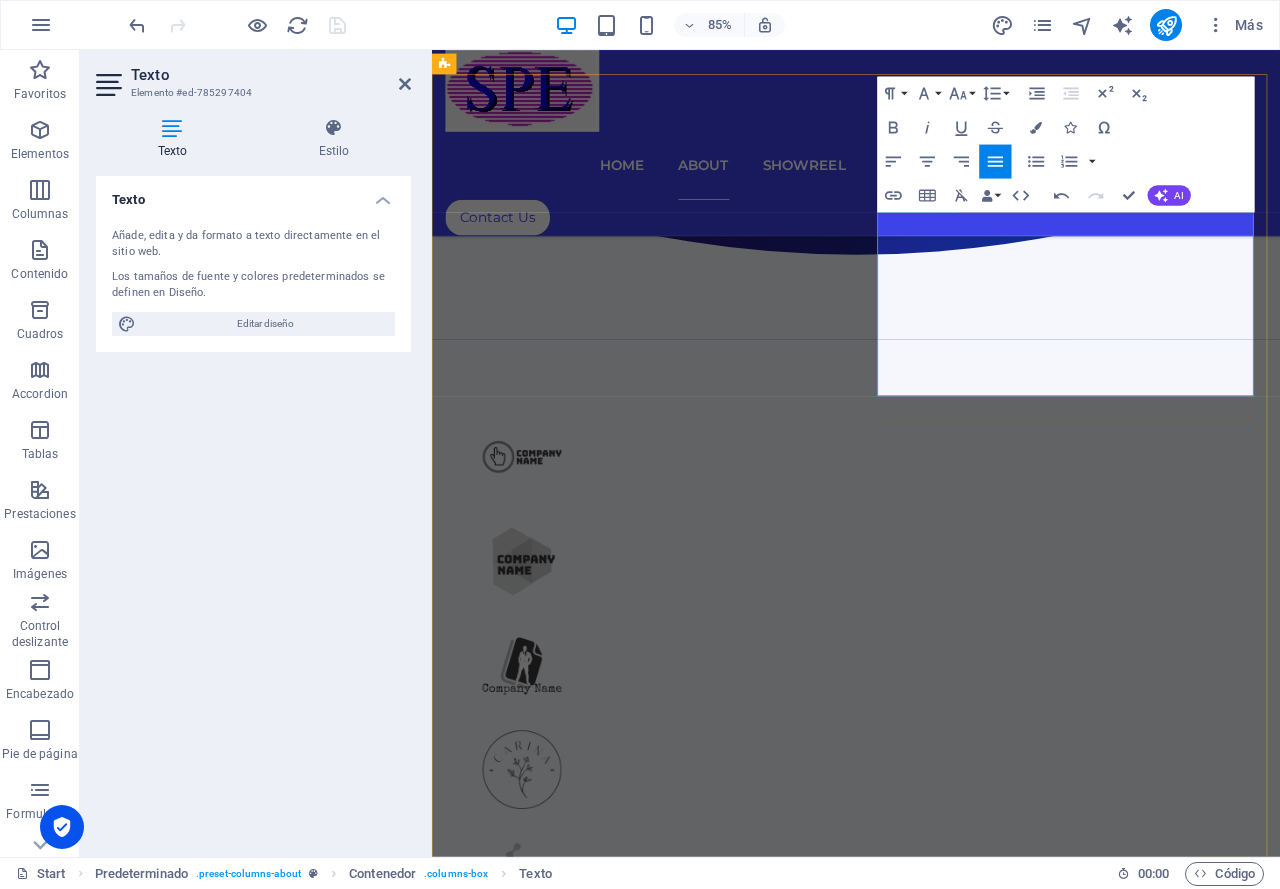 type 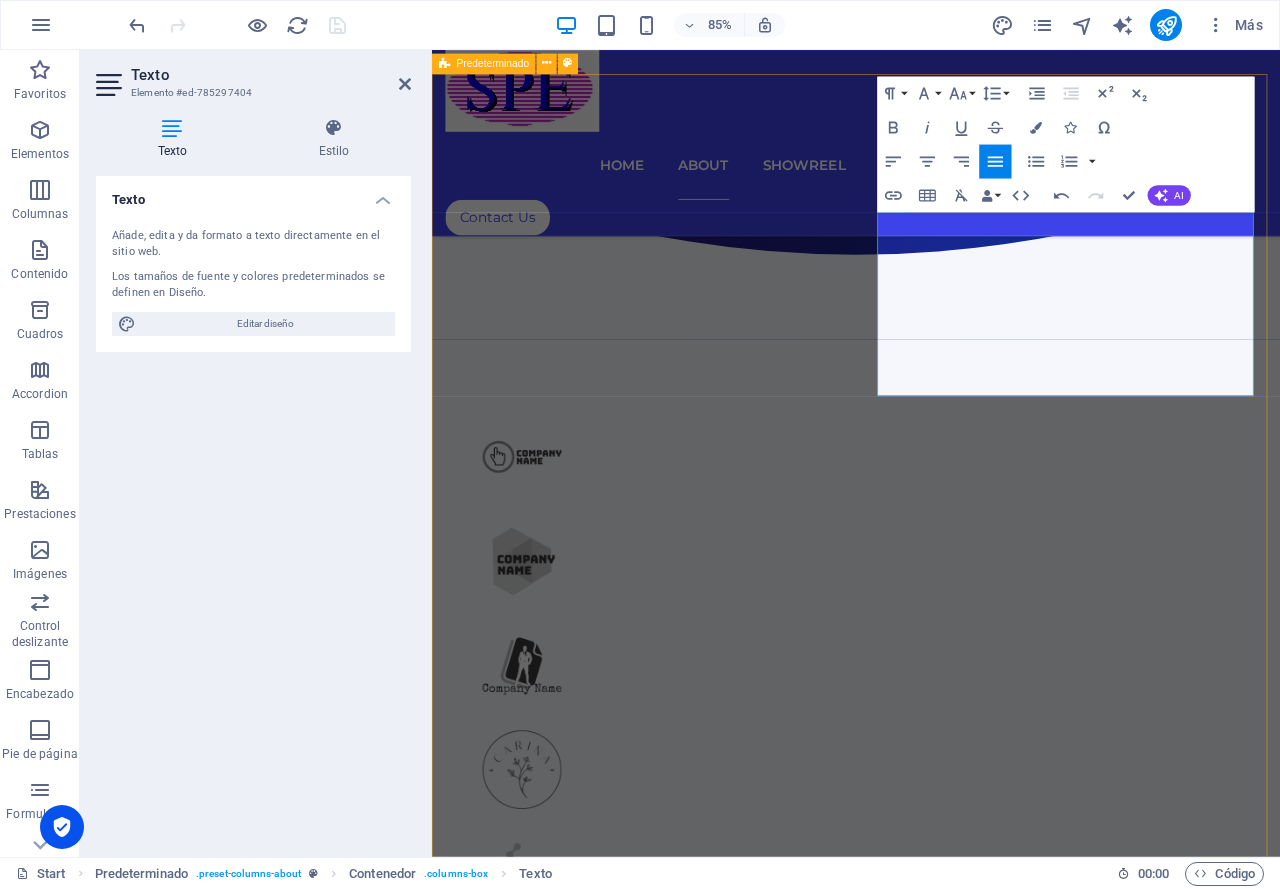 click on ".cls-1{fill:#1a171b;stroke:#fff;stroke-miterlimit:10;} Element 2
NUESTRO EQUIPO I NG. [PERSON_NAME] VENTAS E ING. DE SERVICIO I NG. [PERSON_NAME] VENTAS E ING. DE SERVICIO C.P. [PERSON_NAME] Our Philosophy Lorem ipsum dolor sit amet, consectetur adipisicing elit. Alias, repellat, temporibus, consequuntur, at ipsam sint iusto delectus laborum saepe sed error aspernatur voluptatibus mollitia labore a? Nemo, reprehenderit, fugiat tenetur atque voluptas quae ex blanditiis deleniti soluta repellat placeat totam fugit qui magnam distinctio doloremque nihil iste architecto expedita voluptates! Est, illo, illum, ut asperiores obcaecati nihil quibusdam voluptatum repellendus ullam error quo placeat doloremque cumque expedita distinctio praesentium tempora ipsum quos quisquam mollitia accusamus iure voluptas aut ratione officia quae id rerum? Deleniti, voluptatibus, impedit fugit at dicta ea voluptas voluptatem laboriosam blanditiis distinctio quidem dolorum assumenda maiores illo!" at bounding box center [931, 2861] 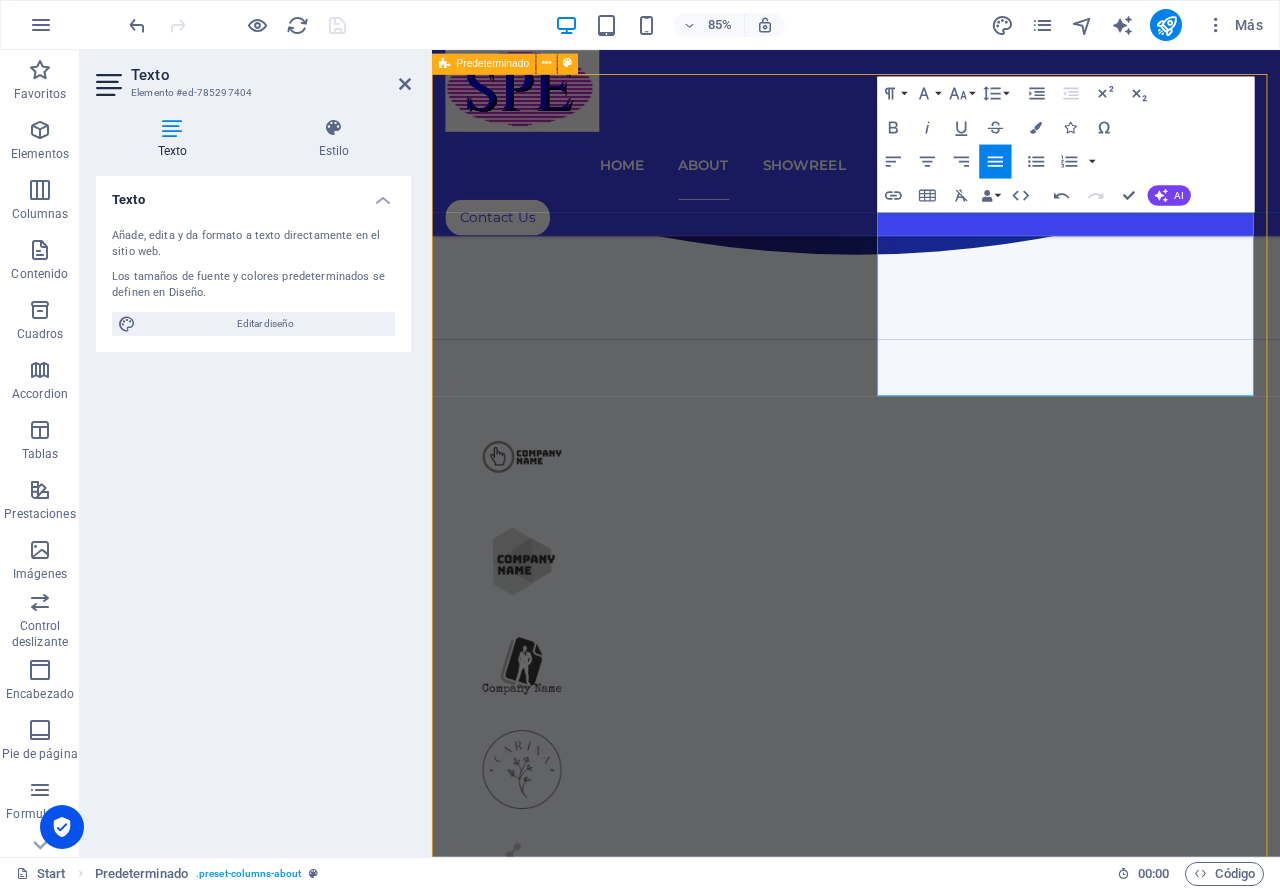 scroll, scrollTop: 1185, scrollLeft: 0, axis: vertical 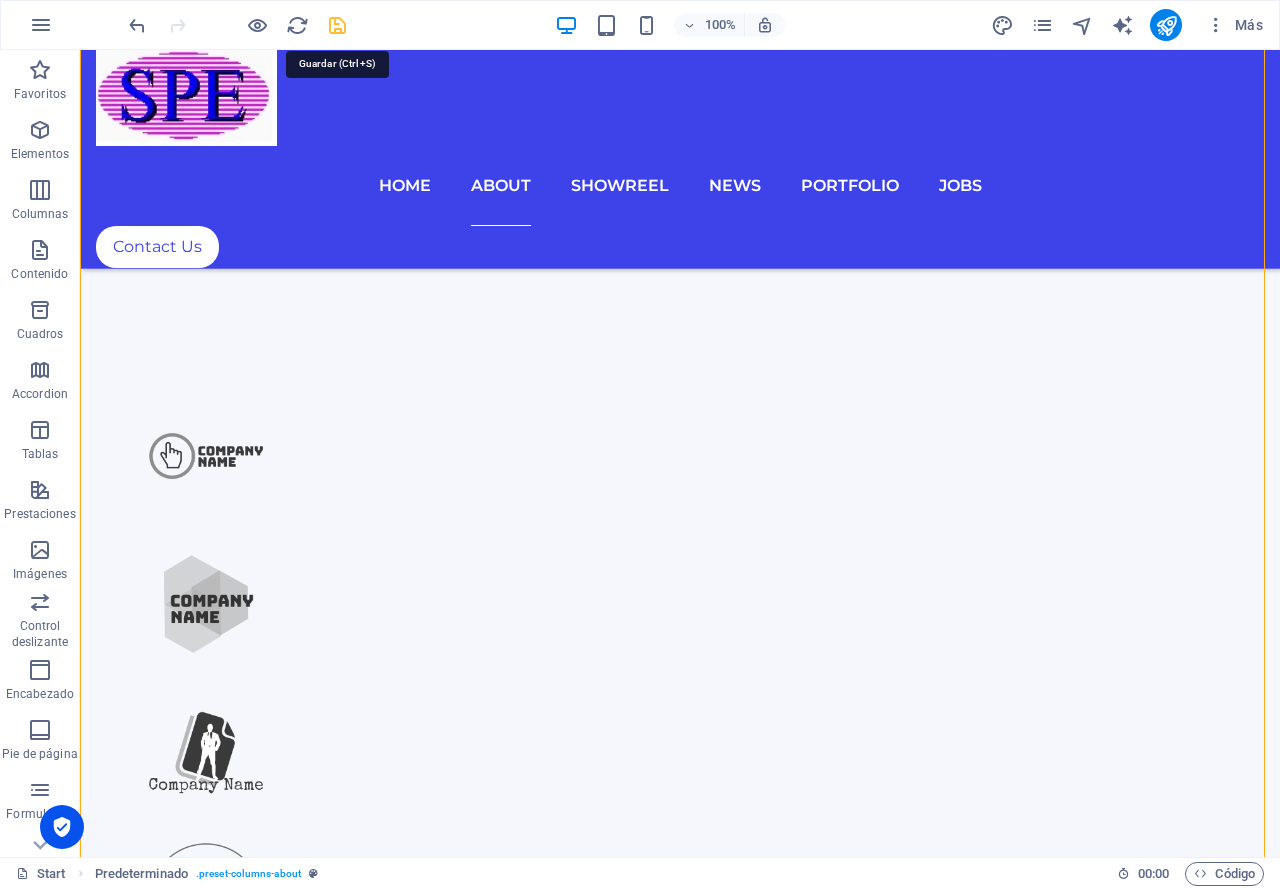 click at bounding box center [337, 25] 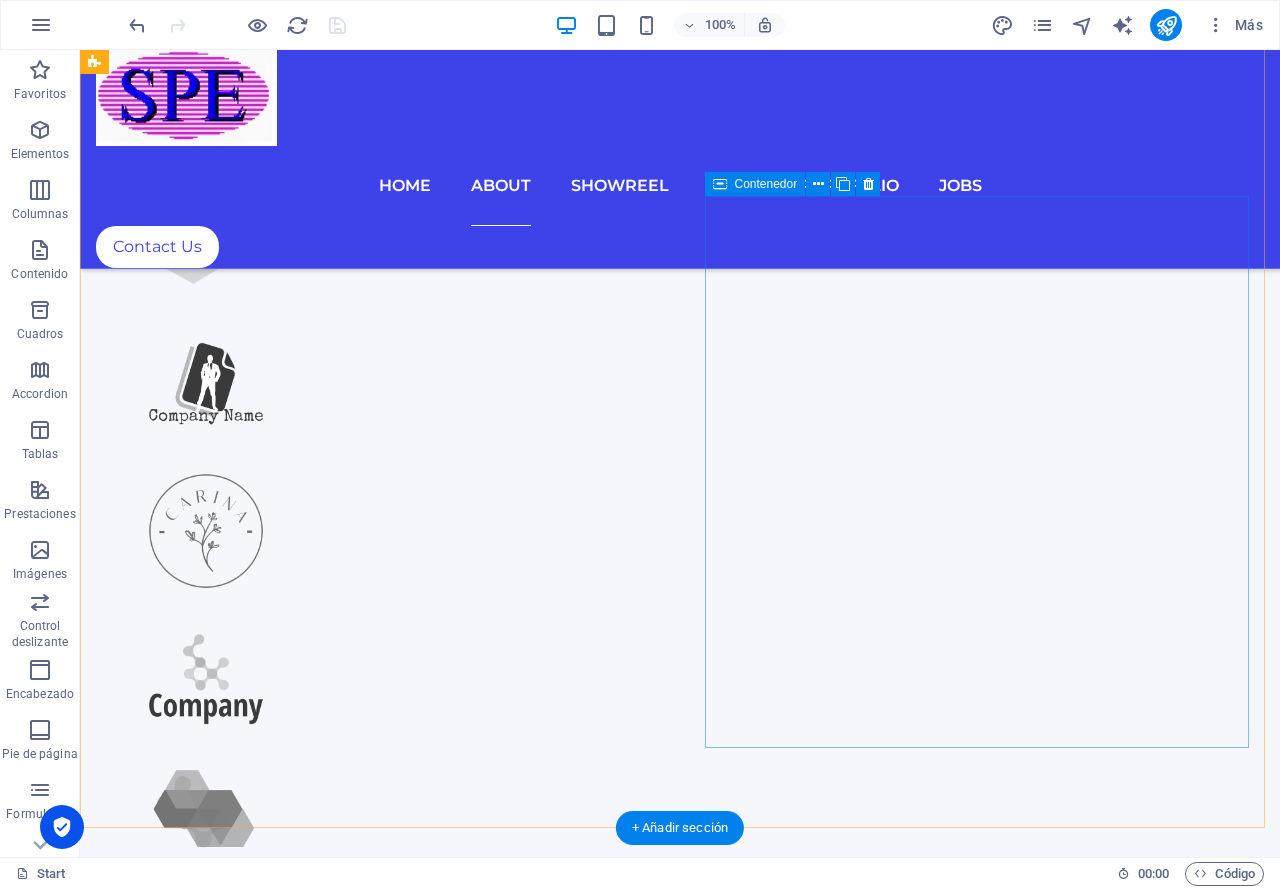 scroll, scrollTop: 1585, scrollLeft: 0, axis: vertical 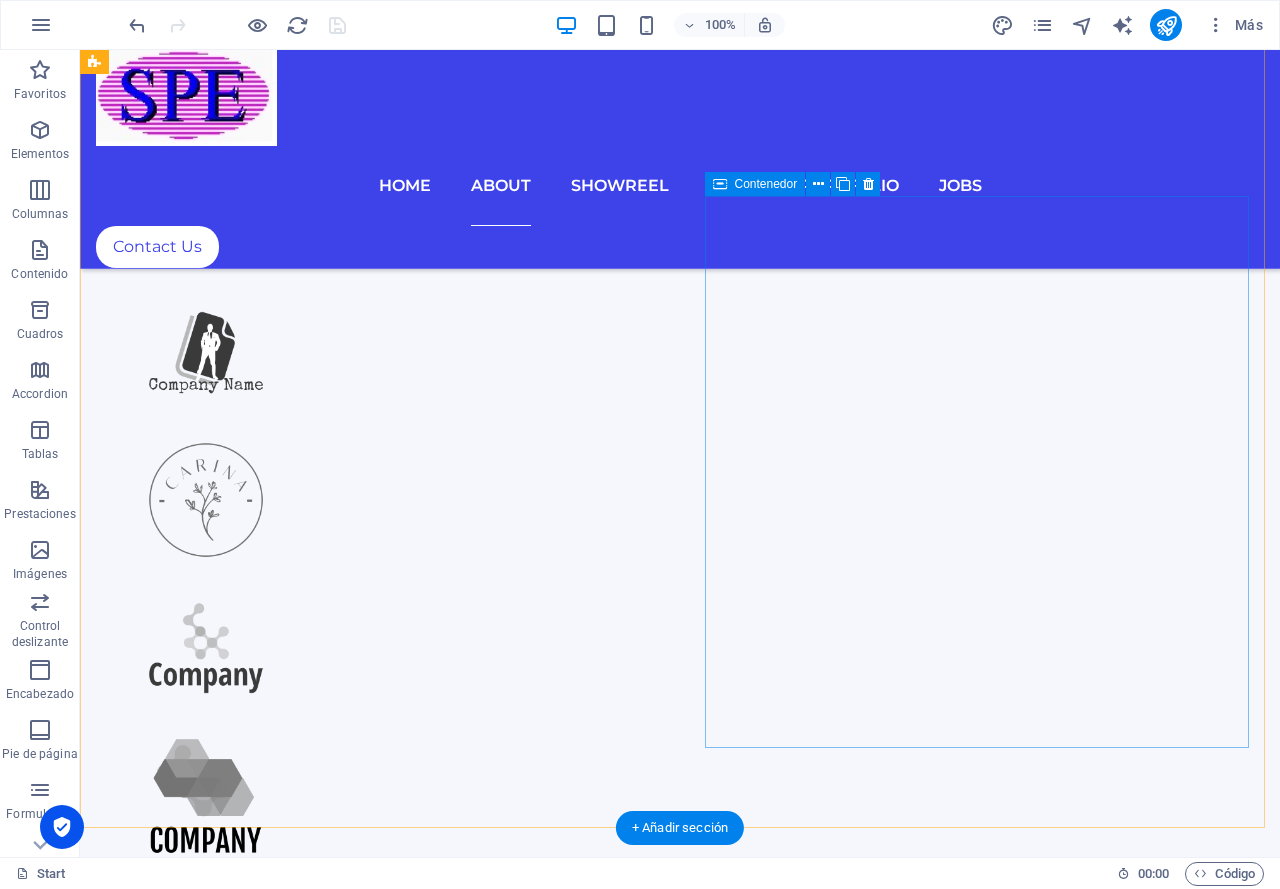 click on ".cls-1{fill:#1a171b;stroke:#fff;stroke-miterlimit:10;} Element 2" at bounding box center (680, 3473) 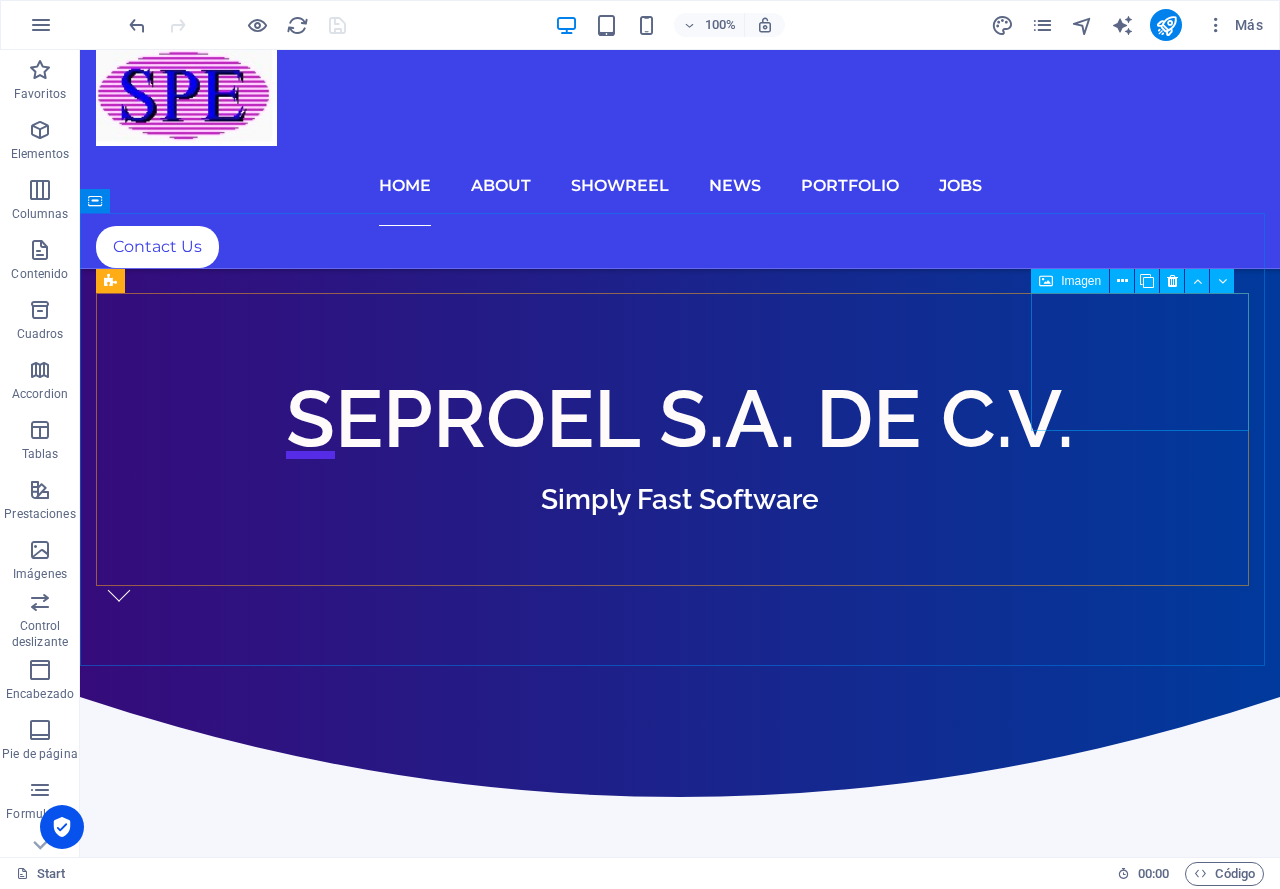 scroll, scrollTop: 900, scrollLeft: 0, axis: vertical 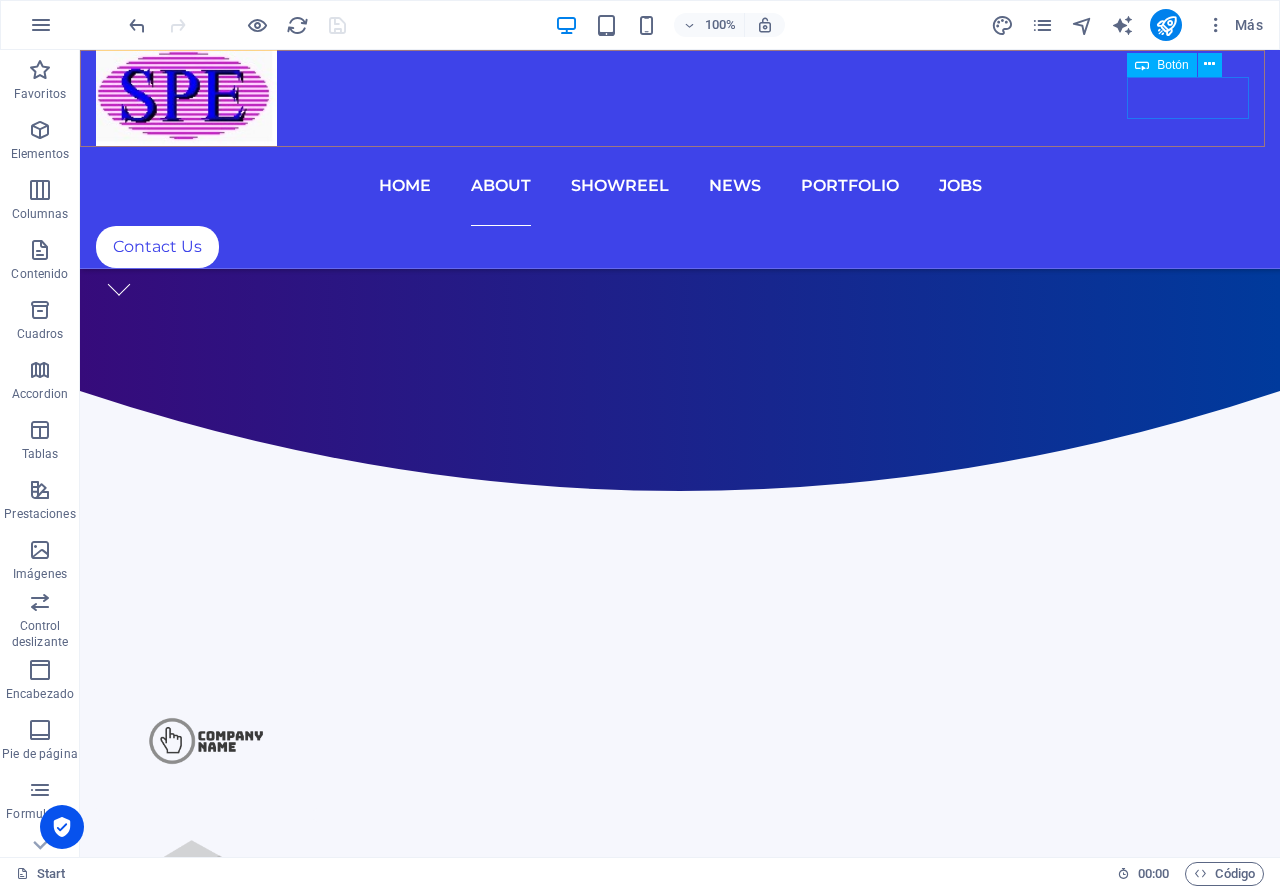 click on "Contact Us" at bounding box center [680, 247] 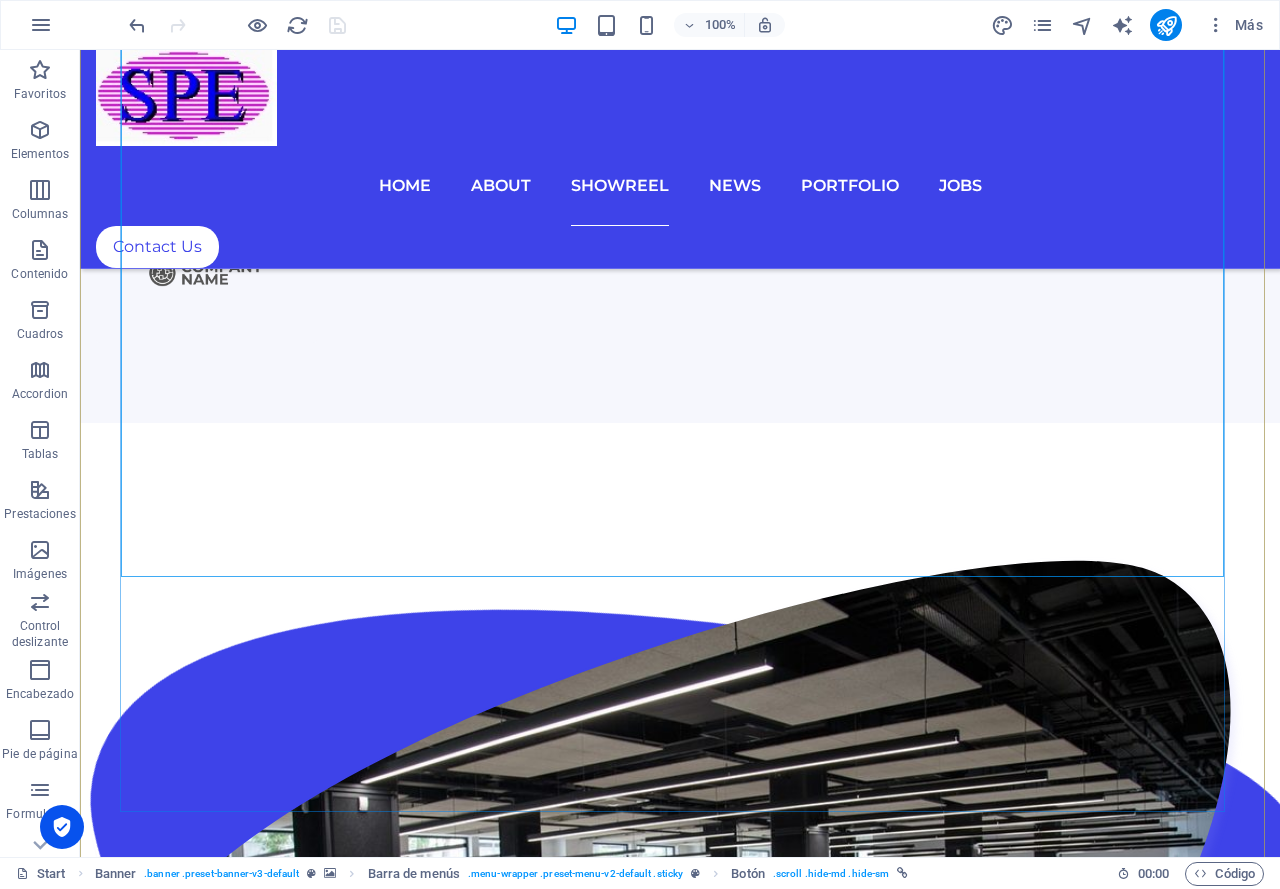 scroll, scrollTop: 3300, scrollLeft: 0, axis: vertical 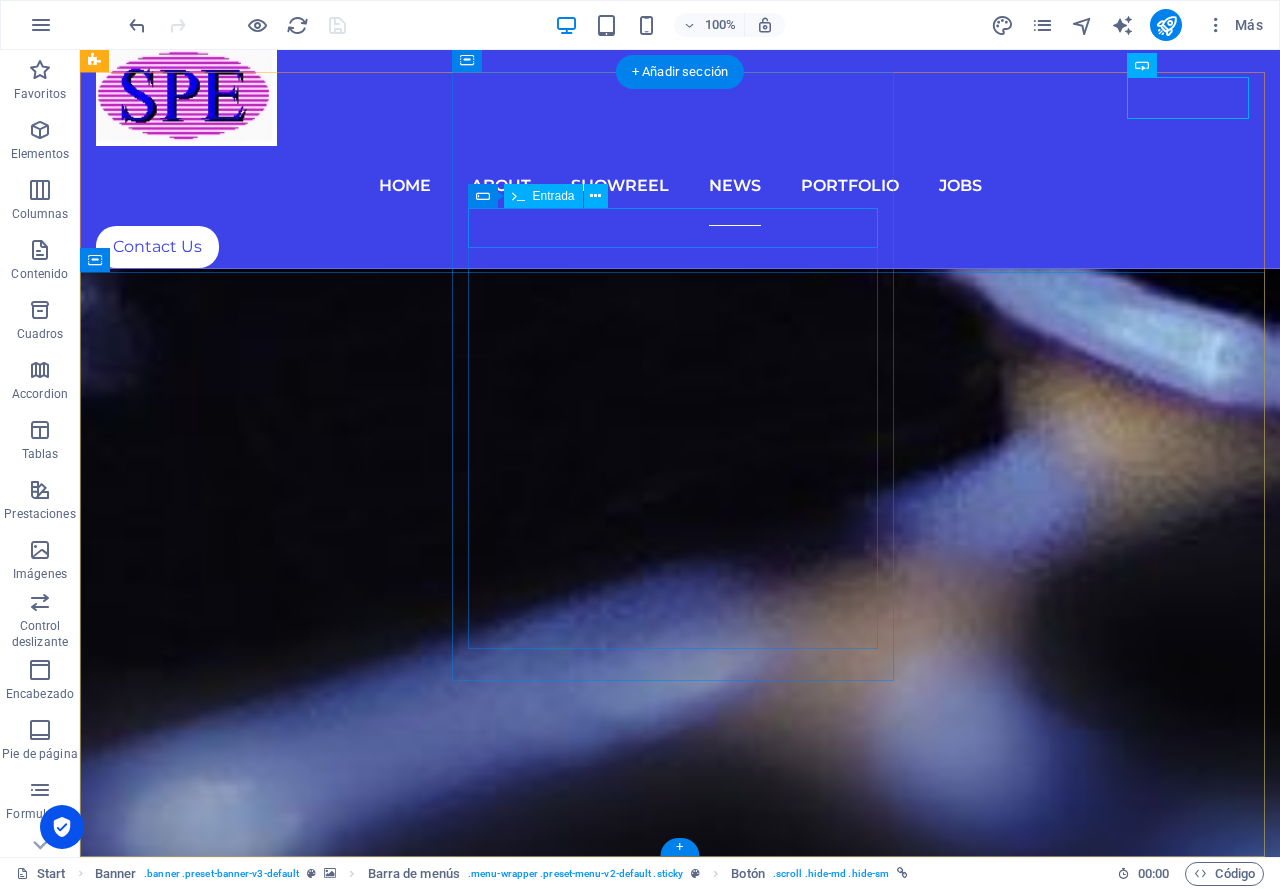 click 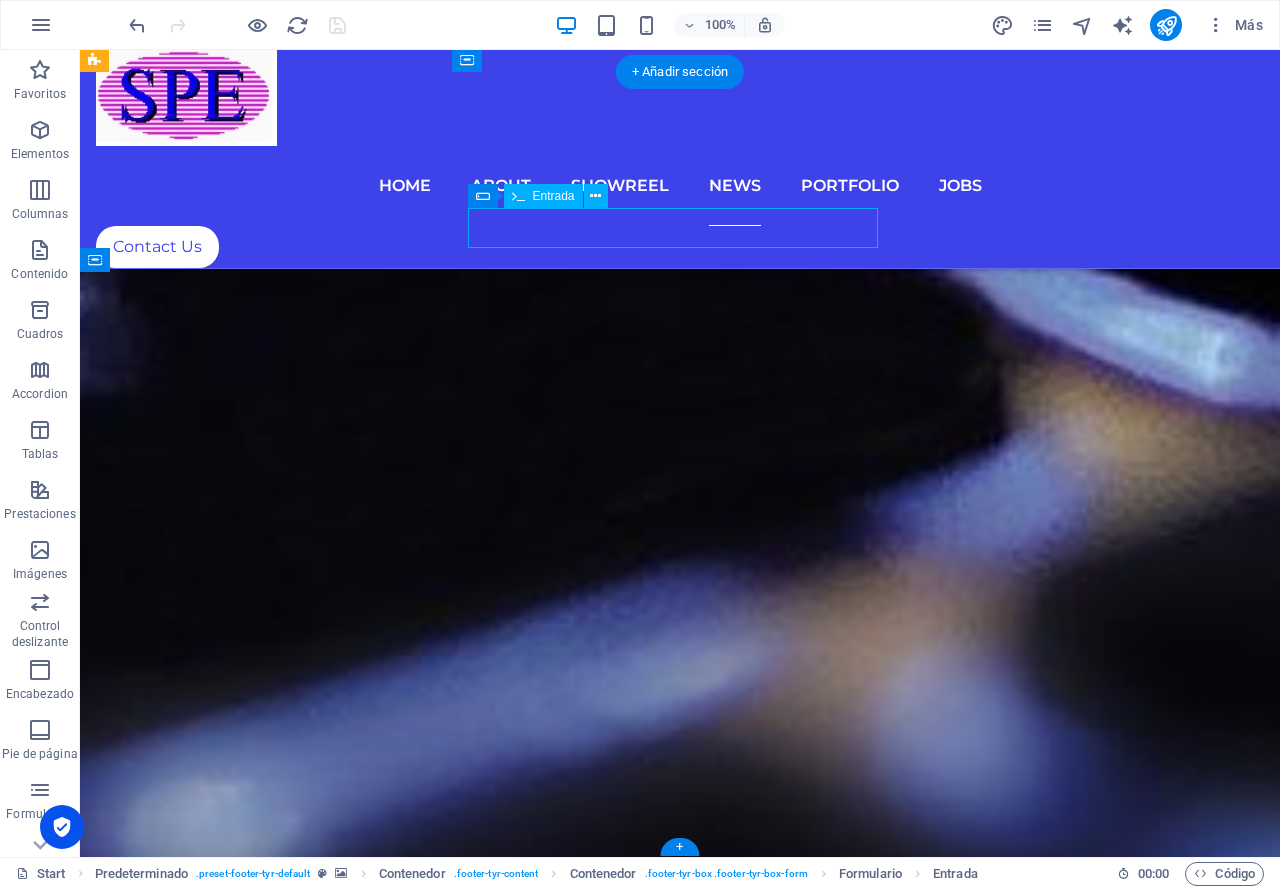 click 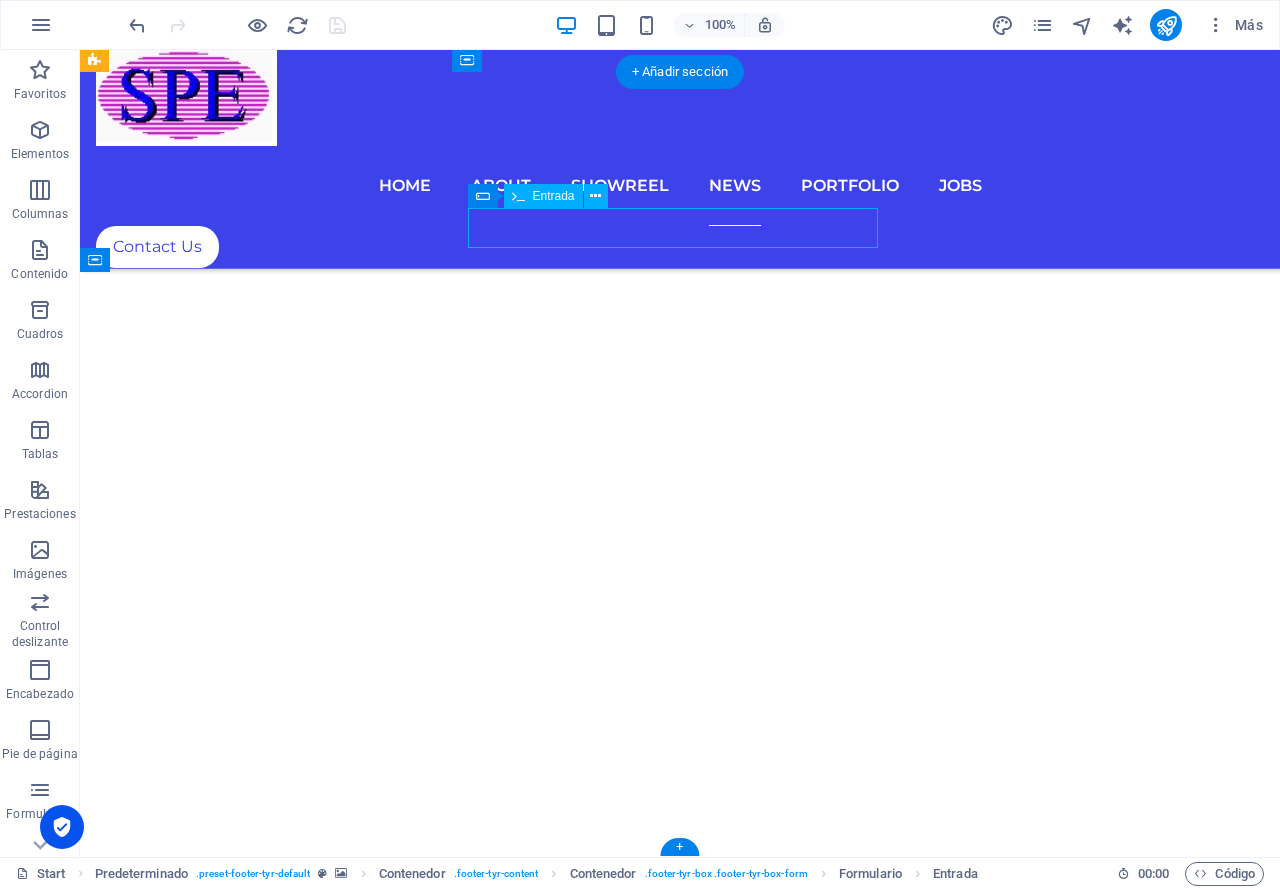 scroll, scrollTop: 8405, scrollLeft: 0, axis: vertical 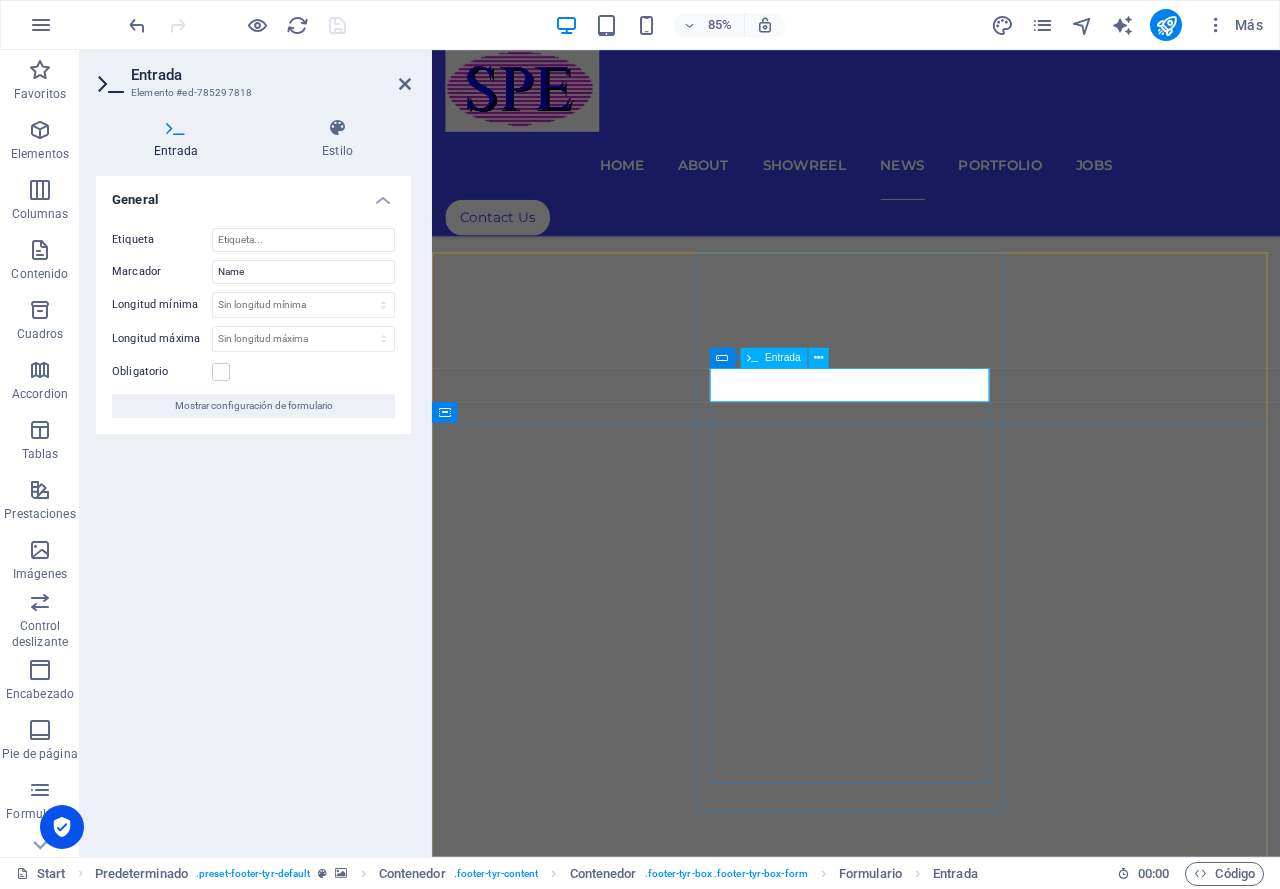 click 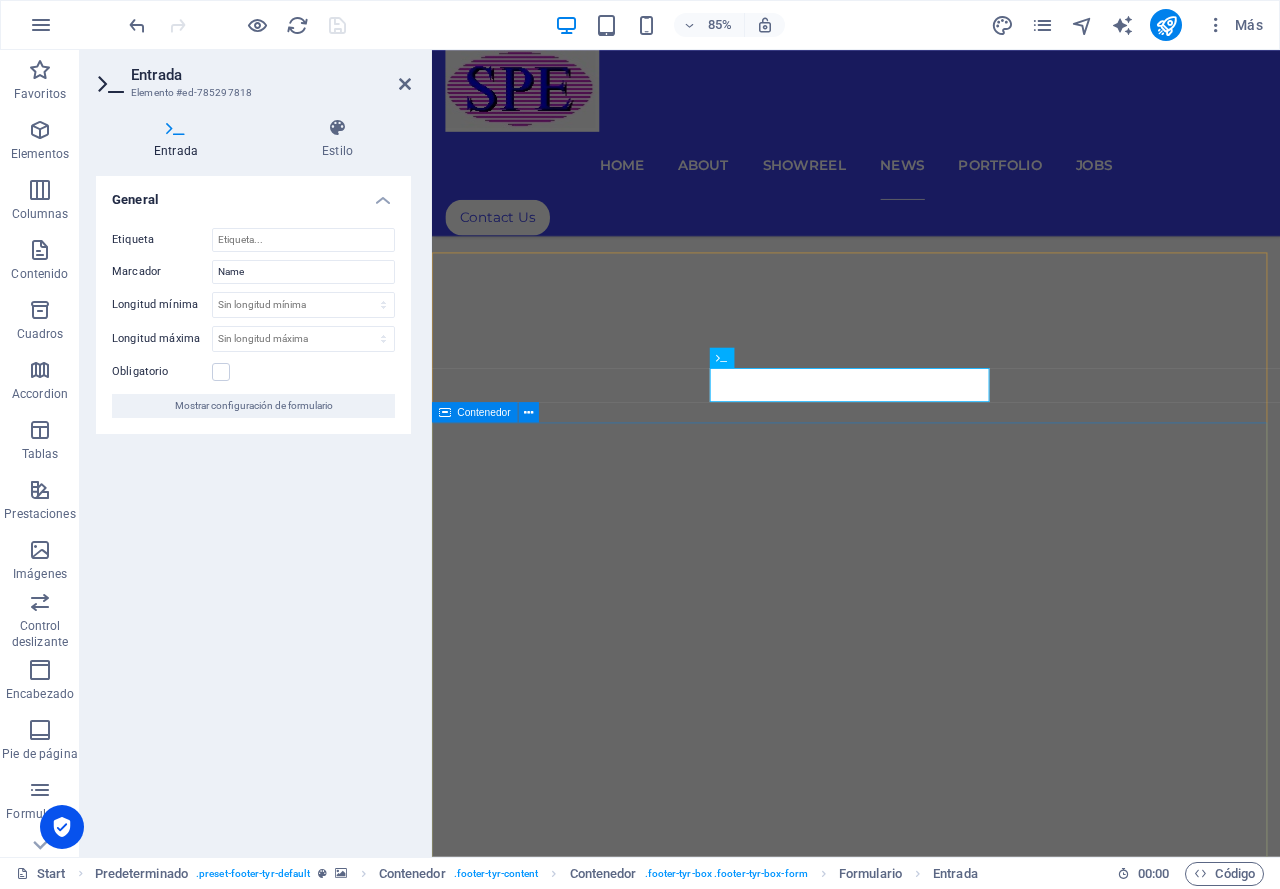 click on "Address [STREET_ADDRESS] Legal Notice  |  Privacy Contact   I have read and understand the privacy policy. Unreadable? Regenerate Submit Contact SEPROEL S.A. DE C.V. 5554260072 [EMAIL_ADDRESS][DOMAIN_NAME]" at bounding box center [931, 10483] 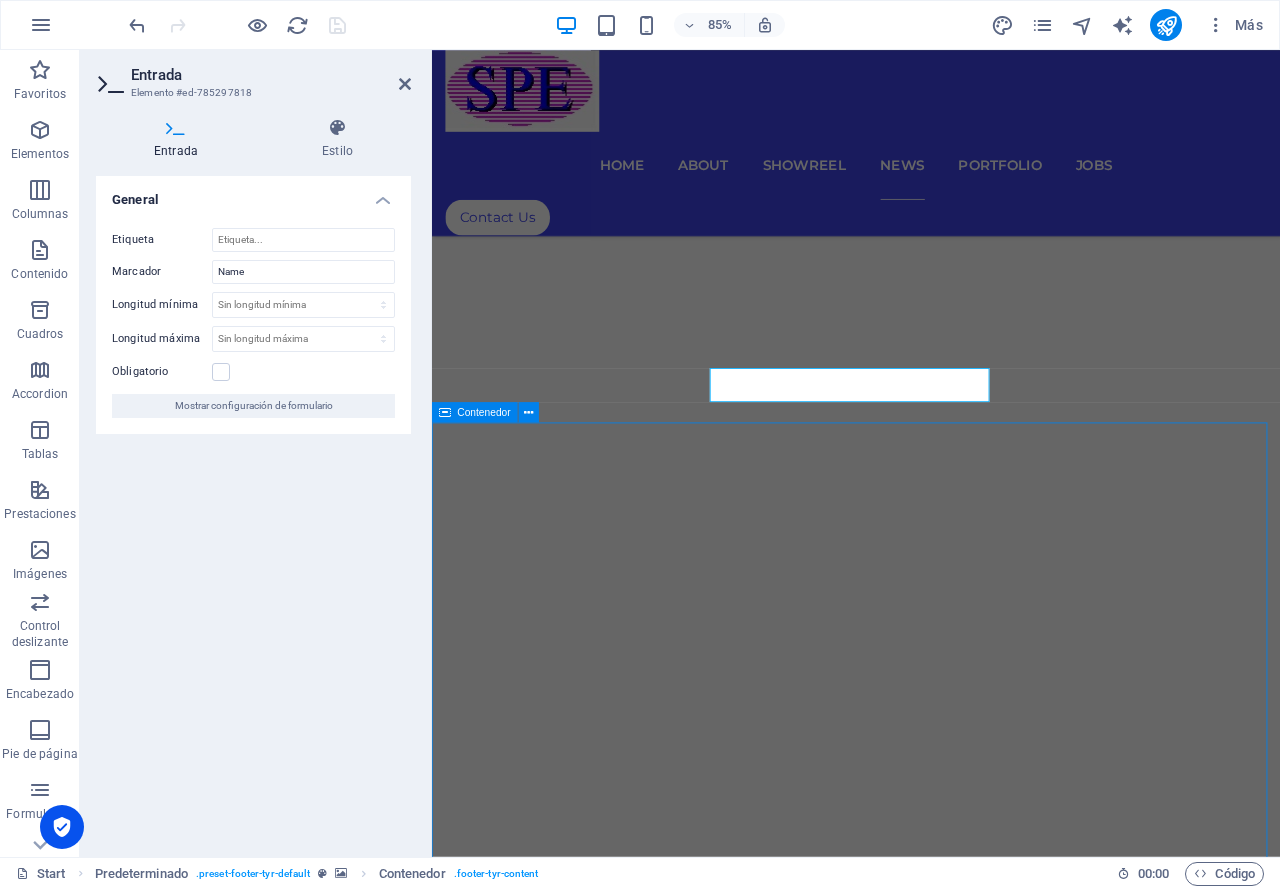 scroll, scrollTop: 8594, scrollLeft: 0, axis: vertical 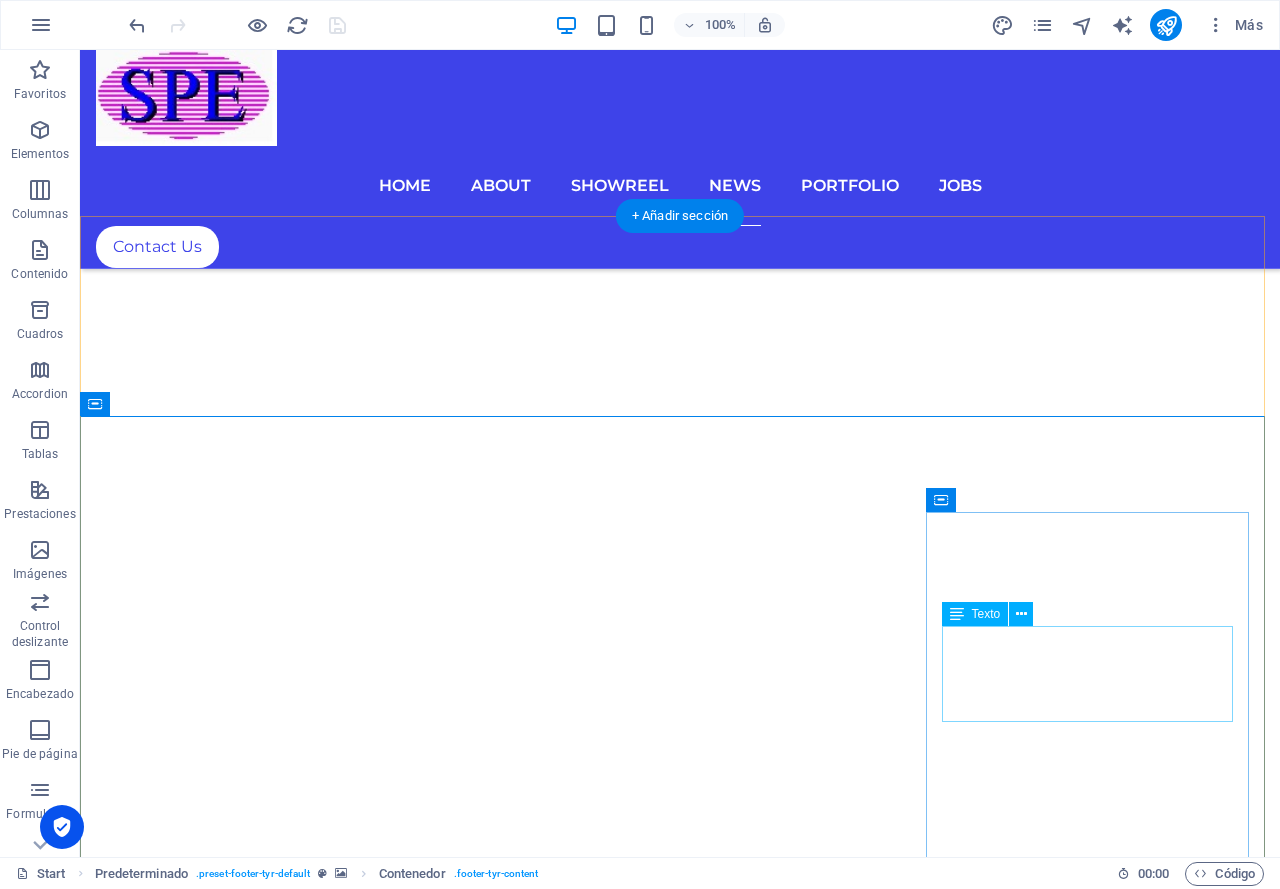 click on "SEPROEL S.A. DE C.V. 5554260072 [EMAIL_ADDRESS][DOMAIN_NAME]" at bounding box center (680, 11690) 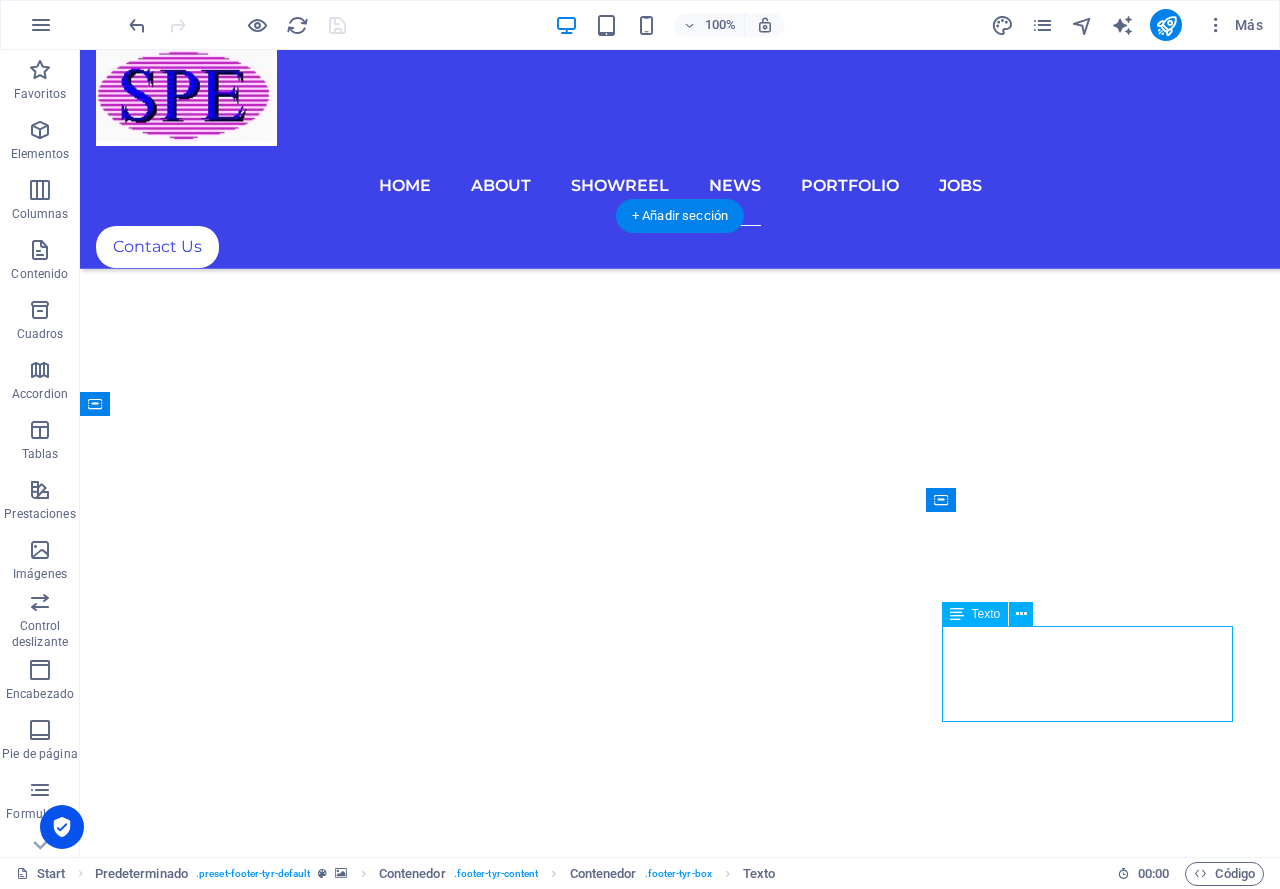 click on "SEPROEL S.A. DE C.V. 5554260072 [EMAIL_ADDRESS][DOMAIN_NAME]" at bounding box center [680, 11690] 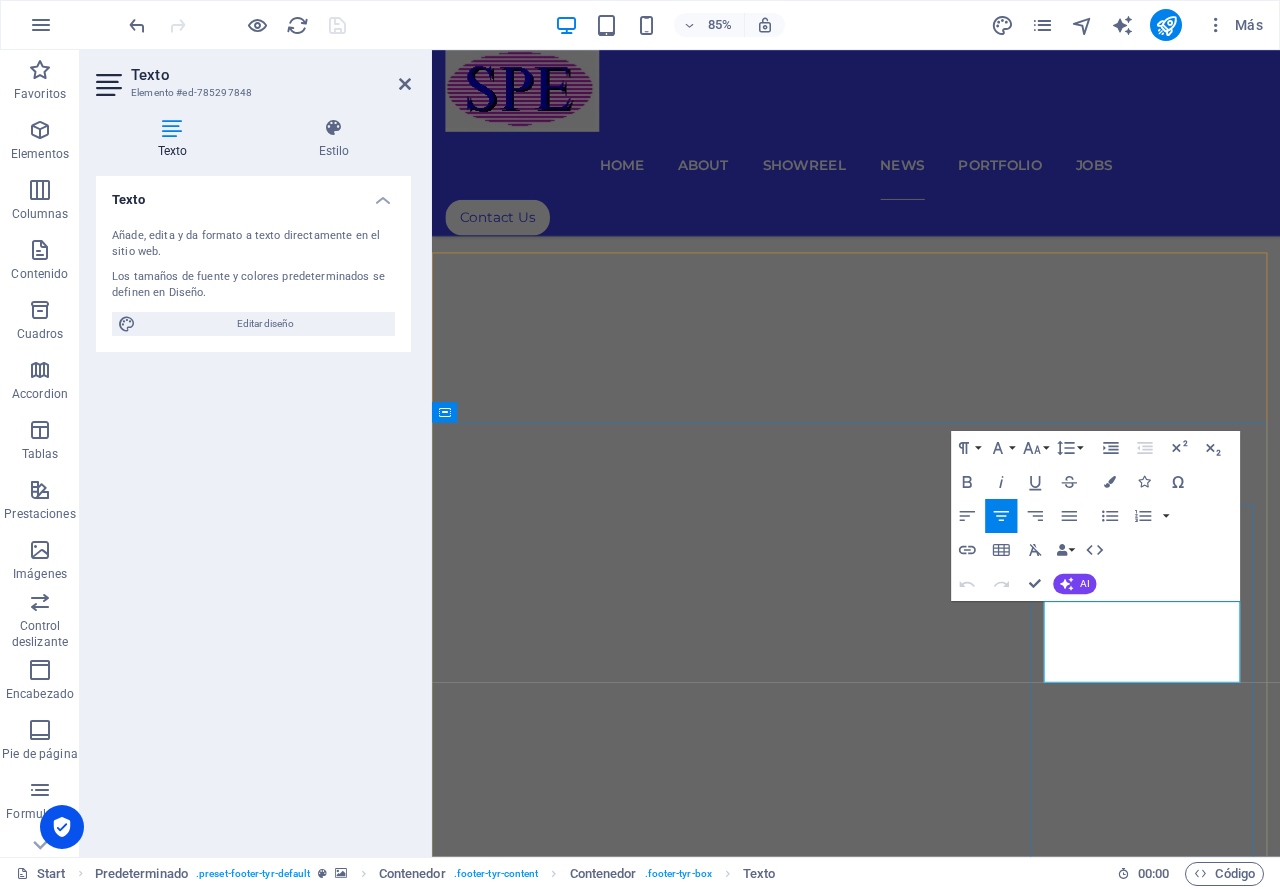 click on "[EMAIL_ADDRESS][DOMAIN_NAME]" at bounding box center [931, 10903] 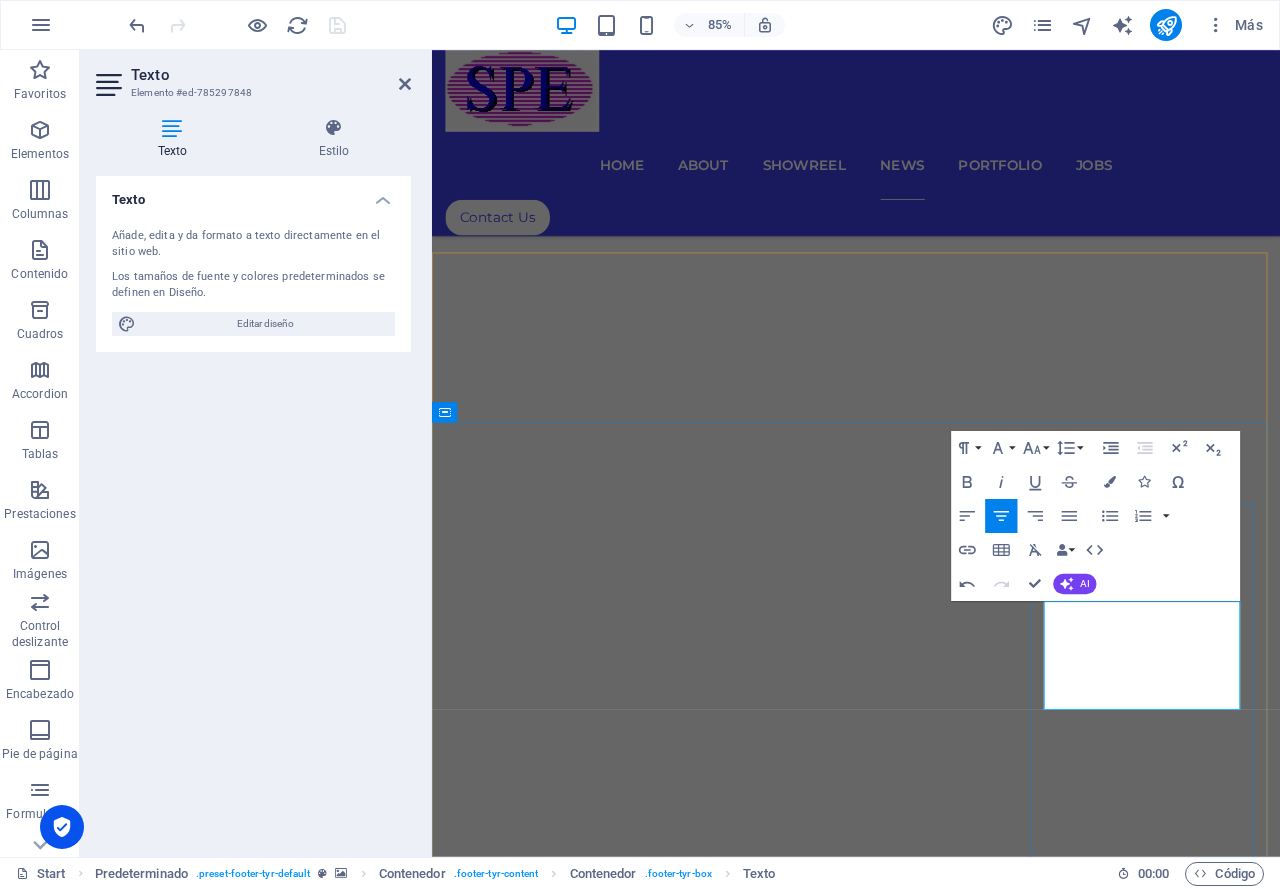 type 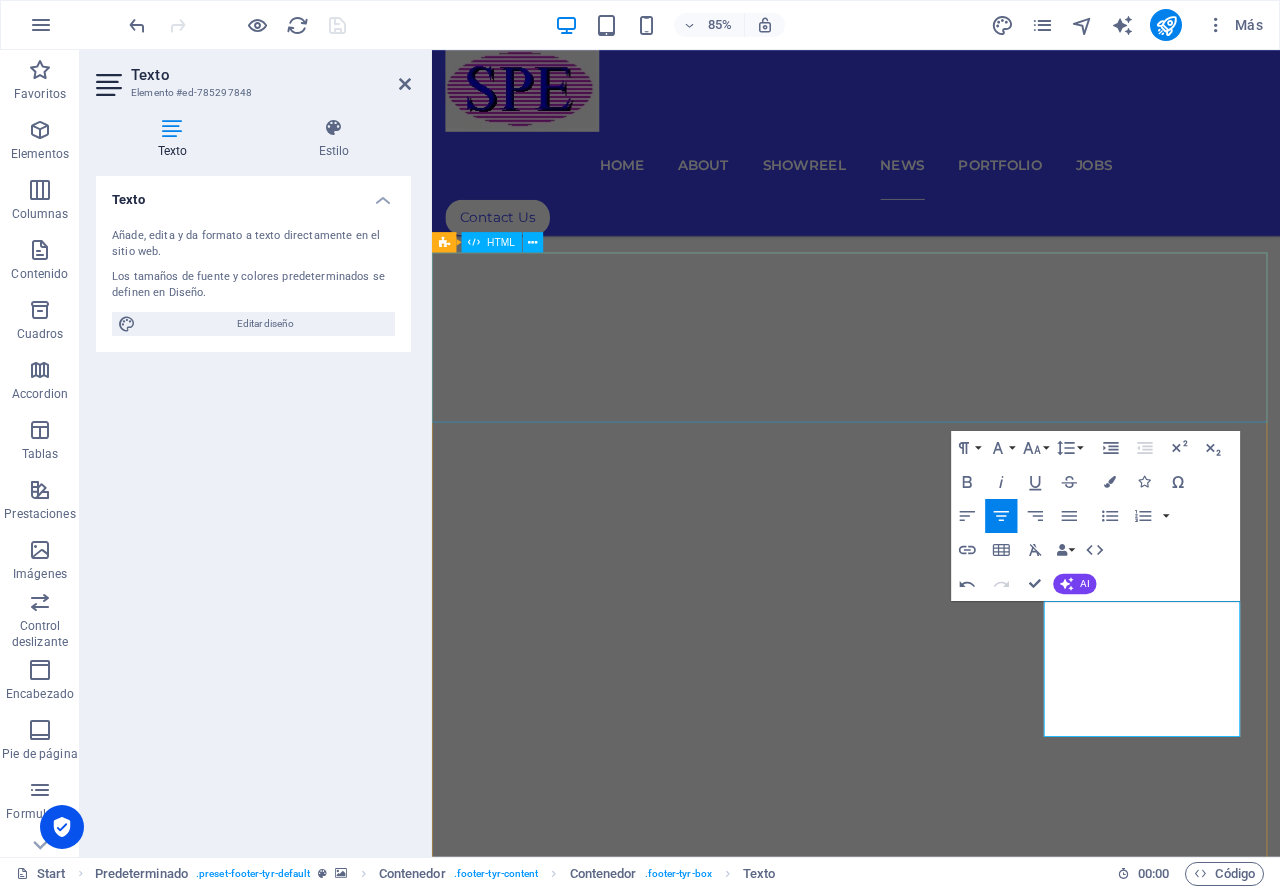 click at bounding box center [931, 9831] 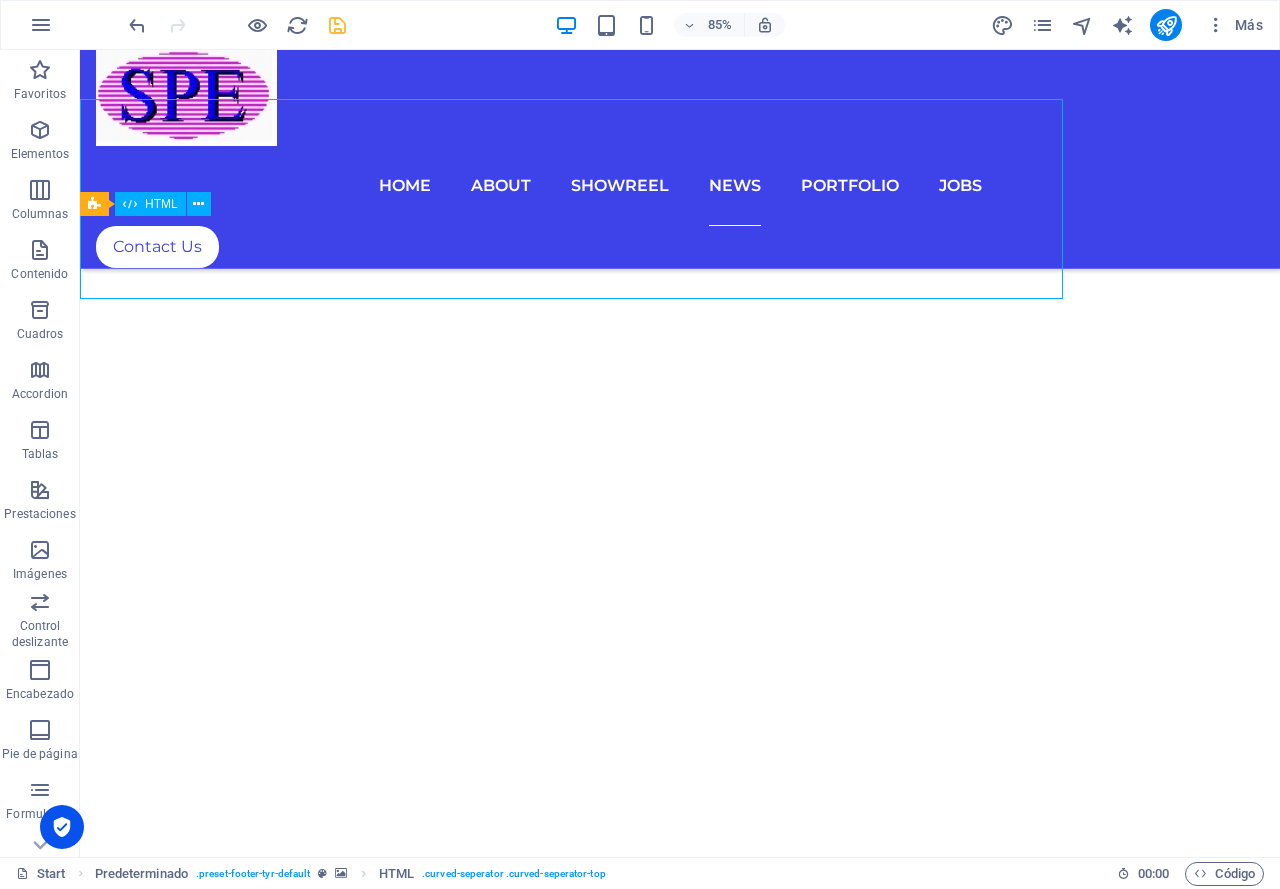 scroll, scrollTop: 8594, scrollLeft: 0, axis: vertical 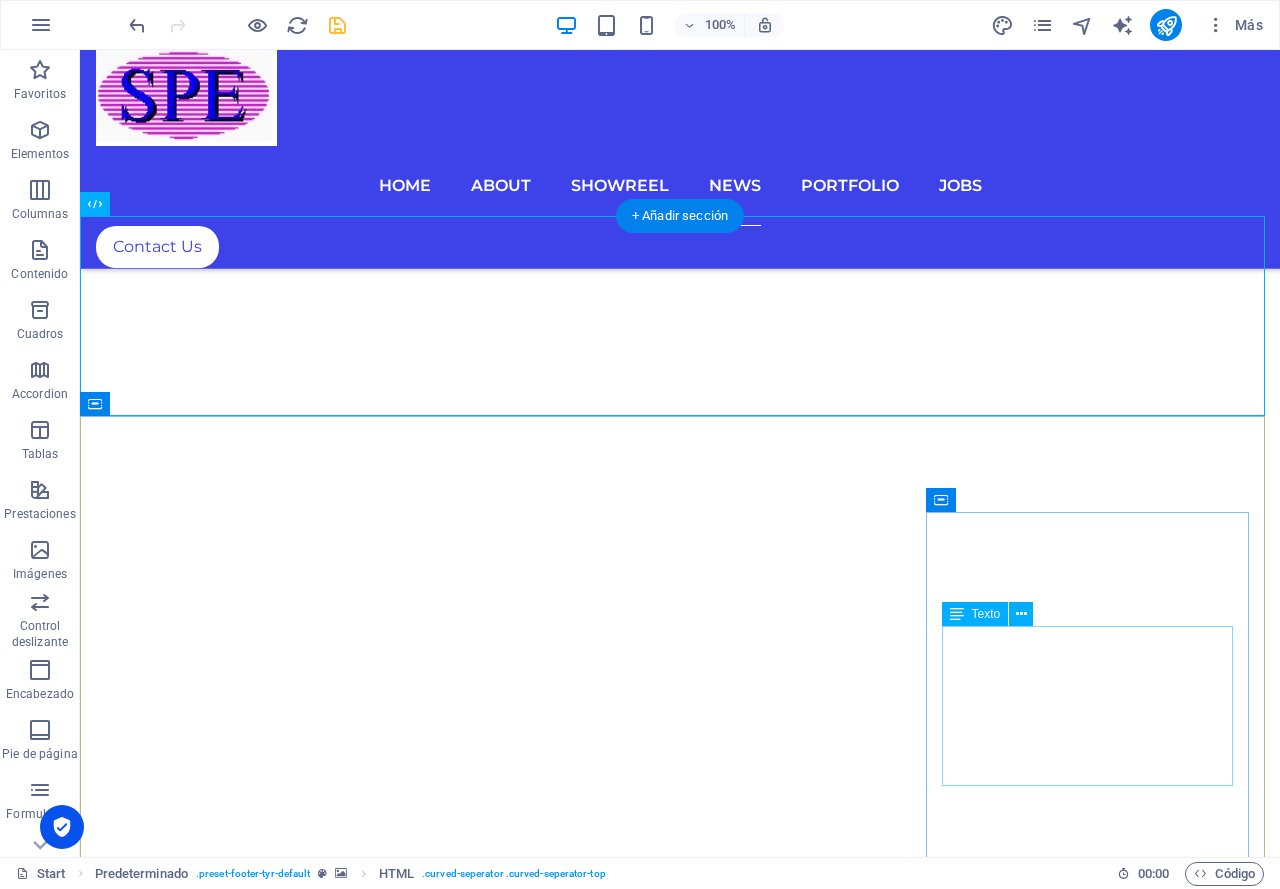 click on "SEPROEL S.A. DE C.V. 5554260072 [EMAIL_ADDRESS][DOMAIN_NAME] [EMAIL_ADDRESS][DOMAIN_NAME]" at bounding box center [680, 11722] 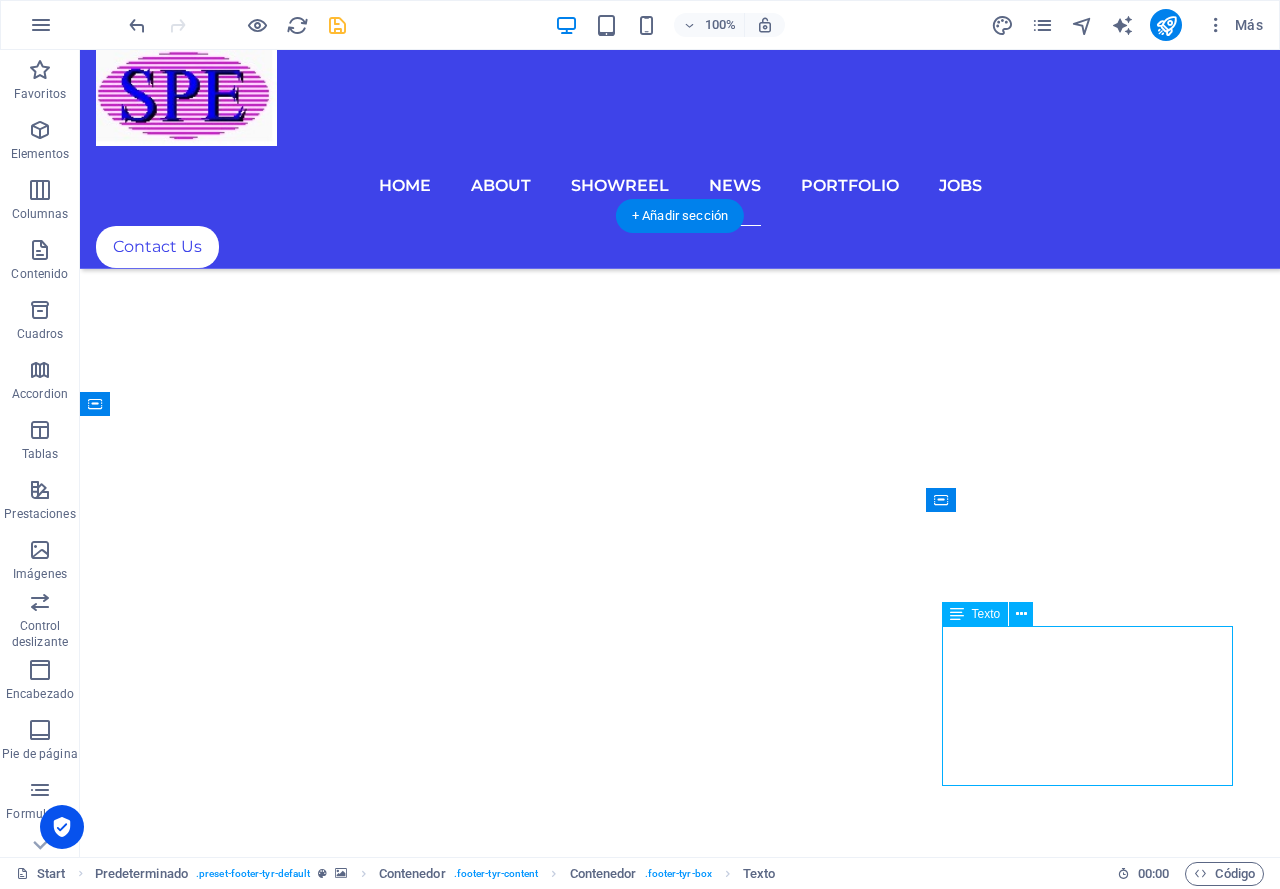 click on "SEPROEL S.A. DE C.V. 5554260072 [EMAIL_ADDRESS][DOMAIN_NAME] [EMAIL_ADDRESS][DOMAIN_NAME]" at bounding box center (680, 11722) 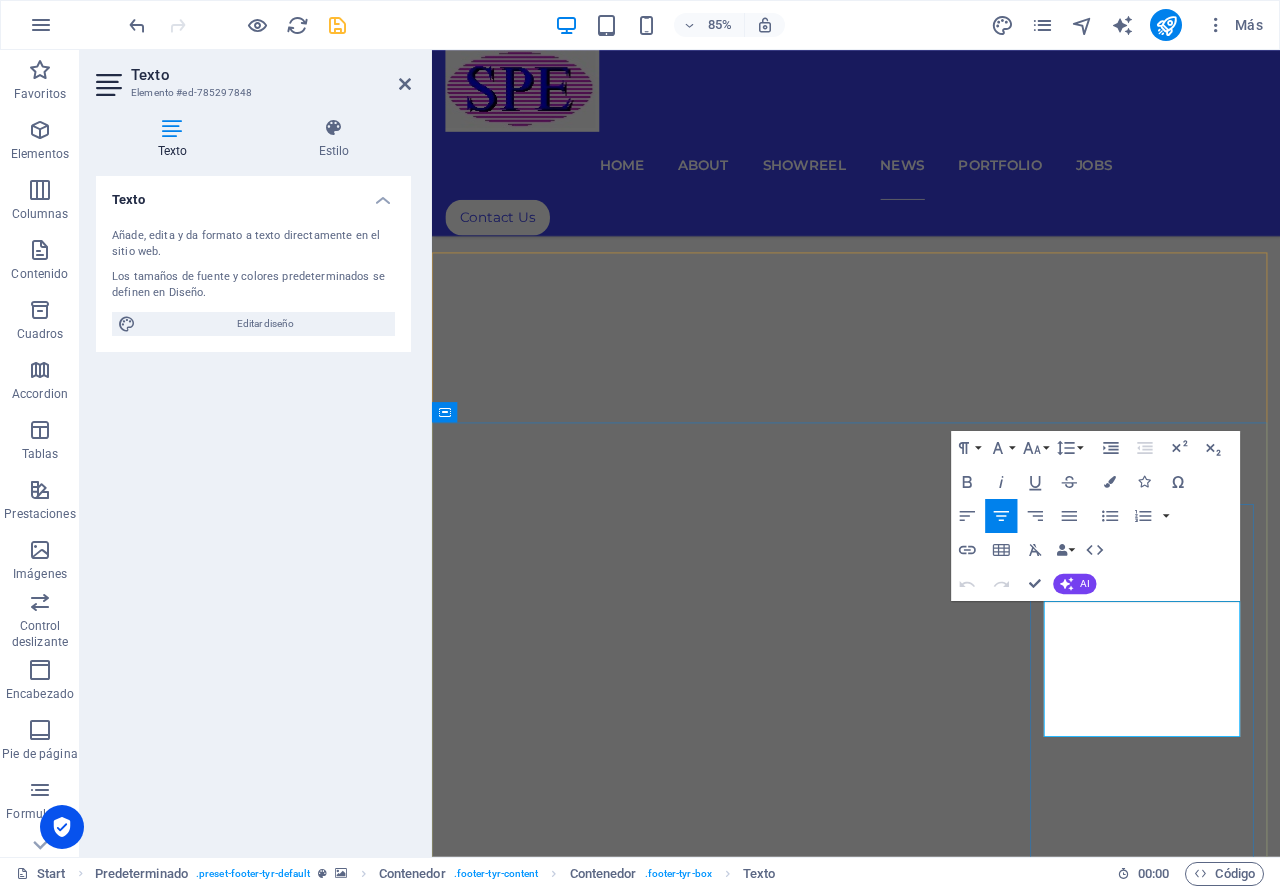 scroll, scrollTop: 8405, scrollLeft: 0, axis: vertical 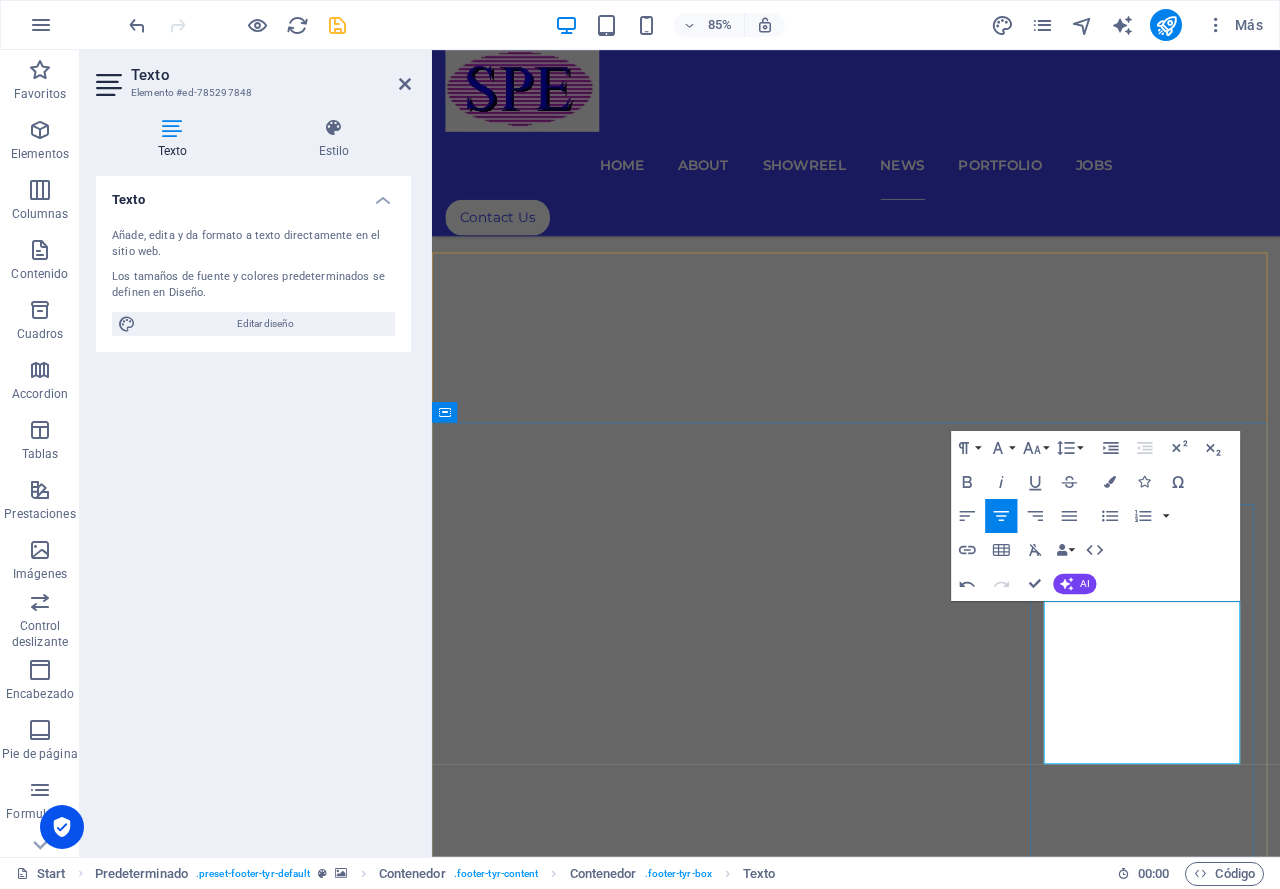 type 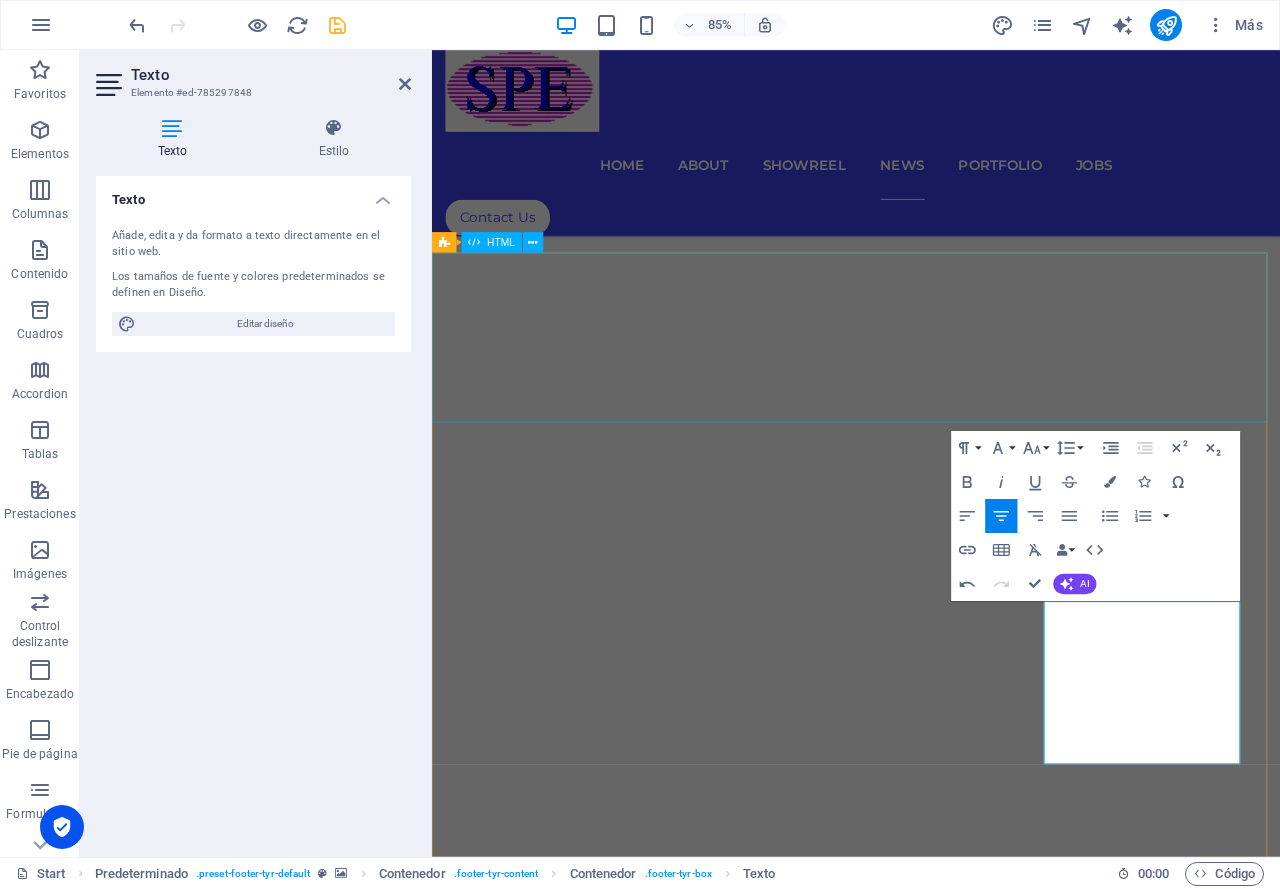 click at bounding box center (931, 9831) 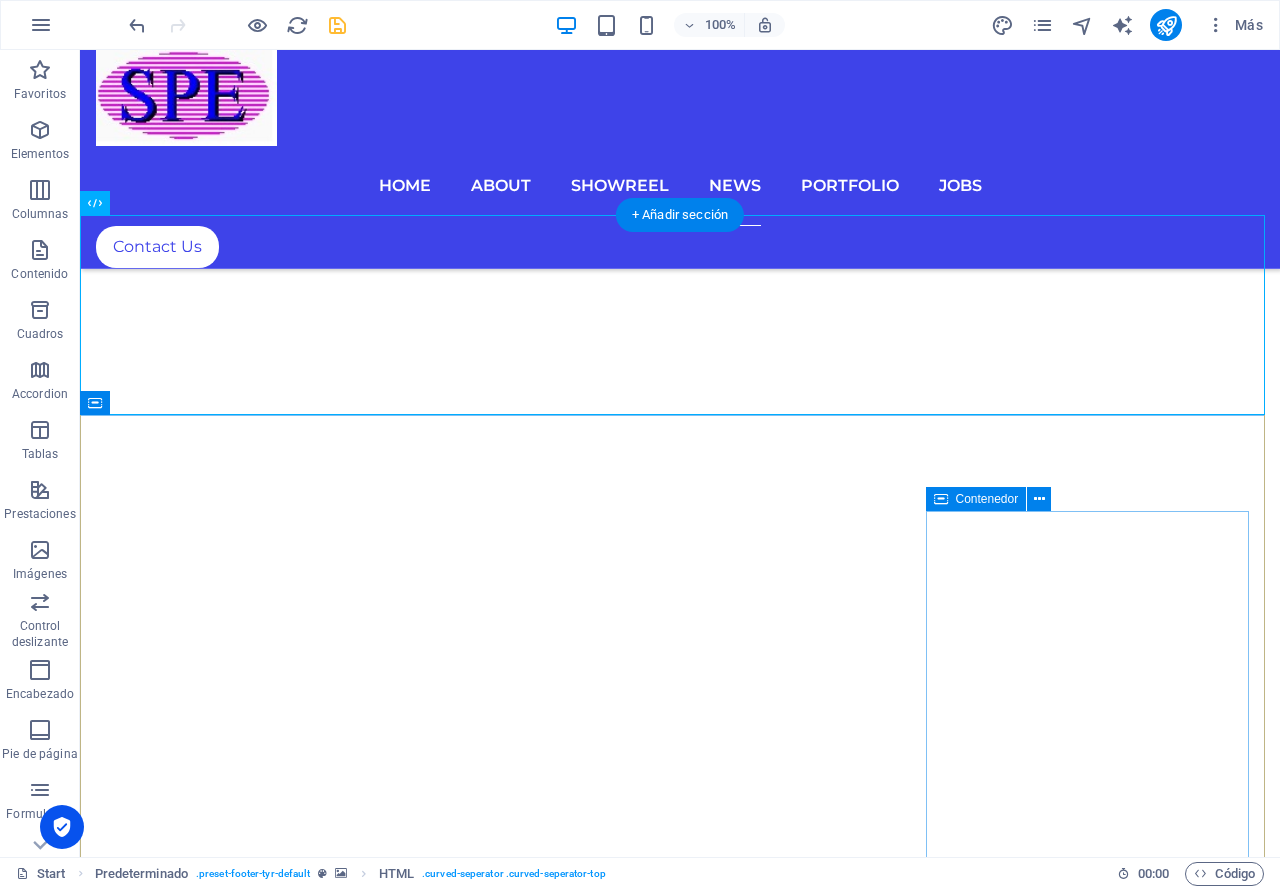 scroll, scrollTop: 8738, scrollLeft: 0, axis: vertical 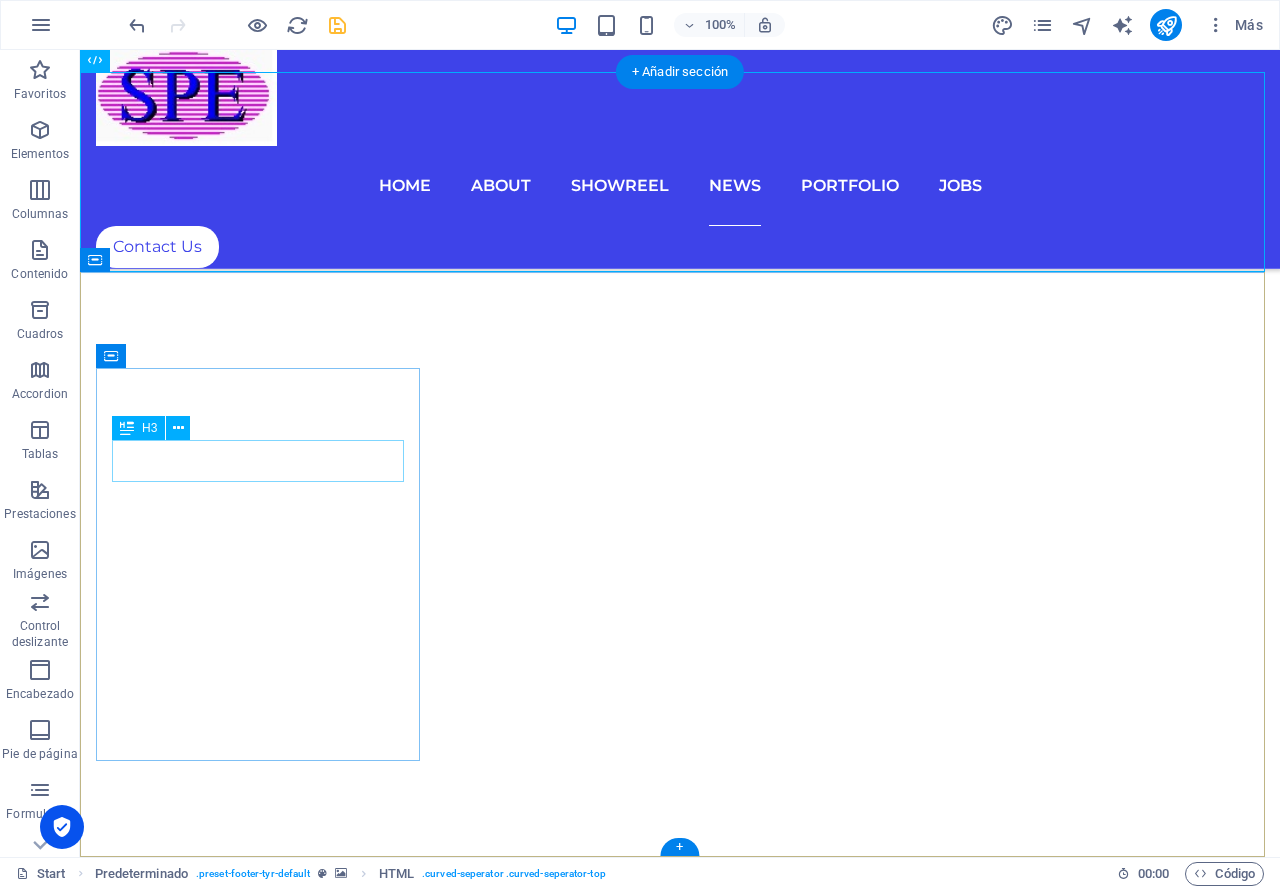 click on "Address" at bounding box center [680, 10795] 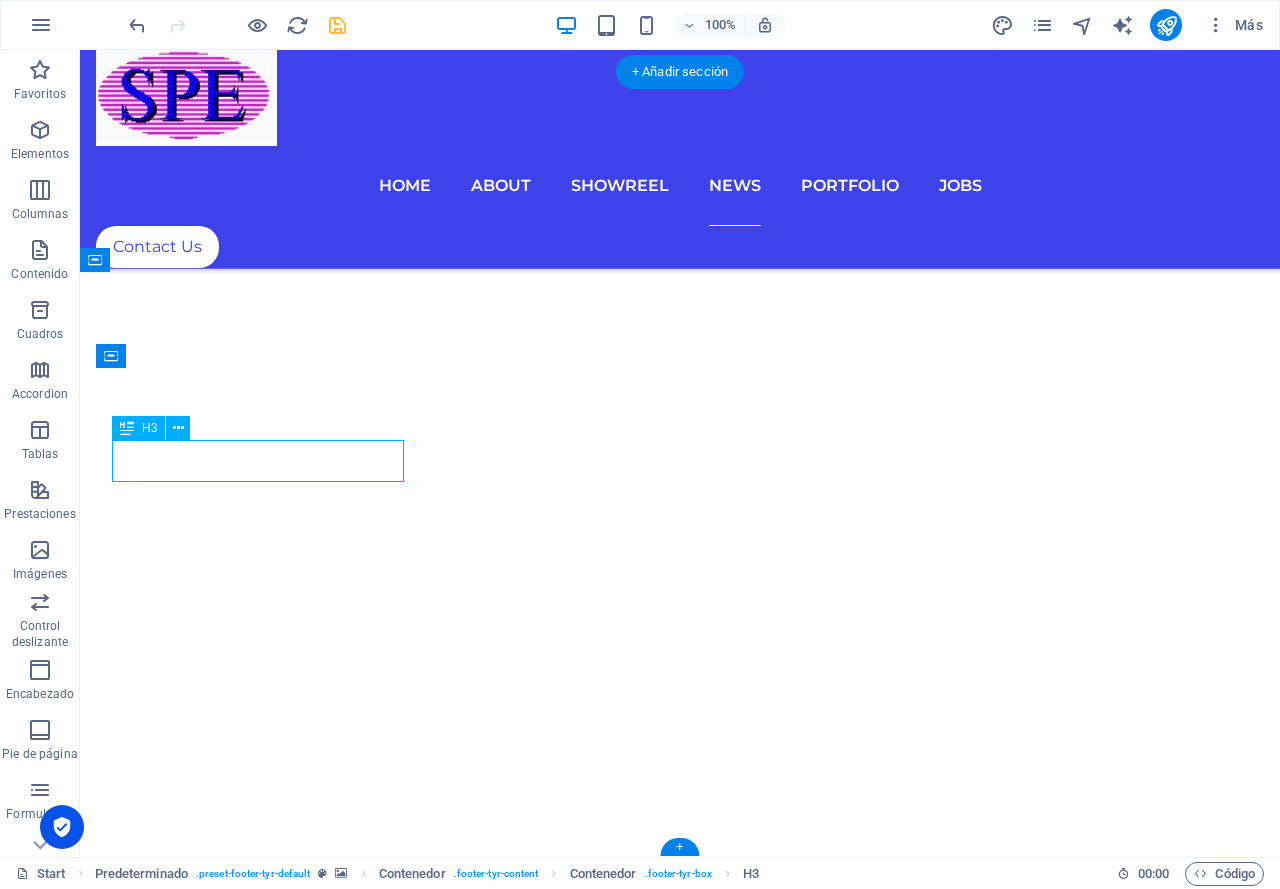 click on "Address" at bounding box center (680, 10795) 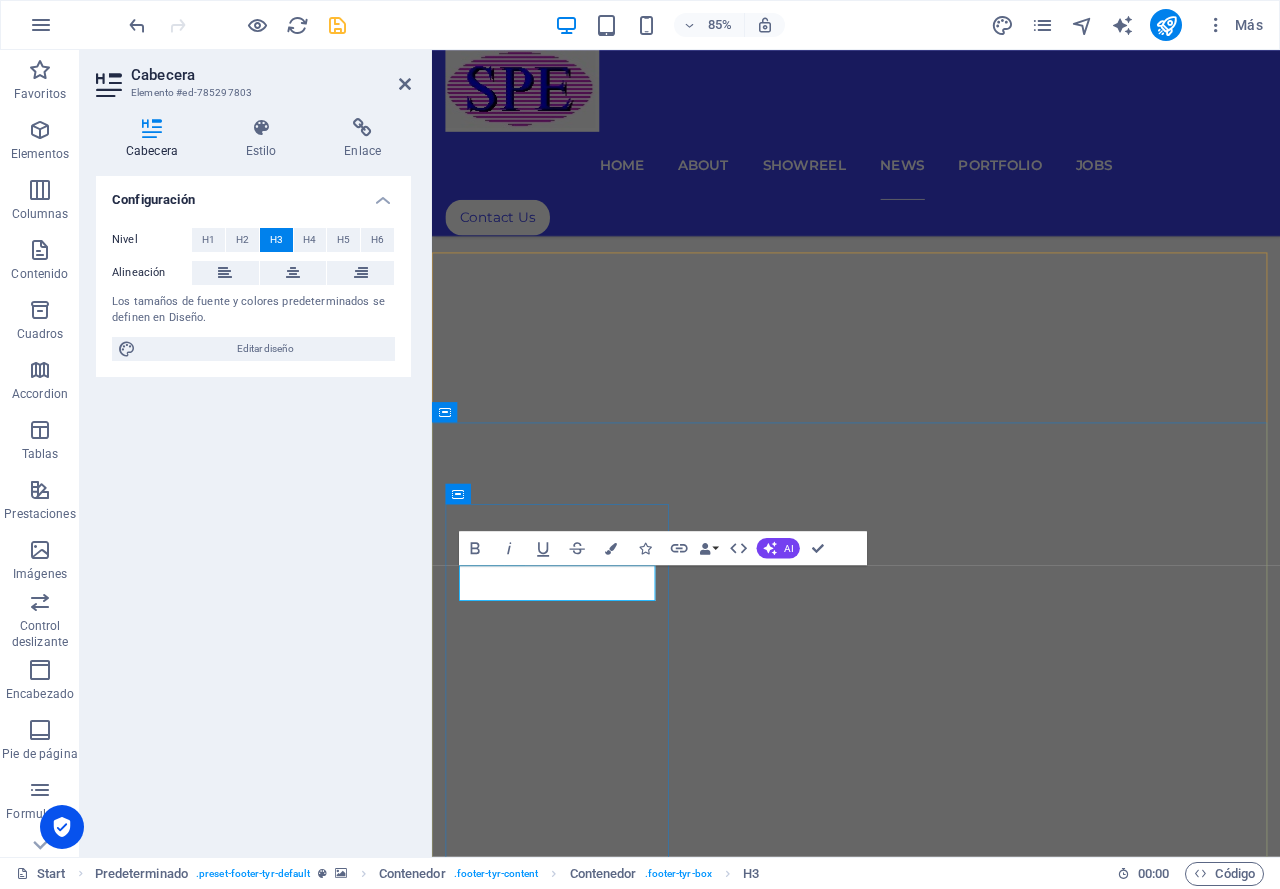 type 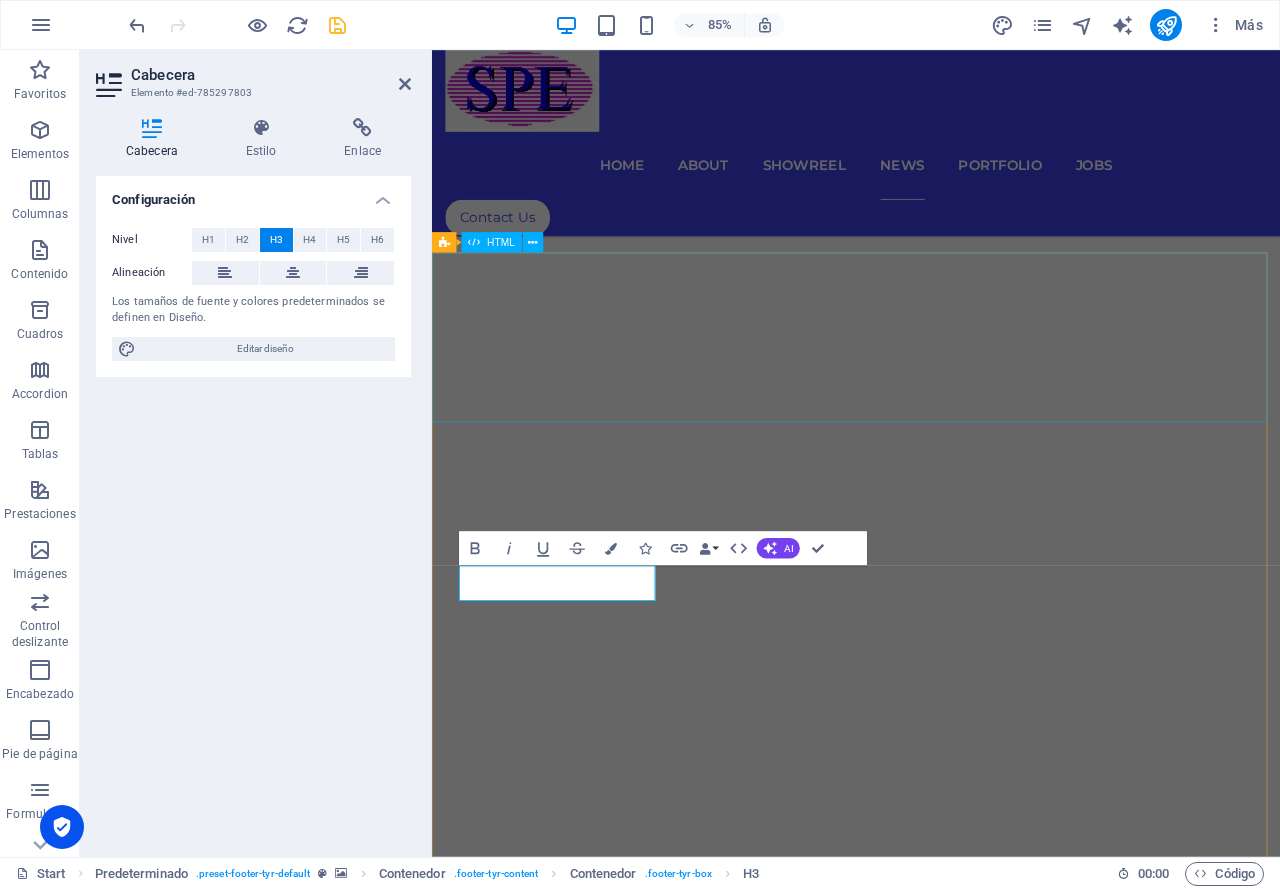 click at bounding box center (931, 9831) 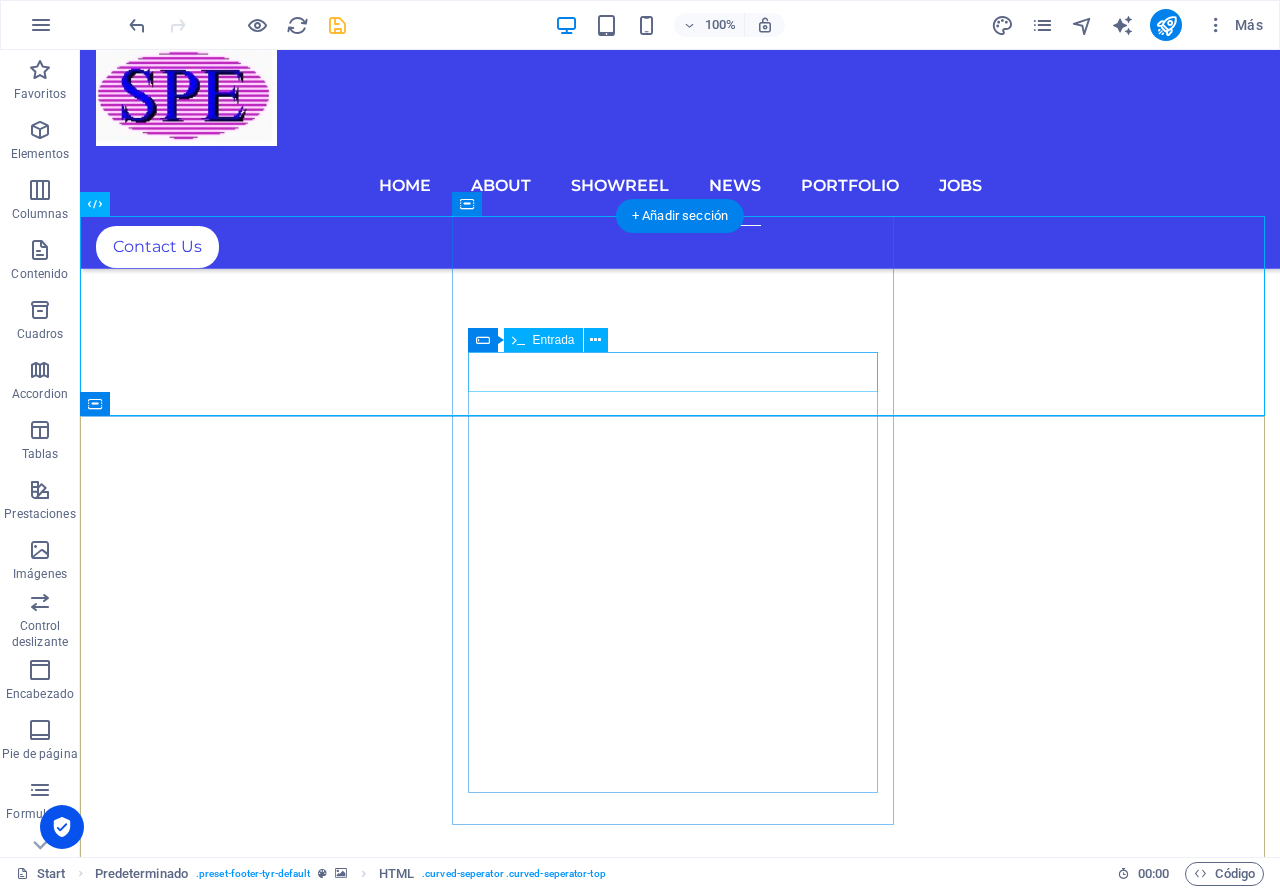 scroll, scrollTop: 8594, scrollLeft: 0, axis: vertical 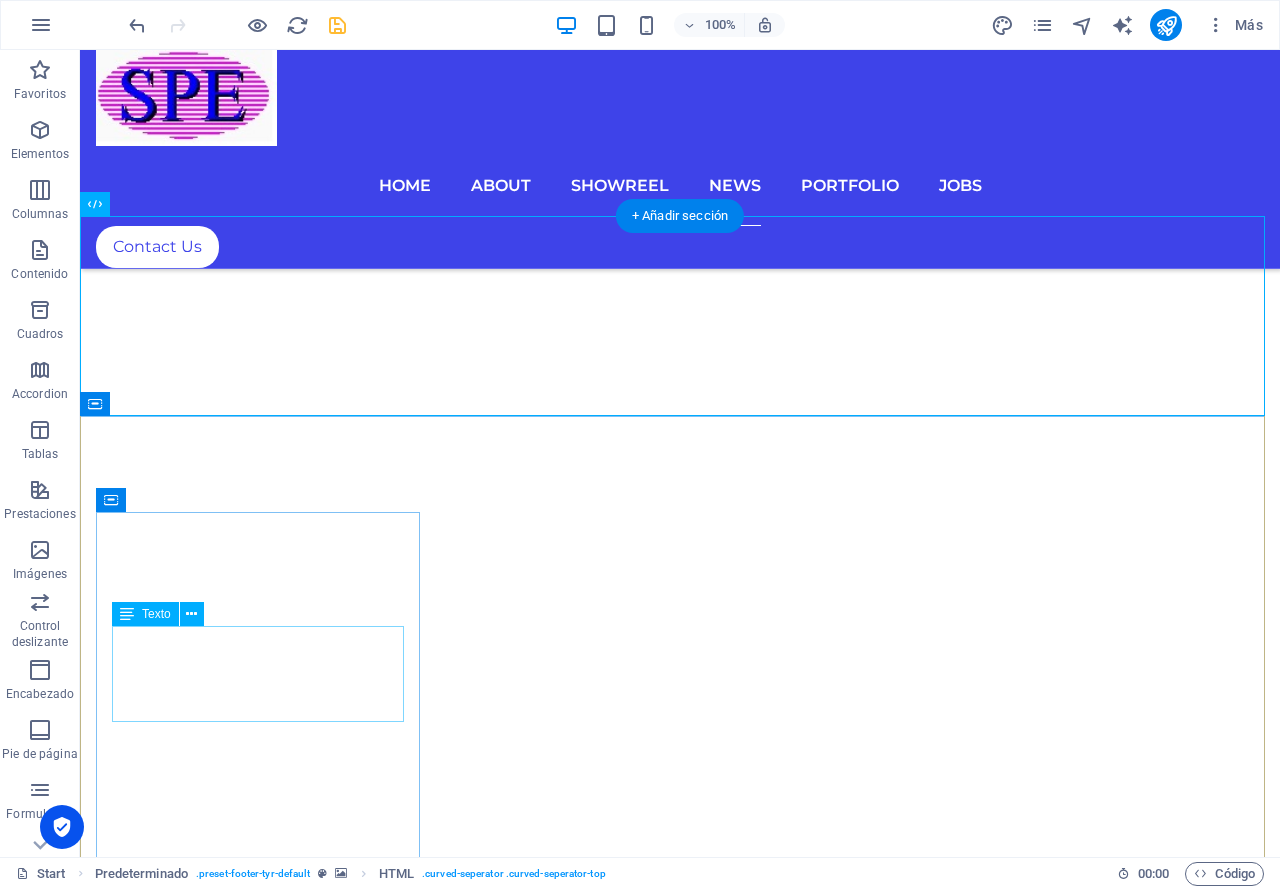 click on "NOGAL 22, EL VERGEL, IZTAPALAPA CDMX   09880 Legal Notice  |  Privacy" at bounding box center [680, 11004] 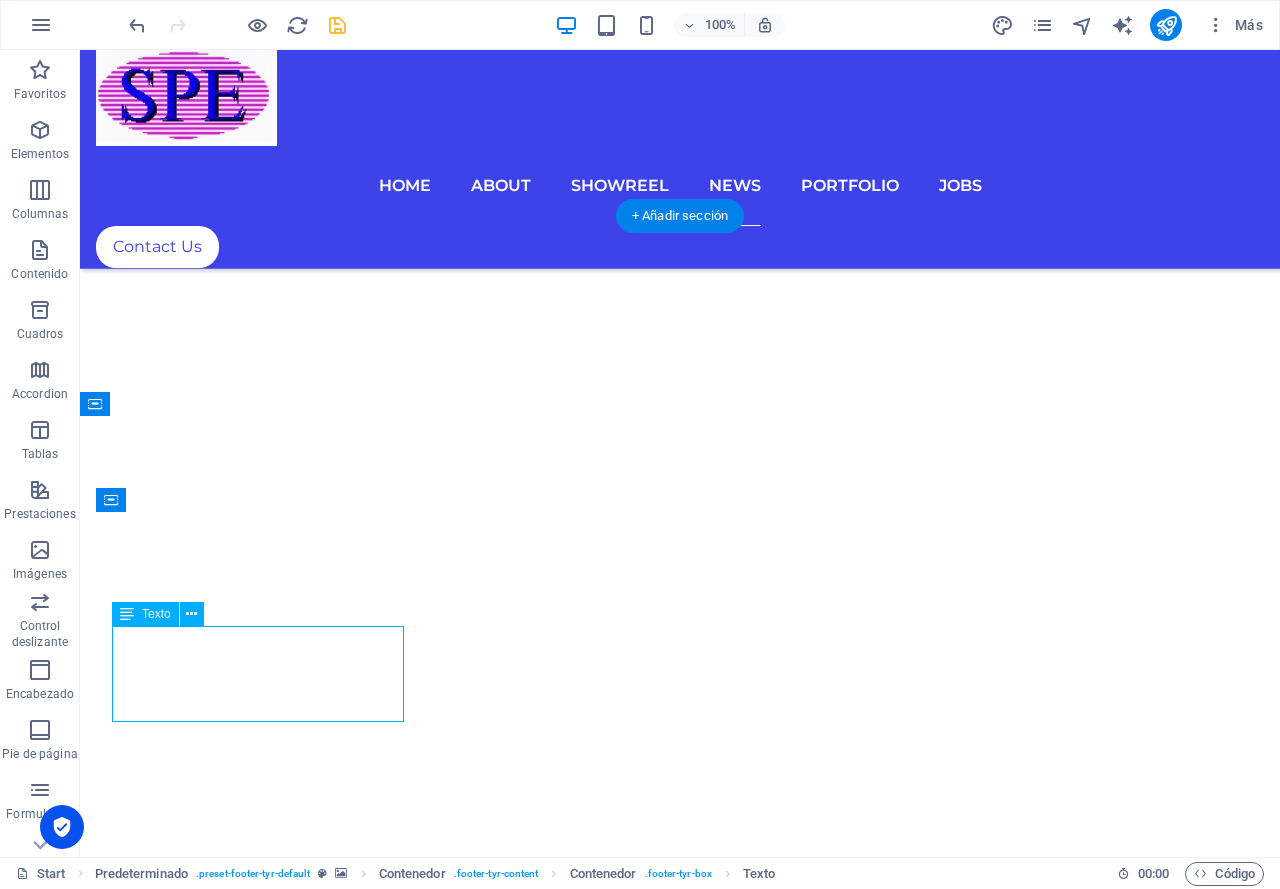 click on "NOGAL 22, EL VERGEL, IZTAPALAPA CDMX   09880 Legal Notice  |  Privacy" at bounding box center [680, 11004] 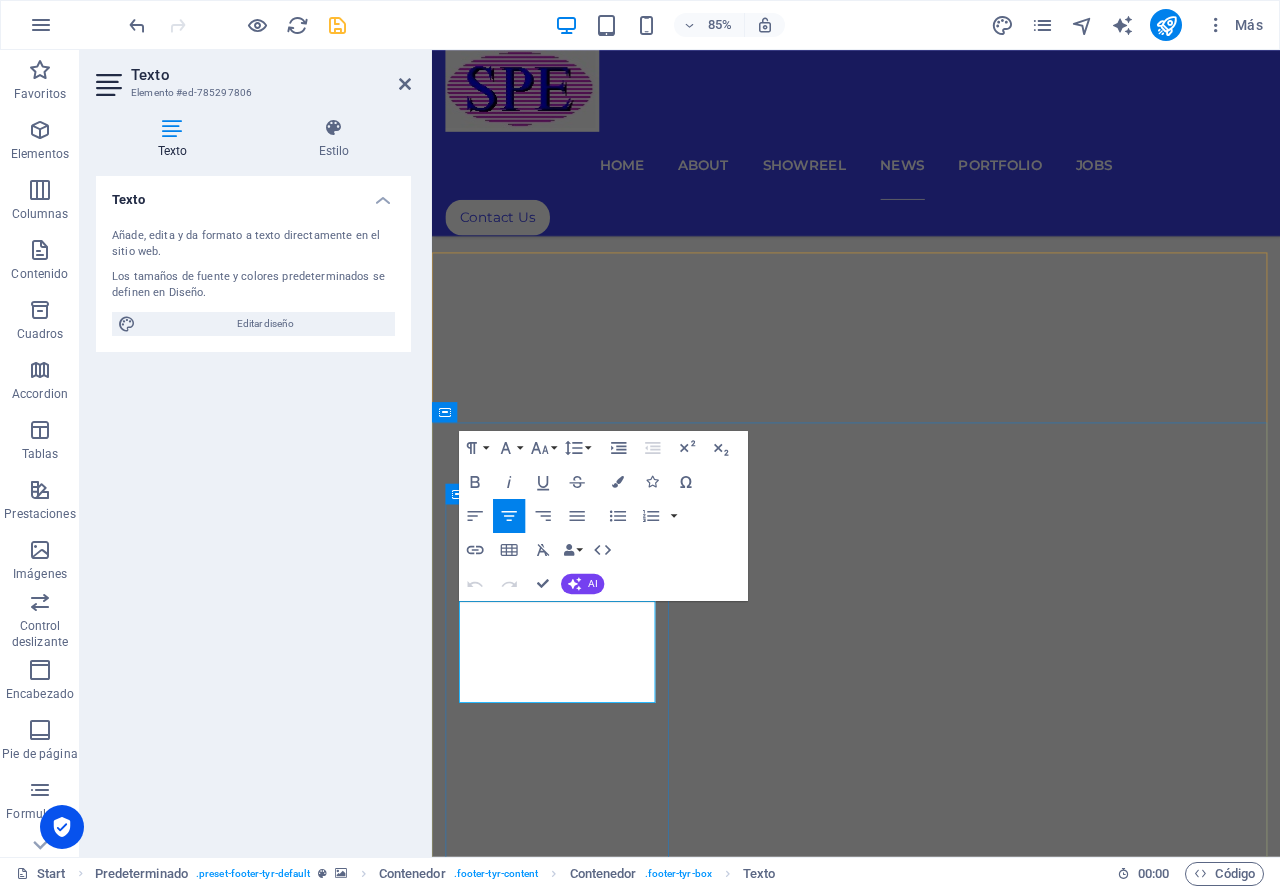 click on "CDMX" at bounding box center (903, 10184) 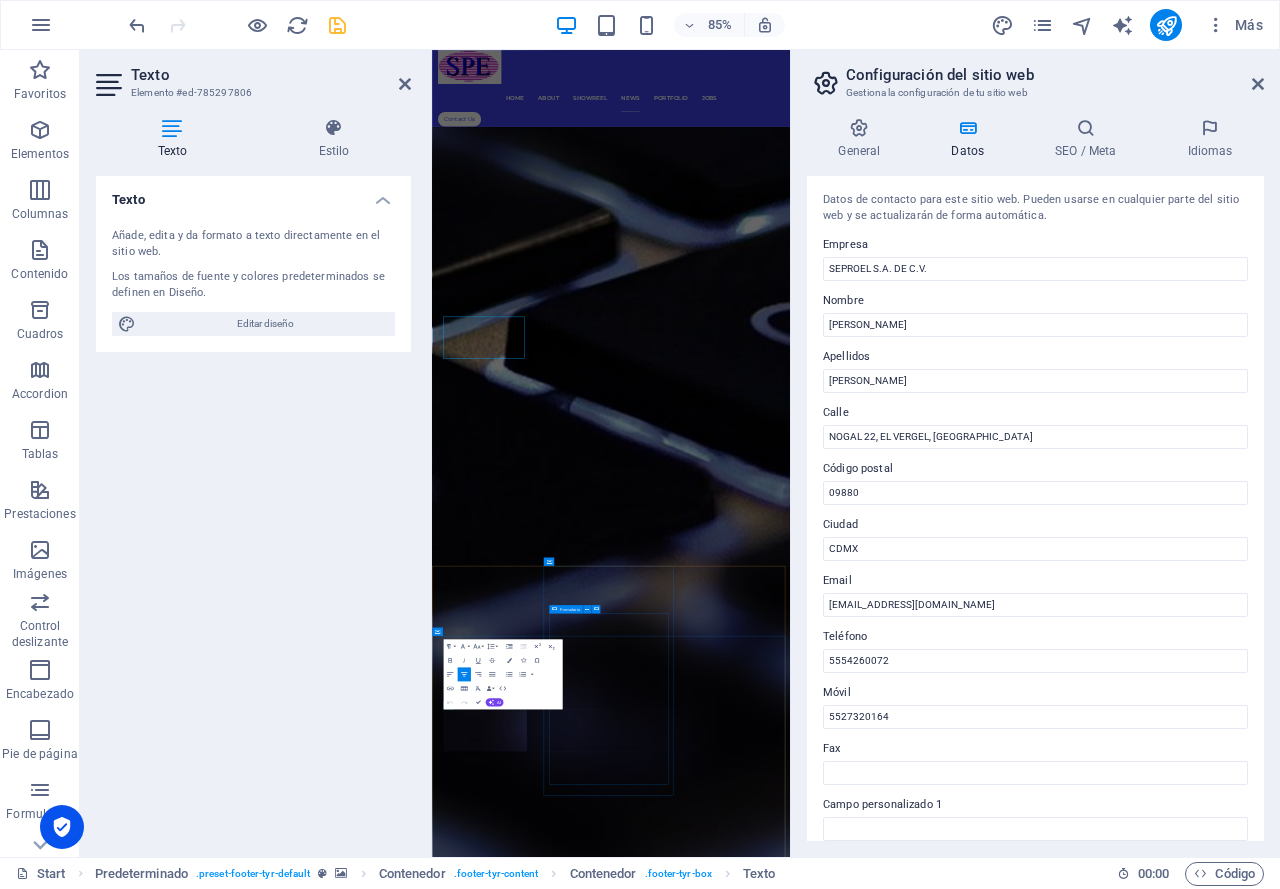scroll, scrollTop: 8292, scrollLeft: 0, axis: vertical 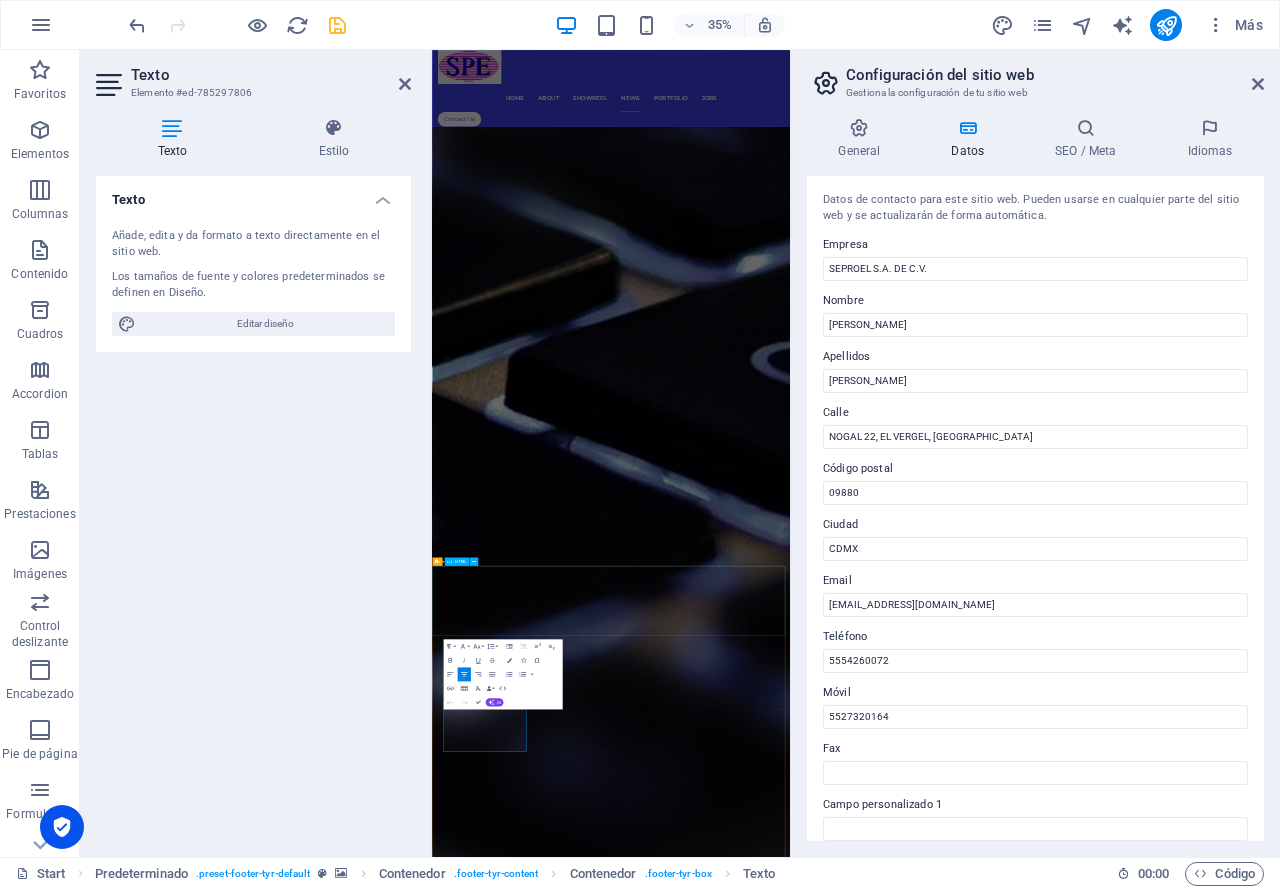 type 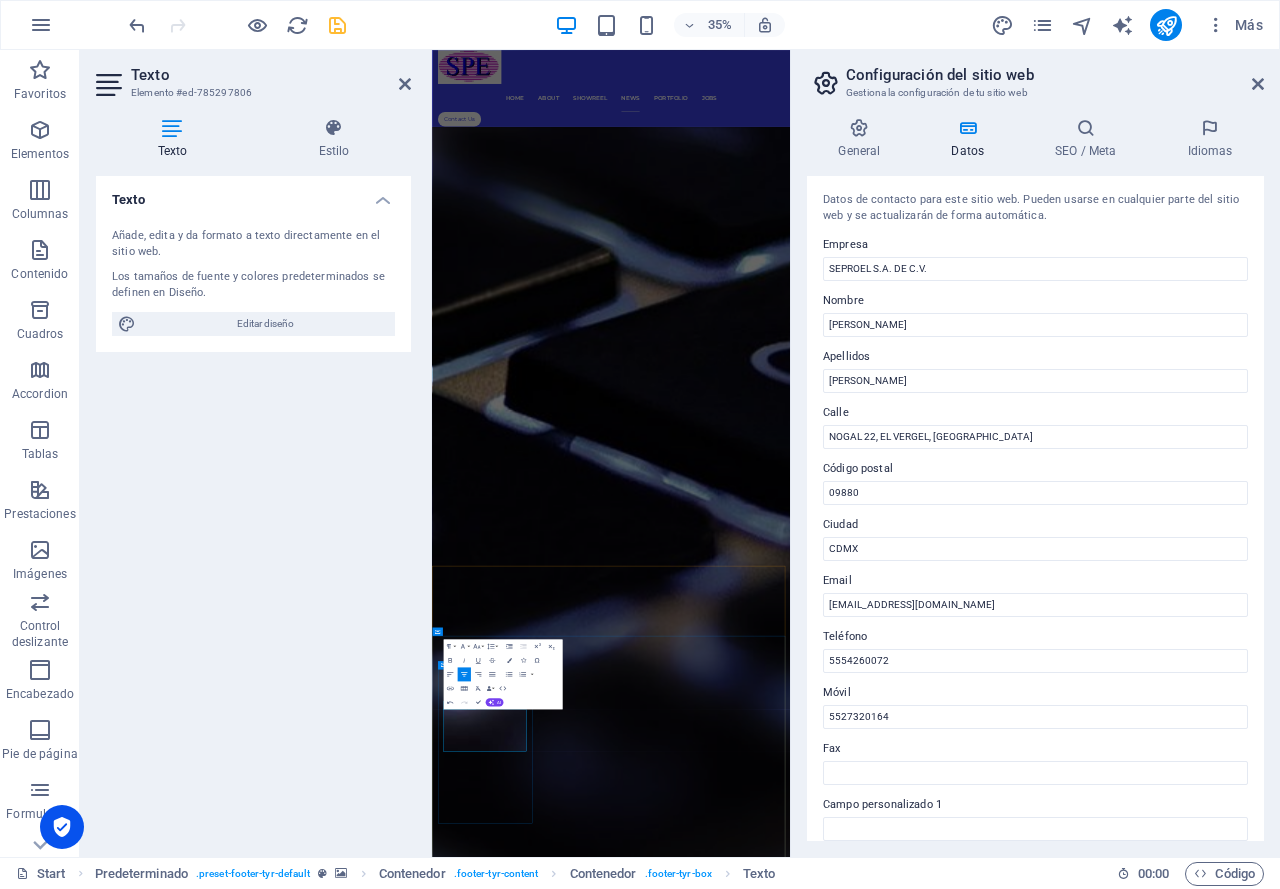 click on "09880" at bounding box center [972, 11547] 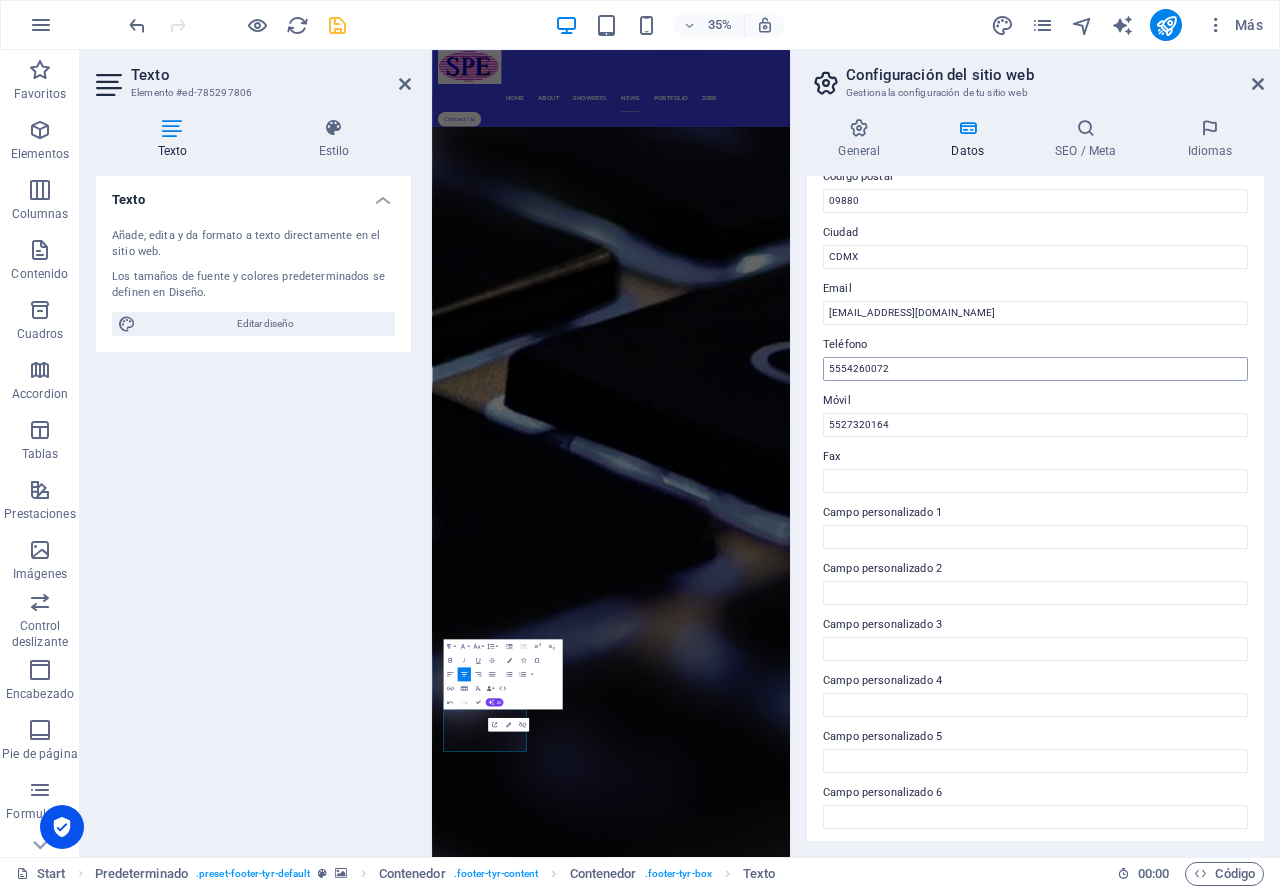 scroll, scrollTop: 296, scrollLeft: 0, axis: vertical 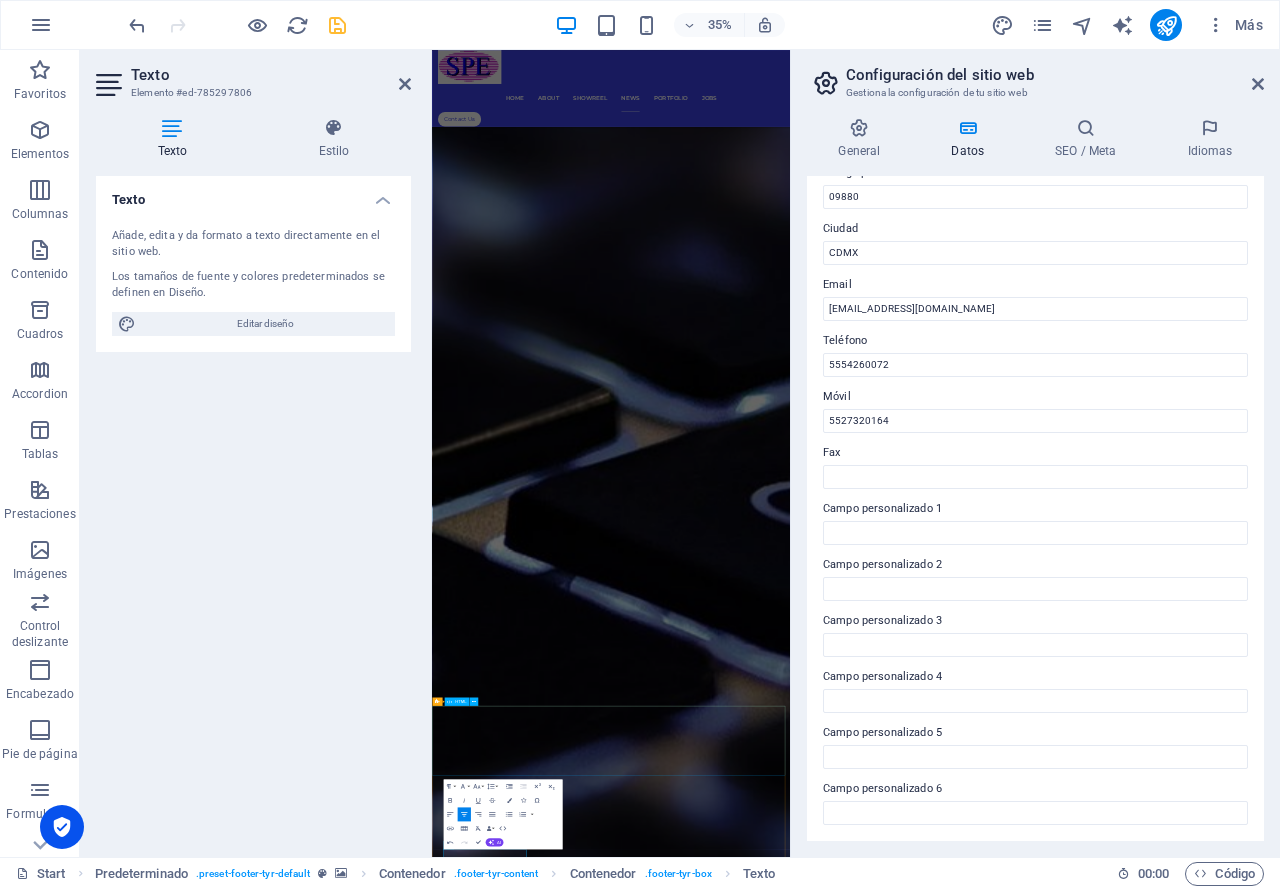 click at bounding box center [943, 11594] 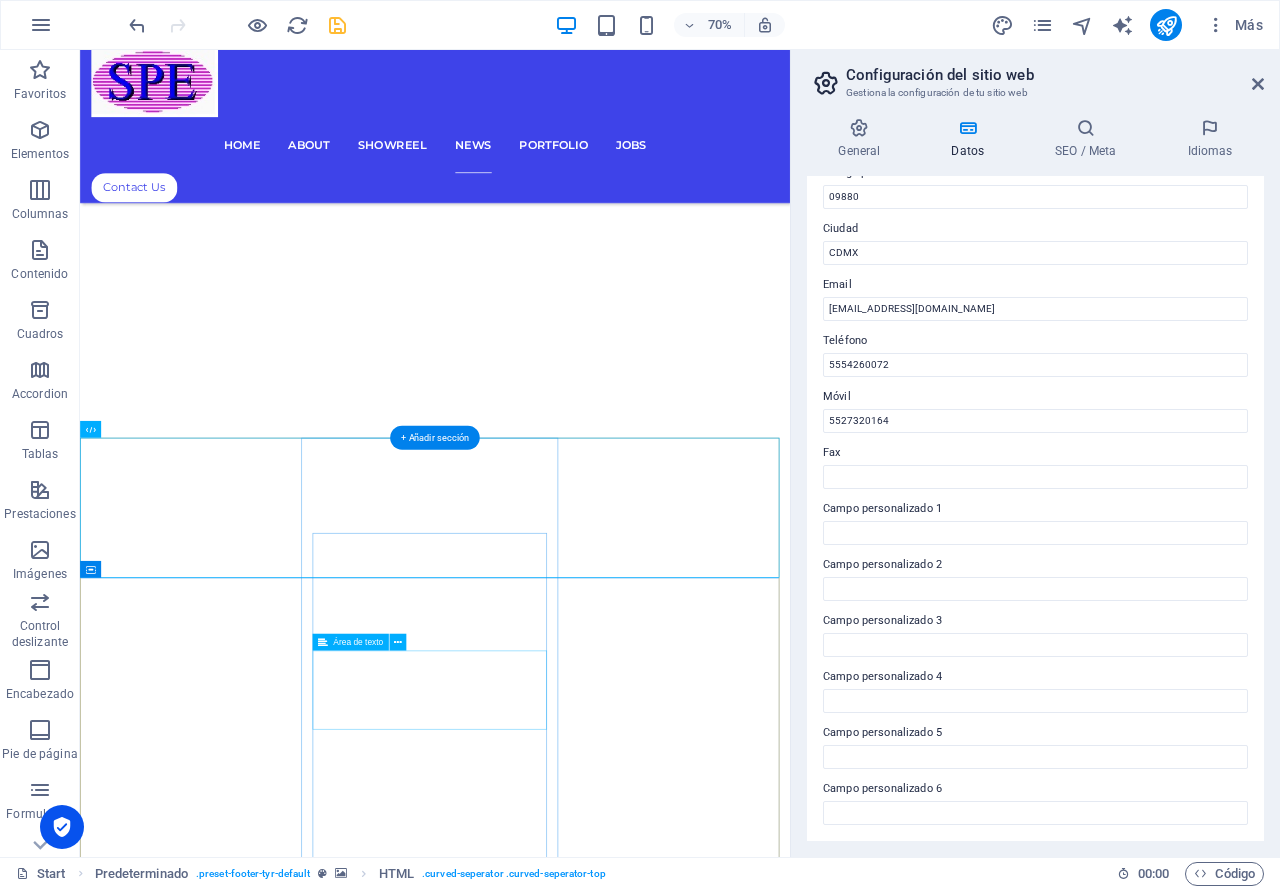 scroll, scrollTop: 8446, scrollLeft: 0, axis: vertical 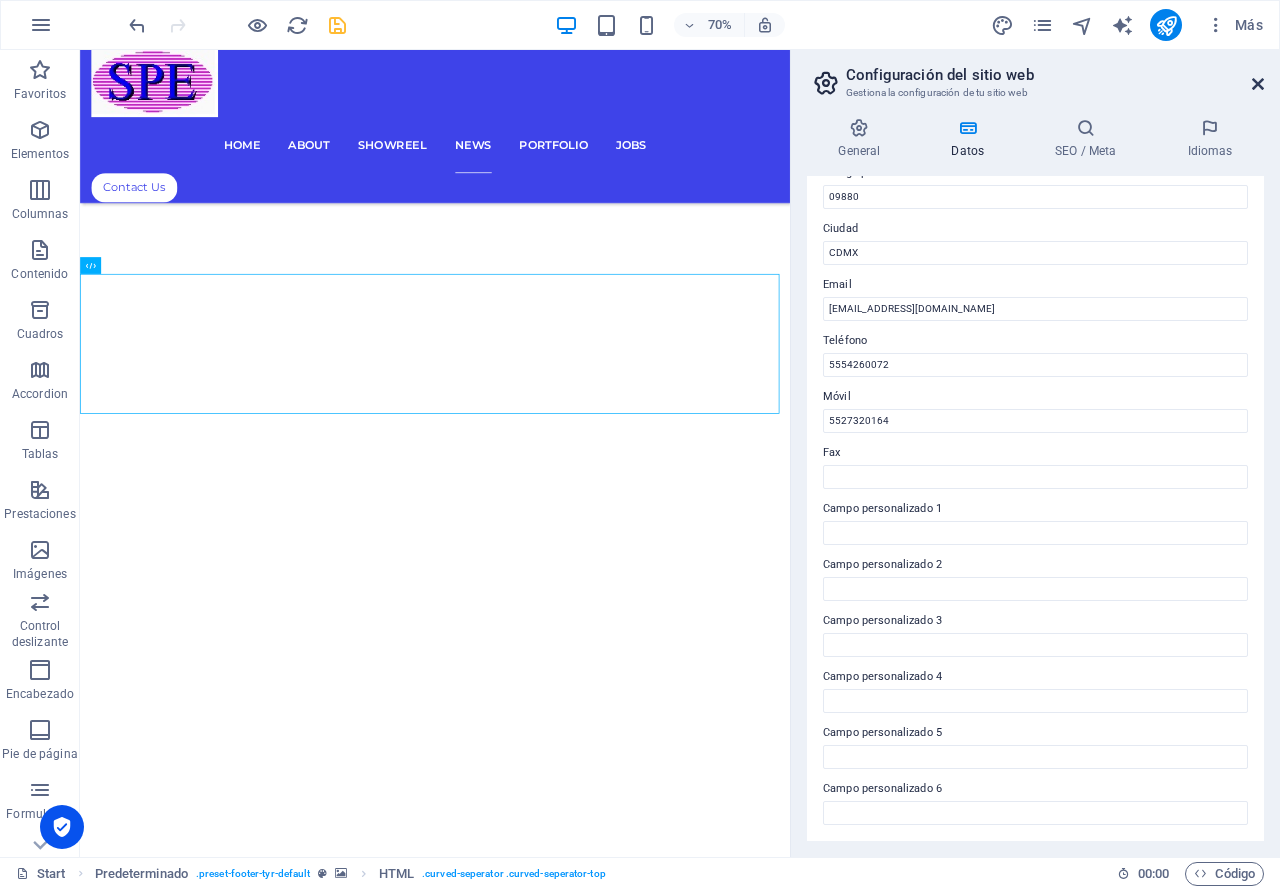 click at bounding box center (1258, 84) 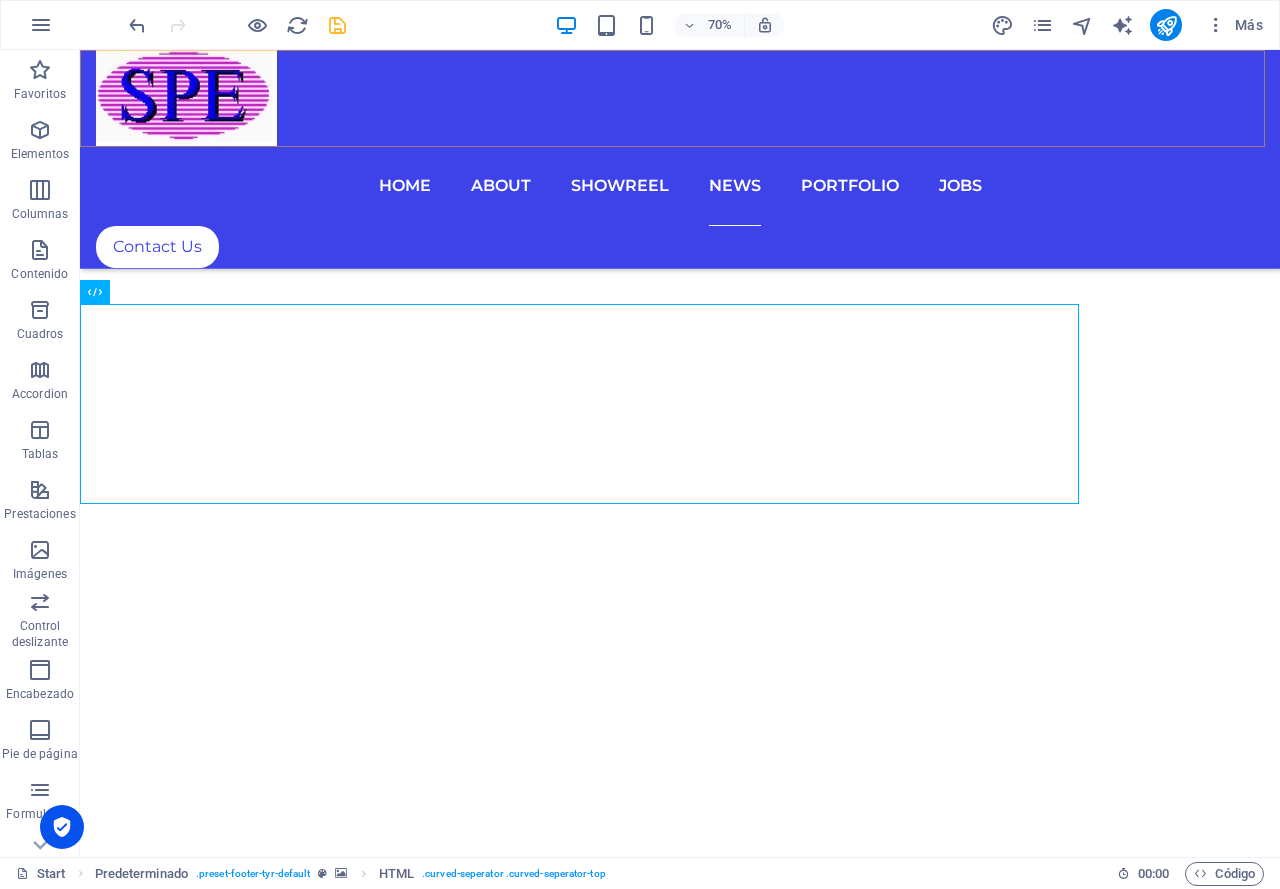 scroll, scrollTop: 8512, scrollLeft: 0, axis: vertical 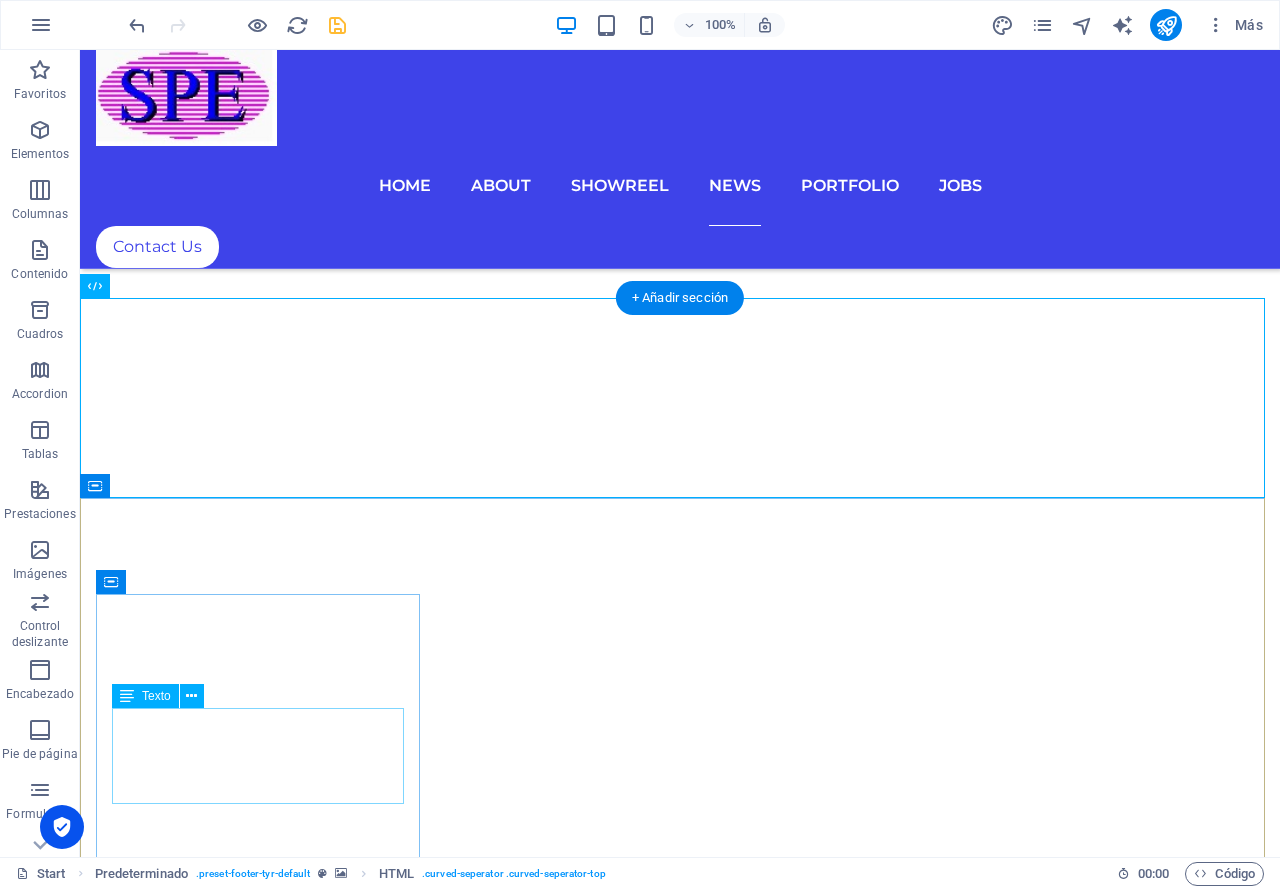 click on "NOGAL 22, EL VERGEL, IZTAPALAPA CDMX,   09880 Legal Notice  |  Privacy" at bounding box center (680, 11086) 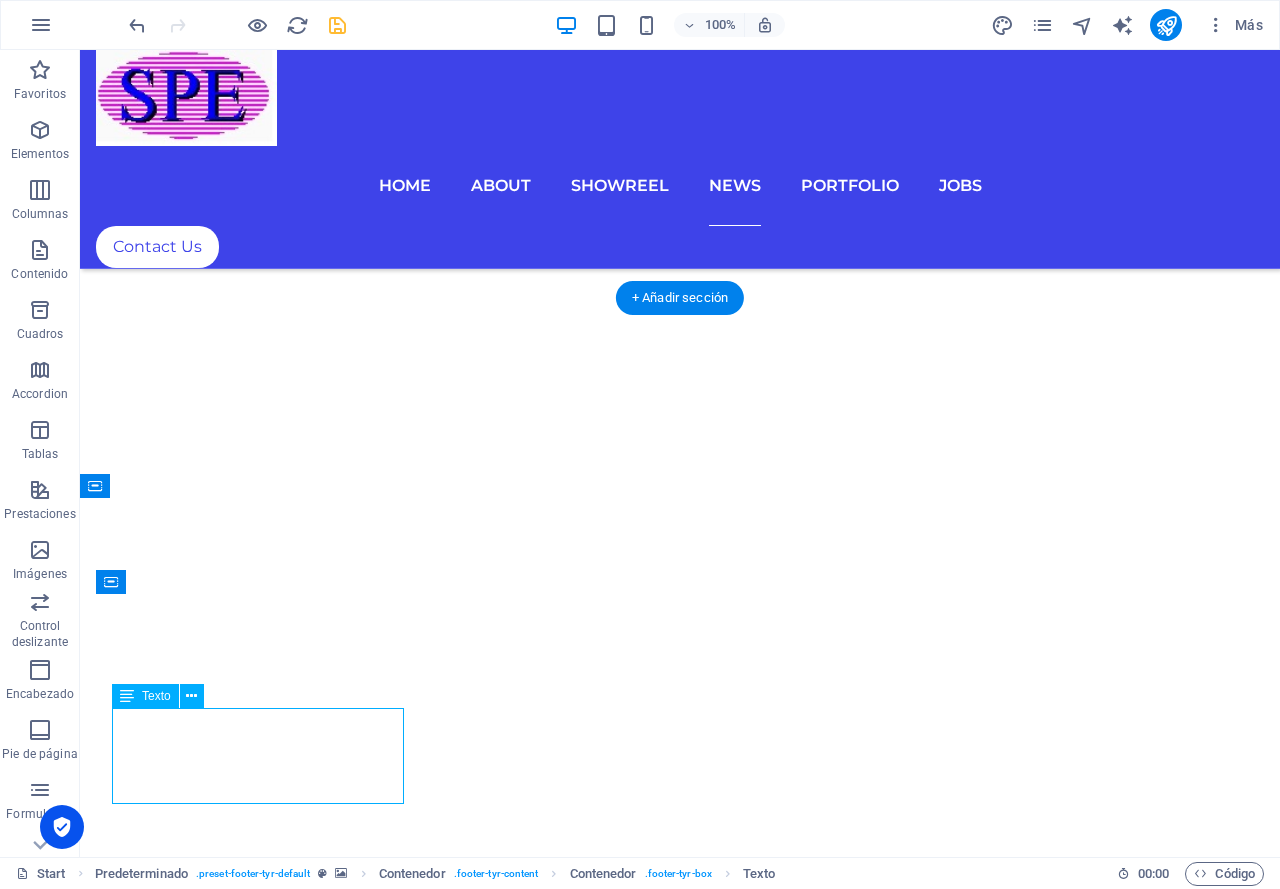 click on "NOGAL 22, EL VERGEL, IZTAPALAPA CDMX,   09880 Legal Notice  |  Privacy" at bounding box center (680, 11086) 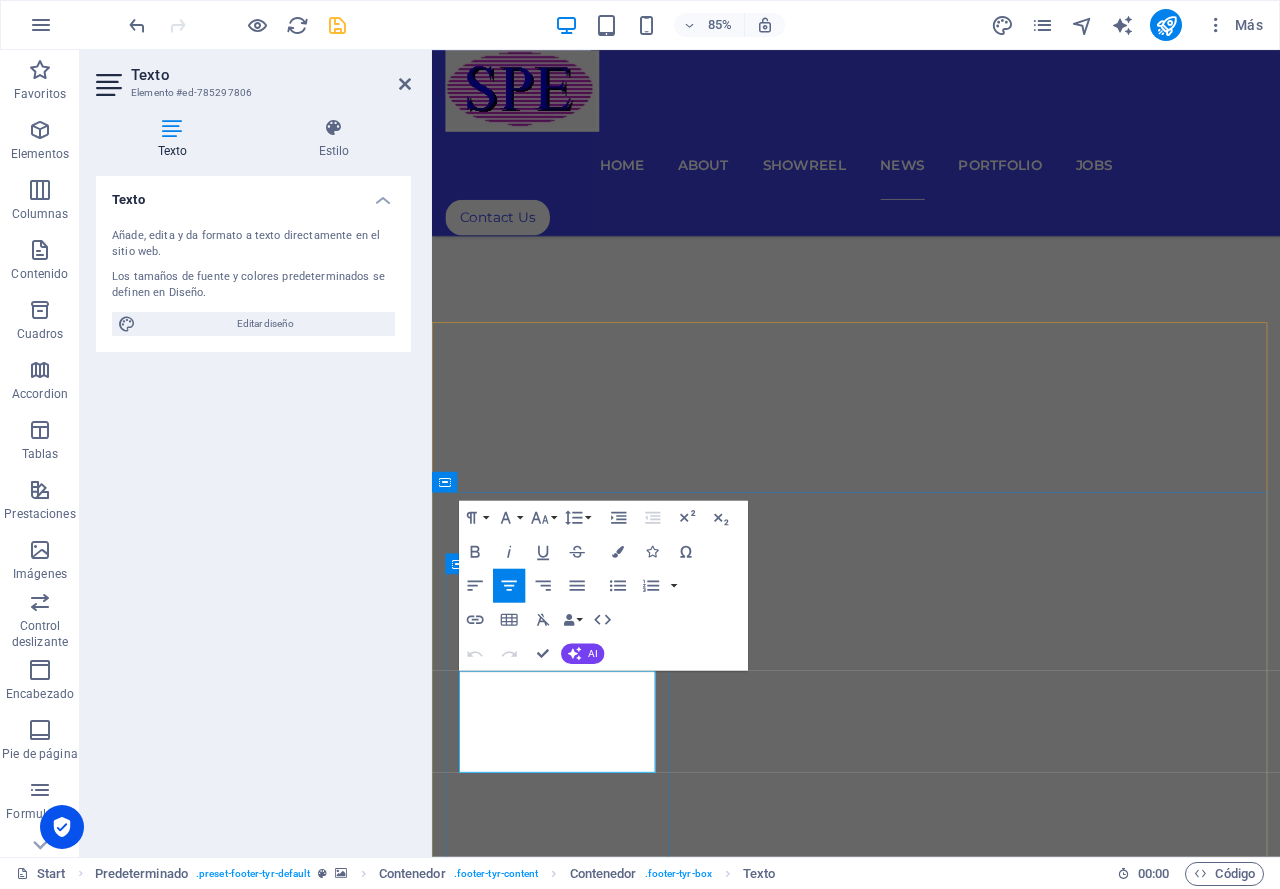 click on "NOGAL 22, EL VERGEL, [GEOGRAPHIC_DATA]" at bounding box center (931, 10235) 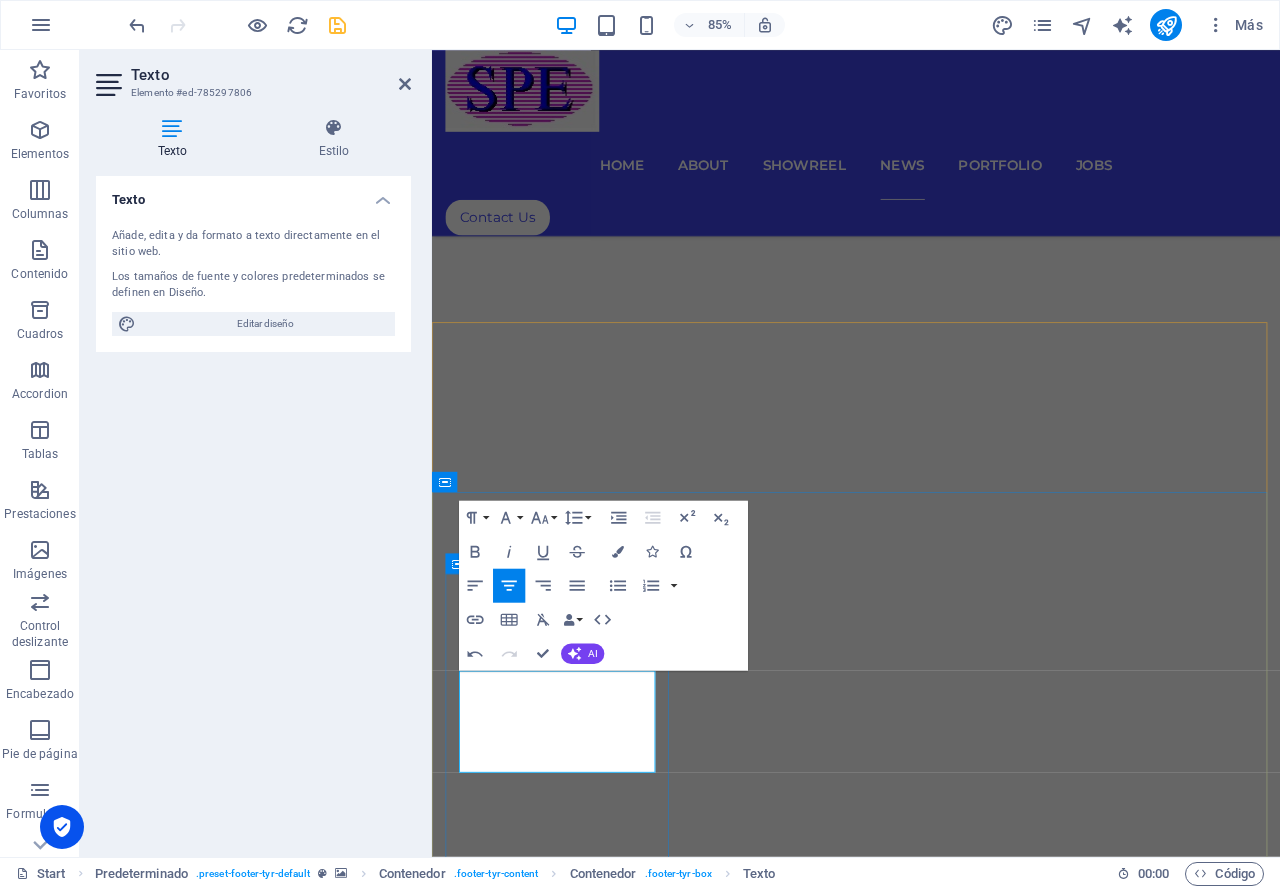 type 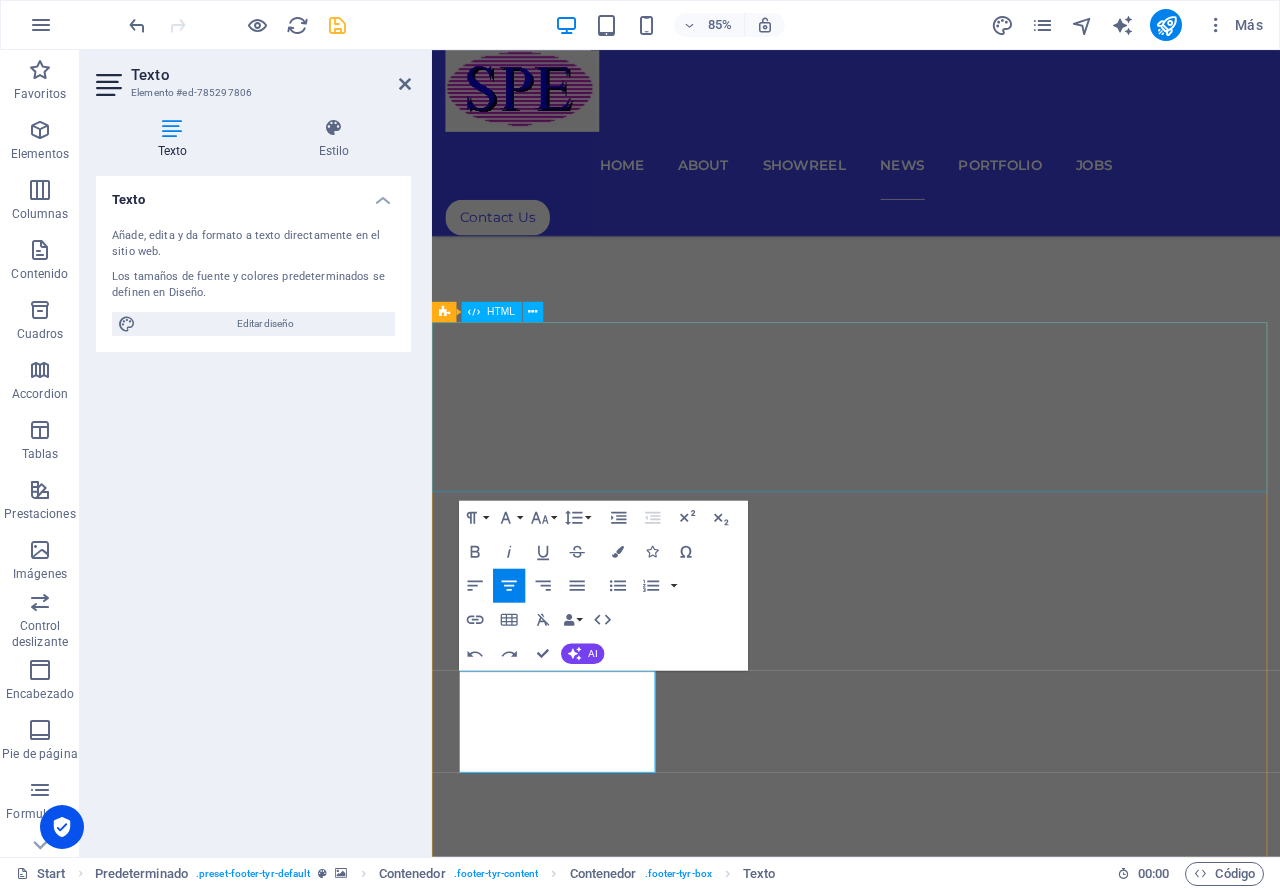 click at bounding box center [931, 9913] 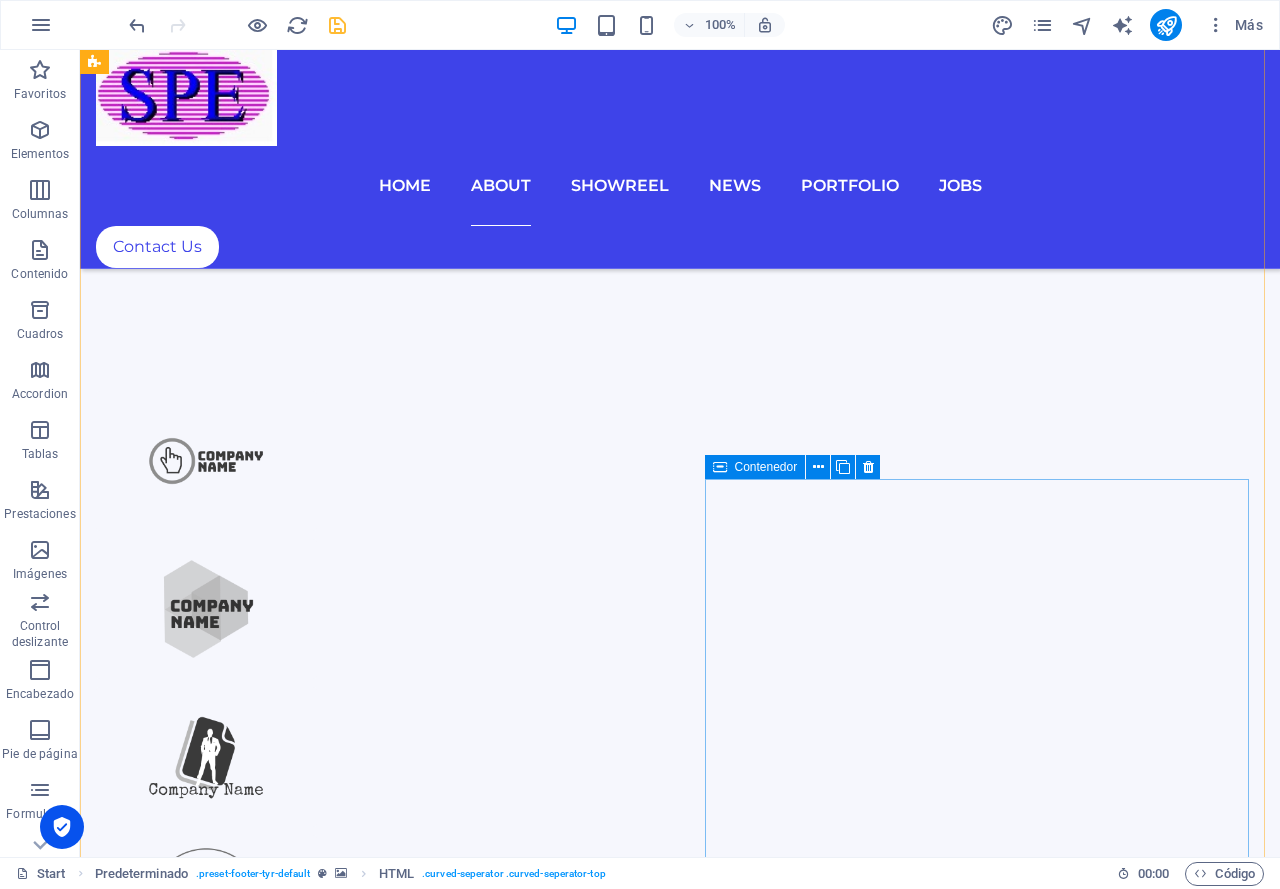 scroll, scrollTop: 938, scrollLeft: 0, axis: vertical 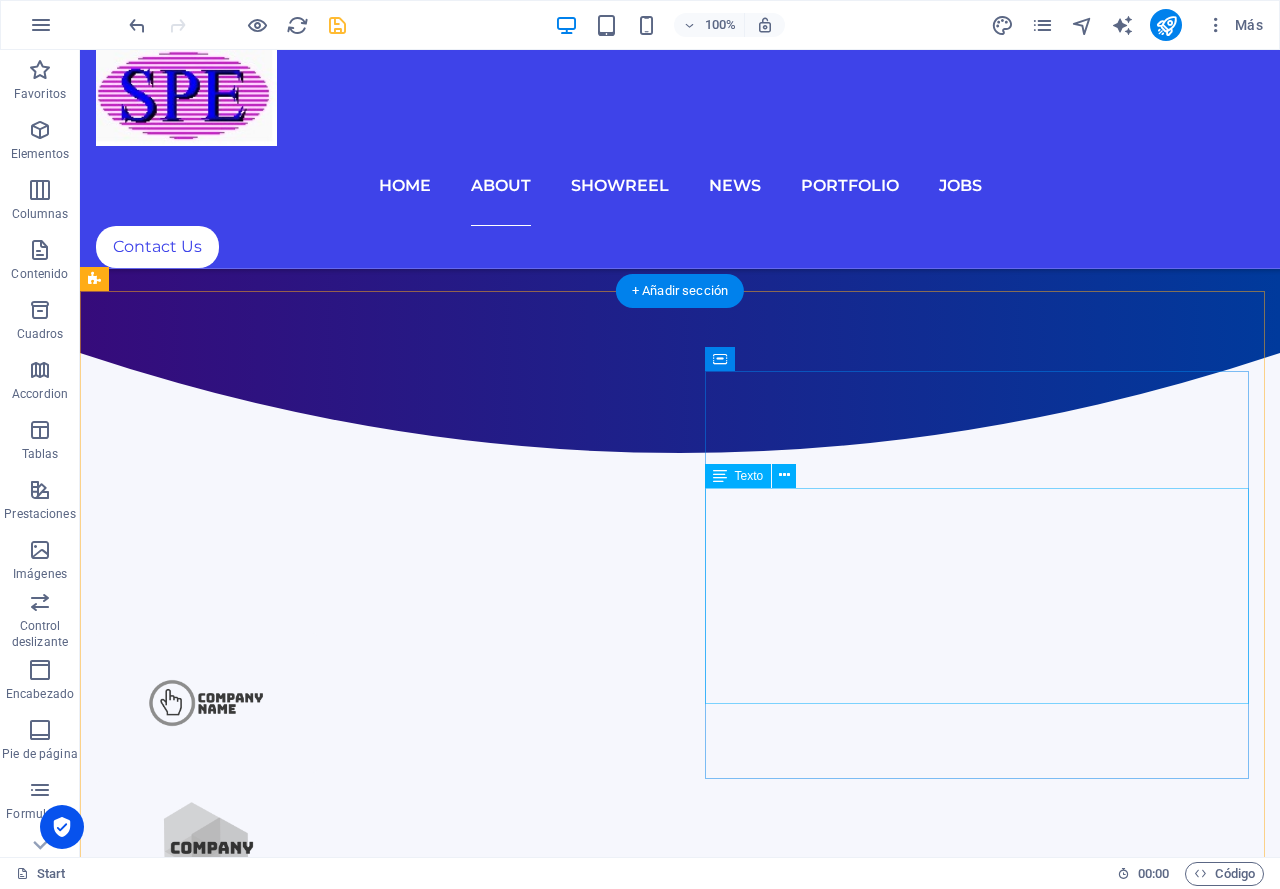 click on "I NG. [PERSON_NAME] VENTAS E ING. DE SERVICIO I NG. [PERSON_NAME] VENTAS E ING. DE SERVICIO C.P. [PERSON_NAME]" at bounding box center (680, 3272) 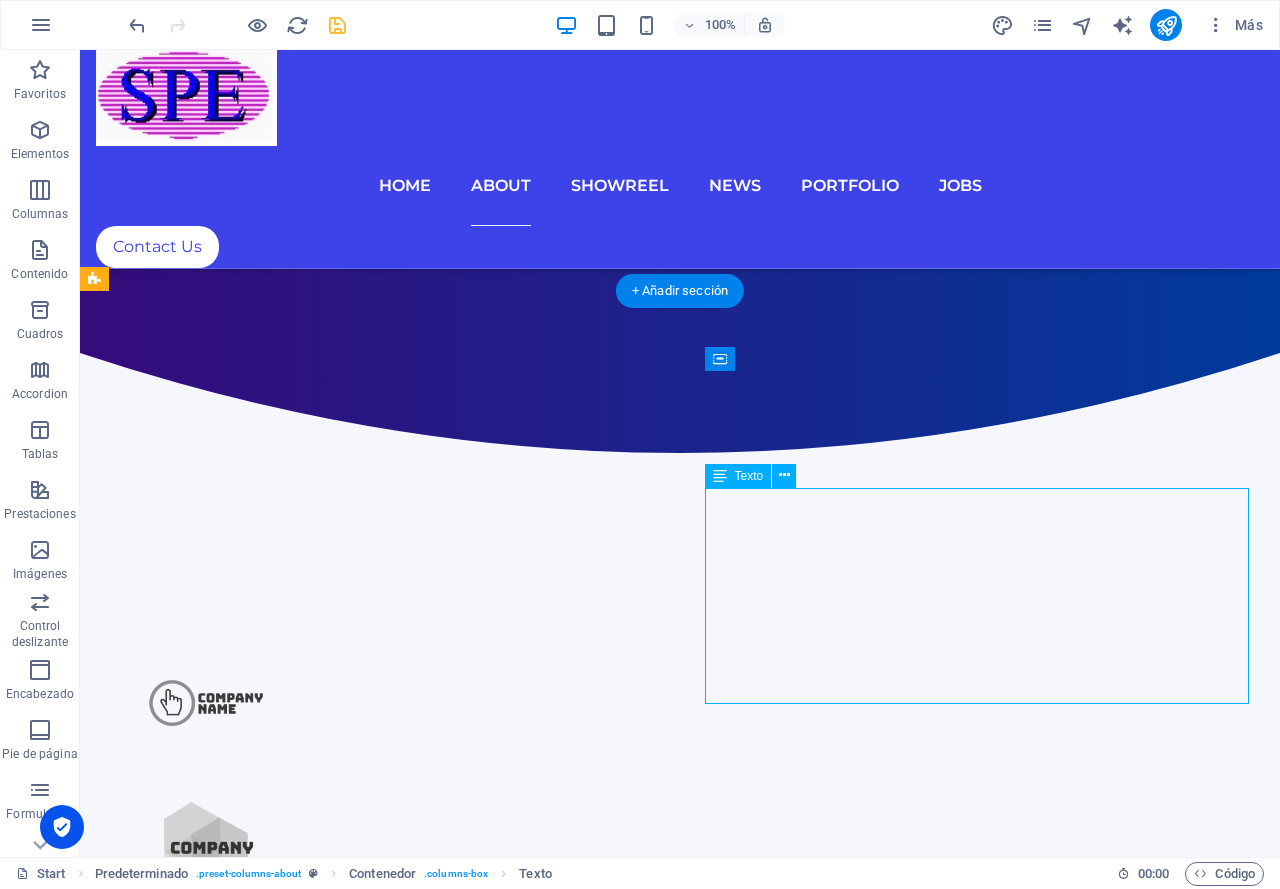 click on "I NG. NOE HERNANDEZ VENTAS E ING. DE SERVICIO I NG. JORGE HERNANDEZ VENTAS E ING. DE SERVICIO C.P. ESTELA BAUTISTA" at bounding box center (680, 3272) 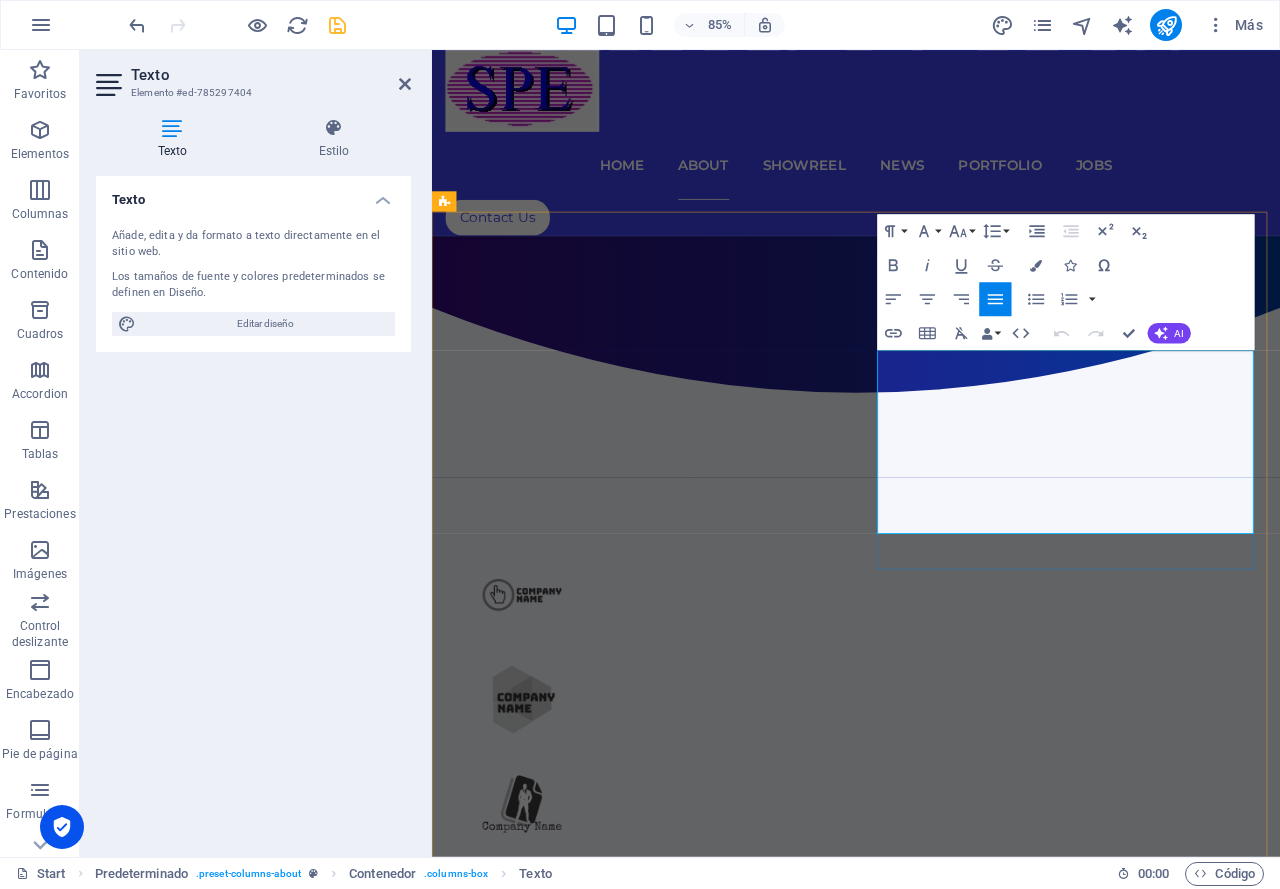 click at bounding box center (931, 2837) 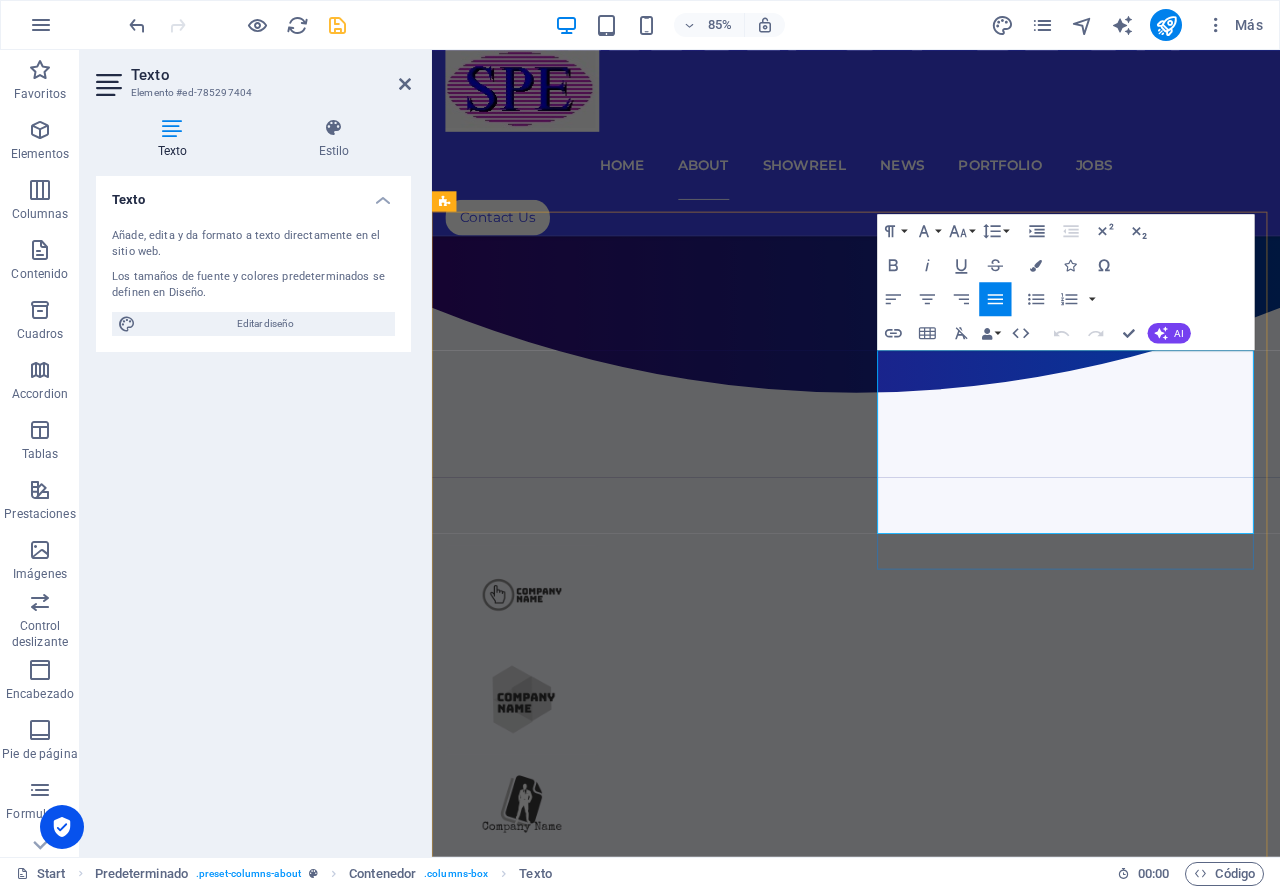 type 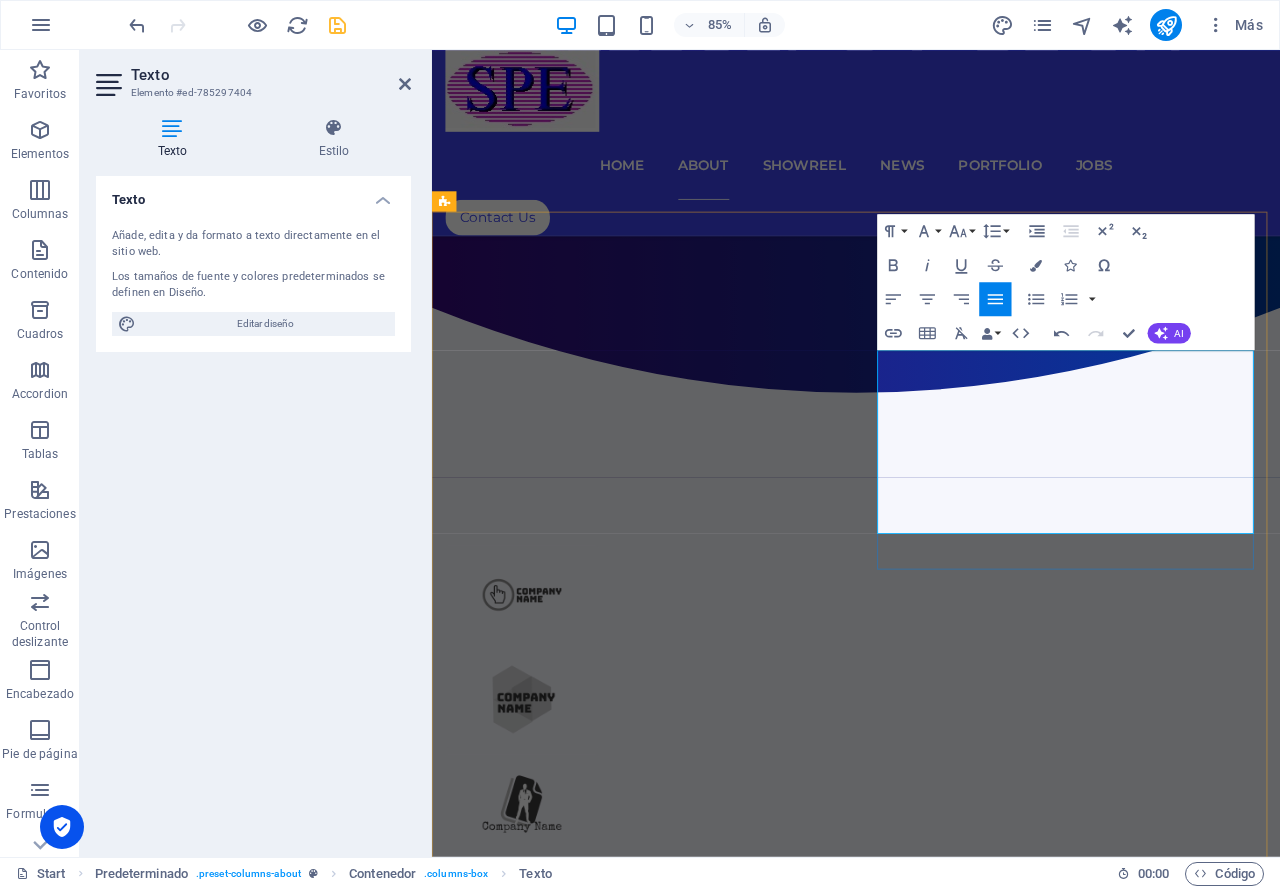 click on "VENTAS E ING. DE SERVICIO" at bounding box center [561, 2812] 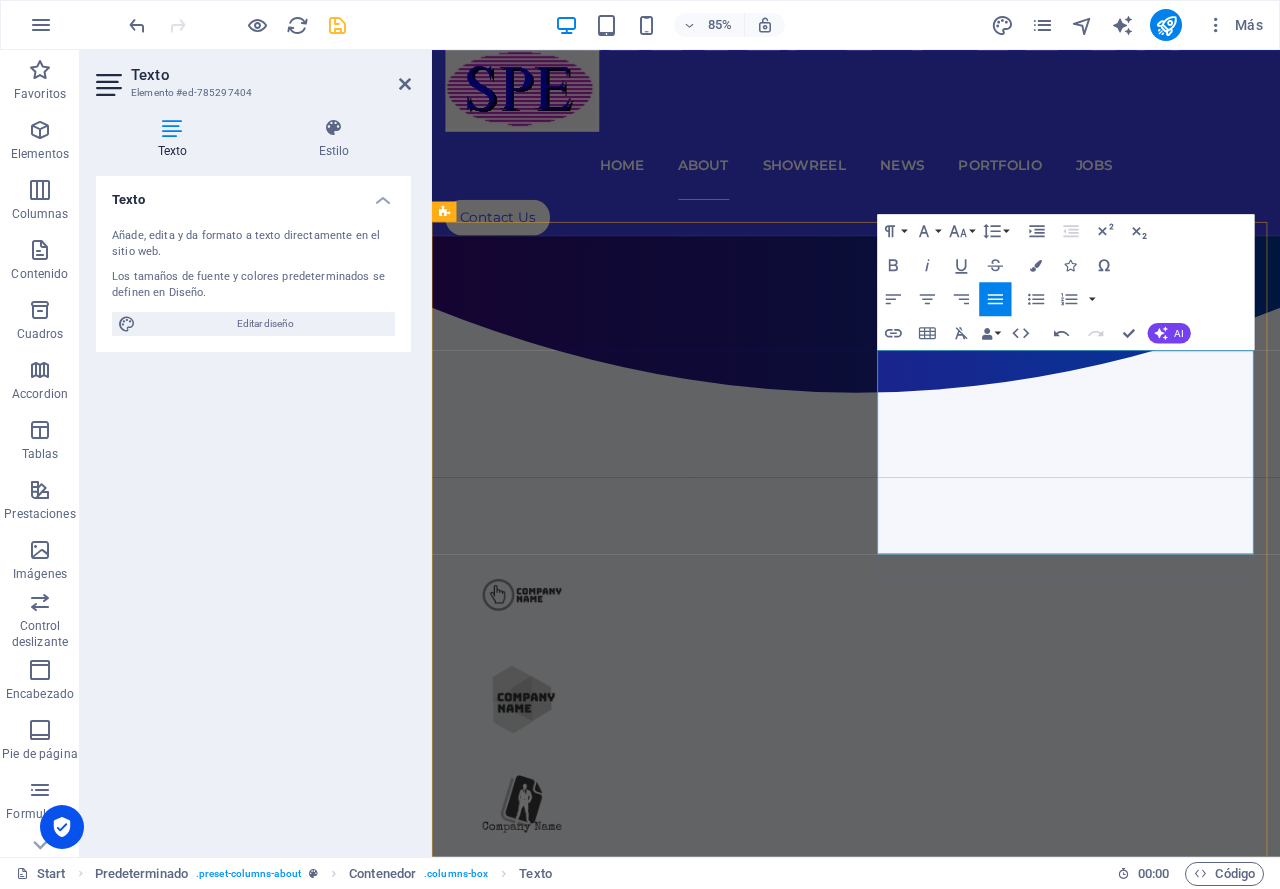 scroll, scrollTop: 1054, scrollLeft: 0, axis: vertical 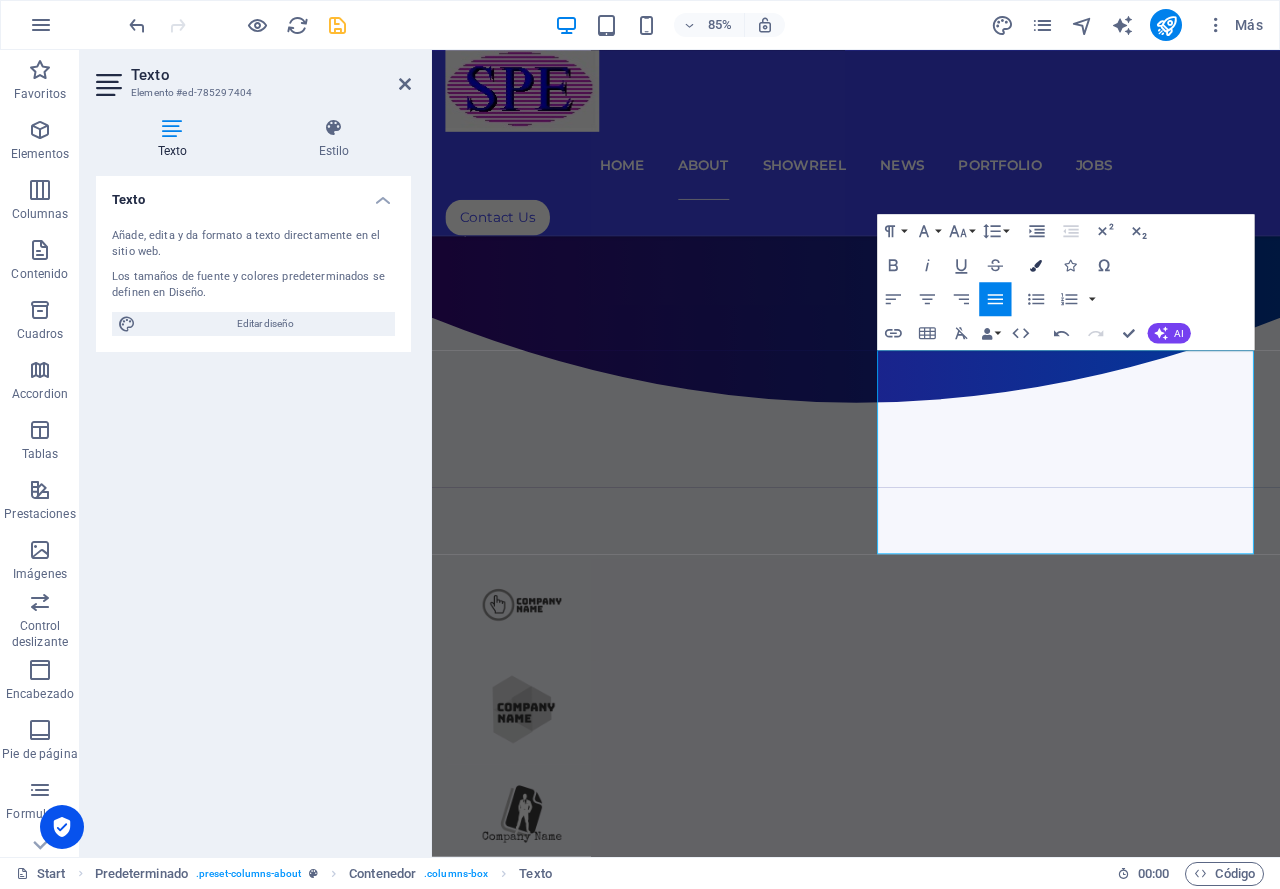 click at bounding box center [1036, 265] 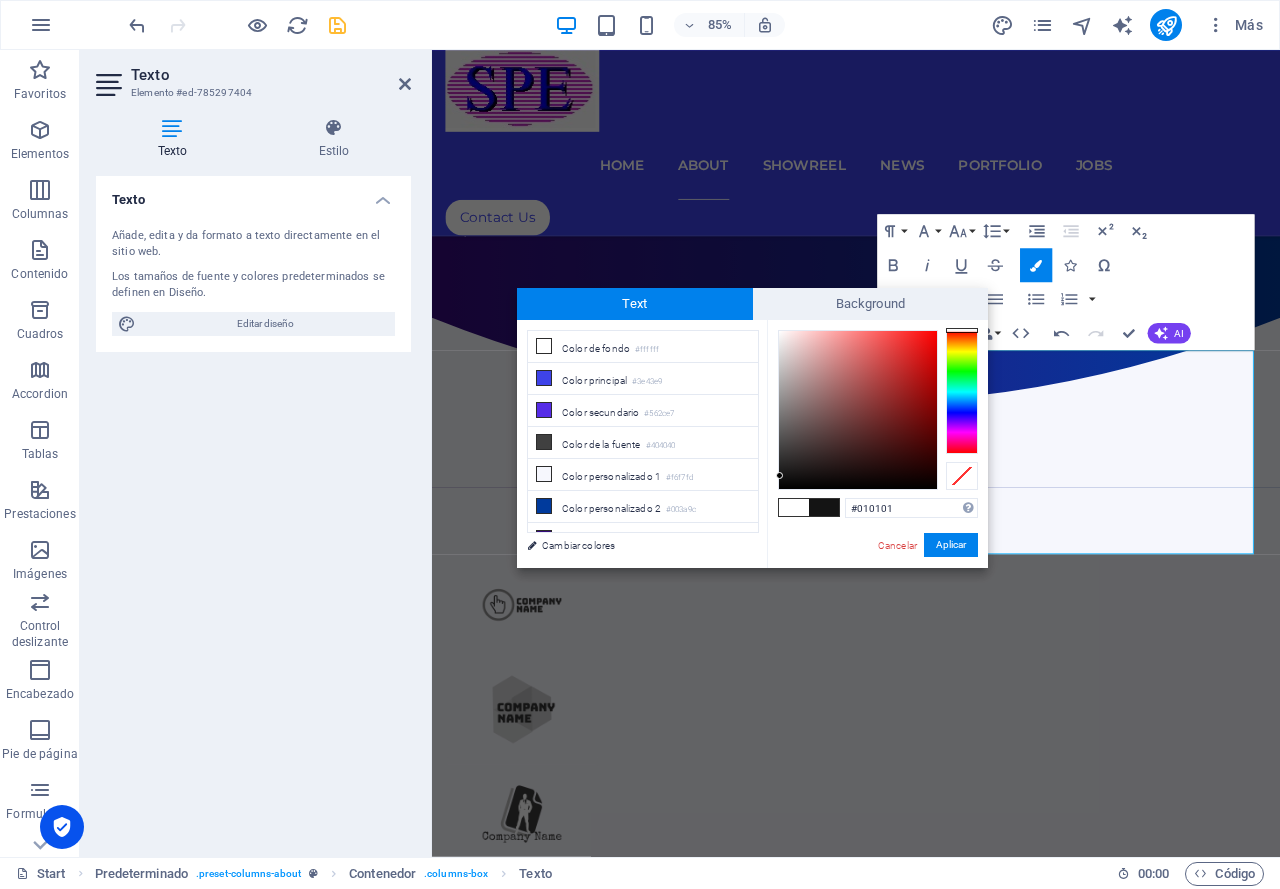type on "#000000" 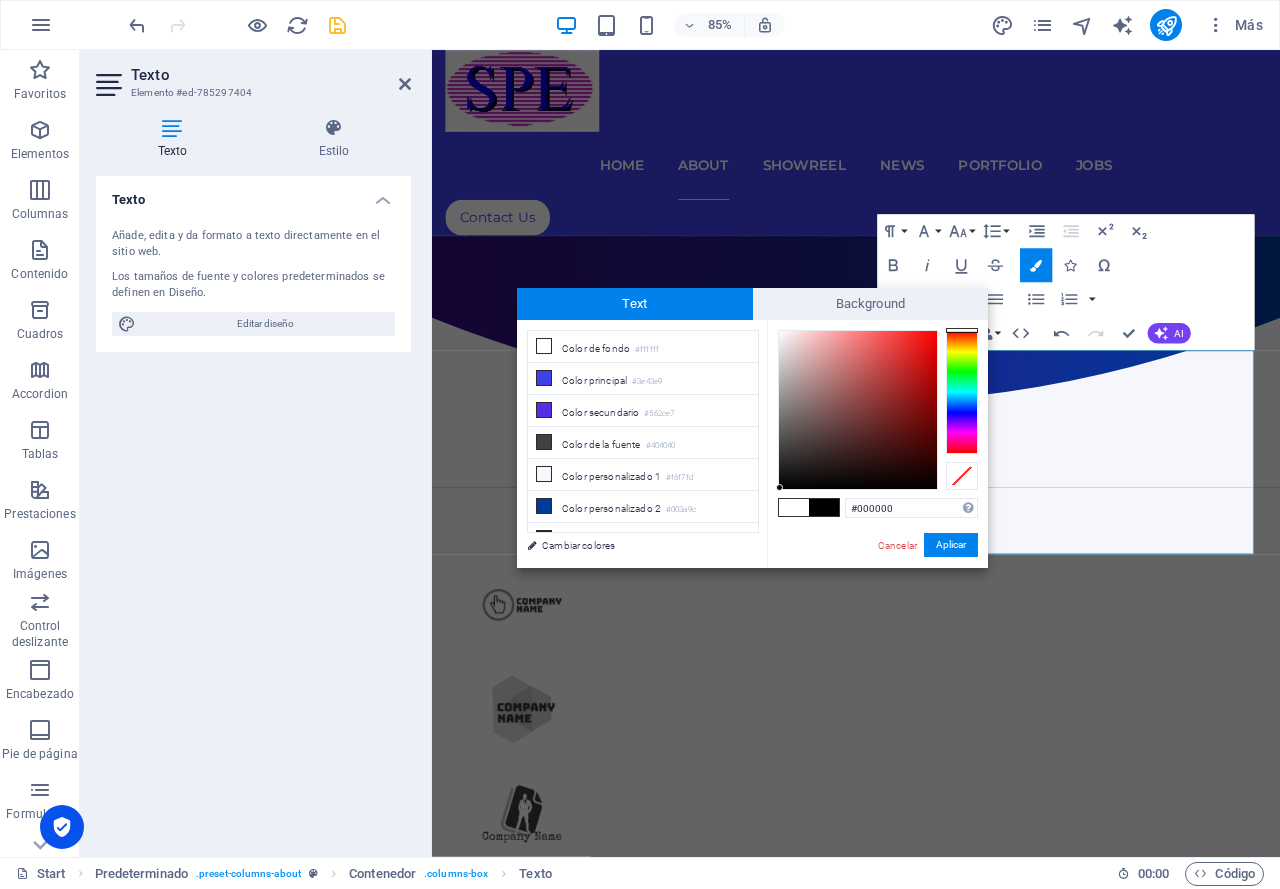 drag, startPoint x: 775, startPoint y: 331, endPoint x: 780, endPoint y: 495, distance: 164.0762 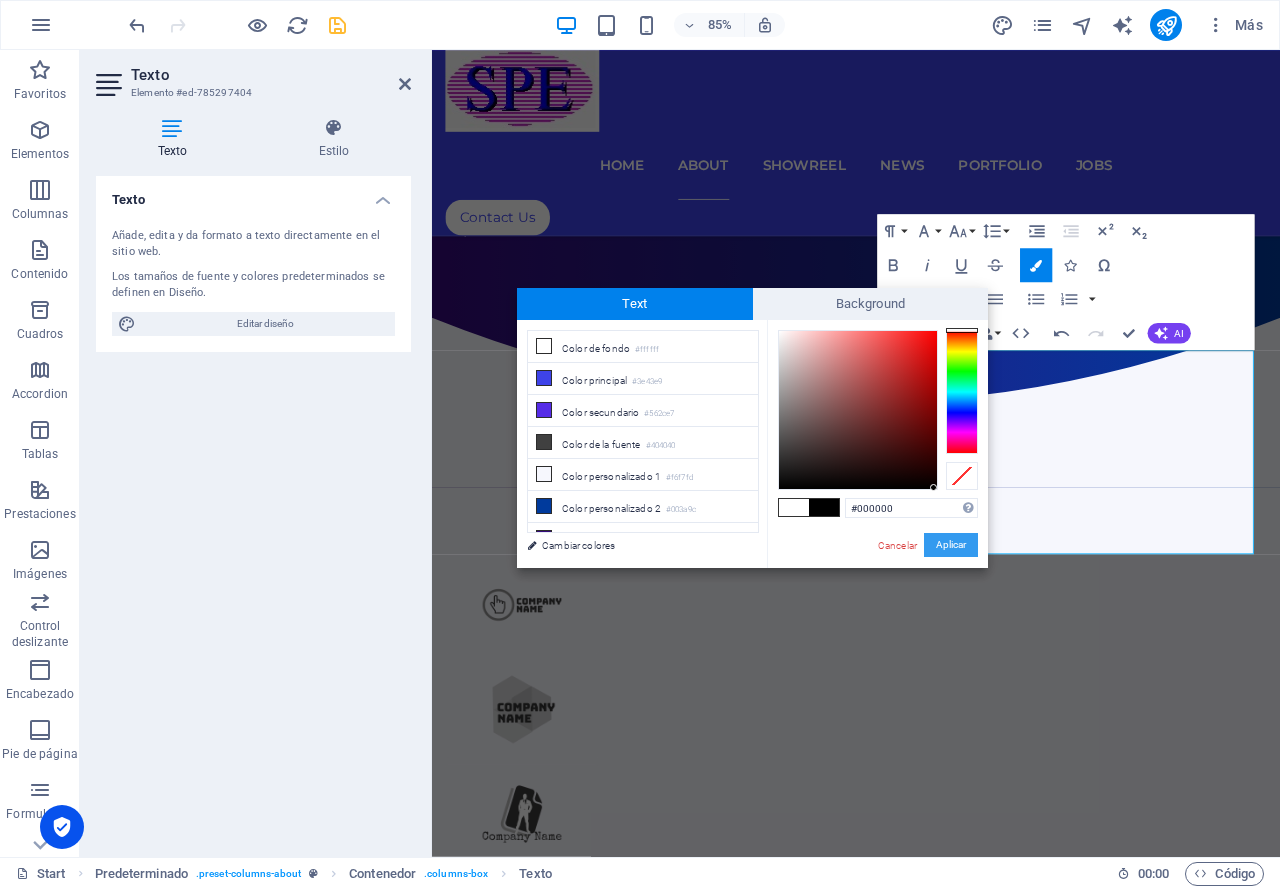 click on "Aplicar" at bounding box center [951, 545] 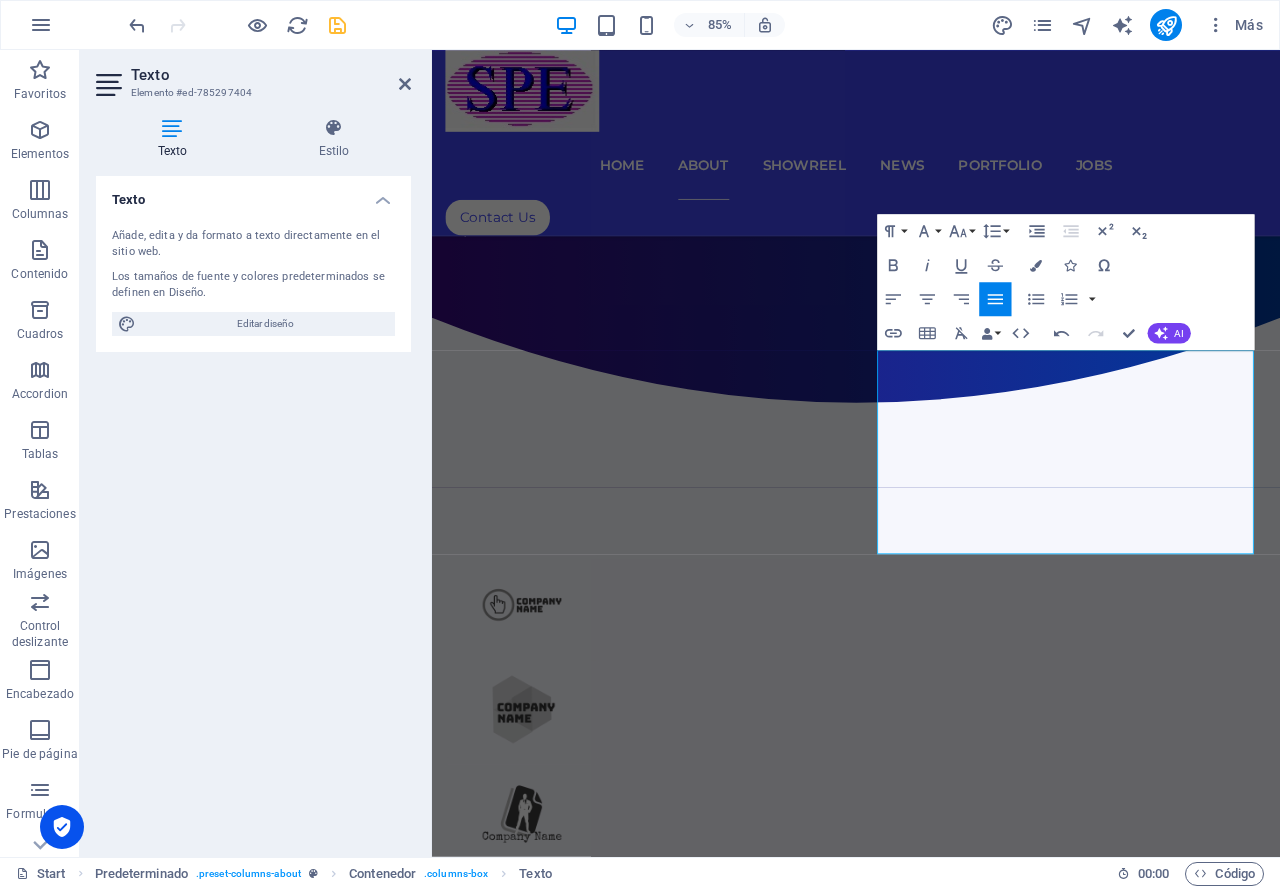click on "Arrastra aquí para reemplazar el contenido existente. Si quieres crear un elemento nuevo, pulsa “Ctrl”.
H2   Banner   Banner   Contenedor   Separador   H3   Barra de menús   Botón   Menú   Predeterminado   HTML   Predeterminado   HTML   Contenedor   Imagen   Predeterminado   Imagen   Predeterminado   Contenedor   Texto   H3   Contenedor   Imagen   HTML   Imagen   Contenedor   Texto   Contenedor   Contenedor   HTML   Contenedor   Contenedor   H2   Imagen   HTML   Imagen   Imagen   H2   Separador   Predeterminado   Contenedor   Contenedor   Imagen   Predeterminado   Predeterminado   Contenedor   Predeterminado   Contenedor   Contenedor   Texto   Contenedor   Botón   Contenedor   Contenedor   Imagen   Contenedor   Contenedor   Contenedor   Contenedor   Predeterminado   Contenedor   Botón formulario   Contenedor   Formulario   Captcha   Casilla   Área de texto   Email   Entrada   Entrada   Contenedor   Predeterminado   HTML   H2   Contenedor   H3   Texto   Icono   Texto   H3   Icono" at bounding box center (856, 453) 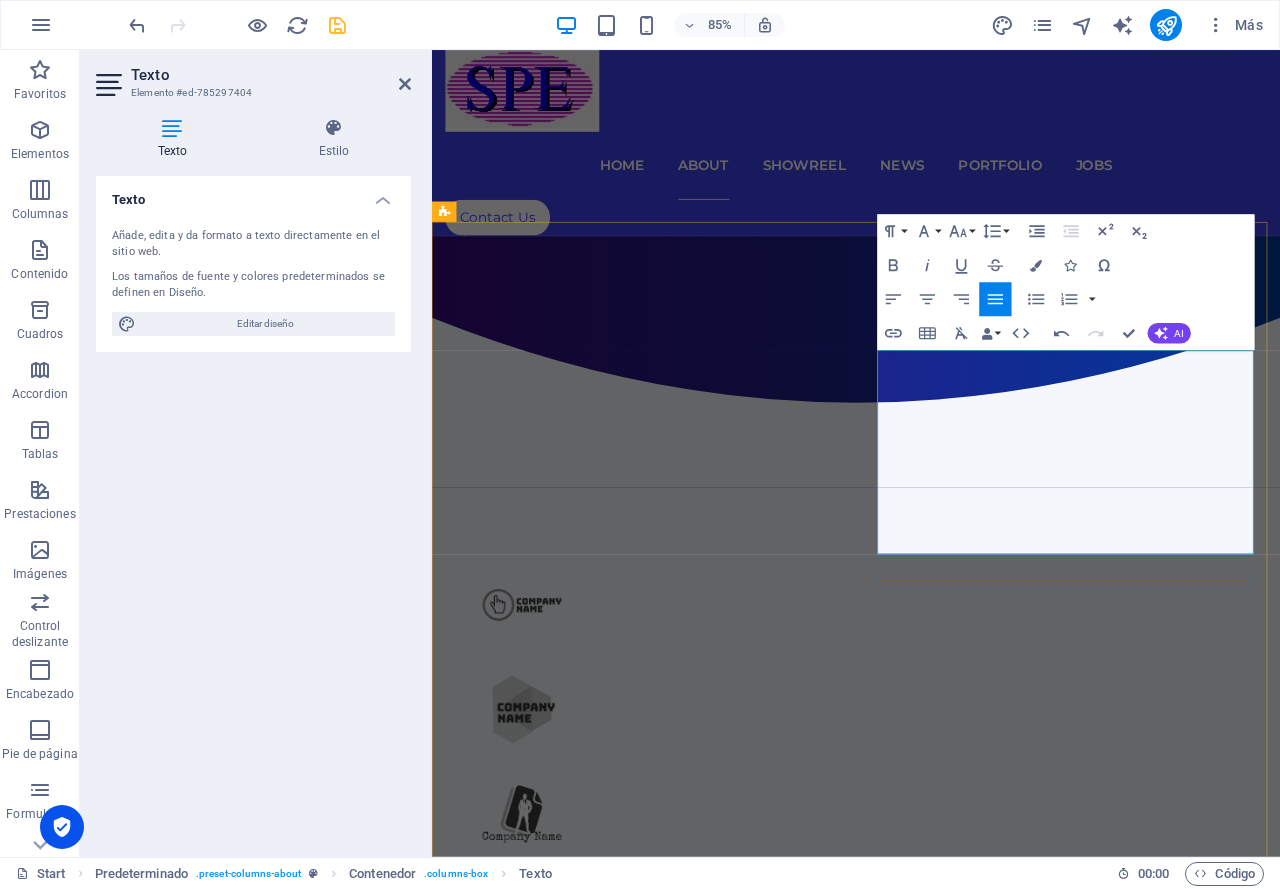 click at bounding box center [931, 2897] 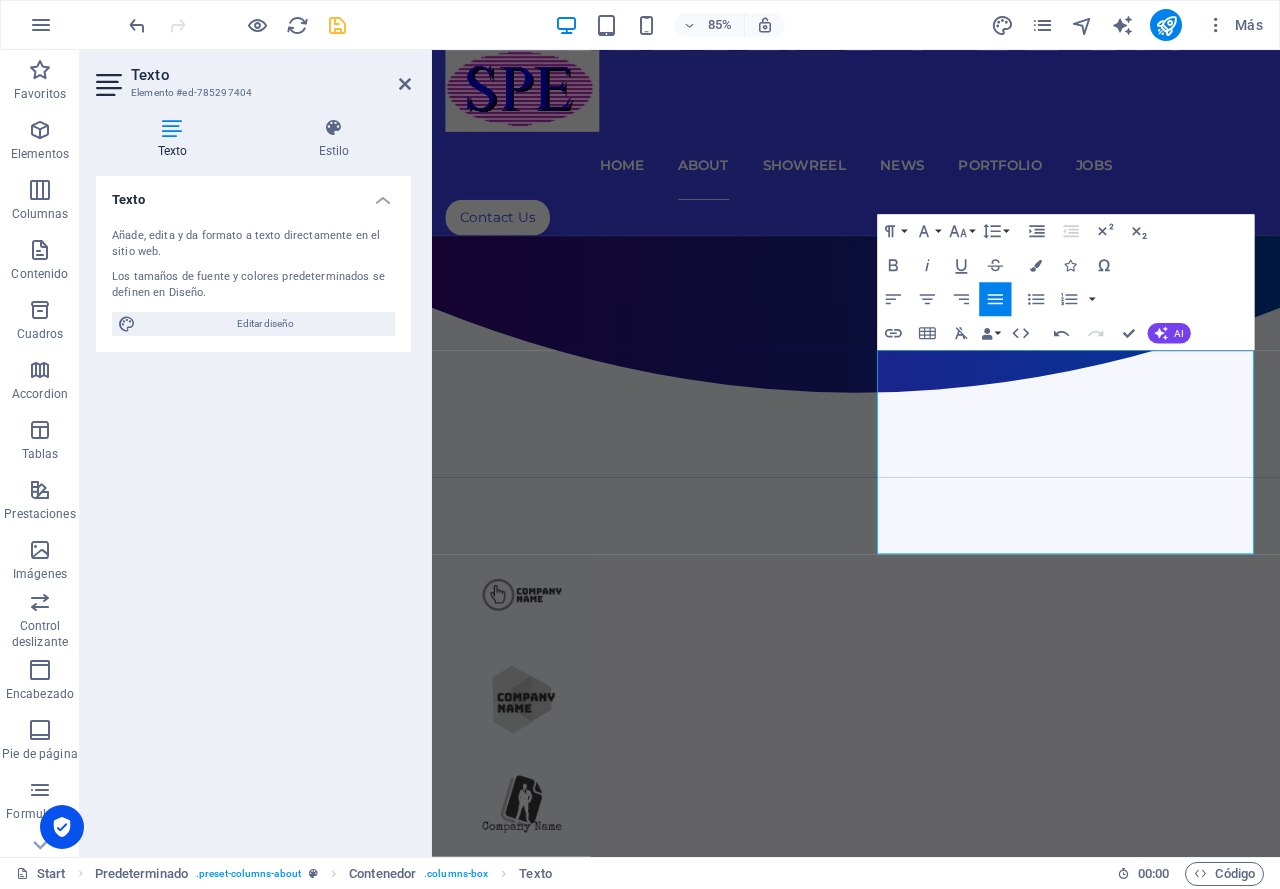 scroll, scrollTop: 1054, scrollLeft: 0, axis: vertical 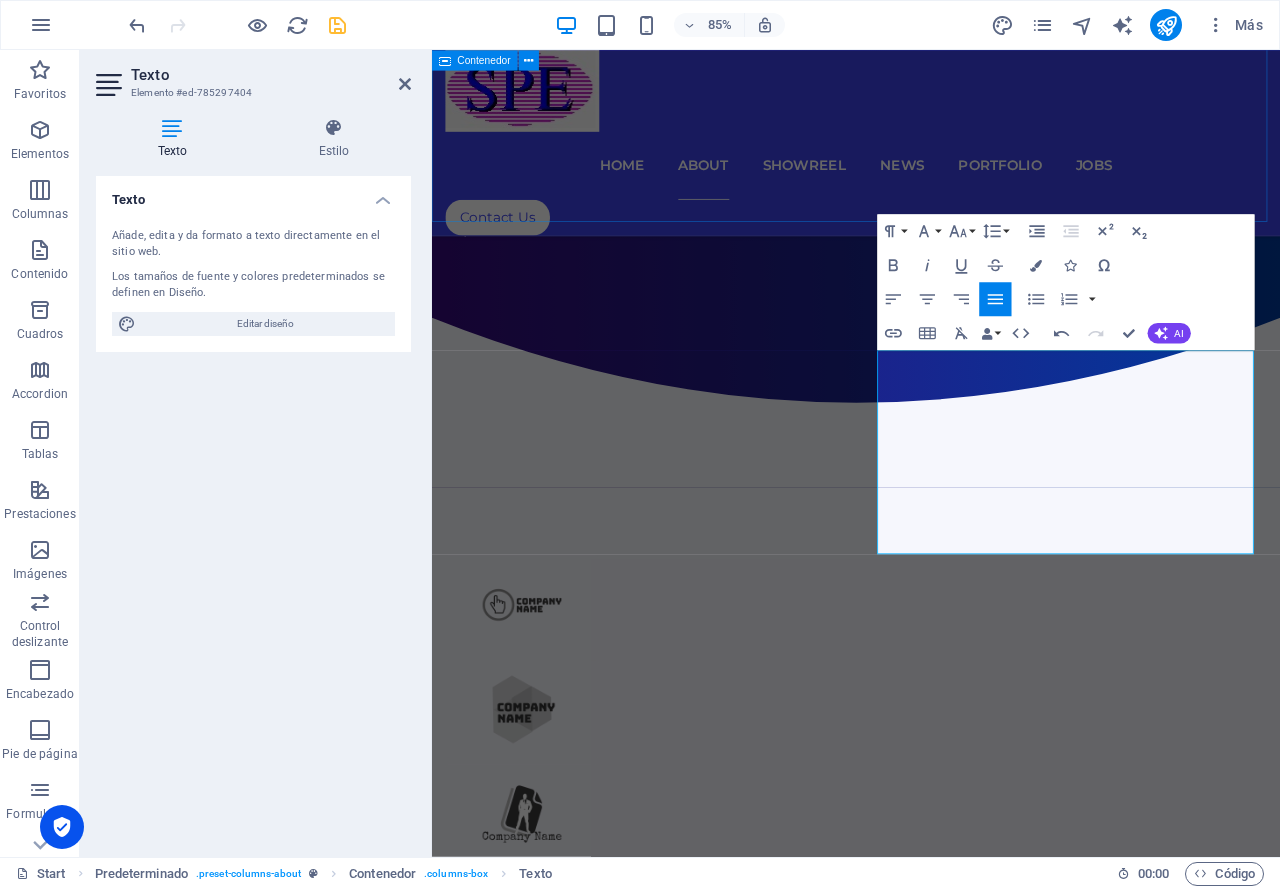 click at bounding box center [931, 1255] 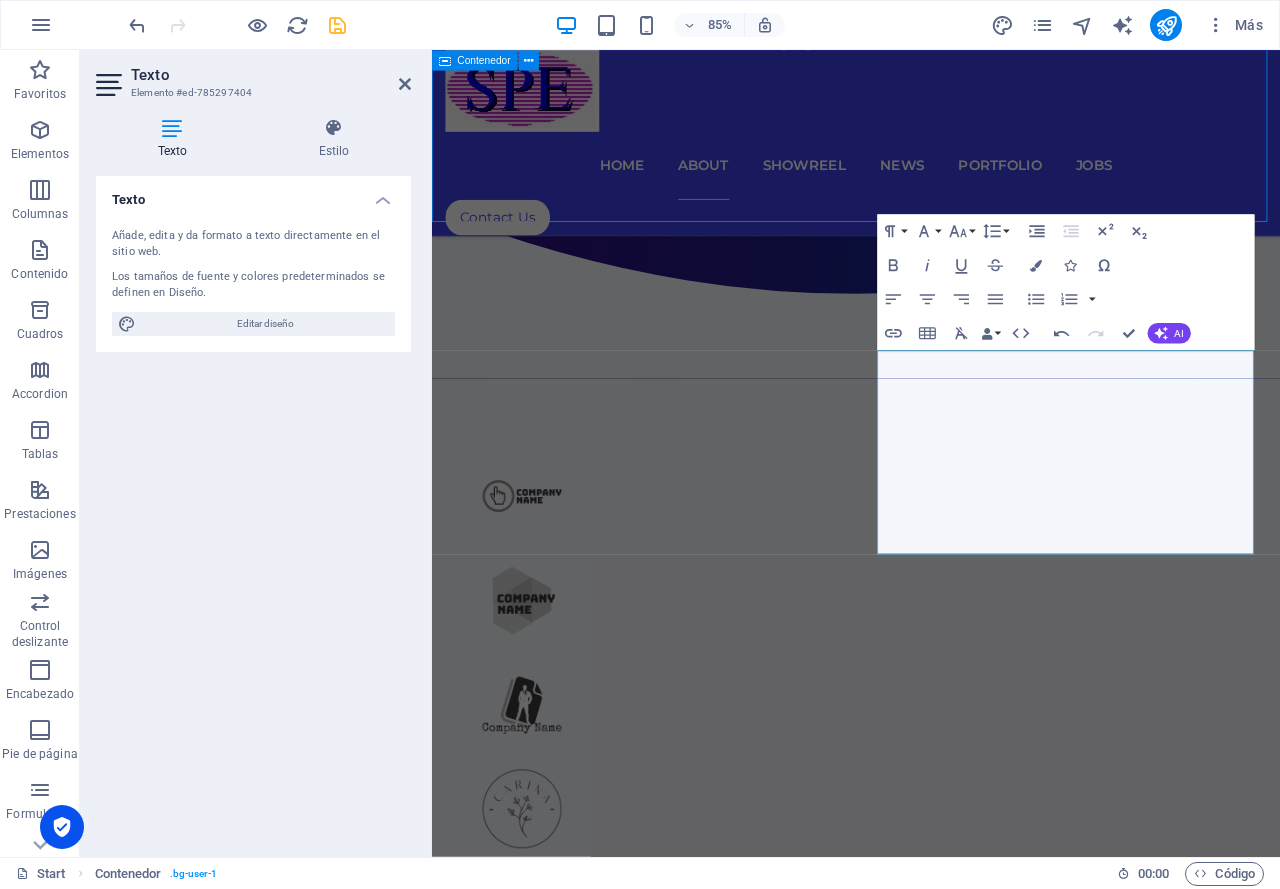 scroll, scrollTop: 951, scrollLeft: 0, axis: vertical 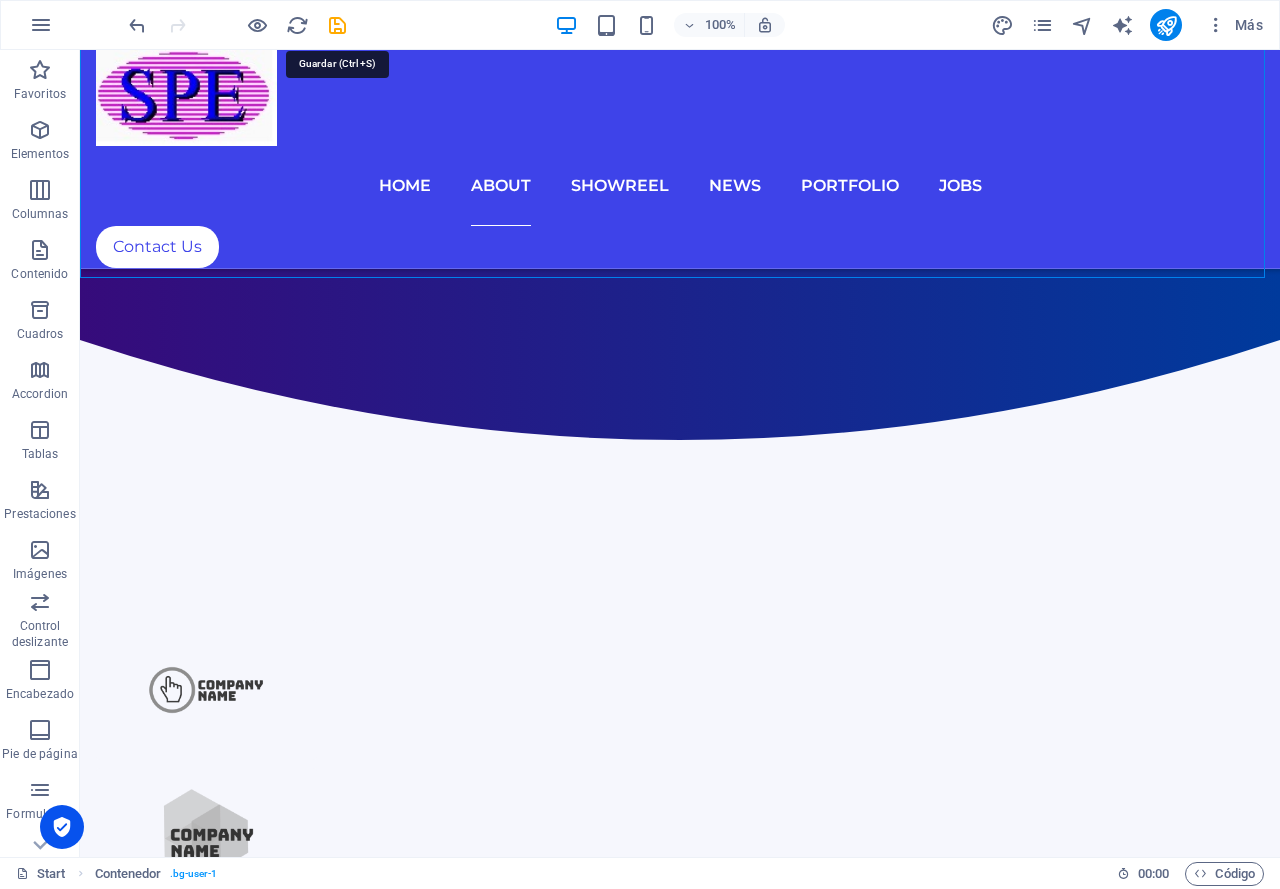 click at bounding box center (337, 25) 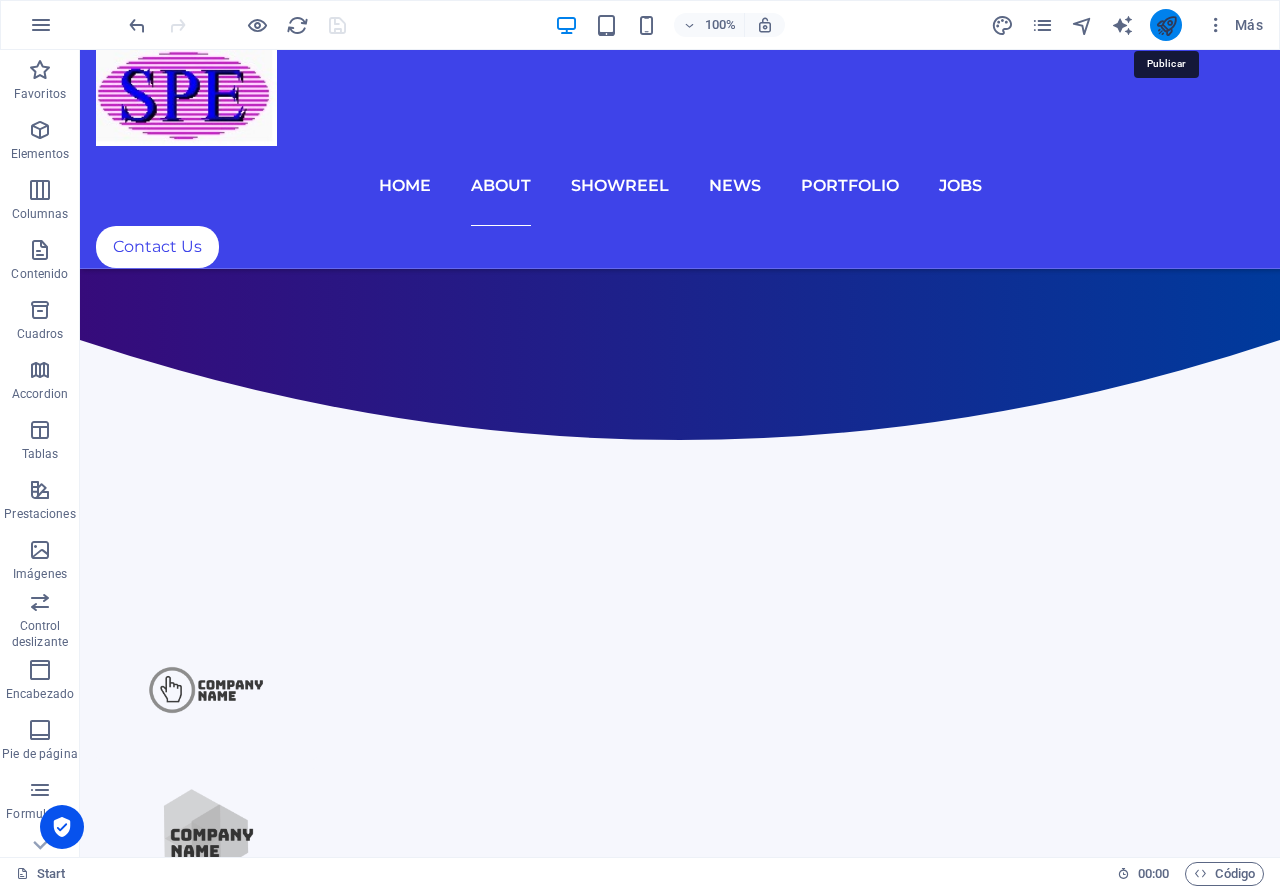 click at bounding box center [1166, 25] 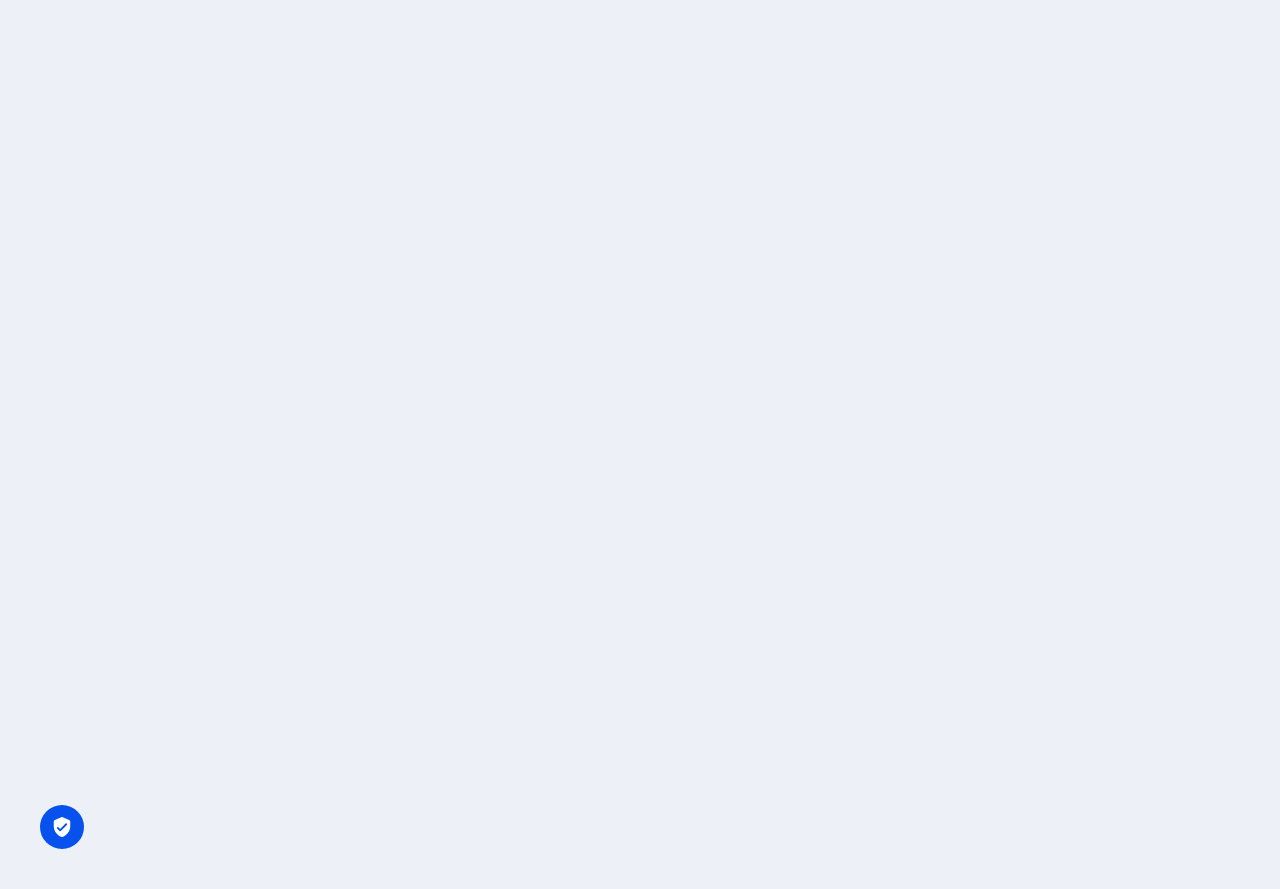 scroll, scrollTop: 0, scrollLeft: 0, axis: both 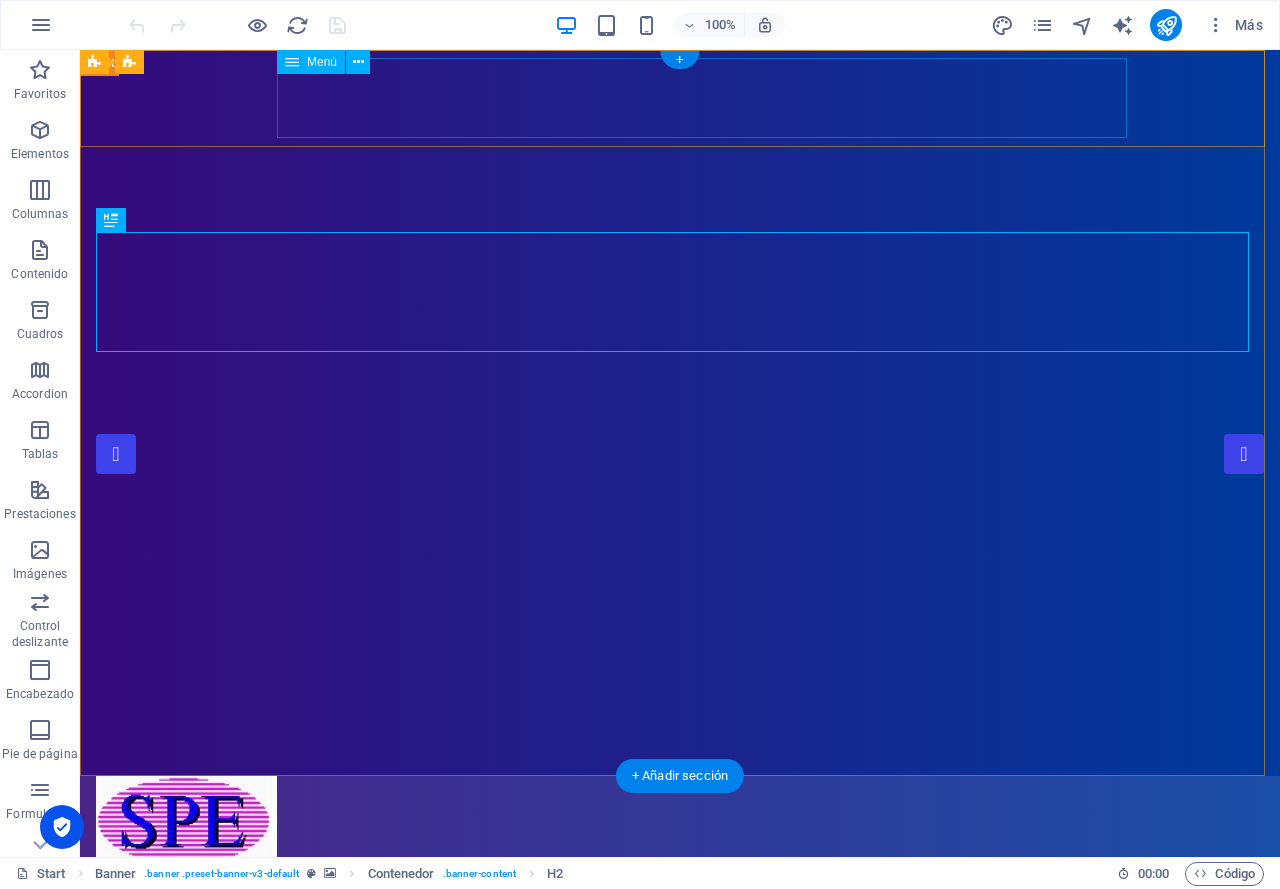 click on "Home About Showreel News Portfolio jobs" at bounding box center (680, 912) 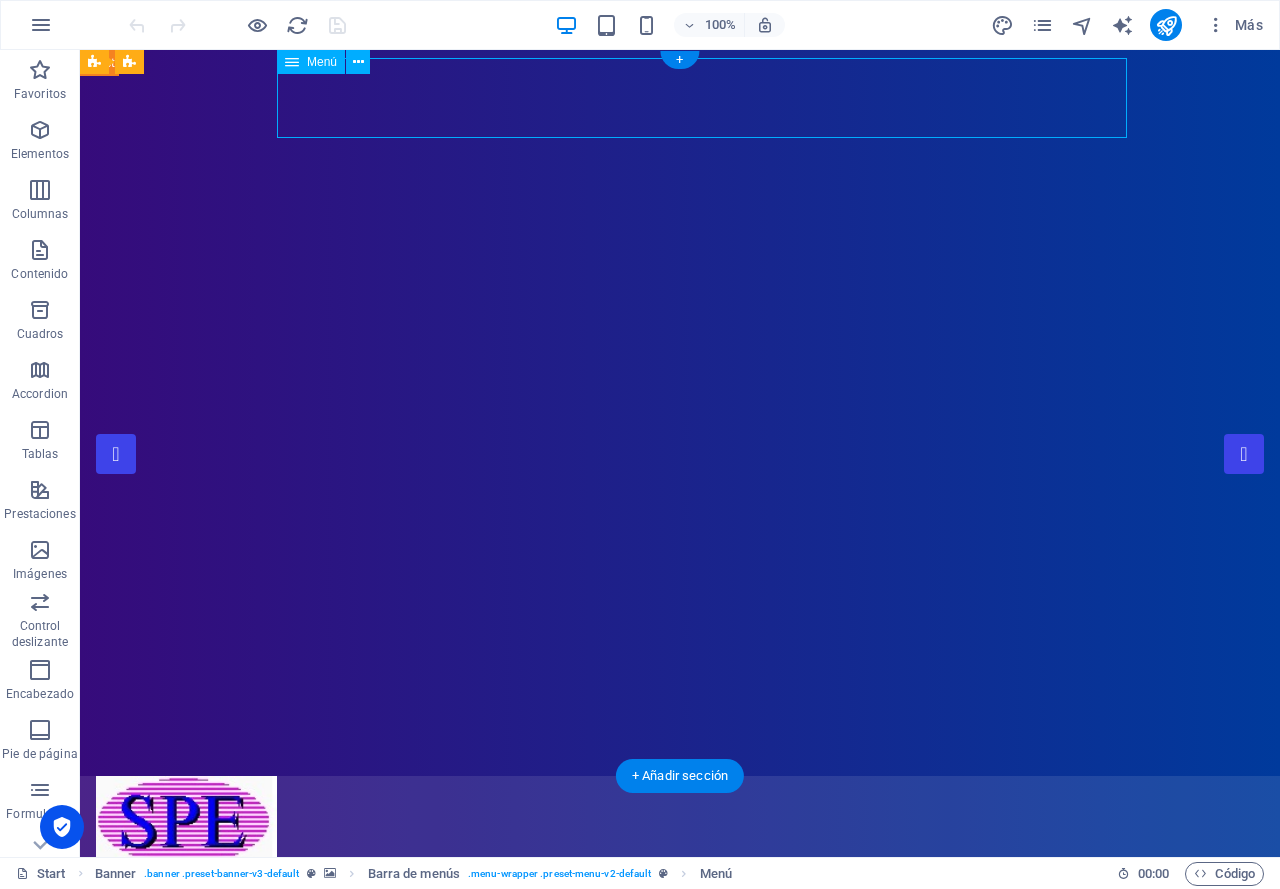 click on "Home About Showreel News Portfolio jobs" at bounding box center [680, 912] 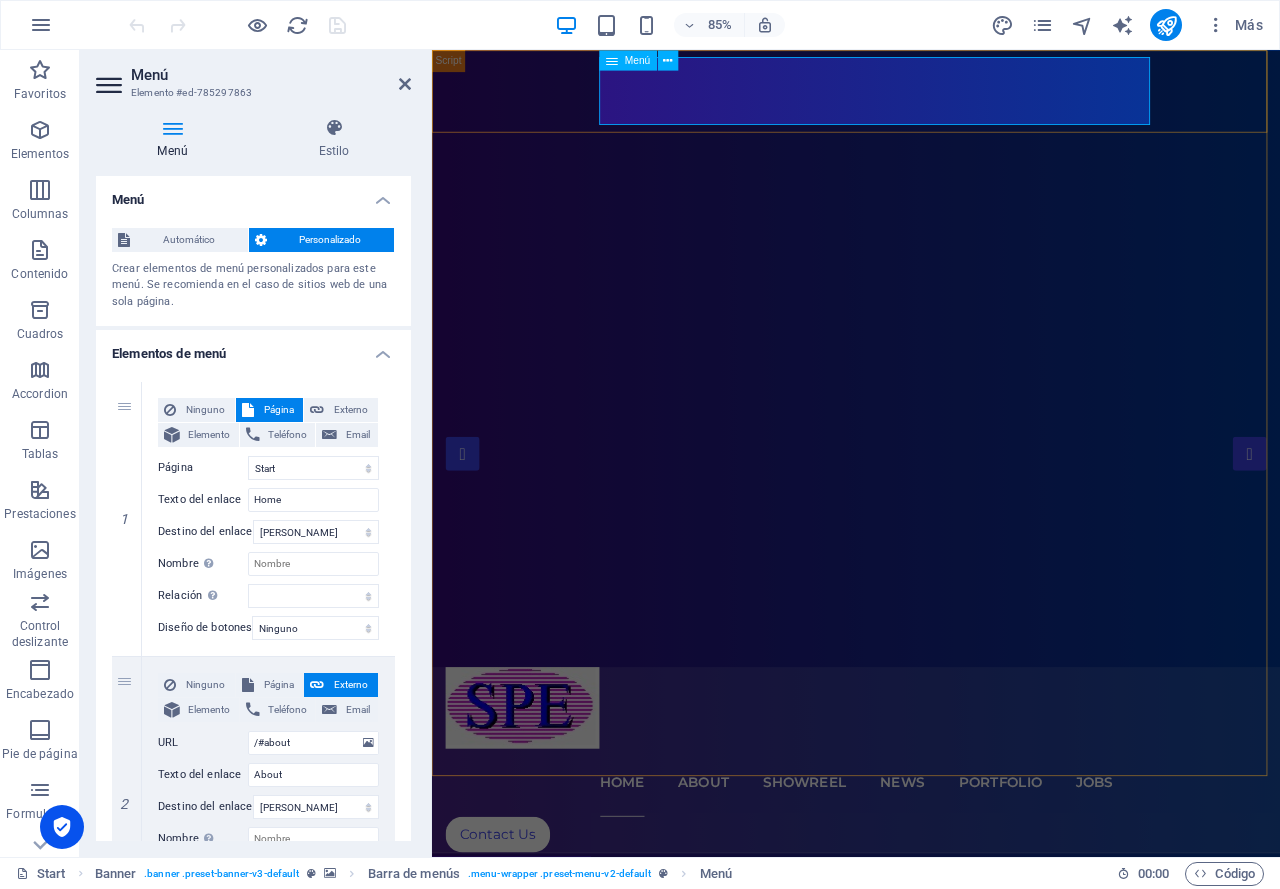 click on "Home About Showreel News Portfolio jobs" at bounding box center [931, 912] 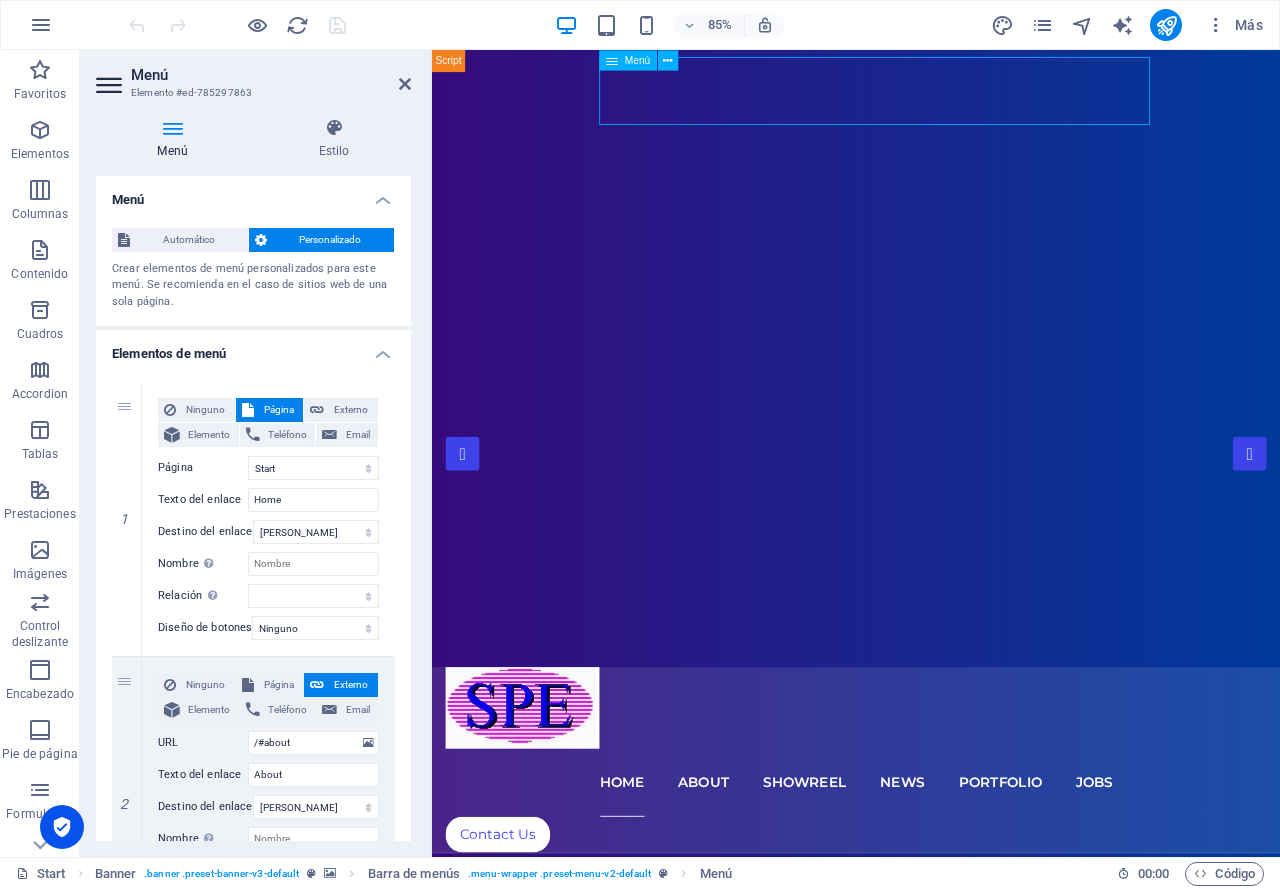click on "Home About Showreel News Portfolio jobs" at bounding box center [931, 912] 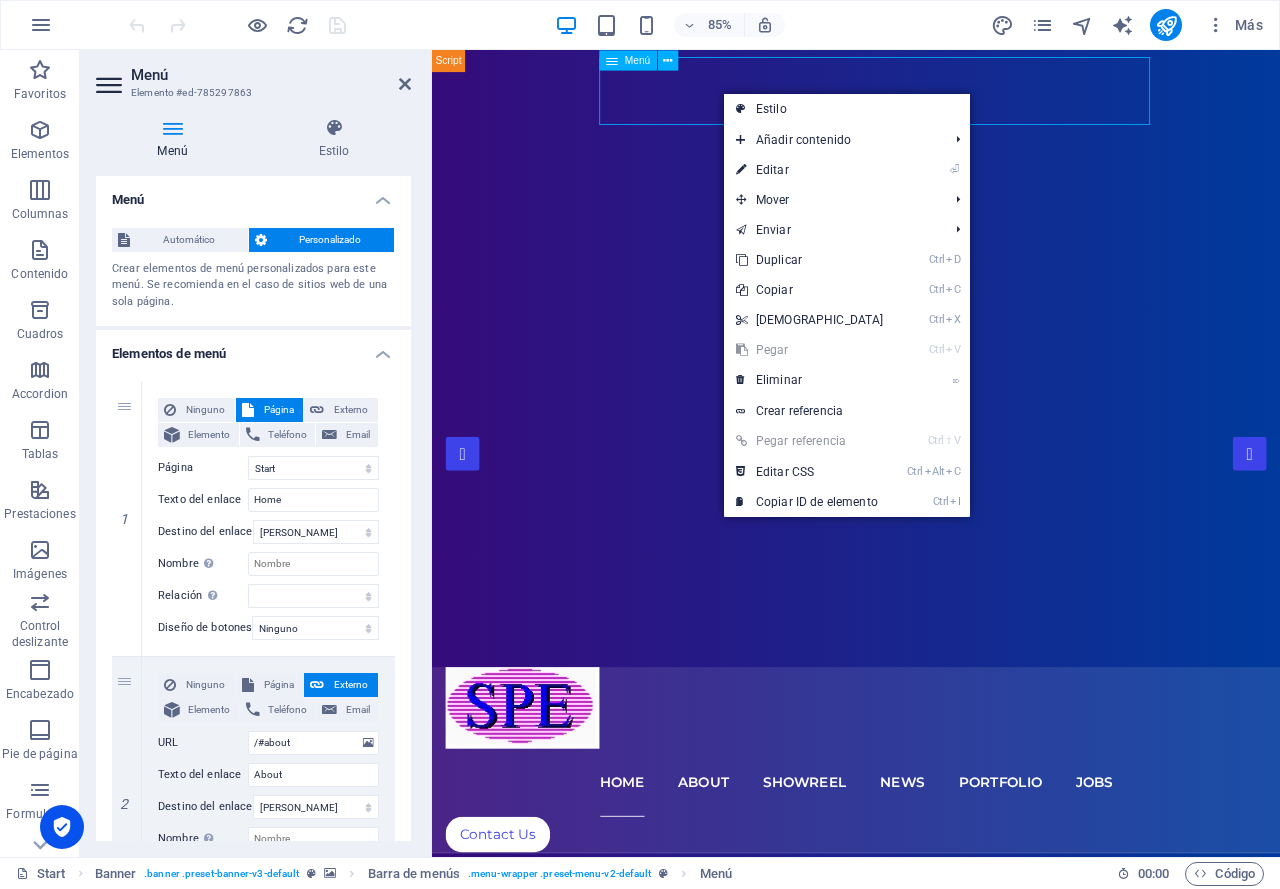 click on "Home About Showreel News Portfolio jobs" at bounding box center [931, 912] 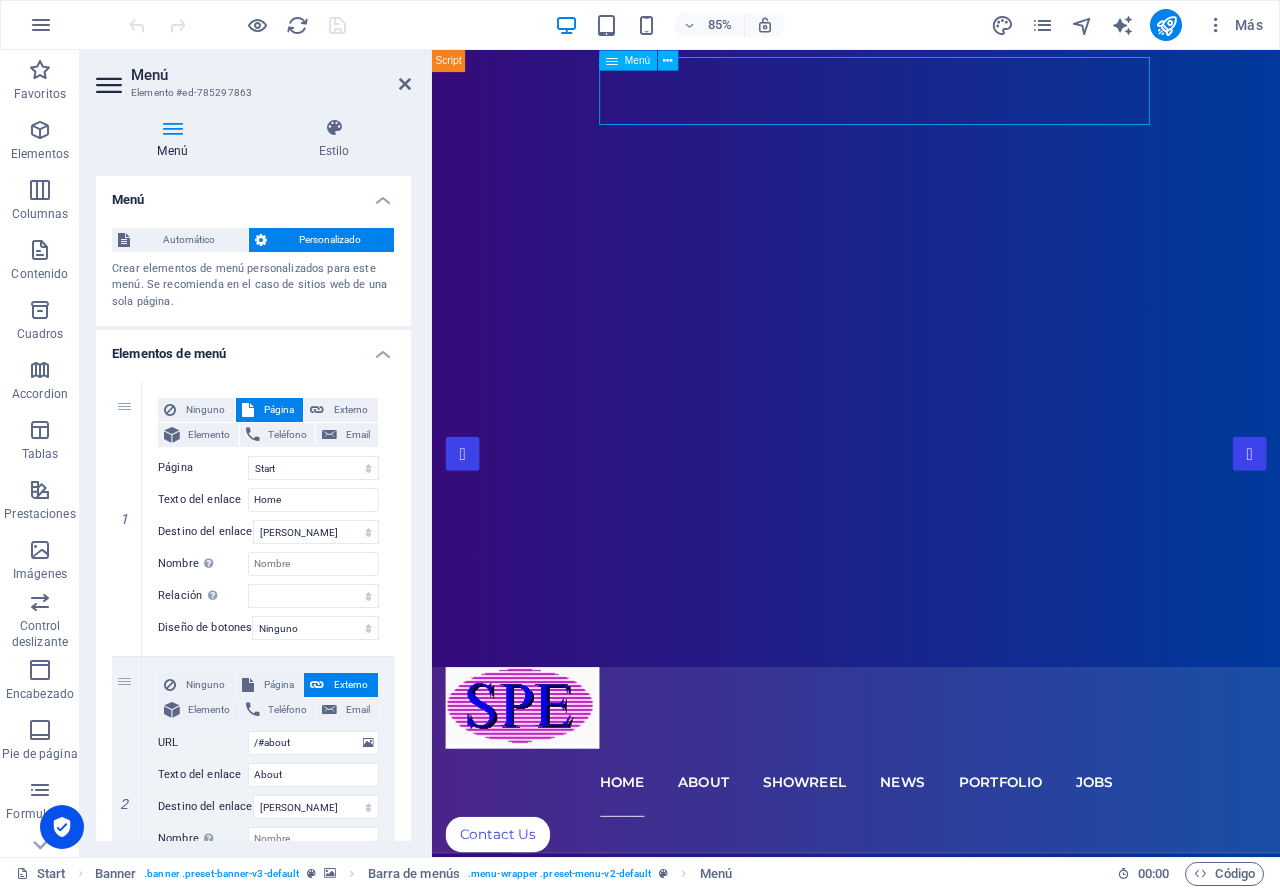 click on "Home About Showreel News Portfolio jobs" at bounding box center [931, 912] 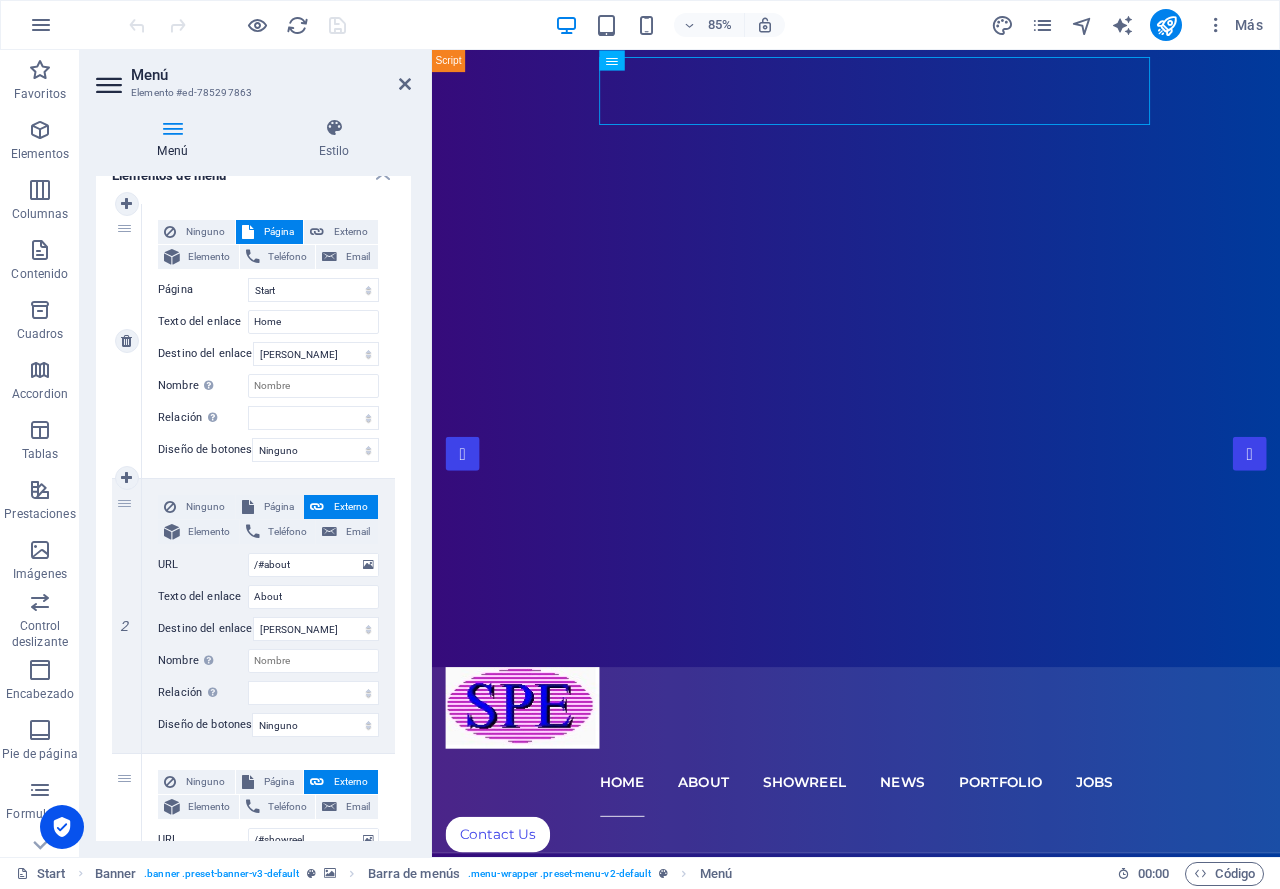 scroll, scrollTop: 400, scrollLeft: 0, axis: vertical 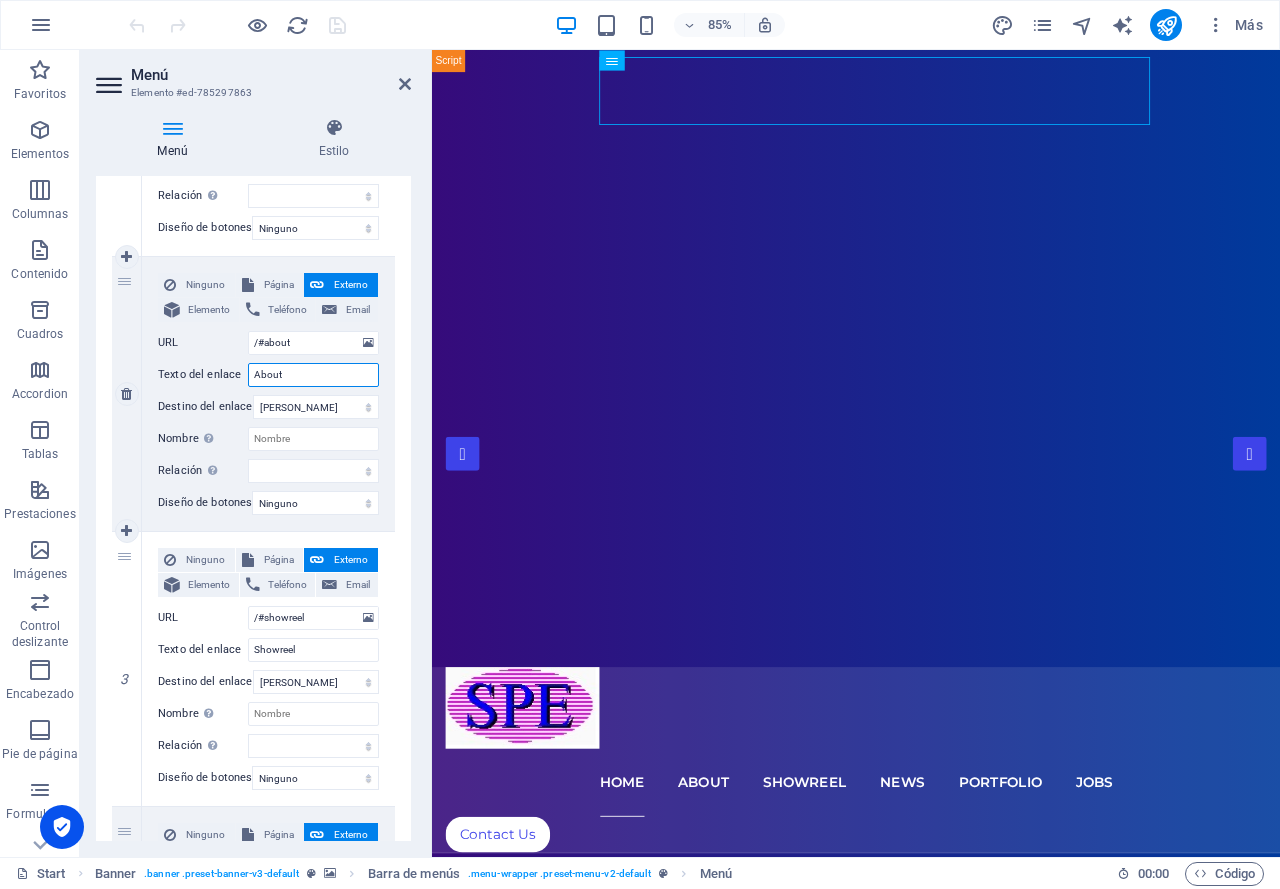 drag, startPoint x: 317, startPoint y: 373, endPoint x: 240, endPoint y: 380, distance: 77.31753 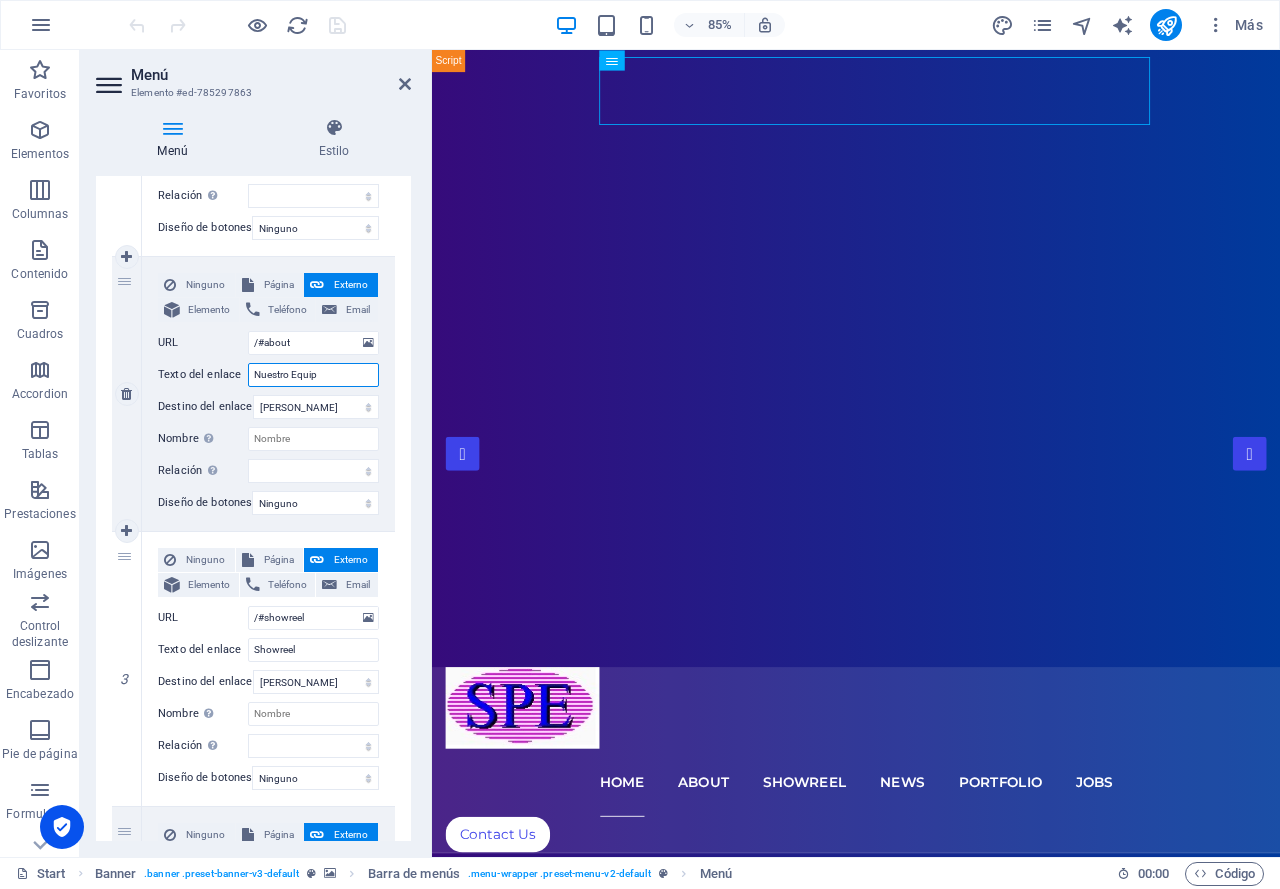 type on "Nuestro Equipo" 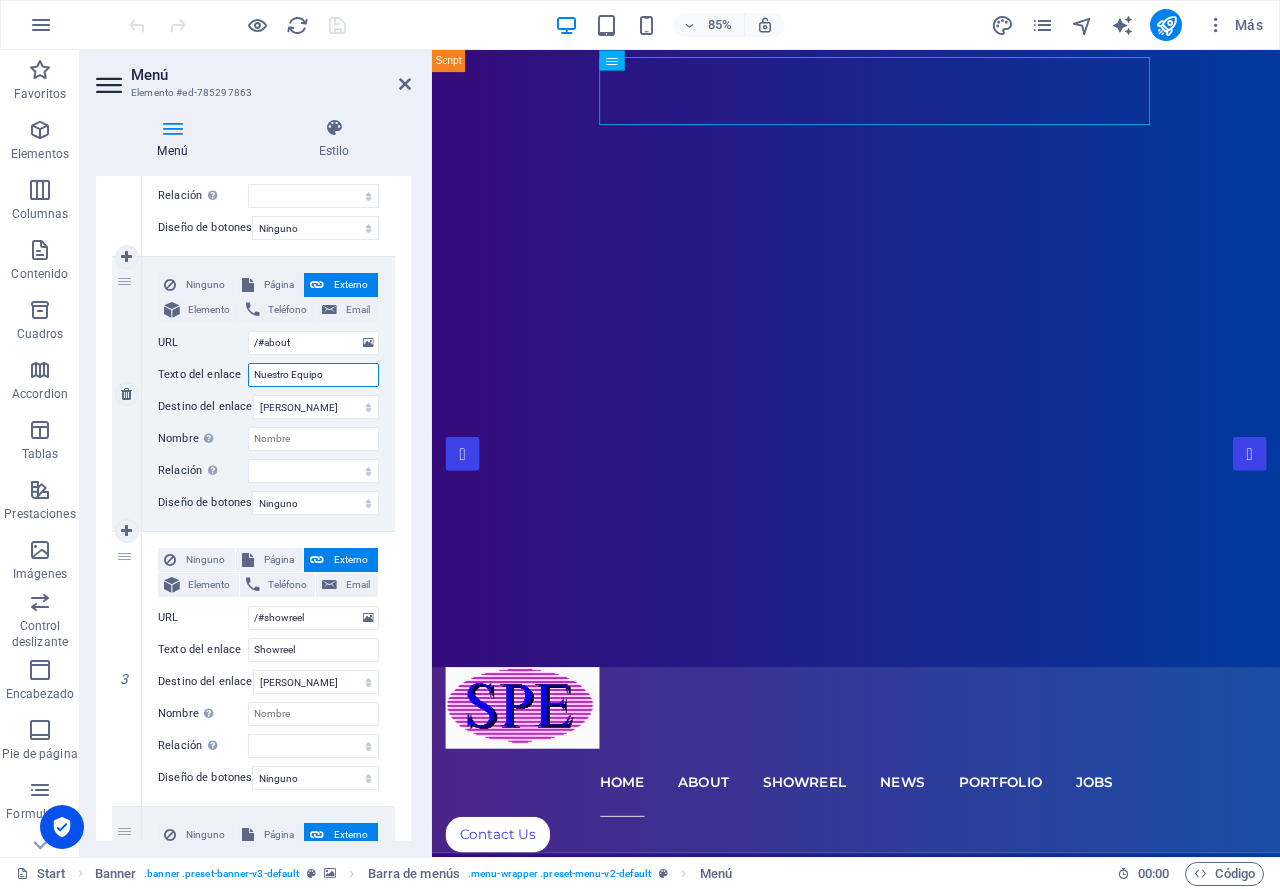 select 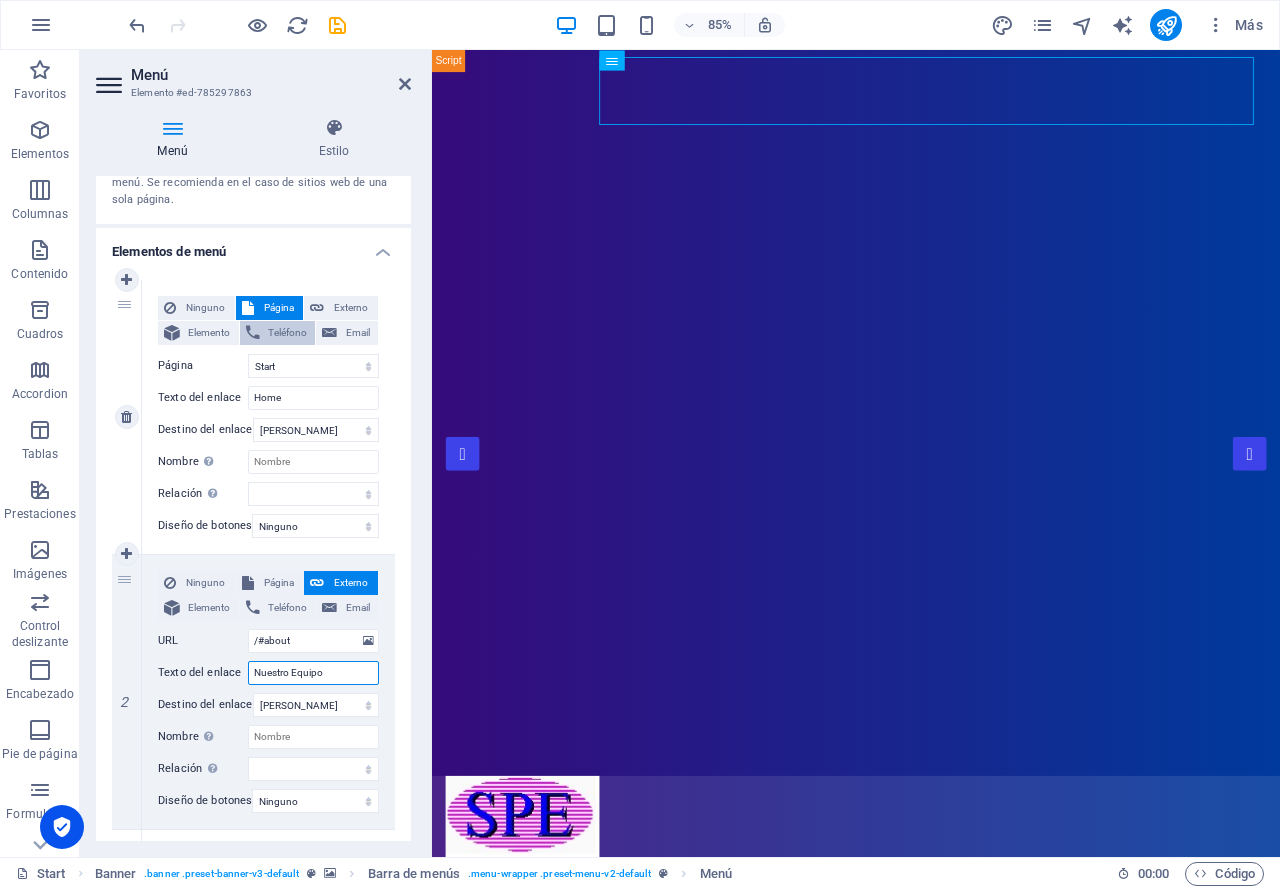scroll, scrollTop: 100, scrollLeft: 0, axis: vertical 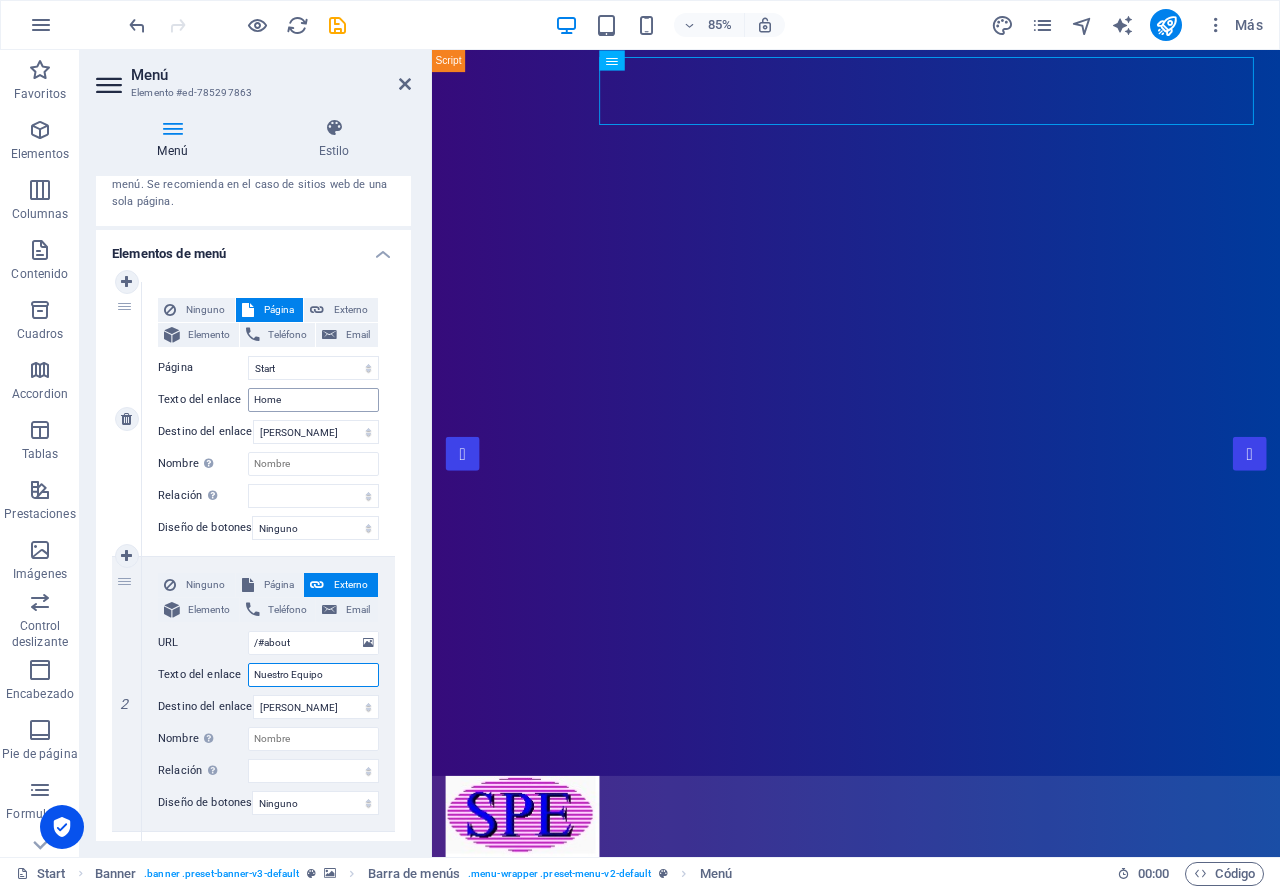 type on "Nuestro Equipo" 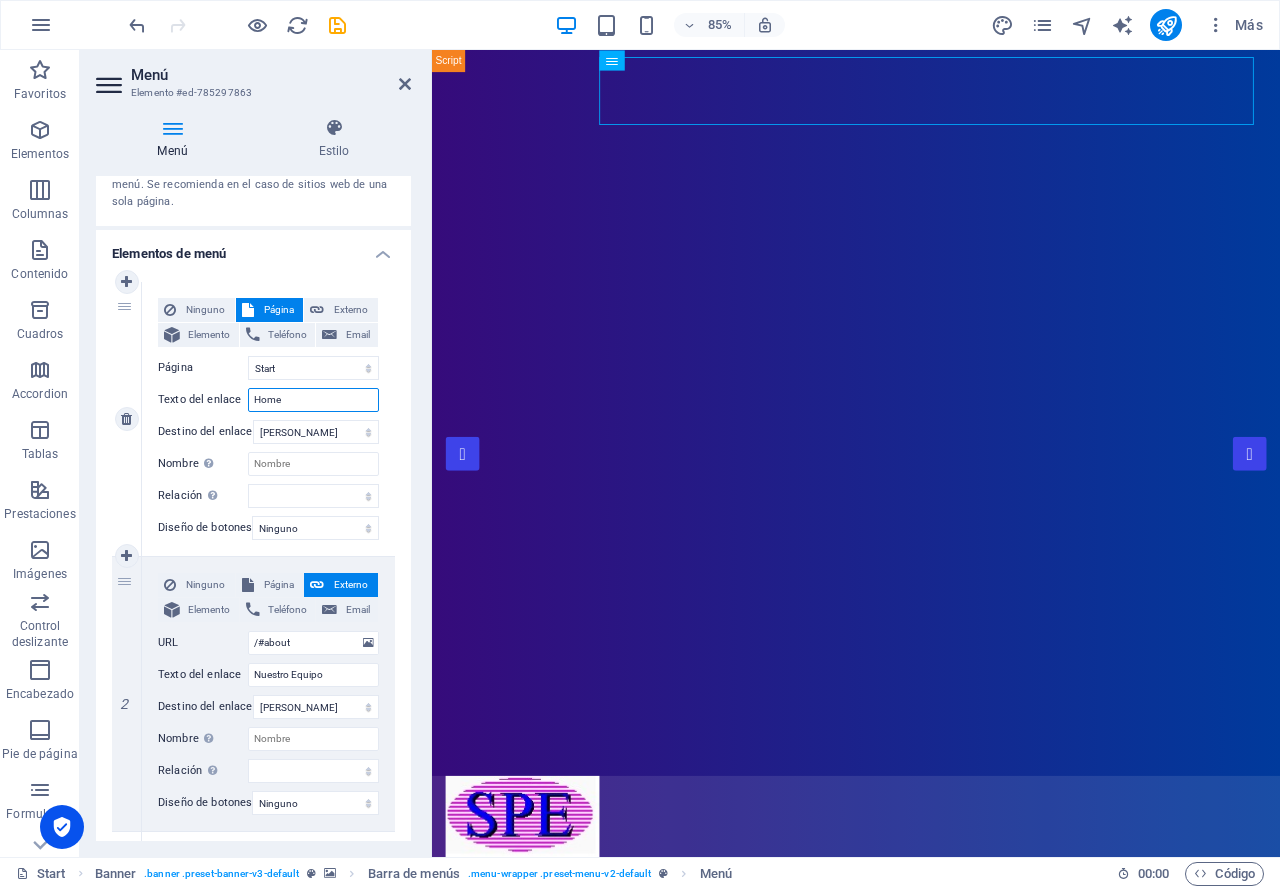 drag, startPoint x: 284, startPoint y: 400, endPoint x: 220, endPoint y: 416, distance: 65.96969 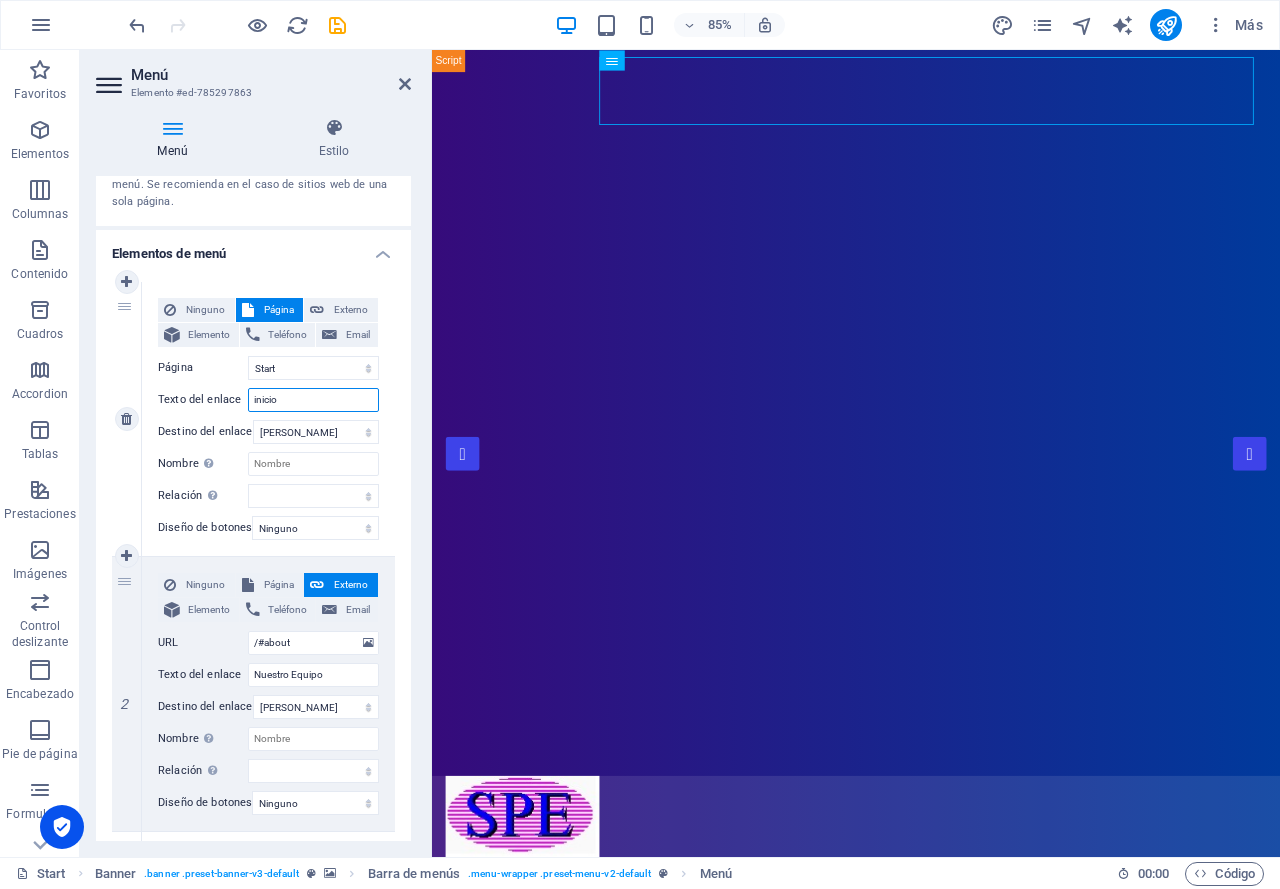 type on "iniciop" 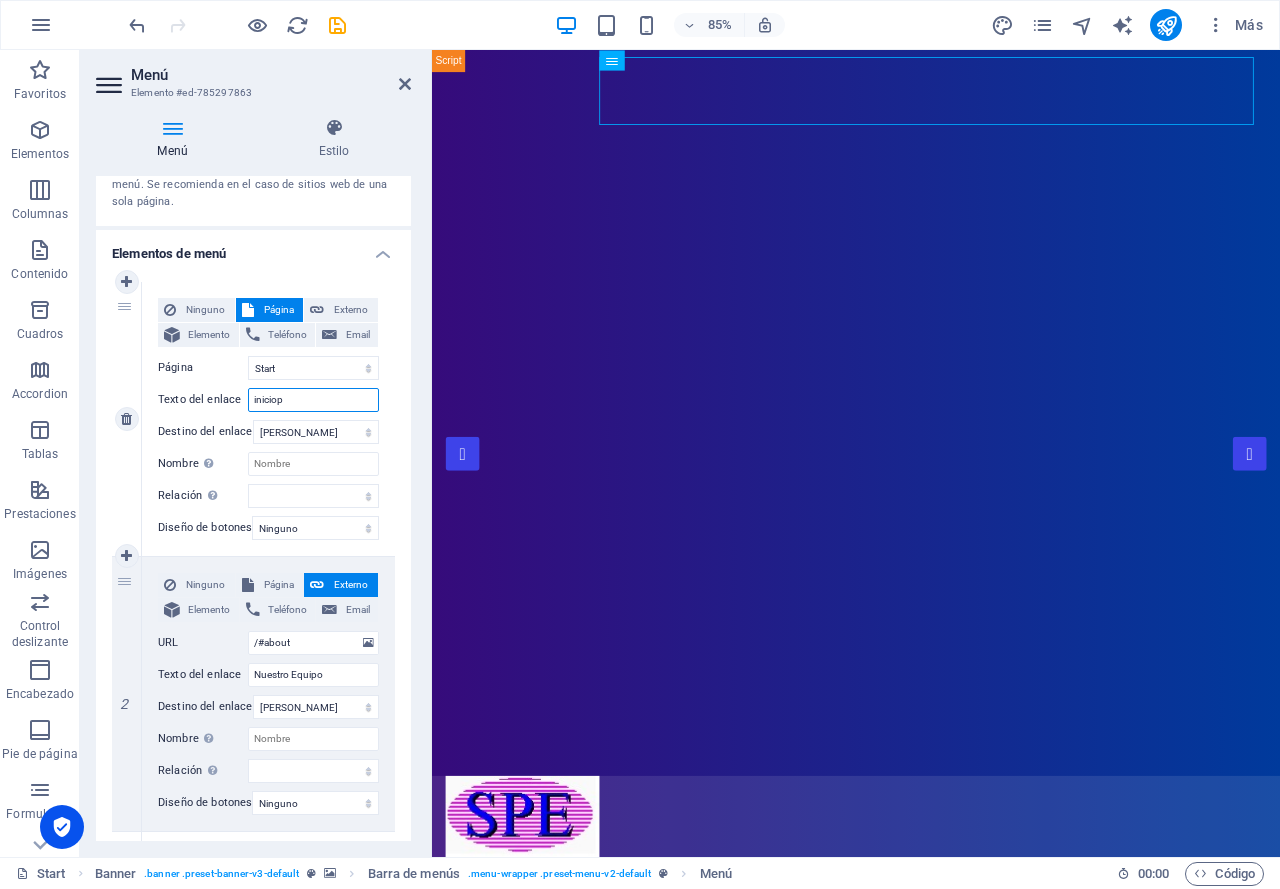 select 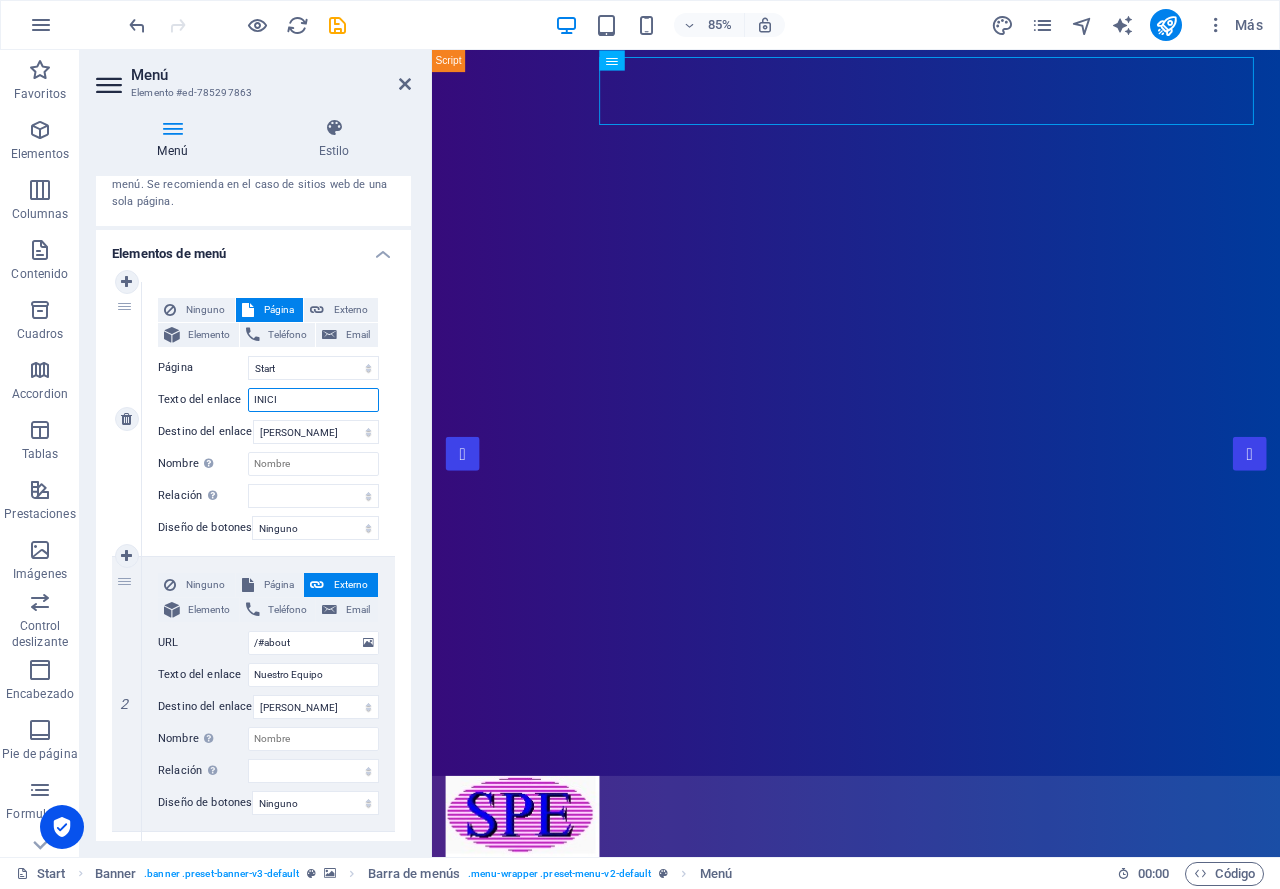 type on "INICIO" 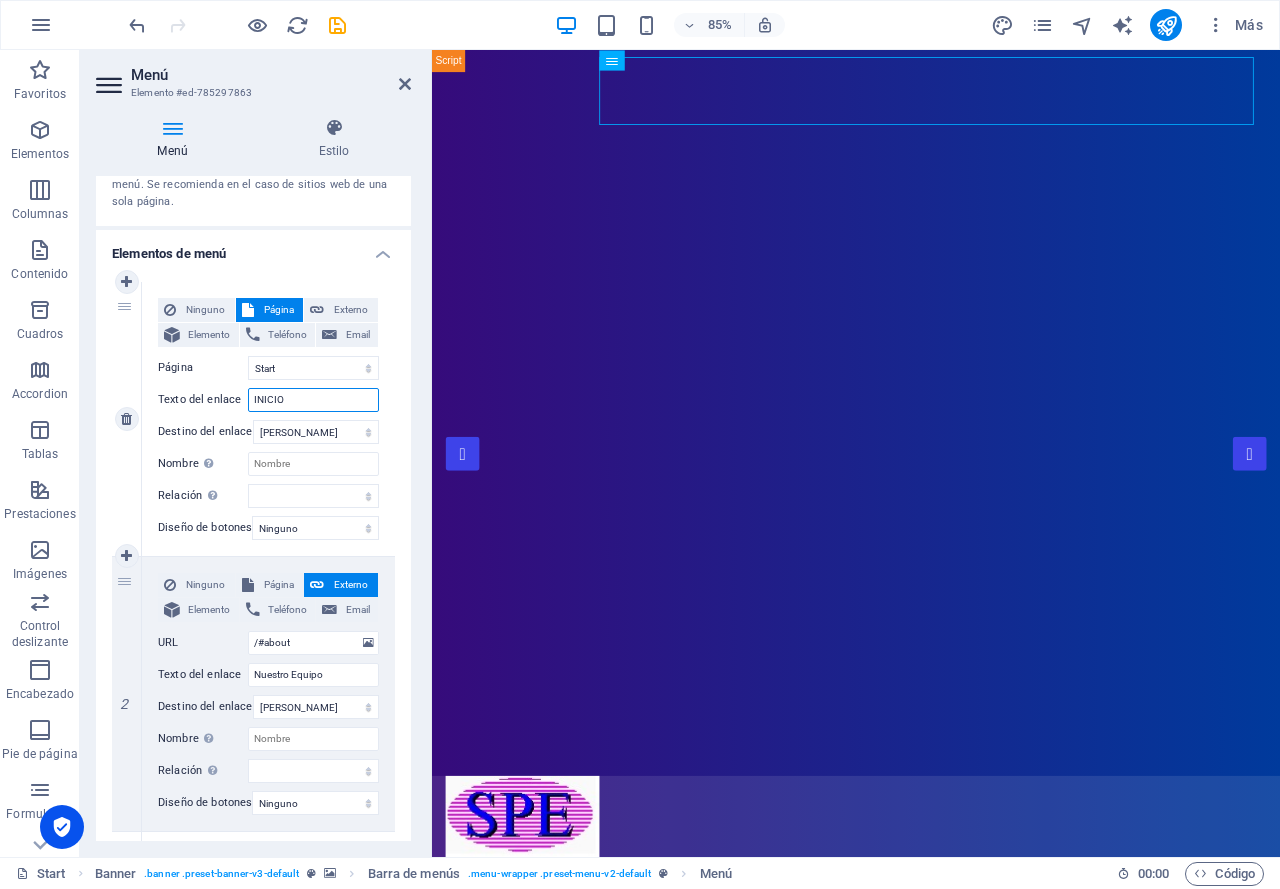 select 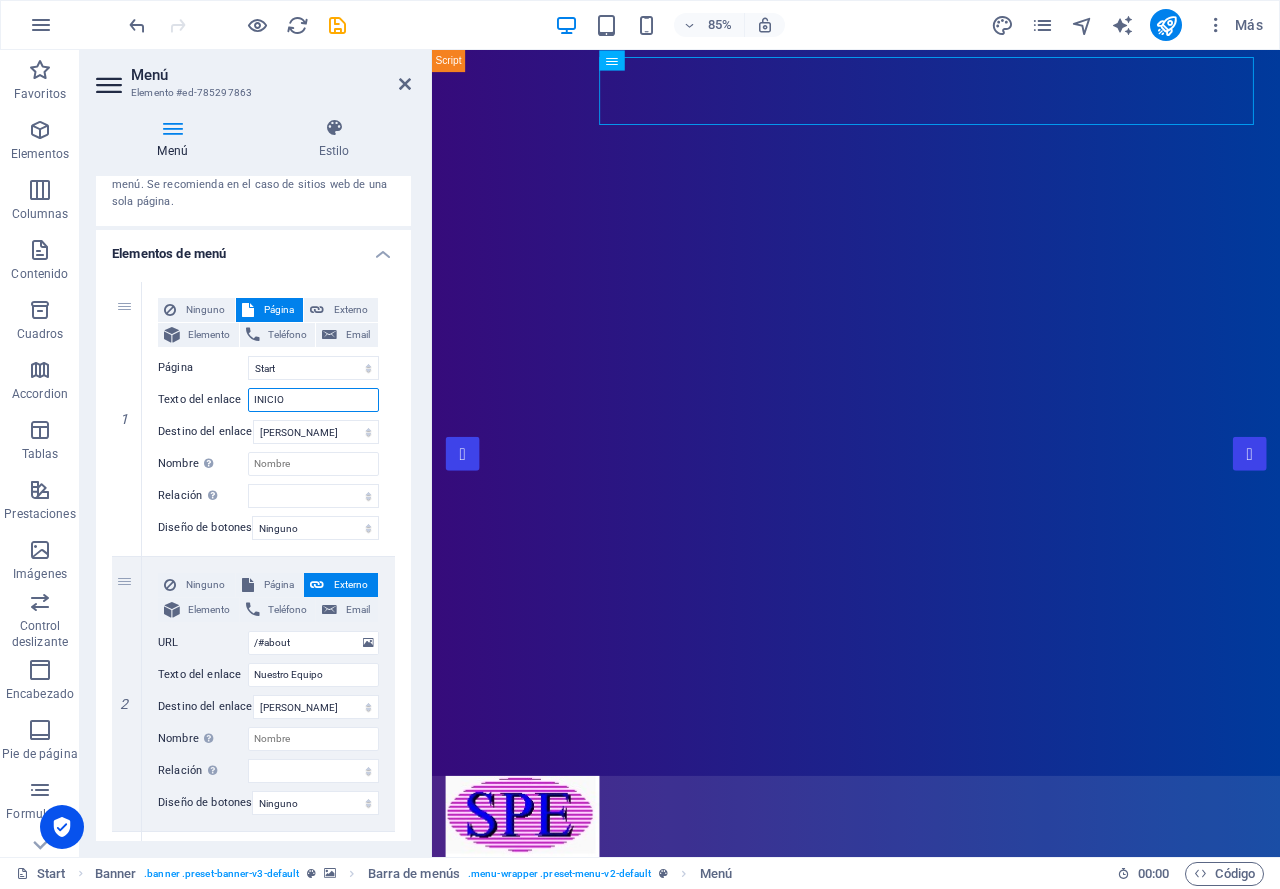 type on "INICIO" 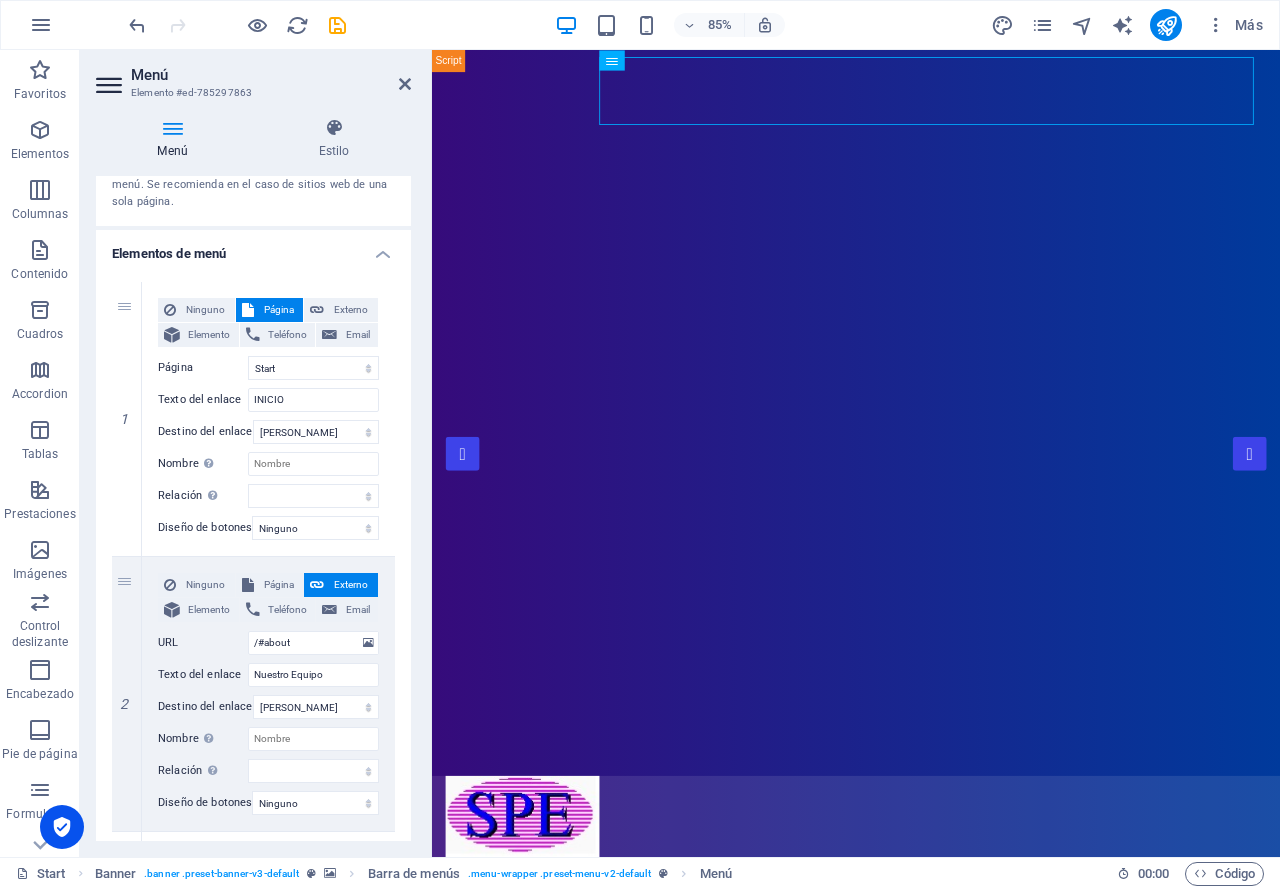 click on "Elementos de menú" at bounding box center (253, 248) 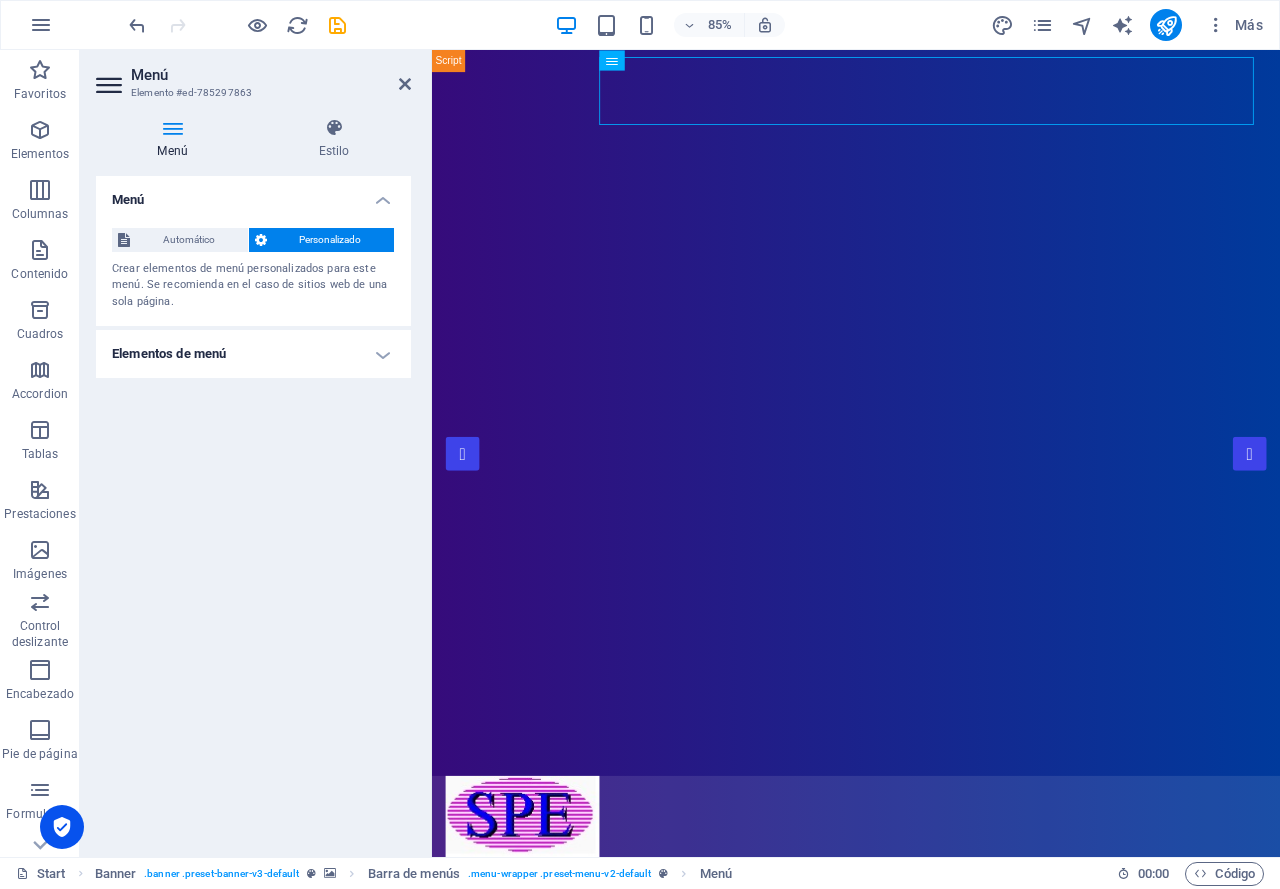 click on "Personalizado" at bounding box center (331, 240) 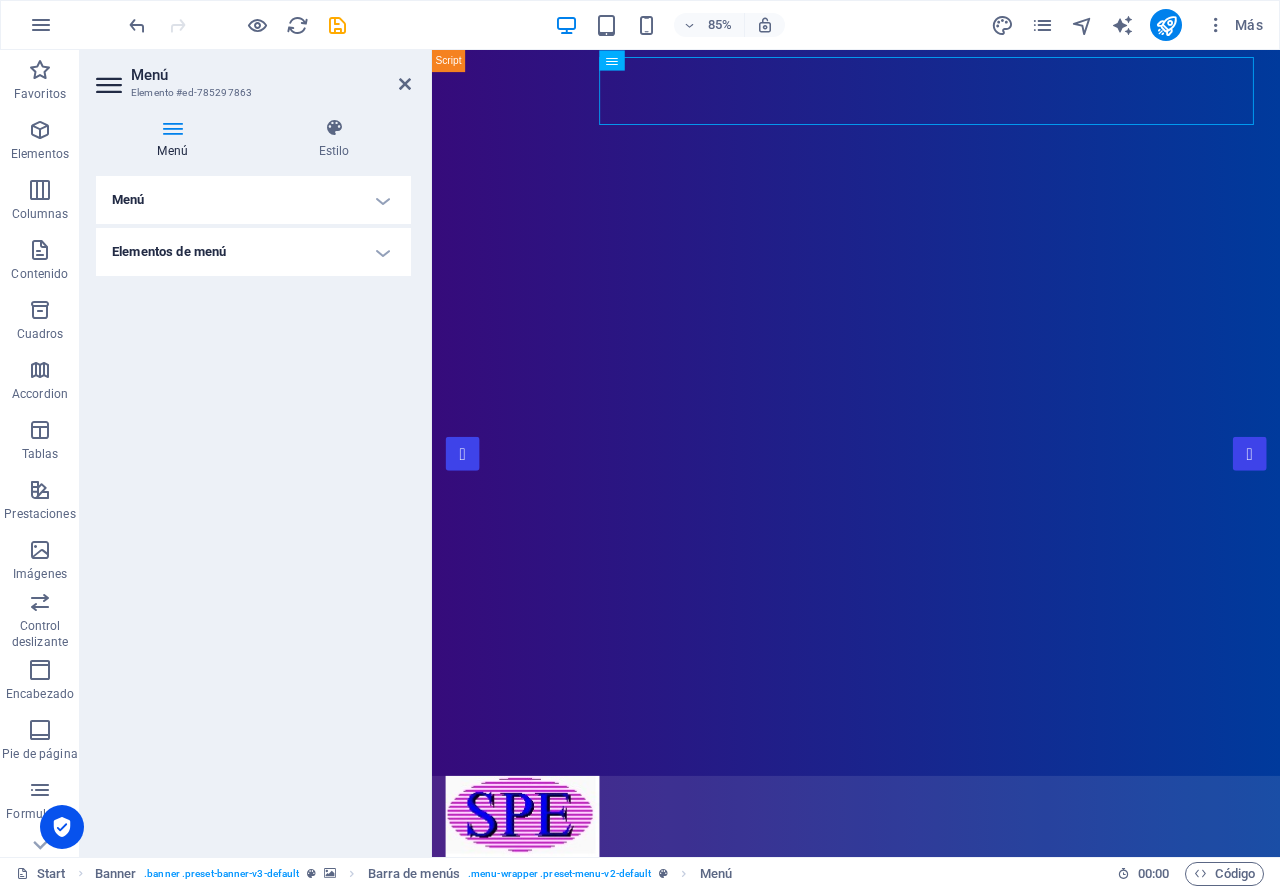 click on "Menú" at bounding box center (253, 200) 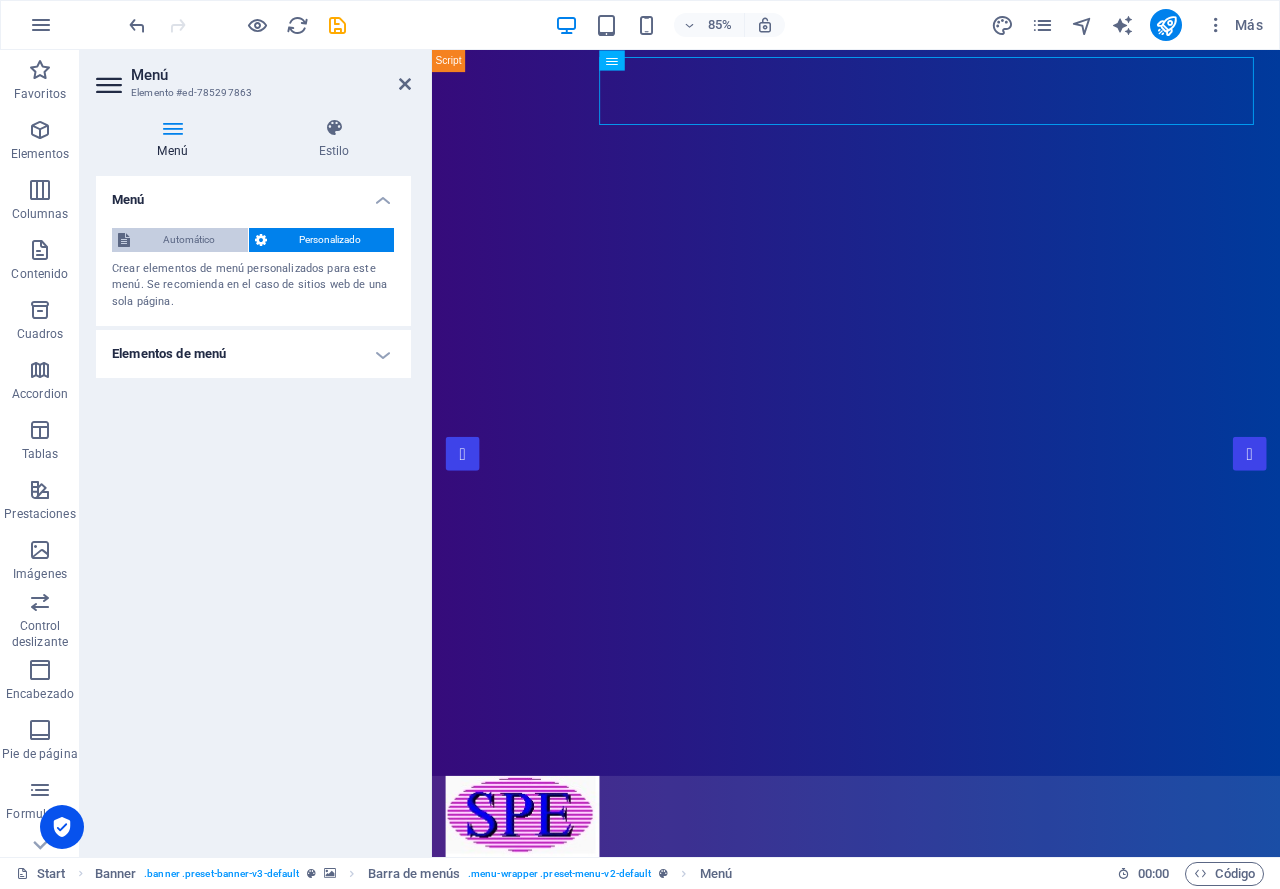 click on "Automático" at bounding box center [189, 240] 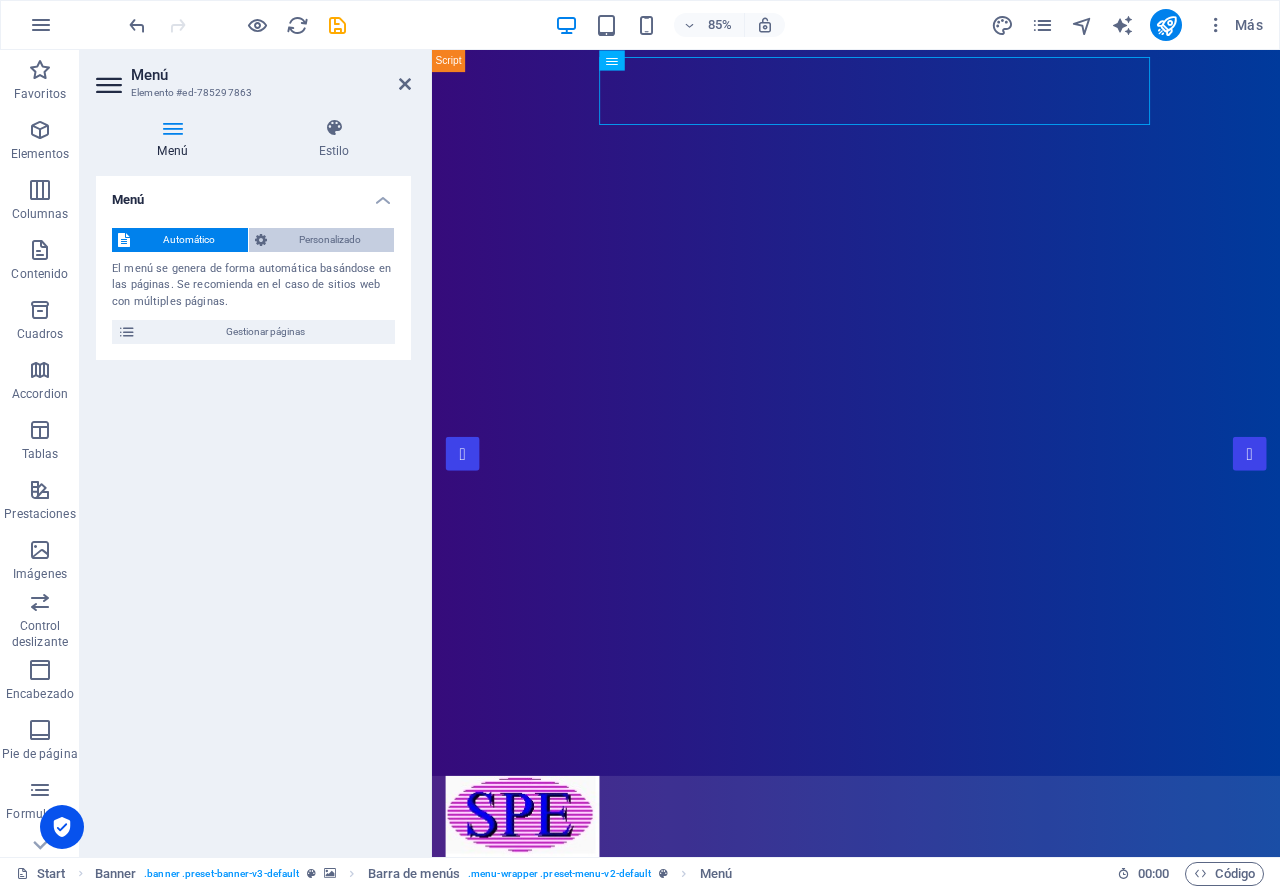 click on "Personalizado" at bounding box center (331, 240) 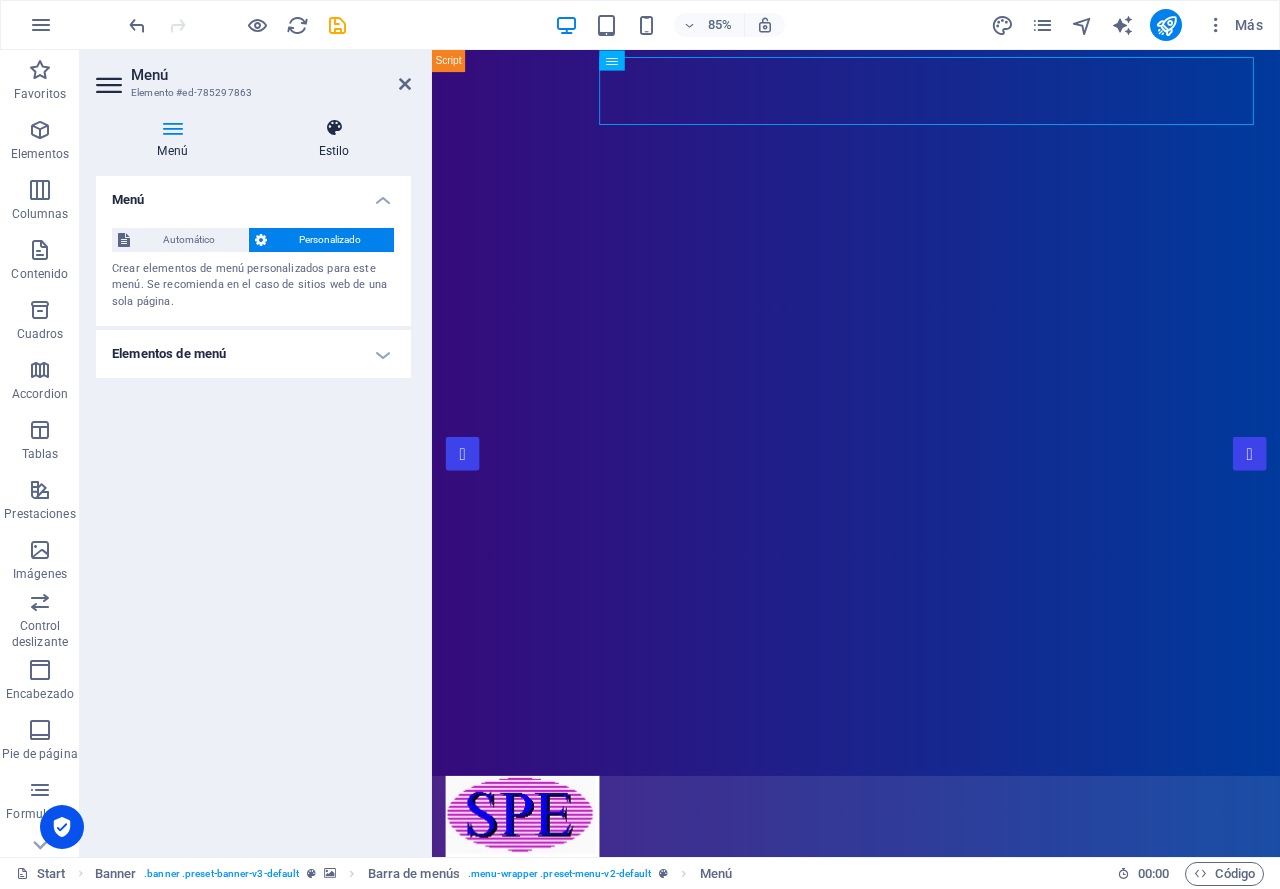 click at bounding box center [334, 128] 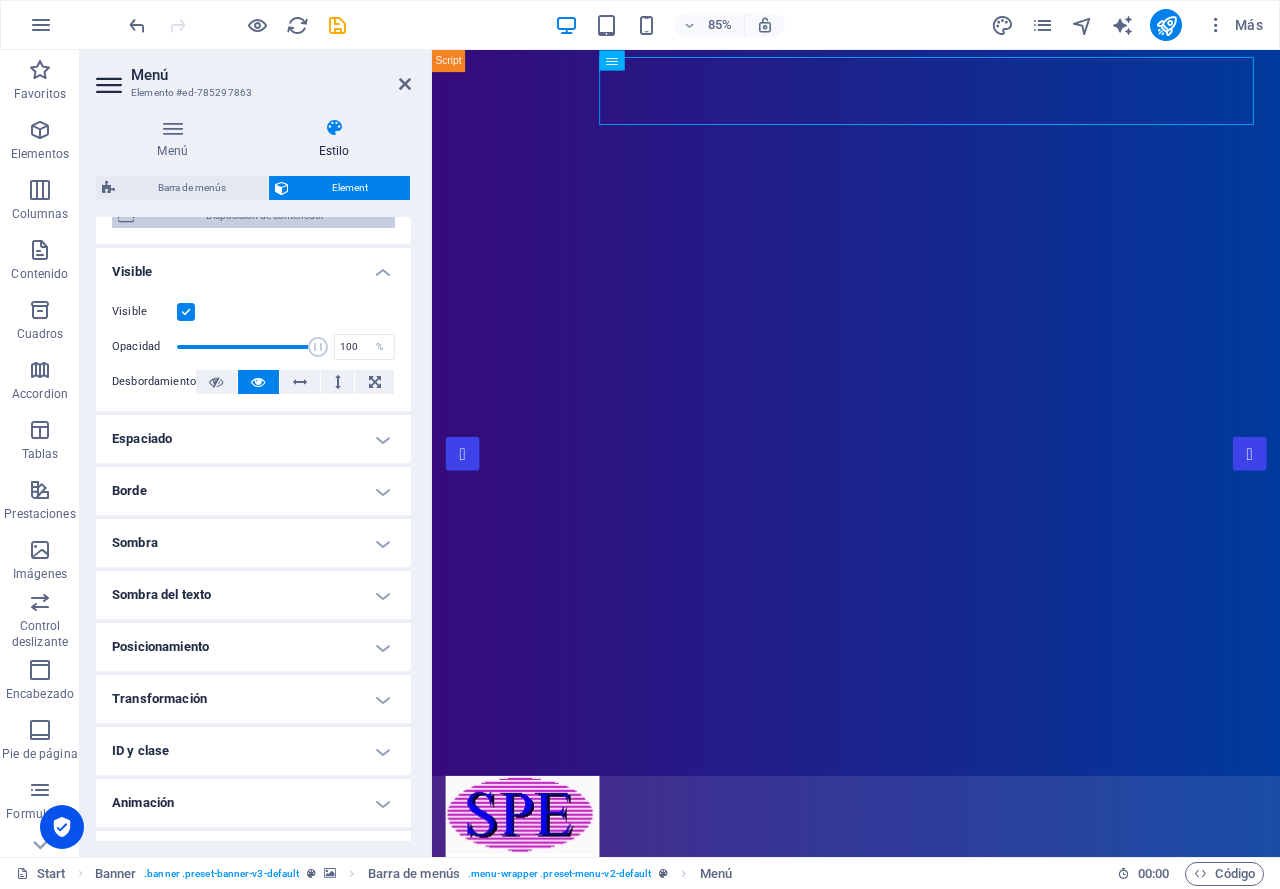 scroll, scrollTop: 0, scrollLeft: 0, axis: both 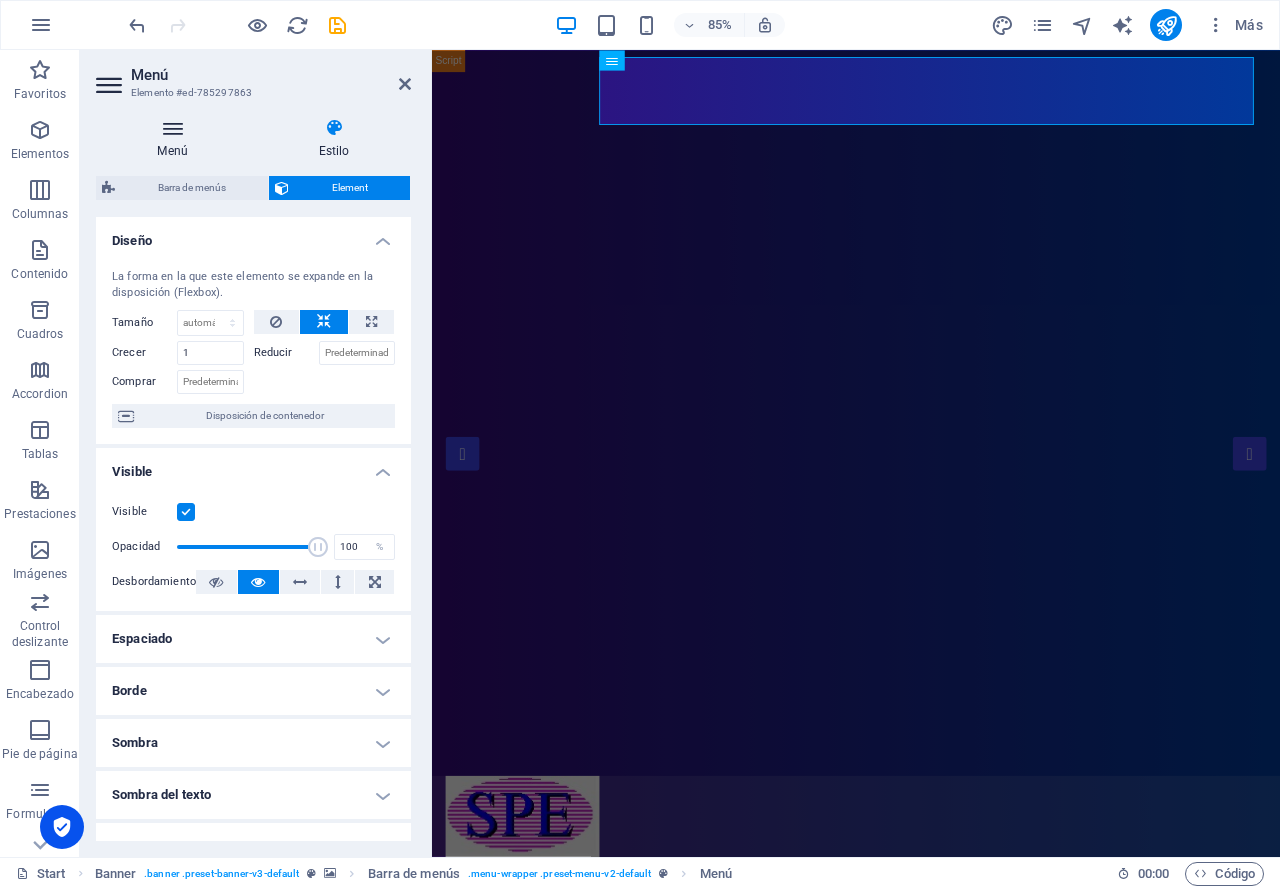 click at bounding box center (172, 128) 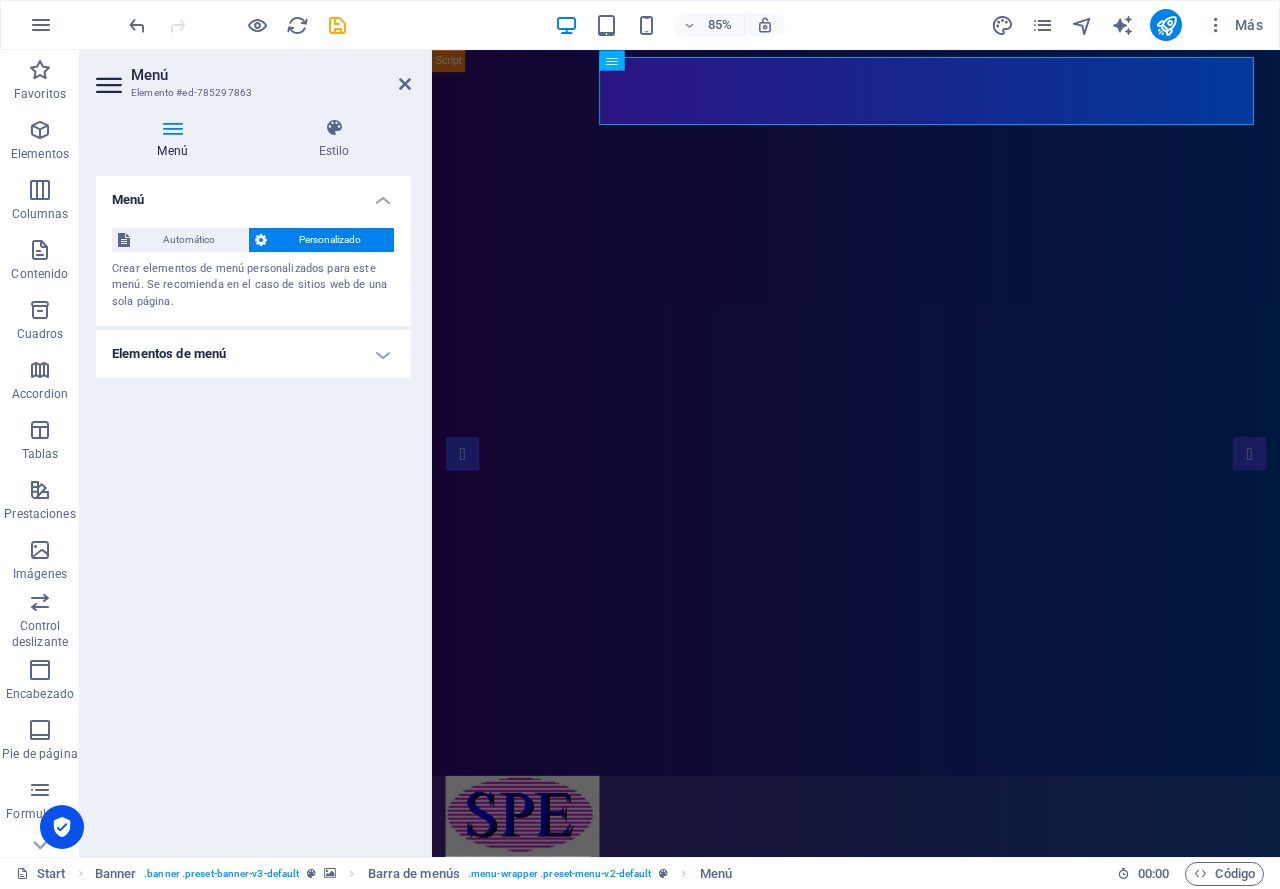click at bounding box center (172, 128) 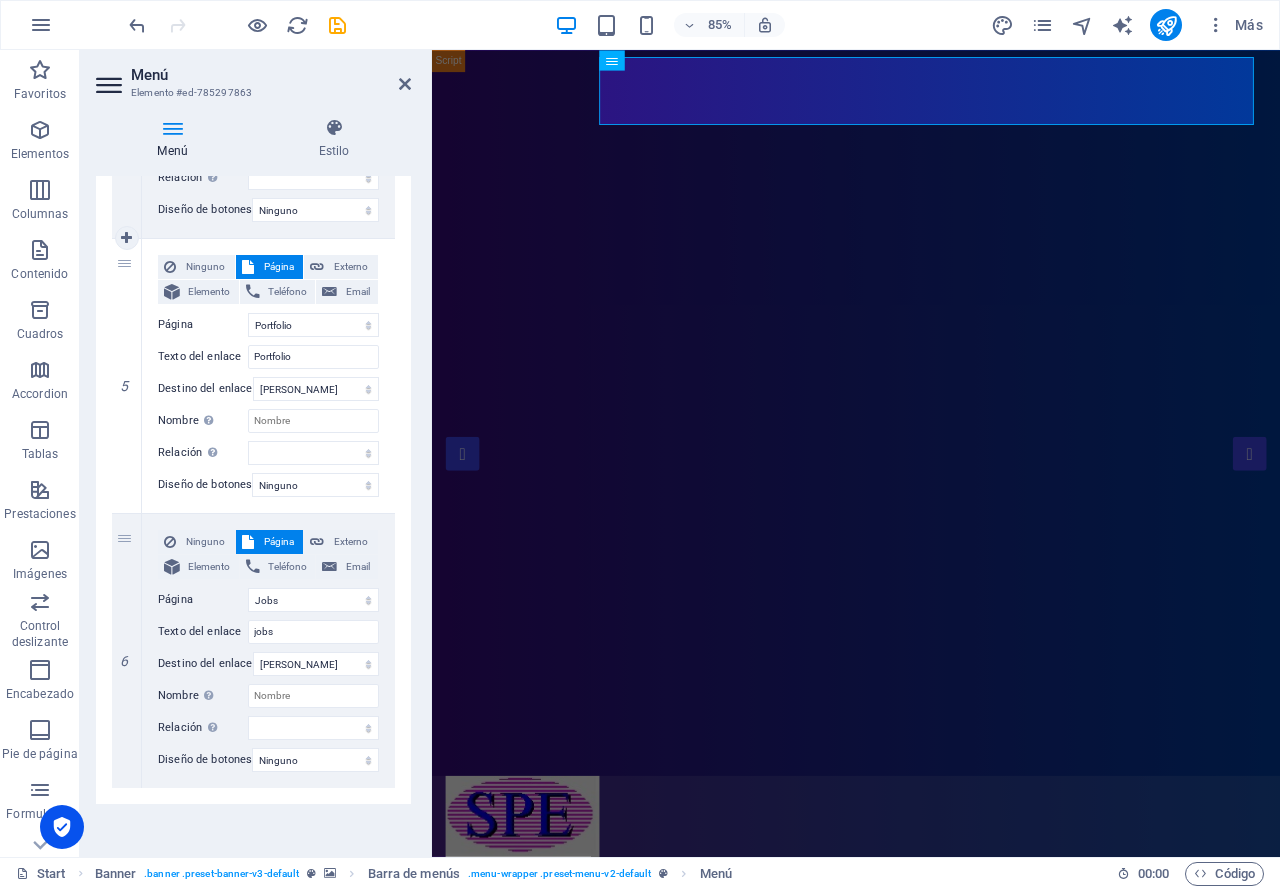 scroll, scrollTop: 1259, scrollLeft: 0, axis: vertical 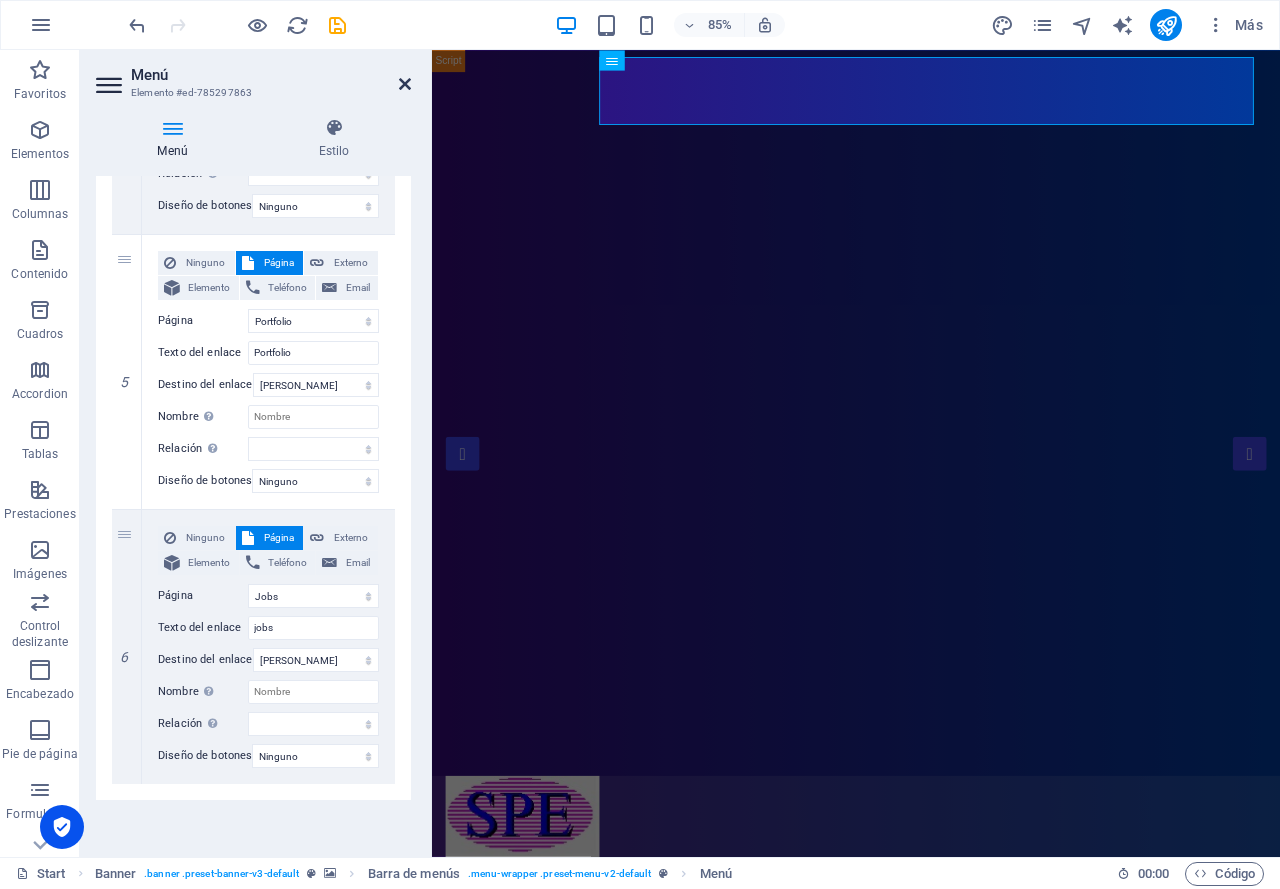 click at bounding box center [405, 84] 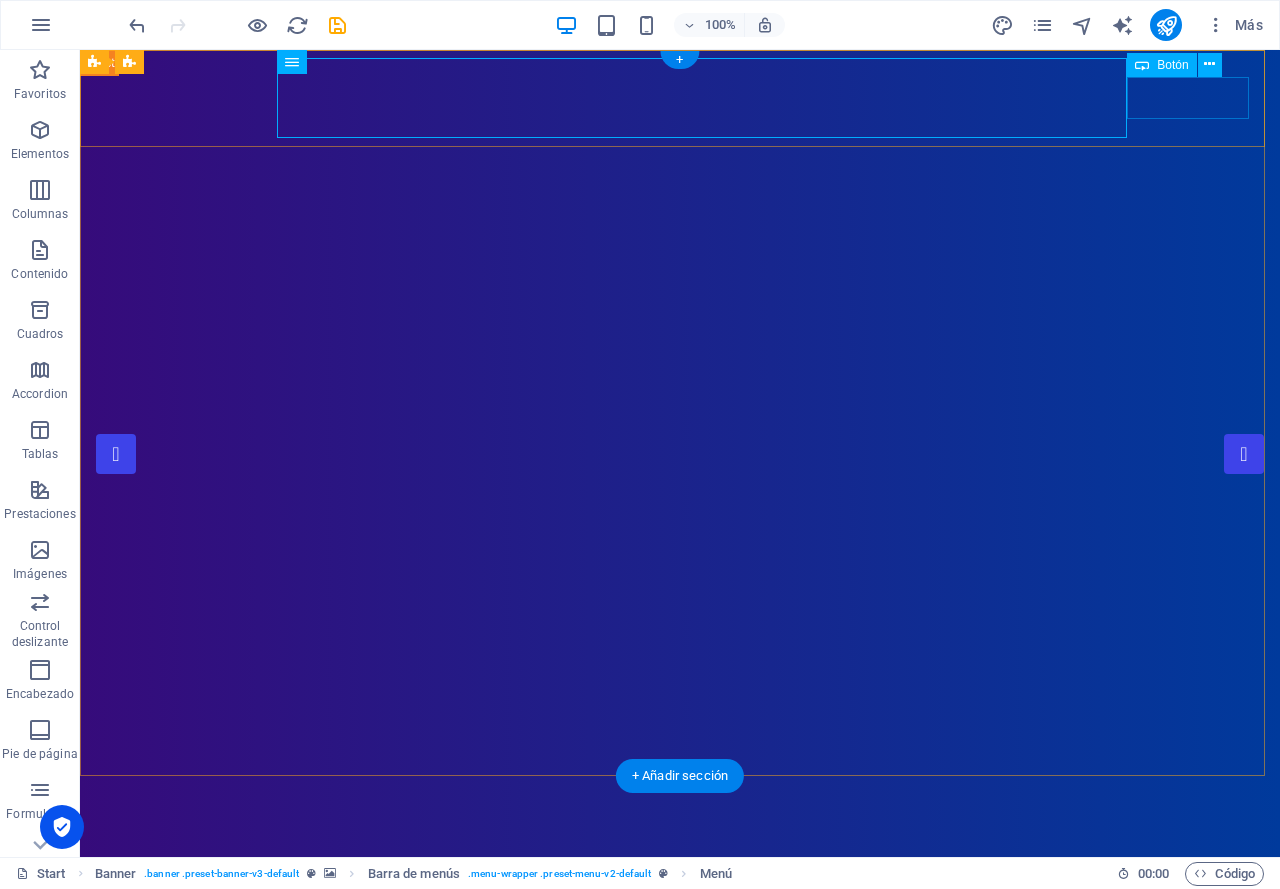click on "Contact Us" at bounding box center [680, 1101] 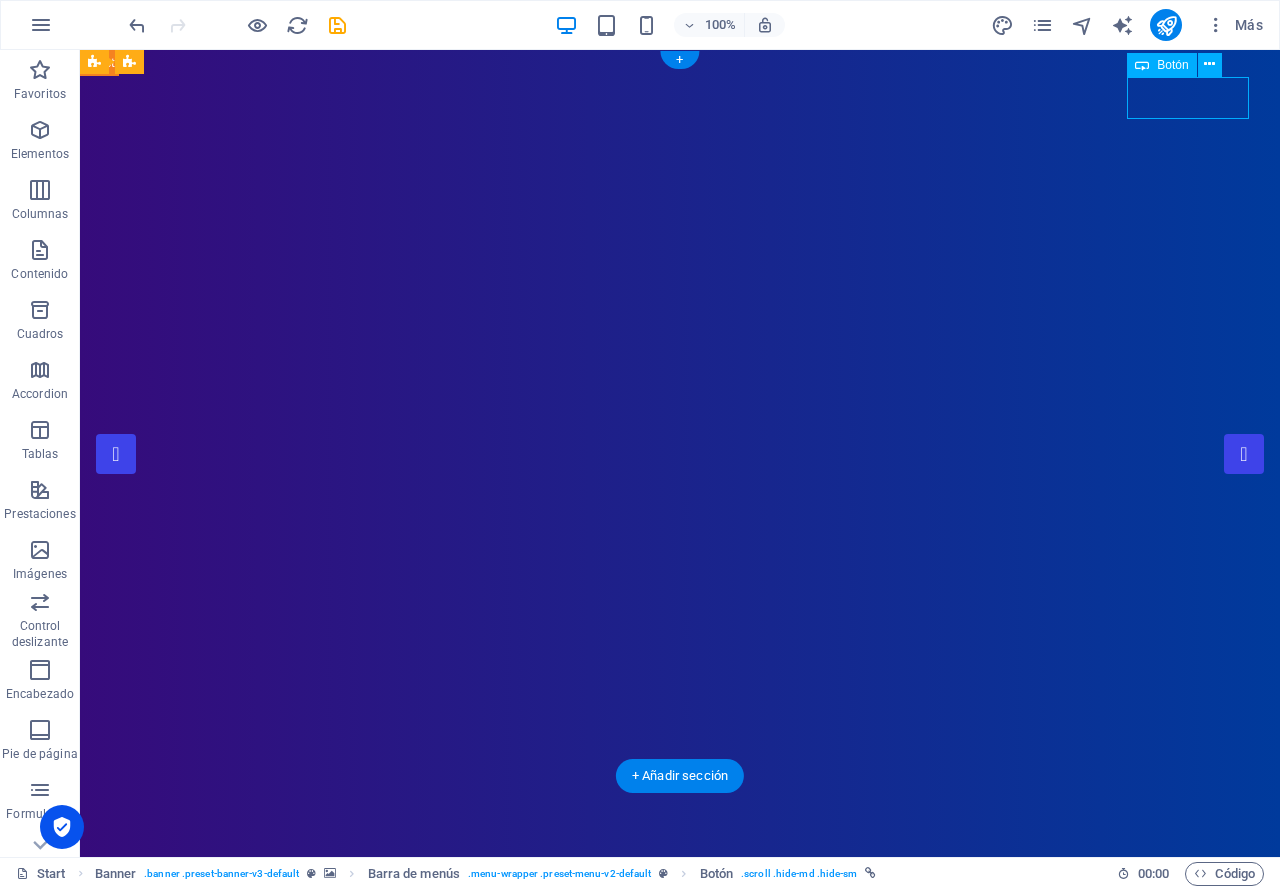 click on "Contact Us" at bounding box center [680, 1101] 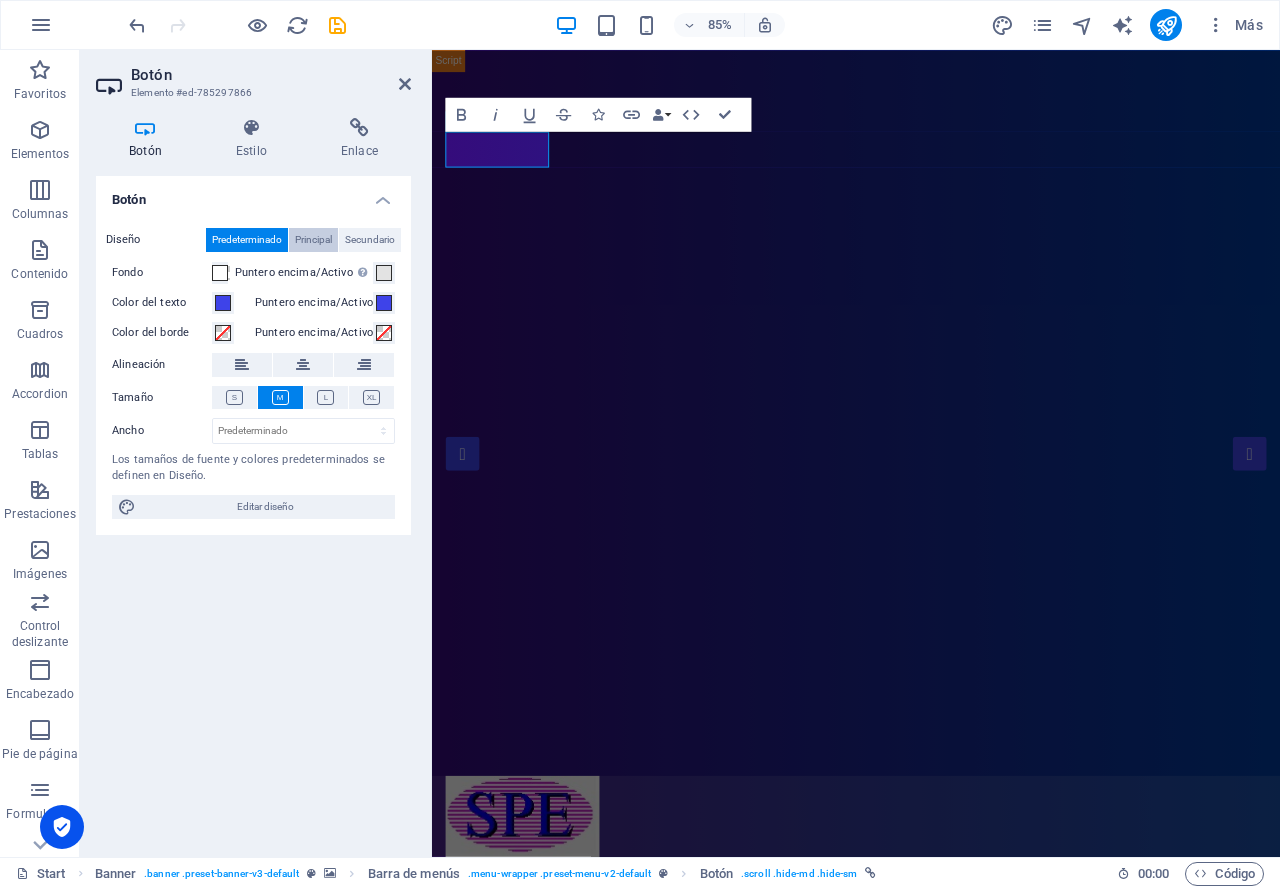click on "Principal" at bounding box center [313, 240] 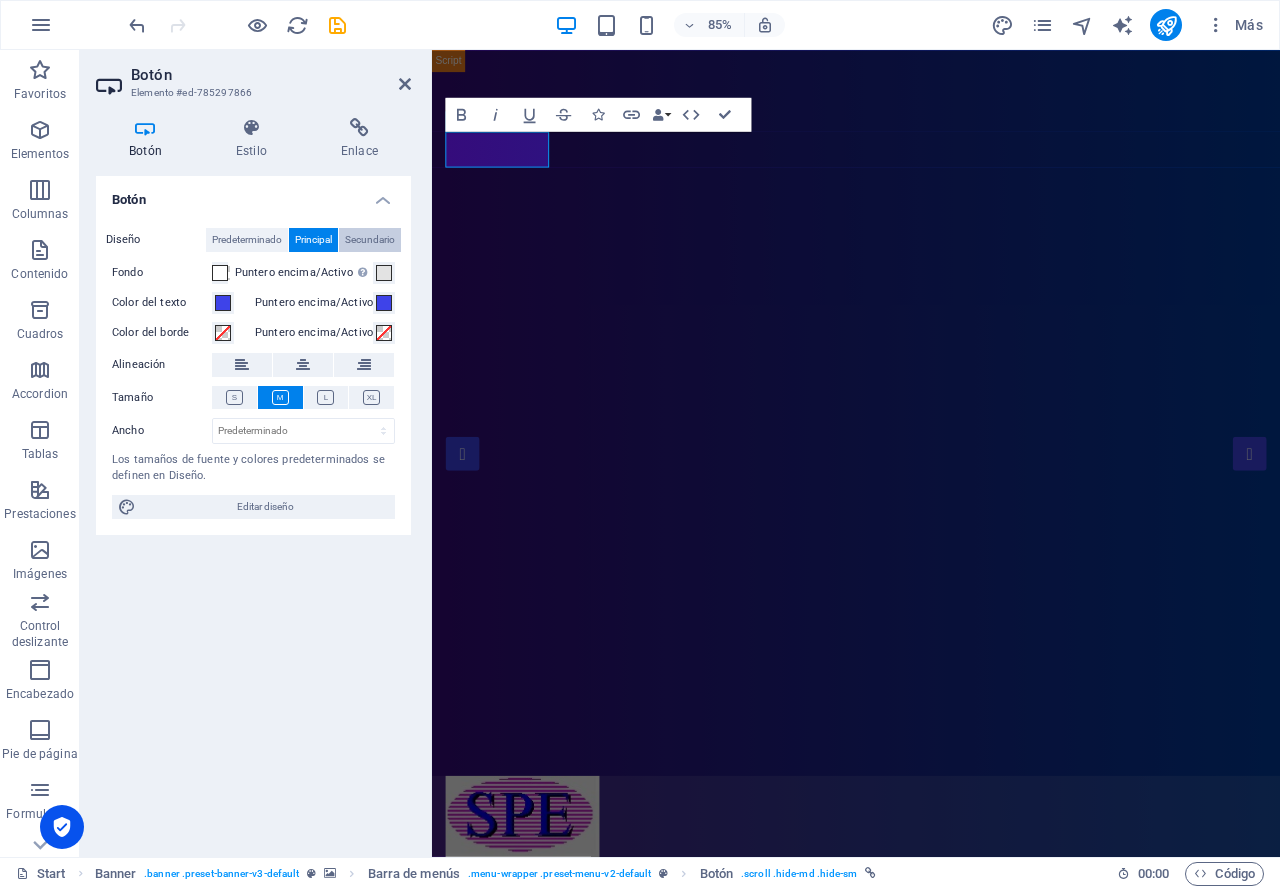 click on "Secundario" at bounding box center [370, 240] 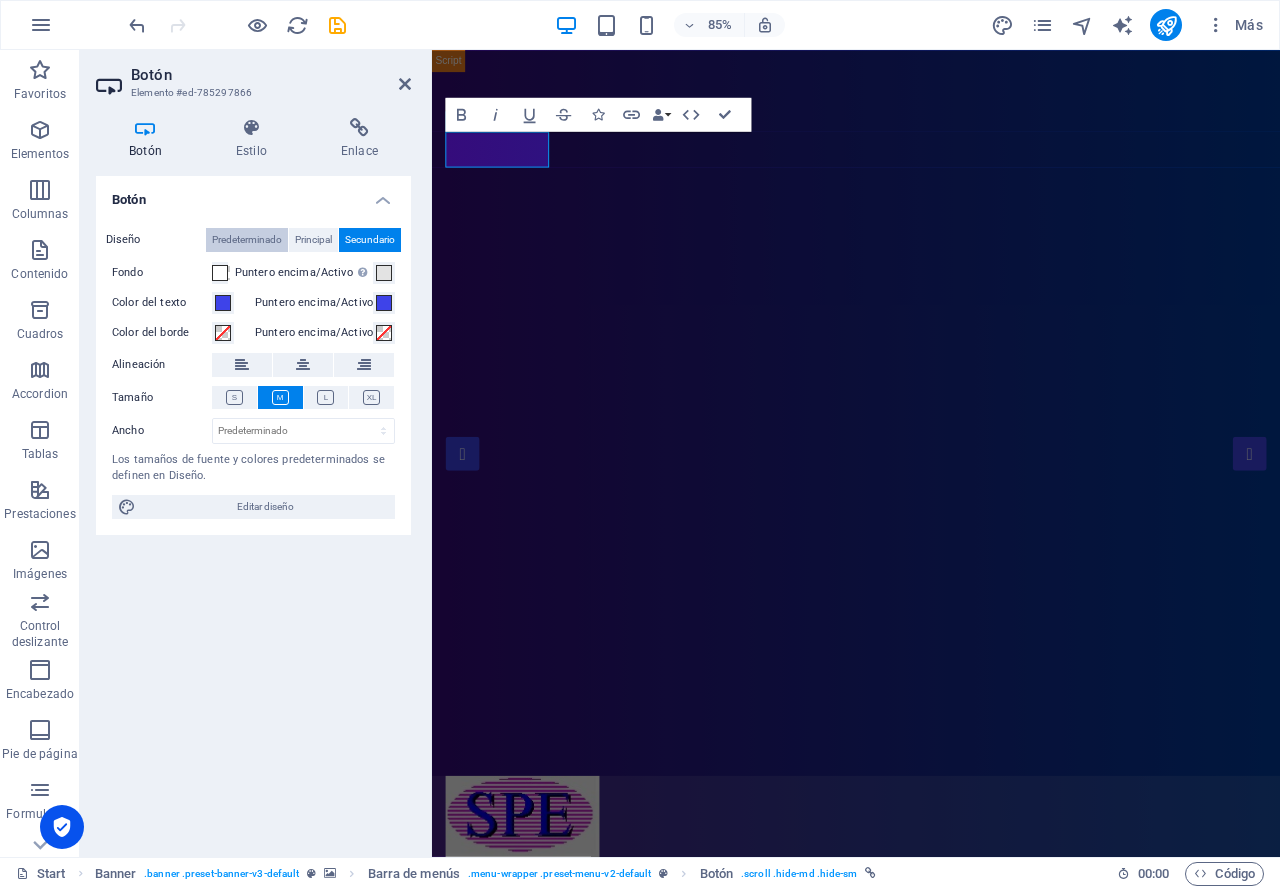 click on "Predeterminado" at bounding box center (247, 240) 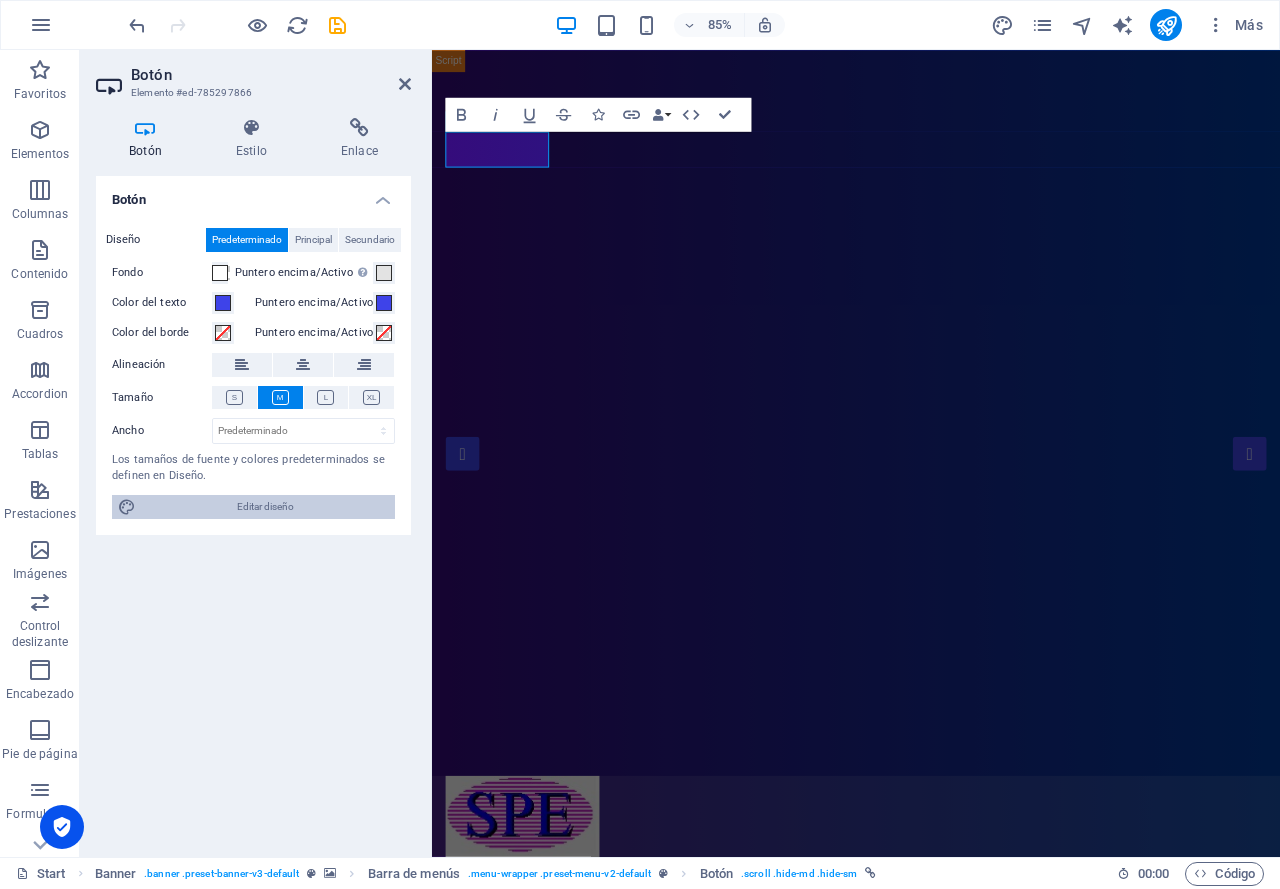 click on "Editar diseño" at bounding box center (265, 507) 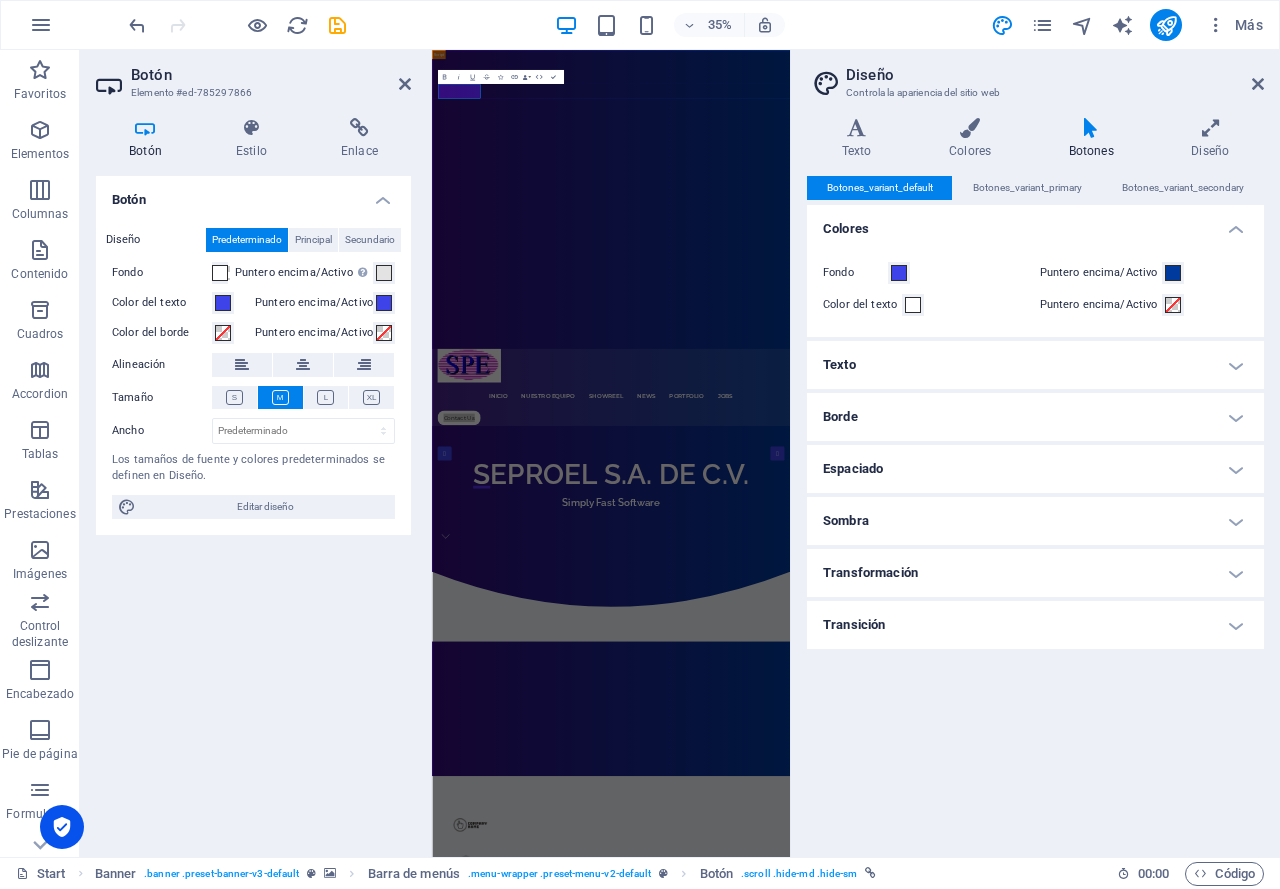 click on "Texto" at bounding box center [1035, 365] 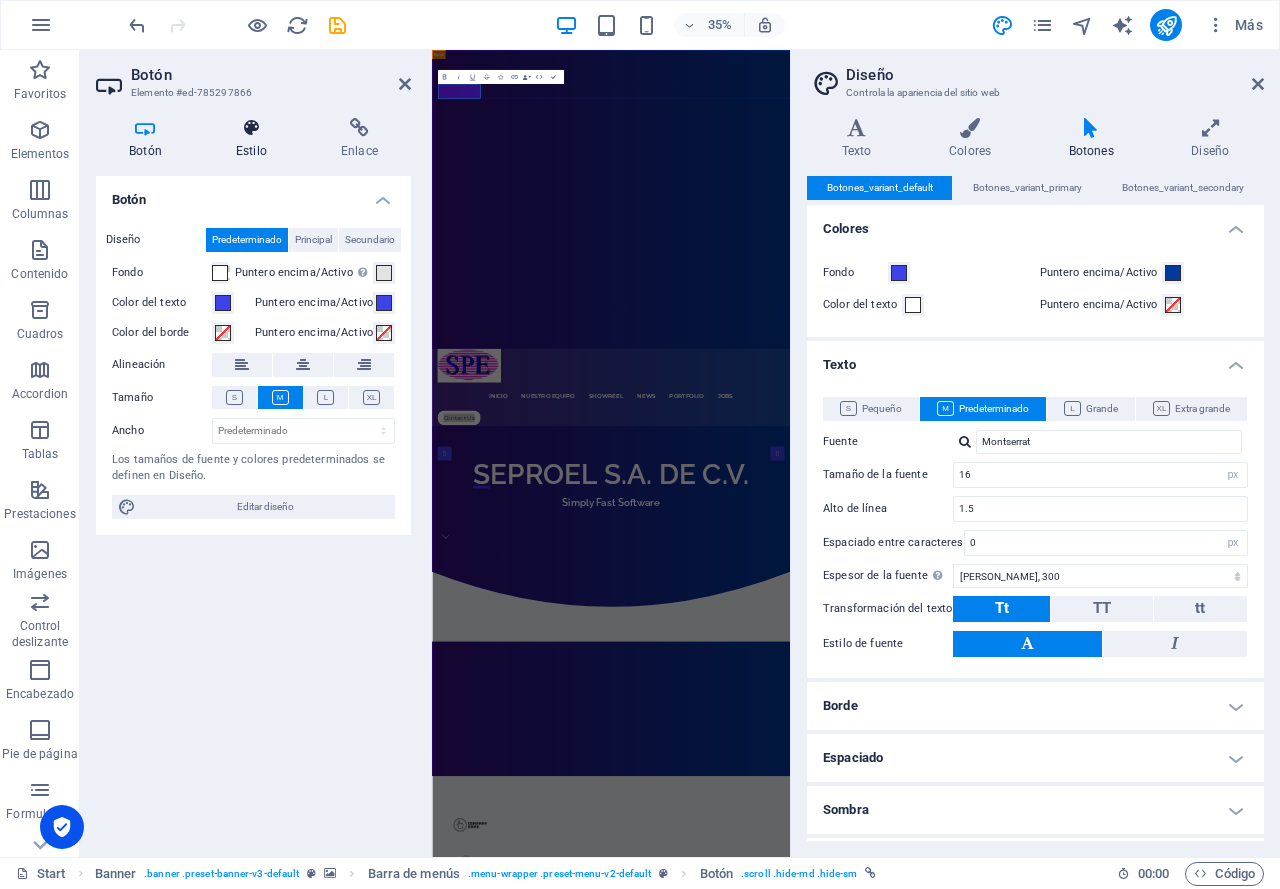 click at bounding box center (251, 128) 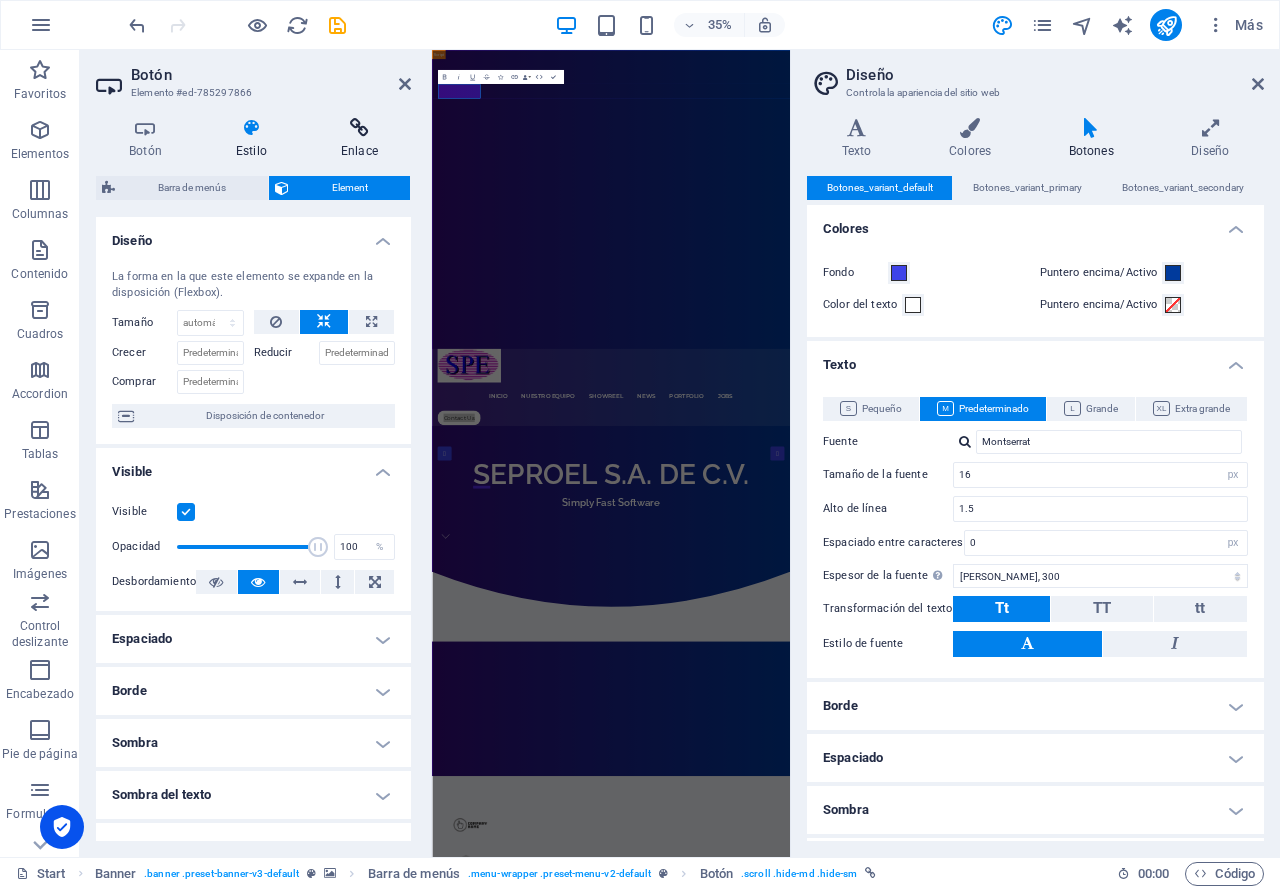 click at bounding box center [359, 128] 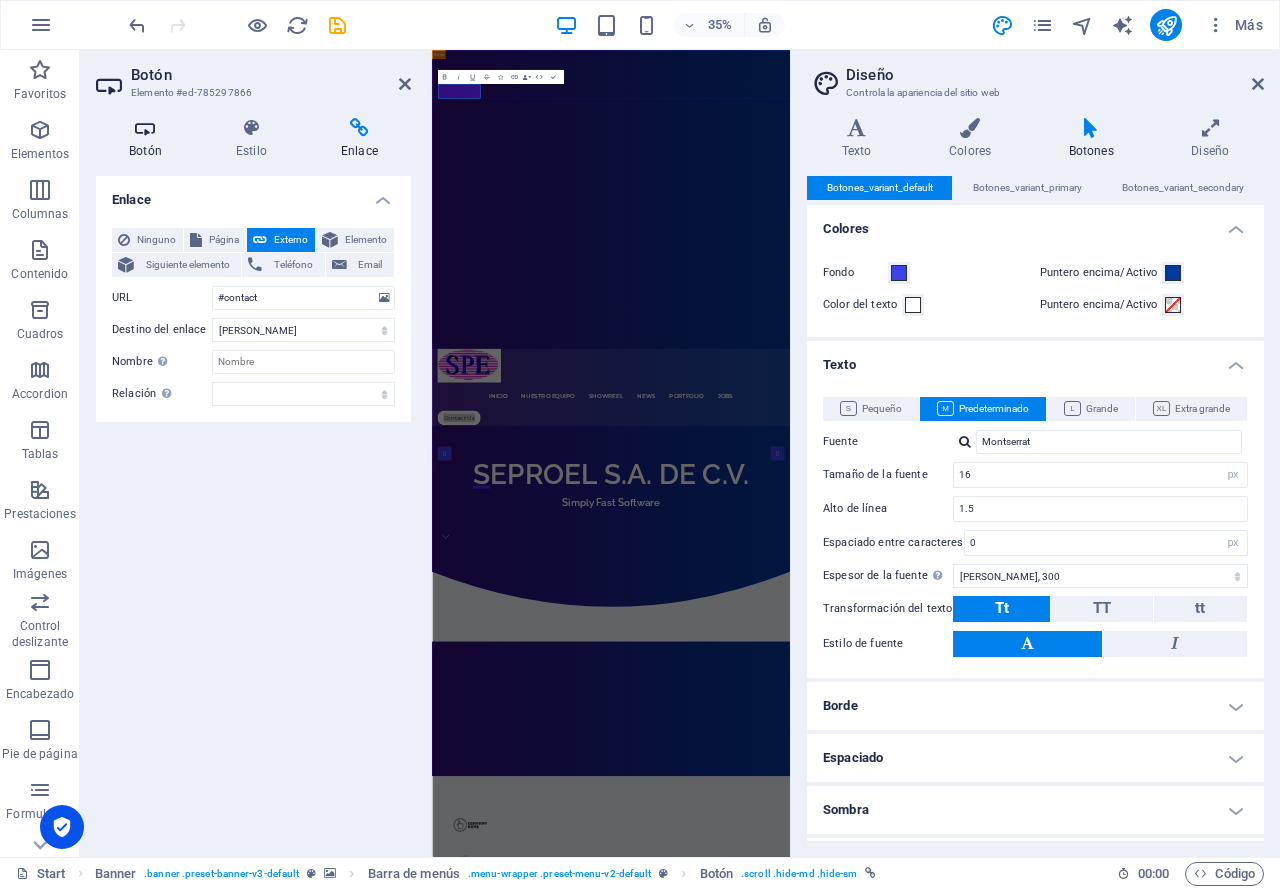 click on "Botón" at bounding box center (149, 139) 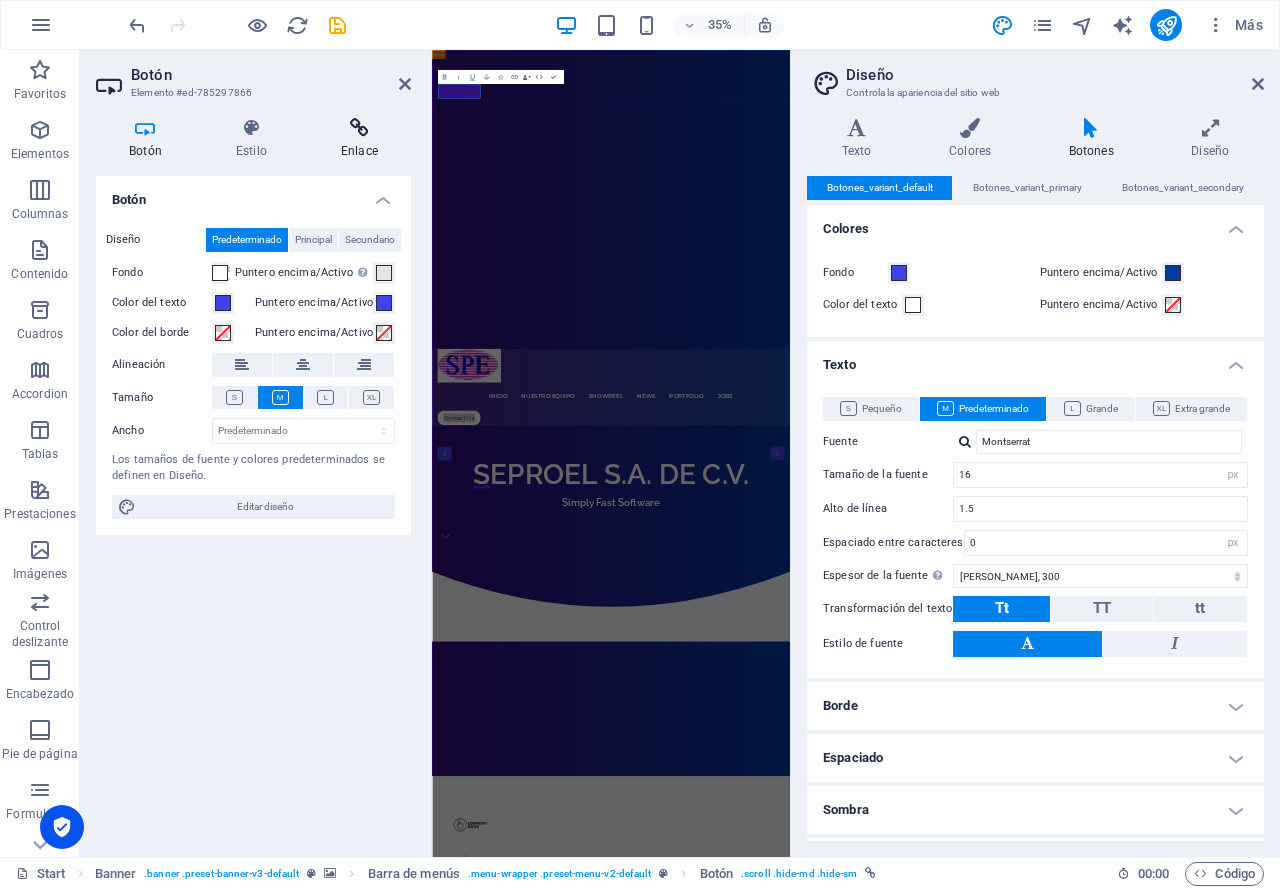 click at bounding box center [359, 128] 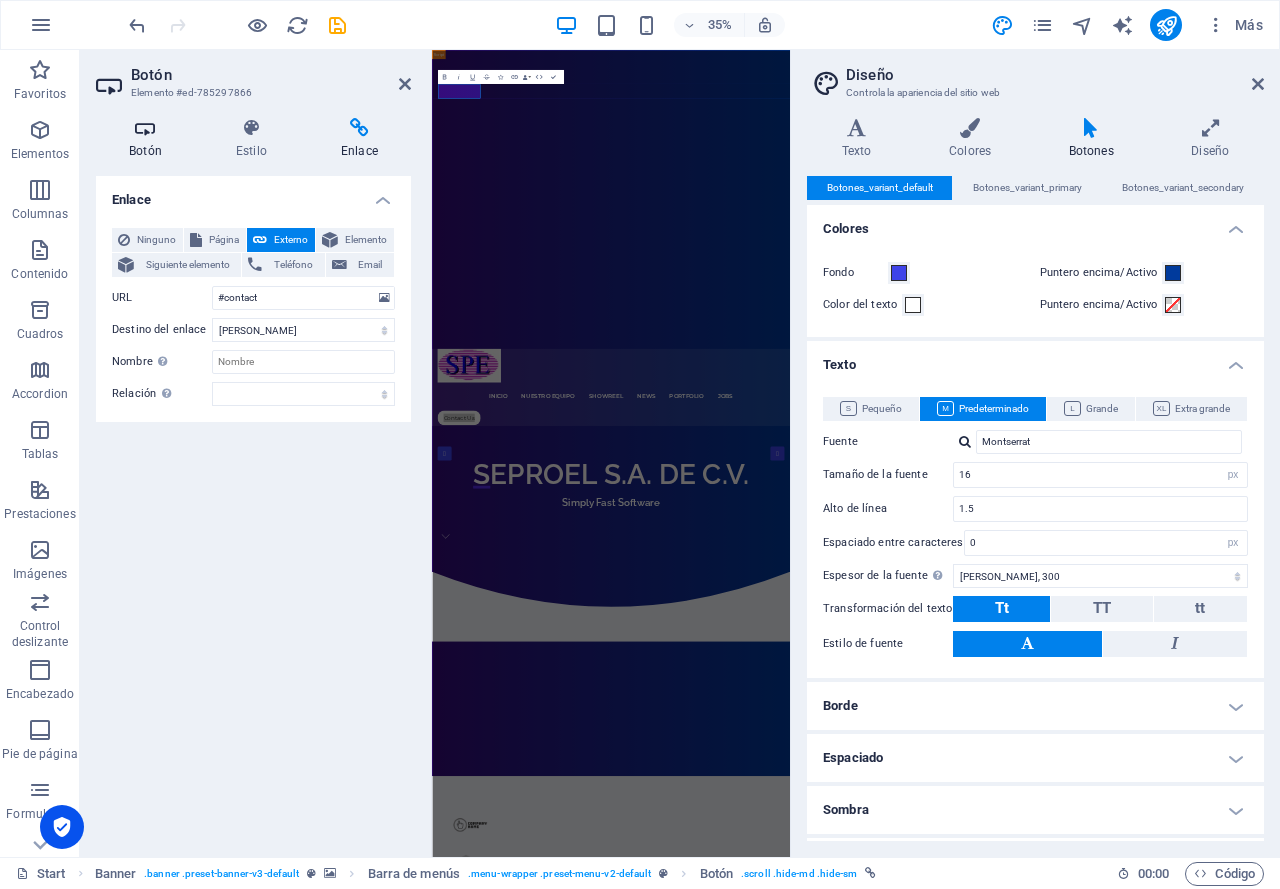 click on "Botón" at bounding box center (149, 139) 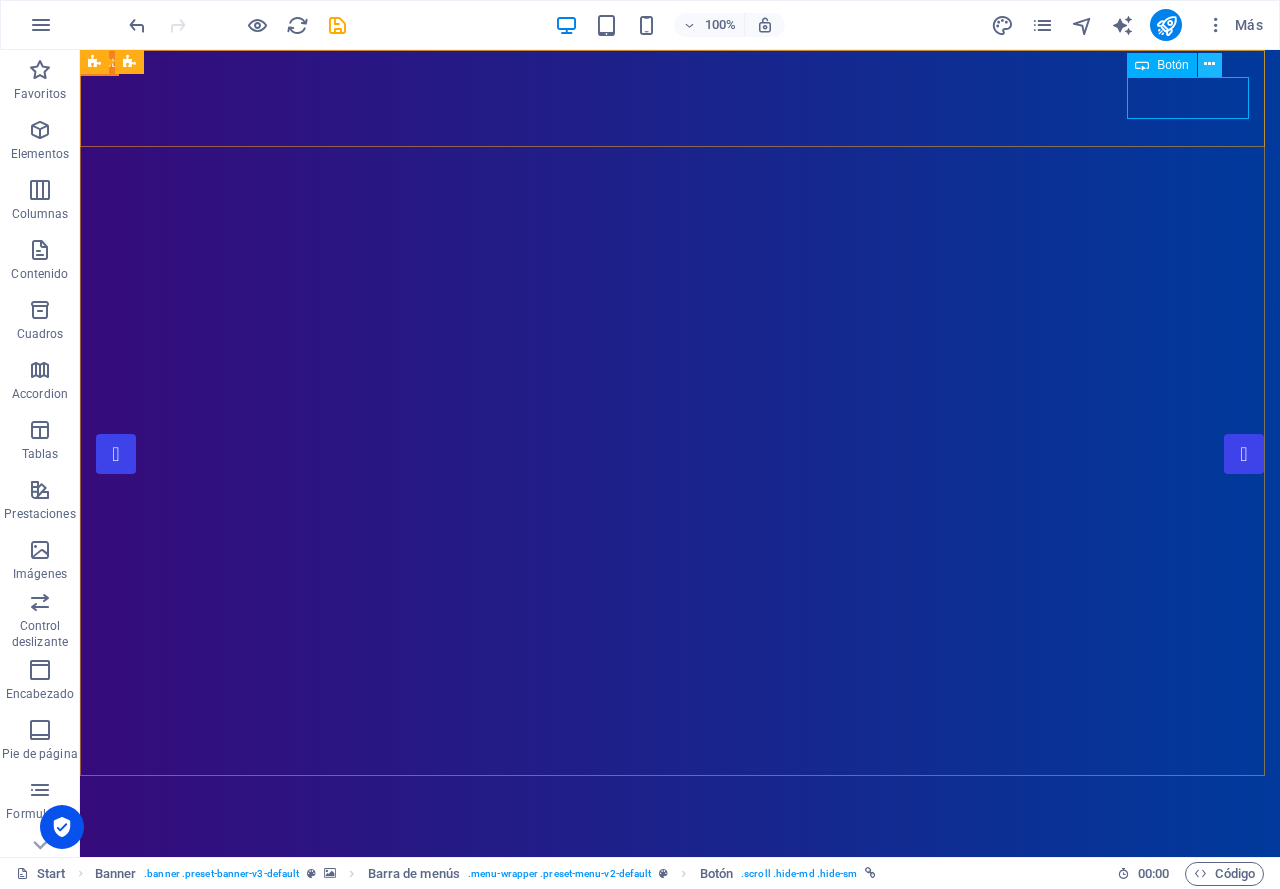 click at bounding box center [1209, 64] 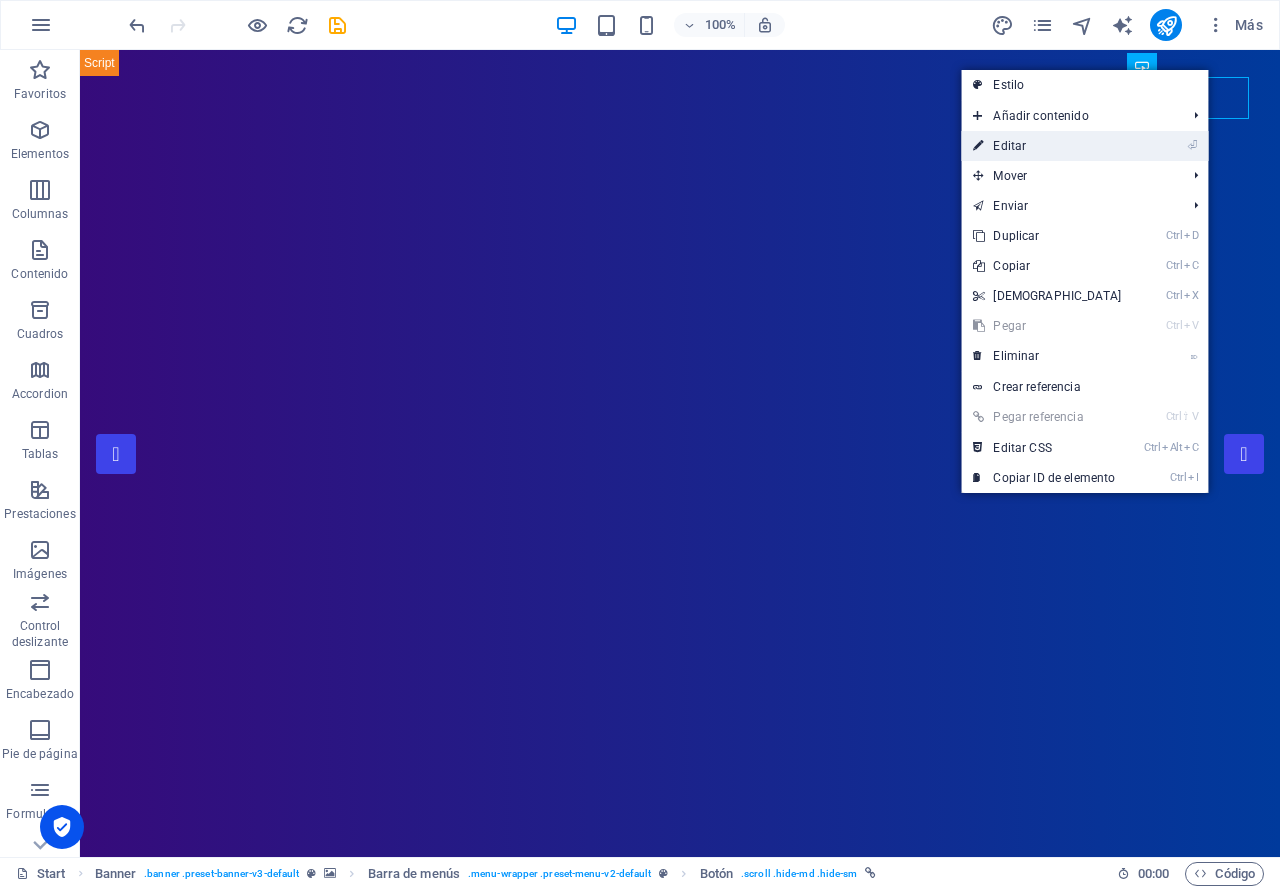 click on "⏎  Editar" at bounding box center (1047, 146) 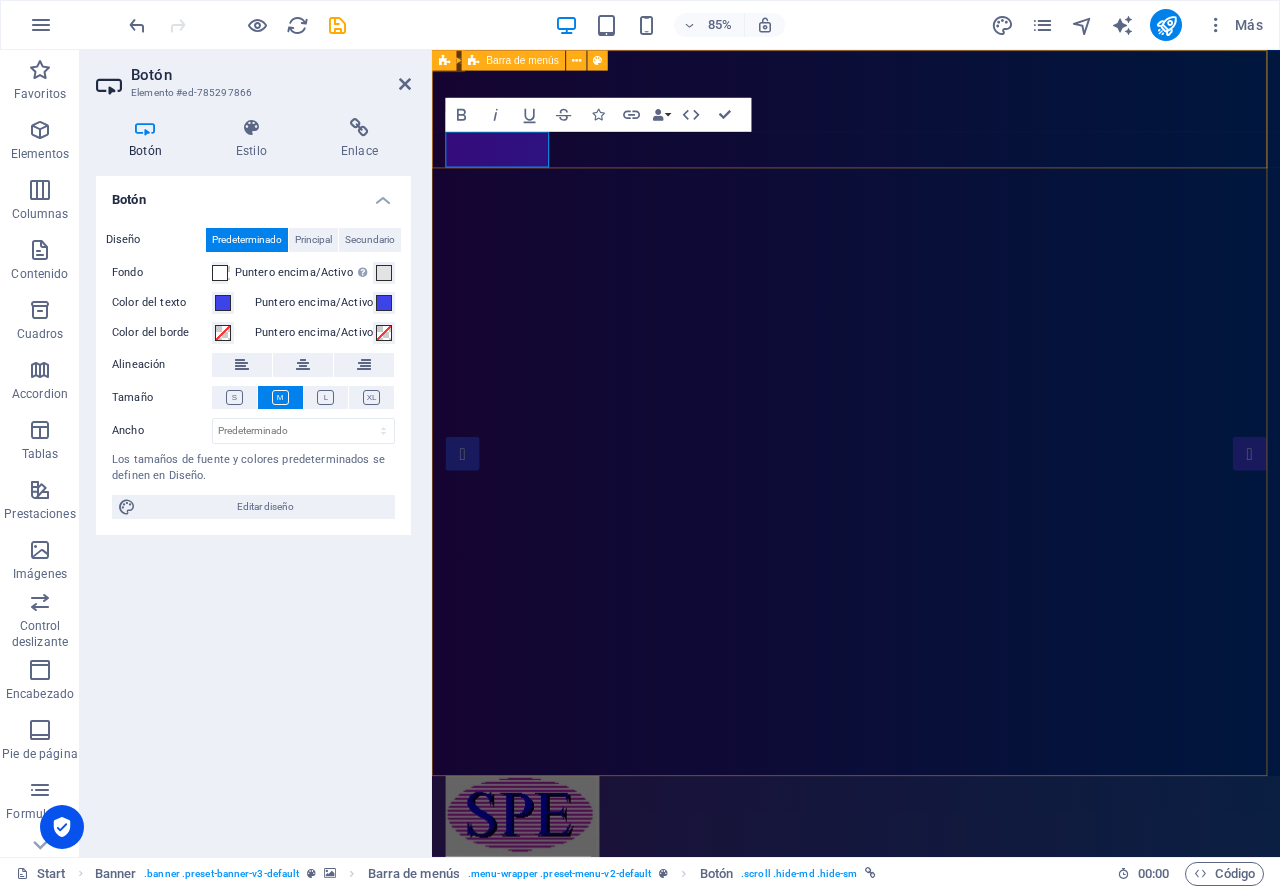 type 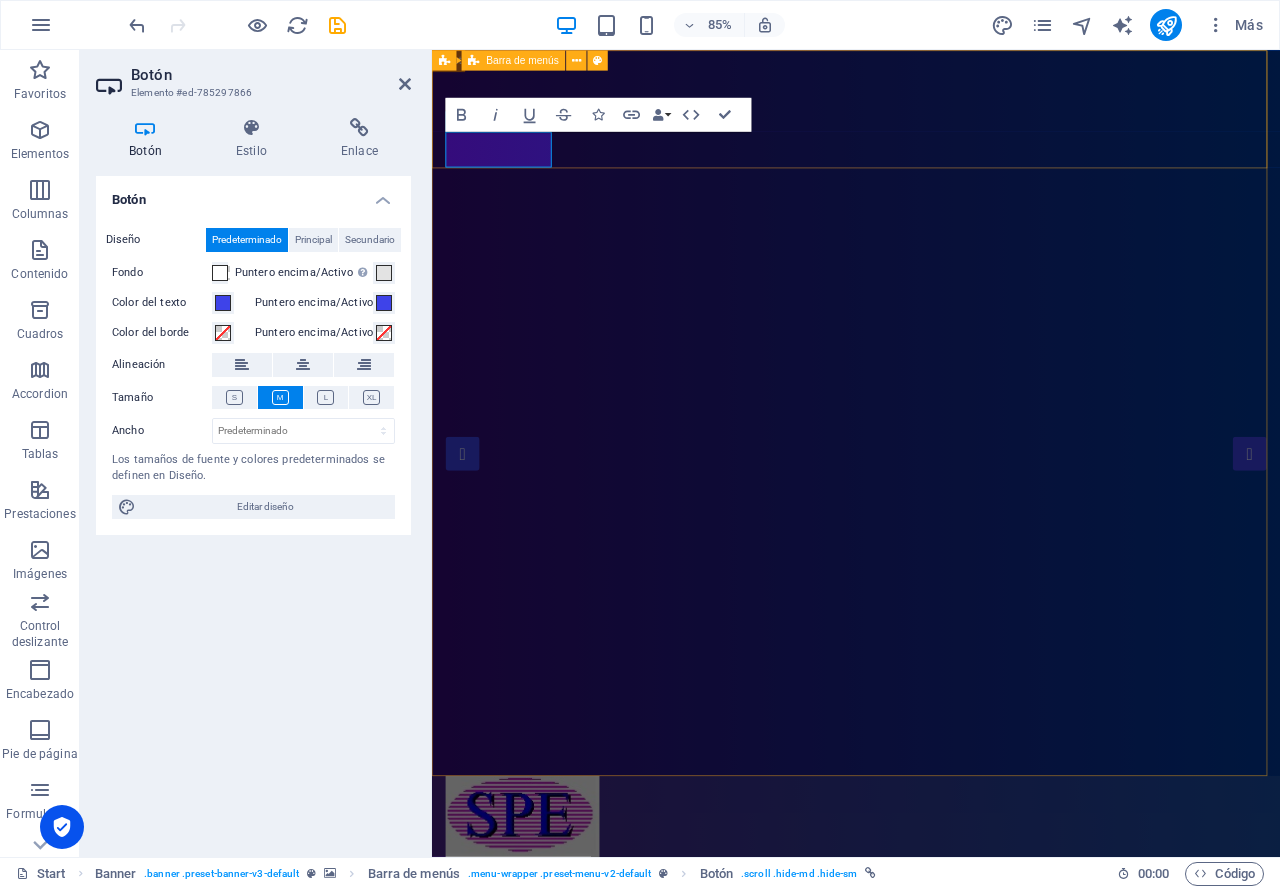 click on "INICIO Nuestro Equipo Showreel News Portfolio jobs CONTACTO" at bounding box center (931, 1013) 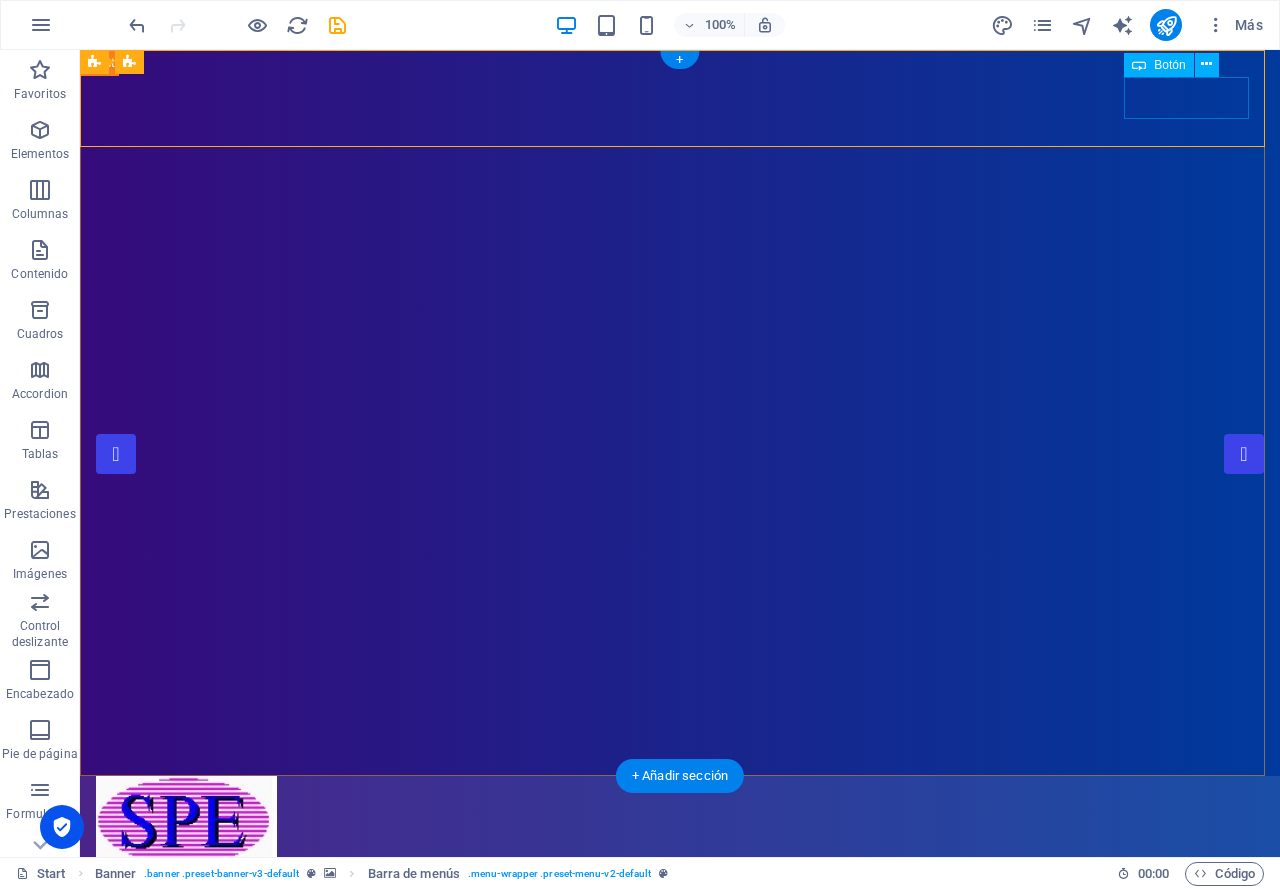 click on "CONTACTO" at bounding box center (680, 973) 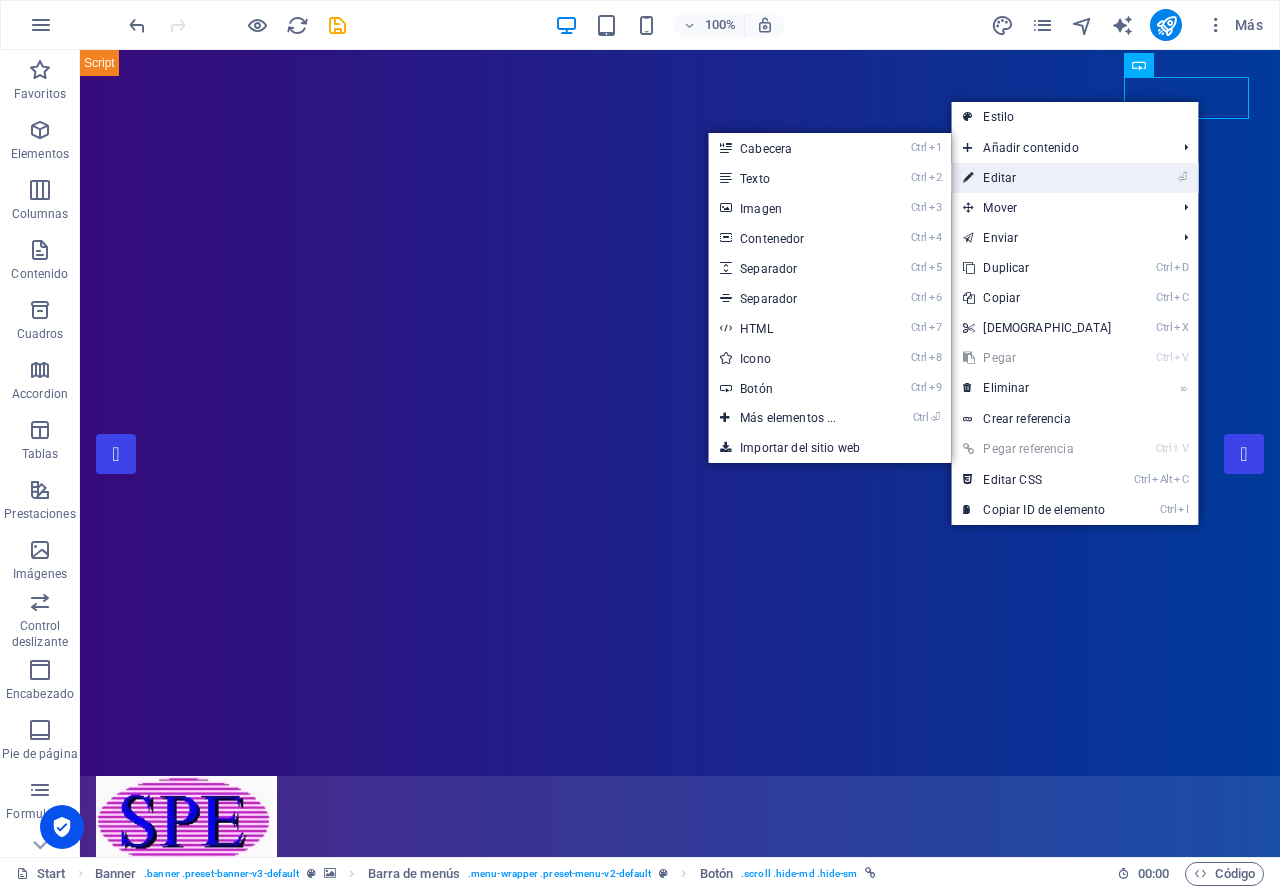 click on "⏎  Editar" at bounding box center [1037, 178] 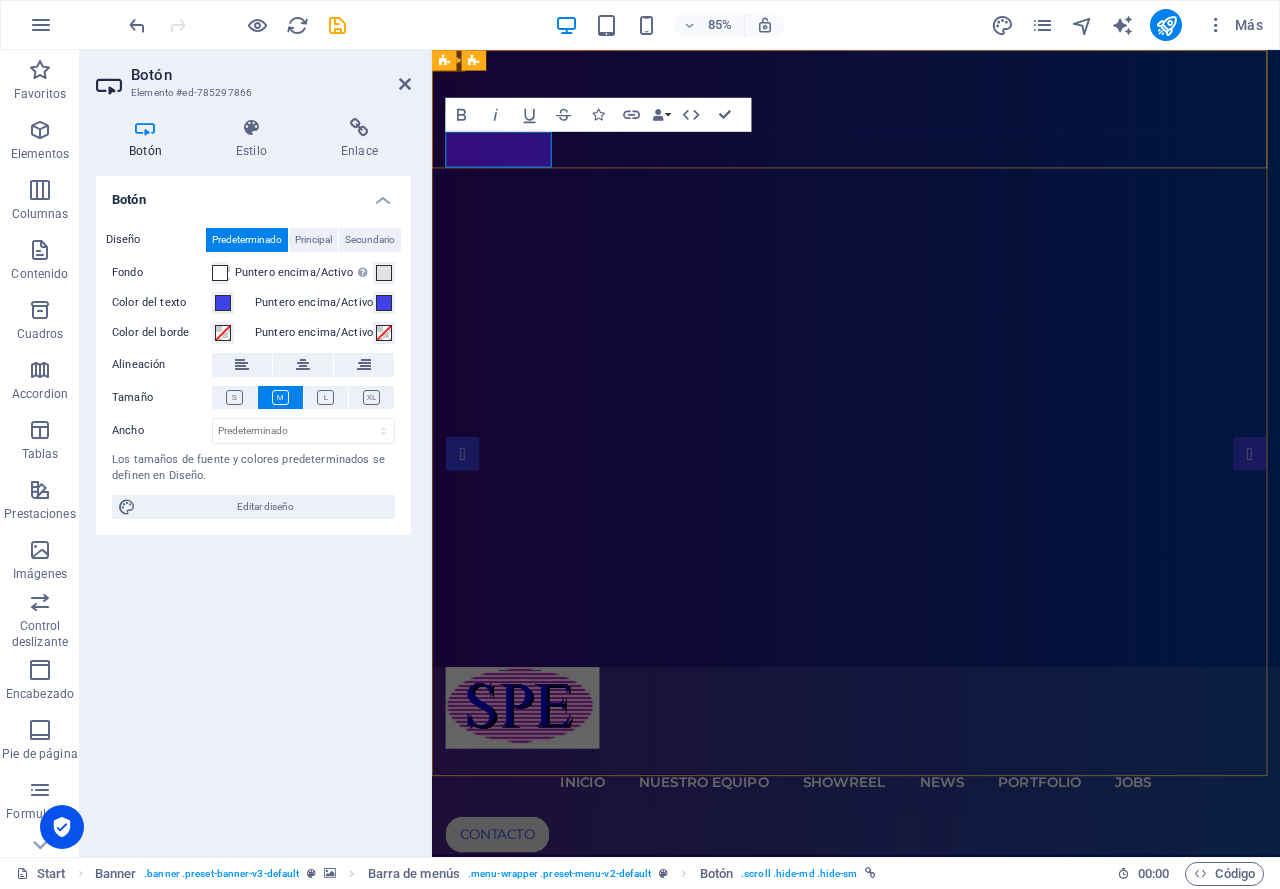 click on "CONTACTO" at bounding box center [509, 973] 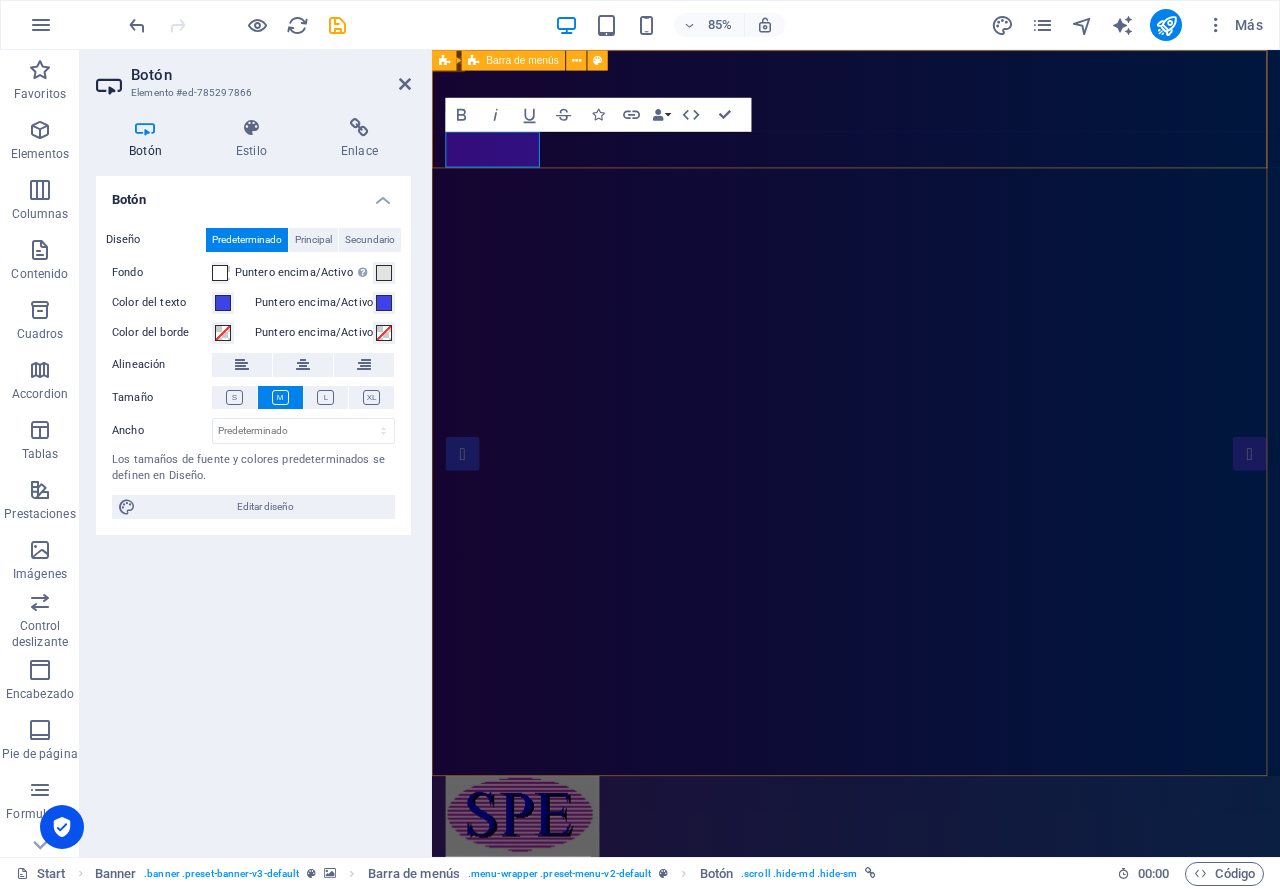 type 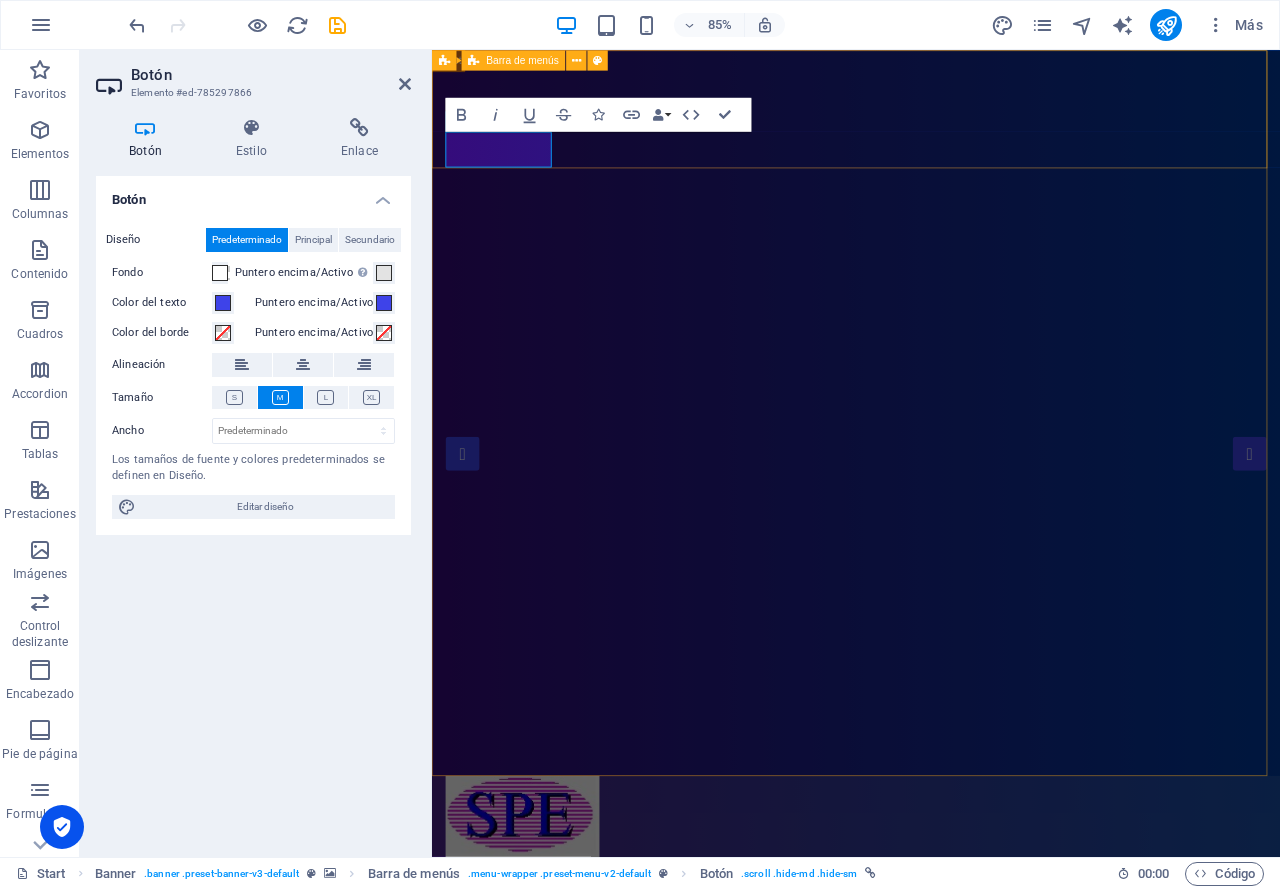 click on "INICIO Nuestro Equipo Showreel News Portfolio jobs CONTACTO" at bounding box center [931, 1013] 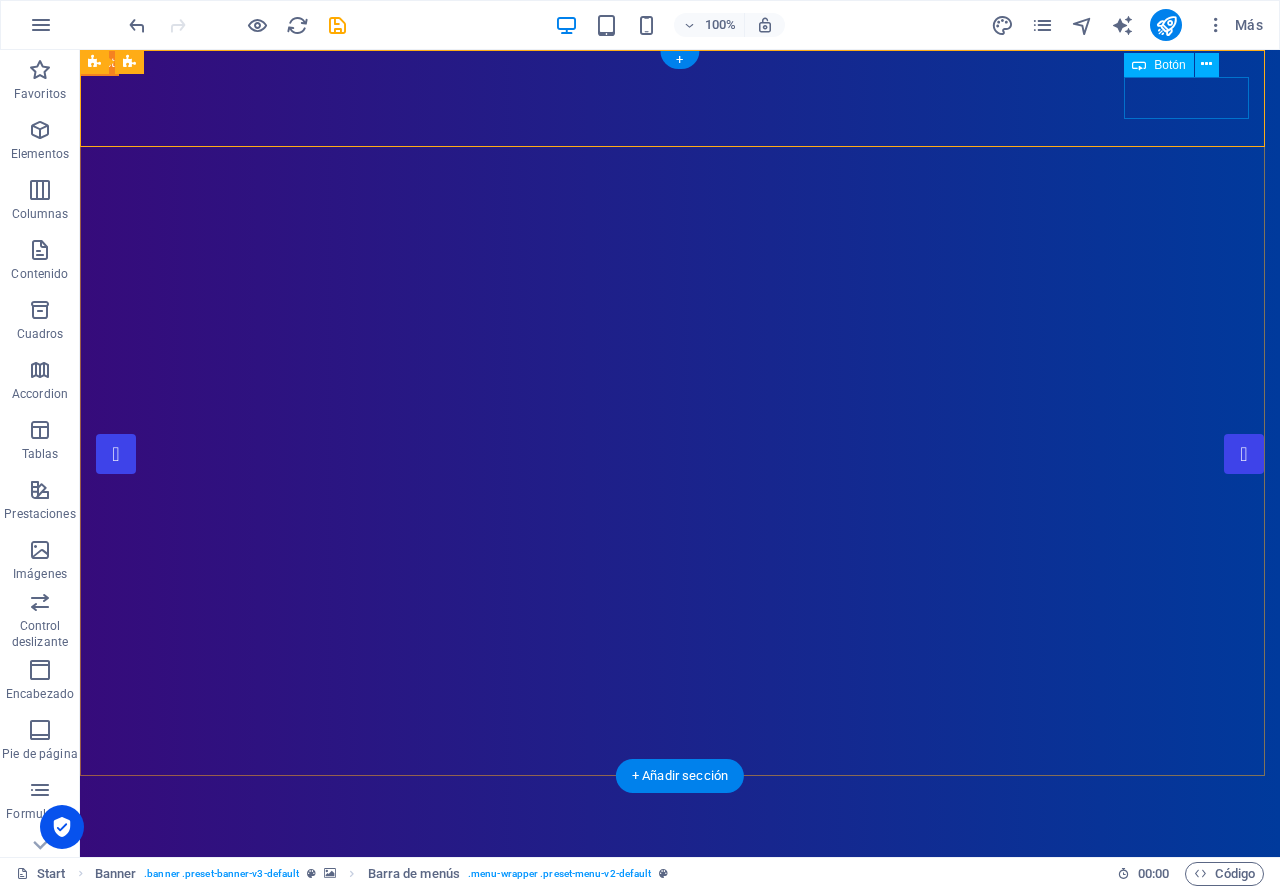 click on "CONTACTO" at bounding box center [680, 1101] 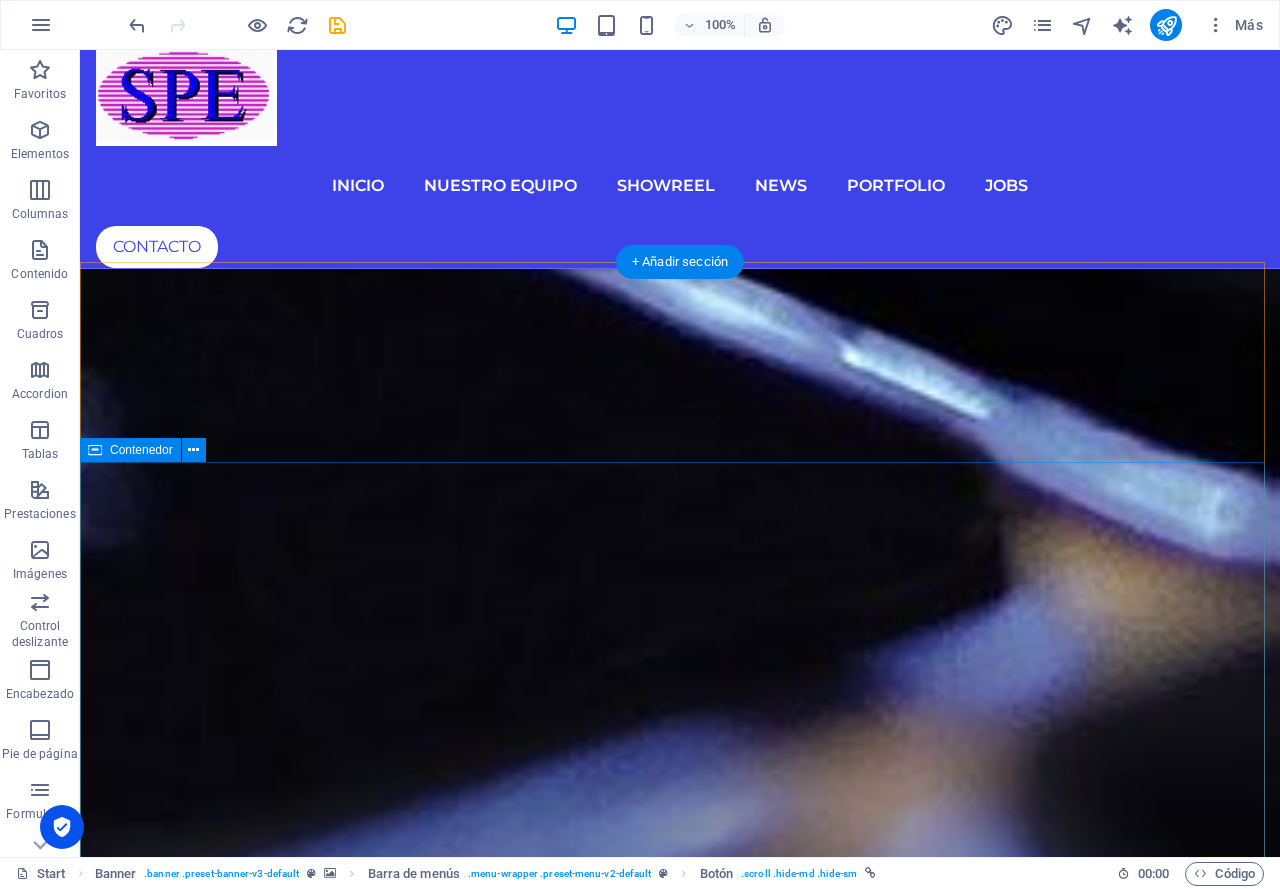 scroll, scrollTop: 8738, scrollLeft: 0, axis: vertical 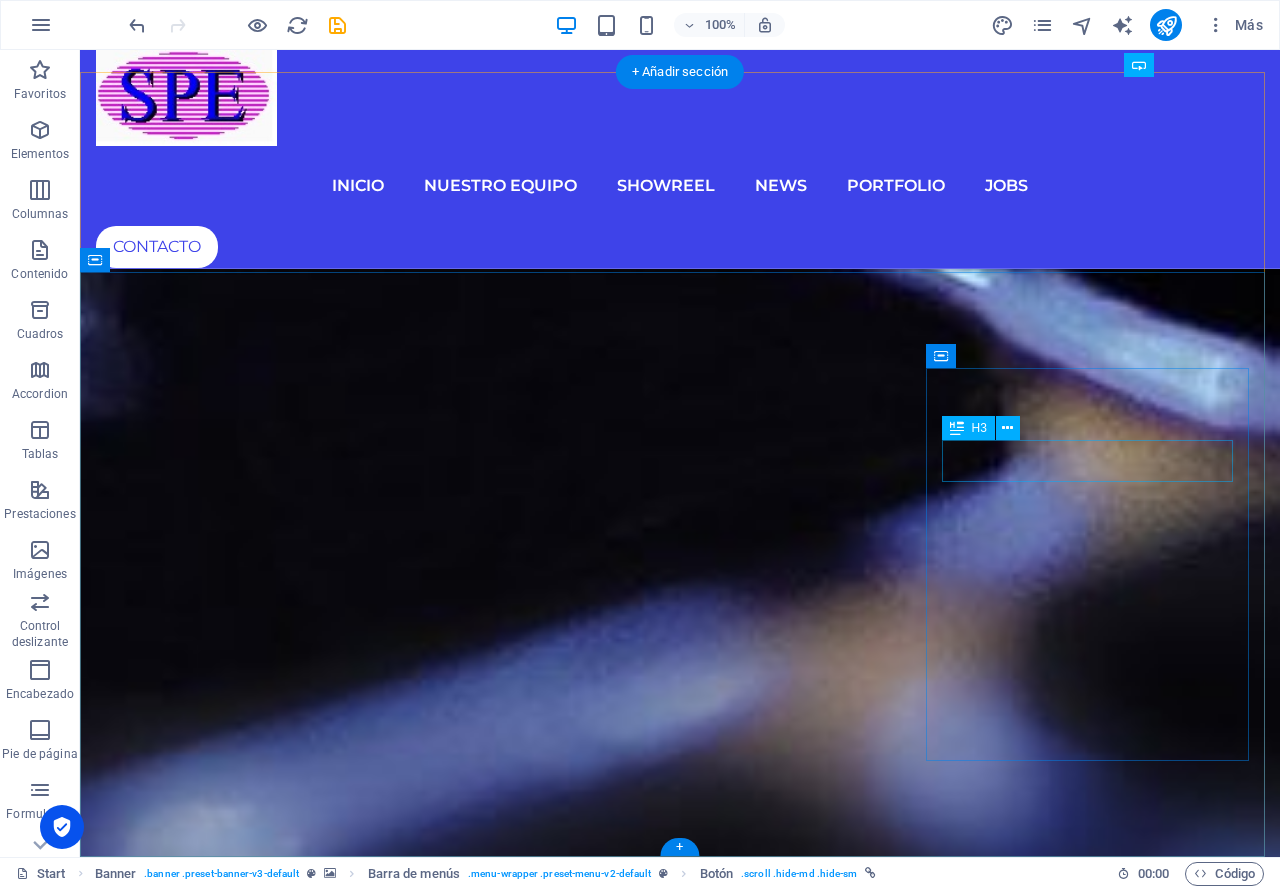 click on "Contact" at bounding box center (680, 11505) 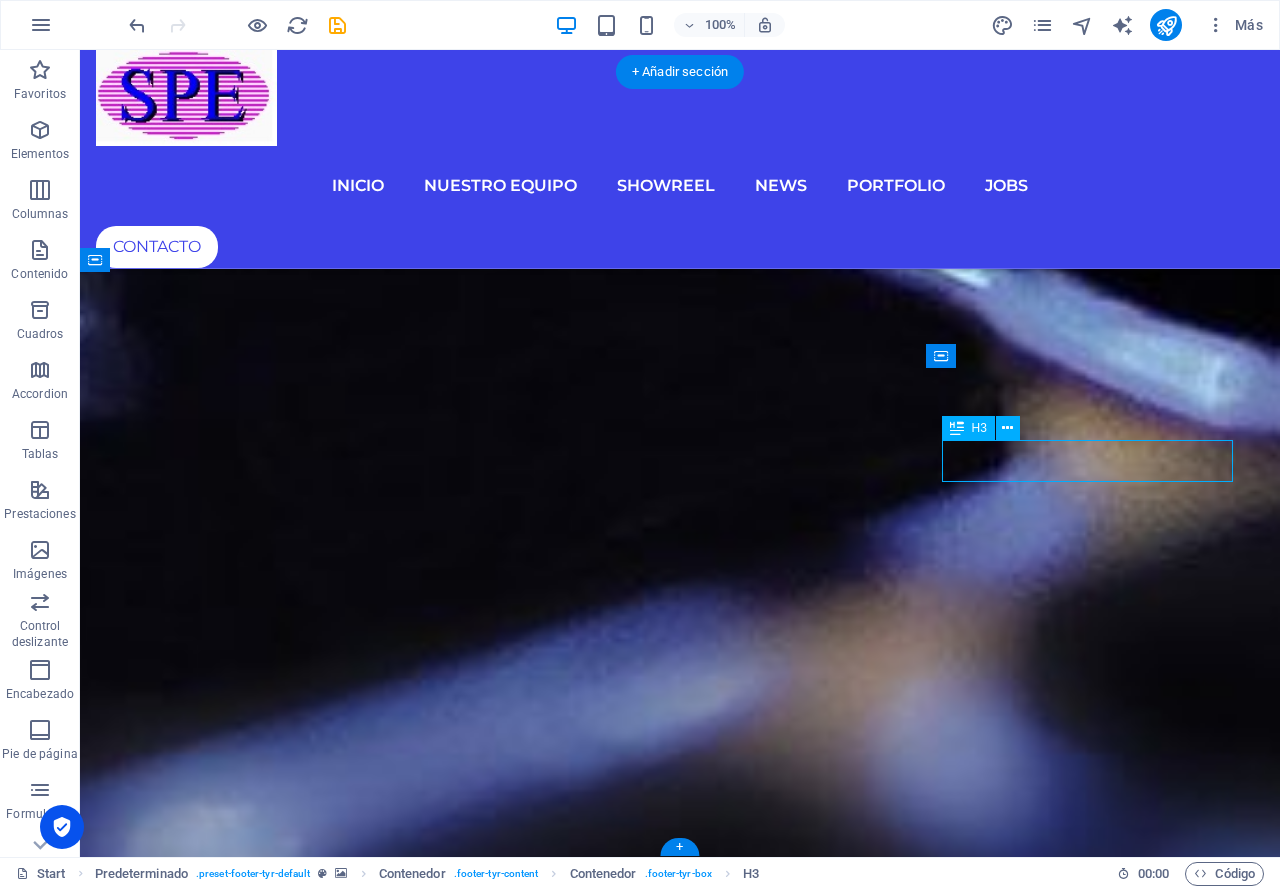 click on "Contact" at bounding box center [680, 11505] 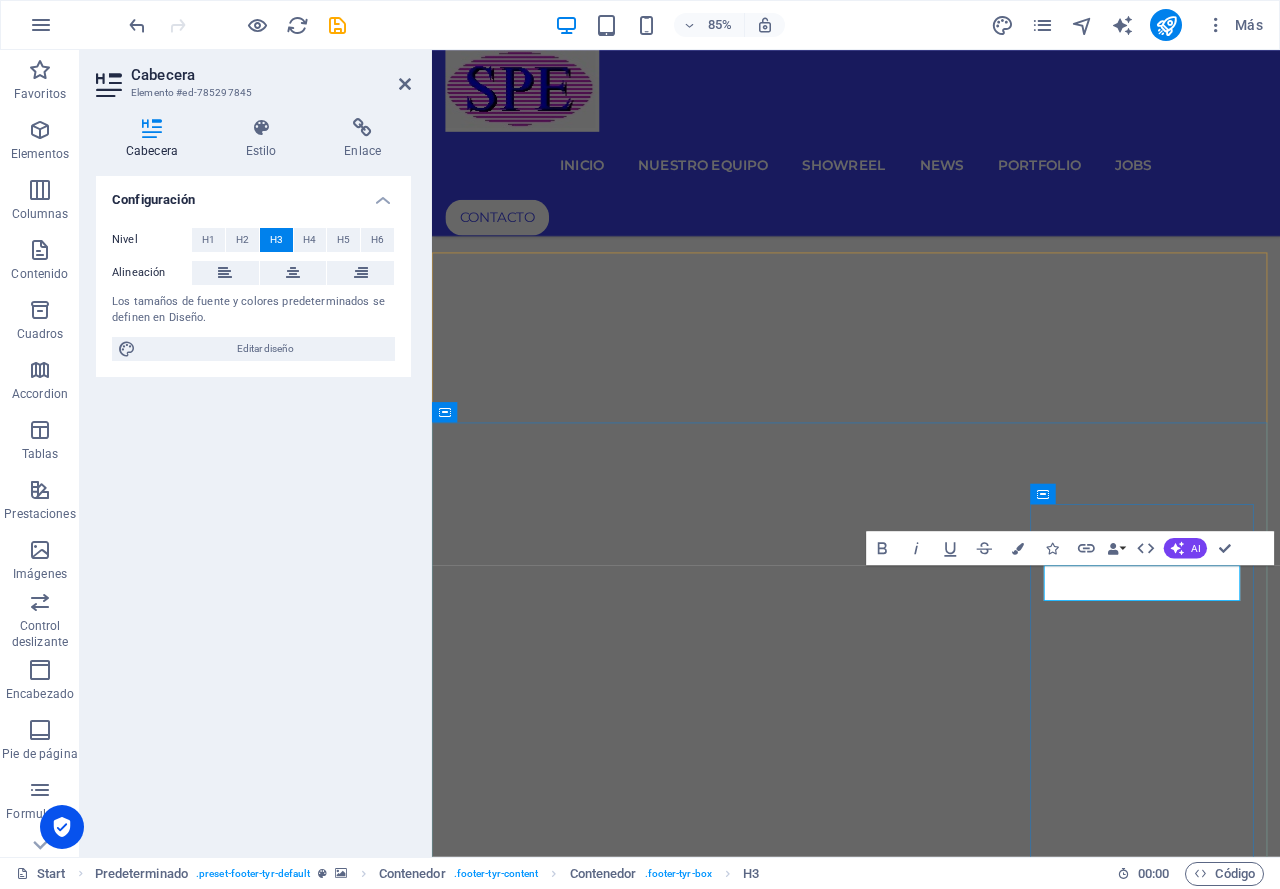 click on "Contact" at bounding box center [931, 10872] 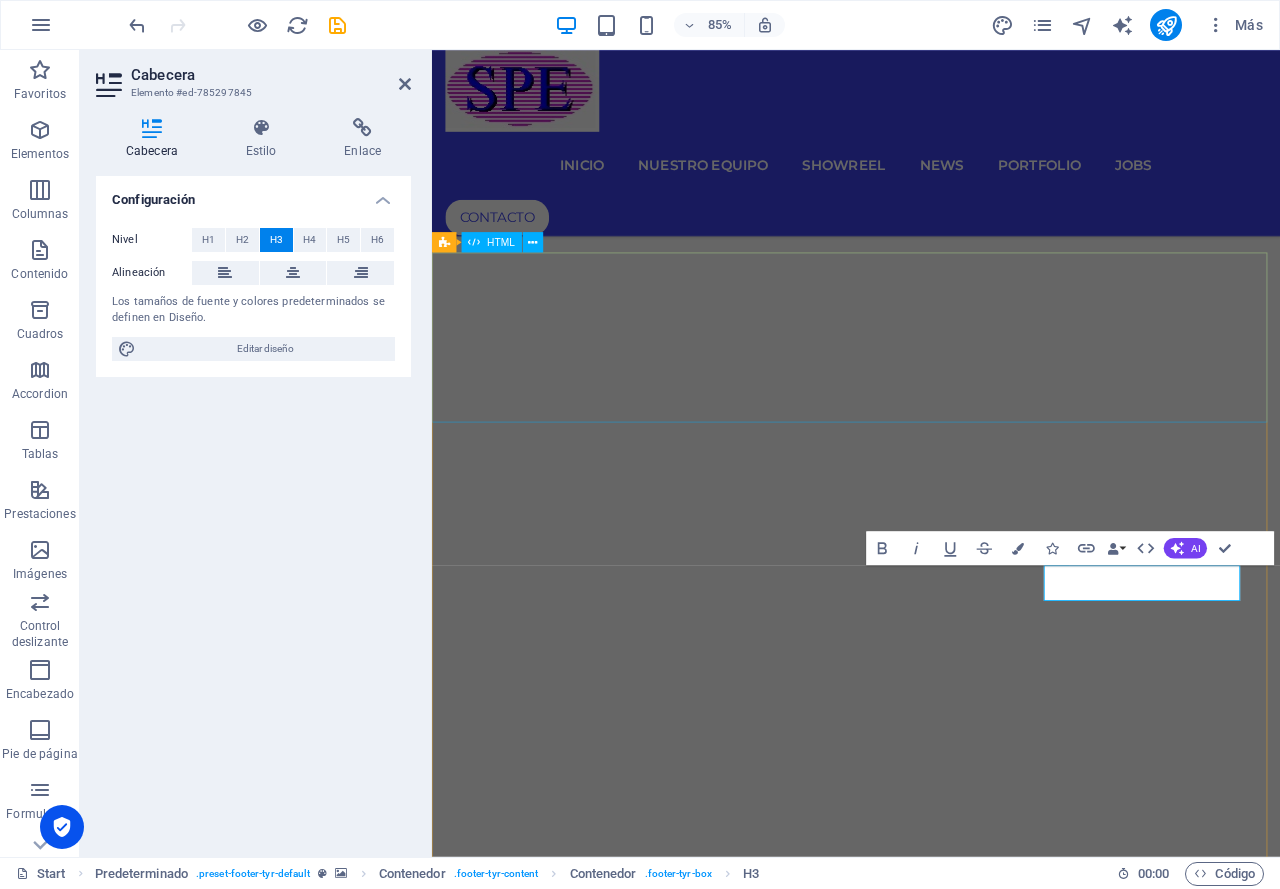 click at bounding box center [931, 9897] 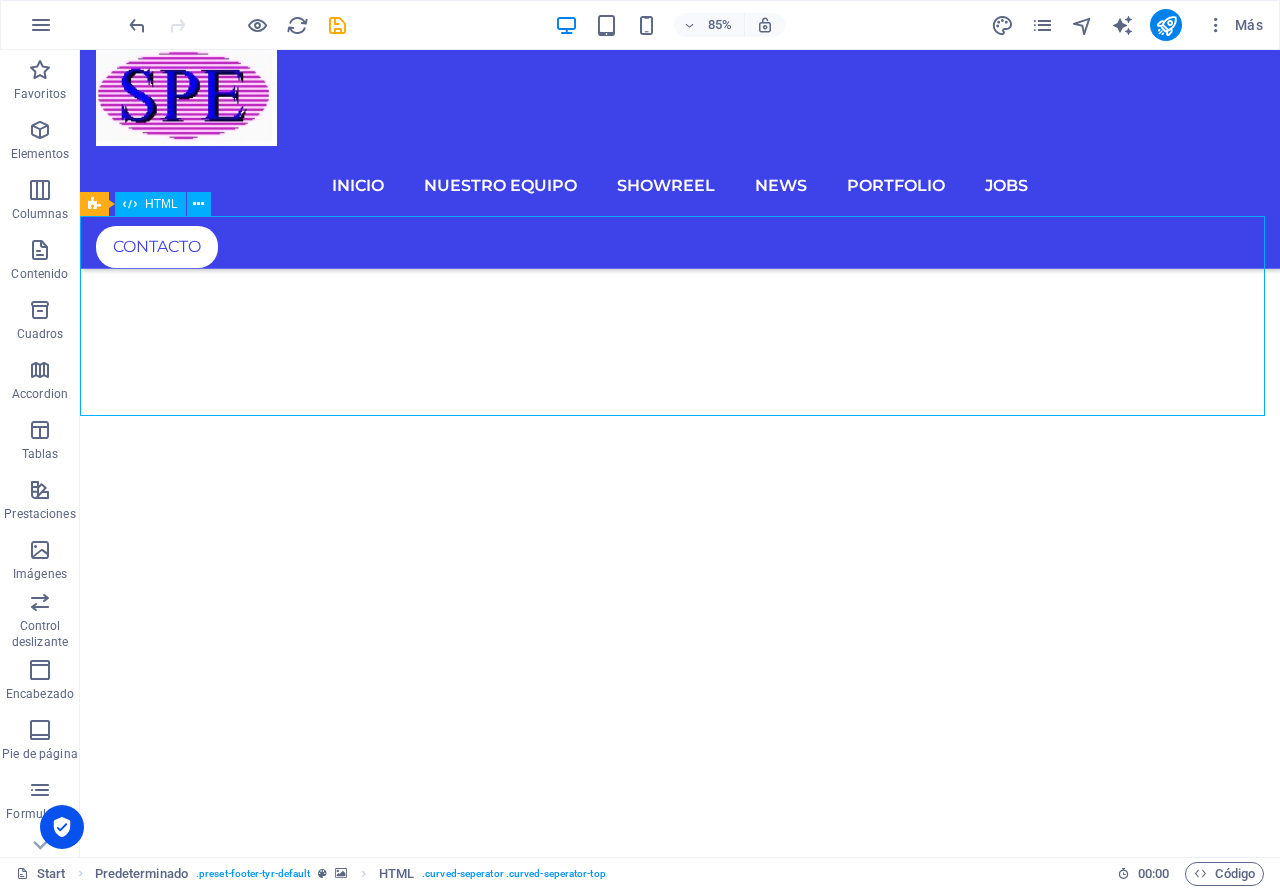 scroll, scrollTop: 8594, scrollLeft: 0, axis: vertical 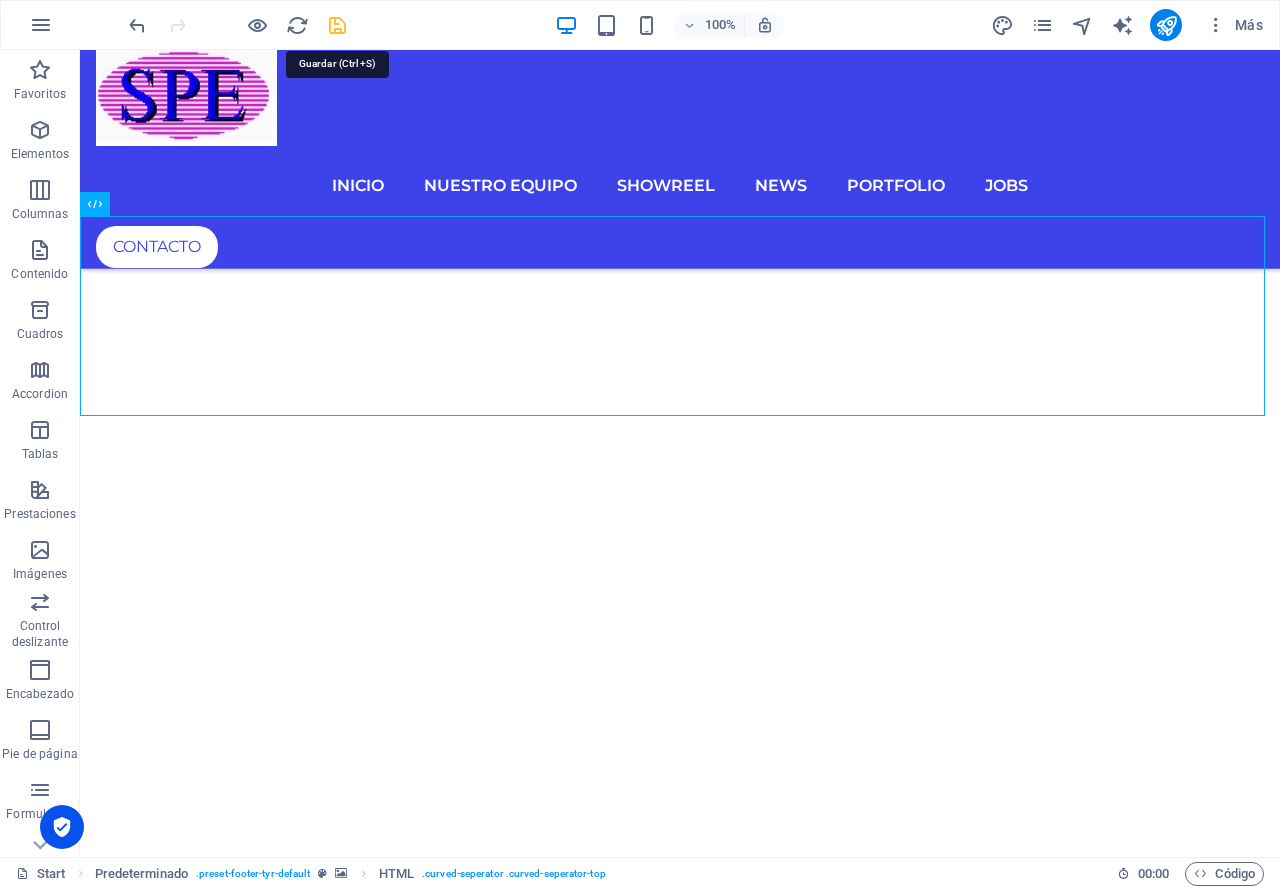 click at bounding box center (337, 25) 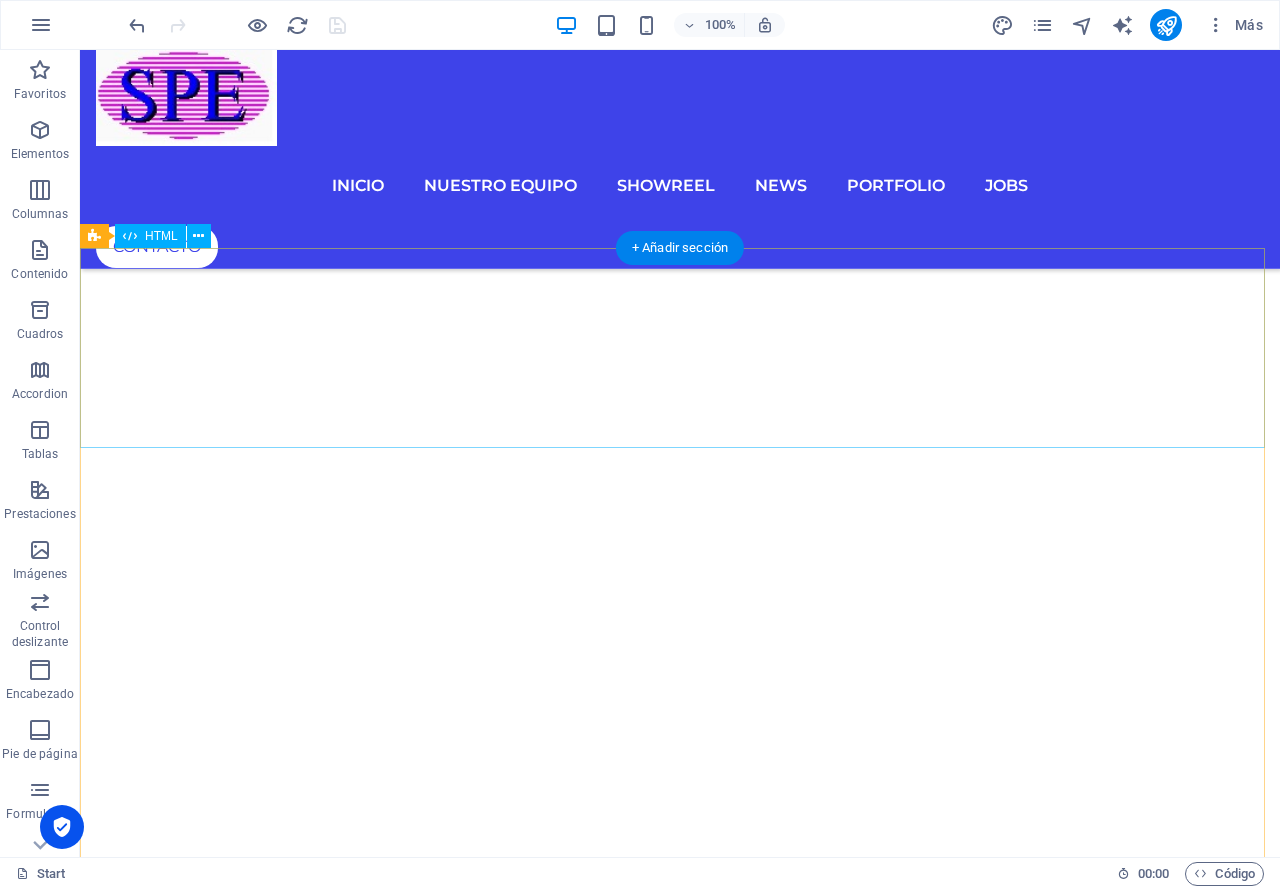 scroll, scrollTop: 8494, scrollLeft: 0, axis: vertical 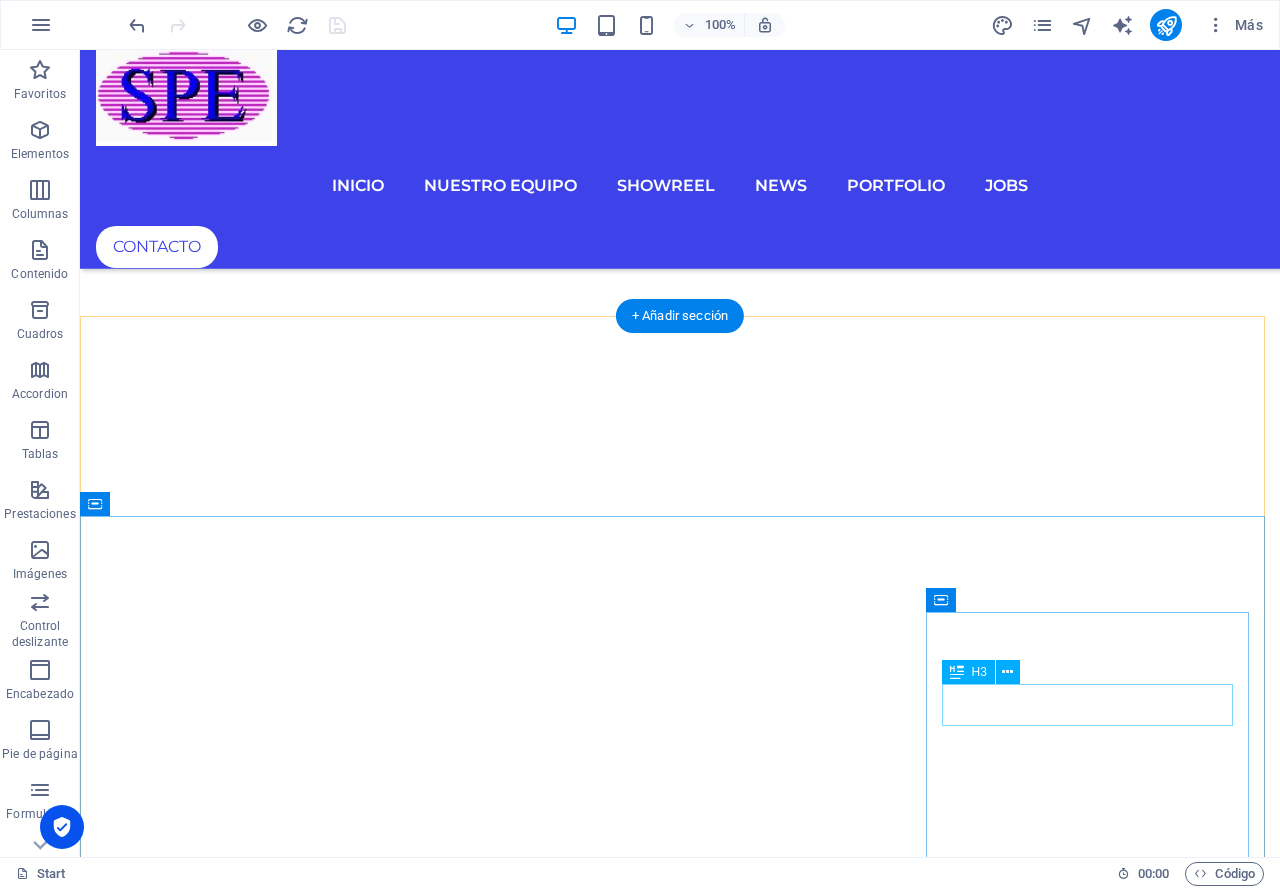 click on "Contacto" at bounding box center [680, 11749] 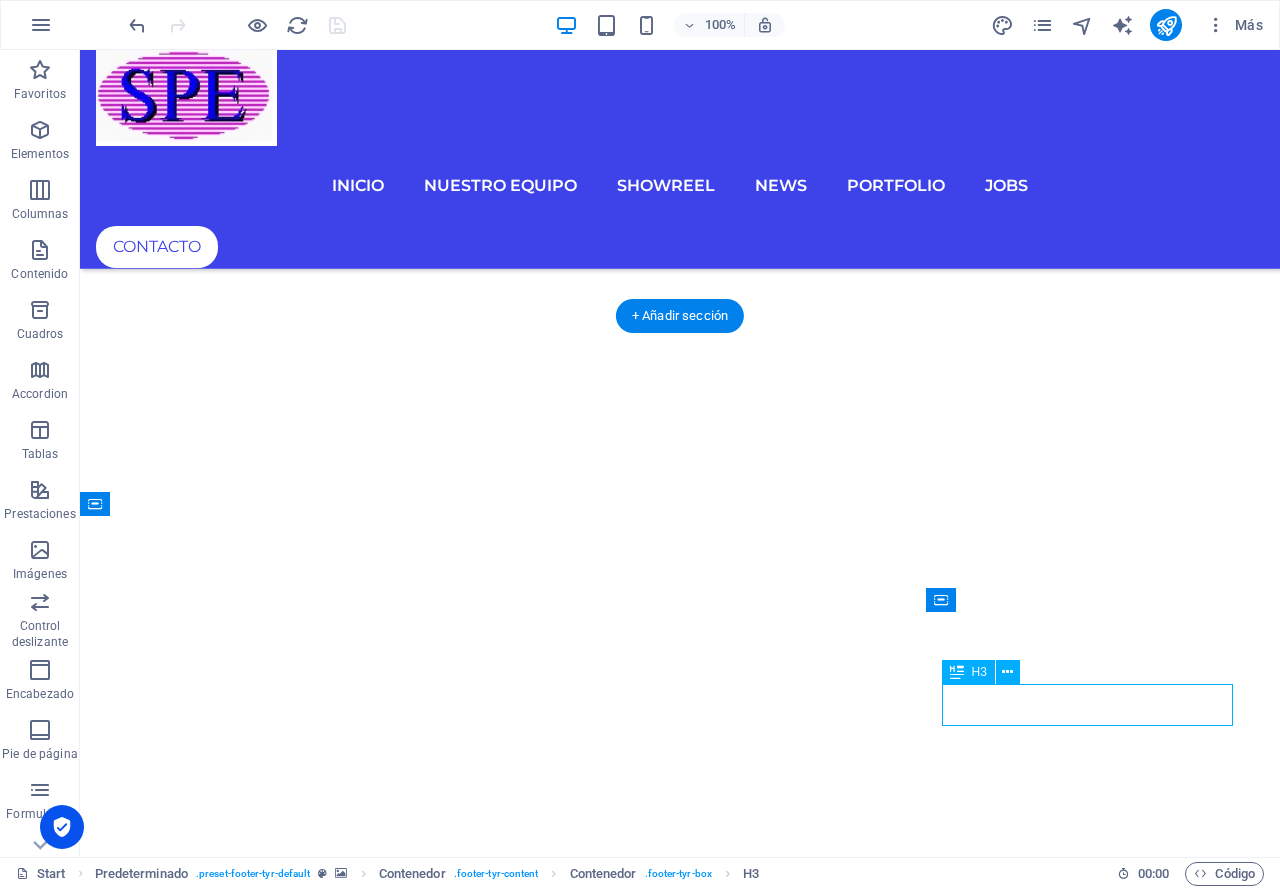 click on "Contacto" at bounding box center [680, 11749] 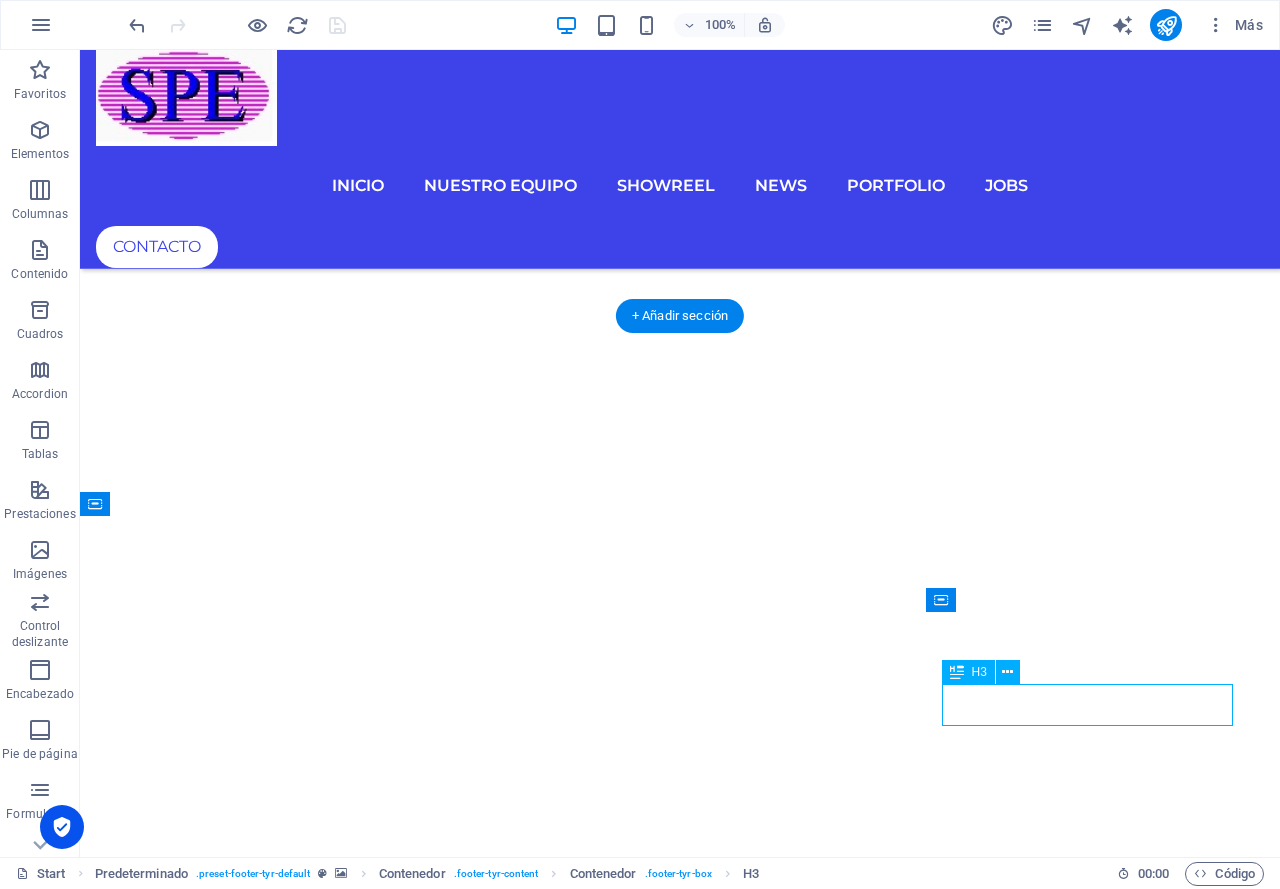 click on "Contacto" at bounding box center (680, 11749) 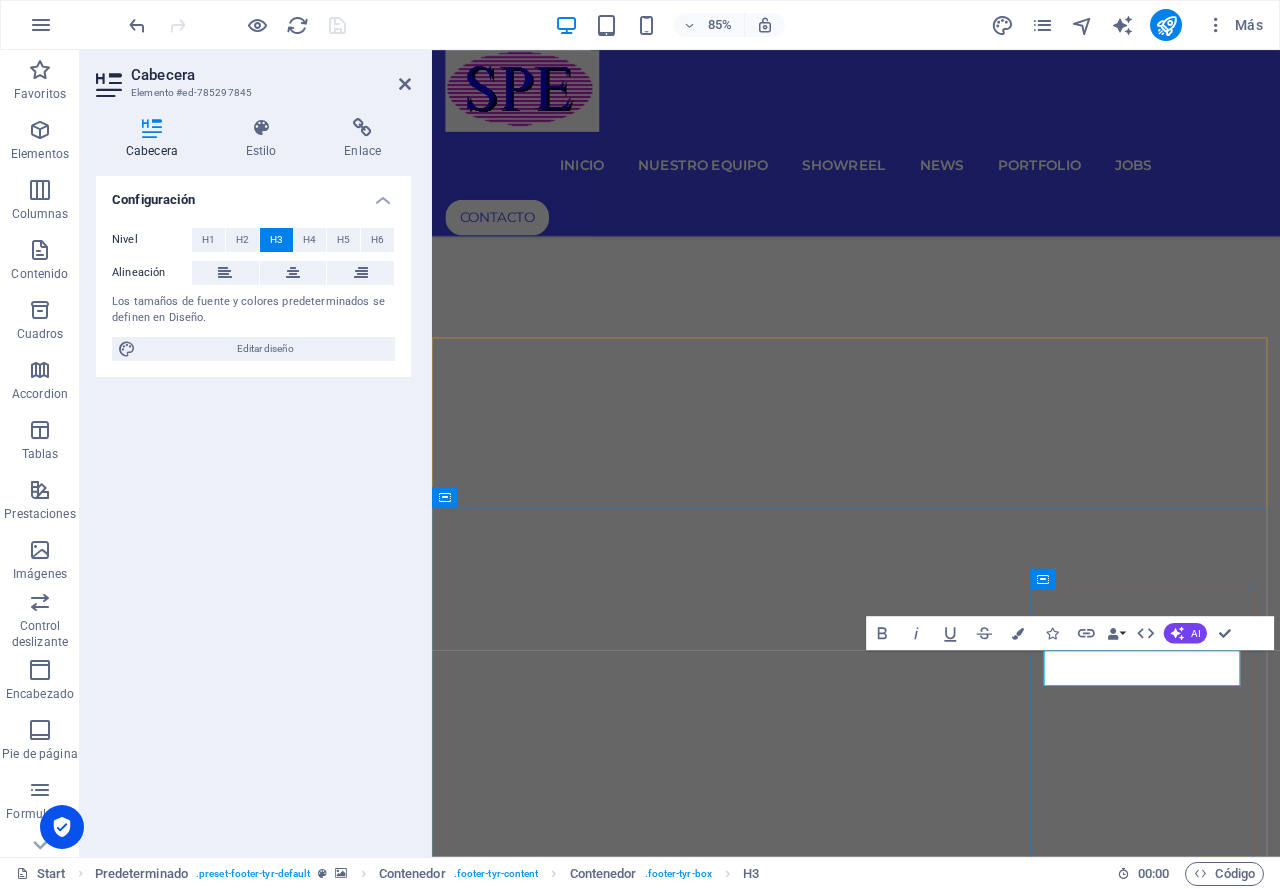 click on "Contacto" at bounding box center (931, 10972) 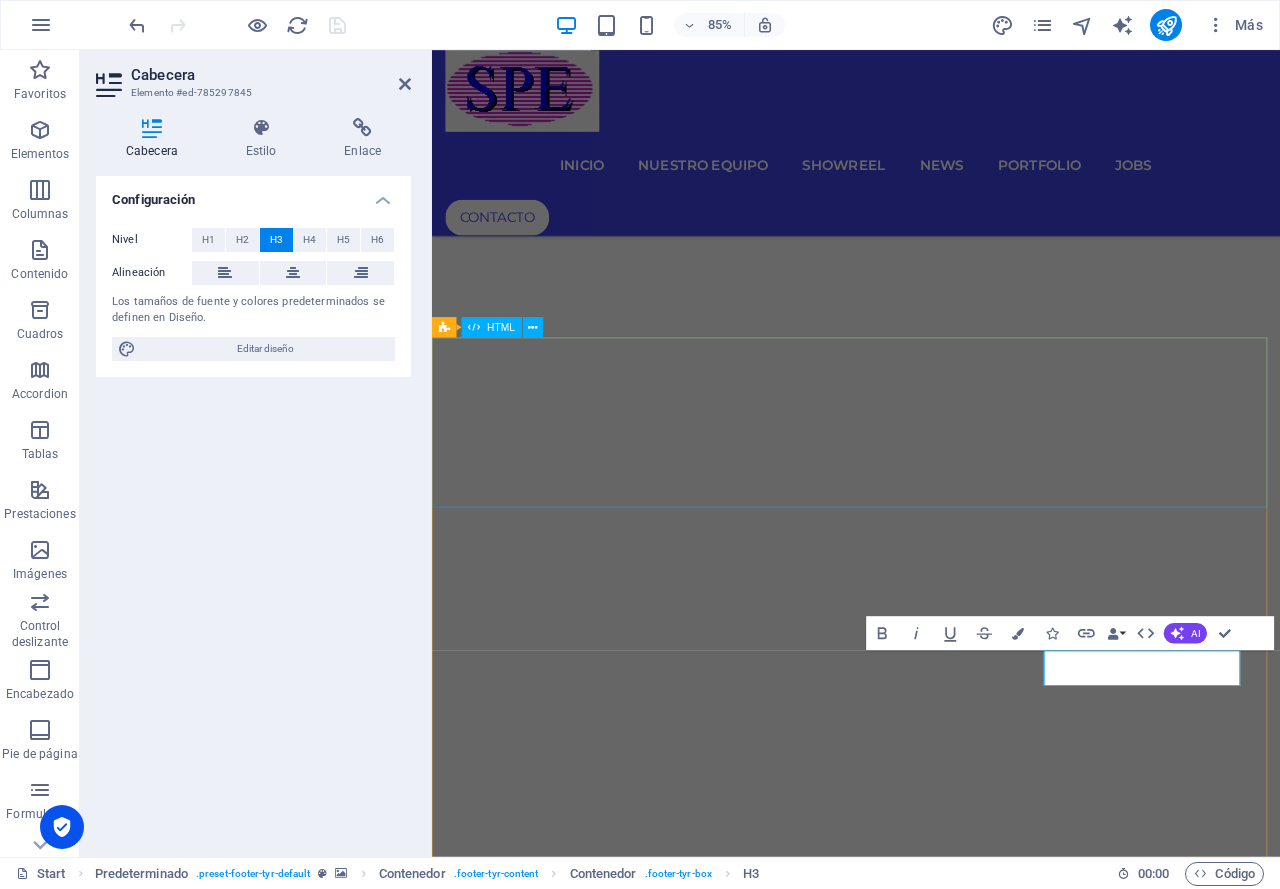 click at bounding box center (931, 9997) 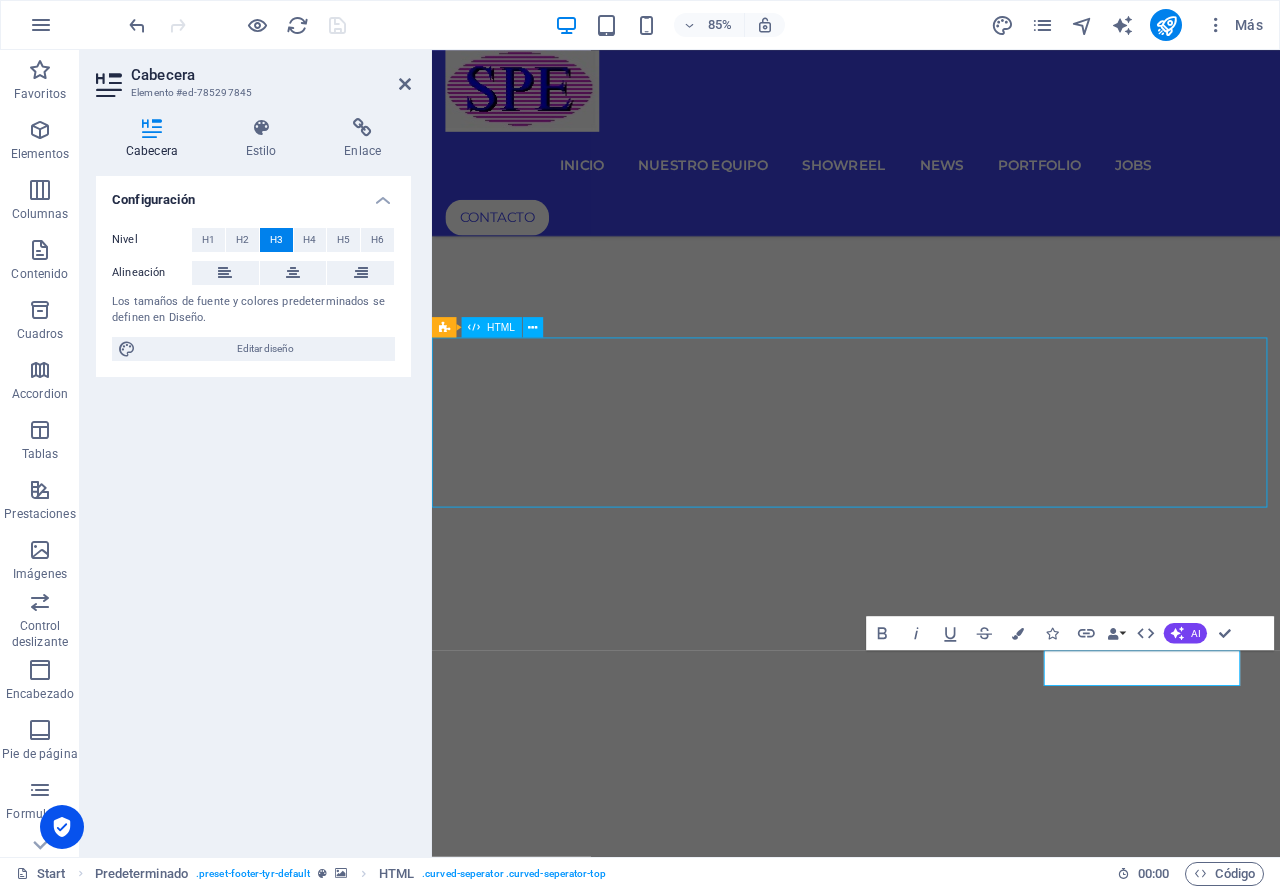 scroll, scrollTop: 8494, scrollLeft: 0, axis: vertical 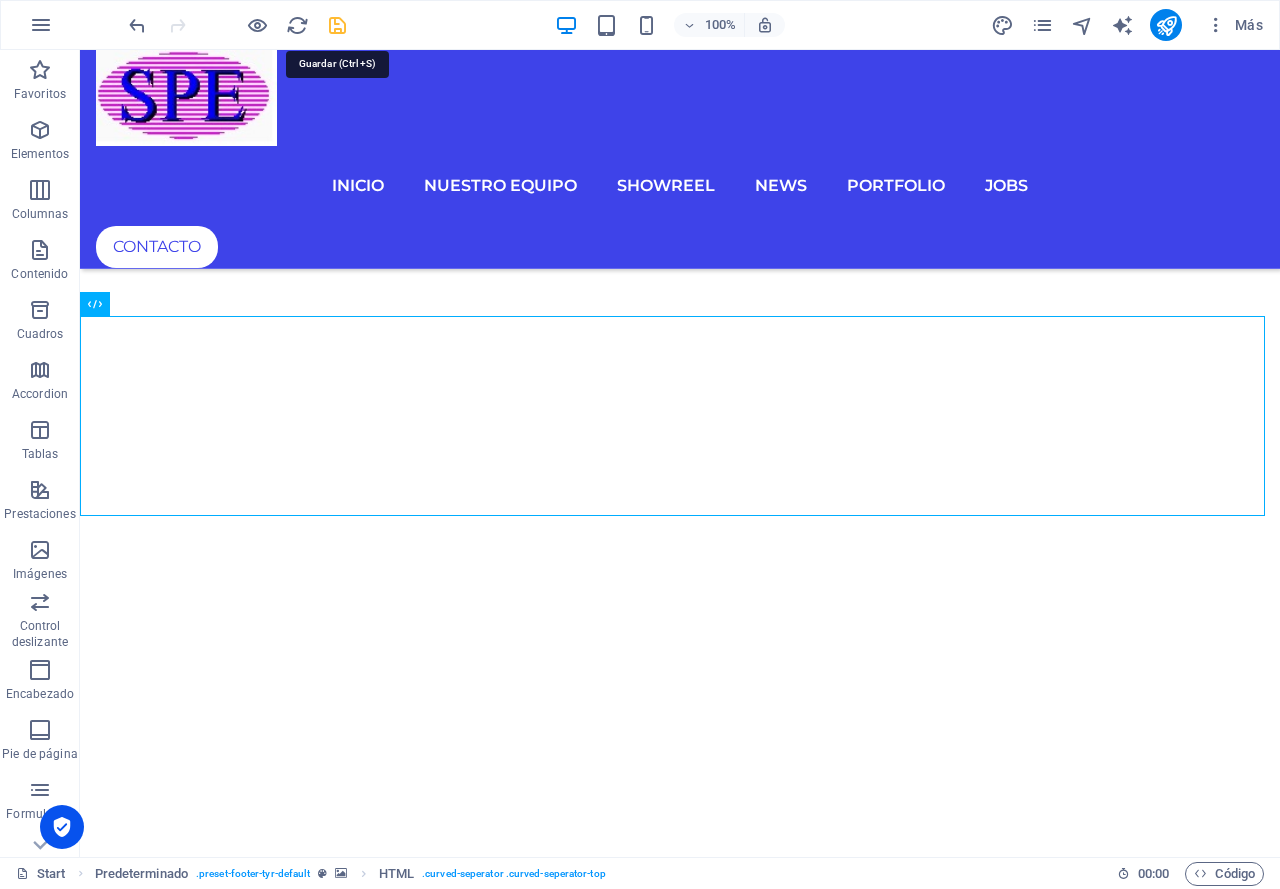click at bounding box center [337, 25] 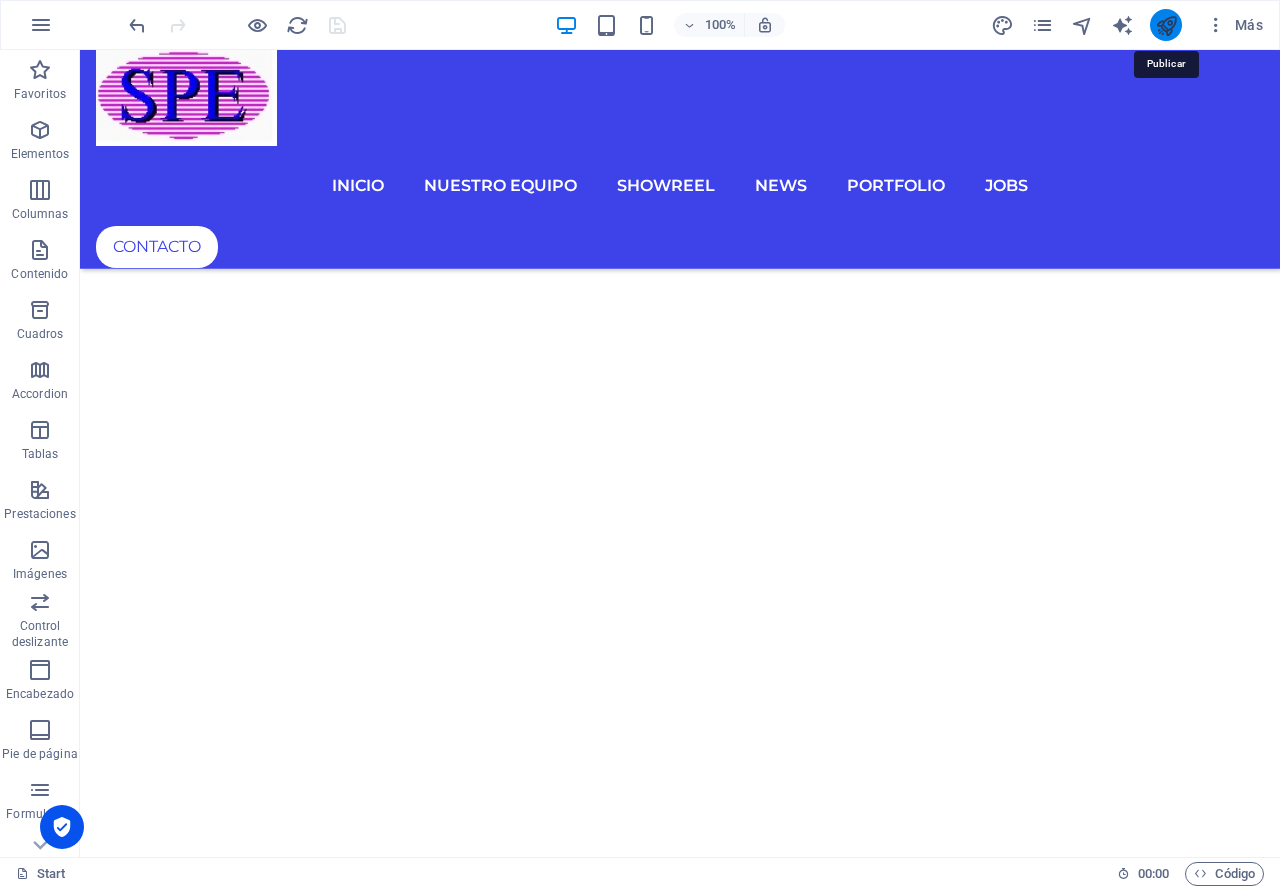 click at bounding box center [1166, 25] 